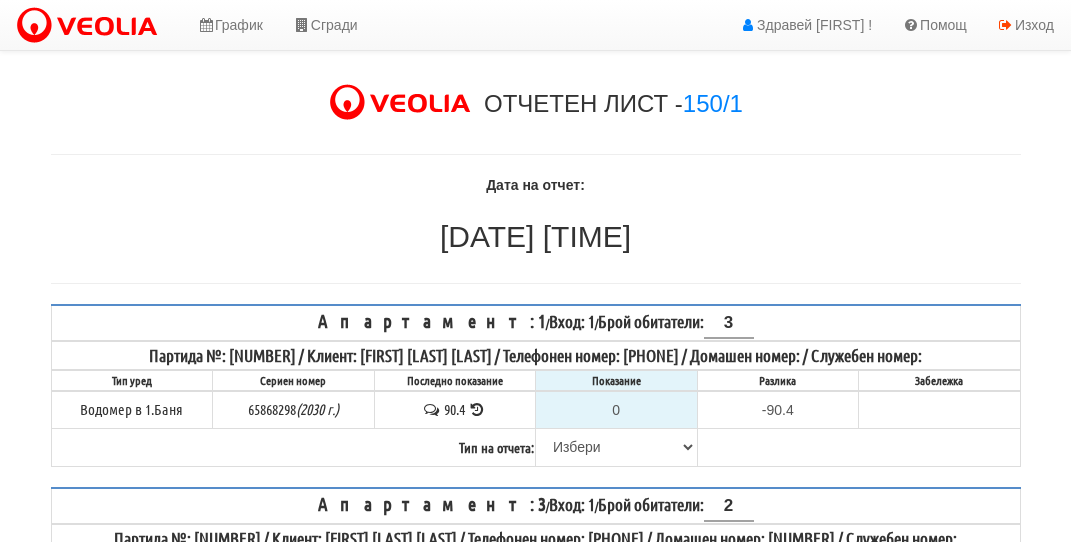 scroll, scrollTop: 0, scrollLeft: 0, axis: both 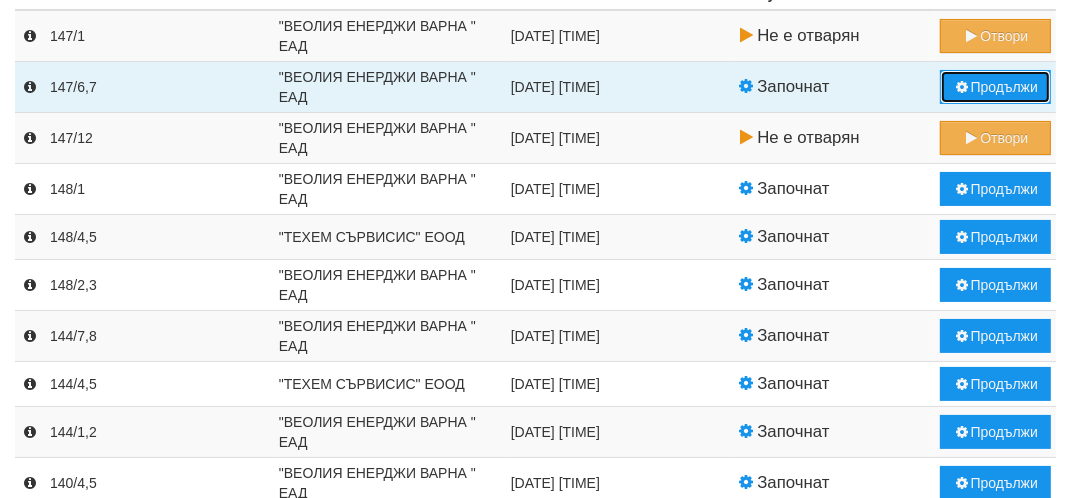 click on "Продължи" at bounding box center (995, 87) 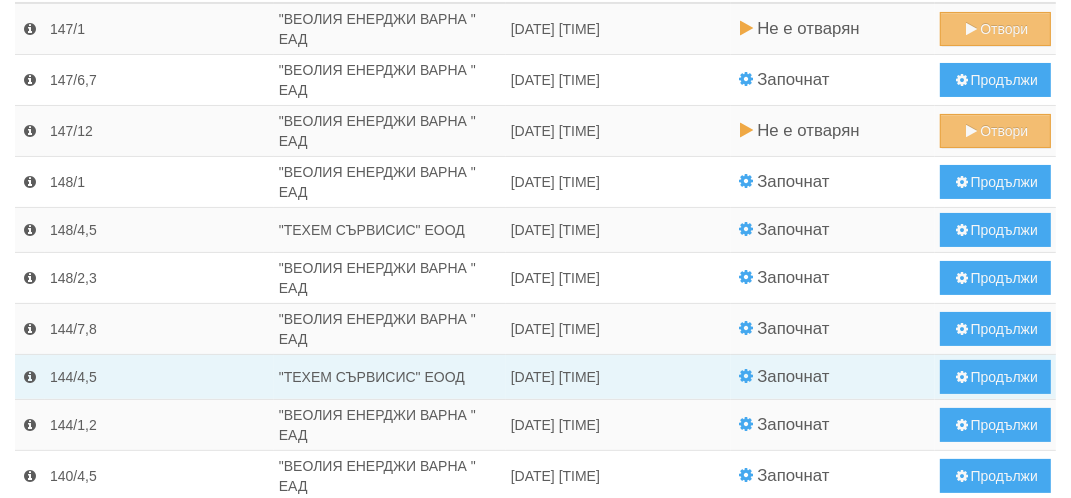 scroll, scrollTop: 164, scrollLeft: 0, axis: vertical 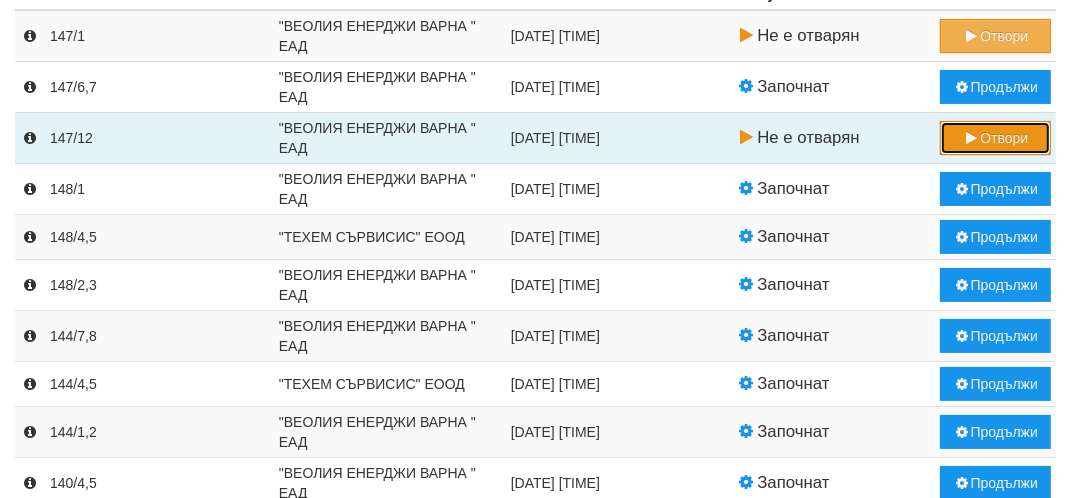 click on "Отвори" at bounding box center (995, 138) 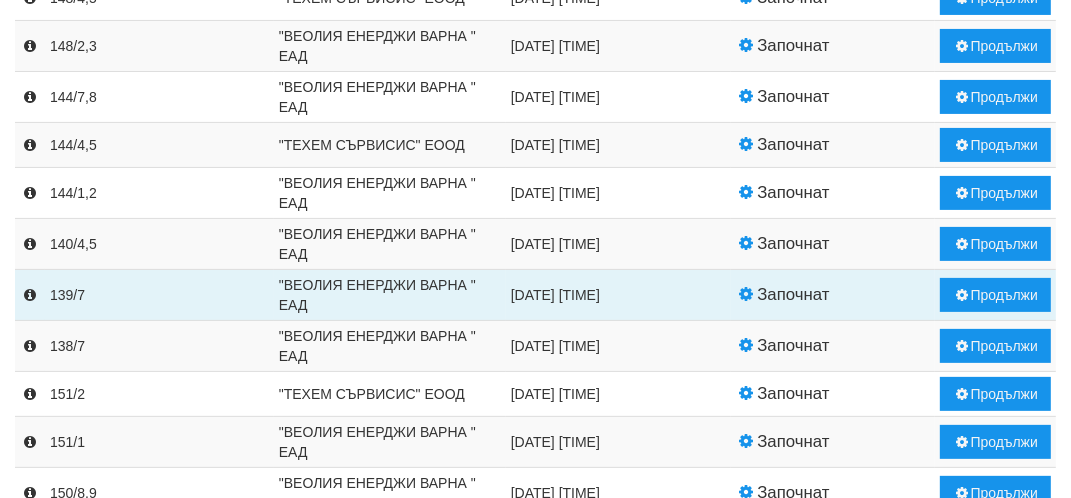 scroll, scrollTop: 364, scrollLeft: 0, axis: vertical 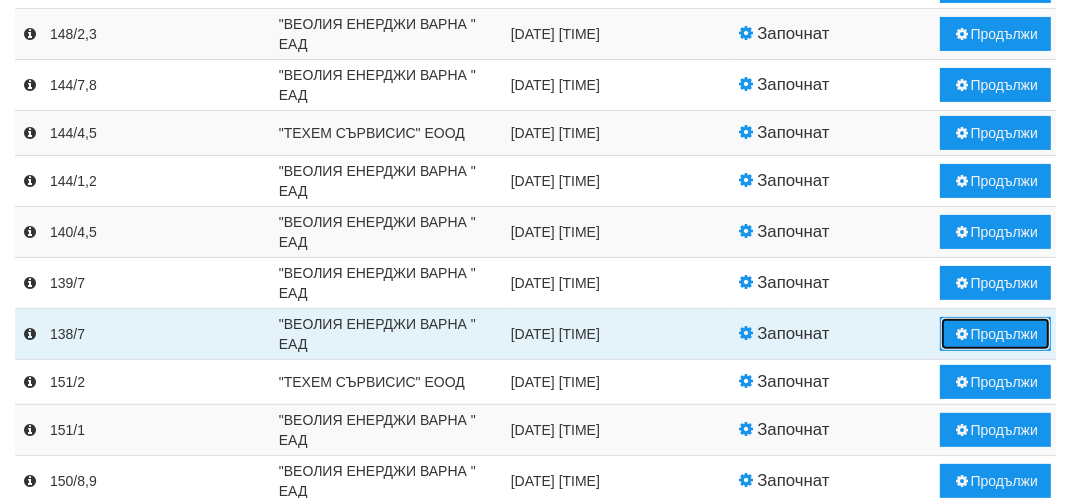 click on "Продължи" at bounding box center (995, 334) 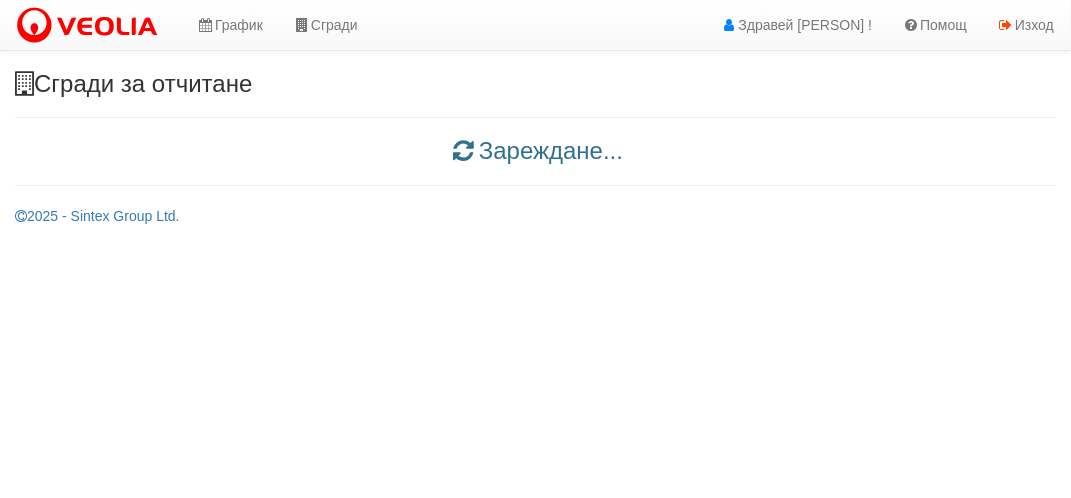 scroll, scrollTop: 0, scrollLeft: 0, axis: both 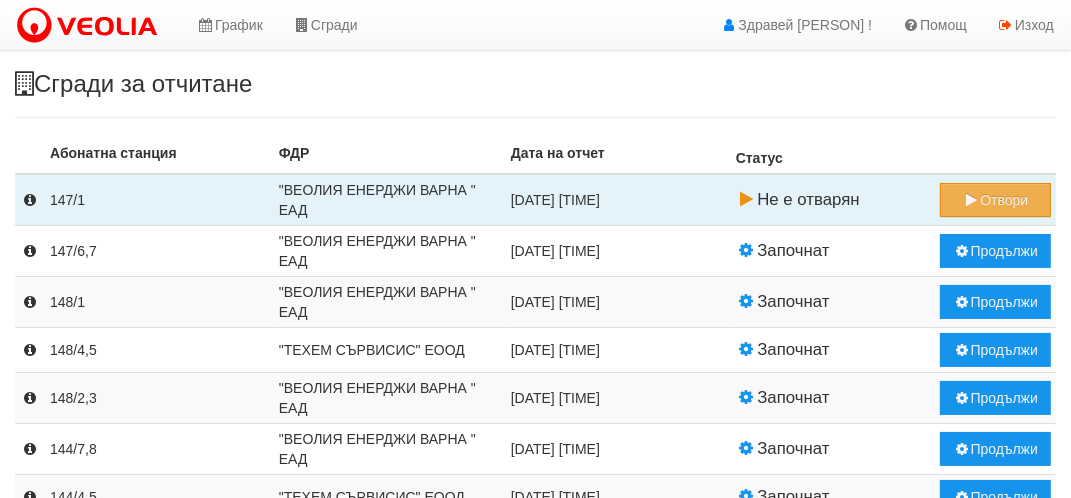 drag, startPoint x: 86, startPoint y: 165, endPoint x: 105, endPoint y: 197, distance: 37.215588 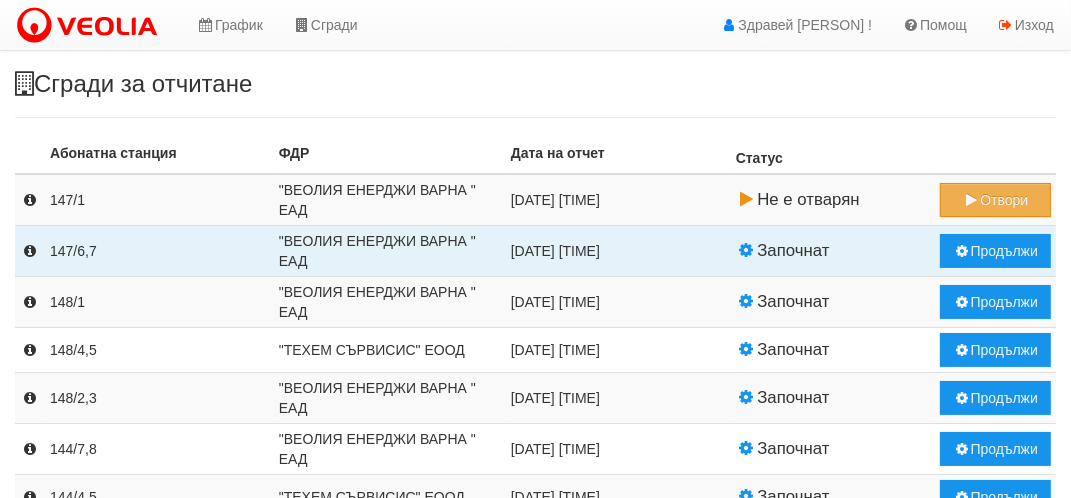 drag, startPoint x: 105, startPoint y: 197, endPoint x: 146, endPoint y: 255, distance: 71.02816 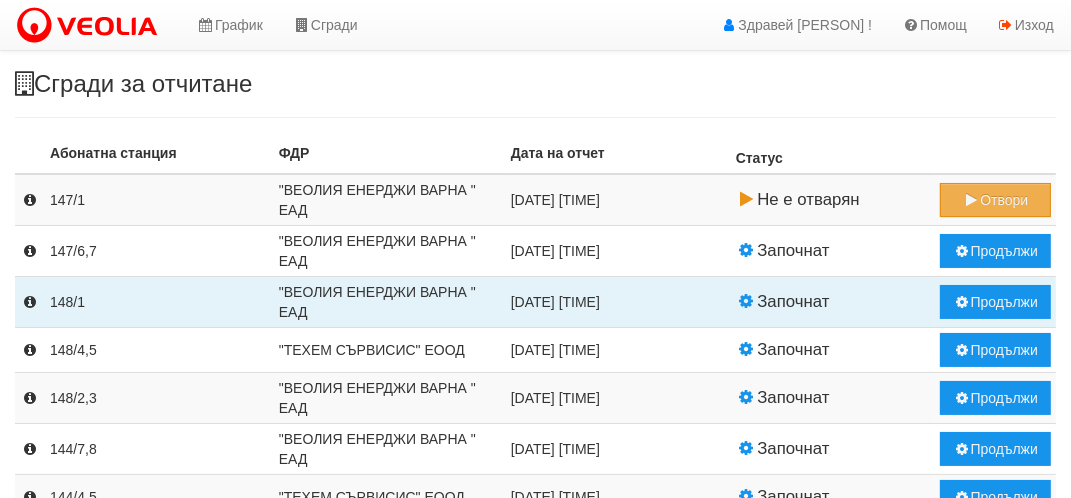 click on "148/1" at bounding box center (159, 302) 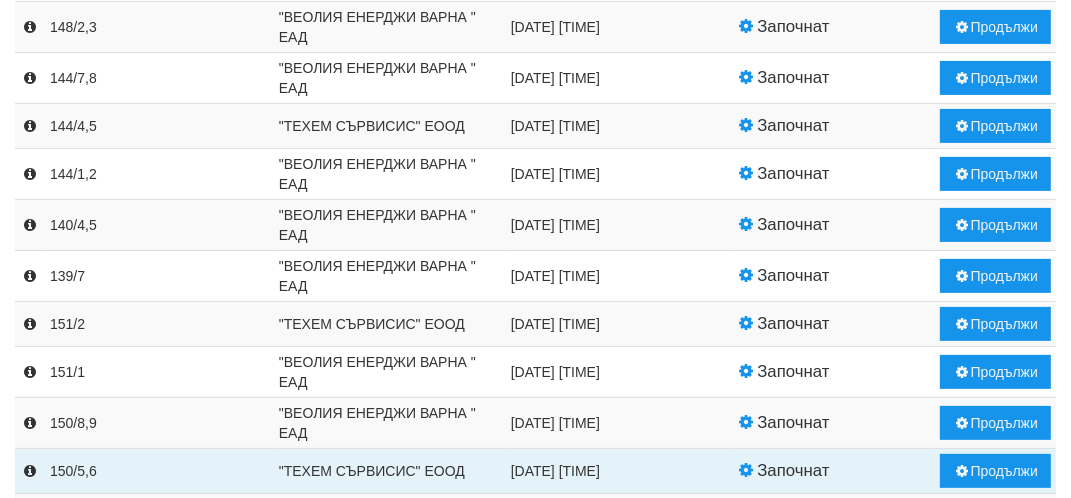 scroll, scrollTop: 400, scrollLeft: 0, axis: vertical 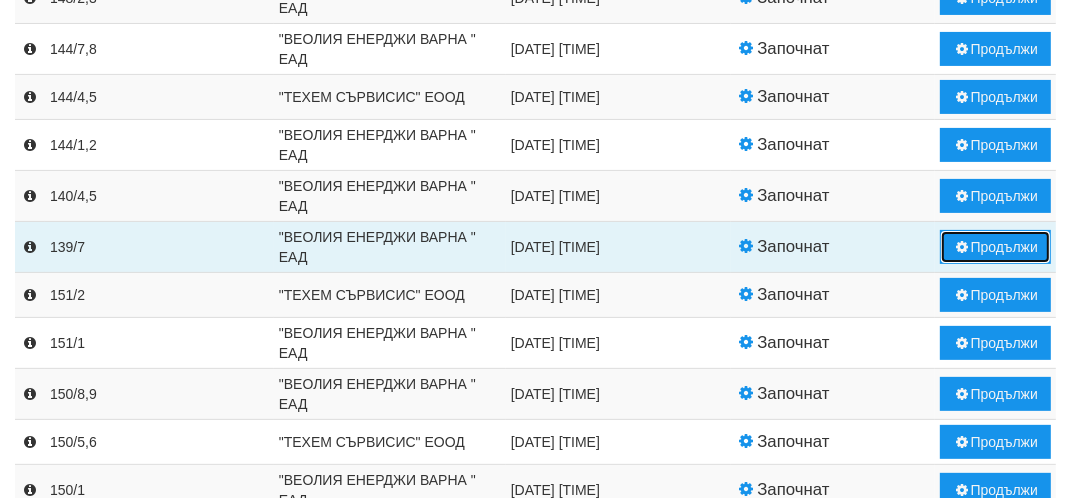 click on "Продължи" at bounding box center [995, 247] 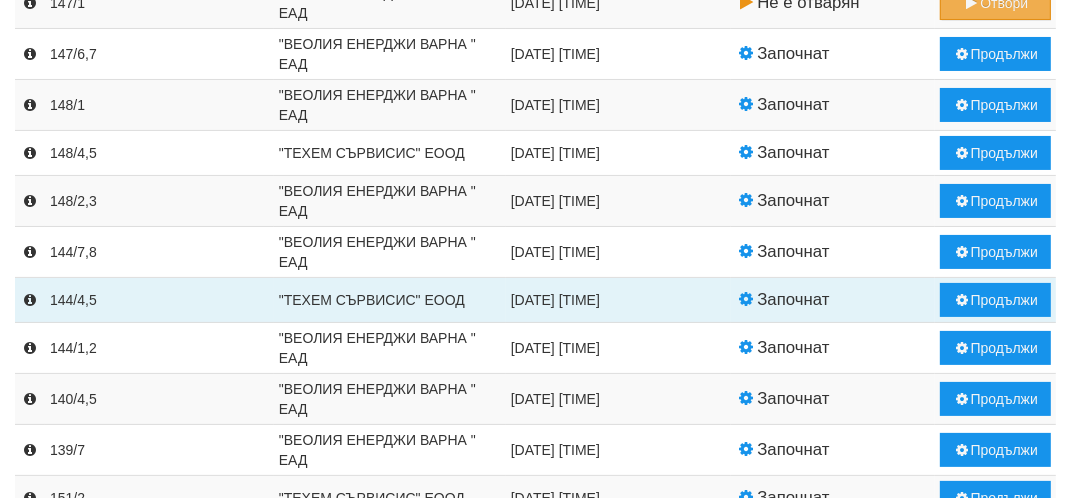 scroll, scrollTop: 200, scrollLeft: 0, axis: vertical 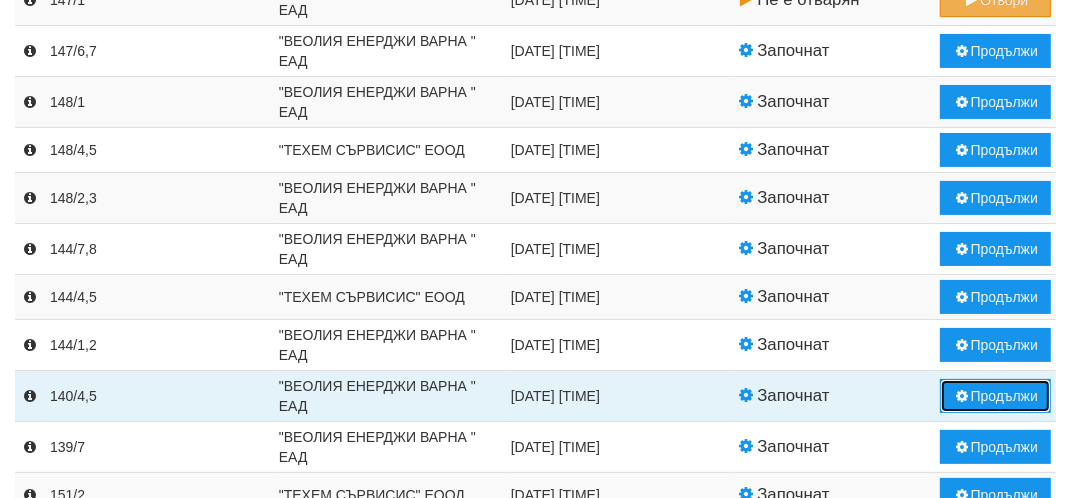 click on "Продължи" at bounding box center [995, 396] 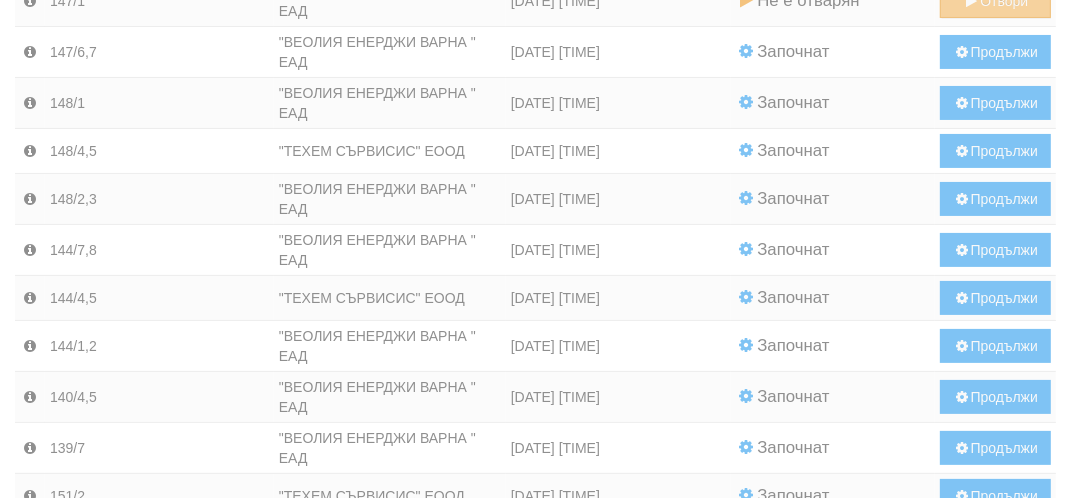 scroll, scrollTop: 200, scrollLeft: 0, axis: vertical 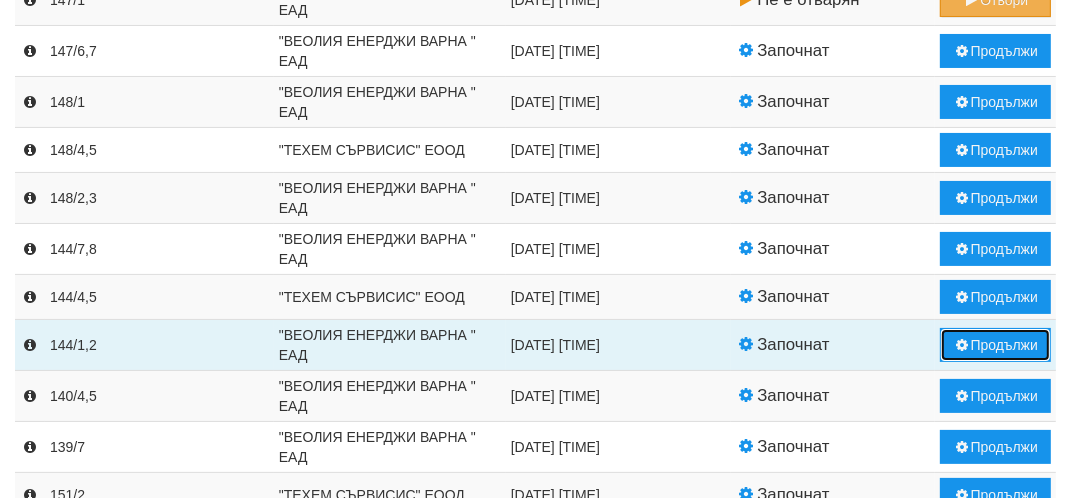 click on "Продължи" at bounding box center (995, 345) 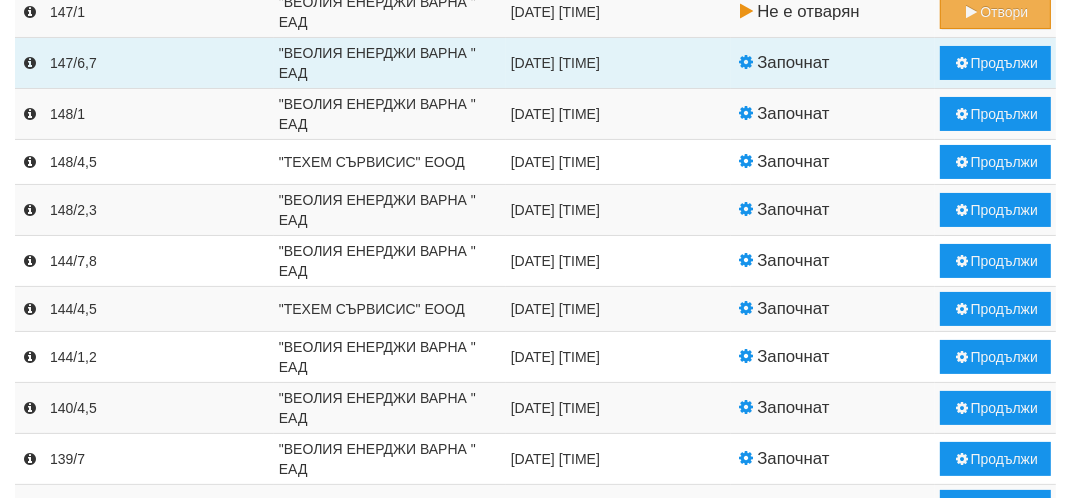 scroll, scrollTop: 200, scrollLeft: 0, axis: vertical 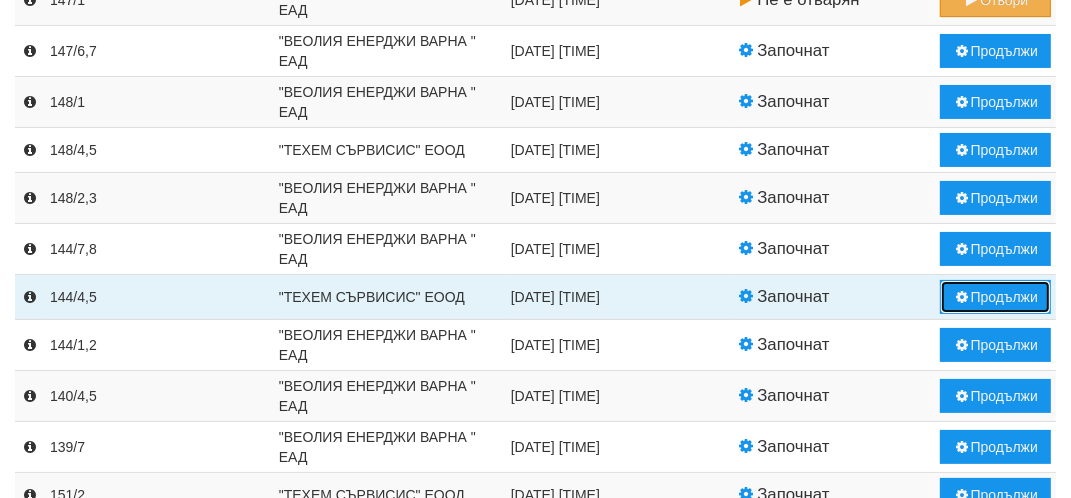 click on "Продължи" at bounding box center (995, 297) 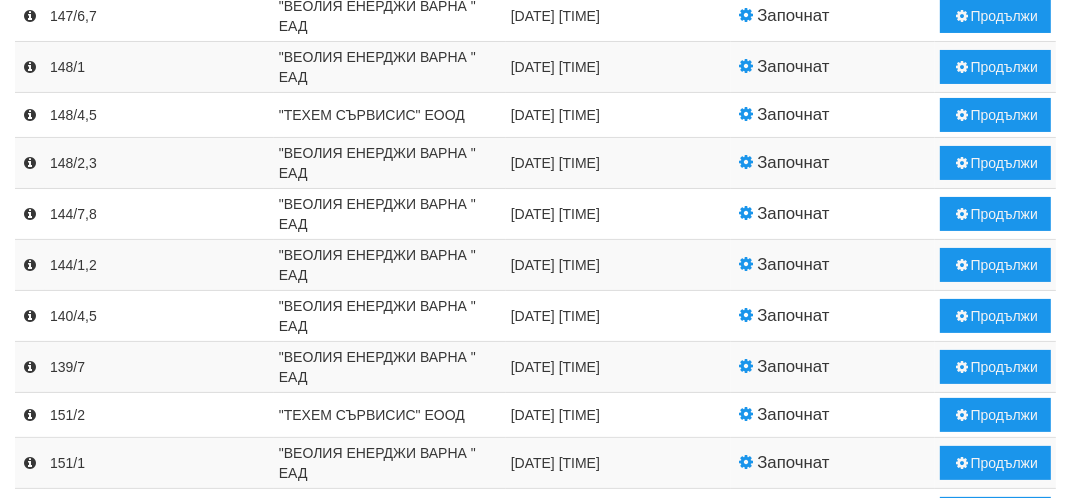 scroll, scrollTop: 200, scrollLeft: 0, axis: vertical 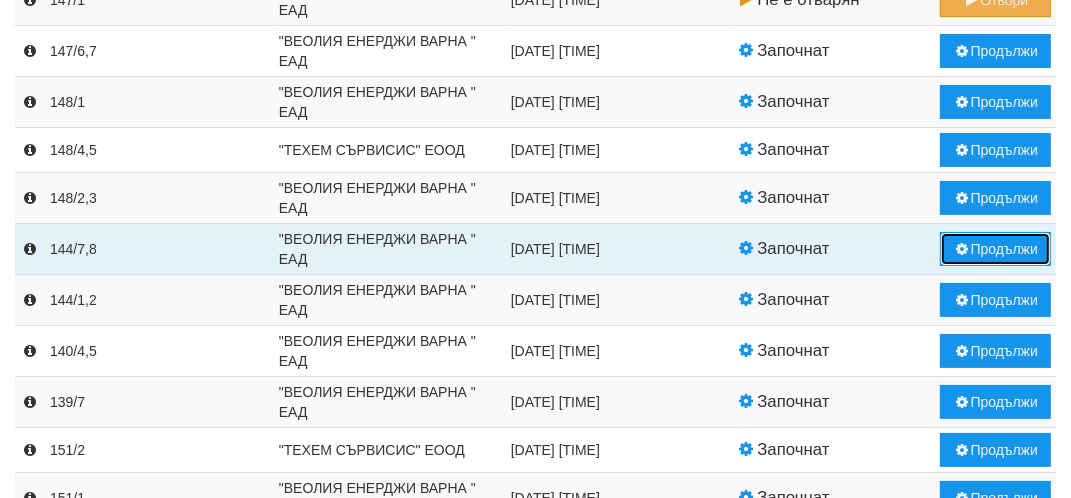 click on "Продължи" at bounding box center [995, 249] 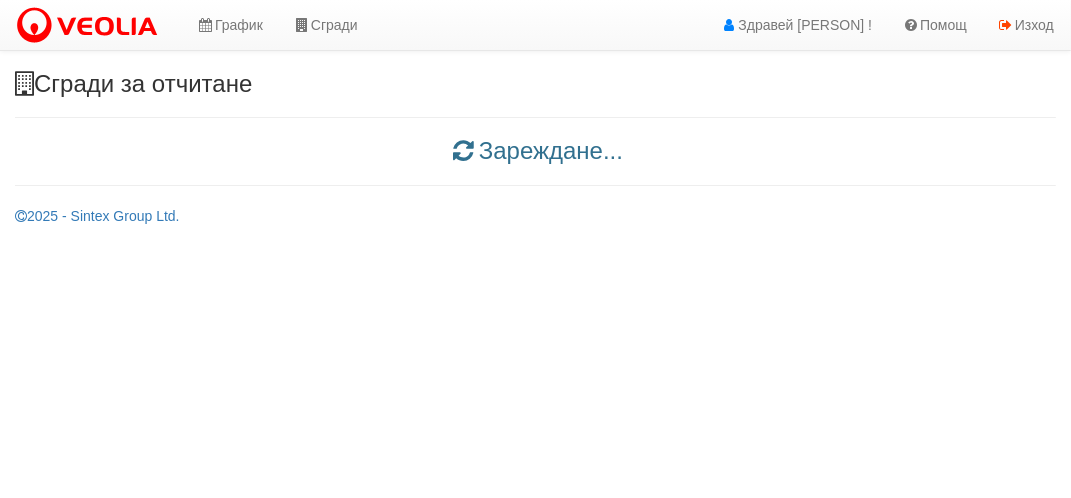 scroll, scrollTop: 0, scrollLeft: 0, axis: both 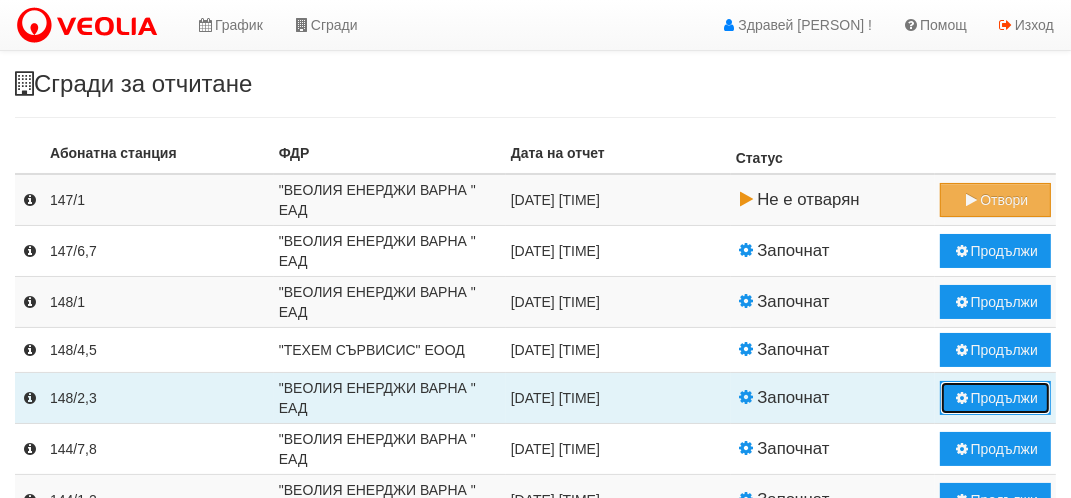 drag, startPoint x: 1016, startPoint y: 399, endPoint x: 1026, endPoint y: 394, distance: 11.18034 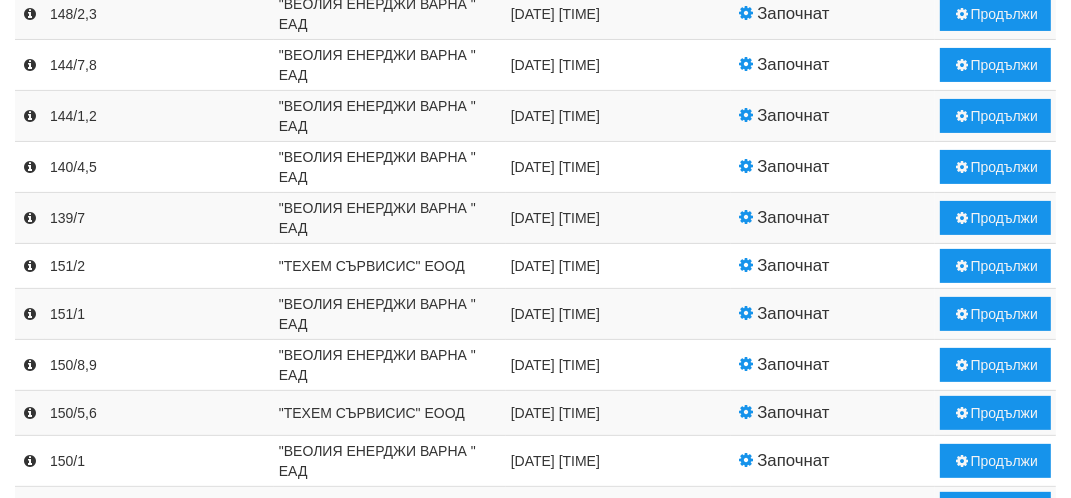 scroll, scrollTop: 518, scrollLeft: 0, axis: vertical 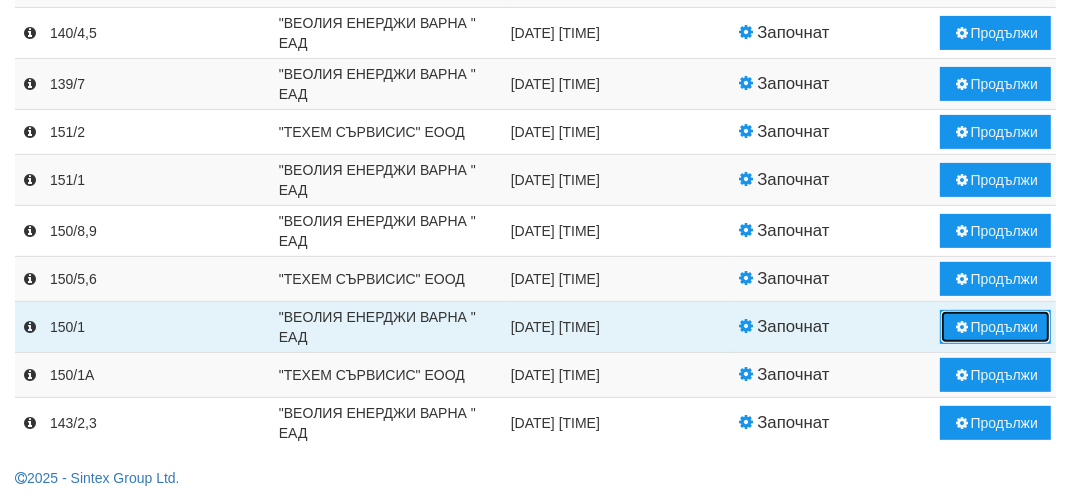click on "Продължи" at bounding box center (995, 327) 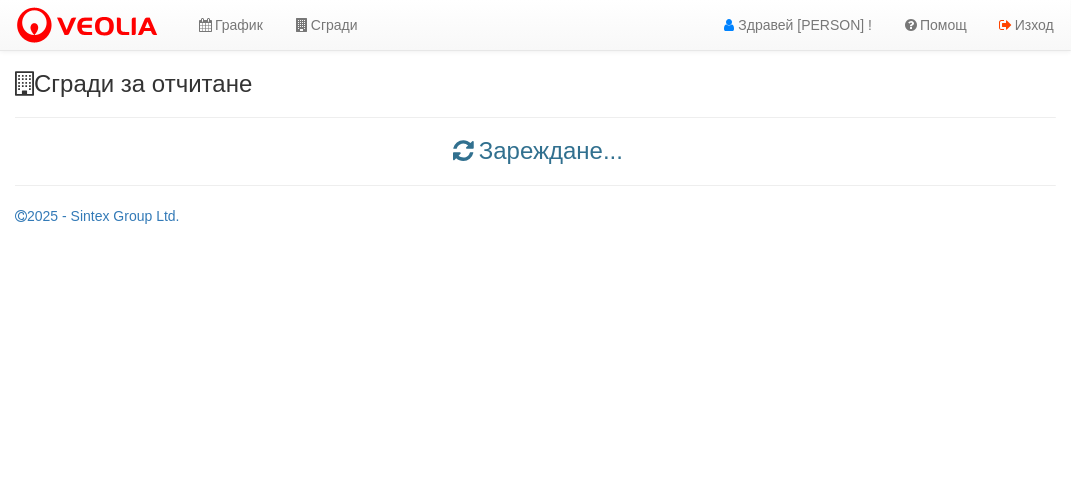 scroll, scrollTop: 0, scrollLeft: 0, axis: both 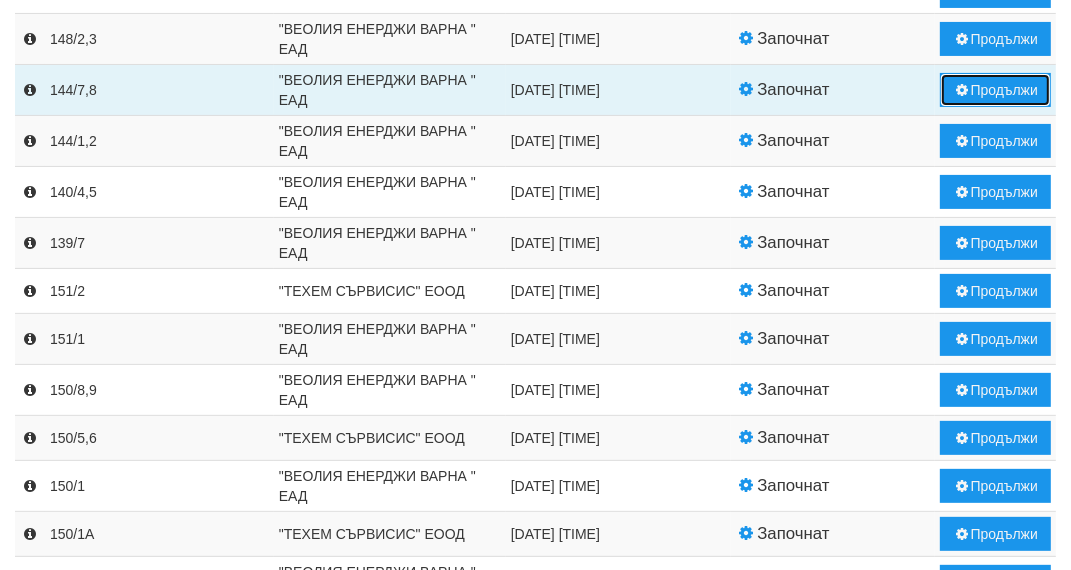click on "Продължи" at bounding box center [995, 90] 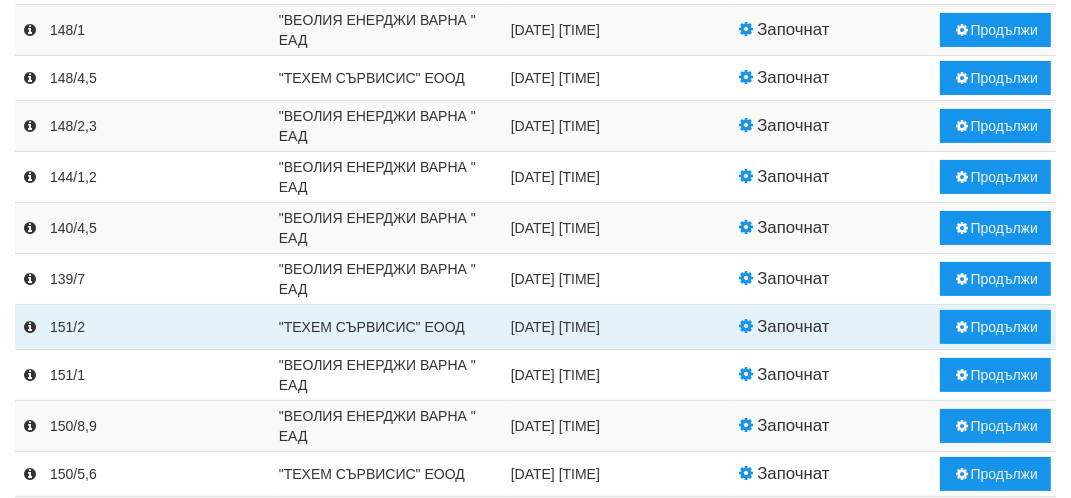 scroll, scrollTop: 268, scrollLeft: 0, axis: vertical 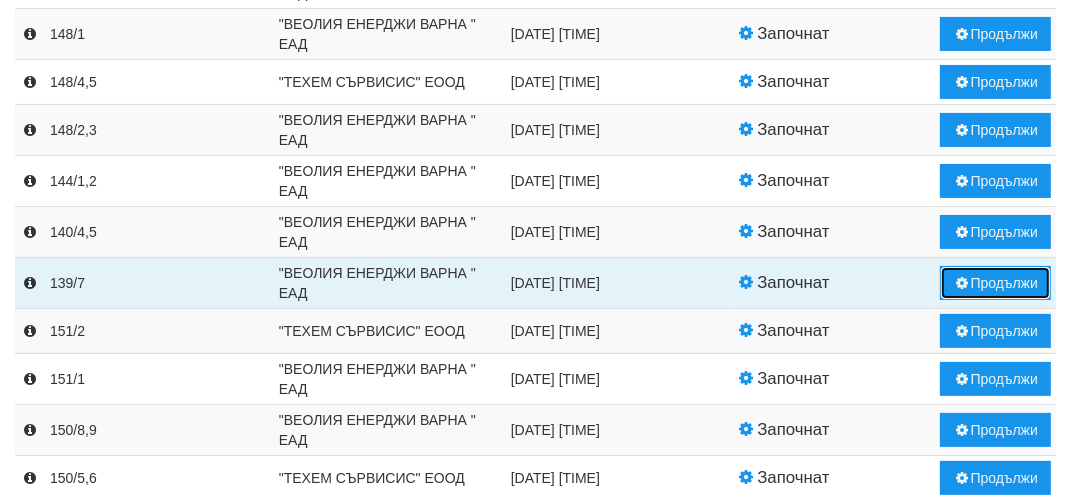 click on "Продължи" at bounding box center (995, 283) 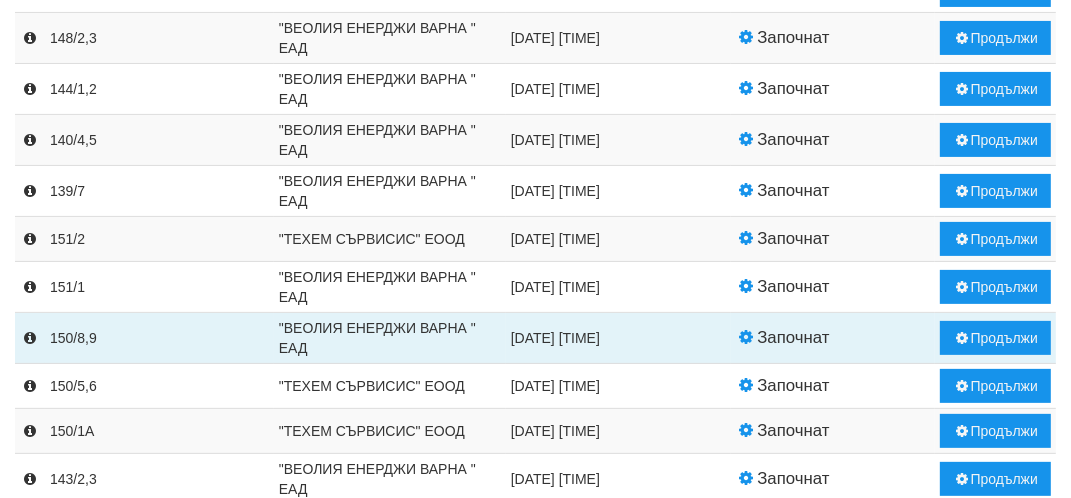 scroll, scrollTop: 416, scrollLeft: 0, axis: vertical 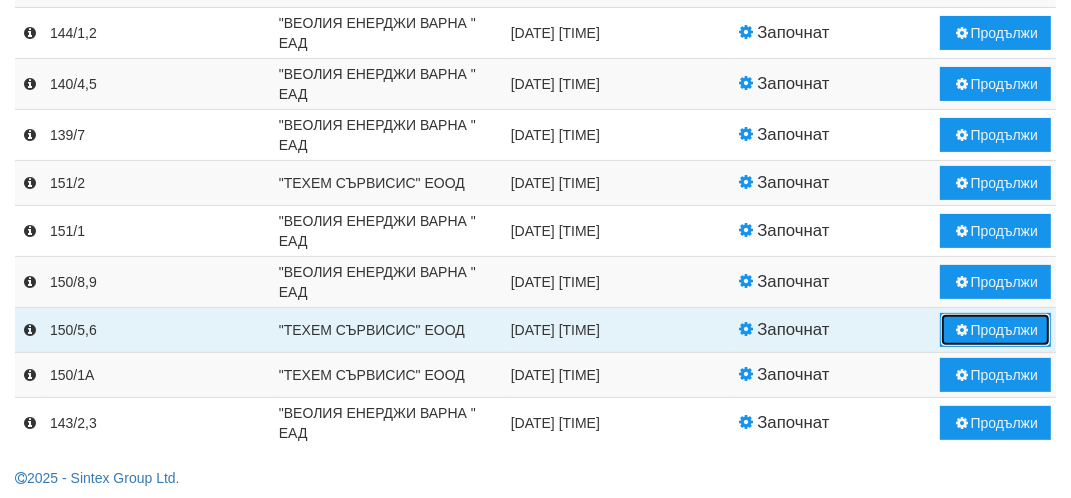 click on "Продължи" at bounding box center [995, 330] 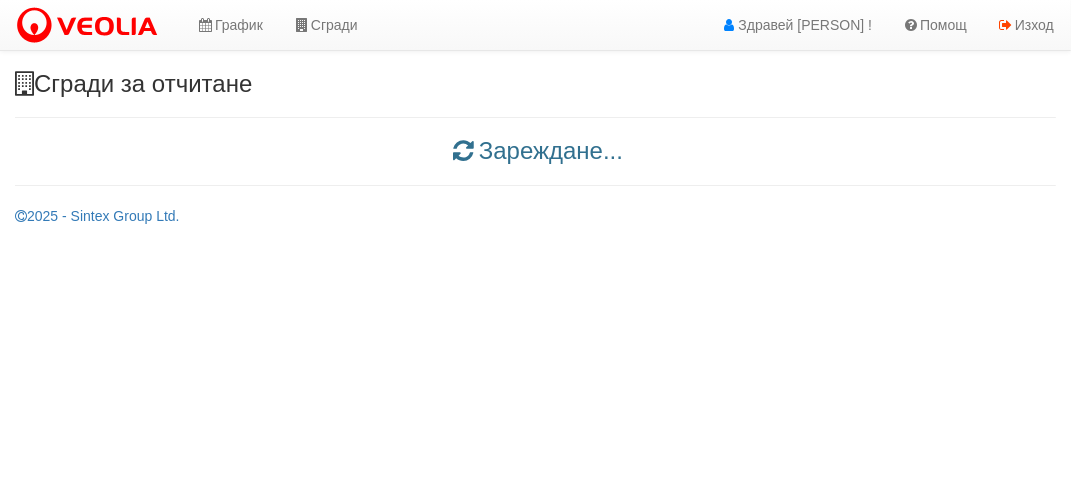 scroll, scrollTop: 0, scrollLeft: 0, axis: both 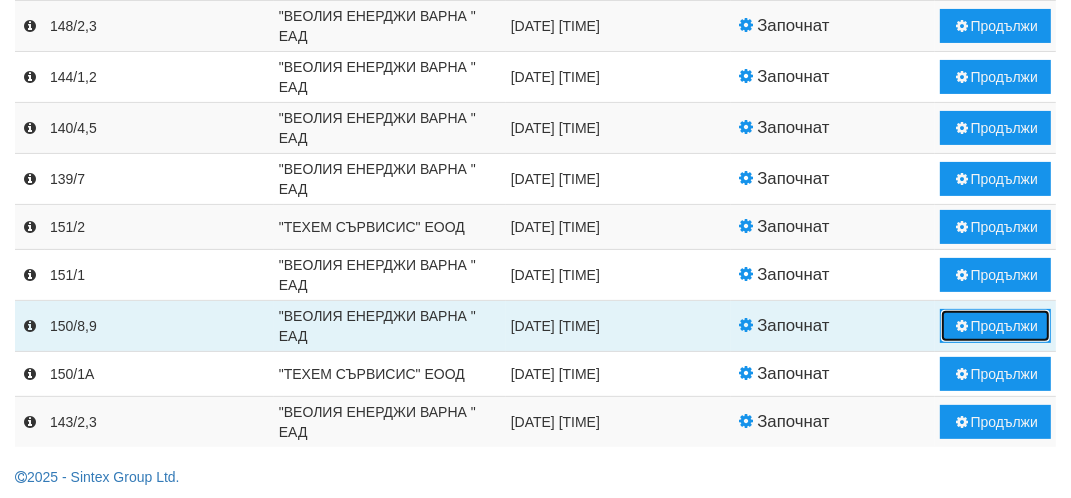 click on "Продължи" at bounding box center [995, 326] 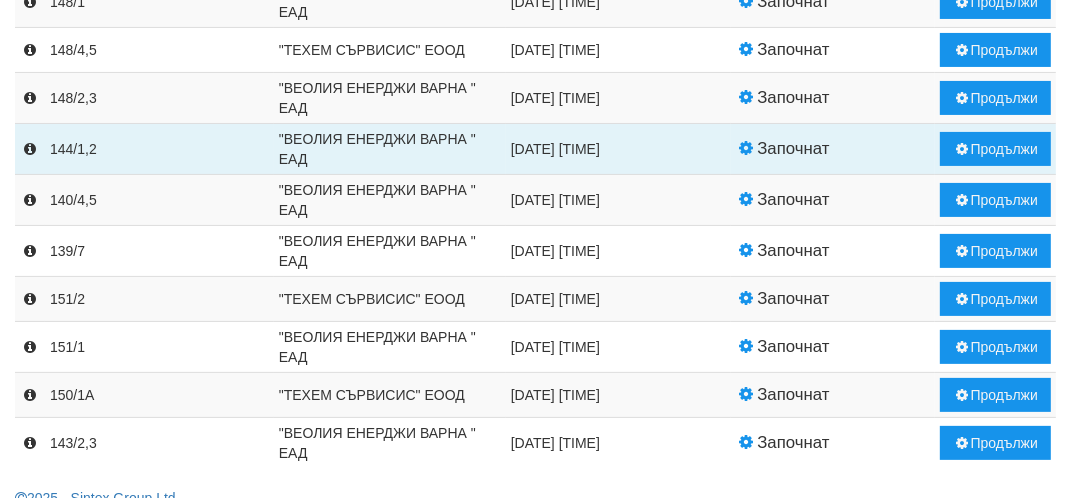 scroll, scrollTop: 321, scrollLeft: 0, axis: vertical 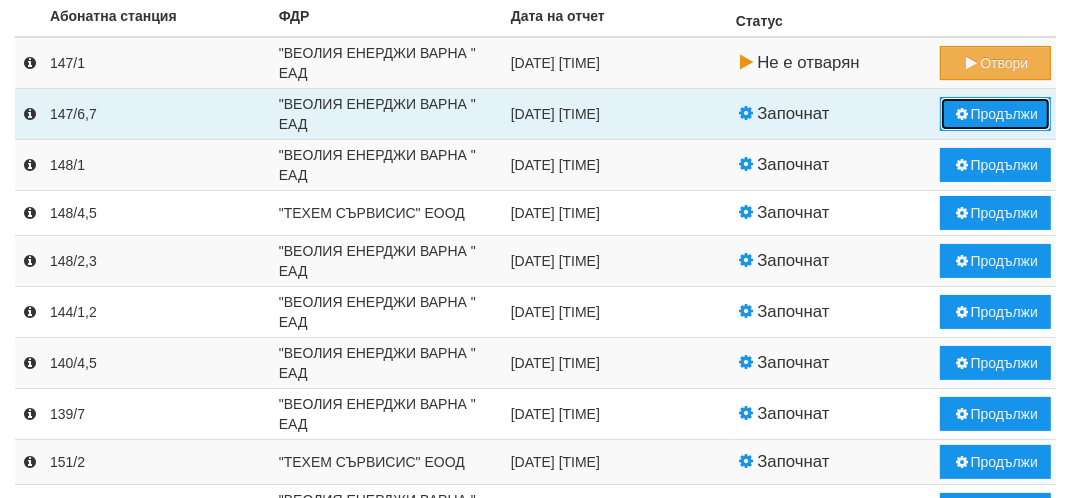 click on "Продължи" at bounding box center [995, 114] 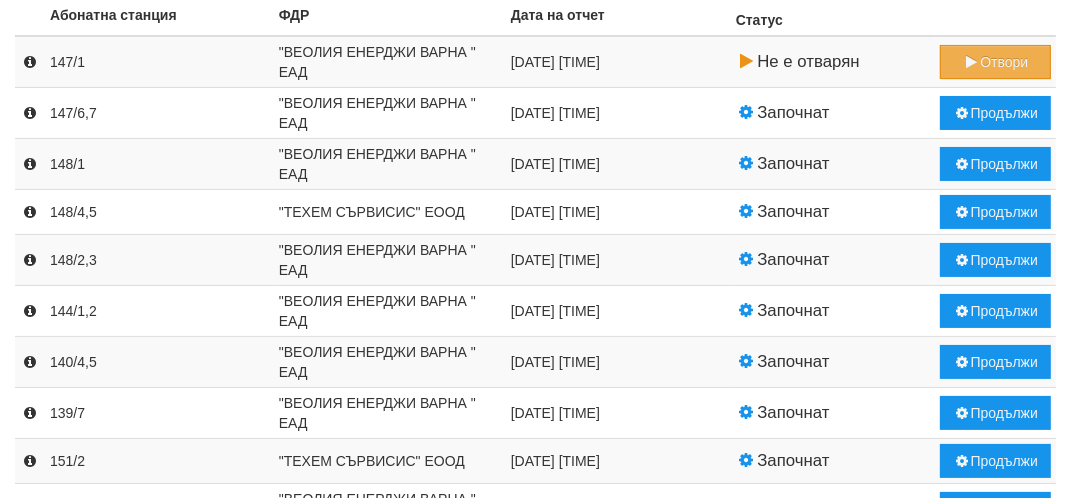 scroll, scrollTop: 137, scrollLeft: 0, axis: vertical 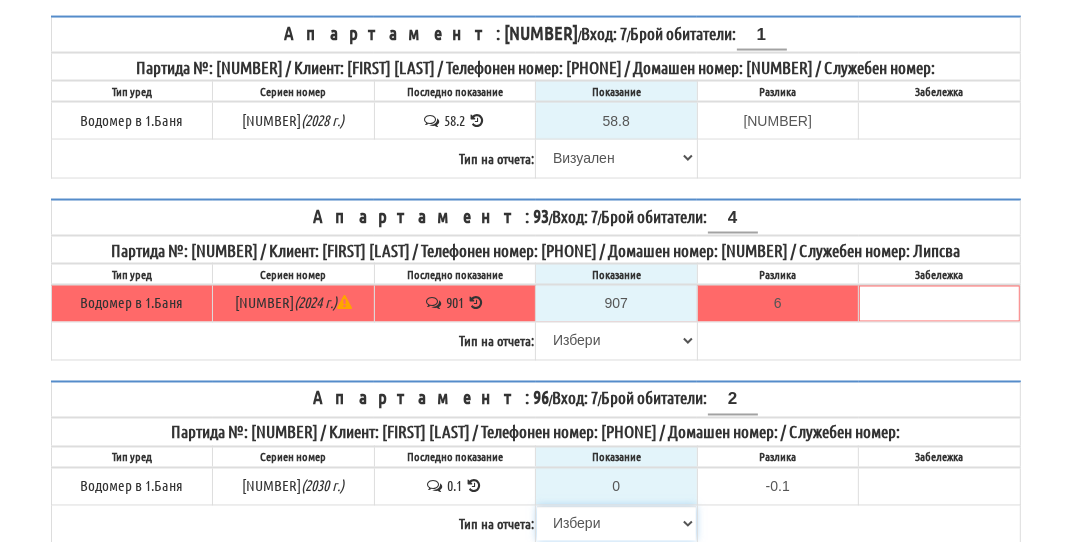 click on "Избери
Визуален
Телефон
Бележка
Неосигурен достъп
Самоотчет
Служебно
Дистанционен" at bounding box center (616, 524) 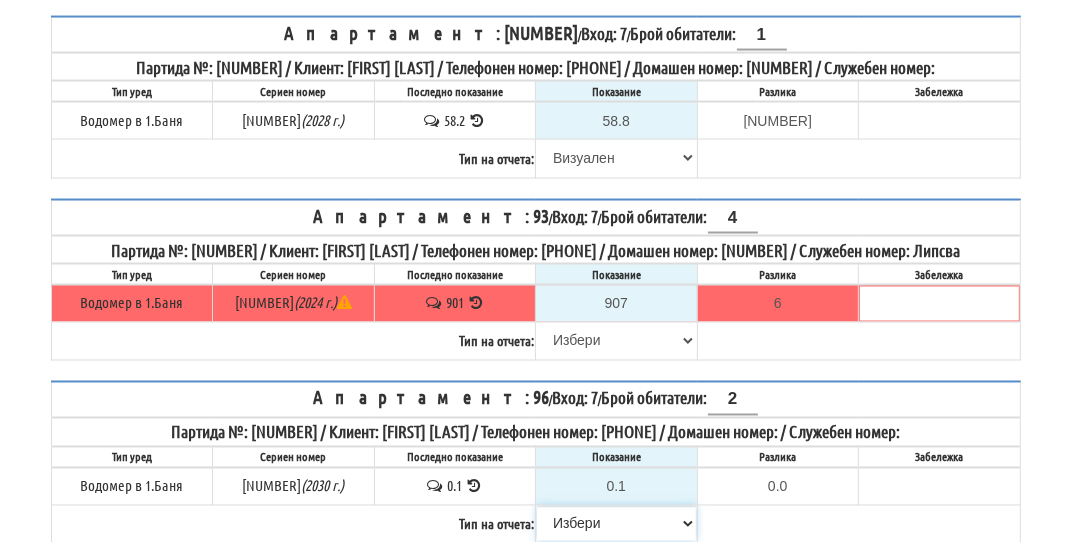 click on "Избери
Визуален
Телефон
Бележка
Неосигурен достъп
Самоотчет
Служебно
Дистанционен" at bounding box center (616, 524) 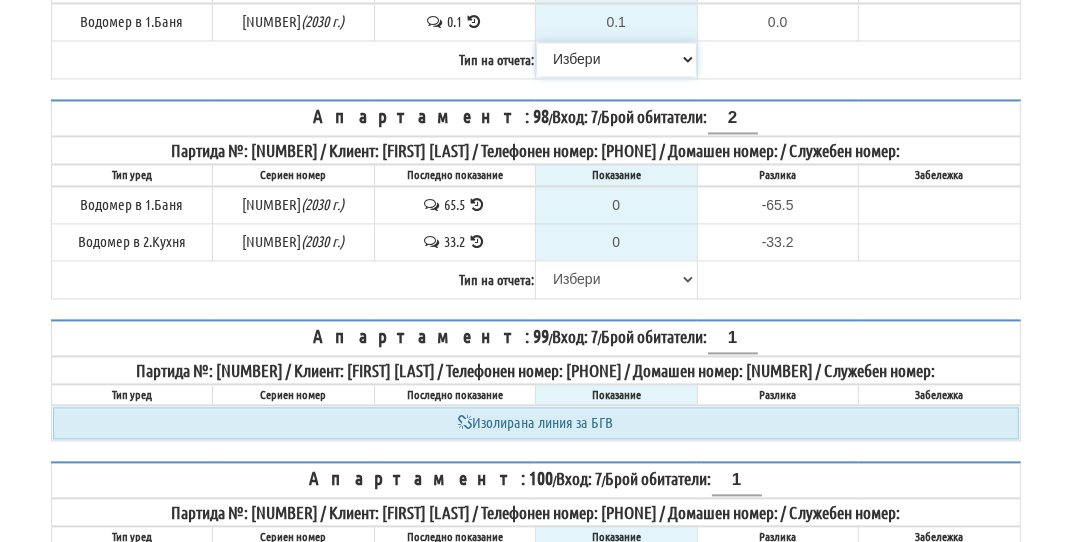 scroll, scrollTop: 2900, scrollLeft: 0, axis: vertical 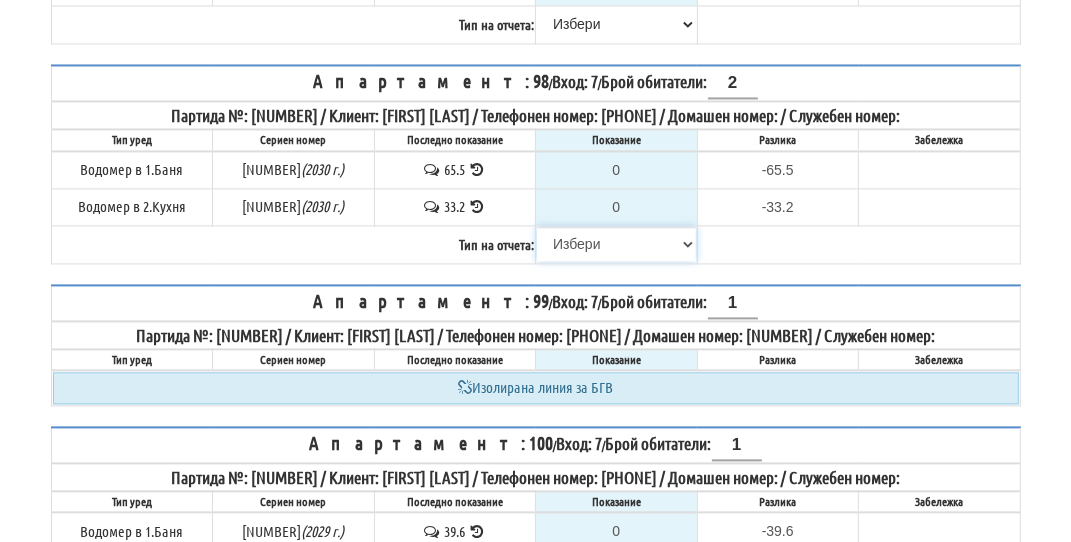 click on "Избери
Визуален
Телефон
Бележка
Неосигурен достъп
Самоотчет
Служебно
Дистанционен" at bounding box center [616, 244] 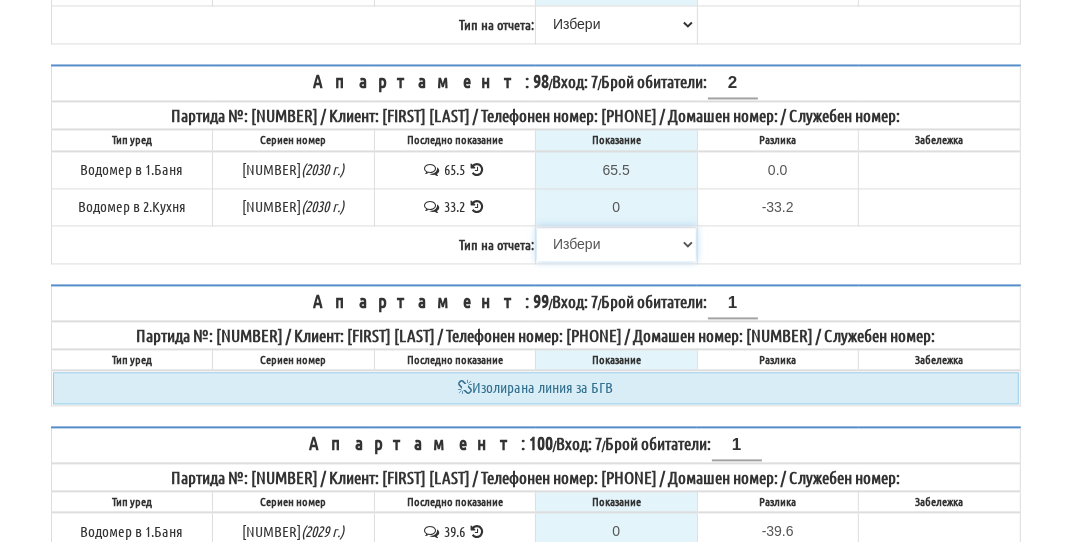 type on "33.2" 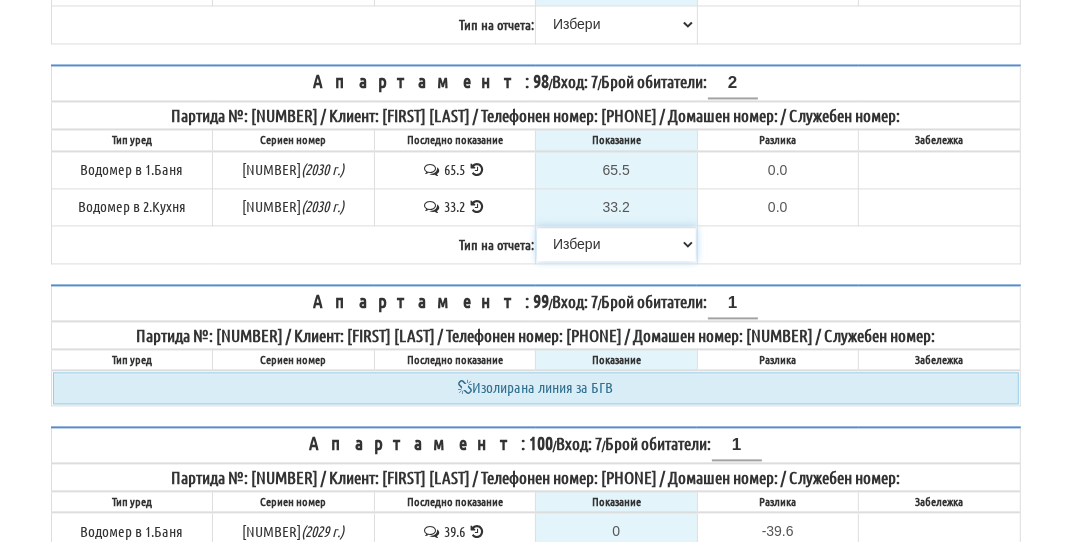 click on "Избери
Визуален
Телефон
Бележка
Неосигурен достъп
Самоотчет
Служебно
Дистанционен" at bounding box center [616, 244] 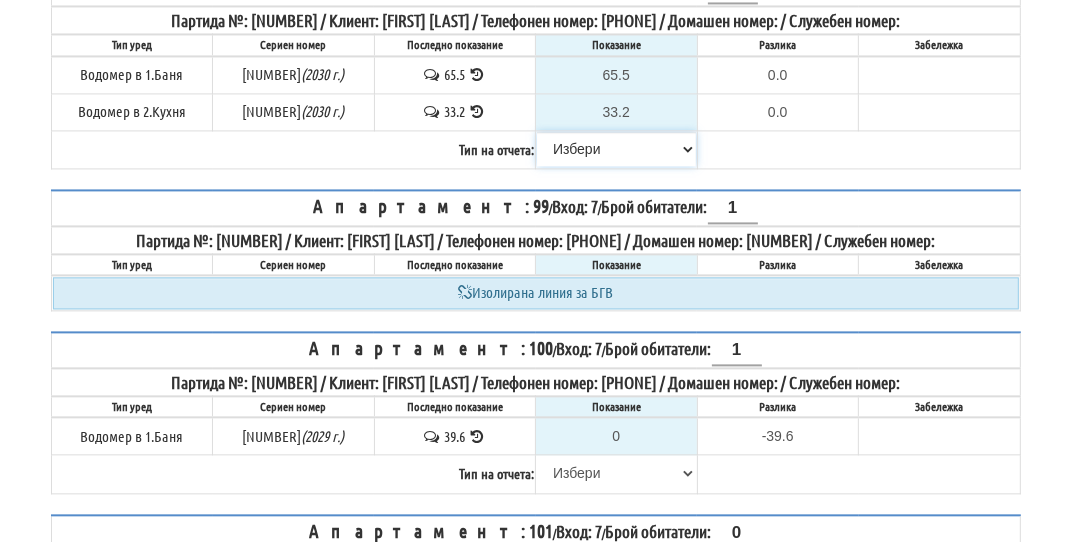 scroll, scrollTop: 3000, scrollLeft: 0, axis: vertical 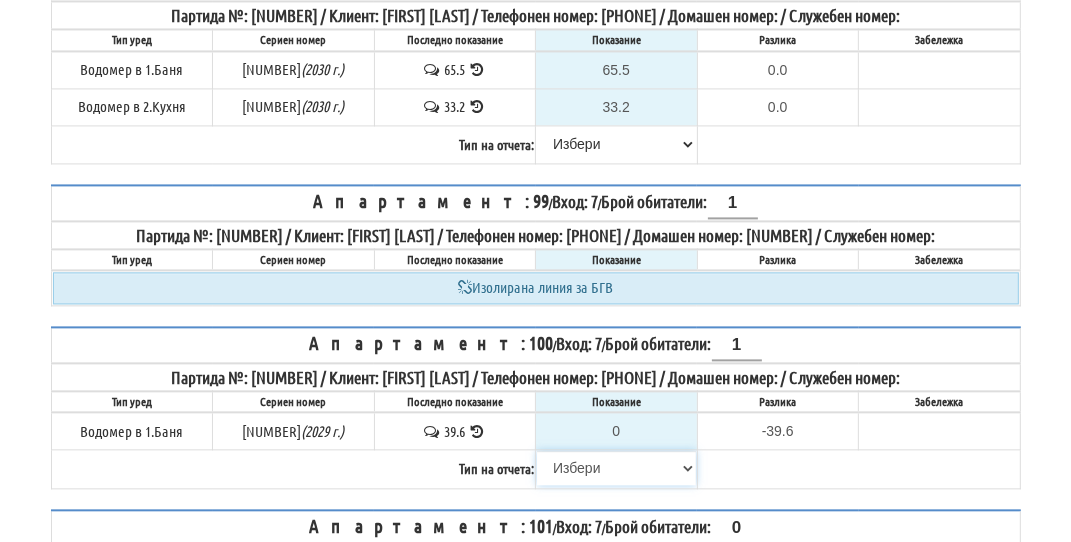 click on "Избери
Визуален
Телефон
Бележка
Неосигурен достъп
Самоотчет
Служебно
Дистанционен" at bounding box center [616, 468] 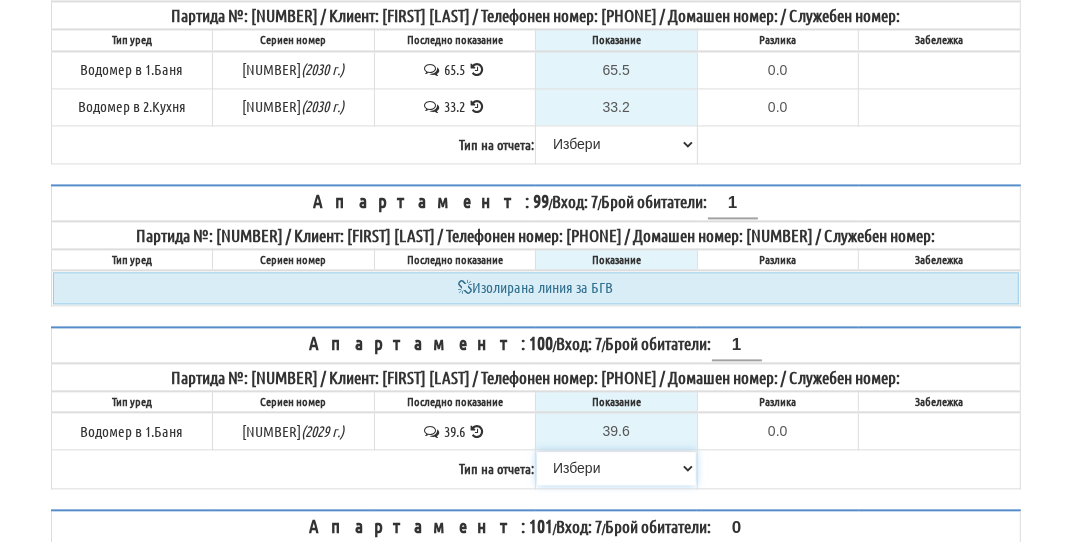 click on "Избери
Визуален
Телефон
Бележка
Неосигурен достъп
Самоотчет
Служебно
Дистанционен" at bounding box center [616, 468] 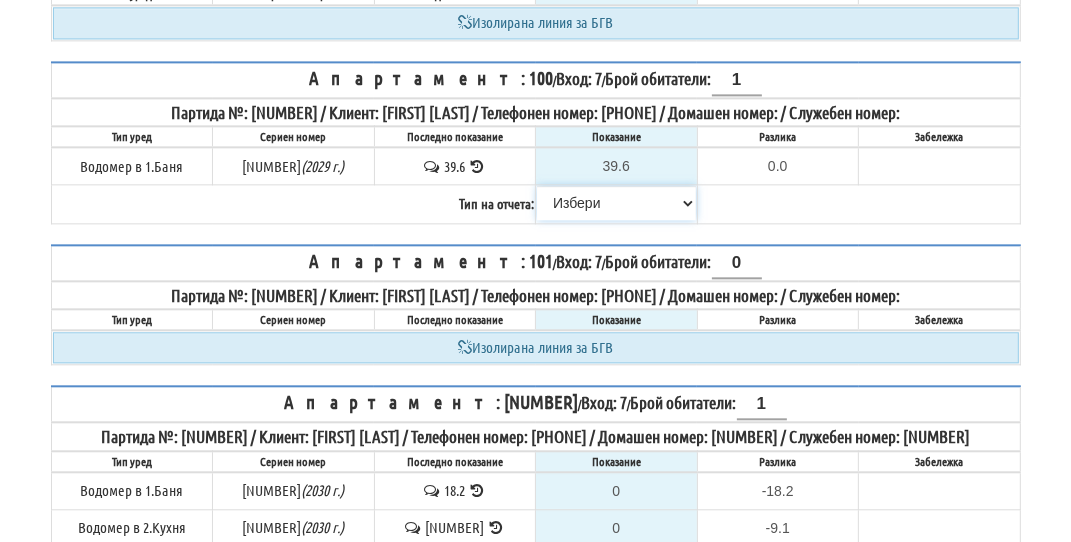 scroll, scrollTop: 3300, scrollLeft: 0, axis: vertical 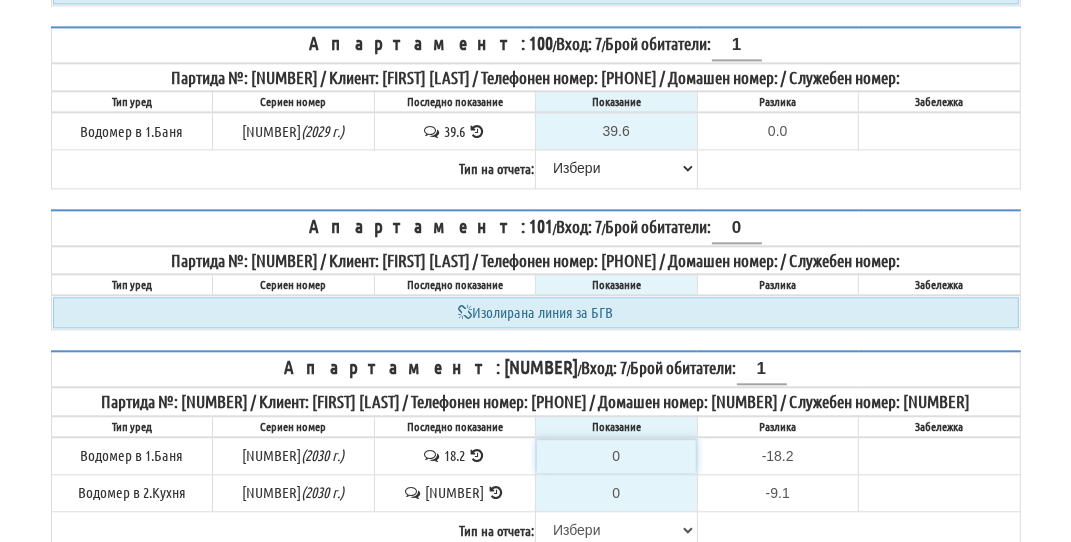 click on "0" at bounding box center (616, 456) 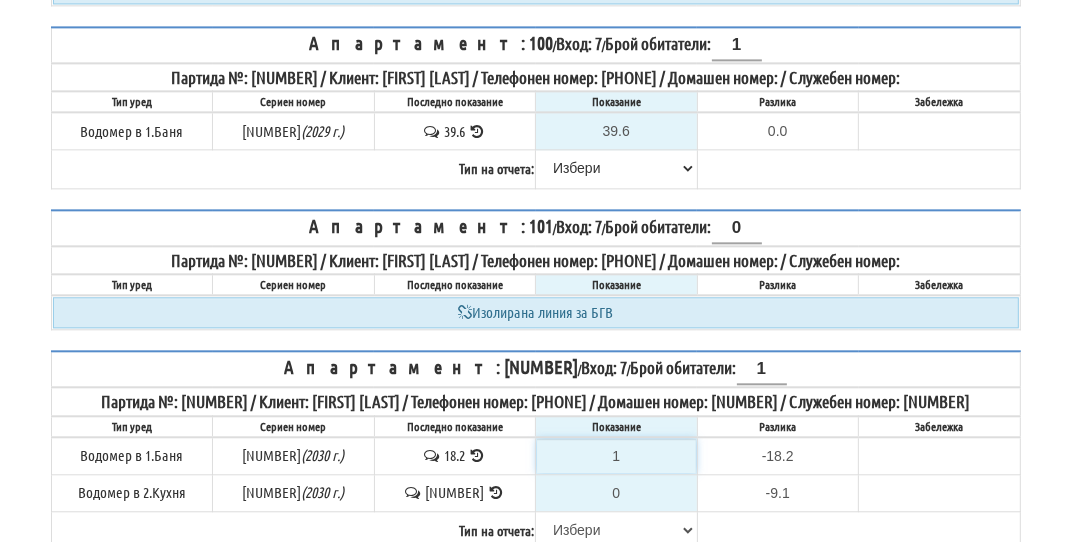 type on "-17.200" 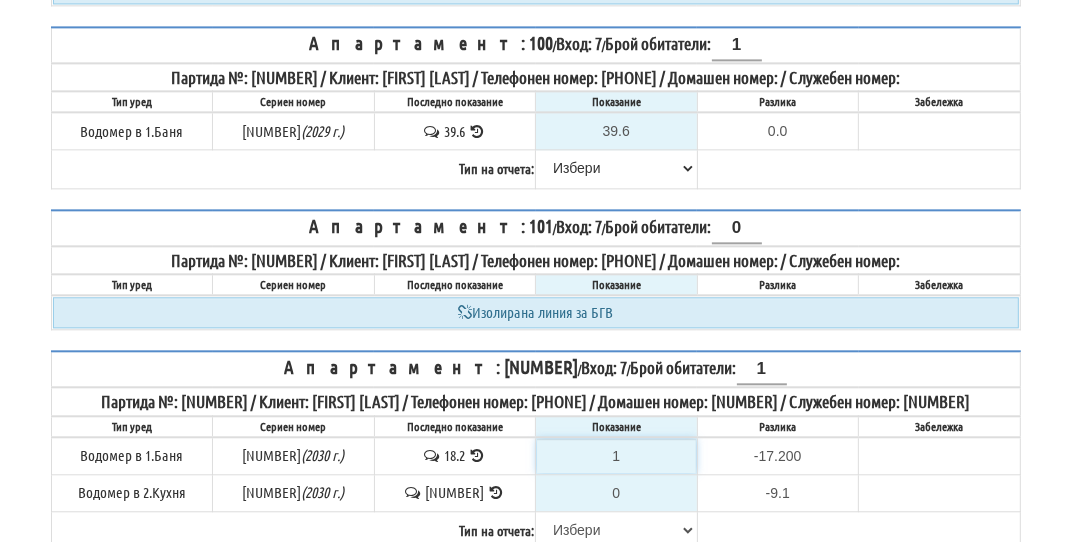type on "18" 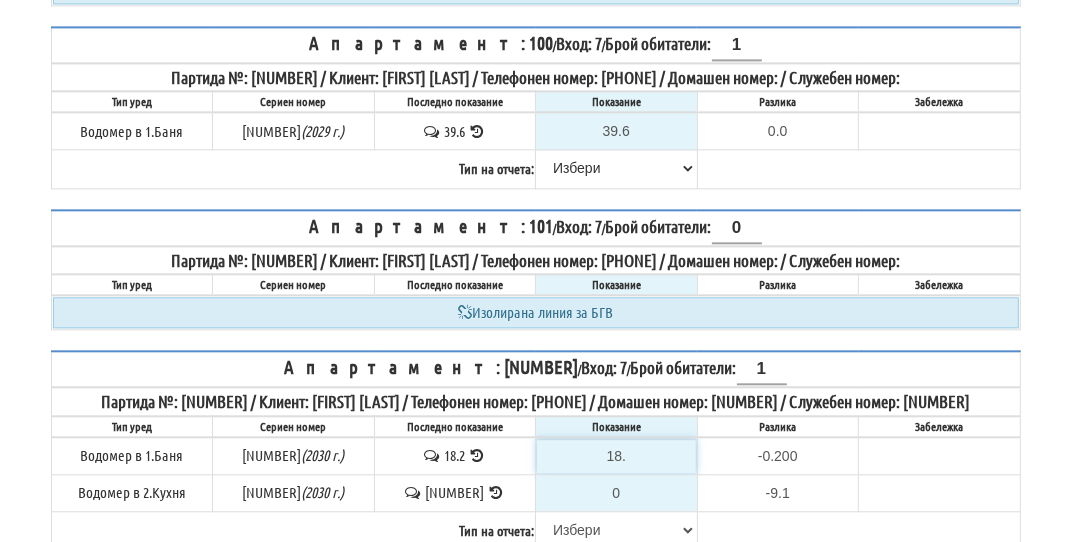 type on "18.6" 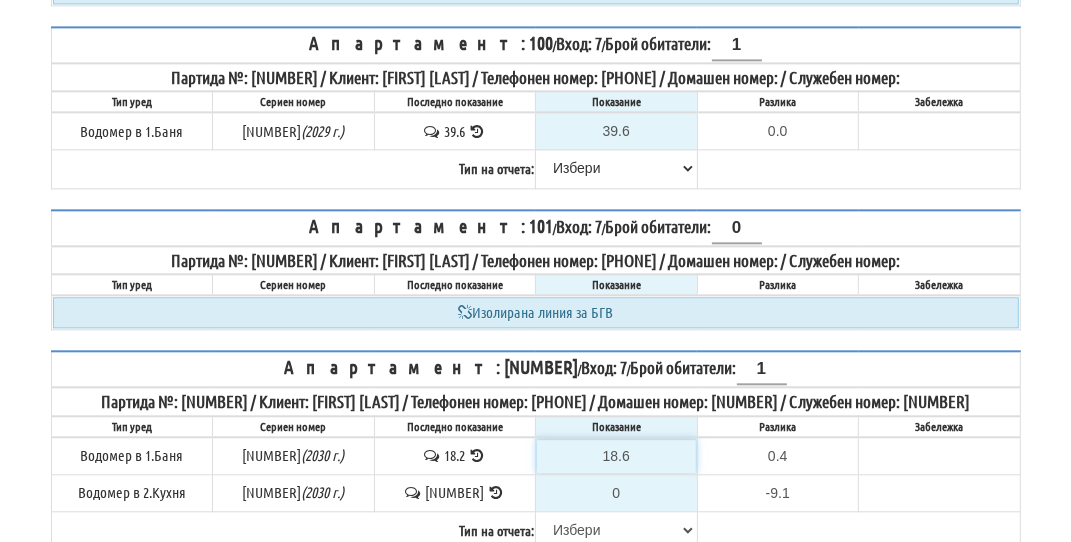 type on "18.69" 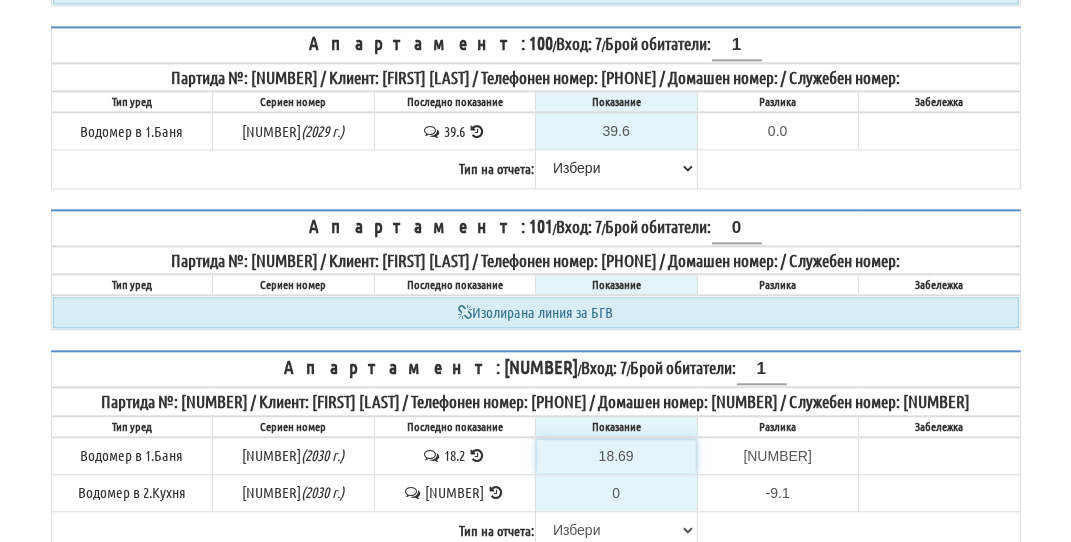 type on "18.693" 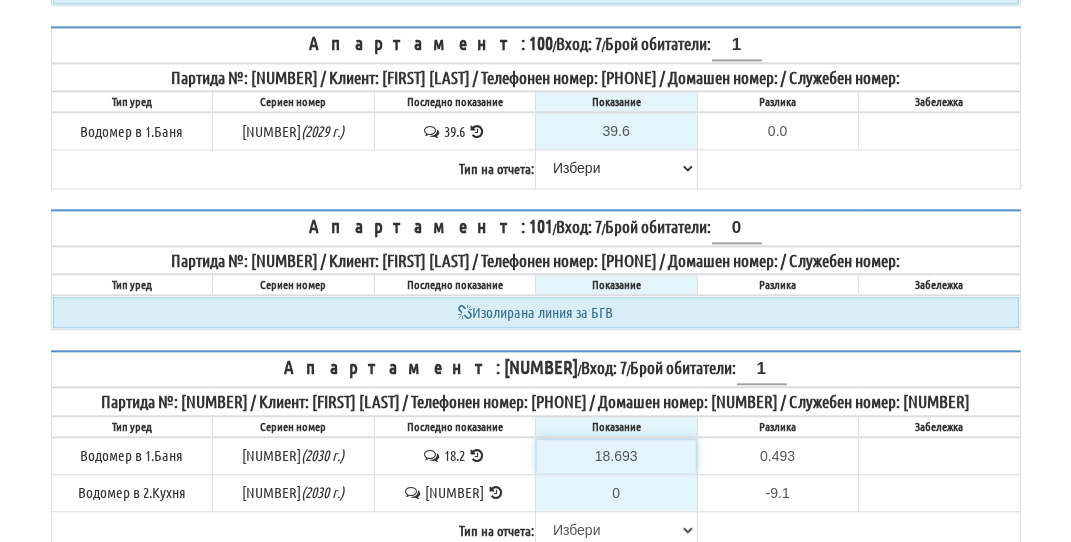 type on "18.693" 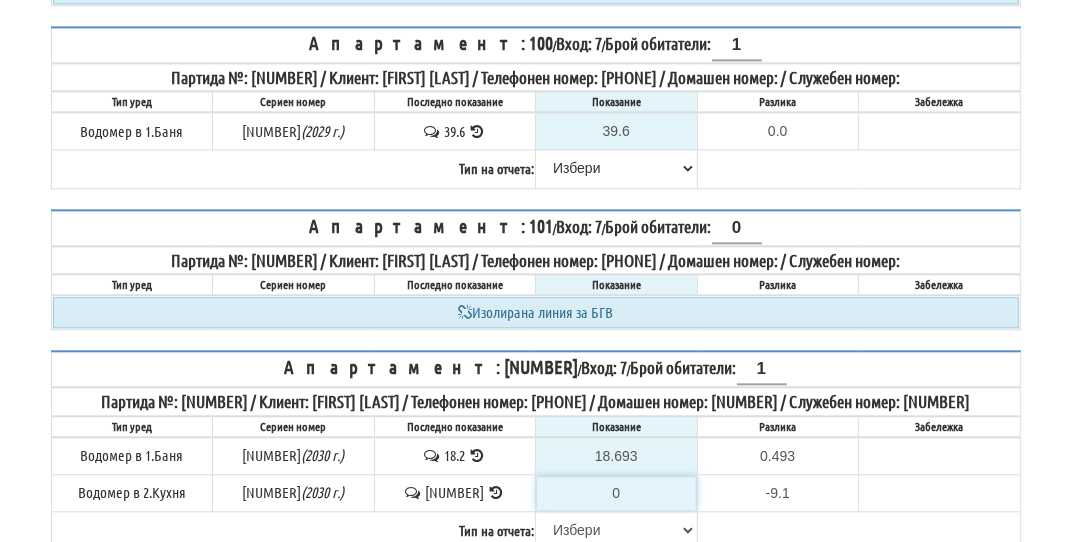 type on "-9.100" 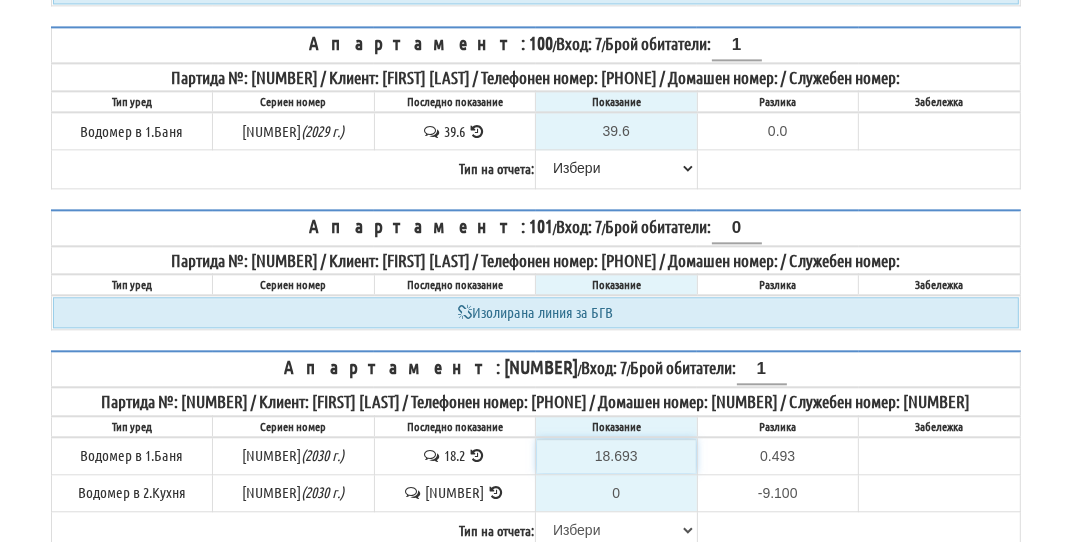 click on "18.693" at bounding box center [616, 456] 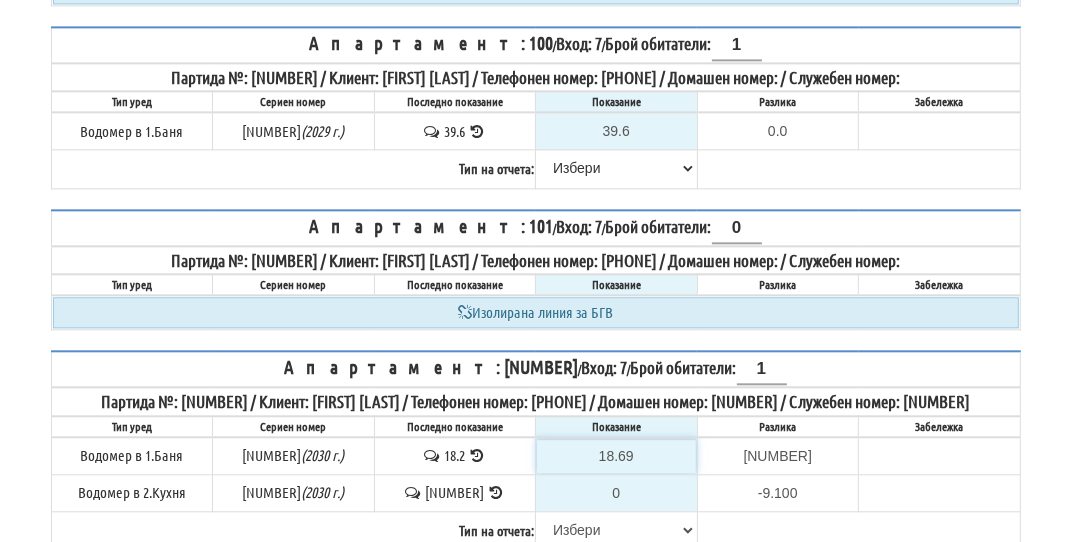 type on "18.6" 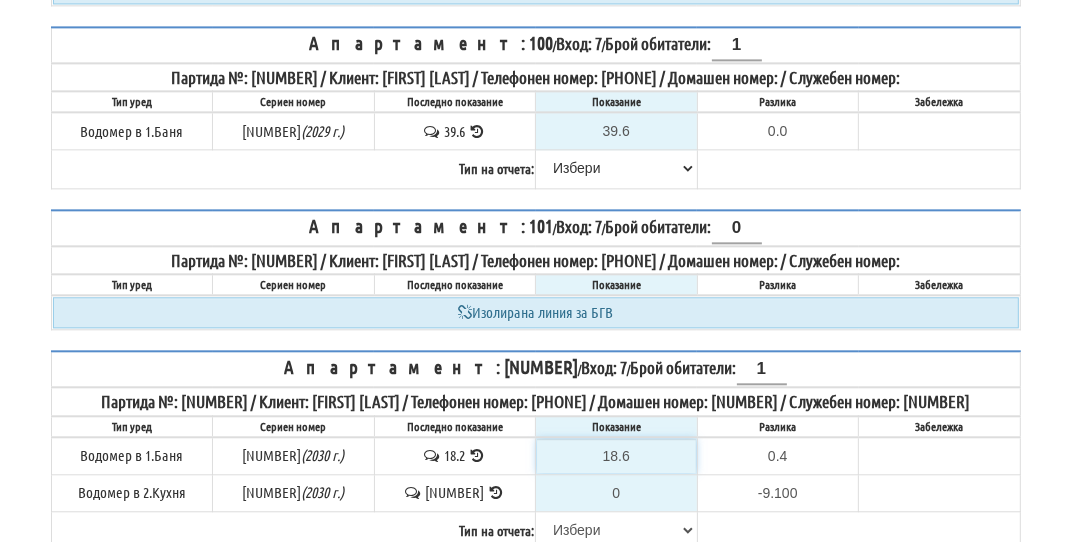 type on "18.6" 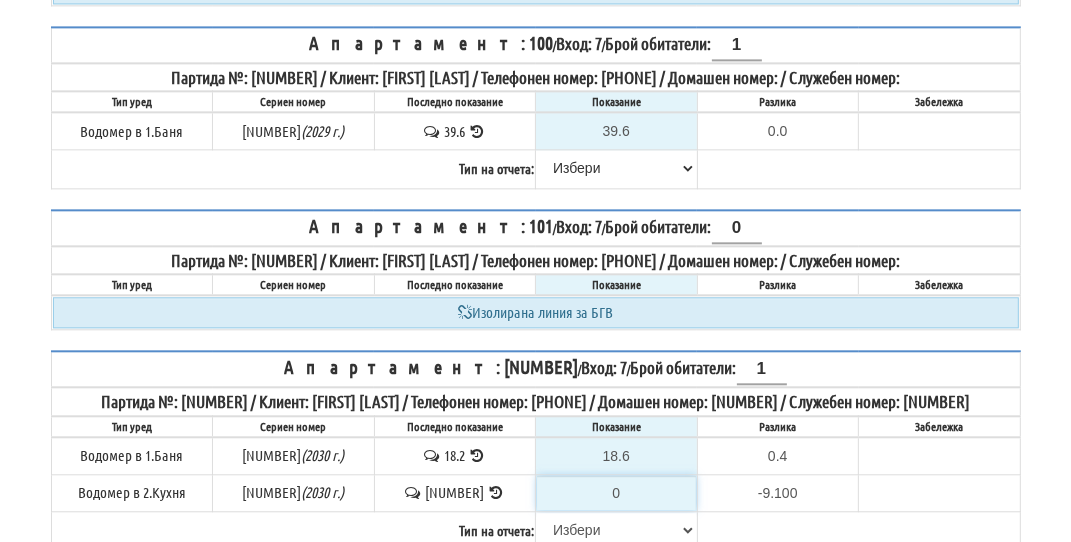 type on "9" 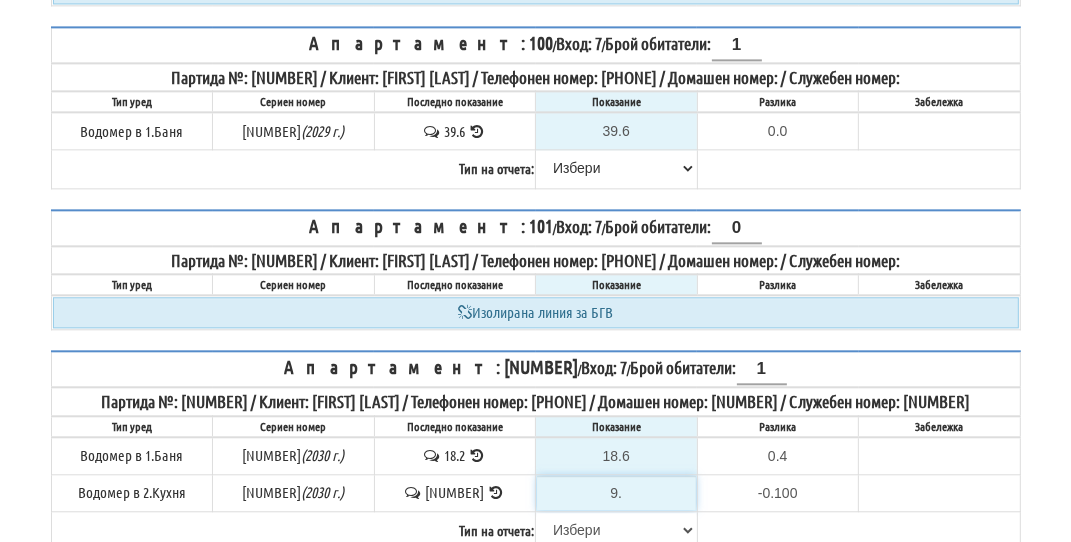 type on "9.3" 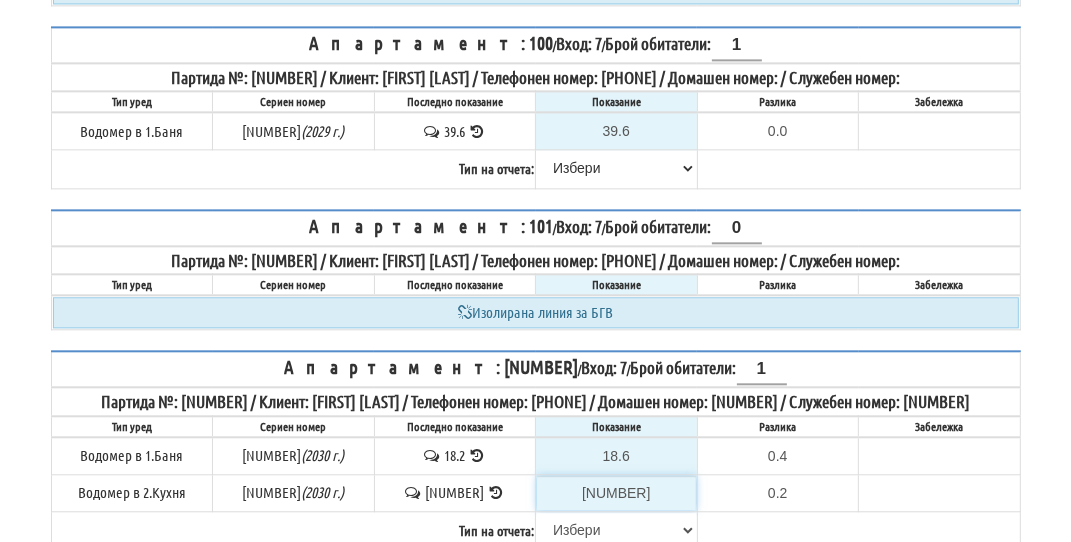 type on "9.3" 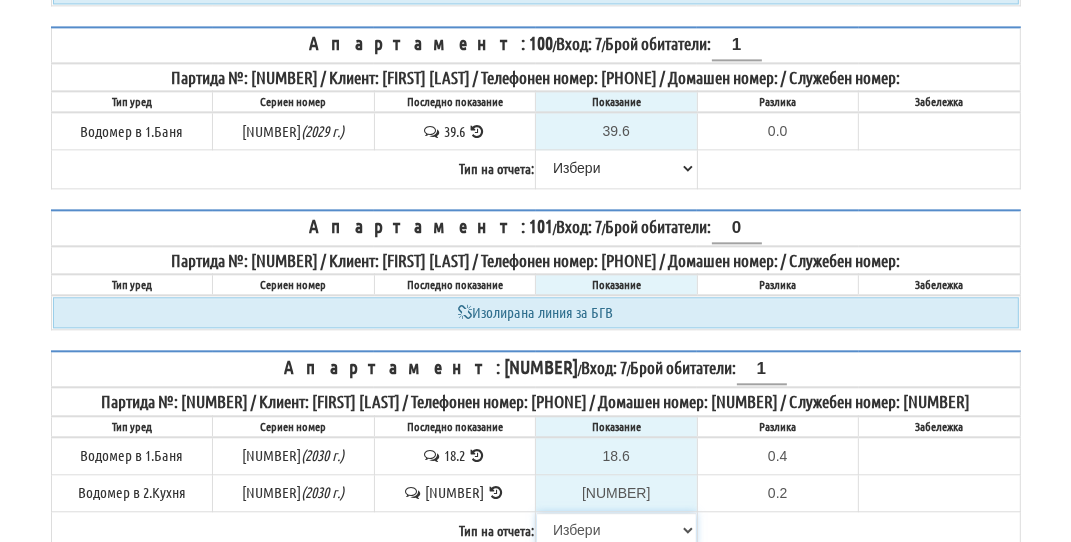 click on "Избери
Визуален
Телефон
Бележка
Неосигурен достъп
Самоотчет
Служебно
Дистанционен" at bounding box center [616, 530] 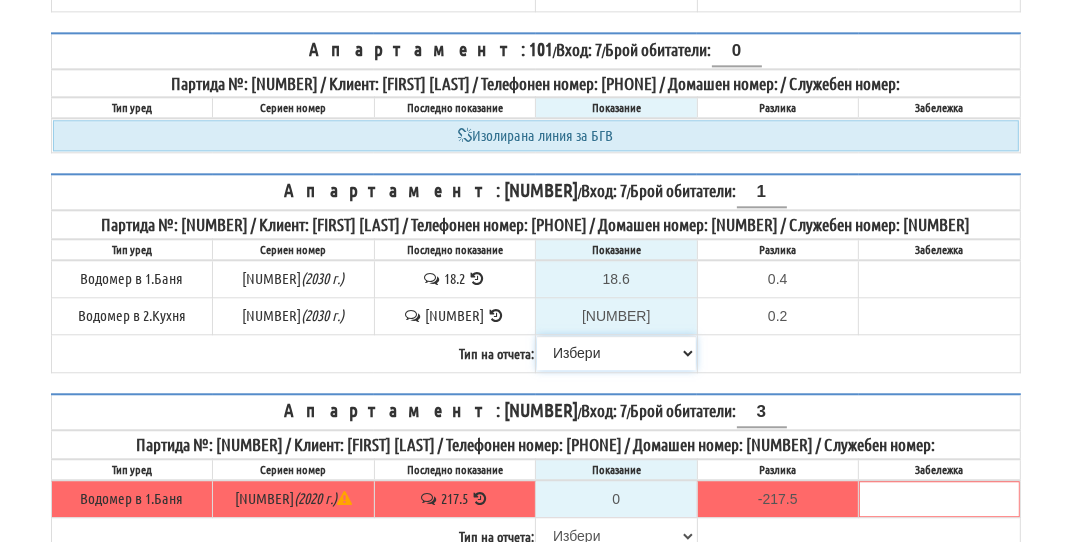 scroll, scrollTop: 3500, scrollLeft: 0, axis: vertical 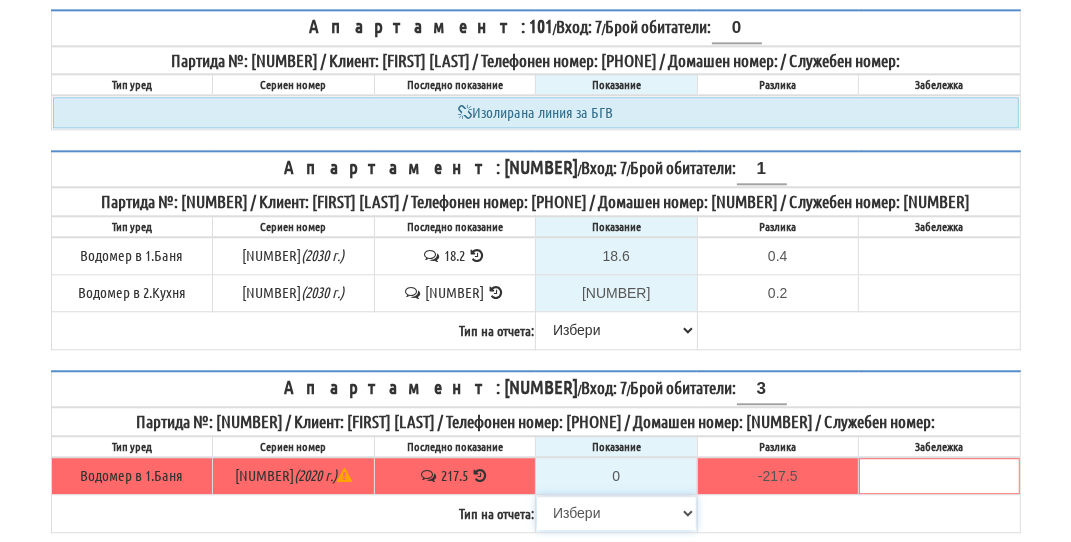 click on "Избери
Визуален
Телефон
Бележка
Неосигурен достъп
Самоотчет
Служебно
Дистанционен" at bounding box center [616, 513] 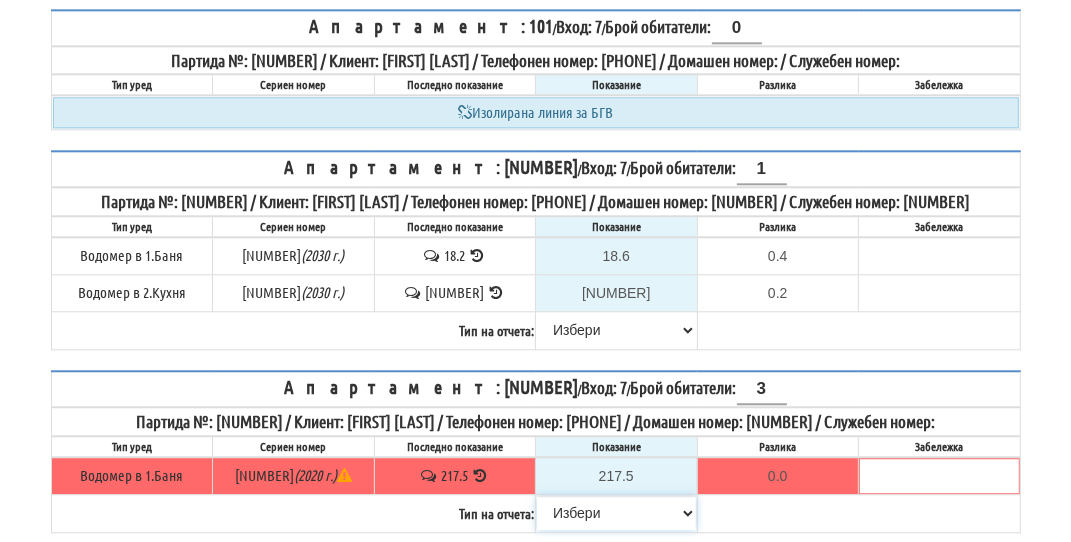 click on "Избери
Визуален
Телефон
Бележка
Неосигурен достъп
Самоотчет
Служебно
Дистанционен" at bounding box center (616, 513) 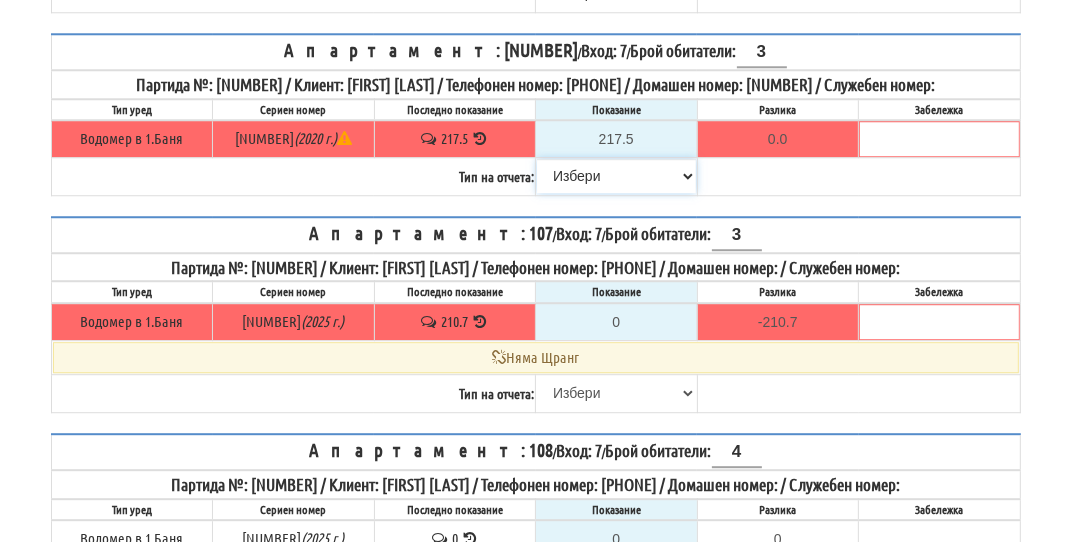 scroll, scrollTop: 3900, scrollLeft: 0, axis: vertical 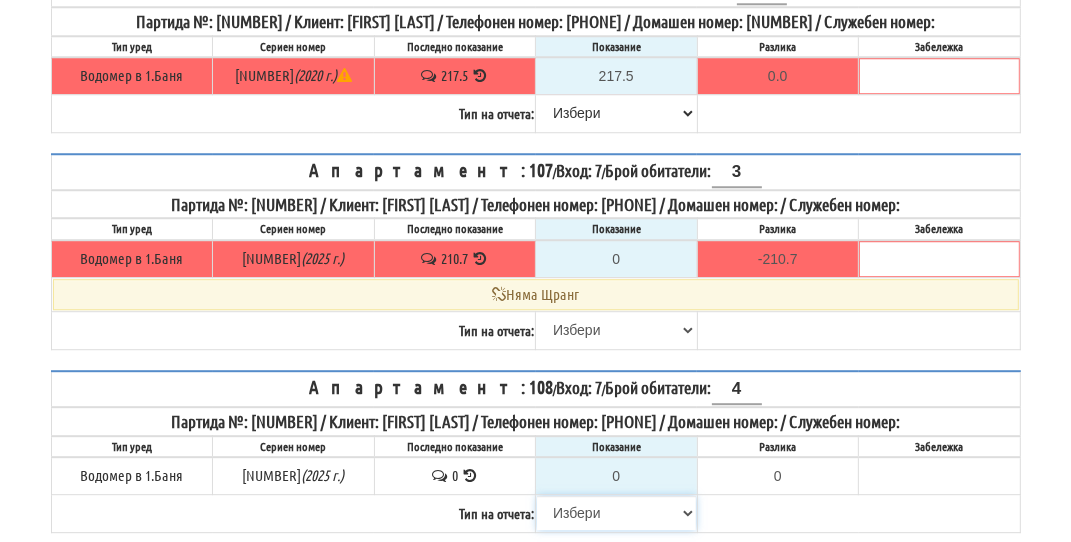 click on "Избери
Визуален
Телефон
Бележка
Неосигурен достъп
Самоотчет
Служебно
Дистанционен" at bounding box center (616, 513) 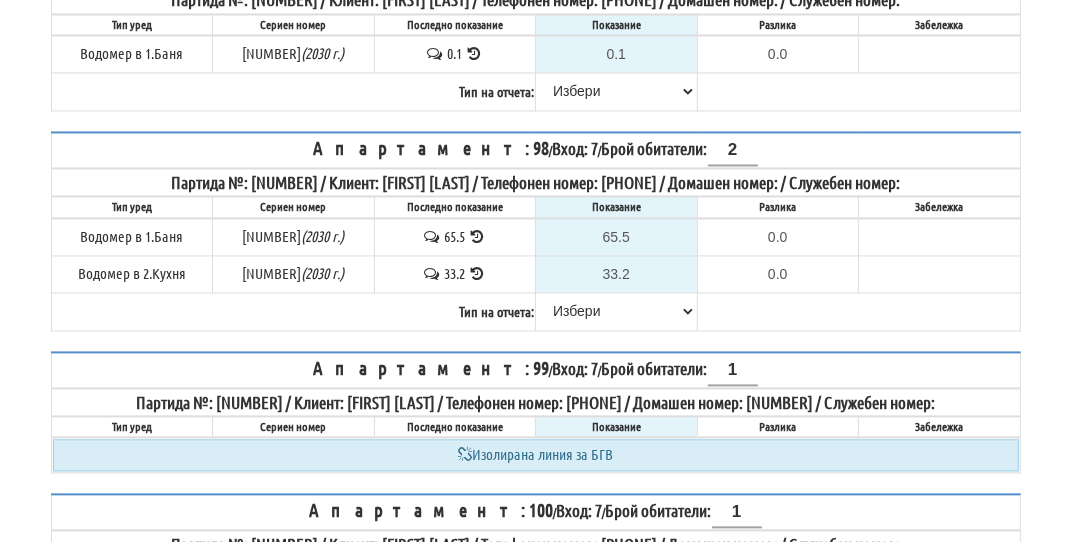 scroll, scrollTop: 2700, scrollLeft: 0, axis: vertical 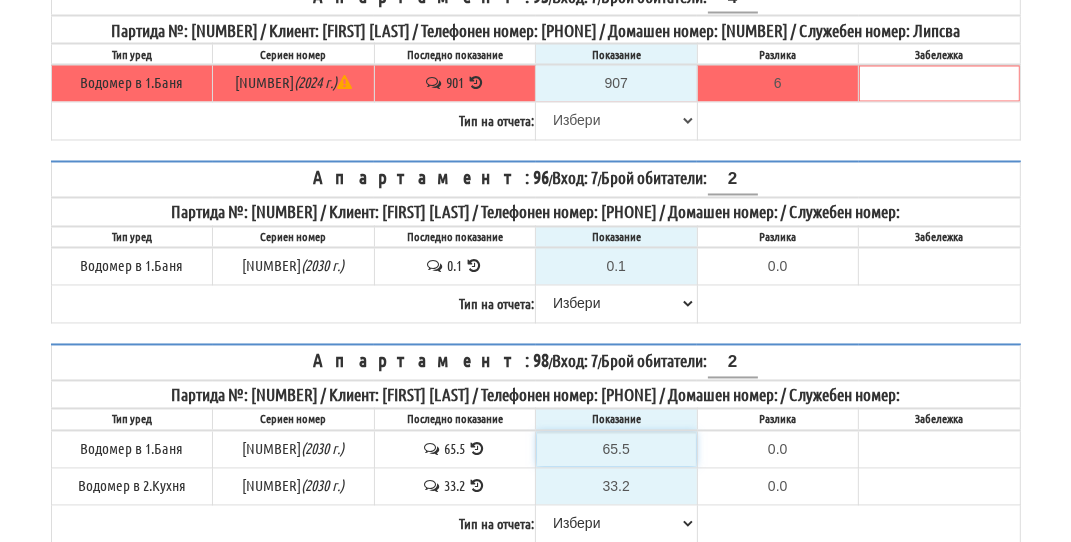 click on "65.5" at bounding box center (616, 450) 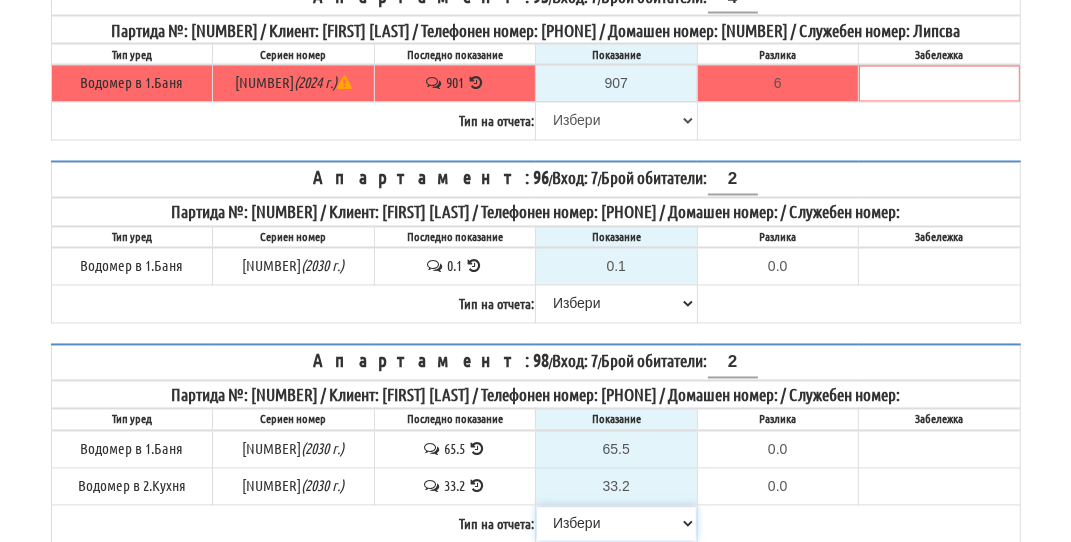 click on "Избери
Визуален
Телефон
Бележка
Неосигурен достъп
Самоотчет
Служебно
Дистанционен" at bounding box center (616, 524) 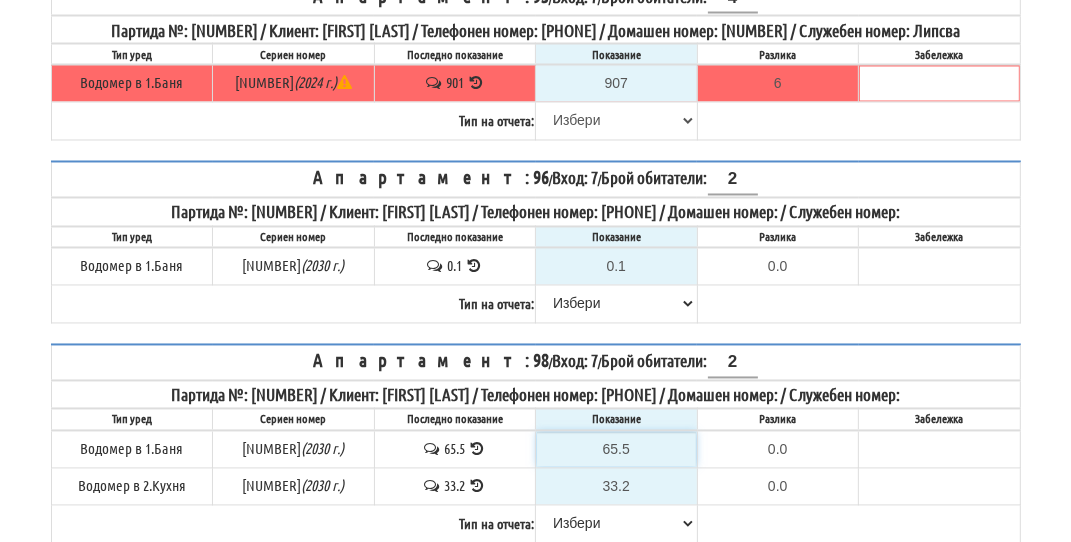 click on "65.5" at bounding box center (616, 450) 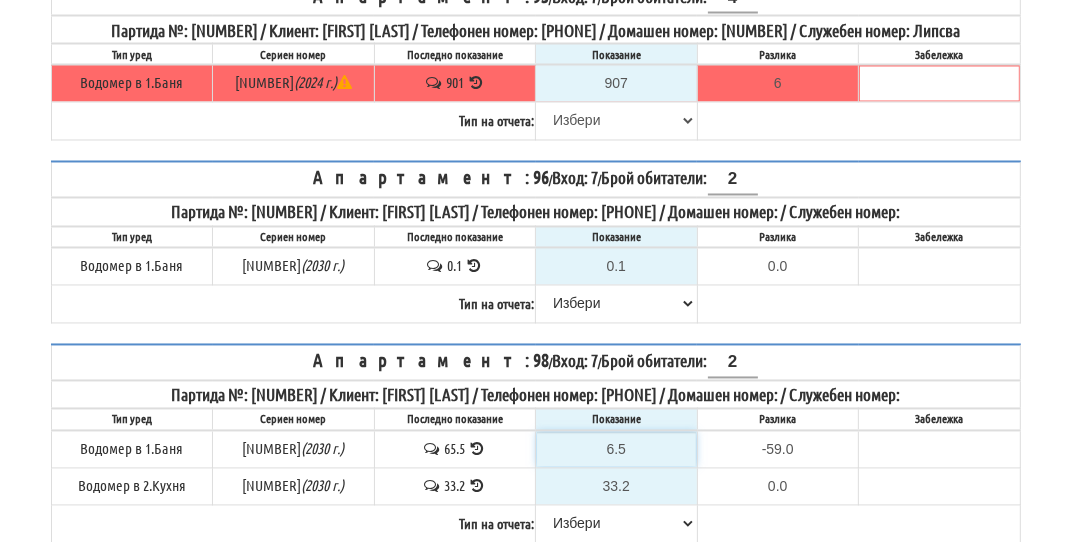 type on "66.5" 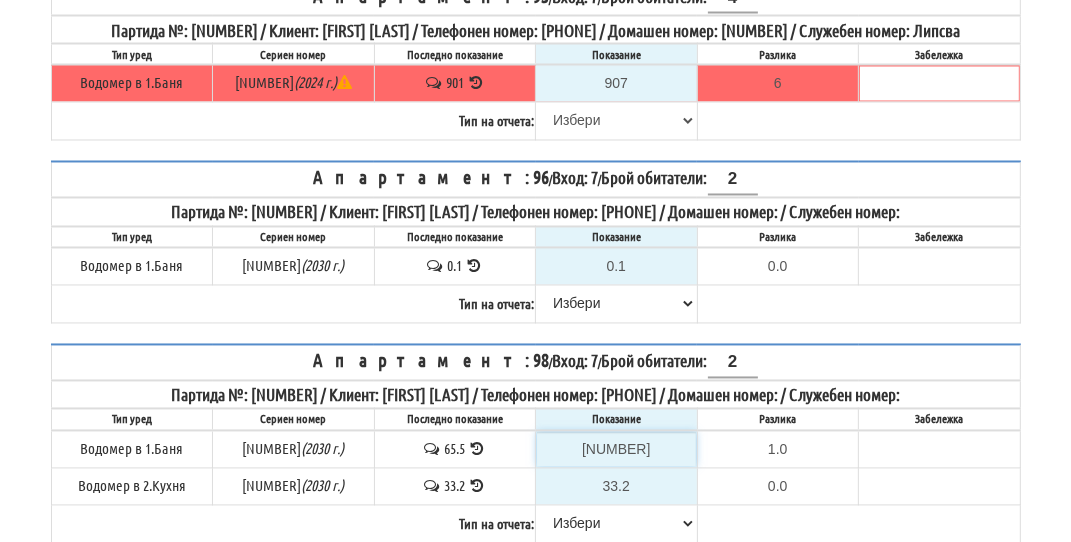 type on "6.5" 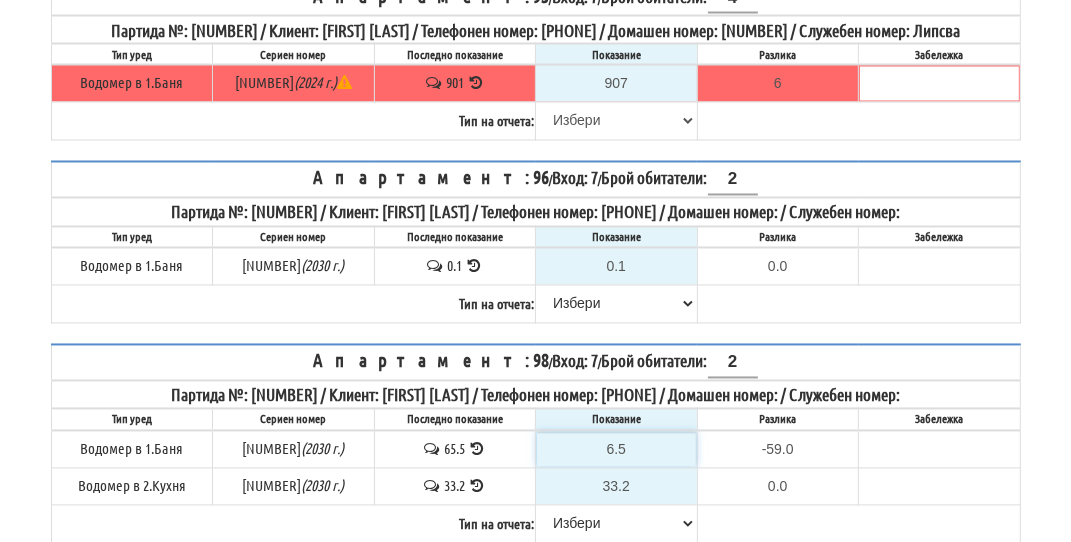 type on "67.5" 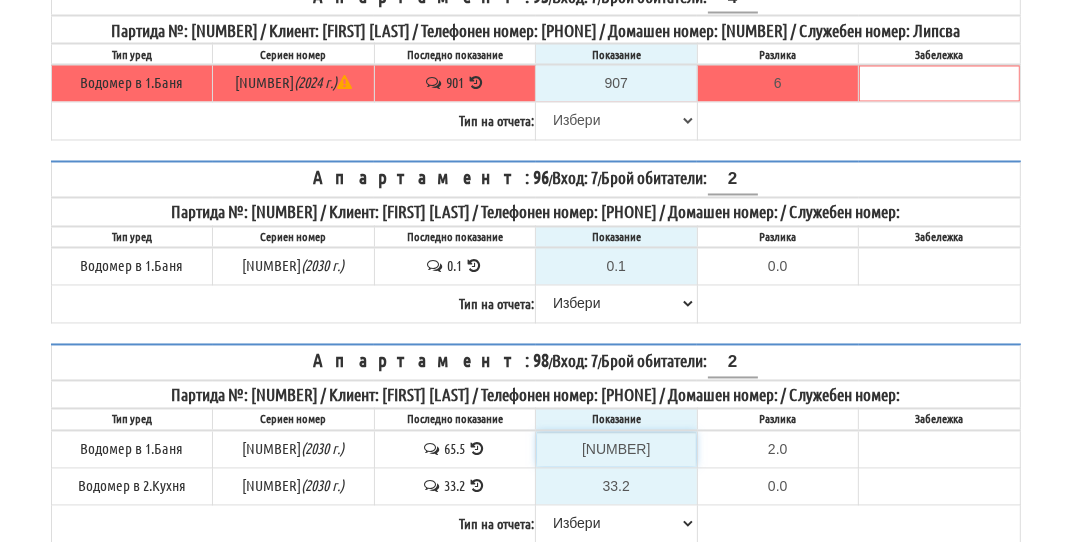 type on "67." 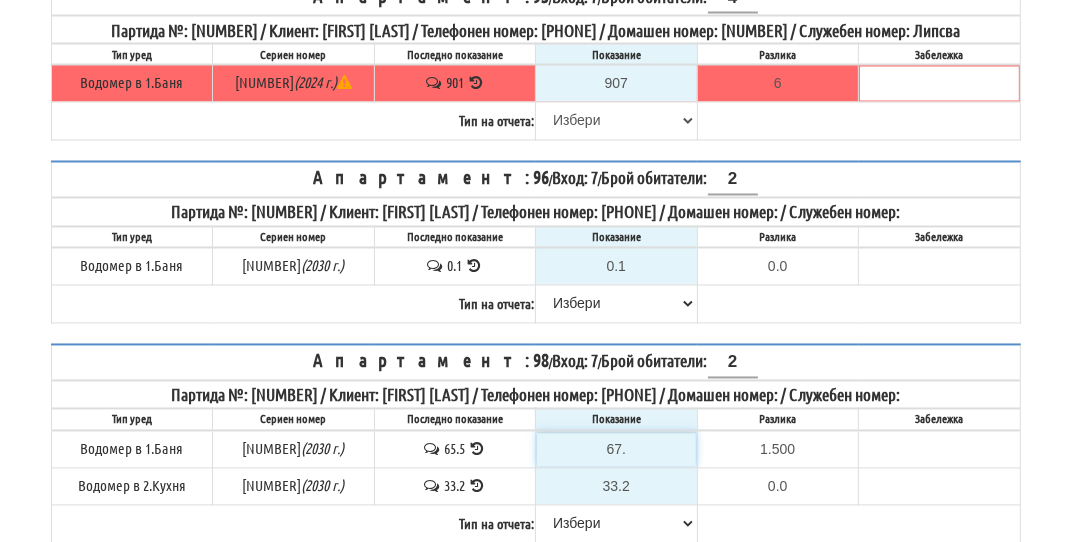type on "67" 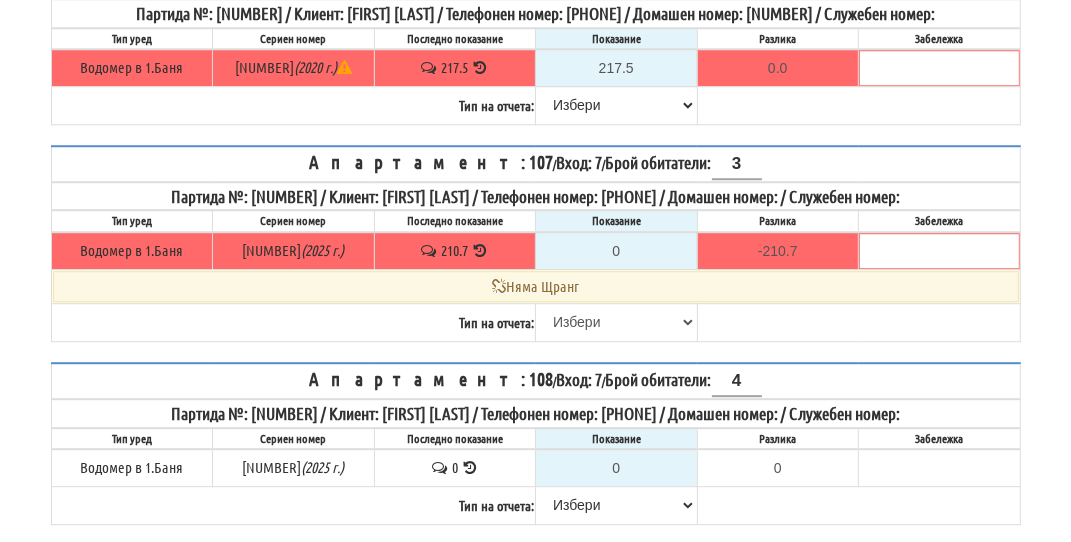 scroll, scrollTop: 4020, scrollLeft: 0, axis: vertical 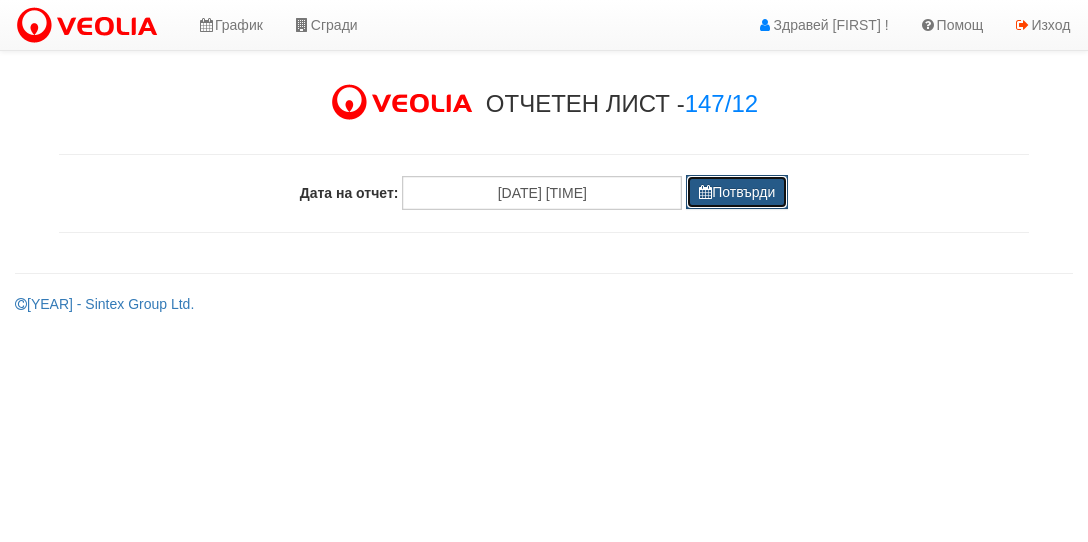 click on "Потвърди" at bounding box center [737, 192] 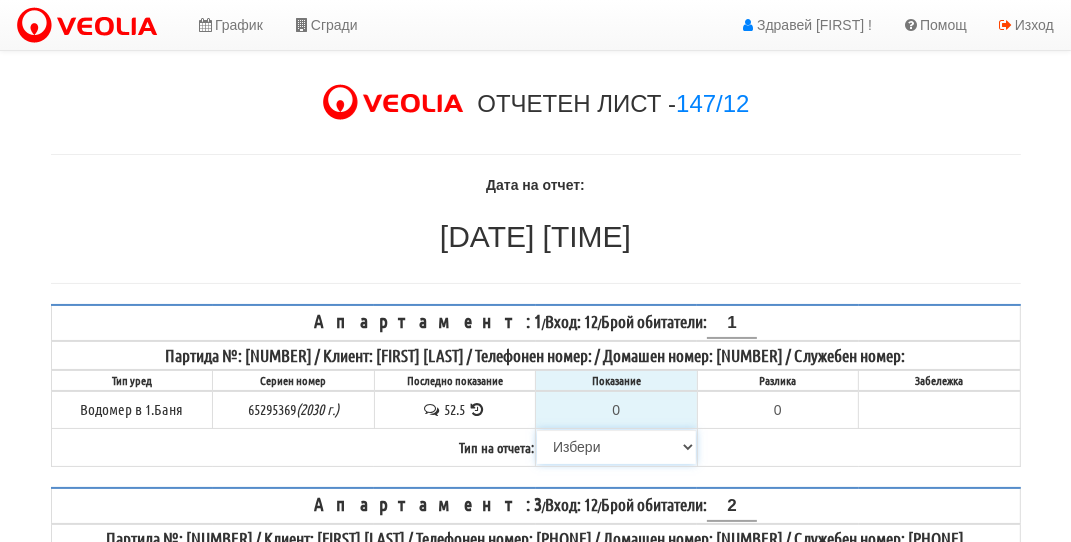 click on "Избери
Визуален
Телефон
Бележка
Неосигурен достъп
Самоотчет
Служебно
Дистанционен" at bounding box center [616, 447] 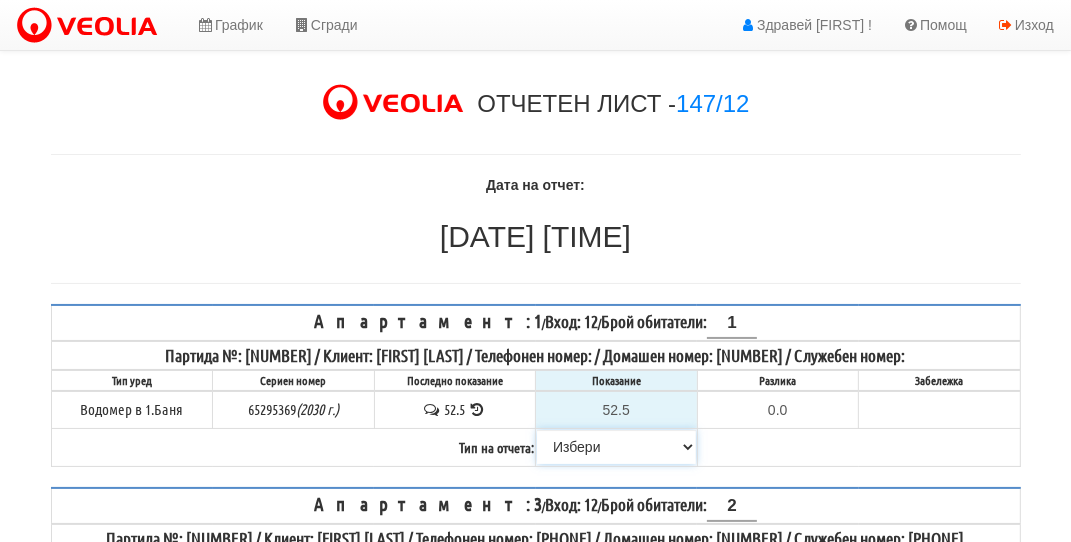 click on "Избери
Визуален
Телефон
Бележка
Неосигурен достъп
Самоотчет
Служебно
Дистанционен" at bounding box center (616, 447) 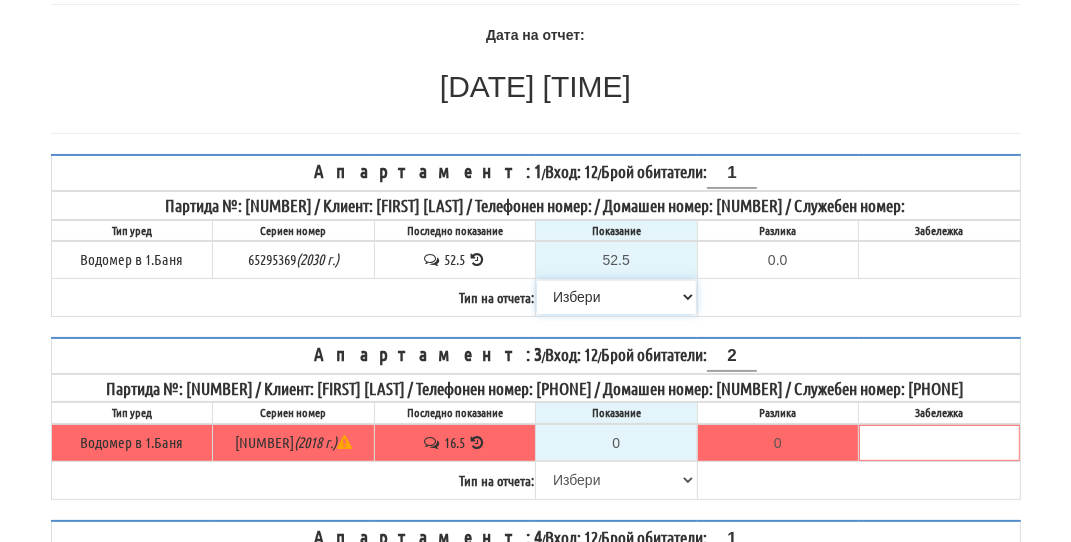 scroll, scrollTop: 200, scrollLeft: 0, axis: vertical 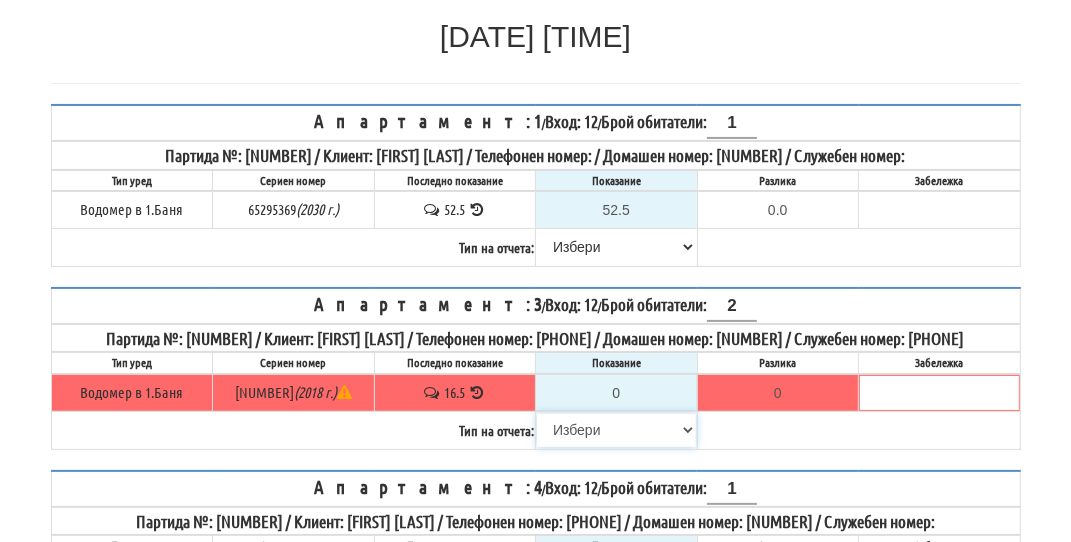 click on "Избери
Визуален
Телефон
Бележка
Неосигурен достъп
Самоотчет
Служебно
Дистанционен" at bounding box center (616, 430) 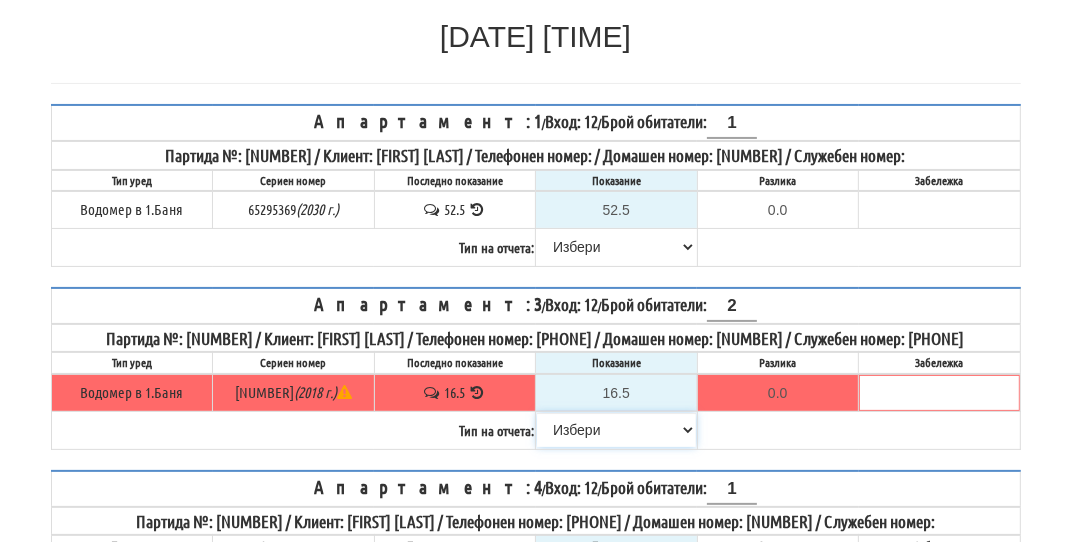 click on "Избери
Визуален
Телефон
Бележка
Неосигурен достъп
Самоотчет
Служебно
Дистанционен" at bounding box center (616, 430) 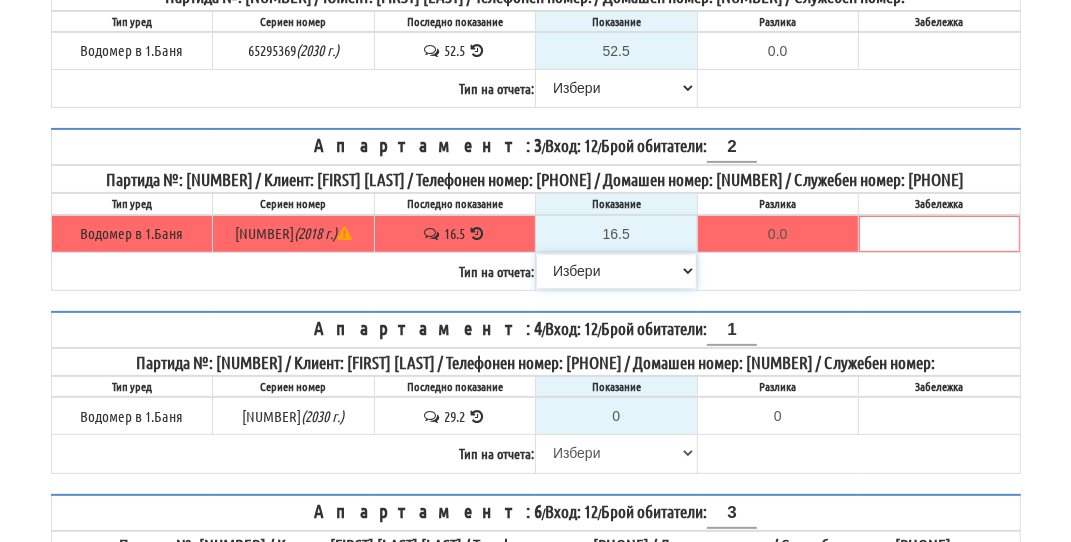 scroll, scrollTop: 400, scrollLeft: 0, axis: vertical 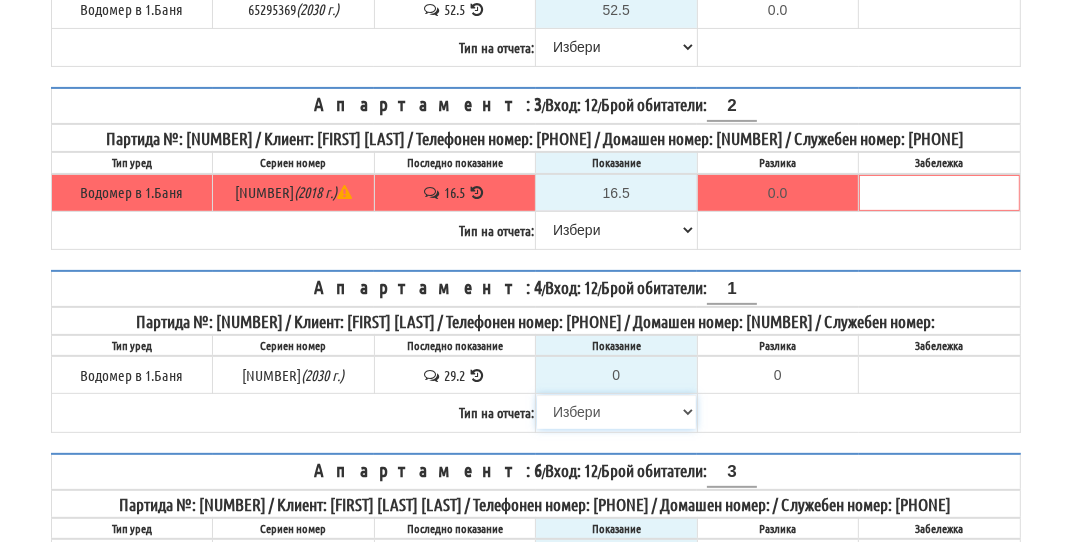click on "Избери
Визуален
Телефон
Бележка
Неосигурен достъп
Самоотчет
Служебно
Дистанционен" at bounding box center [616, 412] 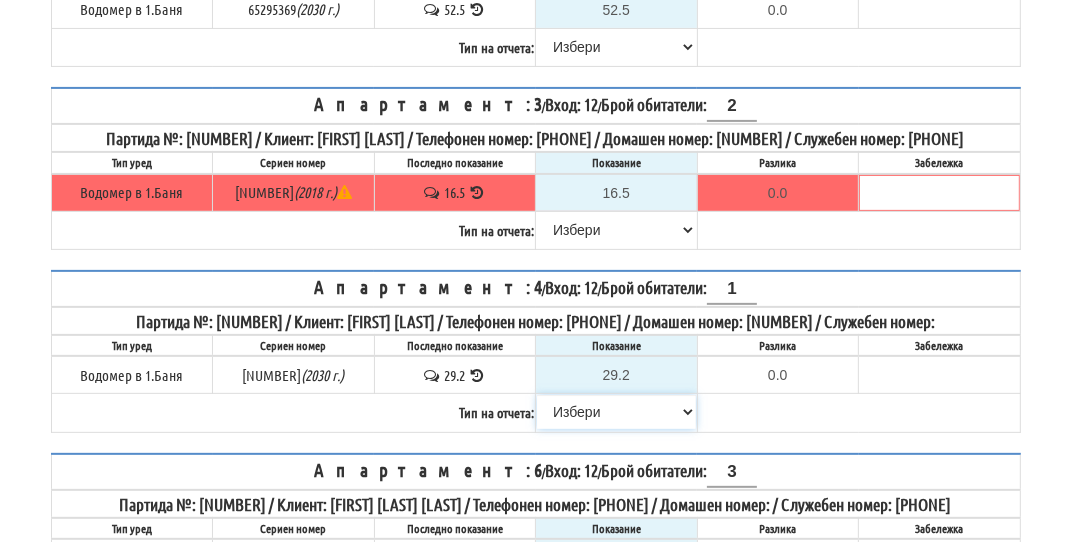 click on "Избери
Визуален
Телефон
Бележка
Неосигурен достъп
Самоотчет
Служебно
Дистанционен" at bounding box center (616, 412) 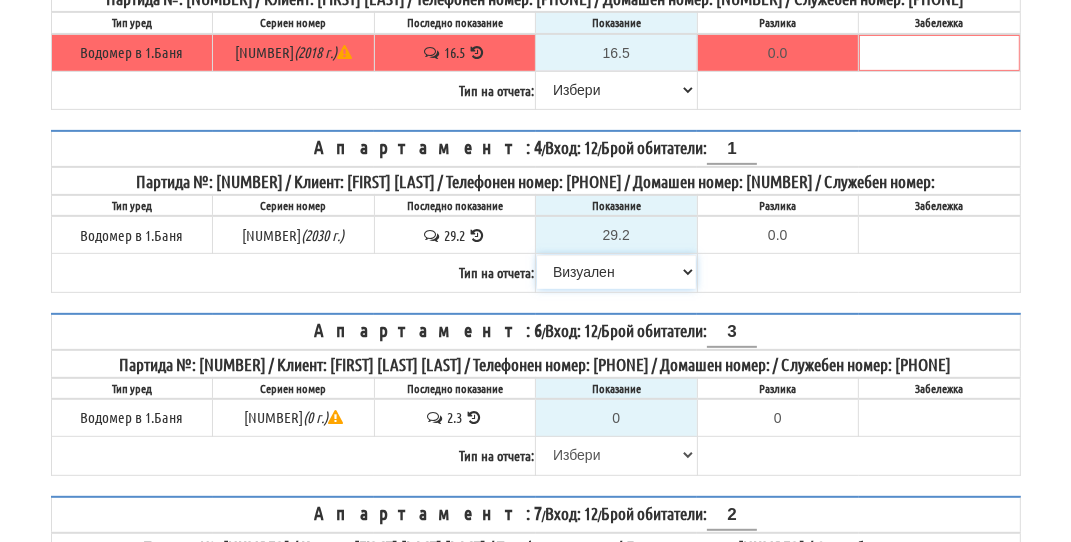 scroll, scrollTop: 600, scrollLeft: 0, axis: vertical 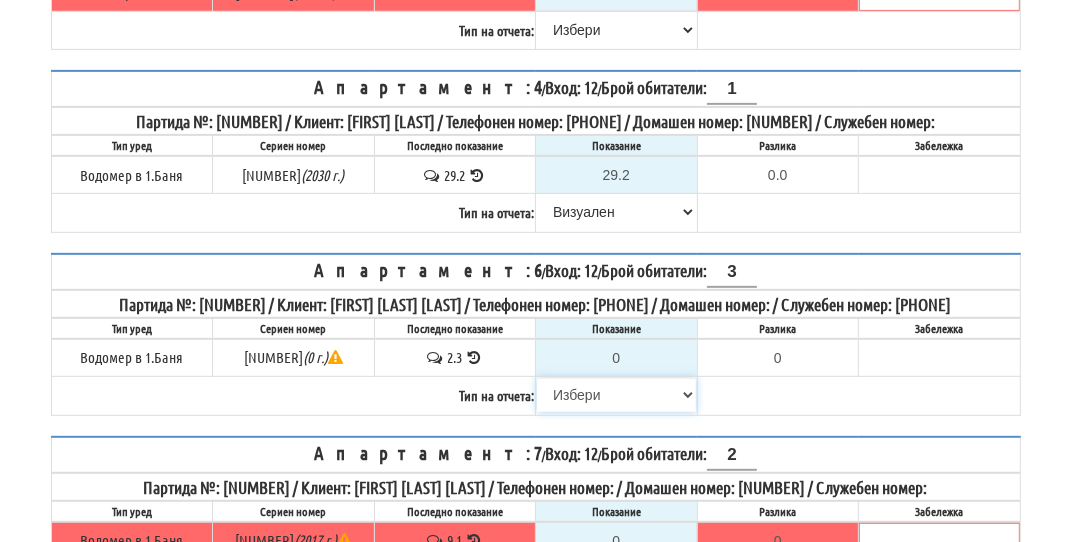 click on "Избери
Визуален
Телефон
Бележка
Неосигурен достъп
Самоотчет
Служебно
Дистанционен" at bounding box center (616, 395) 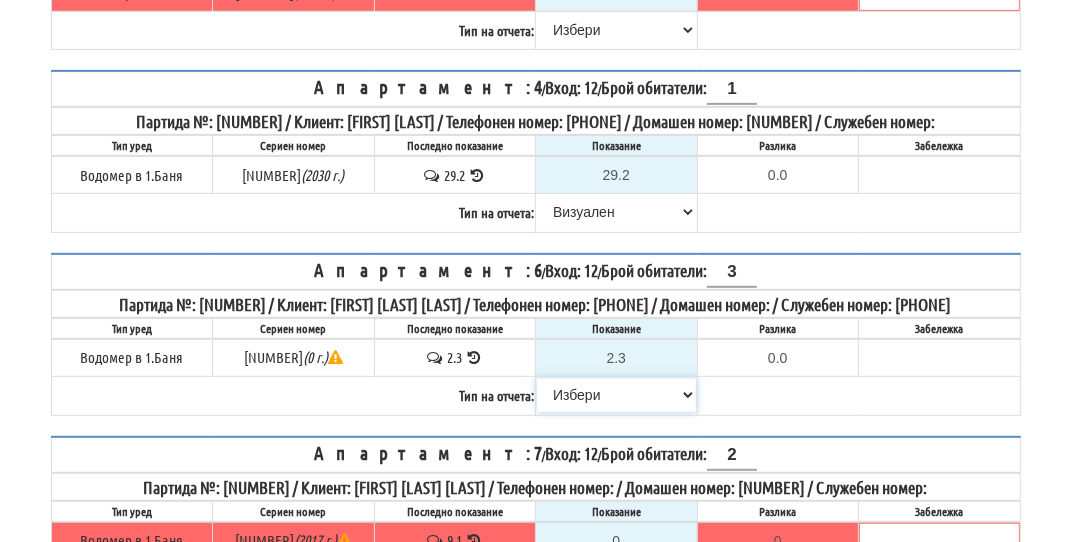 click on "Избери
Визуален
Телефон
Бележка
Неосигурен достъп
Самоотчет
Служебно
Дистанционен" at bounding box center [616, 395] 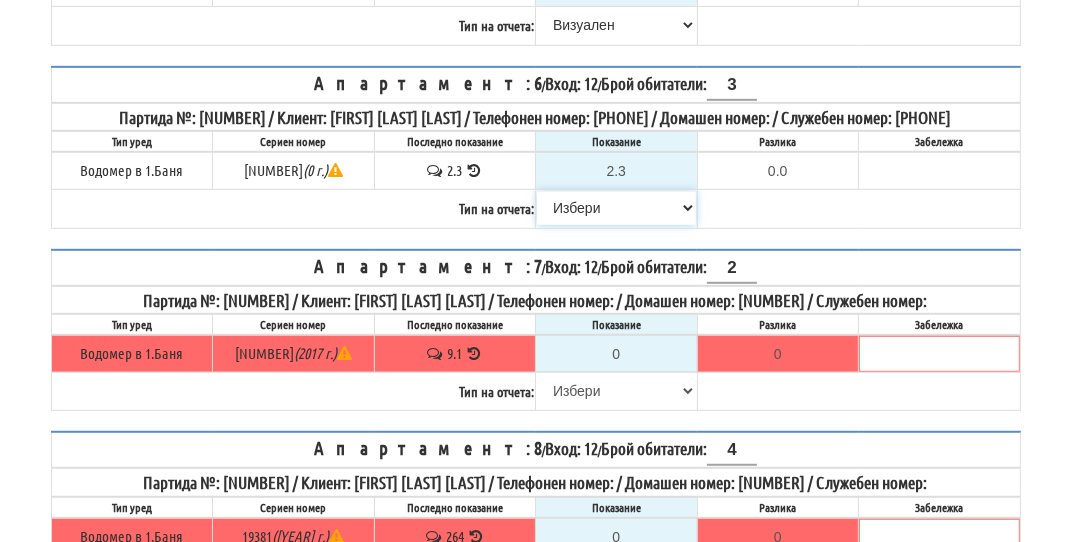 scroll, scrollTop: 800, scrollLeft: 0, axis: vertical 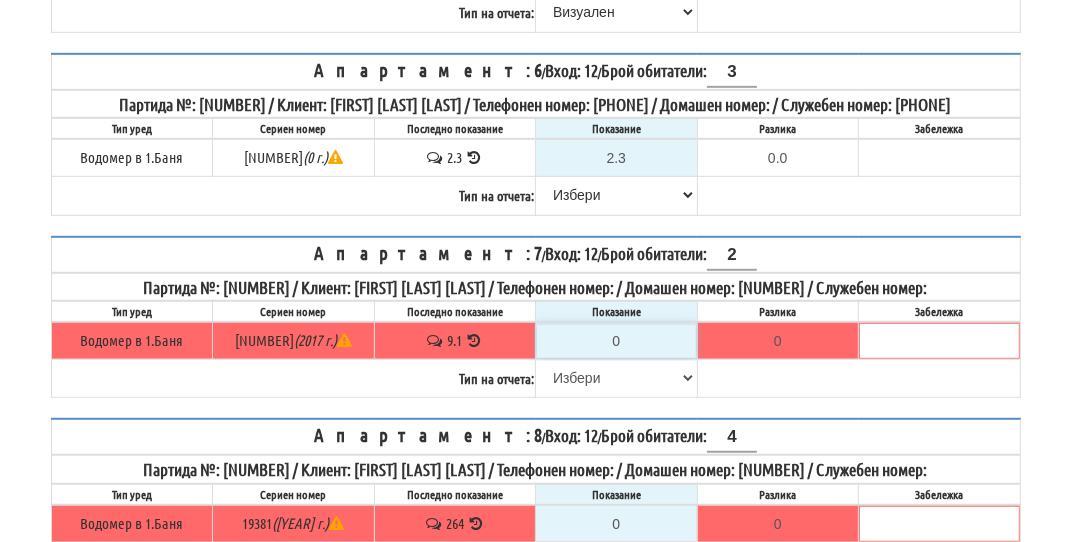 click on "0" at bounding box center [616, 341] 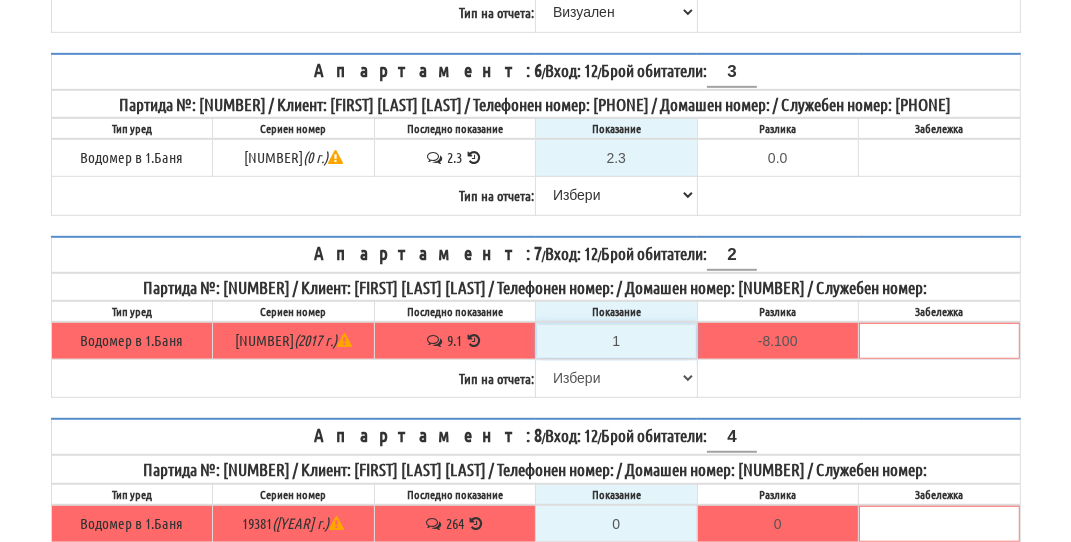 type on "11" 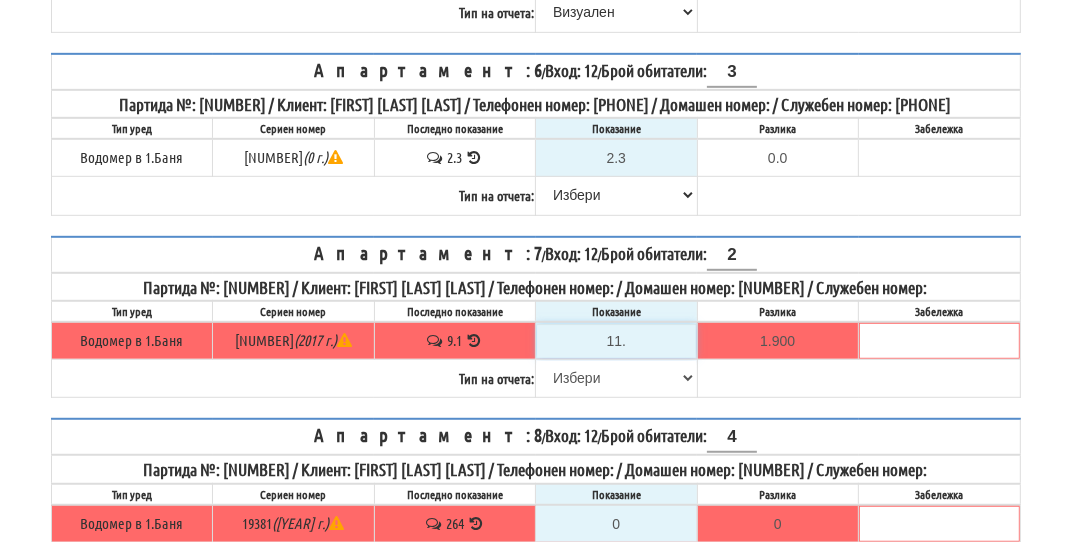 type on "11.2" 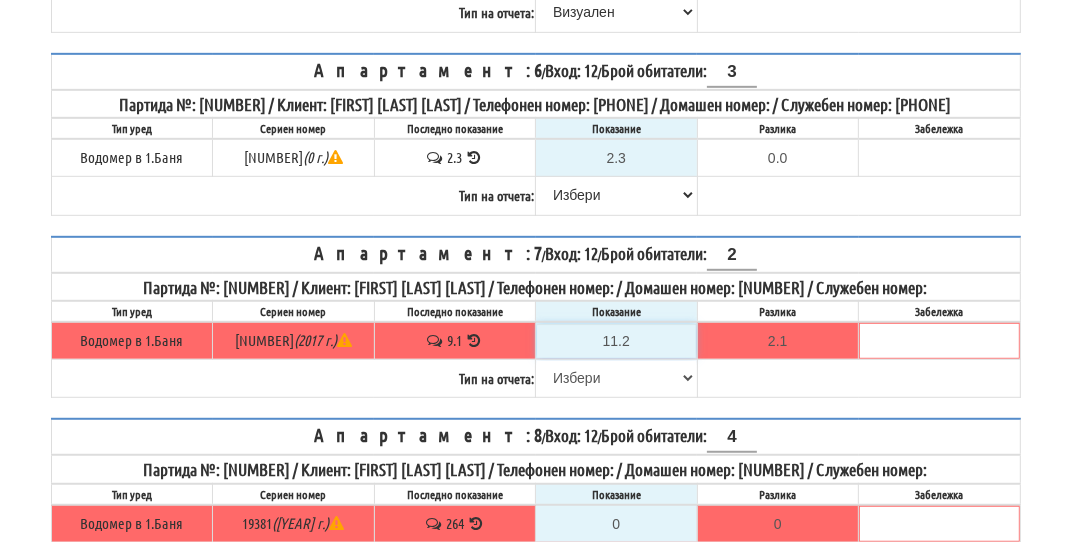 type on "11.2" 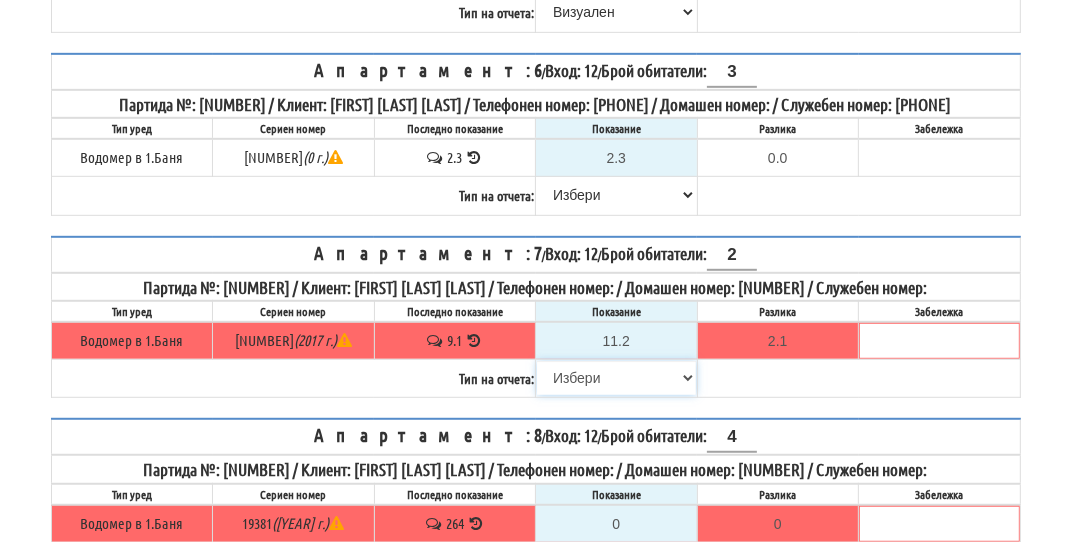 click on "Избери
Визуален
Телефон
Бележка
Неосигурен достъп
Самоотчет
Служебно
Дистанционен" at bounding box center (616, 378) 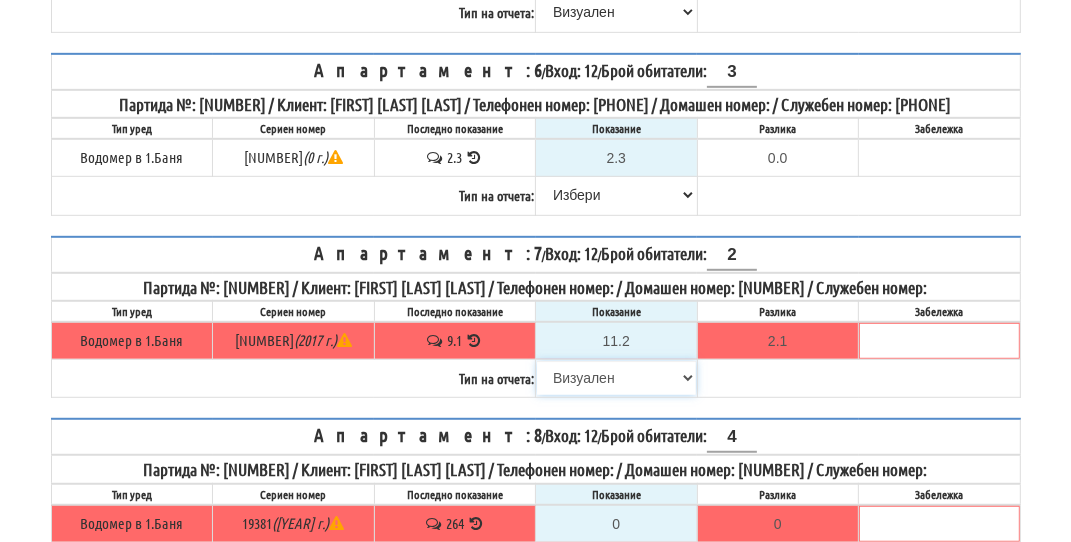click on "Избери
Визуален
Телефон
Бележка
Неосигурен достъп
Самоотчет
Служебно
Дистанционен" at bounding box center [616, 378] 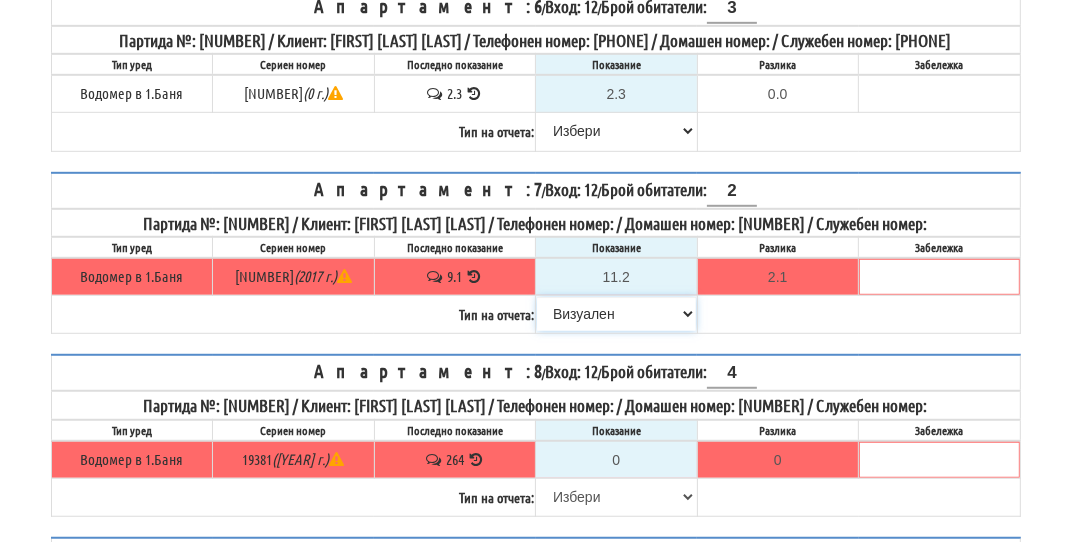 scroll, scrollTop: 900, scrollLeft: 0, axis: vertical 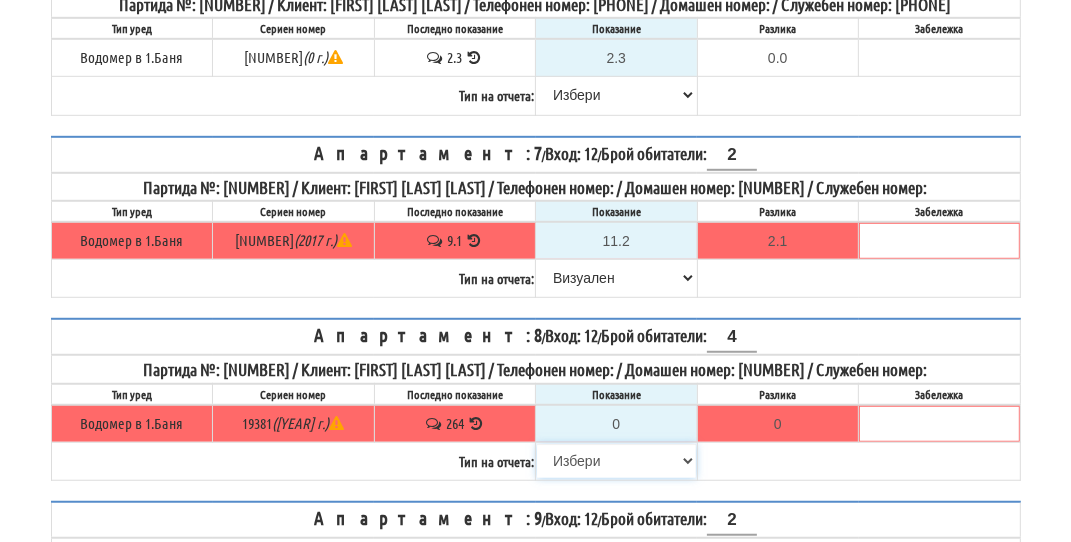 click on "Избери
Визуален
Телефон
Бележка
Неосигурен достъп
Самоотчет
Служебно
Дистанционен" at bounding box center (616, 461) 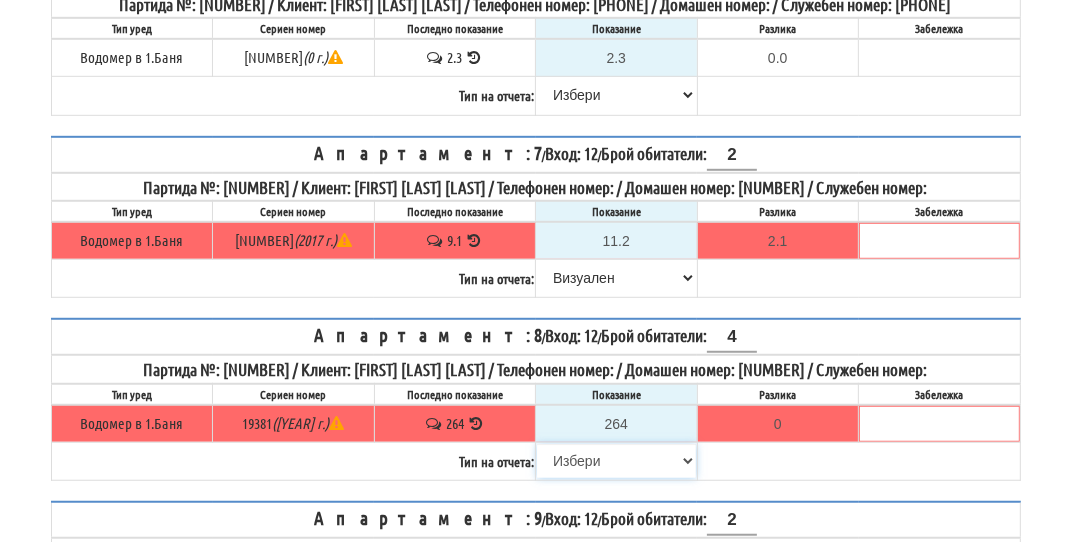 type on "0.000" 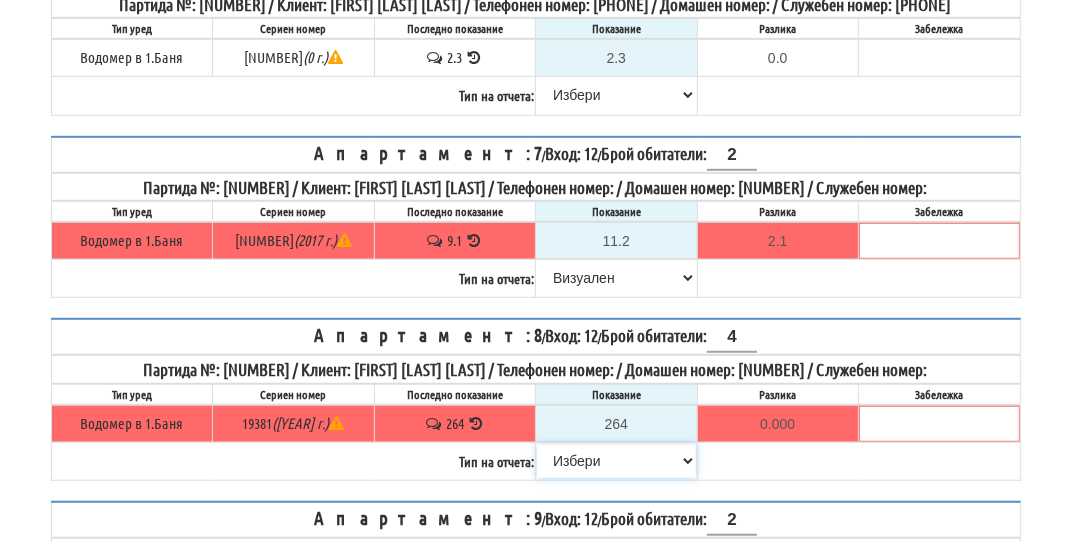 click on "Избери
Визуален
Телефон
Бележка
Неосигурен достъп
Самоотчет
Служебно
Дистанционен" at bounding box center (616, 461) 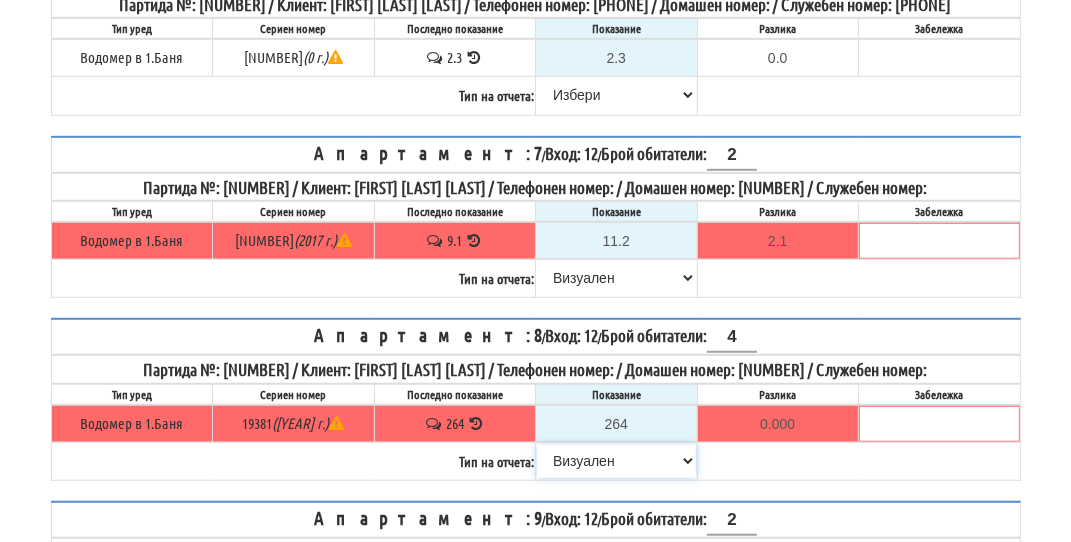 click on "Избери
Визуален
Телефон
Бележка
Неосигурен достъп
Самоотчет
Служебно
Дистанционен" at bounding box center [616, 461] 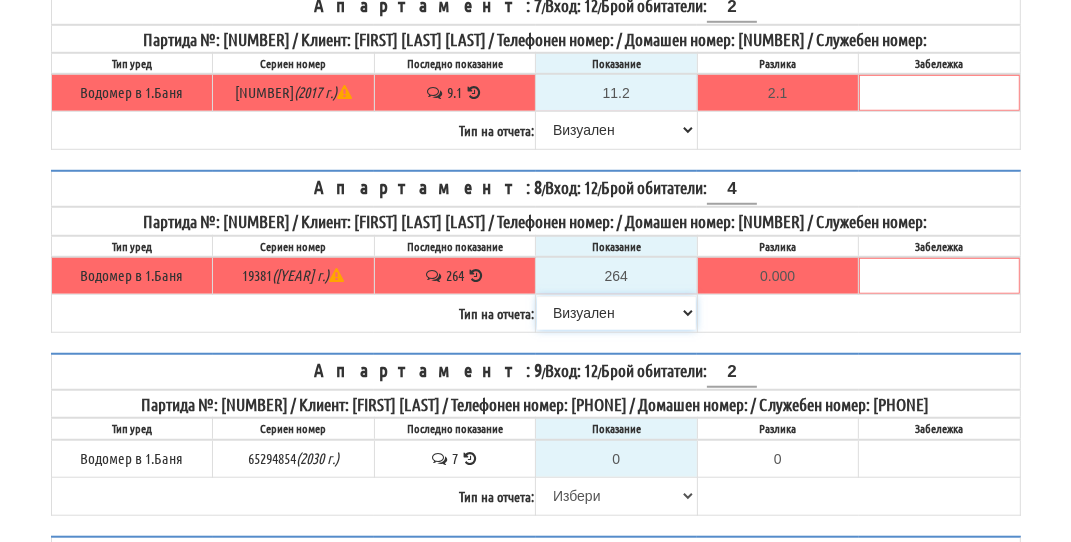 scroll, scrollTop: 1100, scrollLeft: 0, axis: vertical 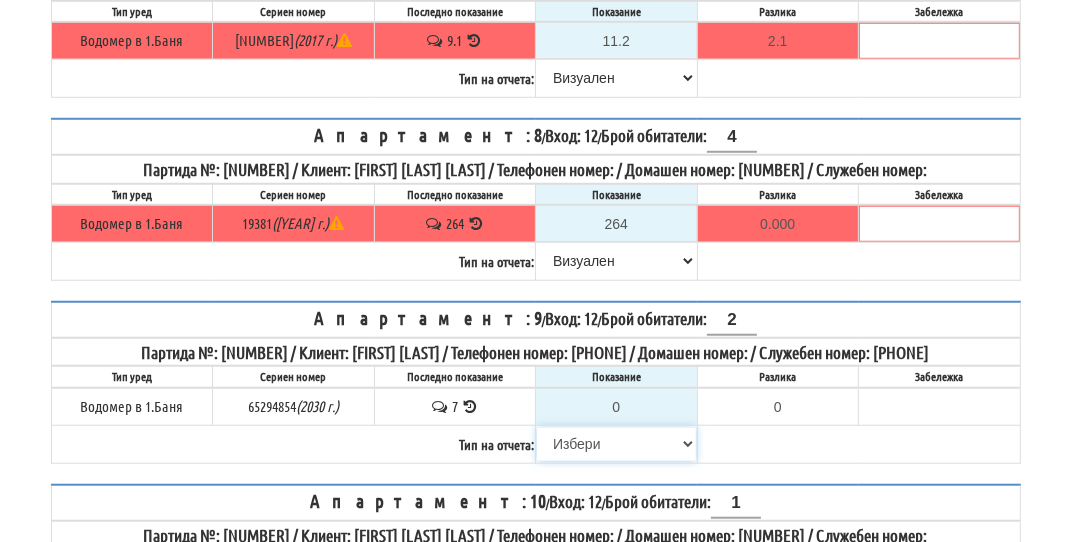 click on "Избери
Визуален
Телефон
Бележка
Неосигурен достъп
Самоотчет
Служебно
Дистанционен" at bounding box center (616, 444) 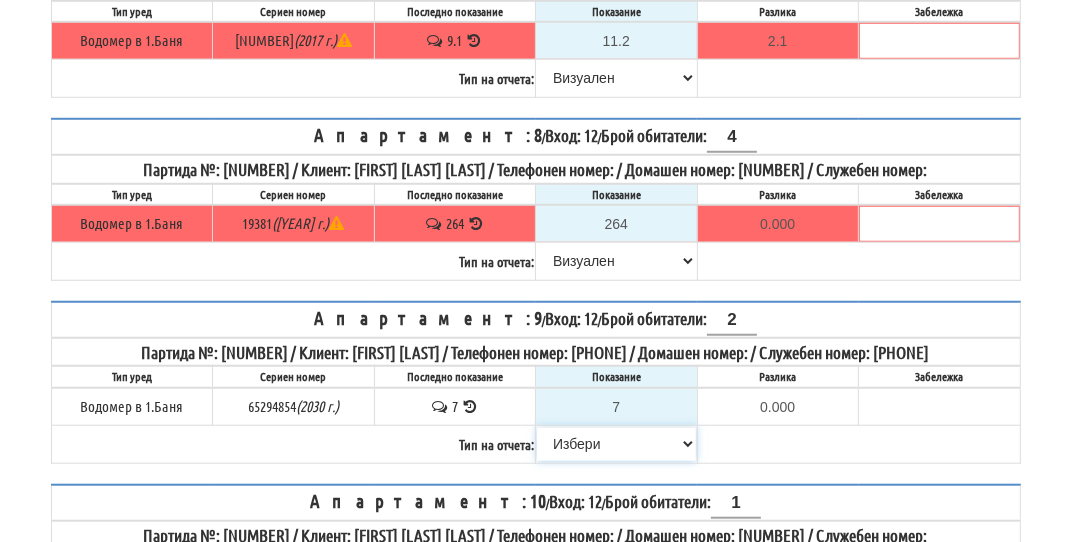 click on "Избери
Визуален
Телефон
Бележка
Неосигурен достъп
Самоотчет
Служебно
Дистанционен" at bounding box center (616, 444) 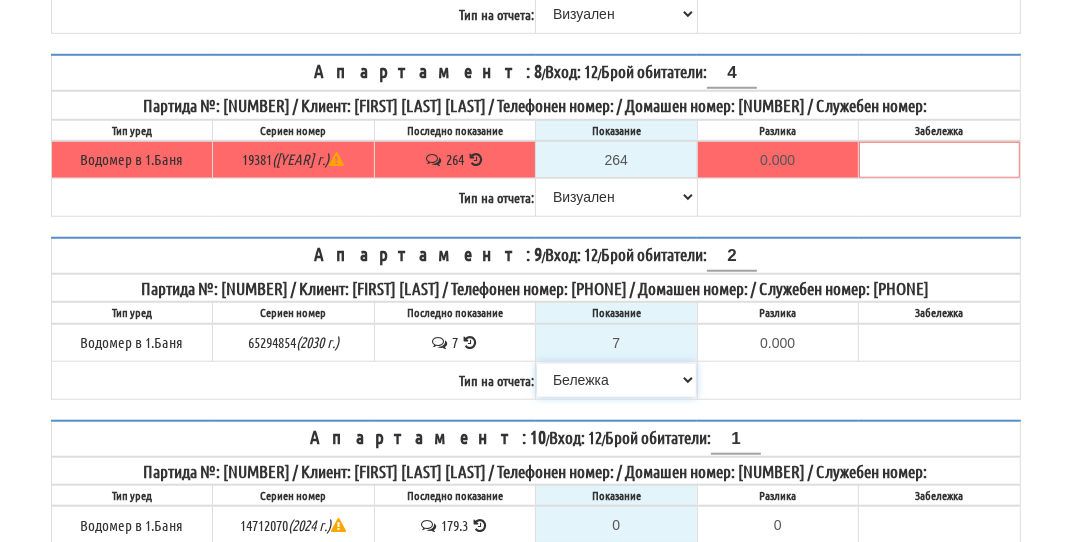 scroll, scrollTop: 1300, scrollLeft: 0, axis: vertical 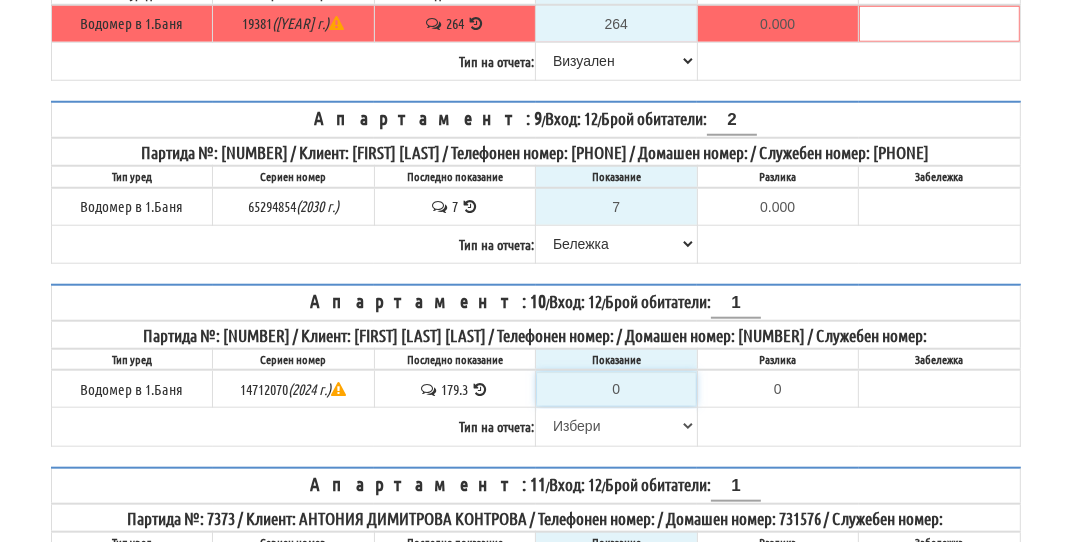 click on "0" at bounding box center (616, 389) 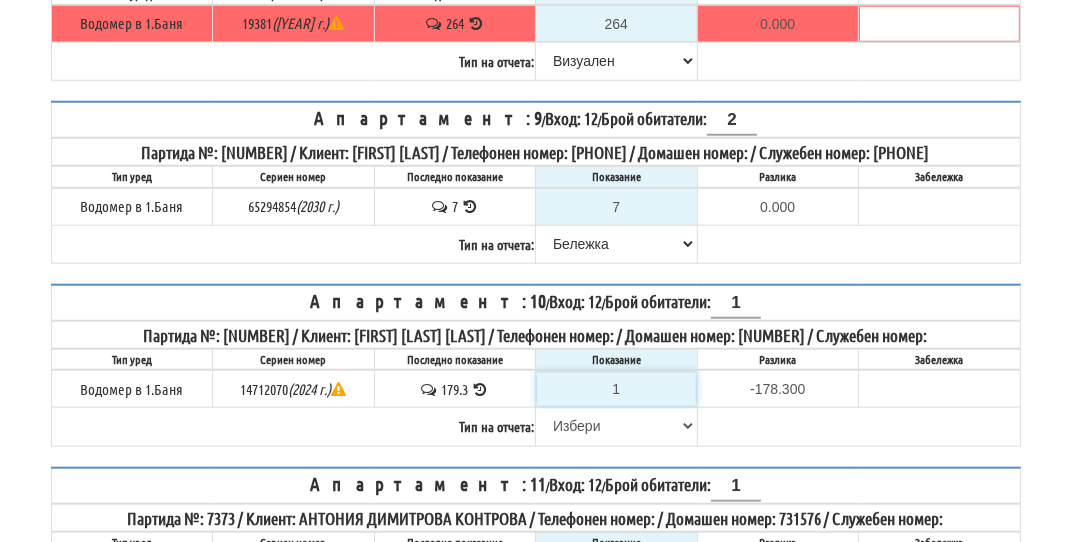 type on "18" 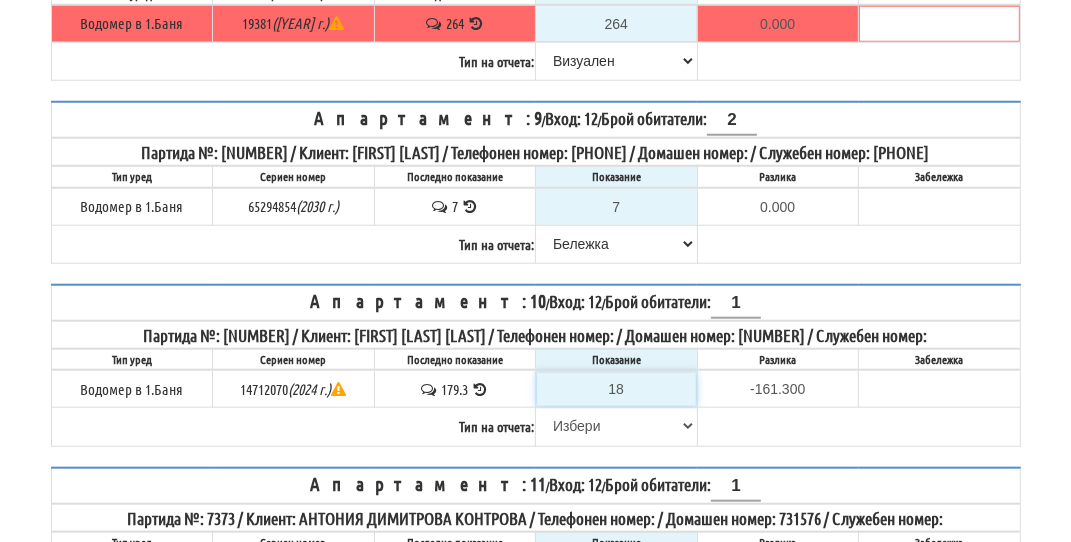 type on "180" 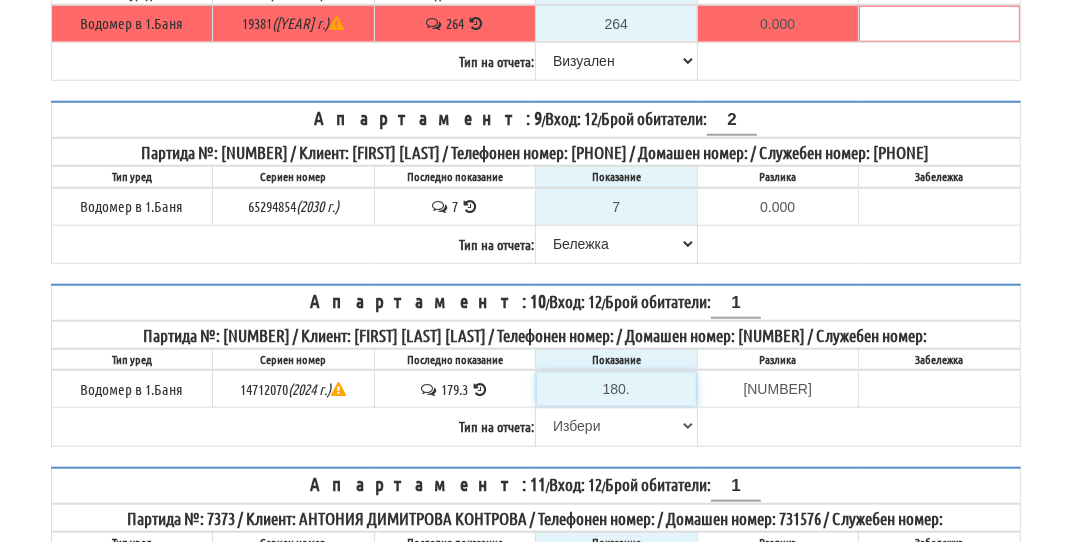 type on "180.3" 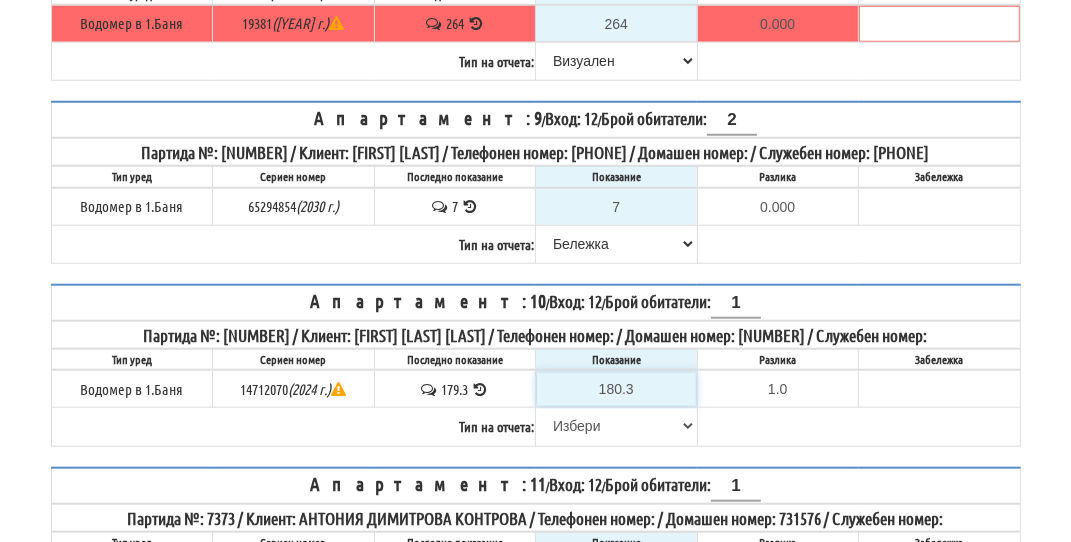 type on "180.3" 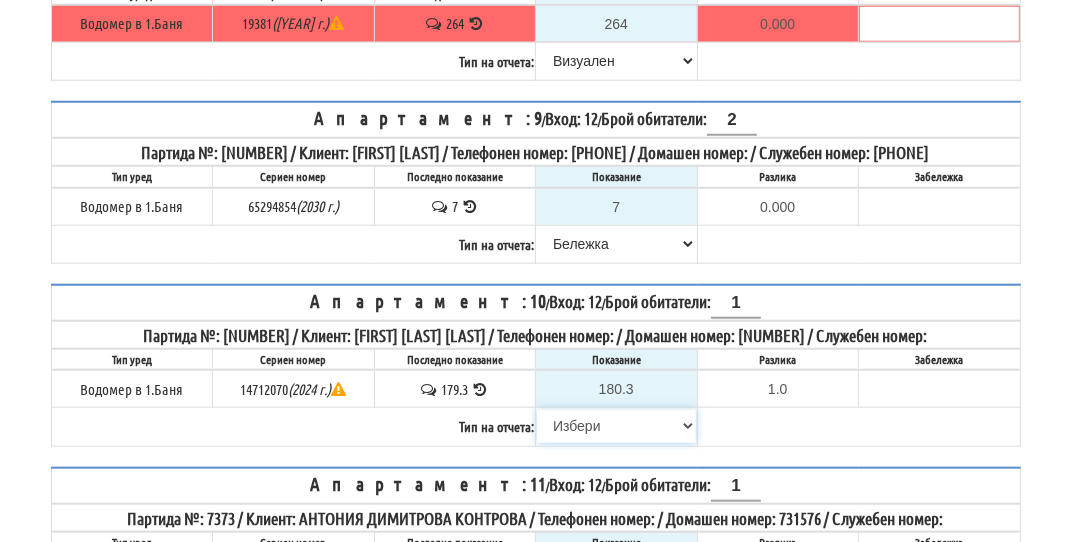click on "Избери
Визуален
Телефон
Бележка
Неосигурен достъп
Самоотчет
Служебно
Дистанционен" at bounding box center [616, 426] 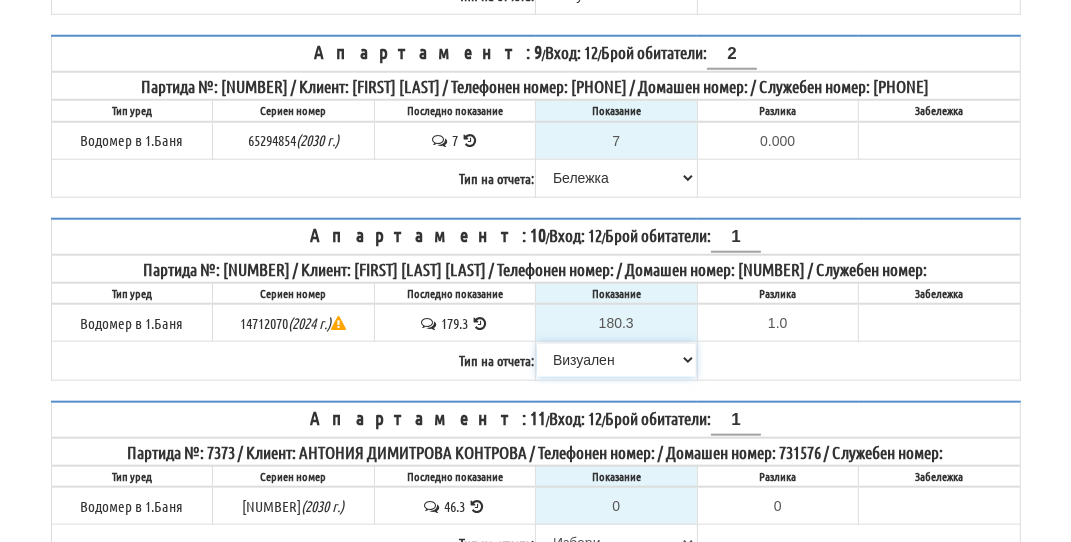 scroll, scrollTop: 1500, scrollLeft: 0, axis: vertical 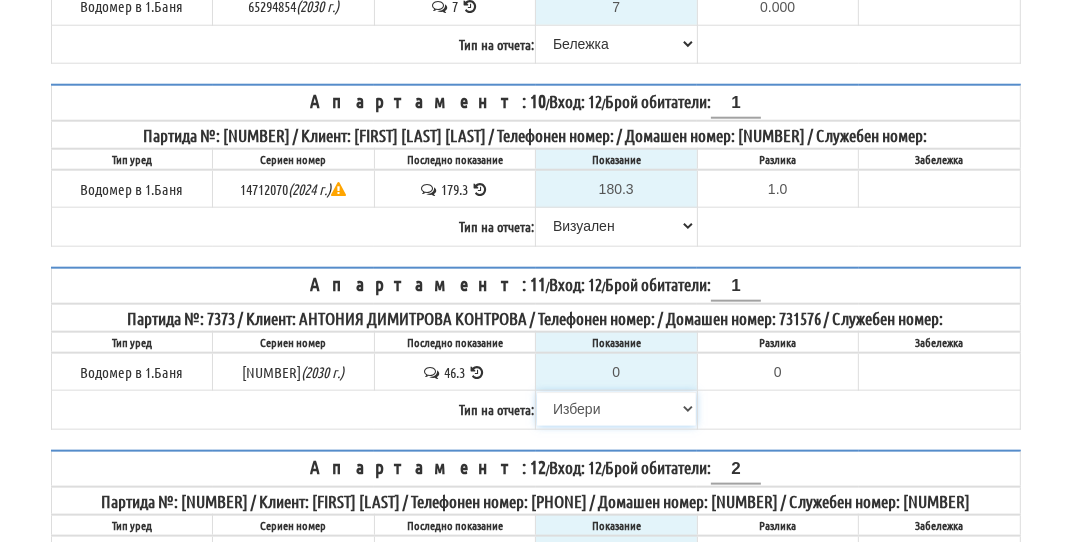 click on "Избери
Визуален
Телефон
Бележка
Неосигурен достъп
Самоотчет
Служебно
Дистанционен" at bounding box center (616, 409) 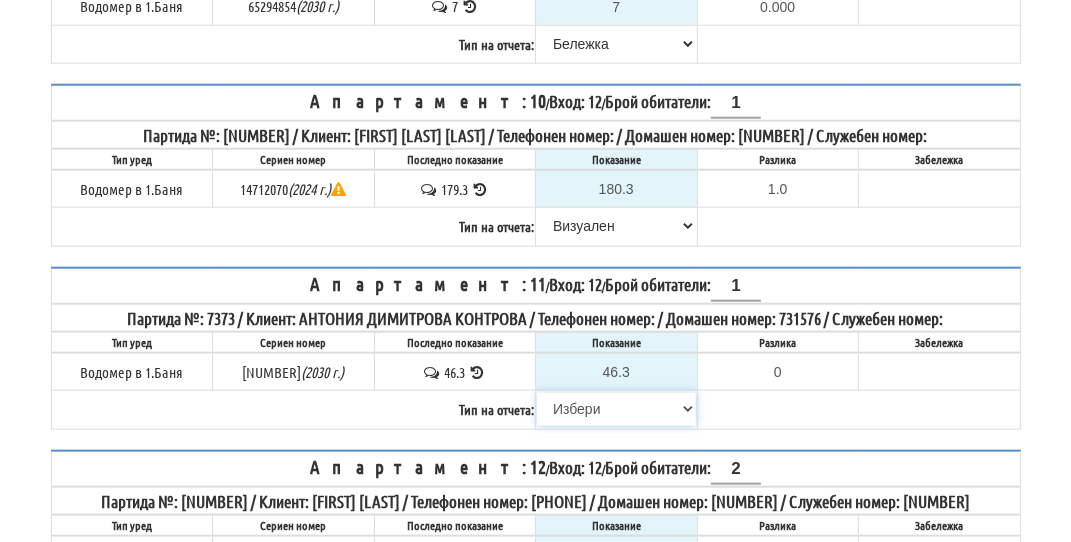 type on "0.0" 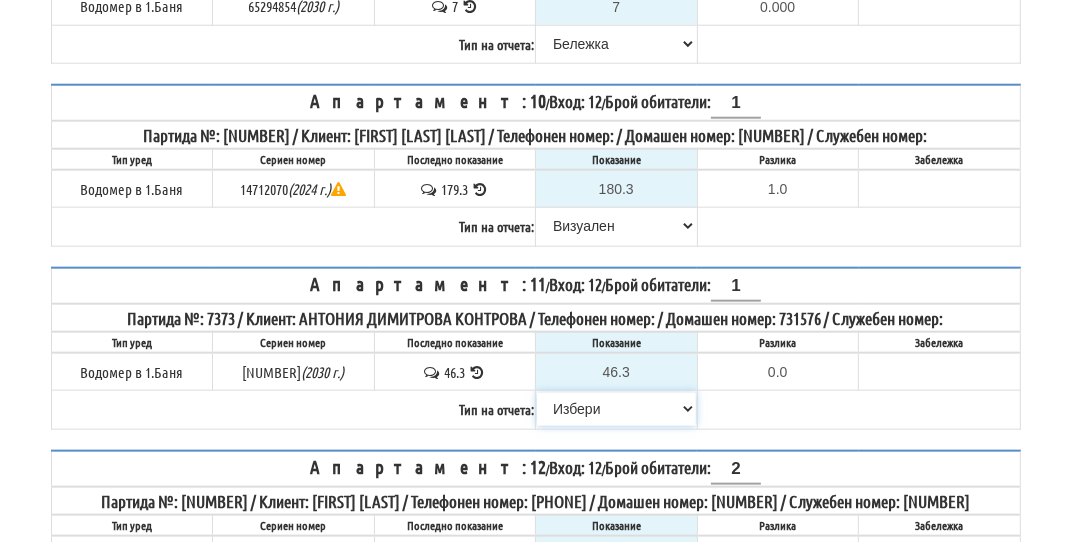 click on "Избери
Визуален
Телефон
Бележка
Неосигурен достъп
Самоотчет
Служебно
Дистанционен" at bounding box center (616, 409) 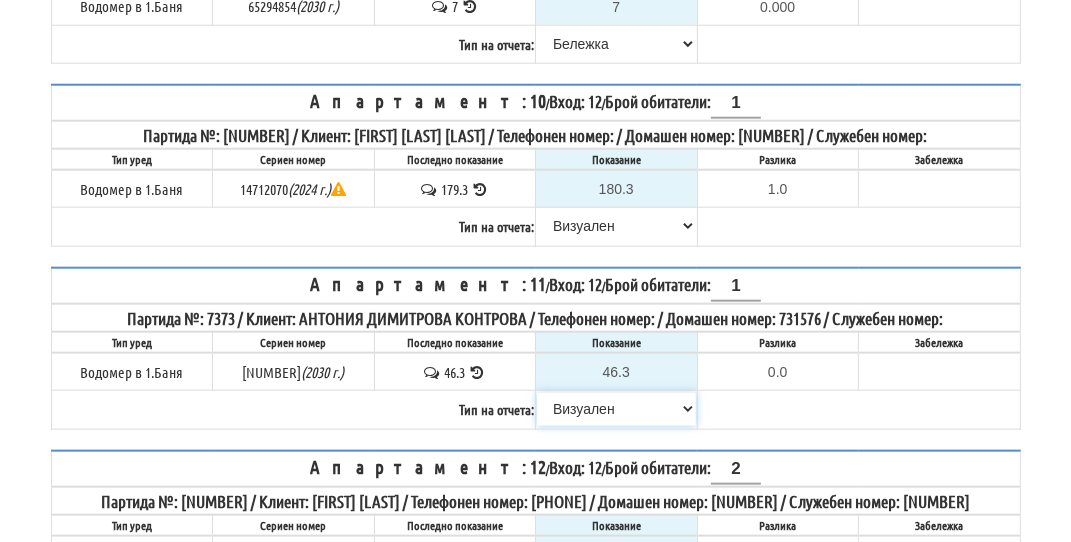 click on "Избери
Визуален
Телефон
Бележка
Неосигурен достъп
Самоотчет
Служебно
Дистанционен" at bounding box center (616, 409) 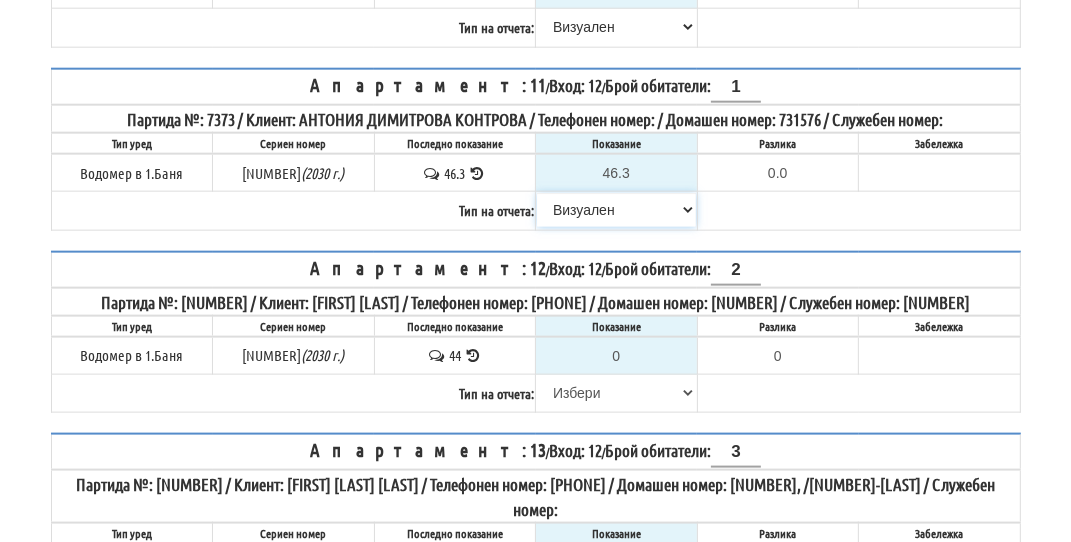 scroll, scrollTop: 1700, scrollLeft: 0, axis: vertical 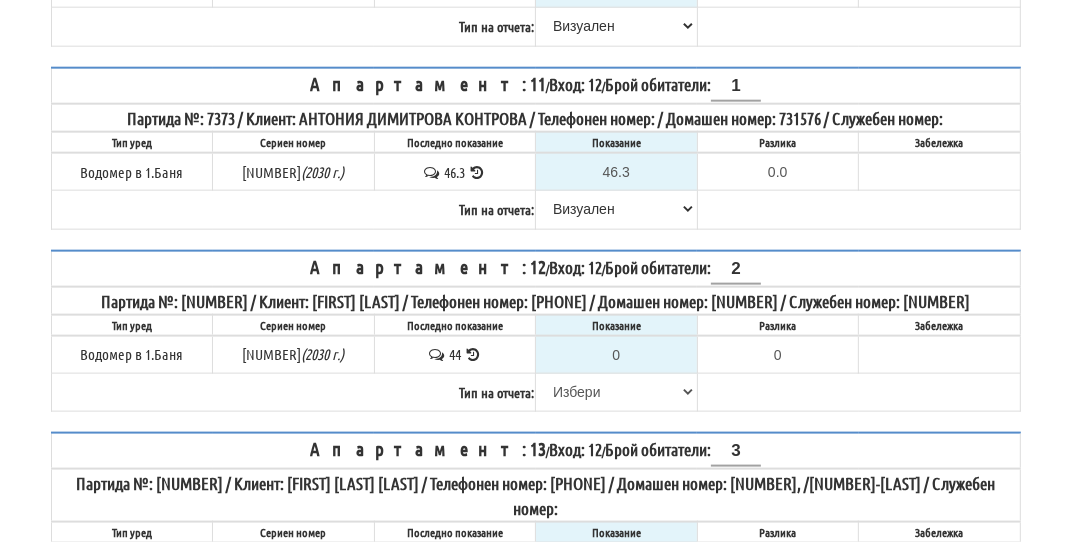 click at bounding box center [473, 354] 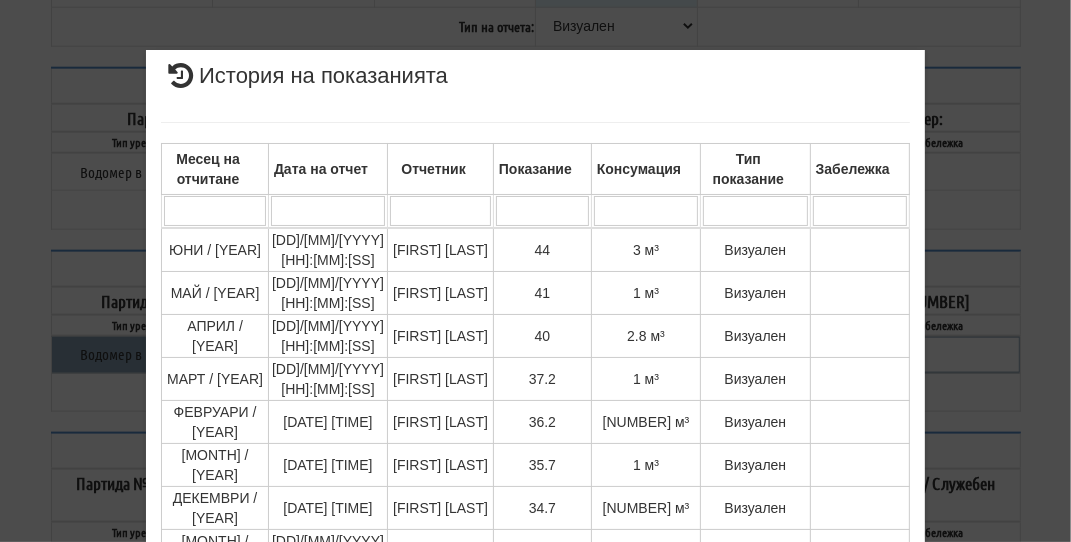click on "×    История на показанията
Месец на отчитане
Дата на отчет
Отчетник
Показание
Консумация
Тип показание
Забележка
Дата и час на монтаж:  29/09/2020 12:45:46 ,
Протокол №:  39592
Начално показание:  0.052
1 - 10 / 58 (58)
10
20
30
40
1 2 3 4 5 6" at bounding box center (536, 443) 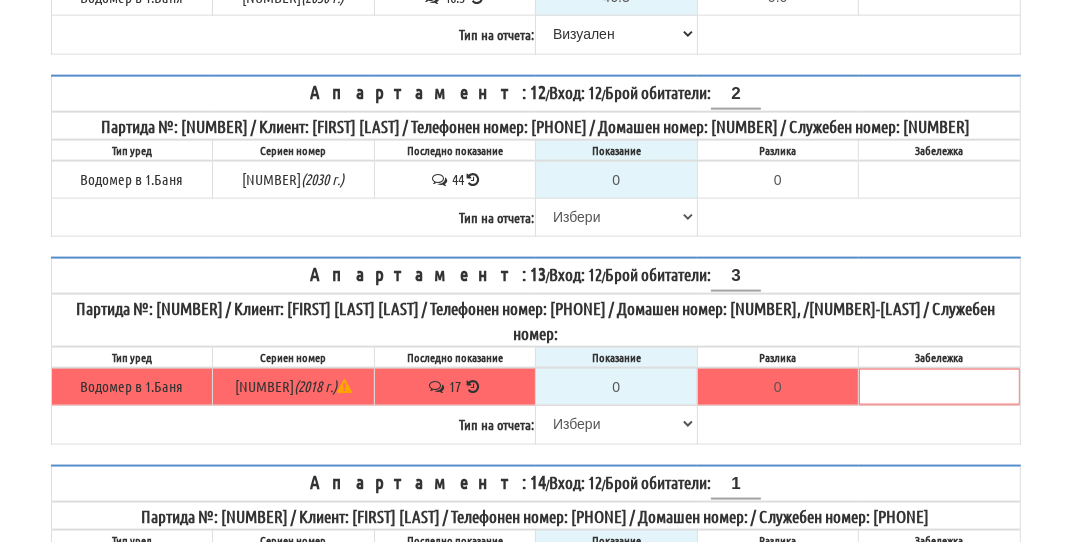 scroll, scrollTop: 1900, scrollLeft: 0, axis: vertical 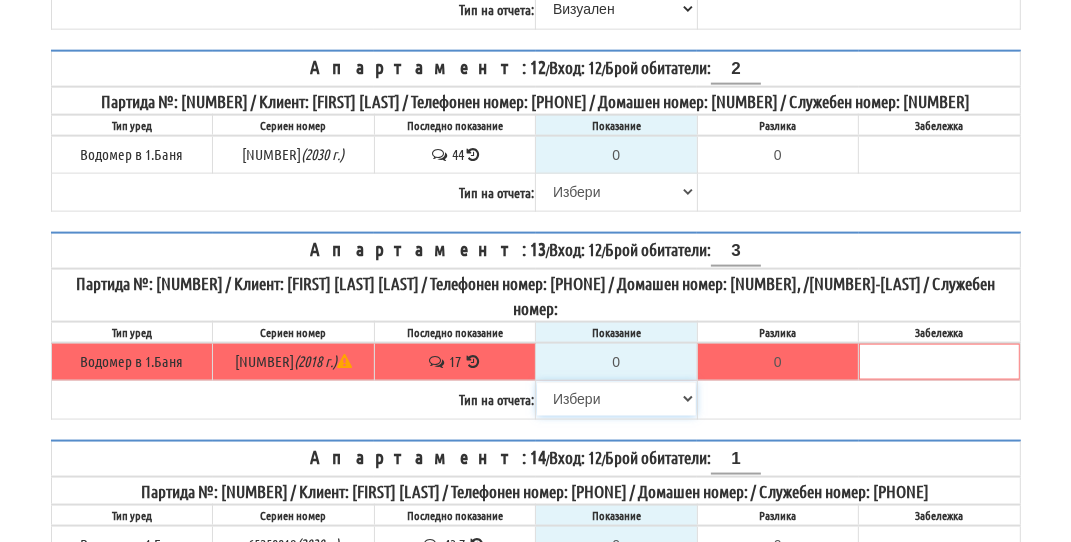 click on "Избери
Визуален
Телефон
Бележка
Неосигурен достъп
Самоотчет
Служебно
Дистанционен" at bounding box center [616, 399] 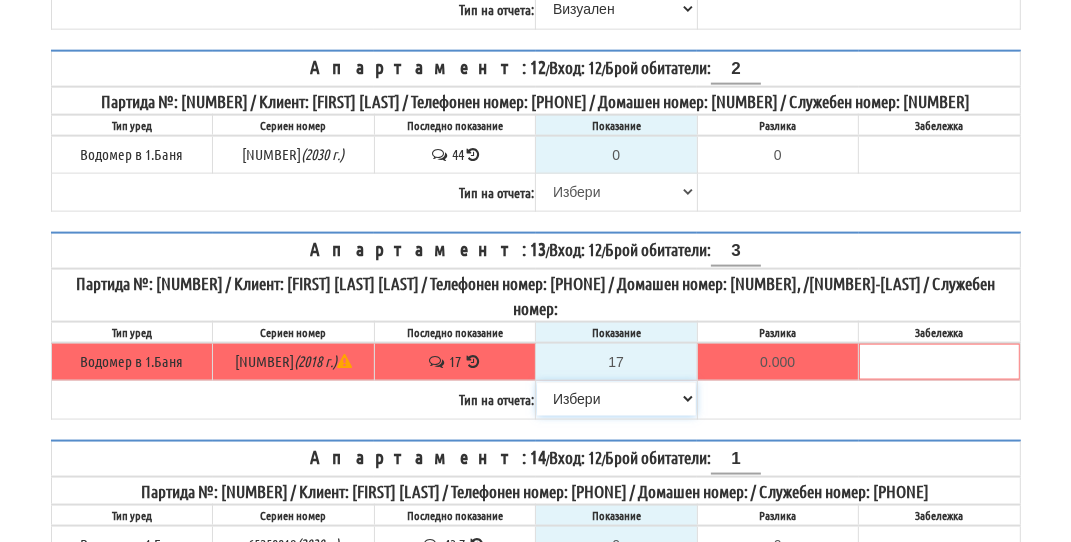 click on "Избери
Визуален
Телефон
Бележка
Неосигурен достъп
Самоотчет
Служебно
Дистанционен" at bounding box center (616, 399) 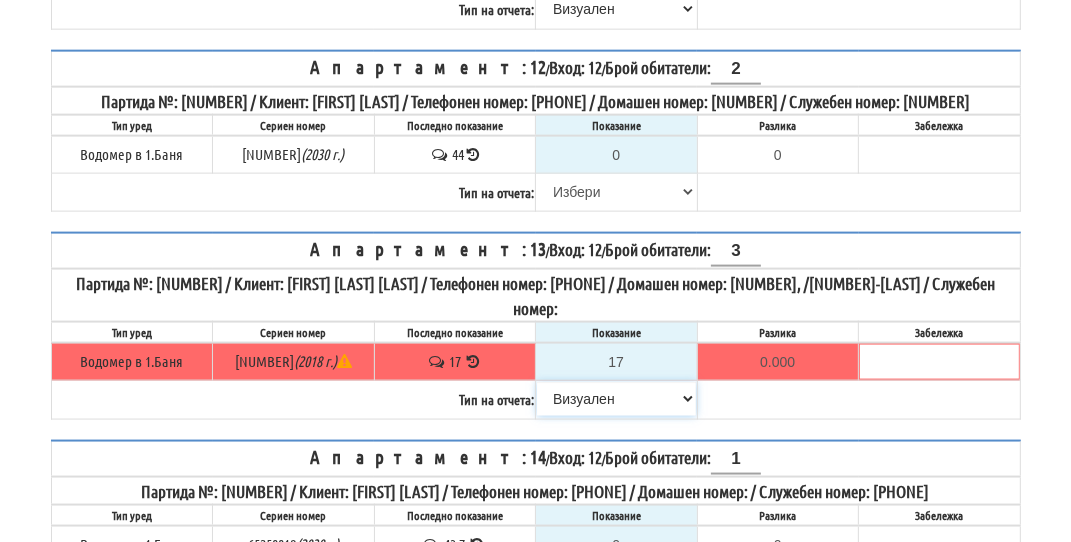 click on "Избери
Визуален
Телефон
Бележка
Неосигурен достъп
Самоотчет
Служебно
Дистанционен" at bounding box center [616, 399] 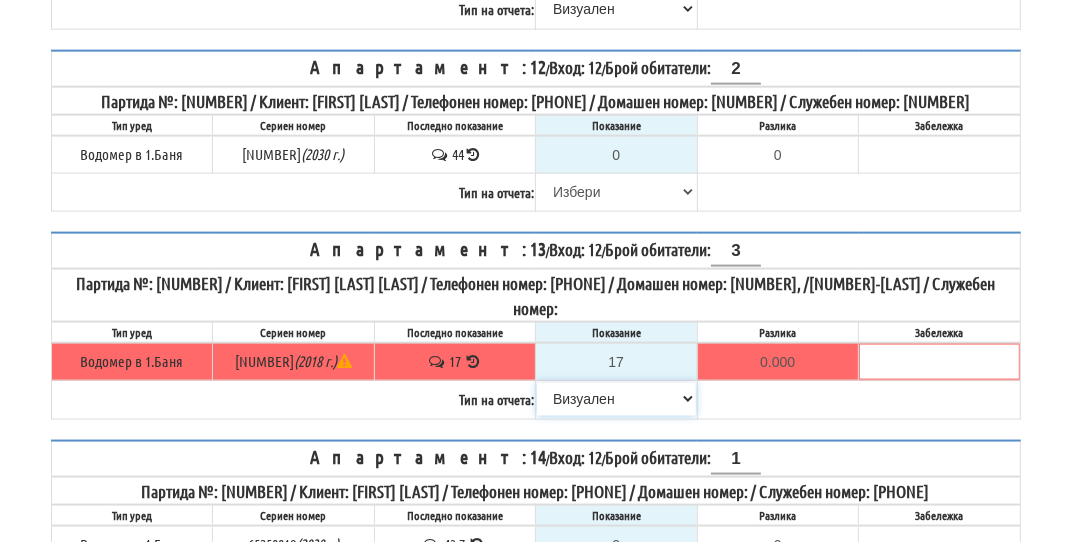 scroll, scrollTop: 1800, scrollLeft: 0, axis: vertical 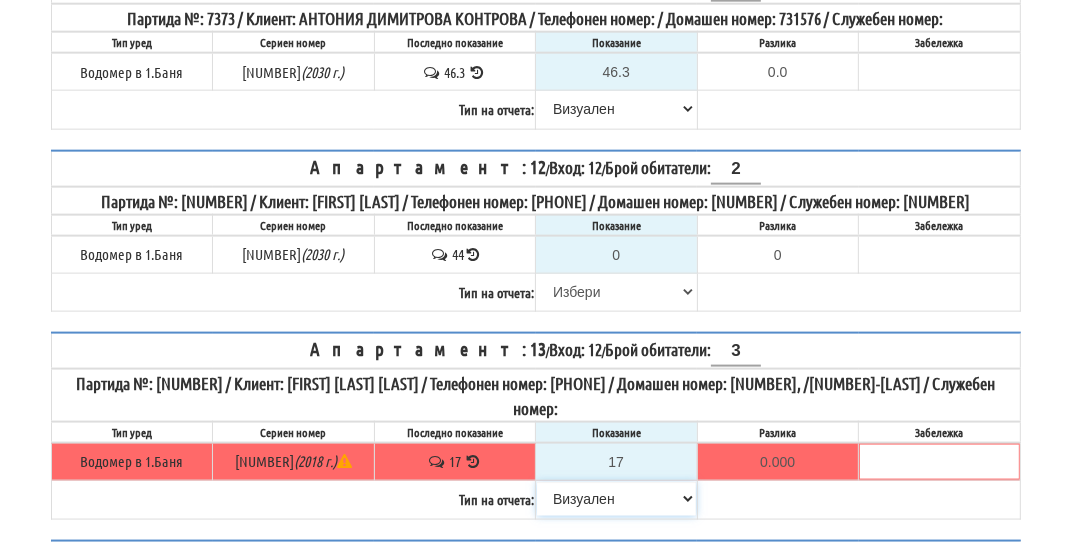 click on "Избери
Визуален
Телефон
Бележка
Неосигурен достъп
Самоотчет
Служебно
Дистанционен" at bounding box center [616, 499] 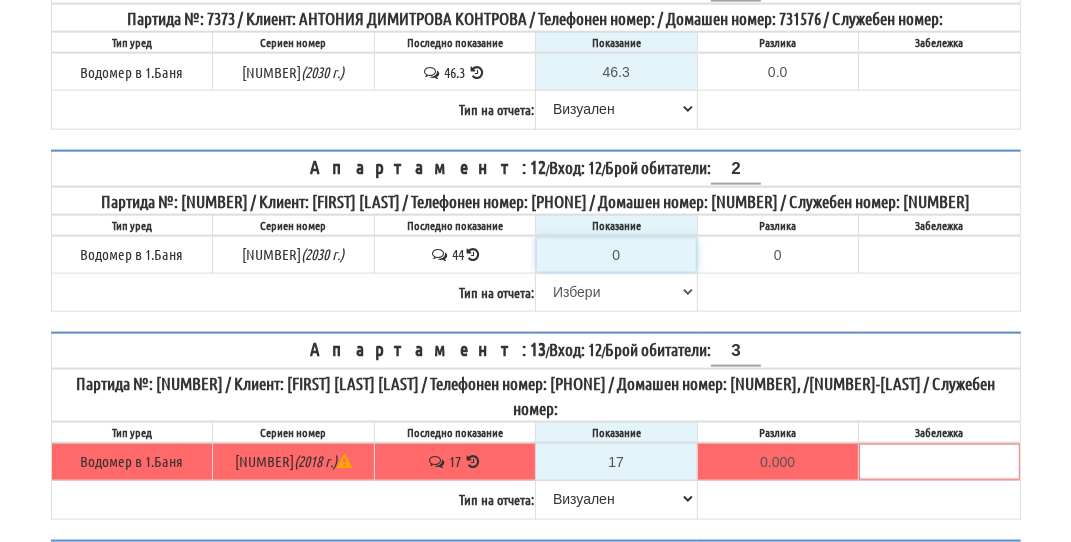 click on "0" at bounding box center (616, 255) 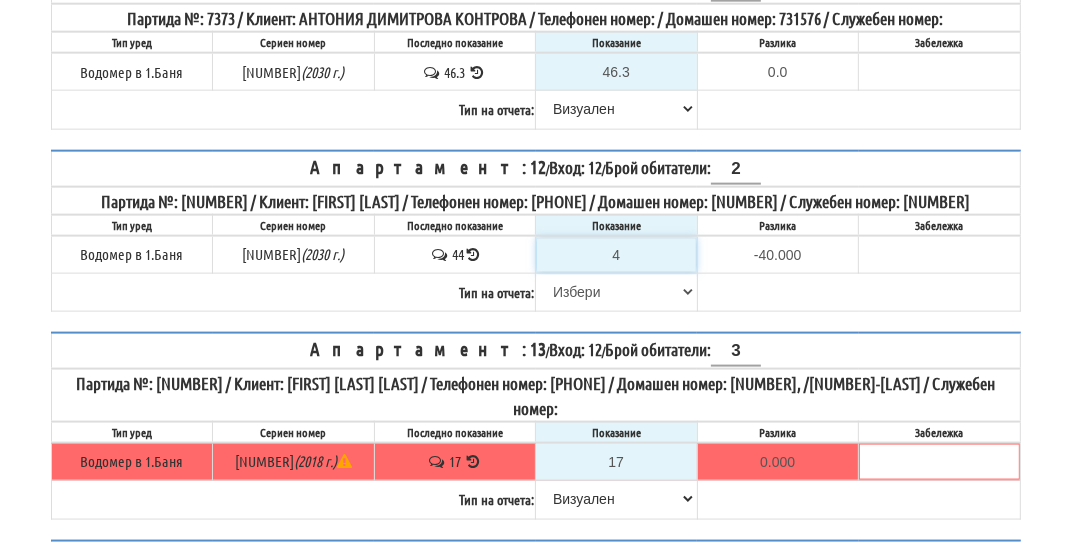 type on "44" 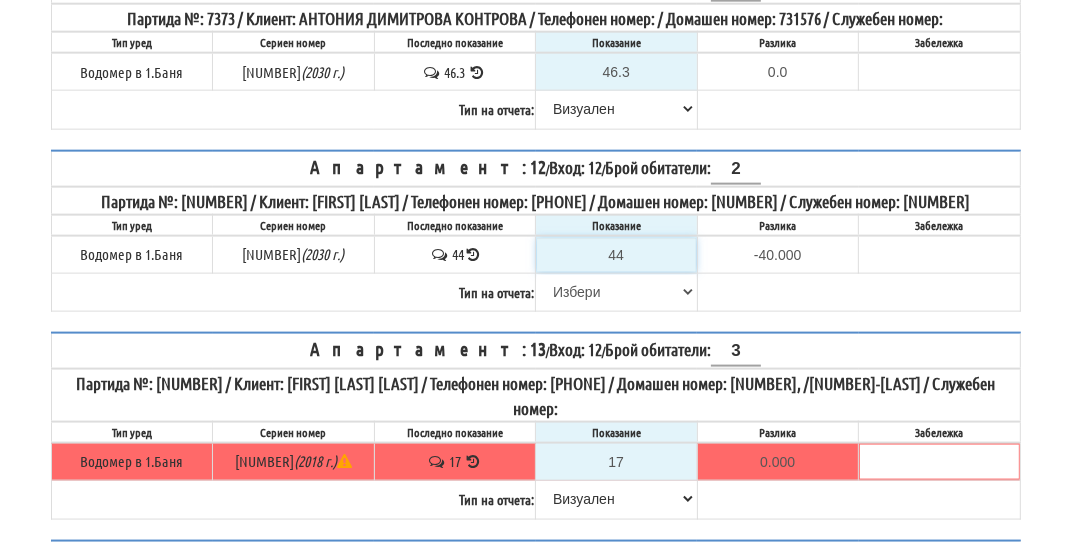type on "0.000" 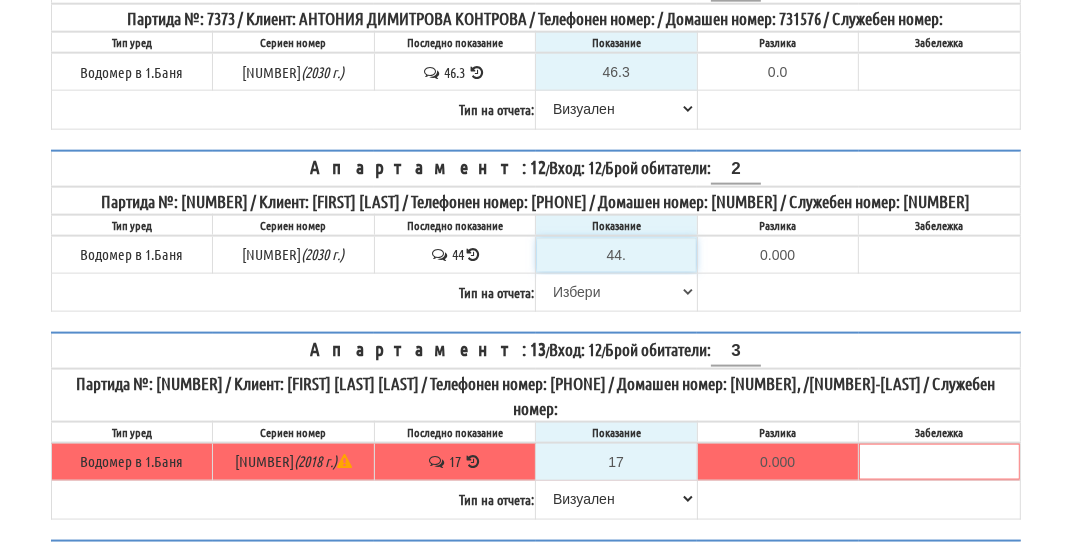 type on "44.5" 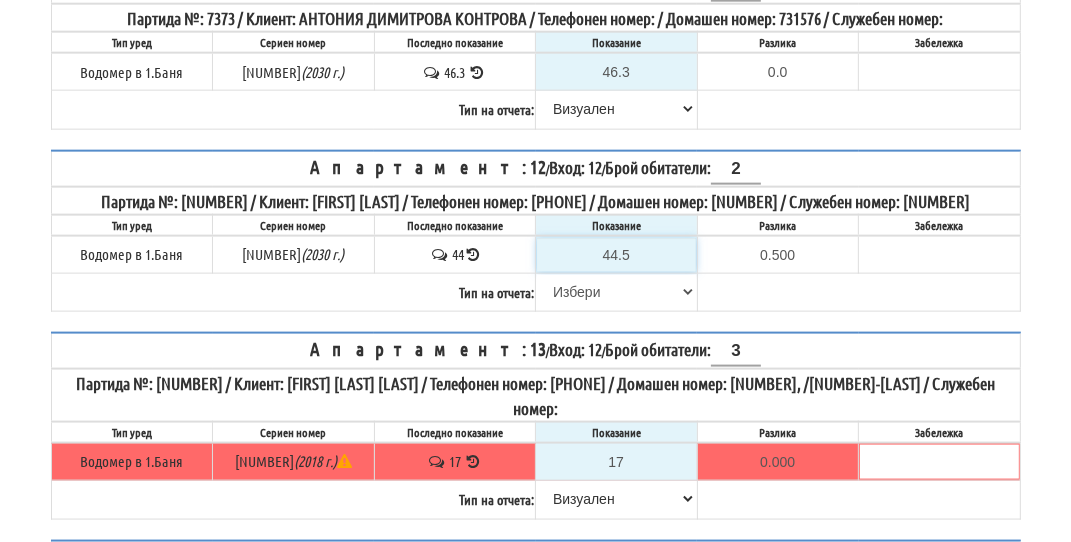 type on "44.5" 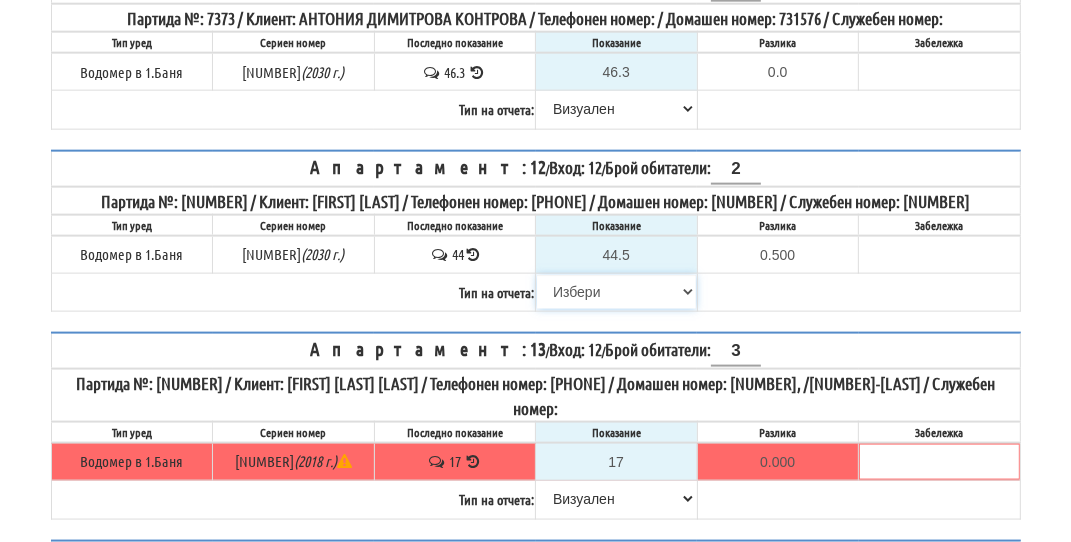 click on "Избери
Визуален
Телефон
Бележка
Неосигурен достъп
Самоотчет
Служебно
Дистанционен" at bounding box center (616, 292) 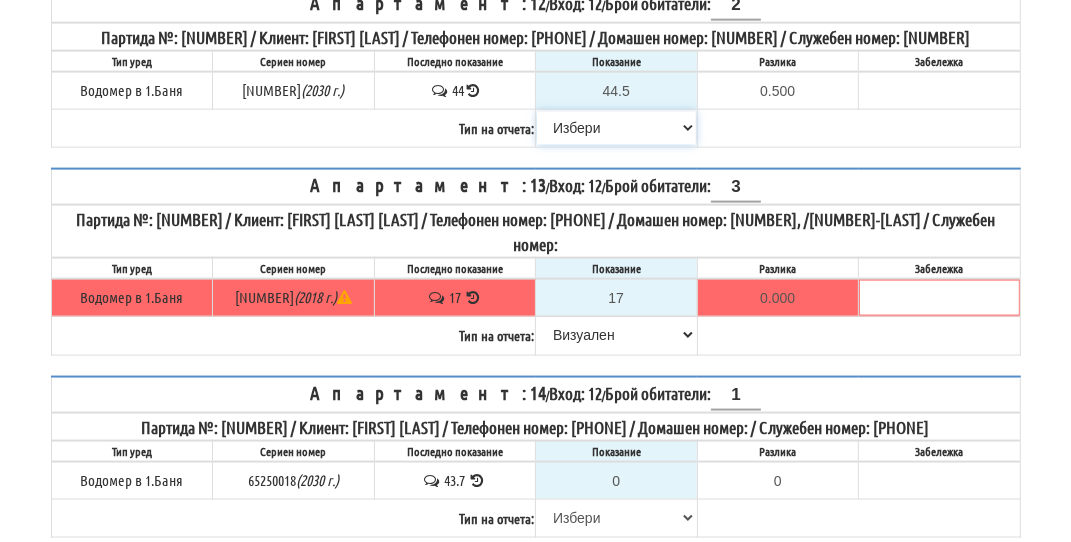scroll, scrollTop: 2000, scrollLeft: 0, axis: vertical 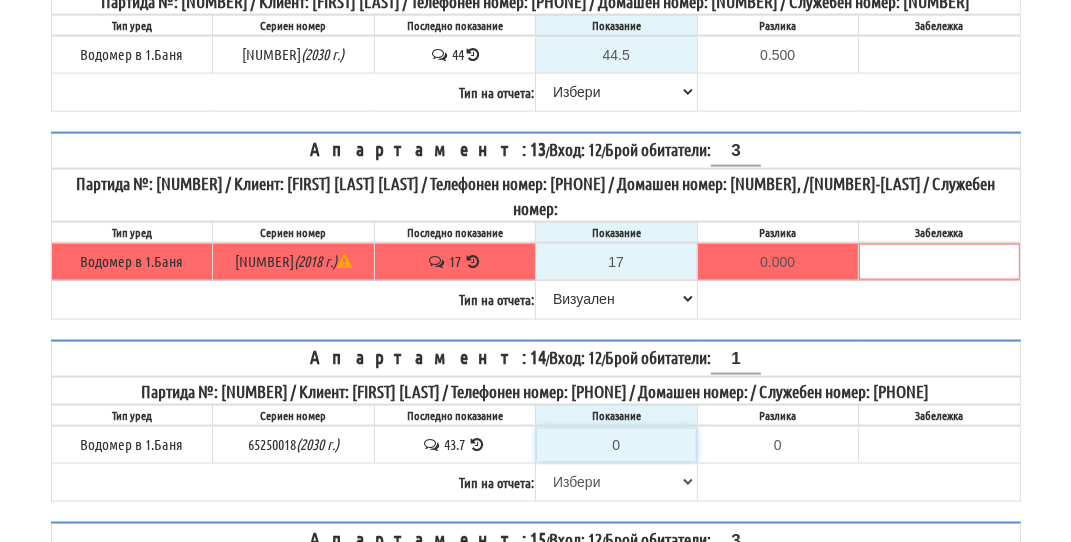 click on "0" at bounding box center (616, 445) 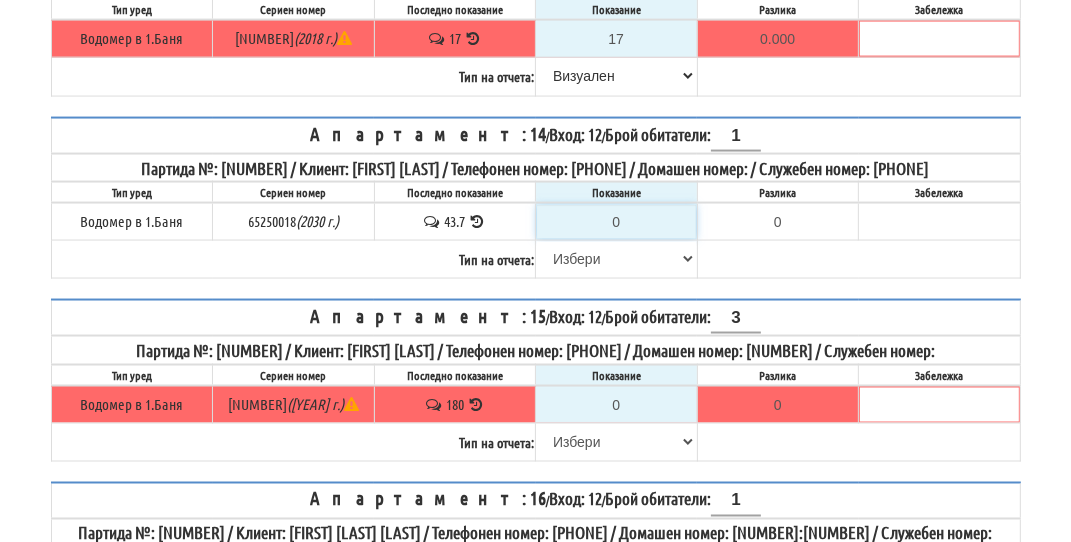 scroll, scrollTop: 2300, scrollLeft: 0, axis: vertical 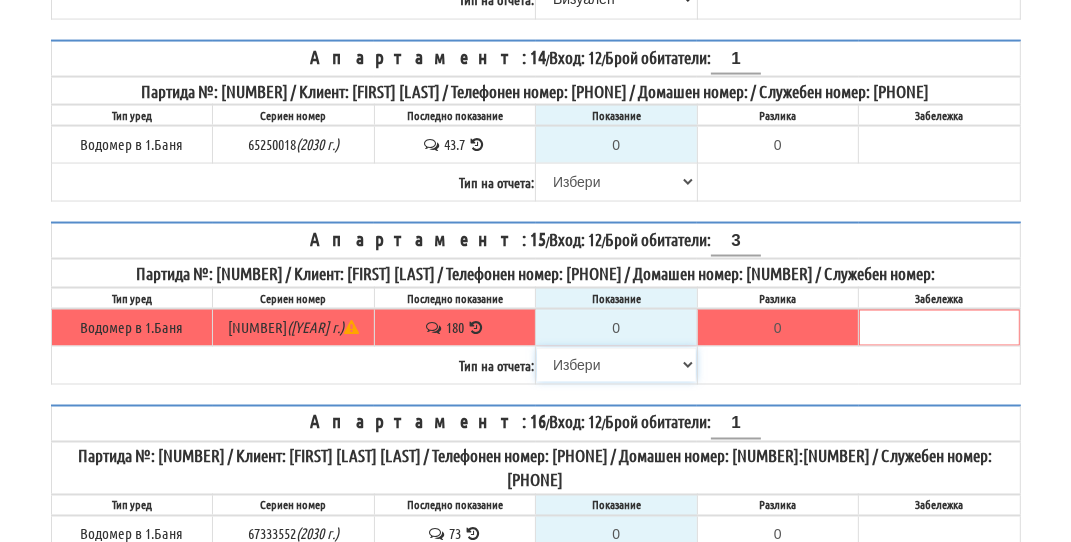 click on "Избери
Визуален
Телефон
Бележка
Неосигурен достъп
Самоотчет
Служебно
Дистанционен" at bounding box center [616, 365] 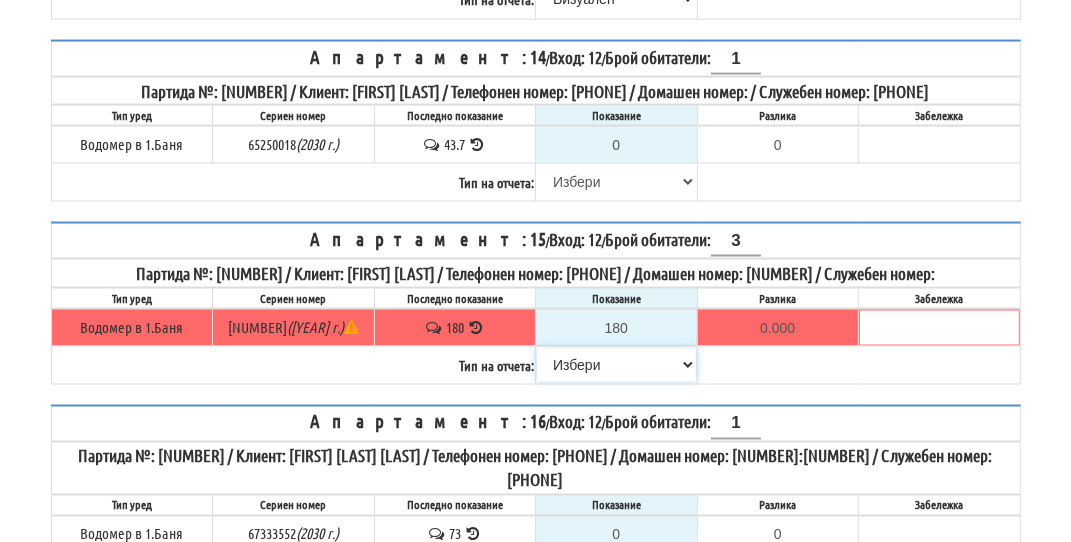 click on "Избери
Визуален
Телефон
Бележка
Неосигурен достъп
Самоотчет
Служебно
Дистанционен" at bounding box center [616, 365] 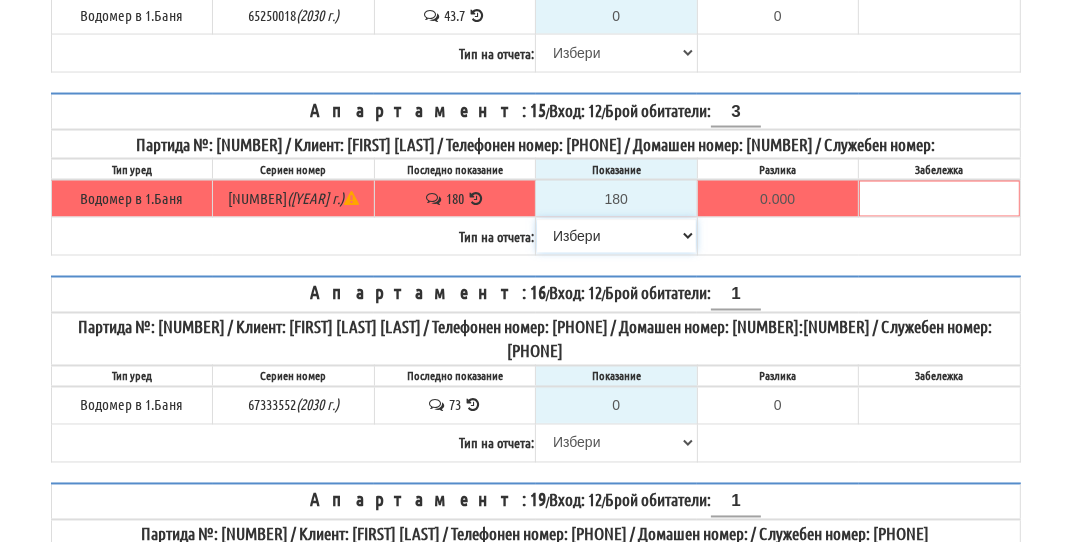 scroll, scrollTop: 2500, scrollLeft: 0, axis: vertical 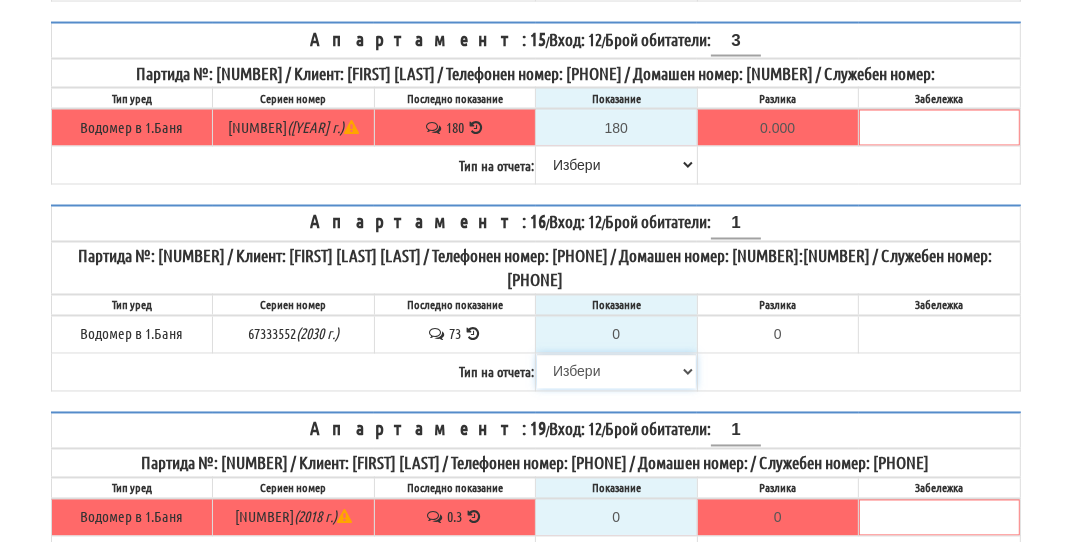 click on "Избери
Визуален
Телефон
Бележка
Неосигурен достъп
Самоотчет
Служебно
Дистанционен" at bounding box center (616, 372) 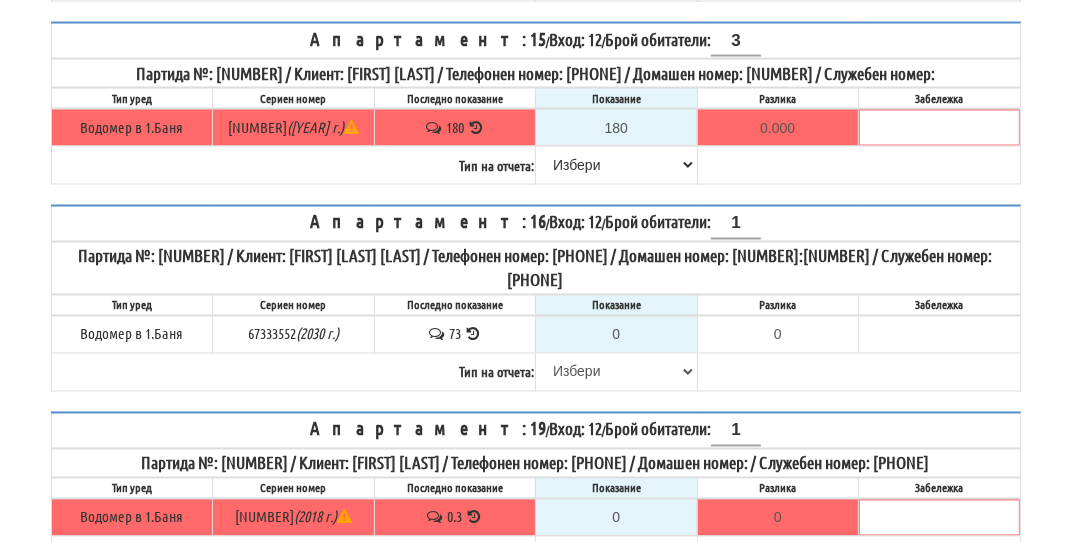 click at bounding box center [473, 334] 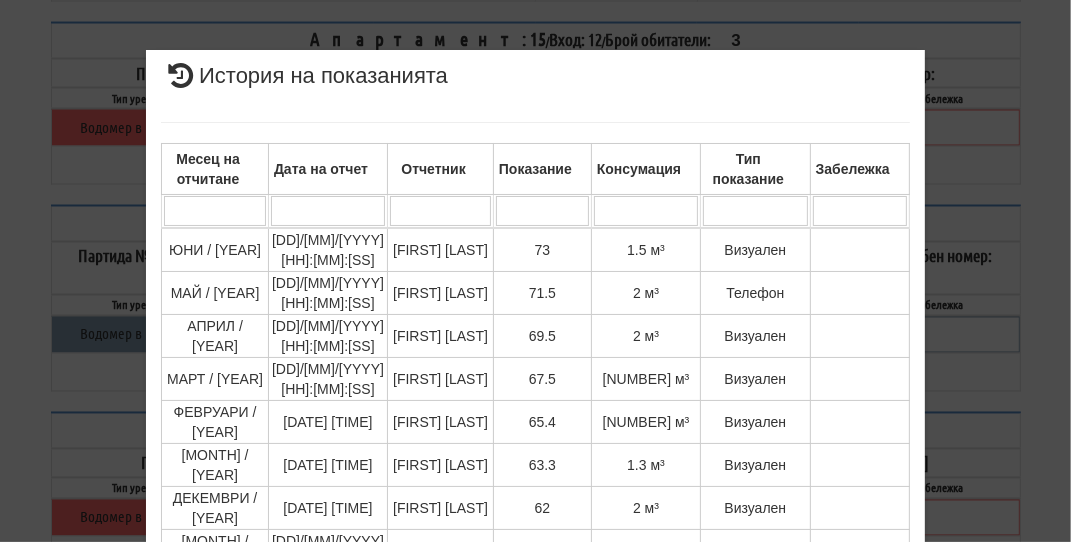 click on "×    История на показанията
Месец на отчитане
Дата на отчет
Отчетник
Показание
Консумация
Тип показание
Забележка
Дата и час на монтаж:  27/08/2020 15:52:56 ,
Протокол №:  37978
Начално показание:  0.113
1 - 10 / 58 (58)
10
20
30
40
1 2 3 4 5 6" at bounding box center (536, 423) 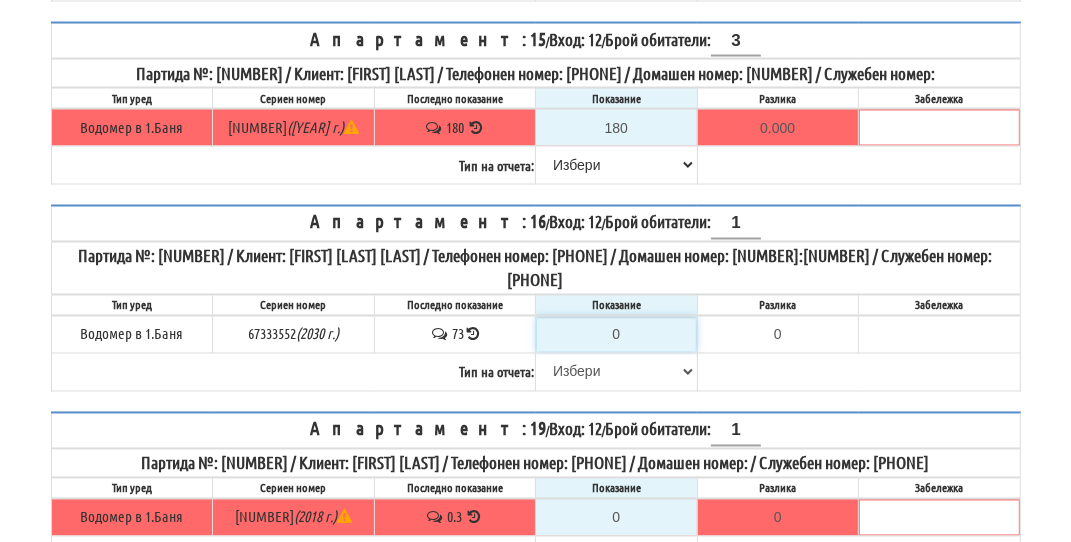 click on "0" at bounding box center [616, 335] 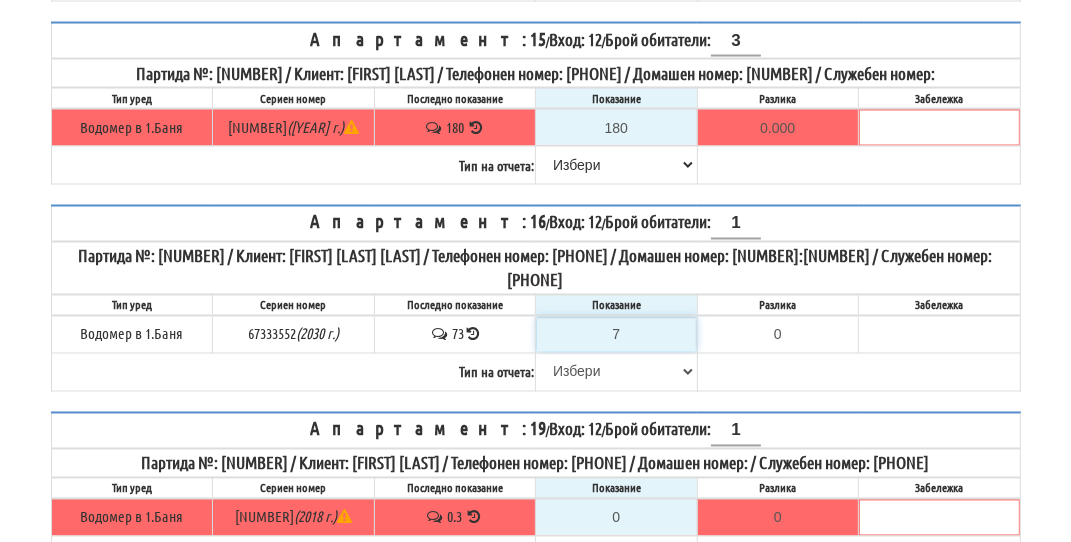 type on "-66.000" 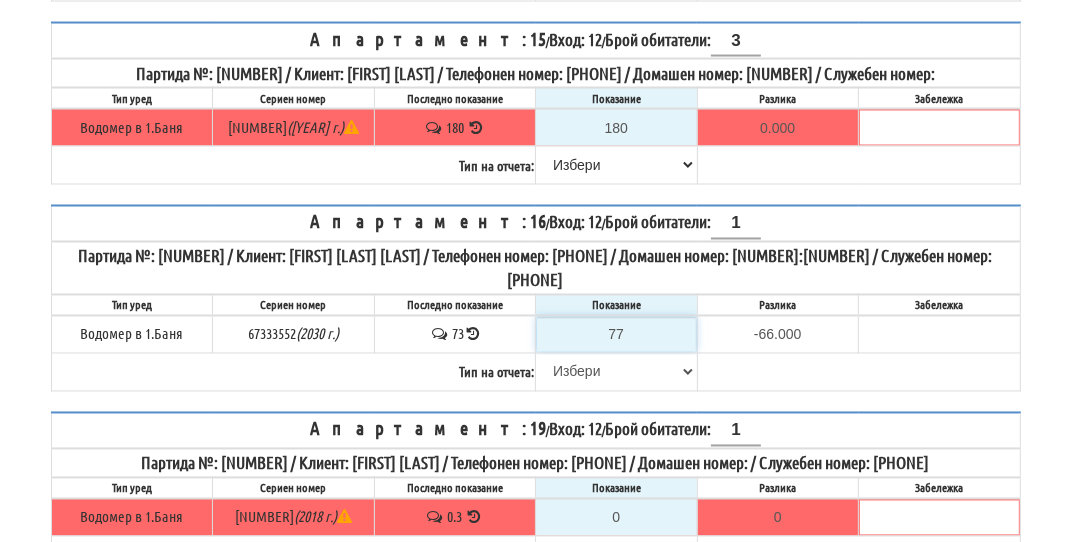 type on "774" 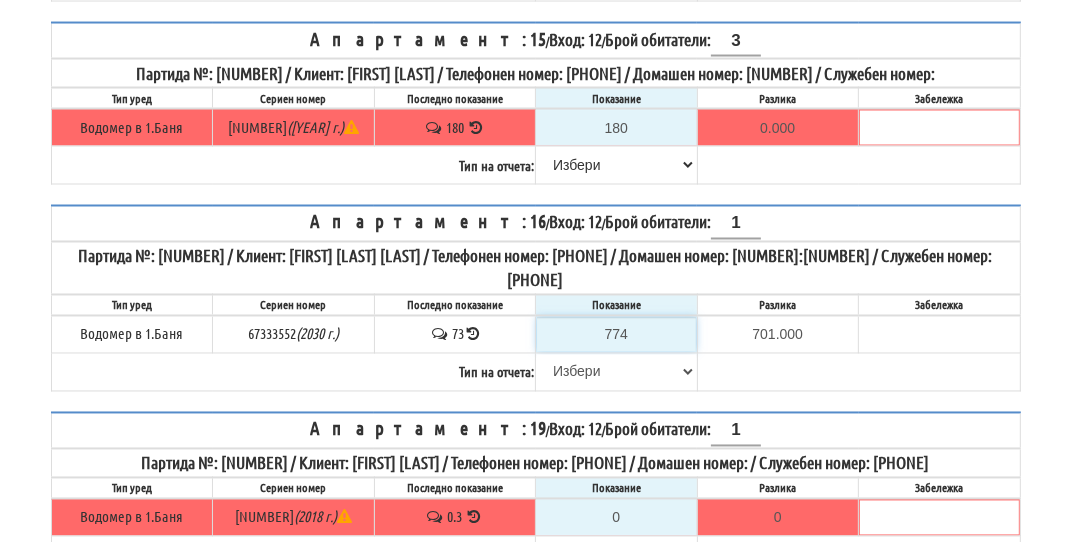 type on "74" 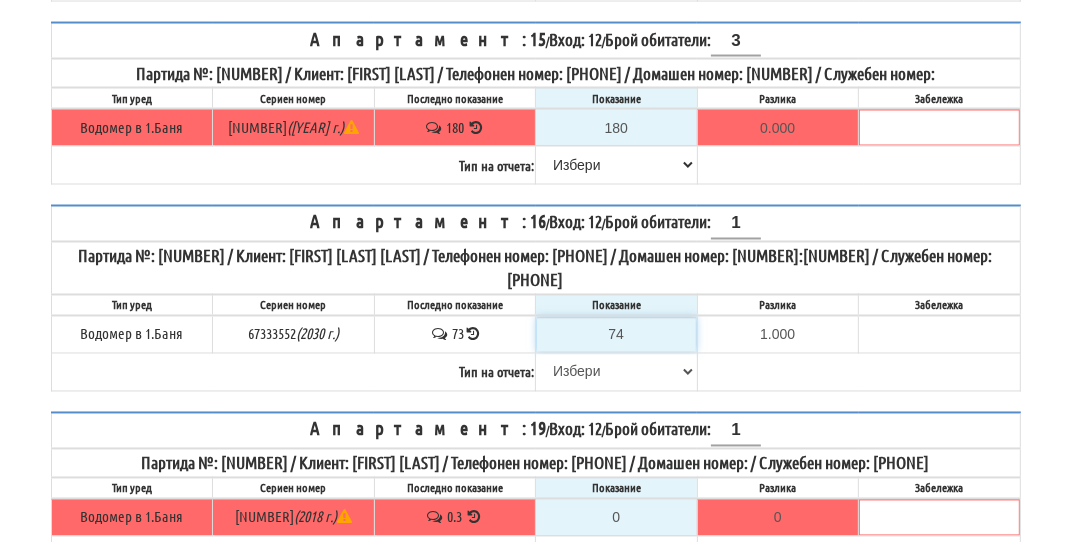 type on "74" 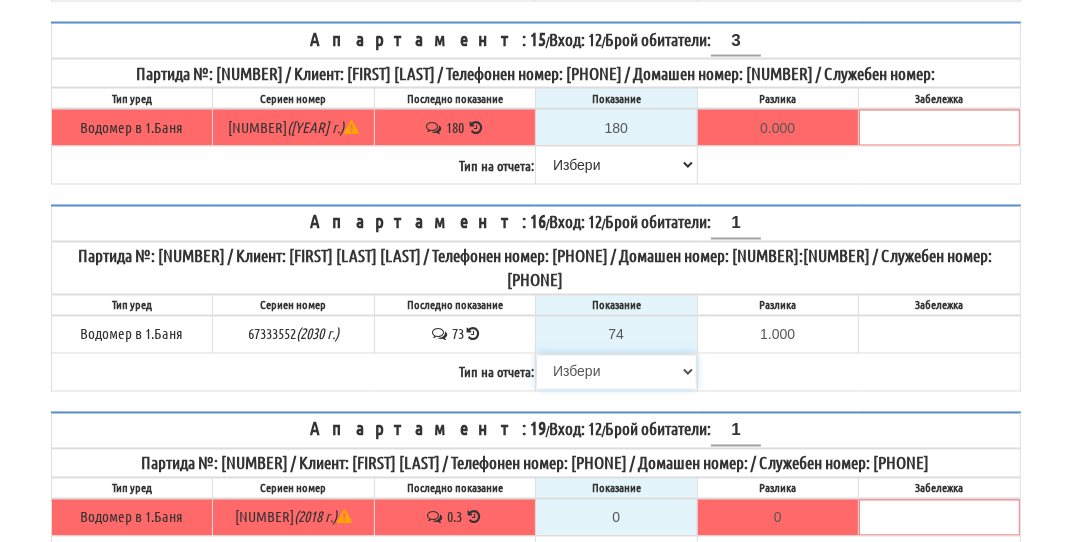 click on "Избери
Визуален
Телефон
Бележка
Неосигурен достъп
Самоотчет
Служебно
Дистанционен" at bounding box center [616, 372] 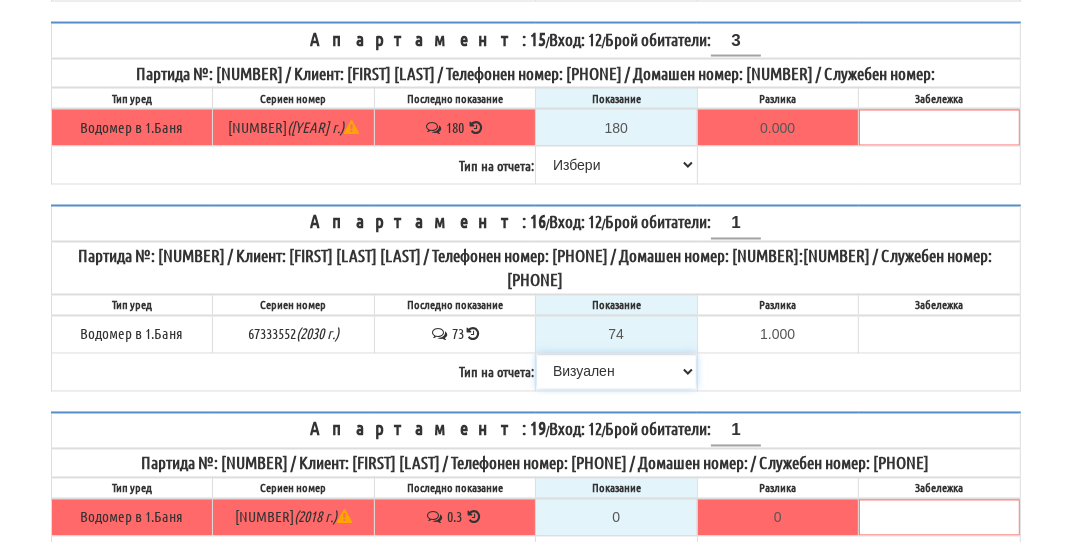 click on "Избери
Визуален
Телефон
Бележка
Неосигурен достъп
Самоотчет
Служебно
Дистанционен" at bounding box center [616, 372] 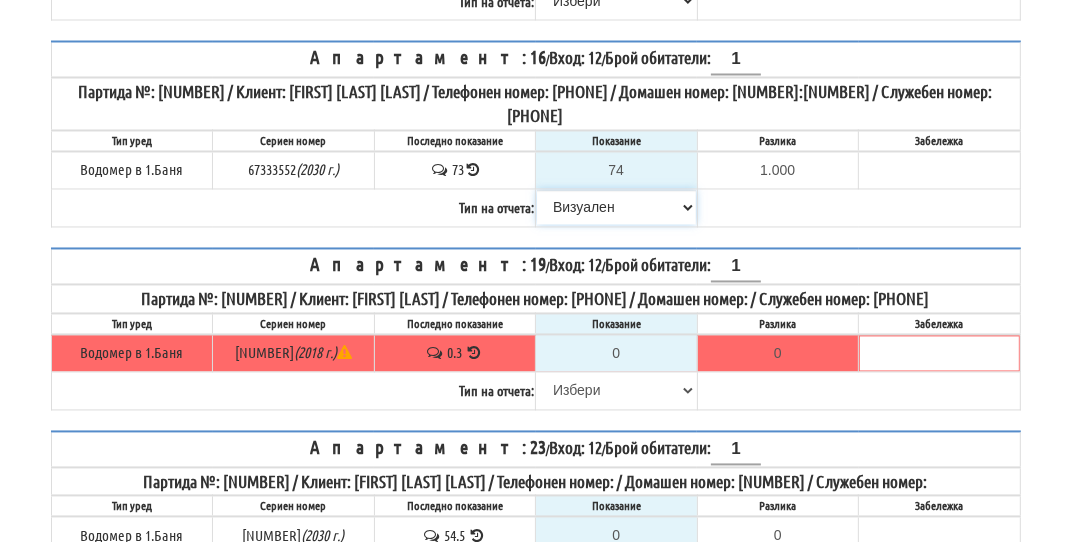 scroll, scrollTop: 2700, scrollLeft: 0, axis: vertical 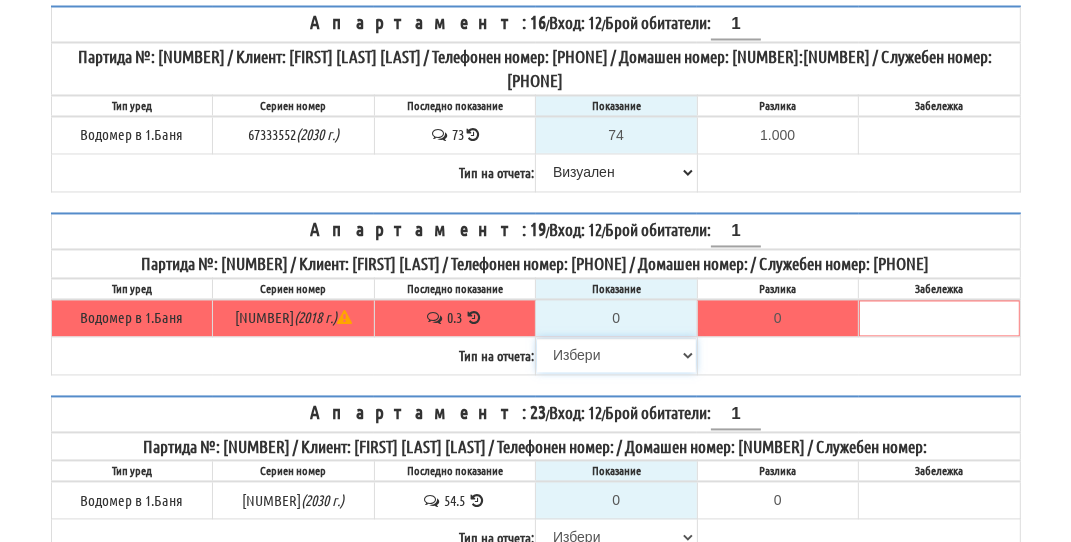 click on "Избери
Визуален
Телефон
Бележка
Неосигурен достъп
Самоотчет
Служебно
Дистанционен" at bounding box center [616, 355] 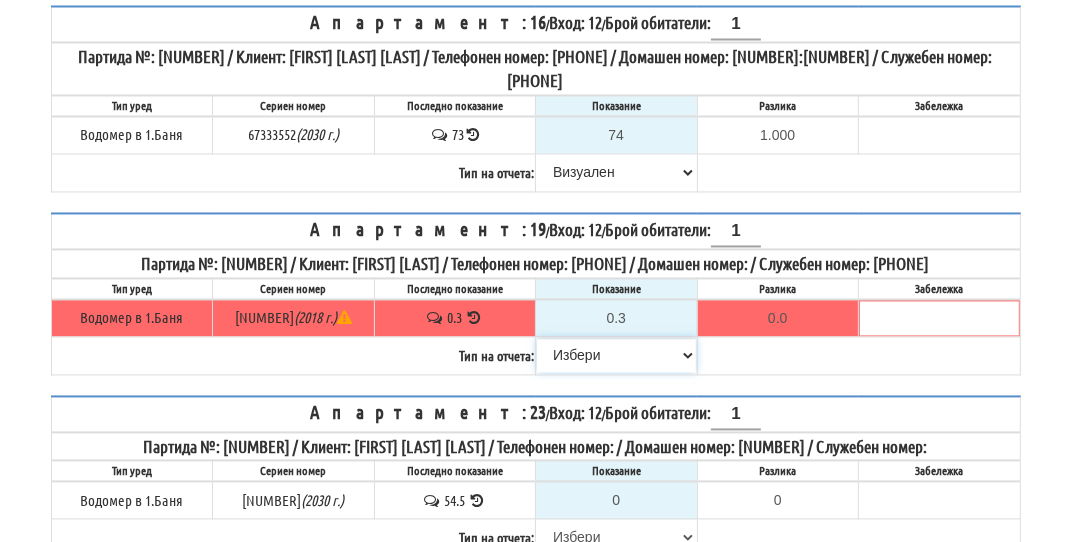 click on "Избери
Визуален
Телефон
Бележка
Неосигурен достъп
Самоотчет
Служебно
Дистанционен" at bounding box center (616, 355) 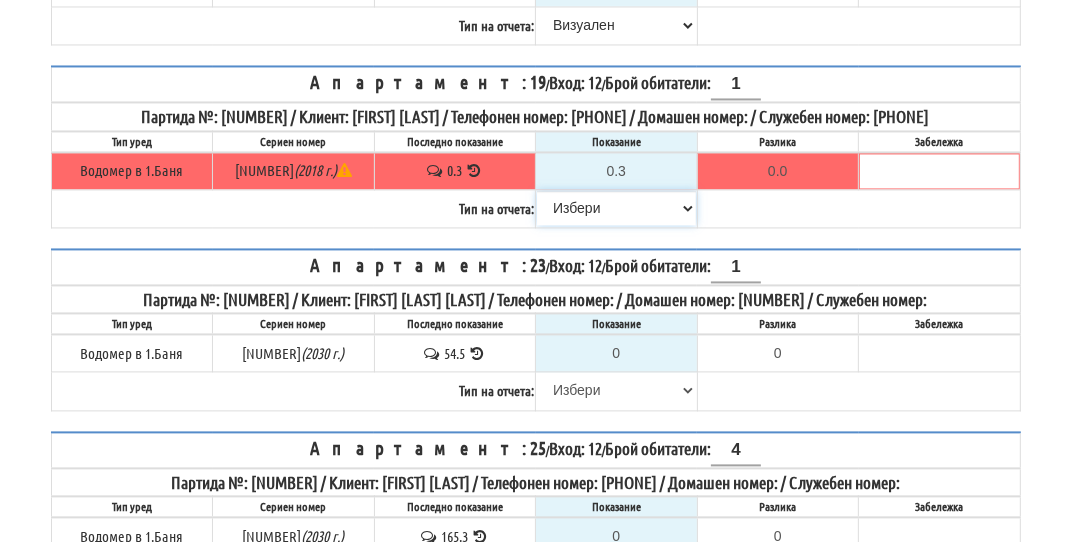 scroll, scrollTop: 2900, scrollLeft: 0, axis: vertical 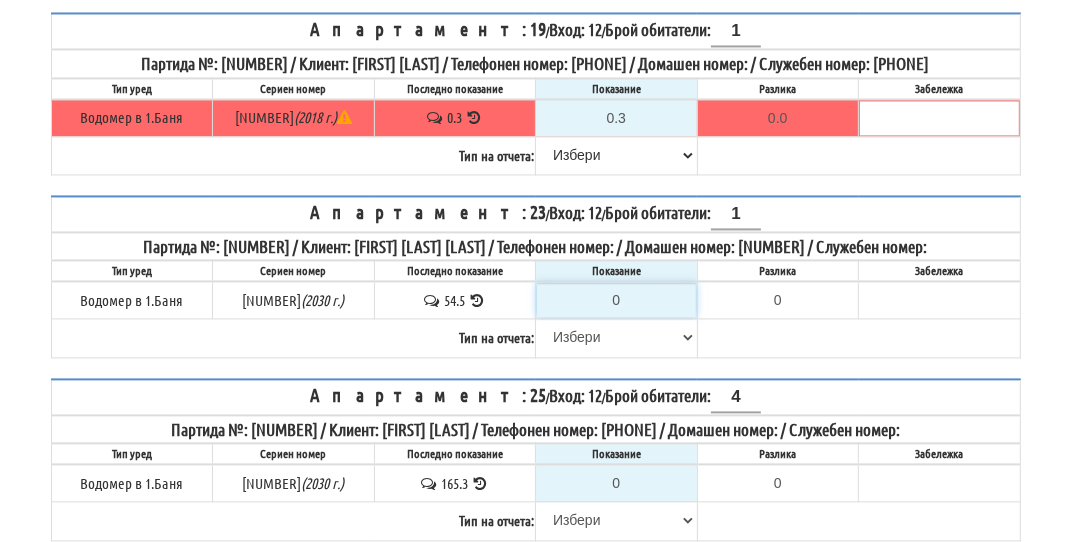 click on "0" at bounding box center [616, 300] 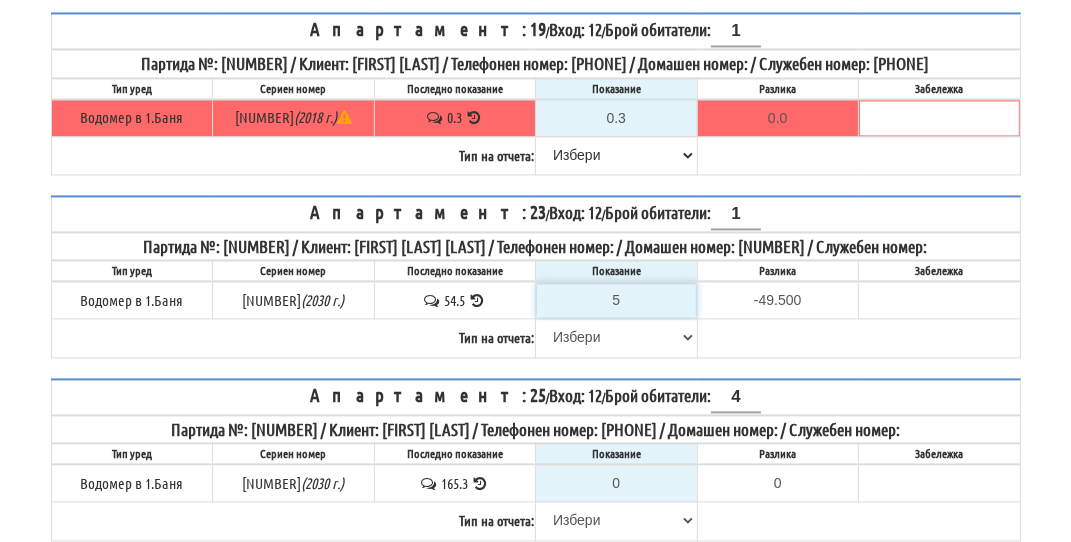 type on "55" 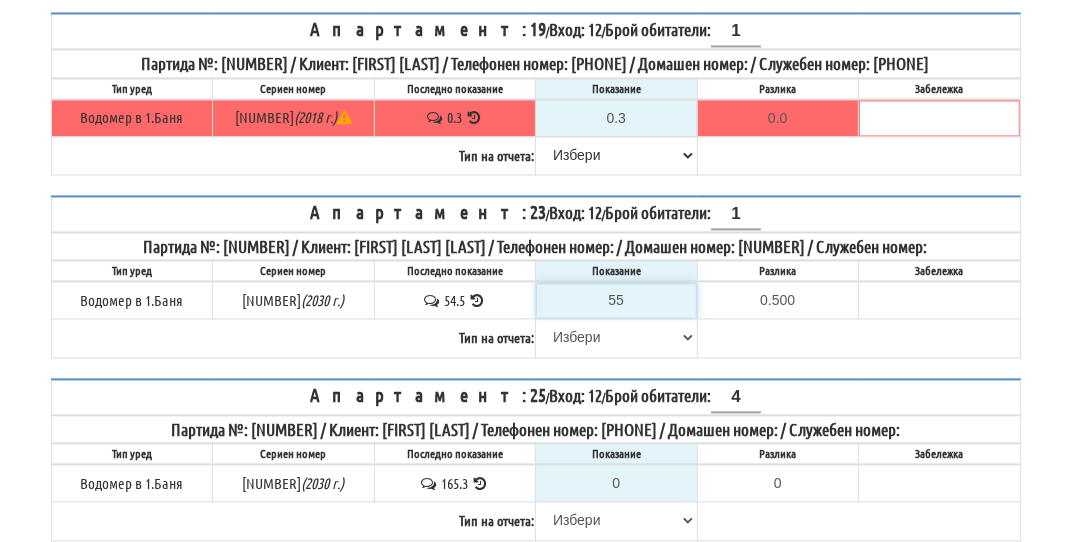 type on "55" 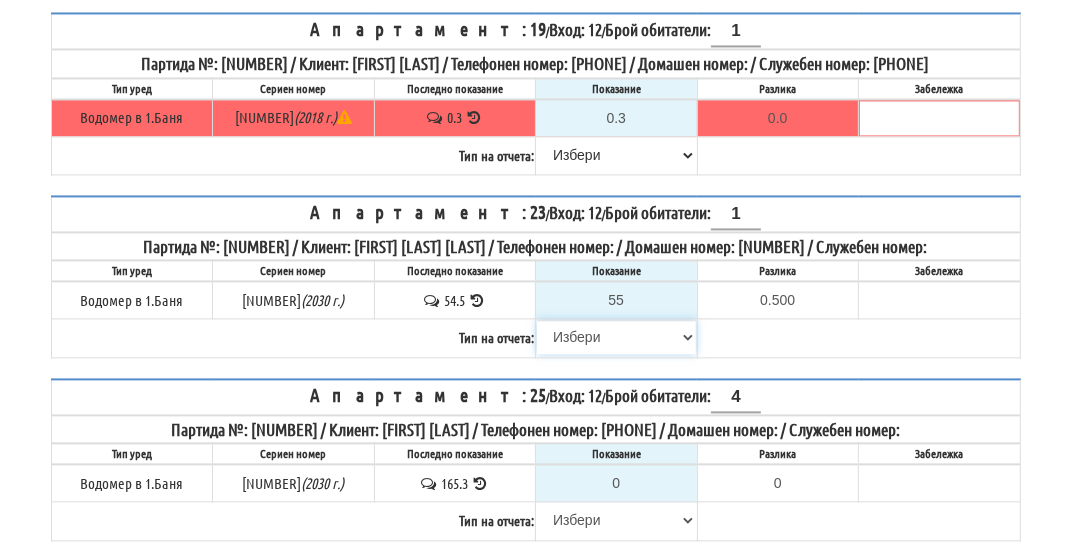 click on "Избери
Визуален
Телефон
Бележка
Неосигурен достъп
Самоотчет
Служебно
Дистанционен" at bounding box center (616, 337) 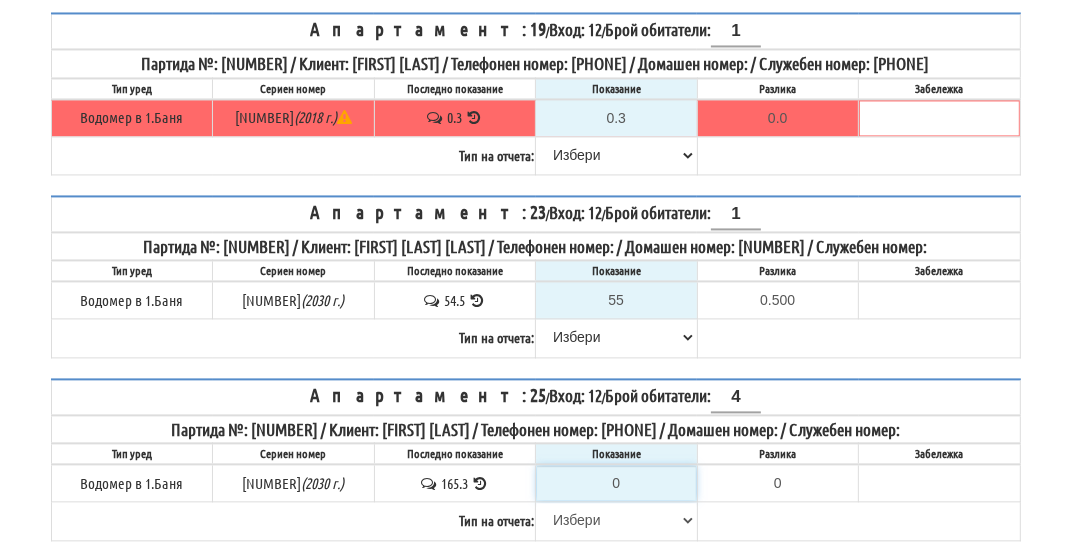 click on "0" at bounding box center (616, 483) 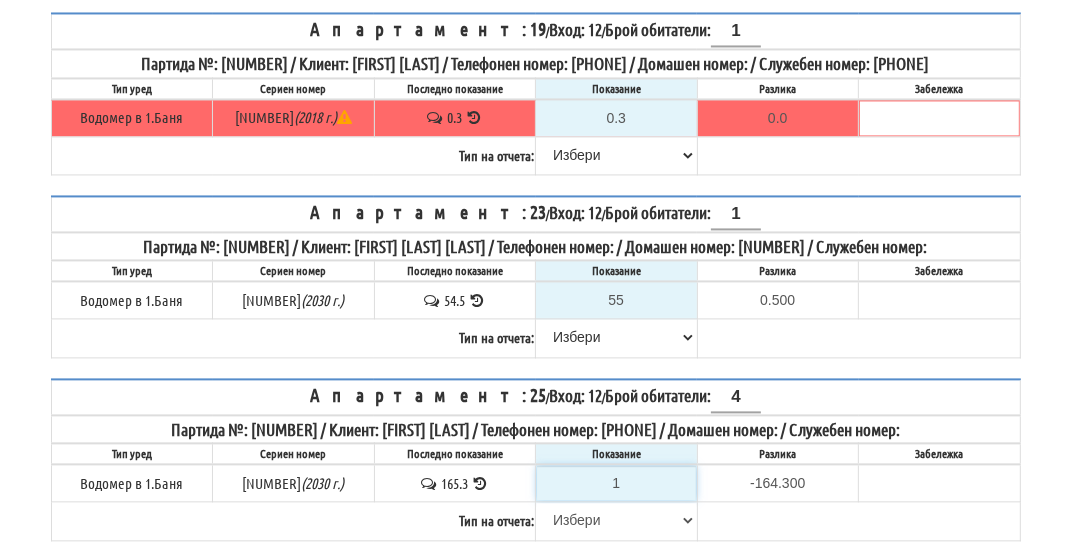 type on "16" 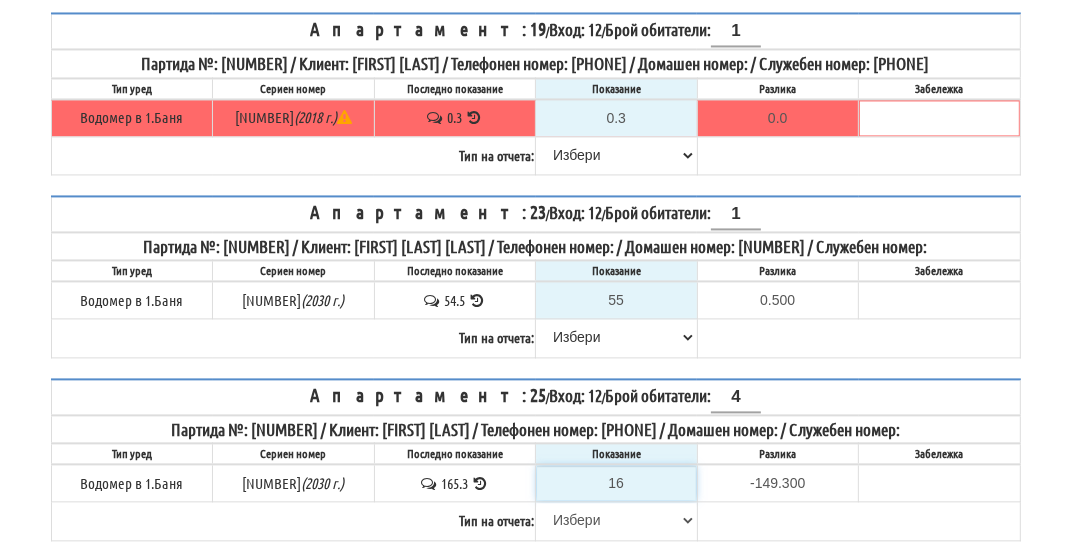 type on "168" 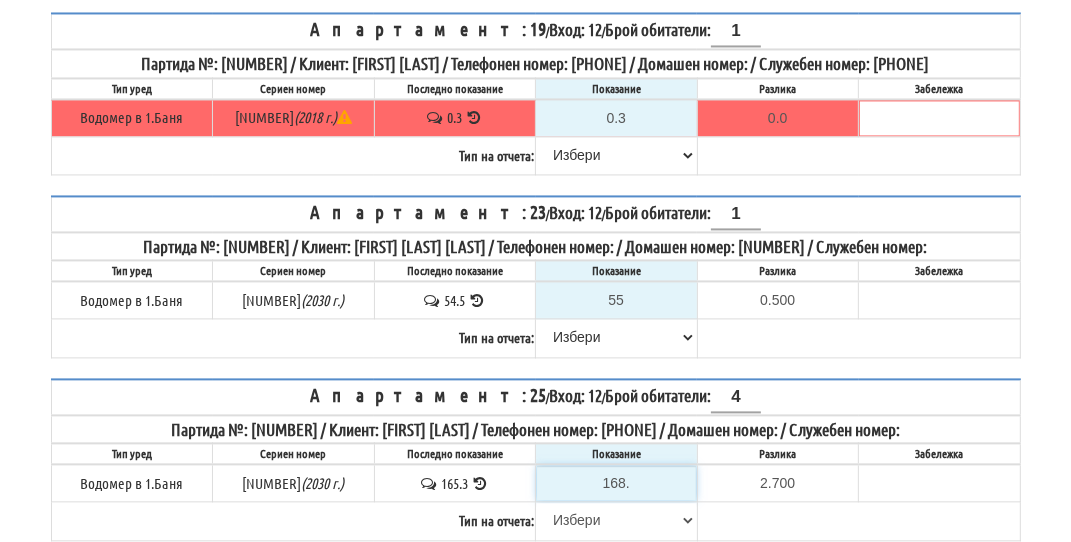 type on "168.3" 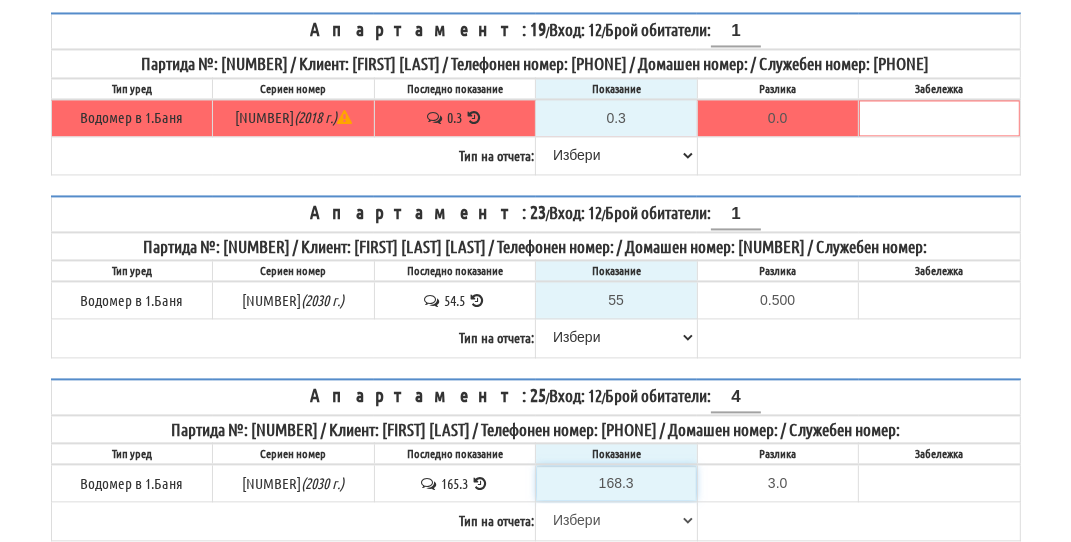 type on "168.3" 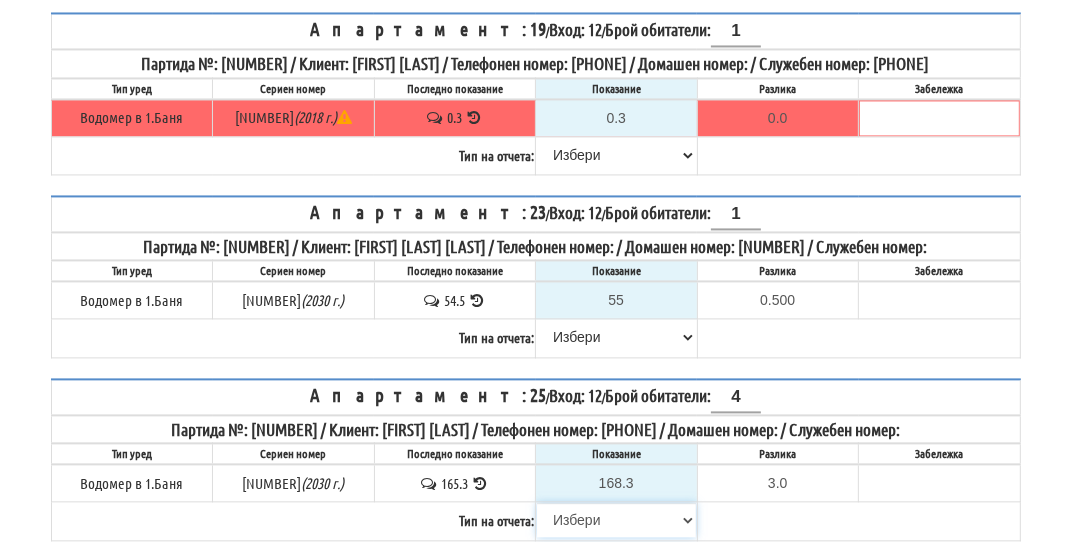 click on "Избери
Визуален
Телефон
Бележка
Неосигурен достъп
Самоотчет
Служебно
Дистанционен" at bounding box center (616, 520) 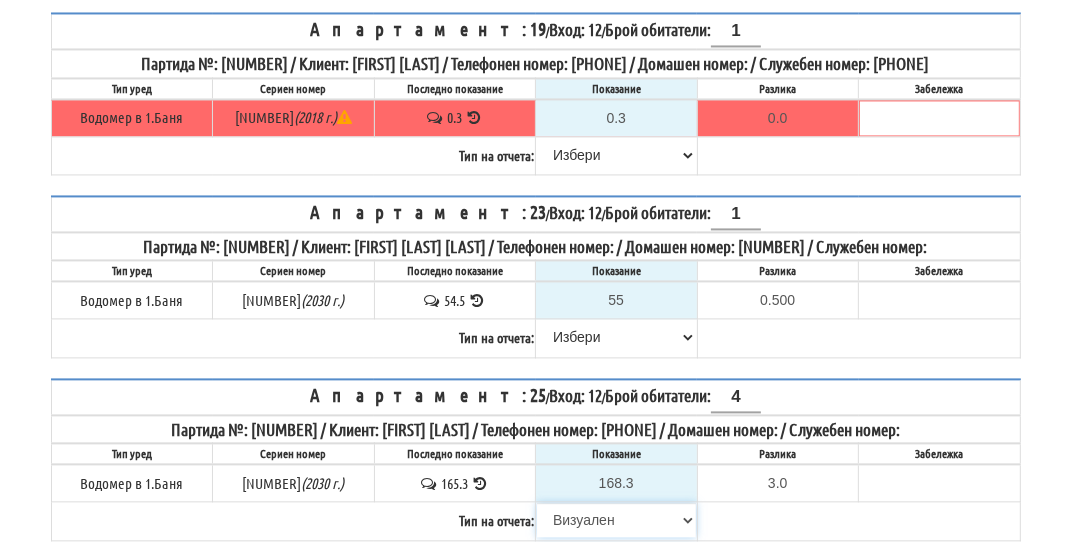 click on "Избери
Визуален
Телефон
Бележка
Неосигурен достъп
Самоотчет
Служебно
Дистанционен" at bounding box center [616, 520] 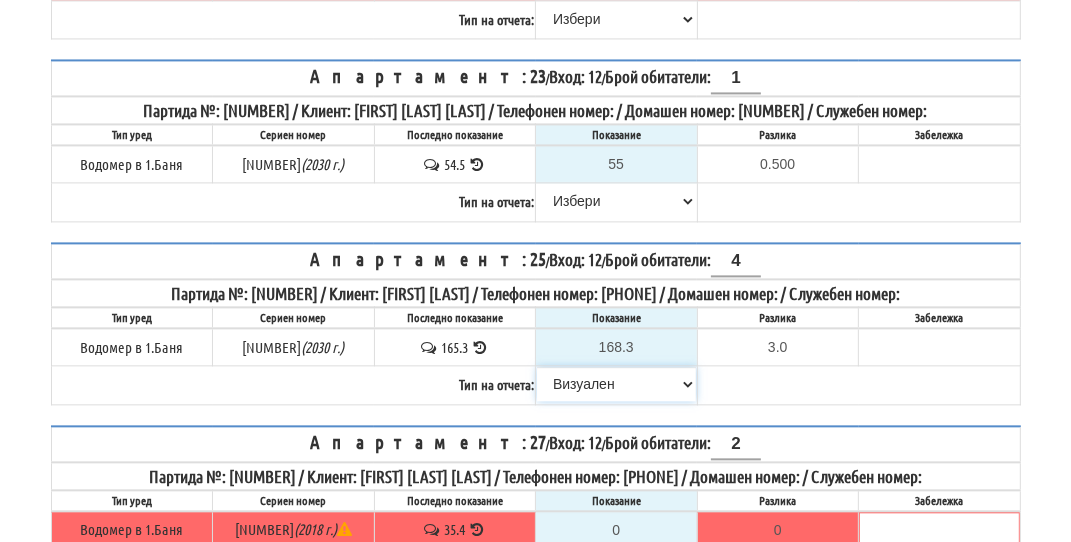 scroll, scrollTop: 3100, scrollLeft: 0, axis: vertical 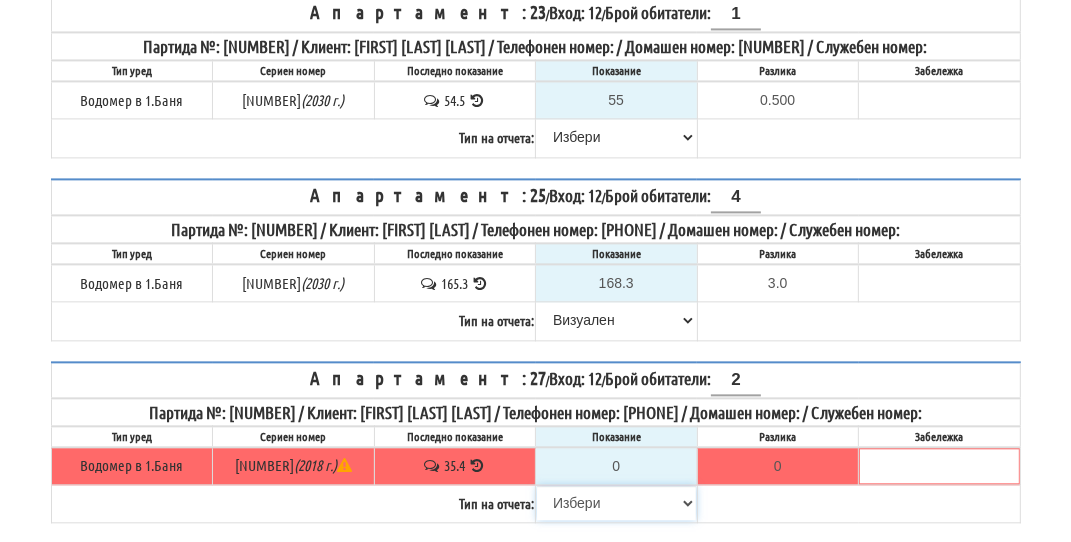 click on "Избери
Визуален
Телефон
Бележка
Неосигурен достъп
Самоотчет
Служебно
Дистанционен" at bounding box center [616, 503] 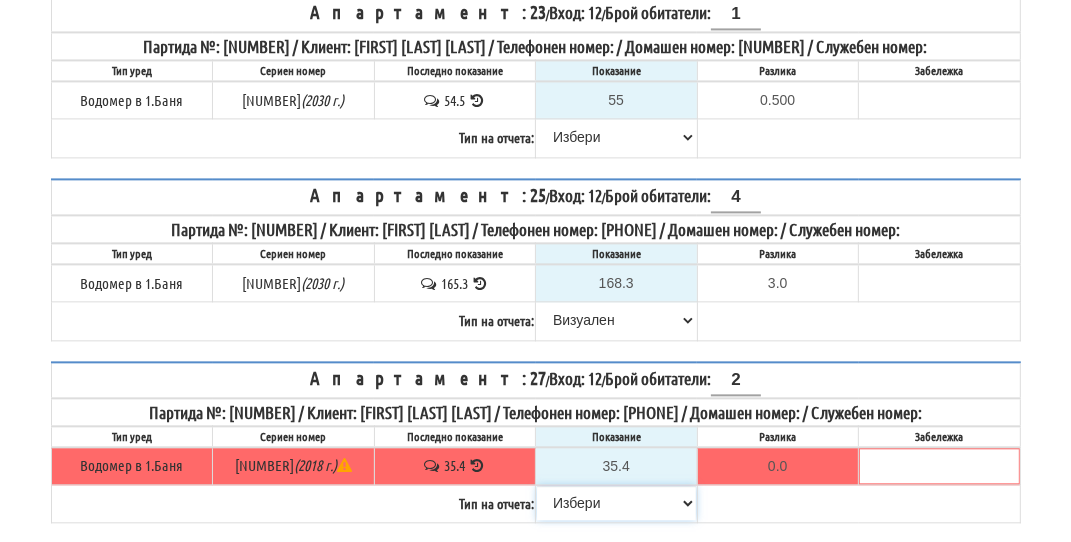 click on "Избери
Визуален
Телефон
Бележка
Неосигурен достъп
Самоотчет
Служебно
Дистанционен" at bounding box center [616, 503] 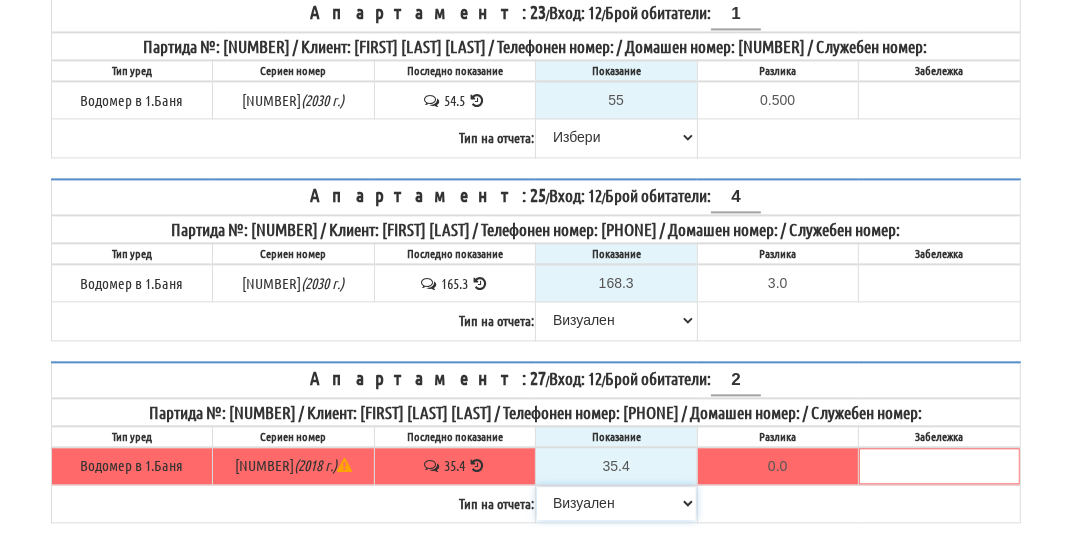 click on "Избери
Визуален
Телефон
Бележка
Неосигурен достъп
Самоотчет
Служебно
Дистанционен" at bounding box center [616, 503] 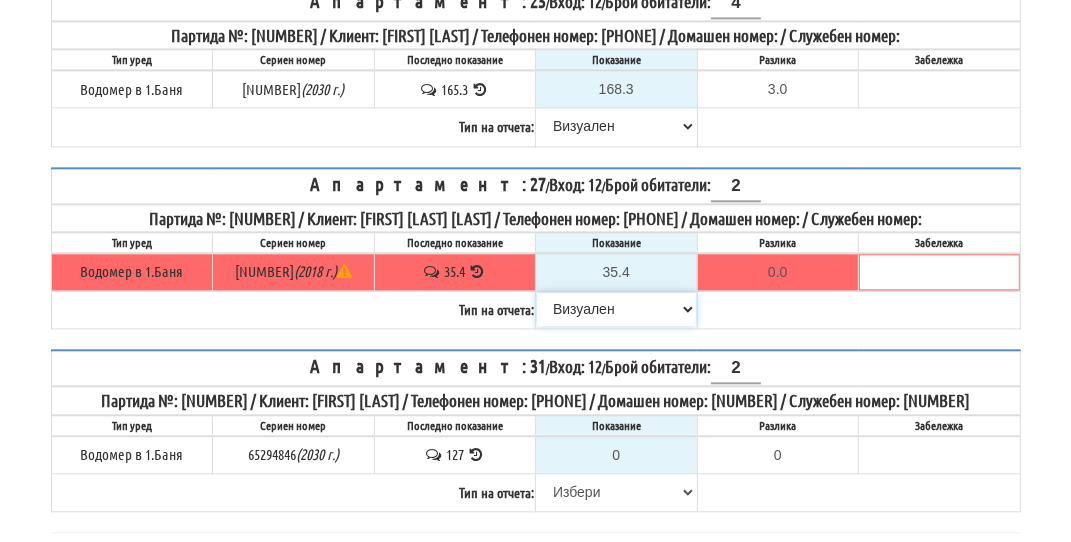scroll, scrollTop: 3300, scrollLeft: 0, axis: vertical 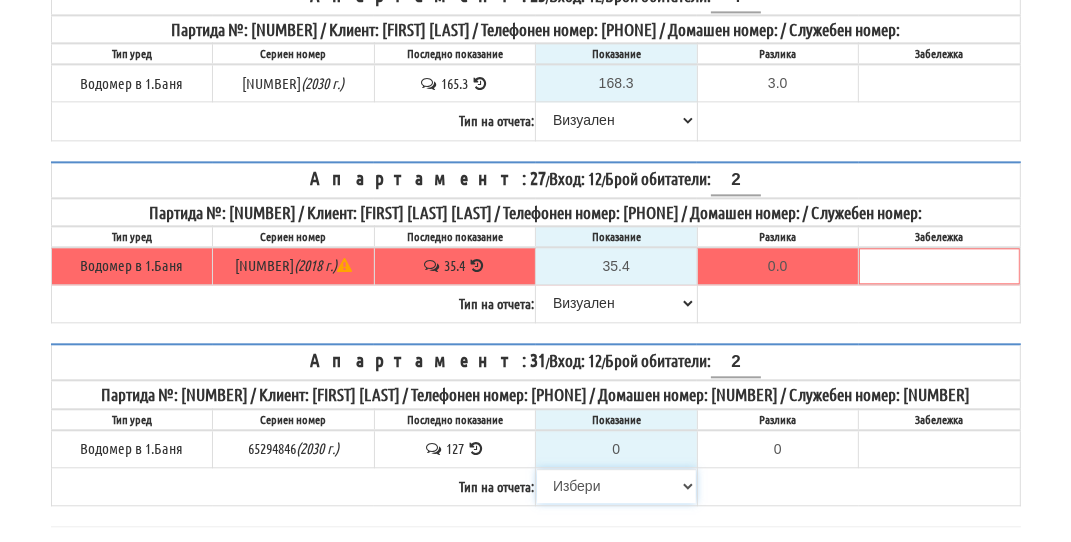 click on "Избери
Визуален
Телефон
Бележка
Неосигурен достъп
Самоотчет
Служебно
Дистанционен" at bounding box center [616, 486] 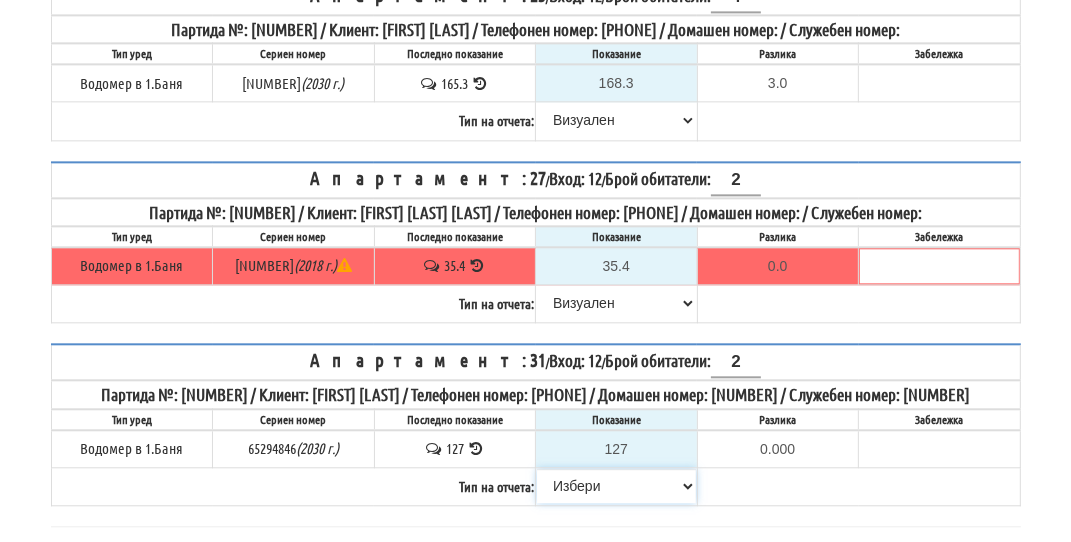 click on "Избери
Визуален
Телефон
Бележка
Неосигурен достъп
Самоотчет
Служебно
Дистанционен" at bounding box center [616, 486] 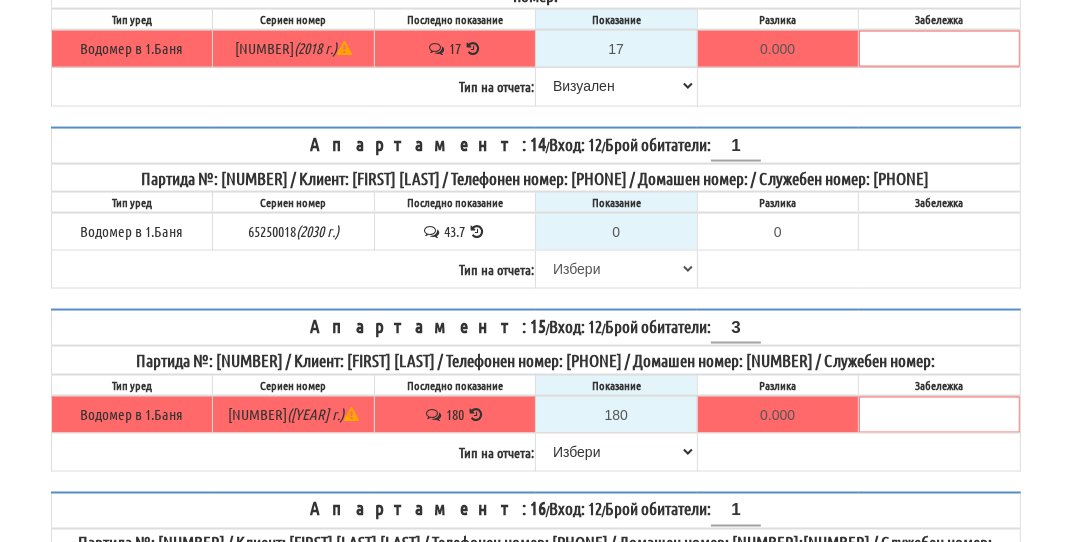 scroll, scrollTop: 2200, scrollLeft: 0, axis: vertical 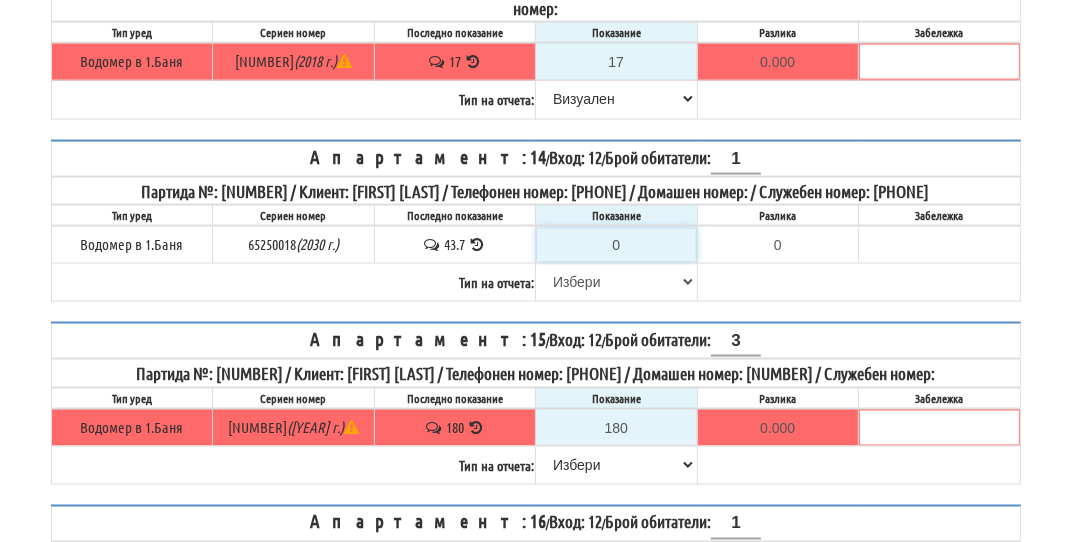 click on "0" at bounding box center (616, 245) 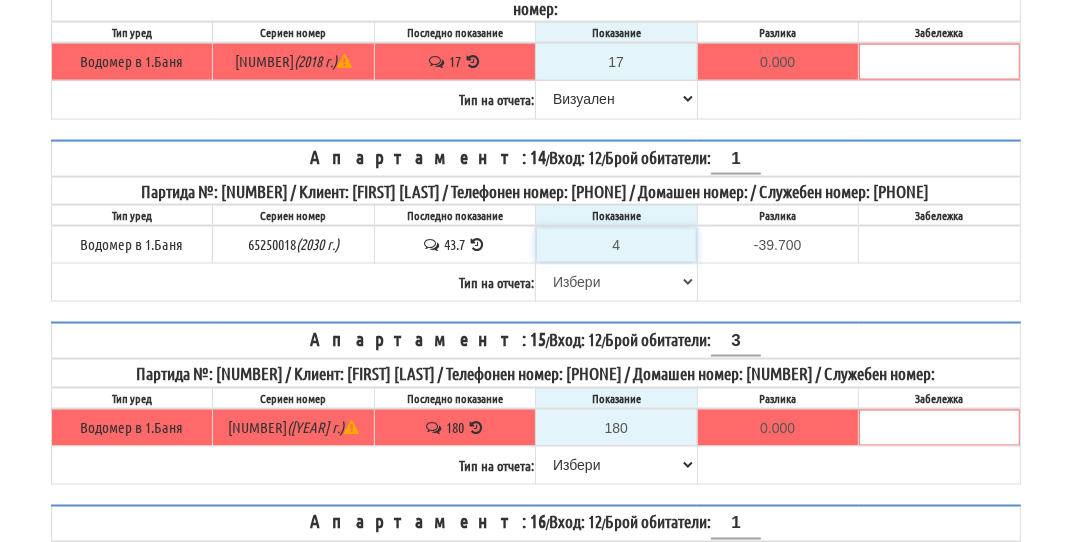 type on "44" 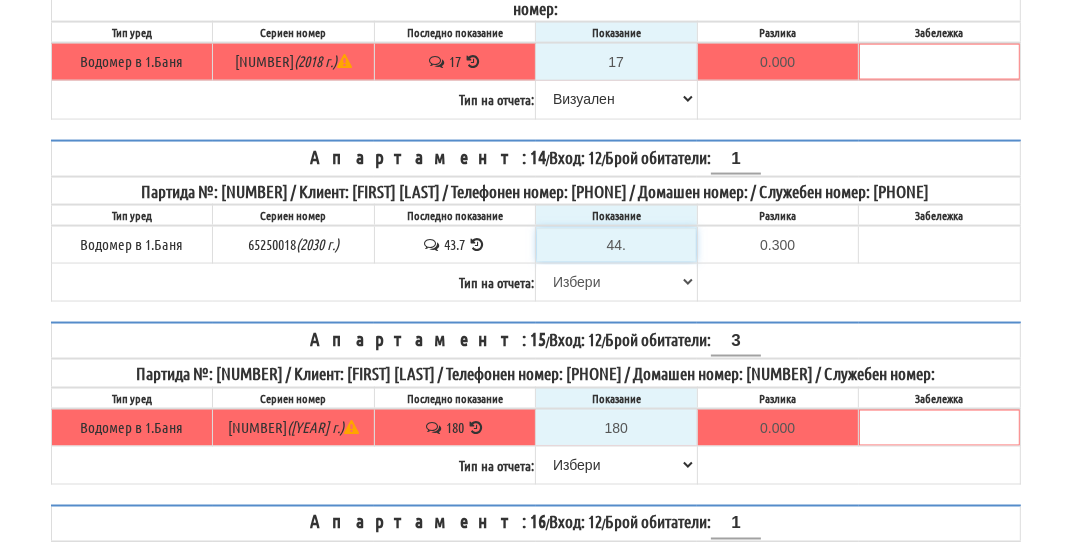type on "44.3" 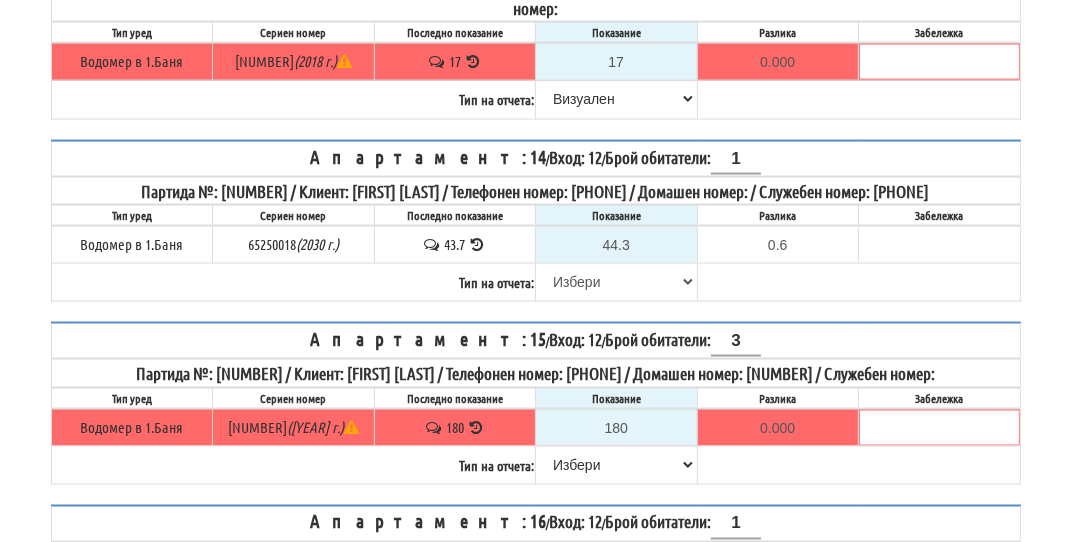 click at bounding box center (477, 244) 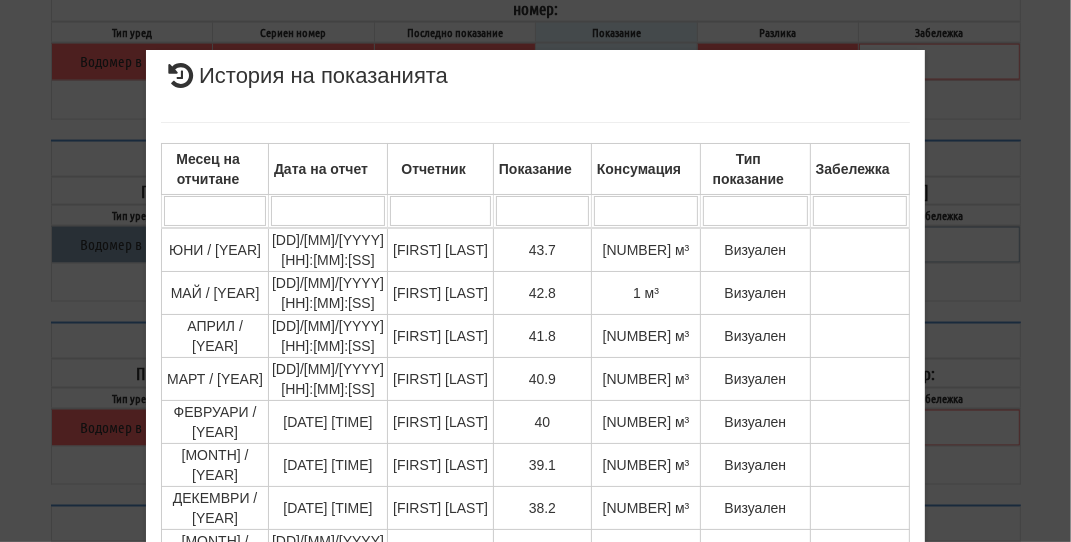 click on "×    История на показанията
Месец на отчитане
Дата на отчет
Отчетник
Показание
Консумация
Тип показание
Забележка
Дата и час на монтаж:  03/09/2020 15:32:34 ,
Протокол №:  38229
Начално показание:  0.070
1 - 10 / 58 (58)
10
20
30
40
1 2 3 4 5 6" at bounding box center [536, 423] 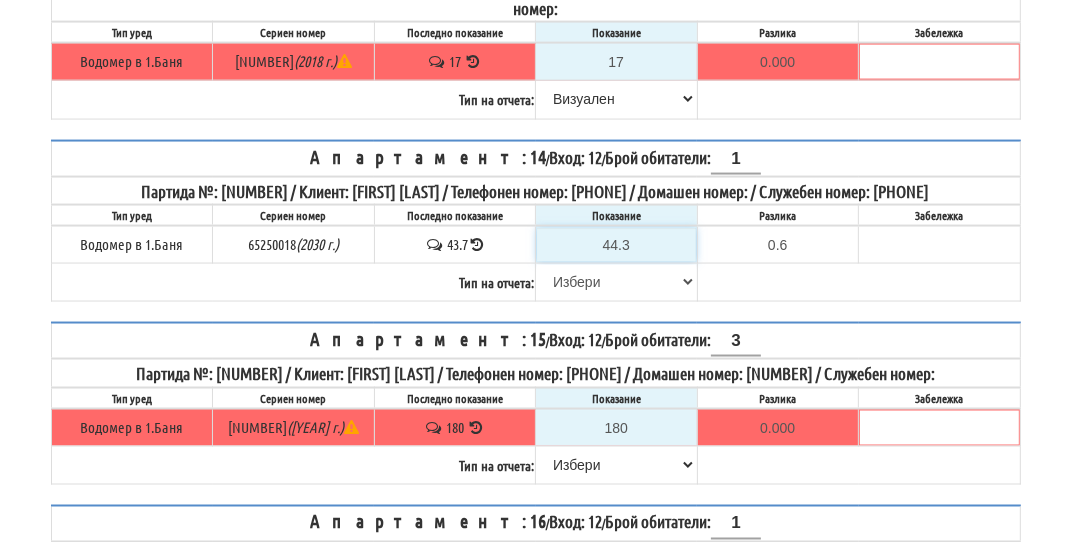 click on "44.3" at bounding box center (616, 245) 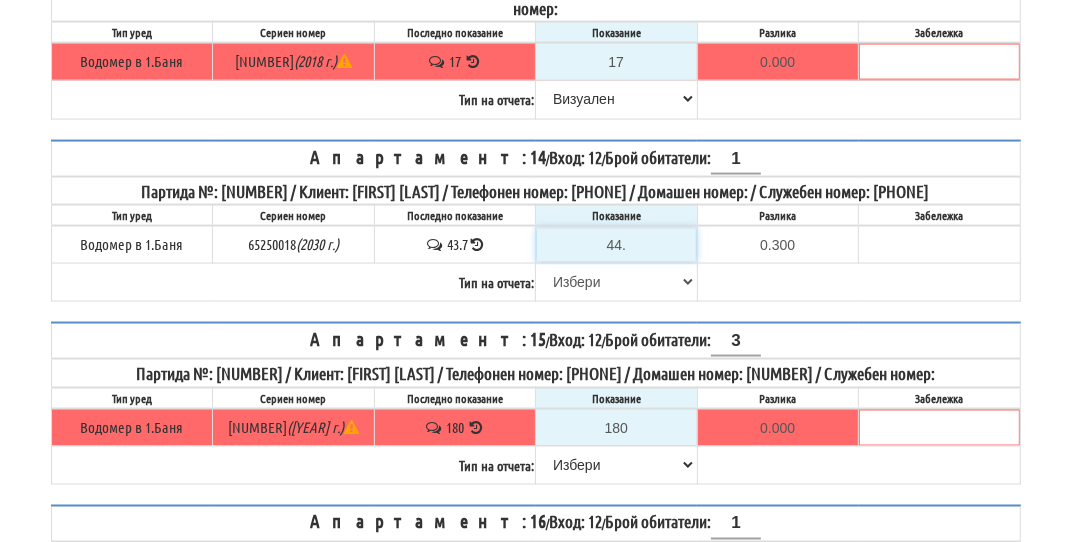 type on "44.5" 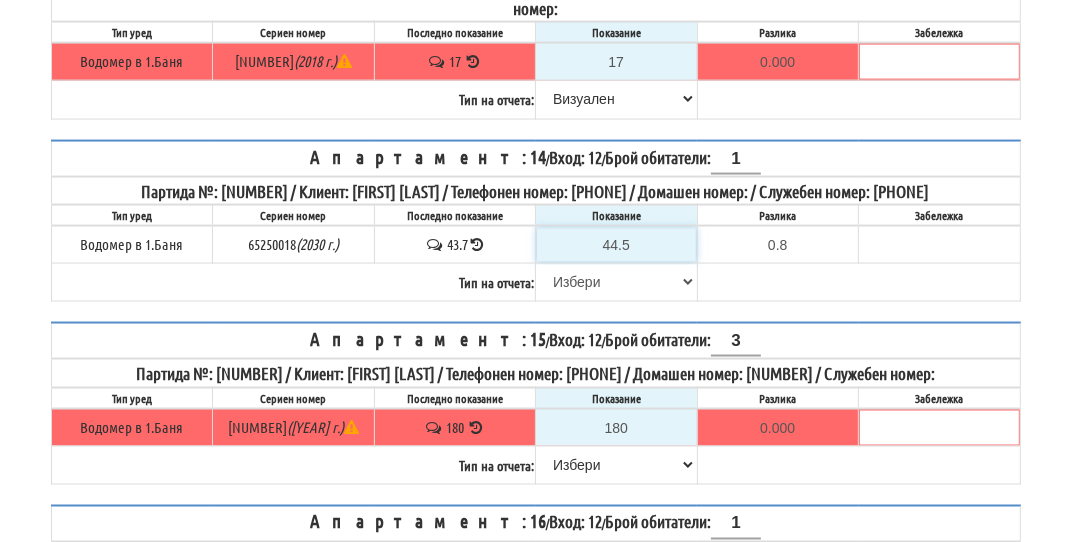 type on "44.5" 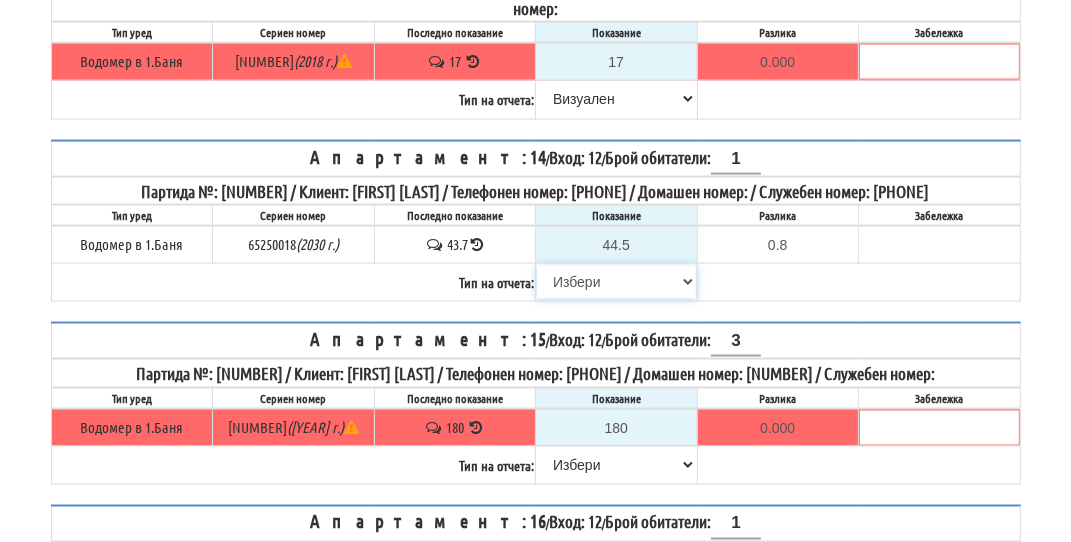 click on "Избери
Визуален
Телефон
Бележка
Неосигурен достъп
Самоотчет
Служебно
Дистанционен" at bounding box center [616, 282] 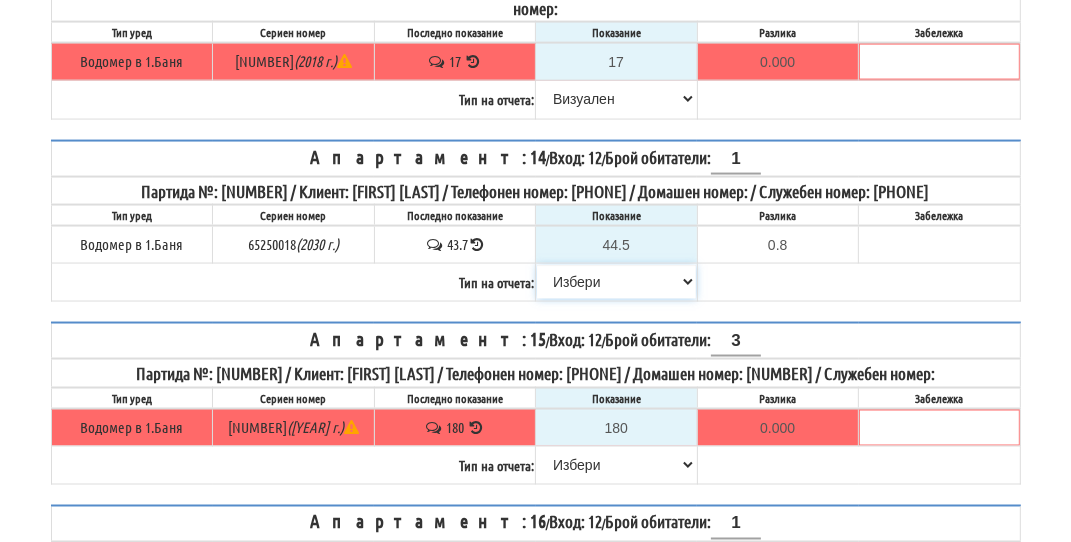 scroll, scrollTop: 3388, scrollLeft: 0, axis: vertical 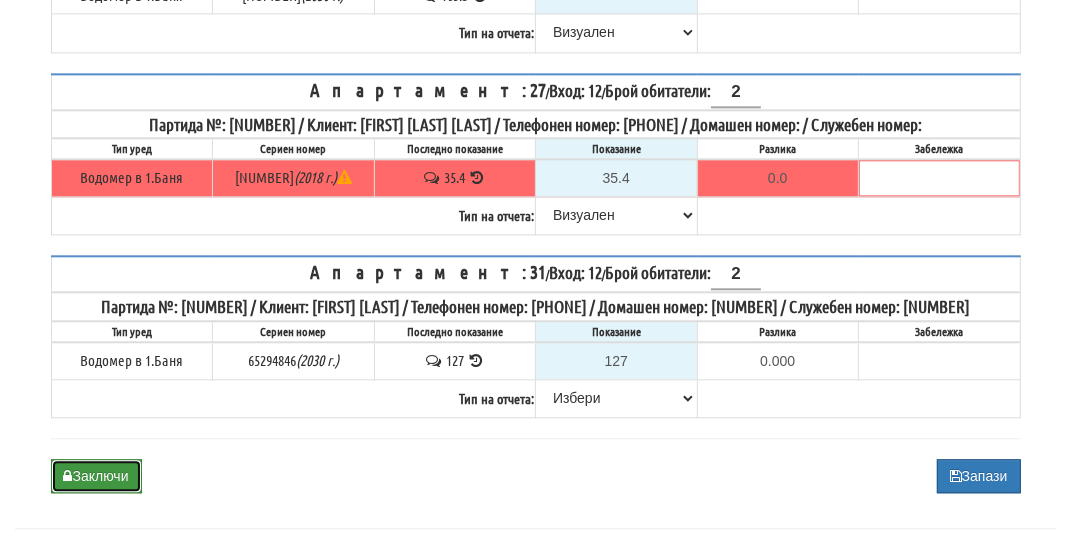 click on "Заключи" at bounding box center (96, 476) 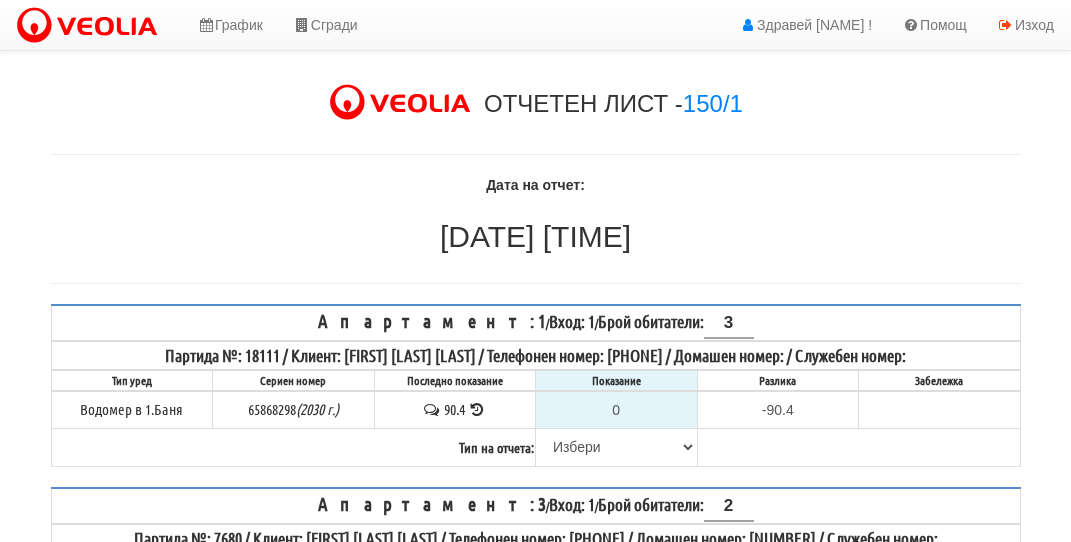 scroll, scrollTop: 0, scrollLeft: 0, axis: both 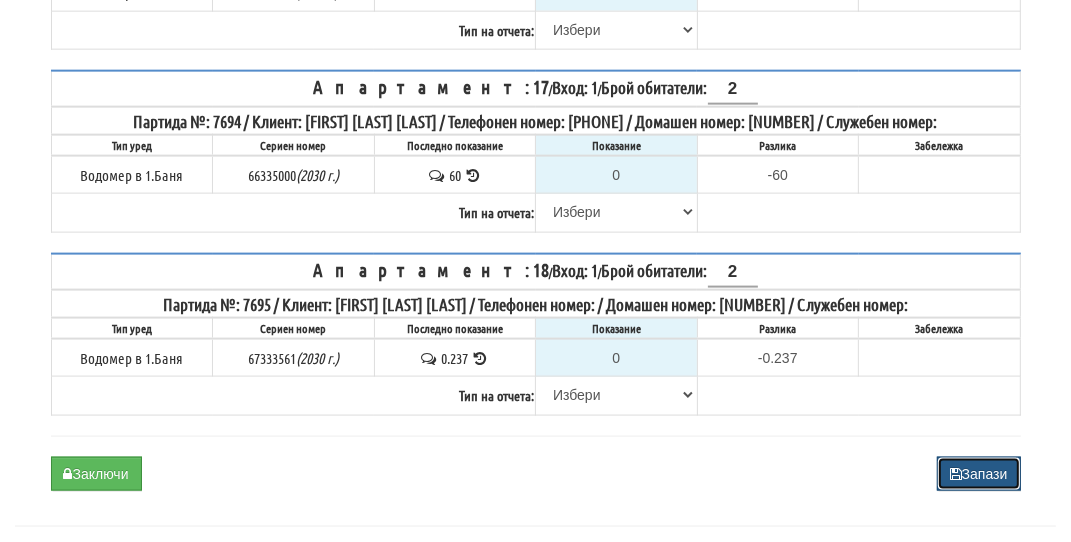 click on "Запази" at bounding box center [979, 474] 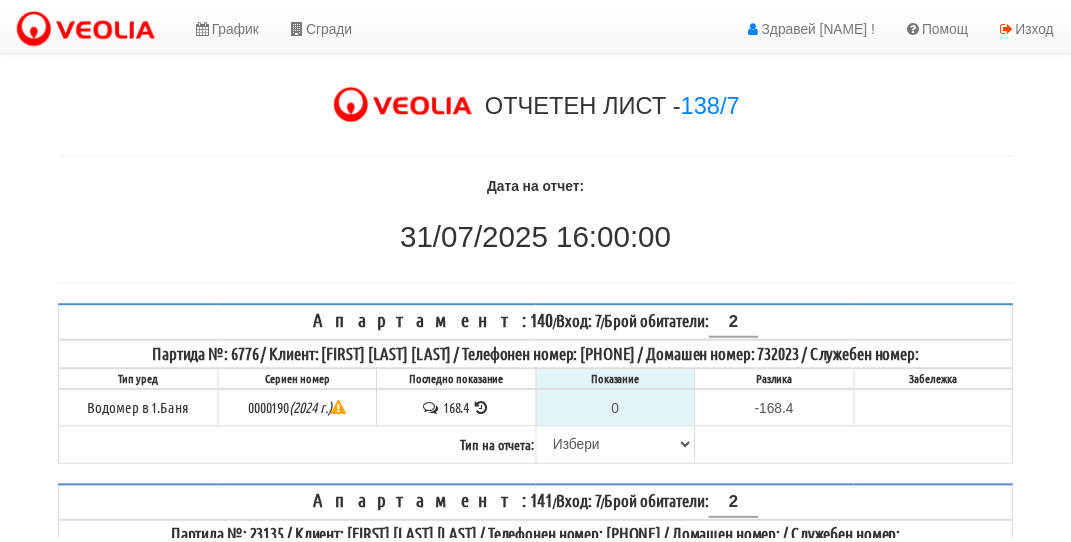 scroll, scrollTop: 0, scrollLeft: 0, axis: both 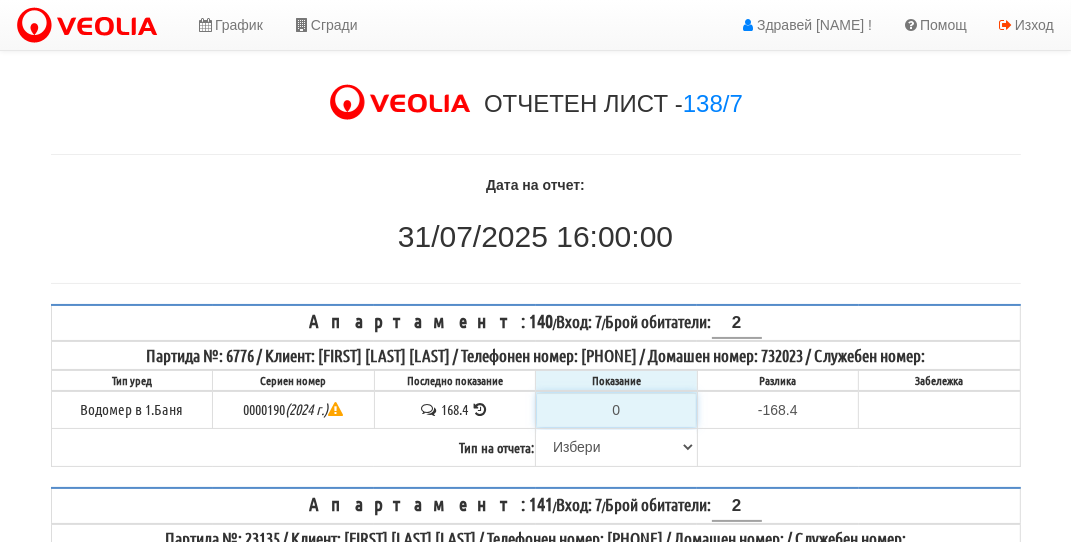 click on "0" at bounding box center (616, 410) 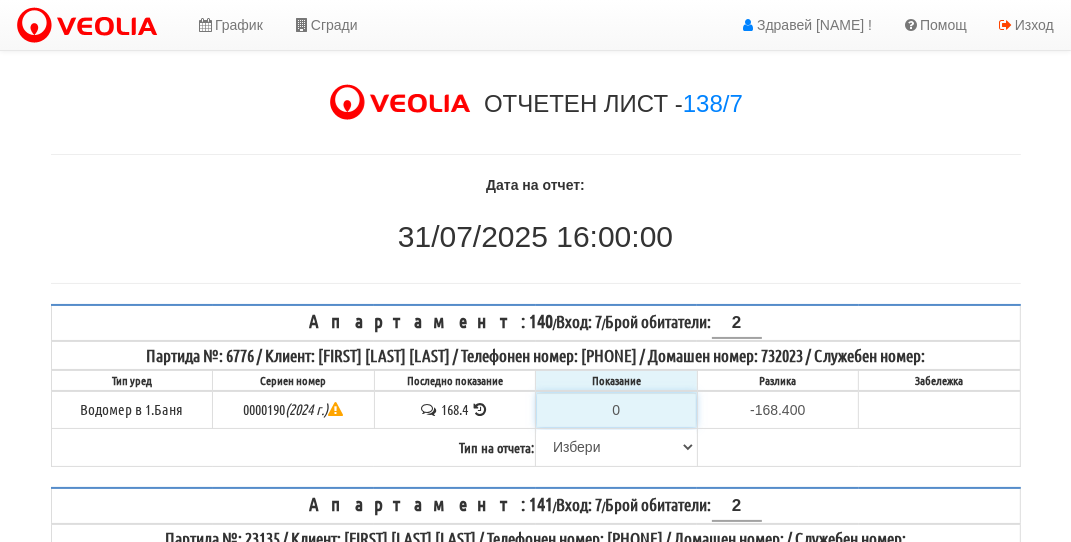 type 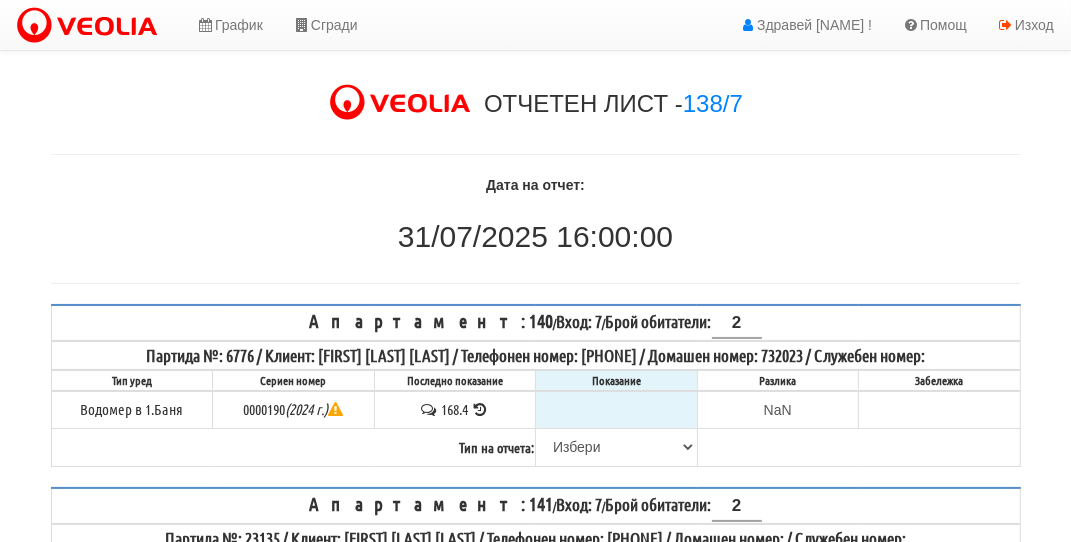 click at bounding box center (480, 409) 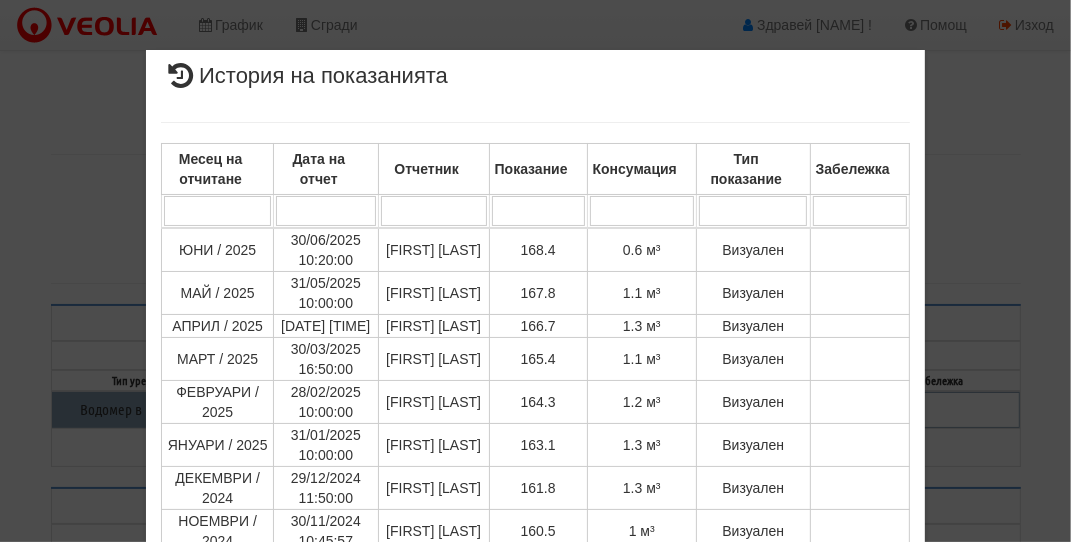click on "×    История на показанията
Месец на отчитане
Дата на отчет
Отчетник
Показание
Консумация
Тип показание
Забележка
Дата и час на монтаж:  Липсва ,
Протокол №:  Липсва
Начално показание:  14.000
1 - 10 / 110 (110)
10
20
30
40
1 2 3 4 5 6 7 8 9 10 11
157" at bounding box center (536, 428) 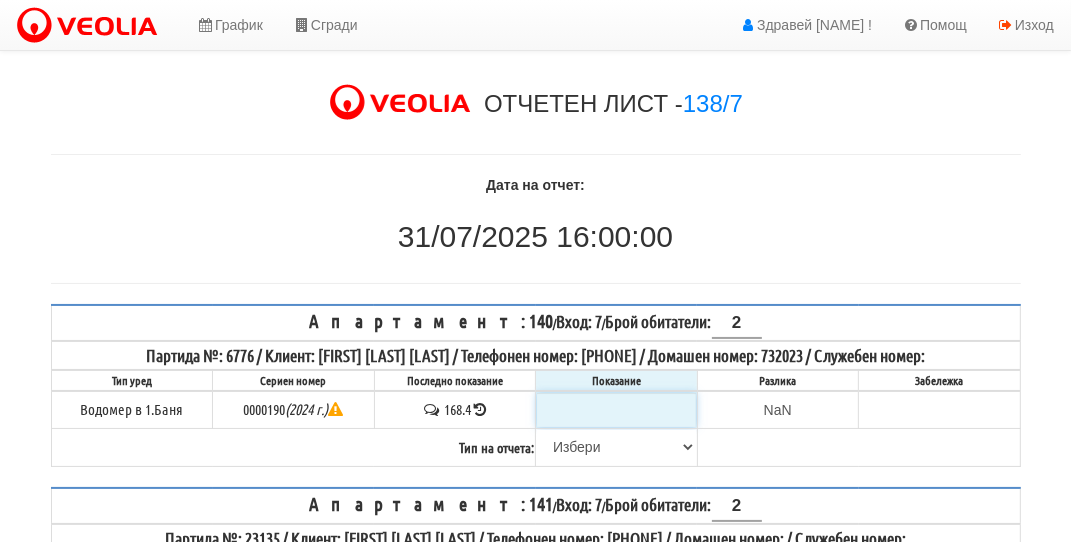 click at bounding box center (616, 410) 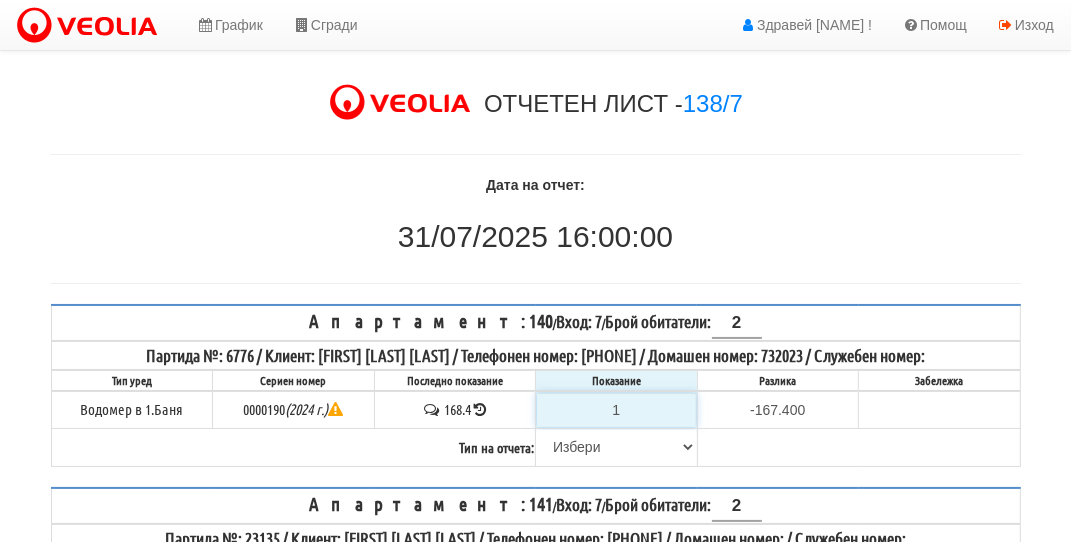 type on "16" 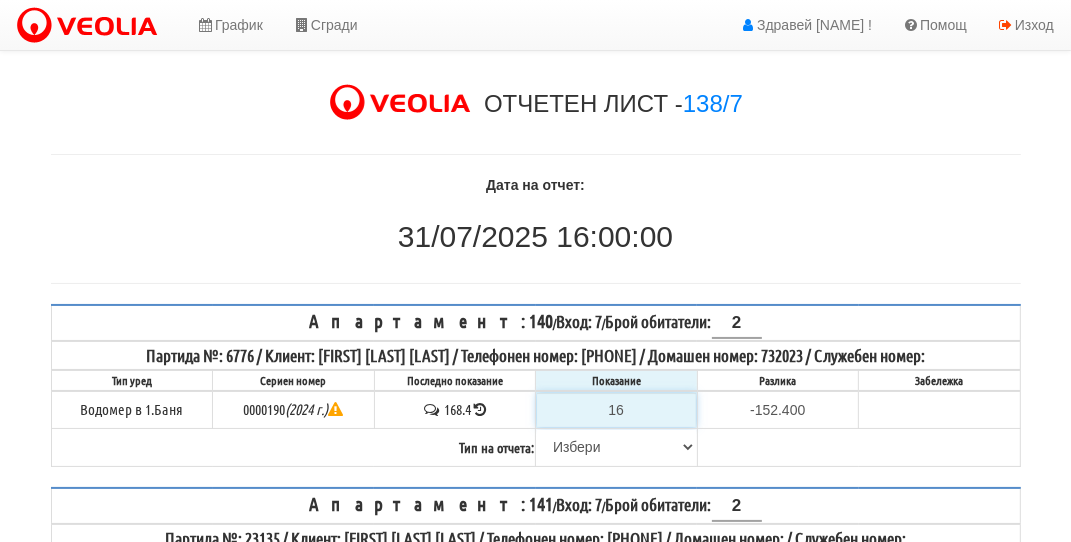 type on "168" 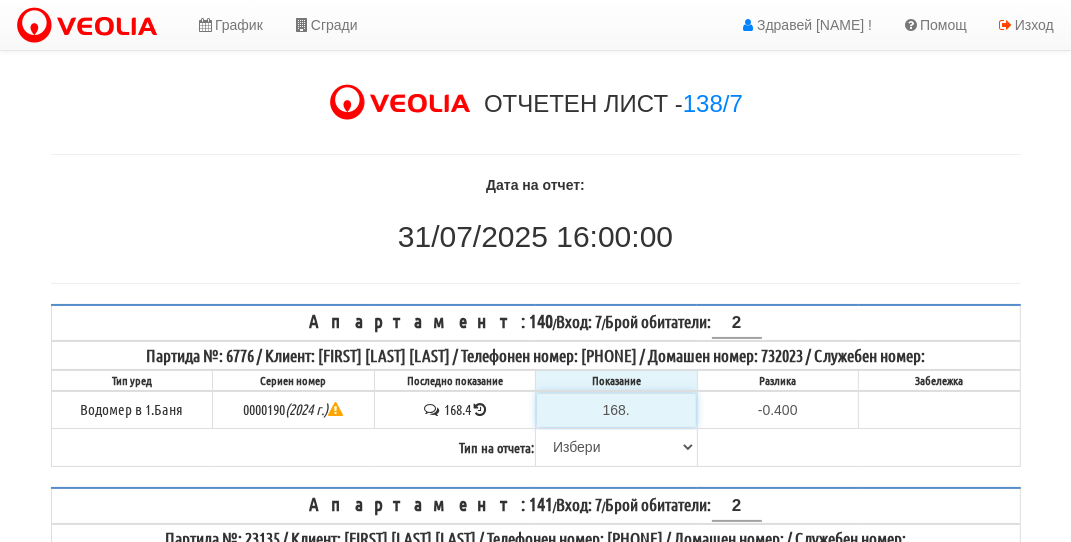 type on "168.9" 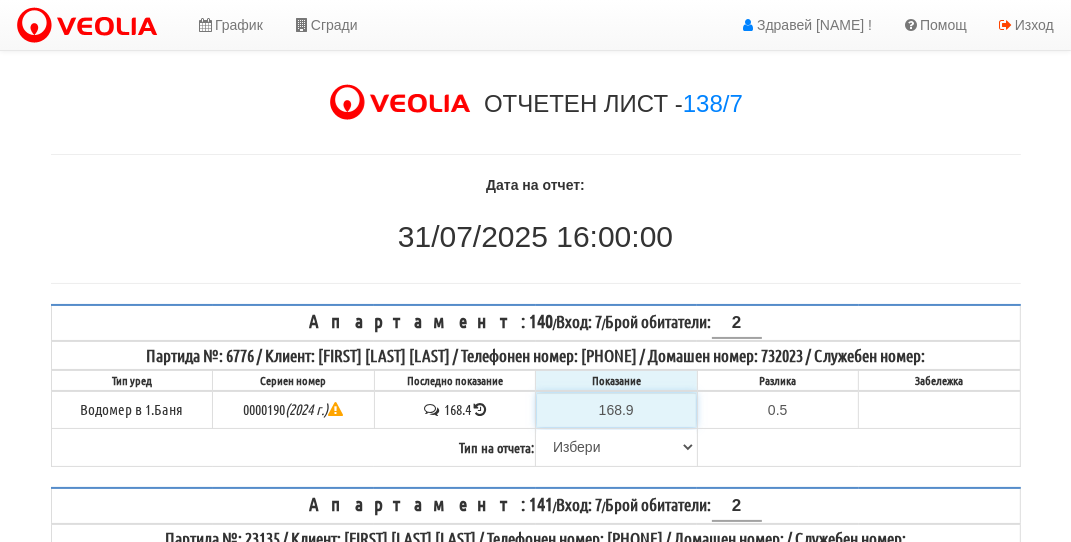 type on "168.9" 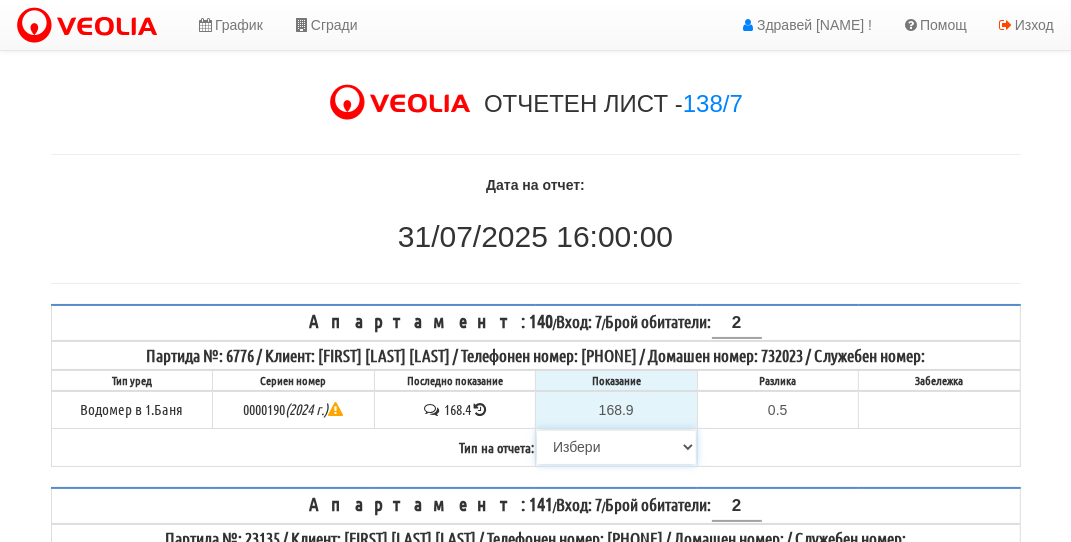 click on "Избери
Визуален
Телефон
Бележка
Неосигурен достъп
Самоотчет
Служебно
Дистанционен" at bounding box center [616, 447] 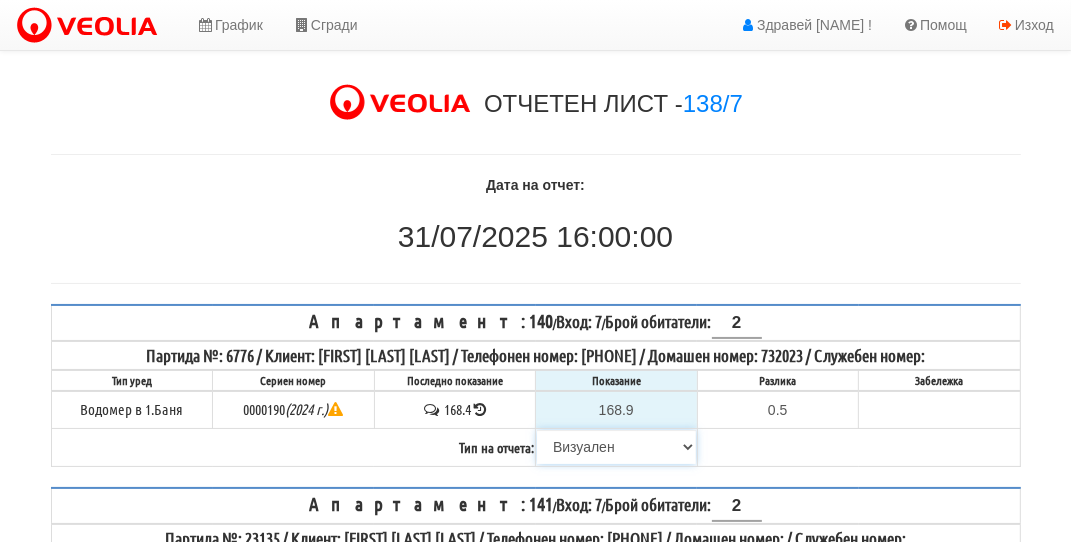 click on "Избери
Визуален
Телефон
Бележка
Неосигурен достъп
Самоотчет
Служебно
Дистанционен" at bounding box center [616, 447] 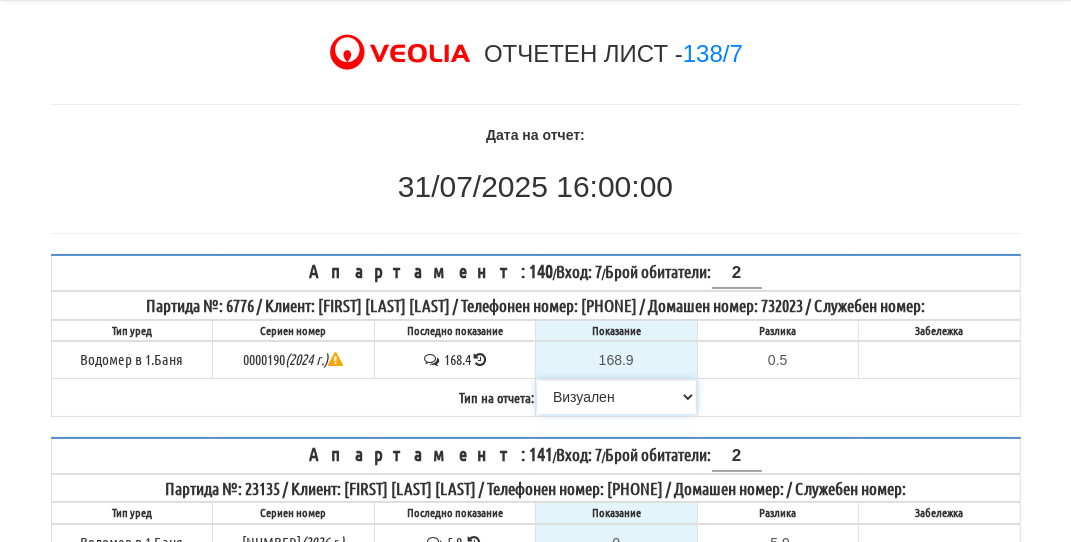 scroll, scrollTop: 300, scrollLeft: 0, axis: vertical 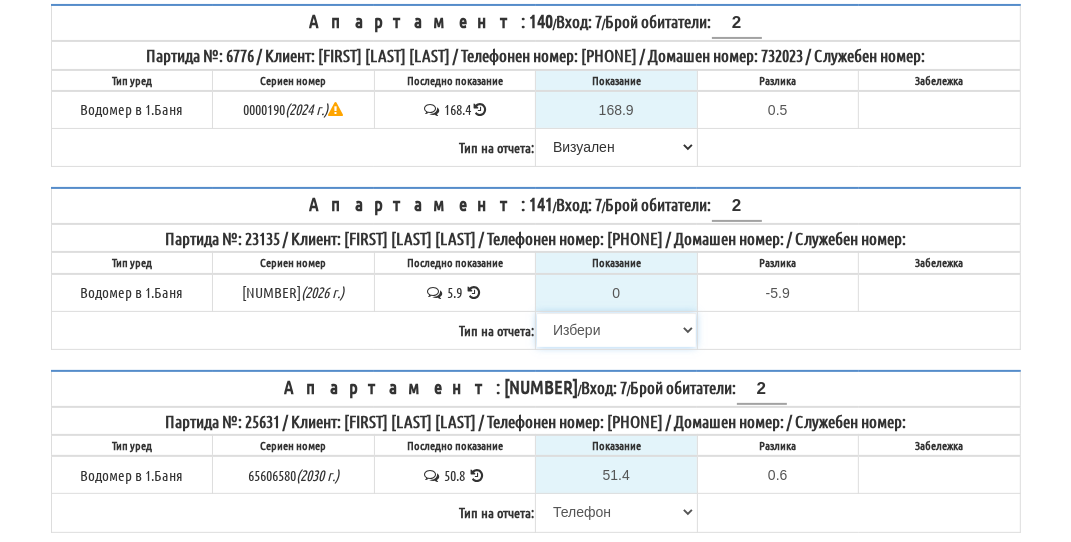 click on "Избери
Визуален
Телефон
Бележка
Неосигурен достъп
Самоотчет
Служебно
Дистанционен" at bounding box center (616, 330) 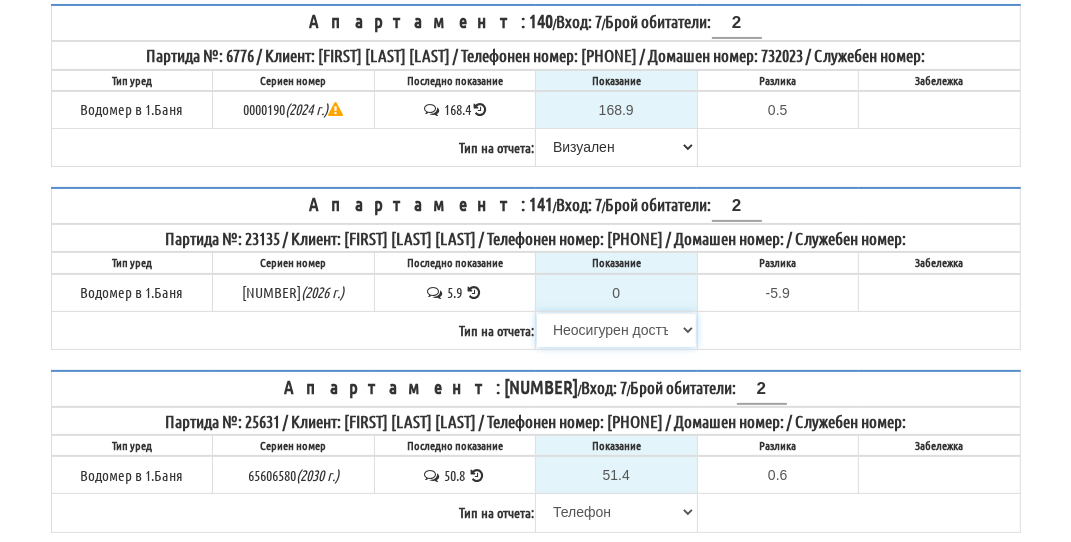 click on "Избери
Визуален
Телефон
Бележка
Неосигурен достъп
Самоотчет
Служебно
Дистанционен" at bounding box center (616, 330) 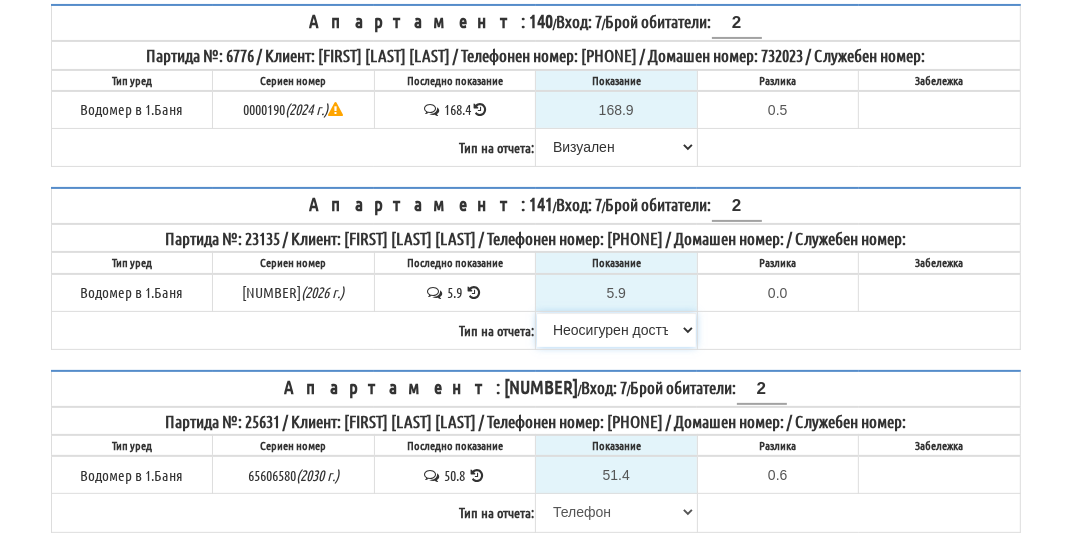 click on "Избери
Визуален
Телефон
Бележка
Неосигурен достъп
Самоотчет
Служебно
Дистанционен" at bounding box center (616, 330) 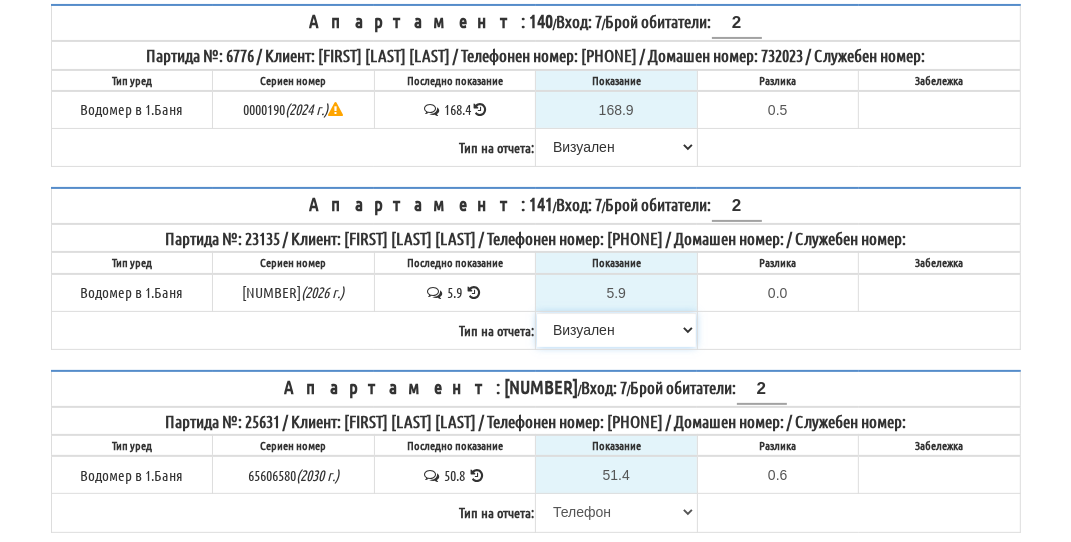 click on "Избери
Визуален
Телефон
Бележка
Неосигурен достъп
Самоотчет
Служебно
Дистанционен" at bounding box center [616, 330] 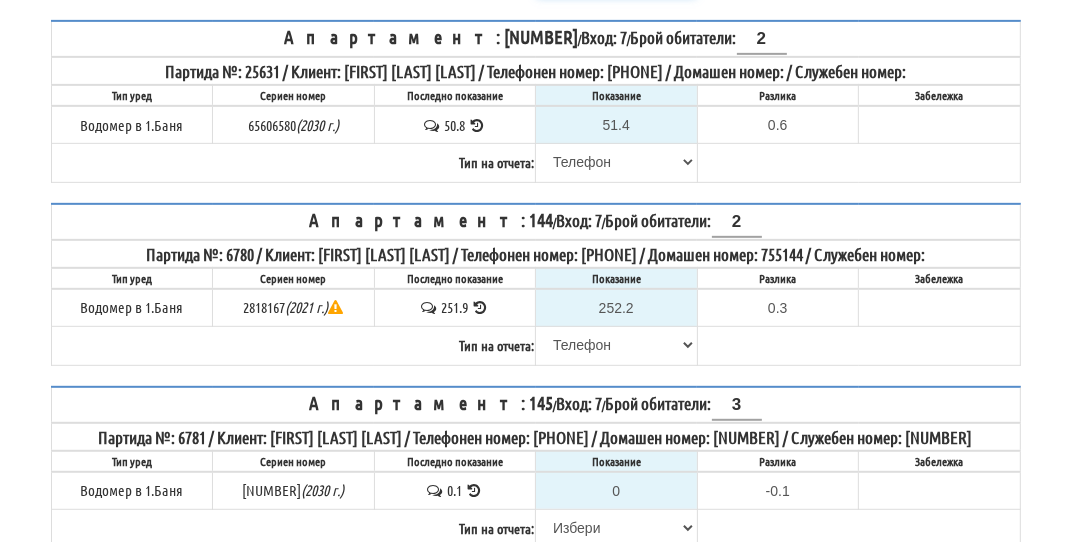 scroll, scrollTop: 700, scrollLeft: 0, axis: vertical 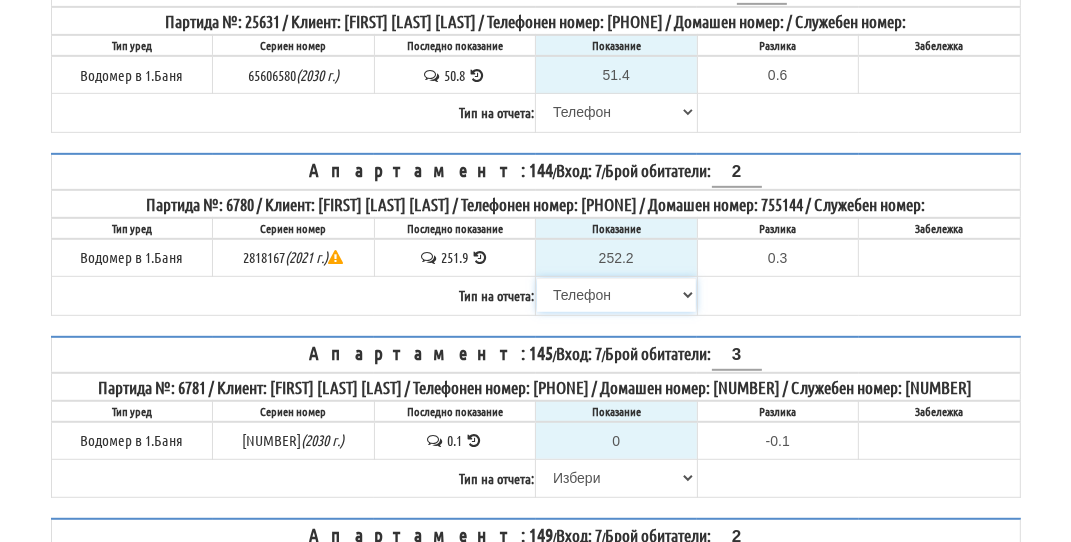 click on "Избери
Визуален
Телефон
Бележка
Неосигурен достъп
Самоотчет
Служебно
Дистанционен" at bounding box center [616, 295] 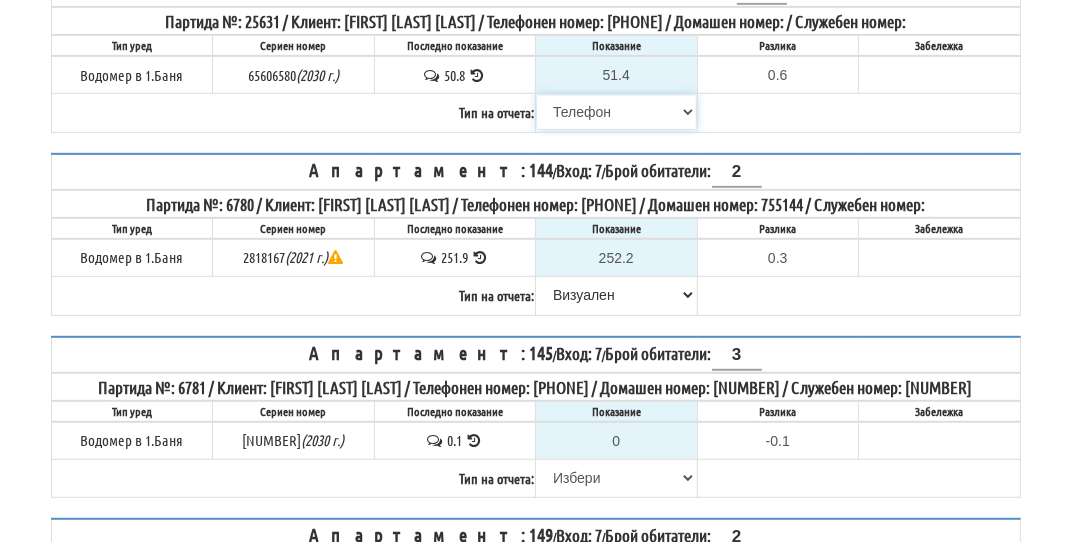 click on "Избери
Визуален
Телефон
Бележка
Неосигурен достъп
Самоотчет
Служебно
Дистанционен" at bounding box center (616, 112) 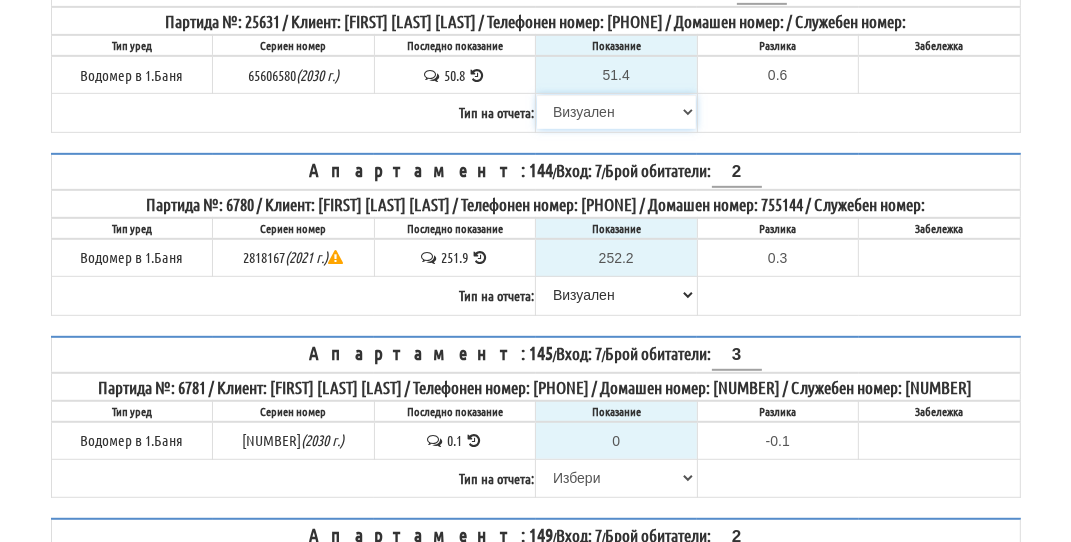 click on "Избери
Визуален
Телефон
Бележка
Неосигурен достъп
Самоотчет
Служебно
Дистанционен" at bounding box center [616, 112] 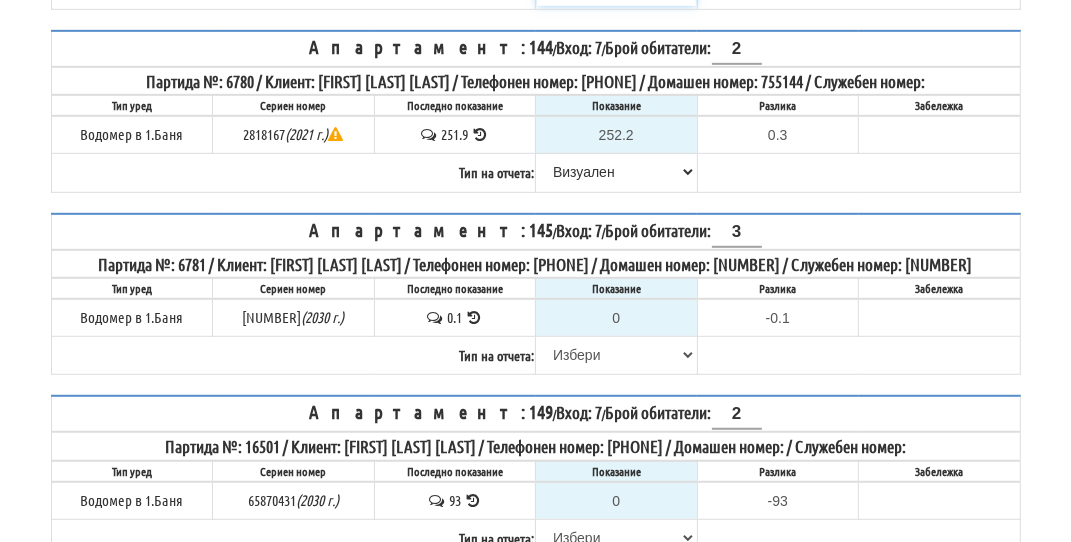 scroll, scrollTop: 900, scrollLeft: 0, axis: vertical 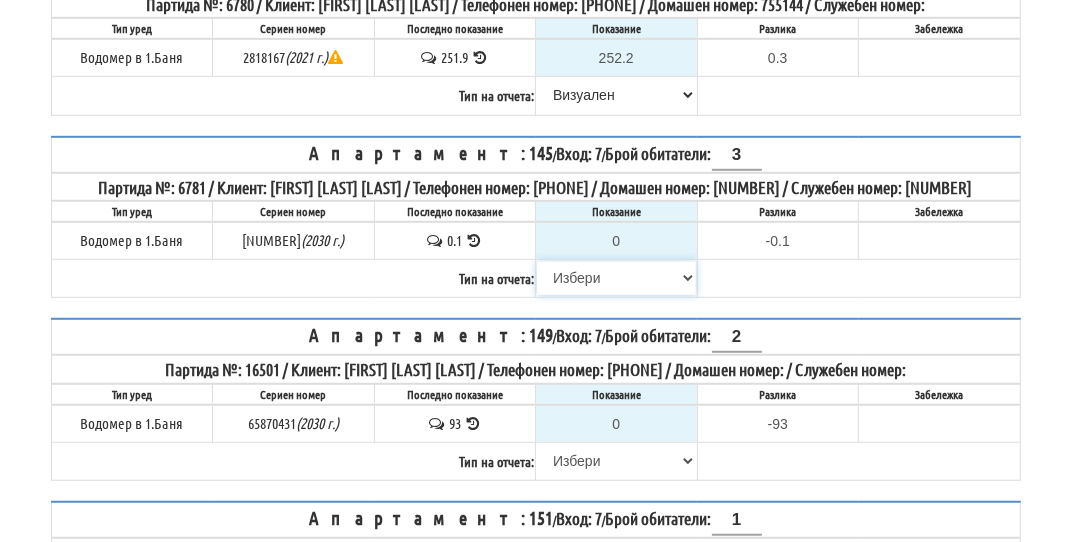 click on "Избери
Визуален
Телефон
Бележка
Неосигурен достъп
Самоотчет
Служебно
Дистанционен" at bounding box center [616, 278] 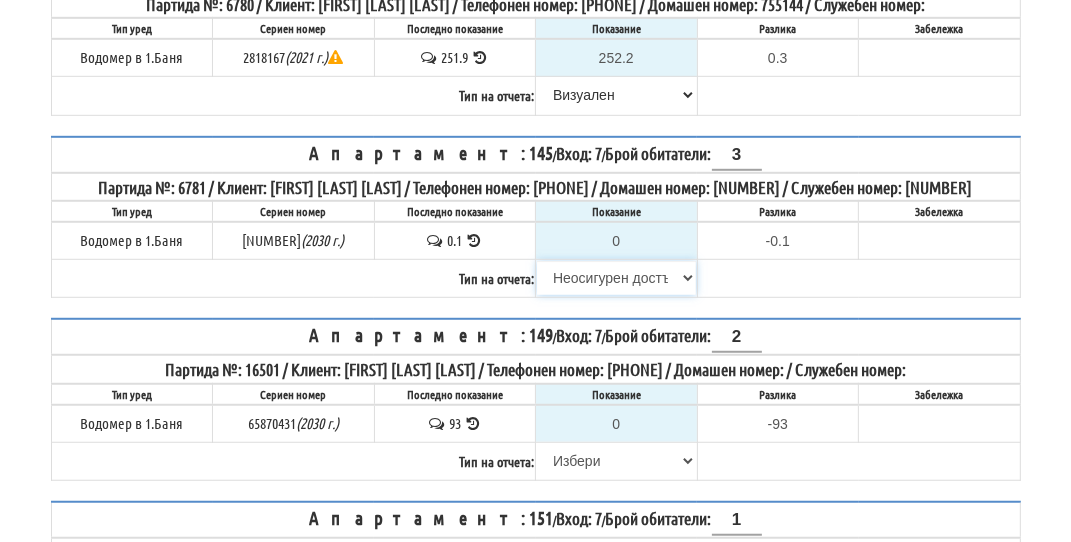 click on "Избери
Визуален
Телефон
Бележка
Неосигурен достъп
Самоотчет
Служебно
Дистанционен" at bounding box center (616, 278) 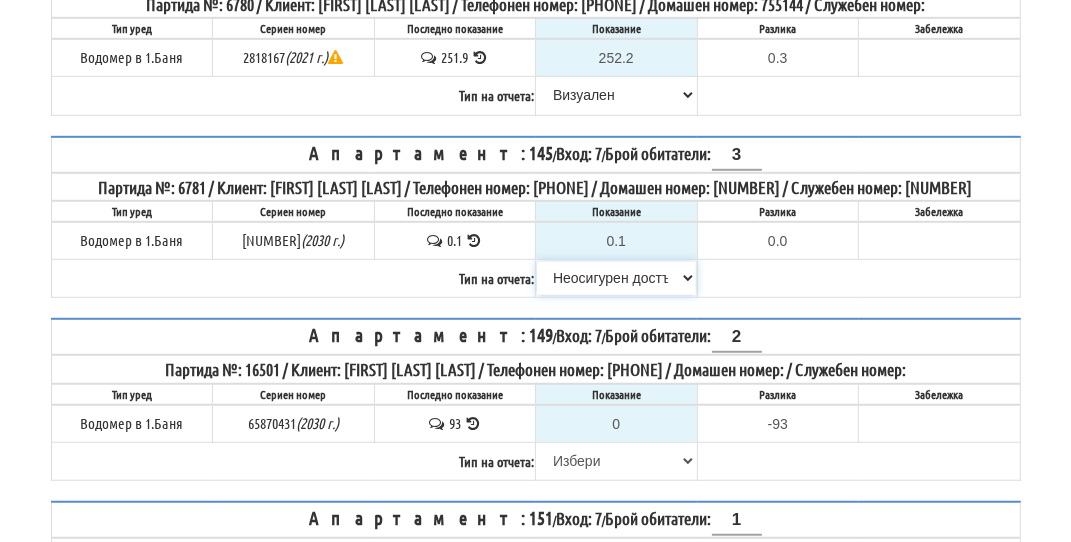 click on "Избери
Визуален
Телефон
Бележка
Неосигурен достъп
Самоотчет
Служебно
Дистанционен" at bounding box center (616, 278) 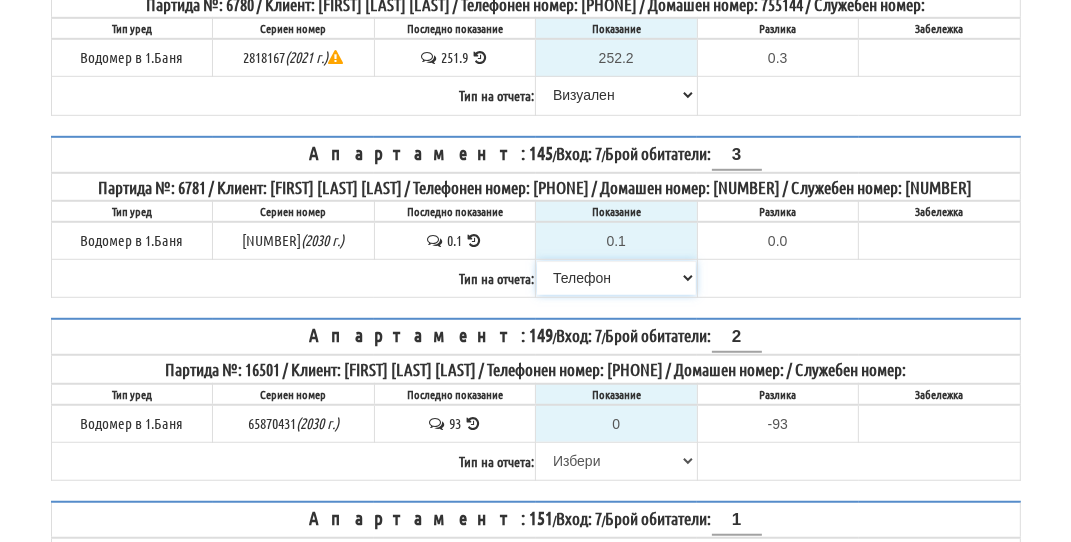click on "Избери
Визуален
Телефон
Бележка
Неосигурен достъп
Самоотчет
Служебно
Дистанционен" at bounding box center (616, 278) 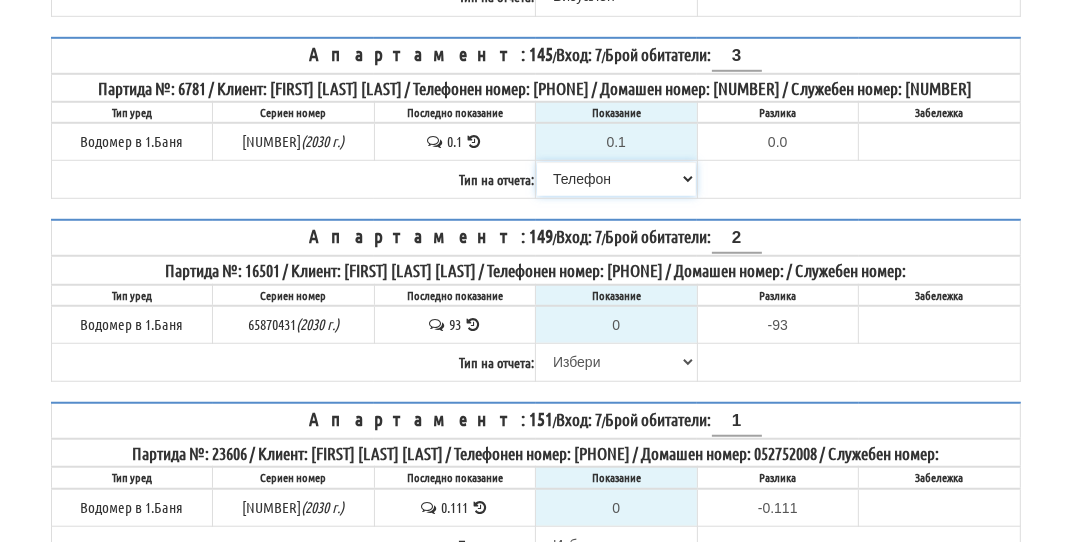 scroll, scrollTop: 1000, scrollLeft: 0, axis: vertical 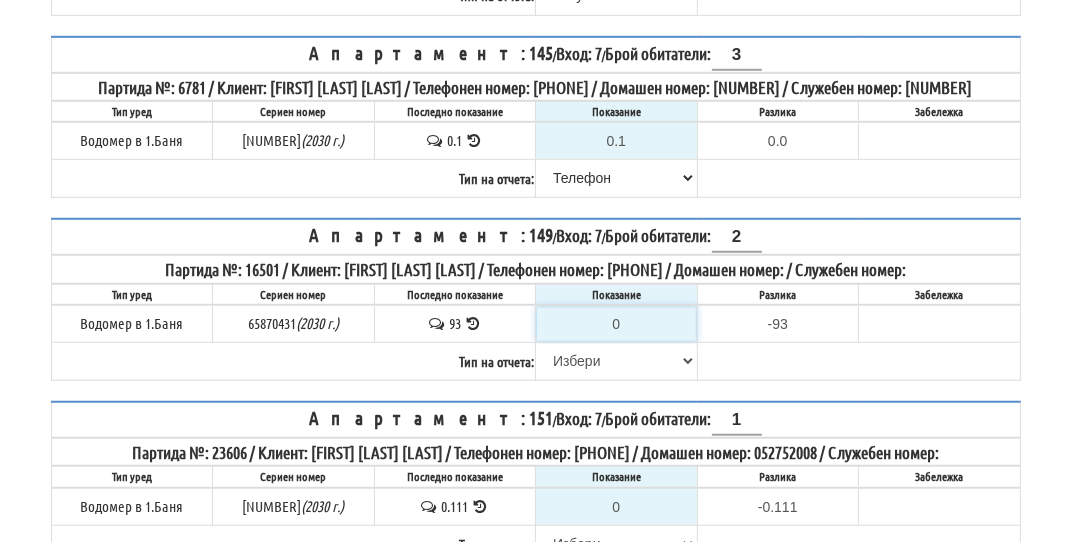 click on "0" at bounding box center [616, 324] 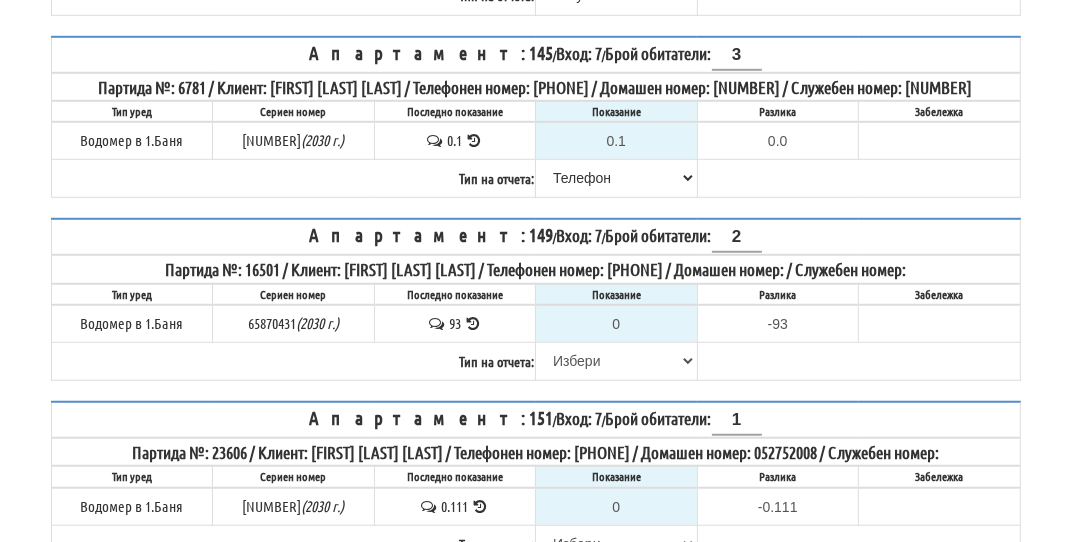 click at bounding box center [473, 323] 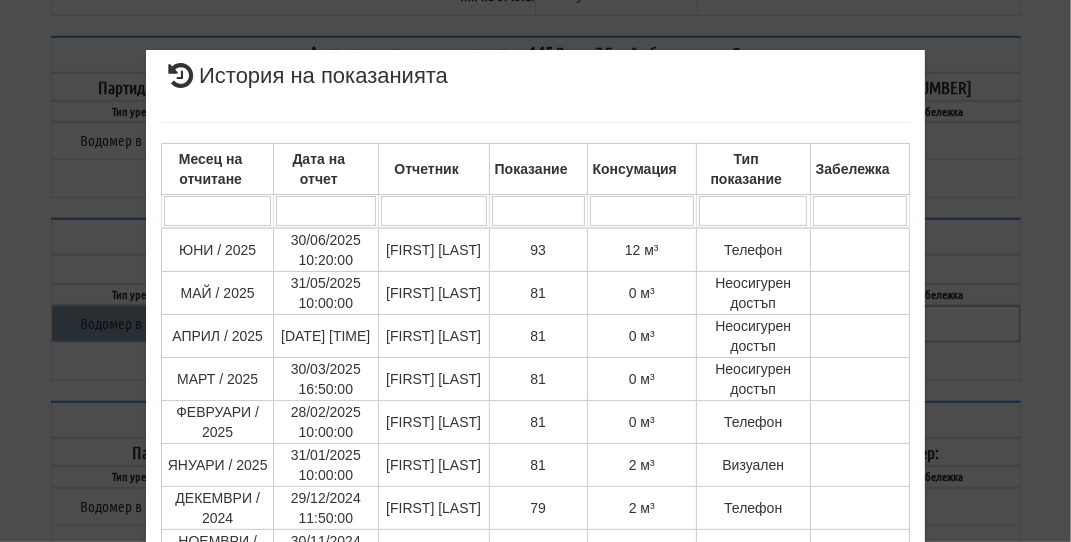 click on "×    История на показанията
Месец на отчитане
Дата на отчет
Отчетник
Показание
Консумация
Тип показание
Забележка
Дата и час на монтаж:  09/11/2020 12:32:51 ,
Протокол №:  43513
Начално показание:  3.553
1 - 10 / 56 (56)
10
20
30
40
1 2 3 4 5 6" at bounding box center (535, 271) 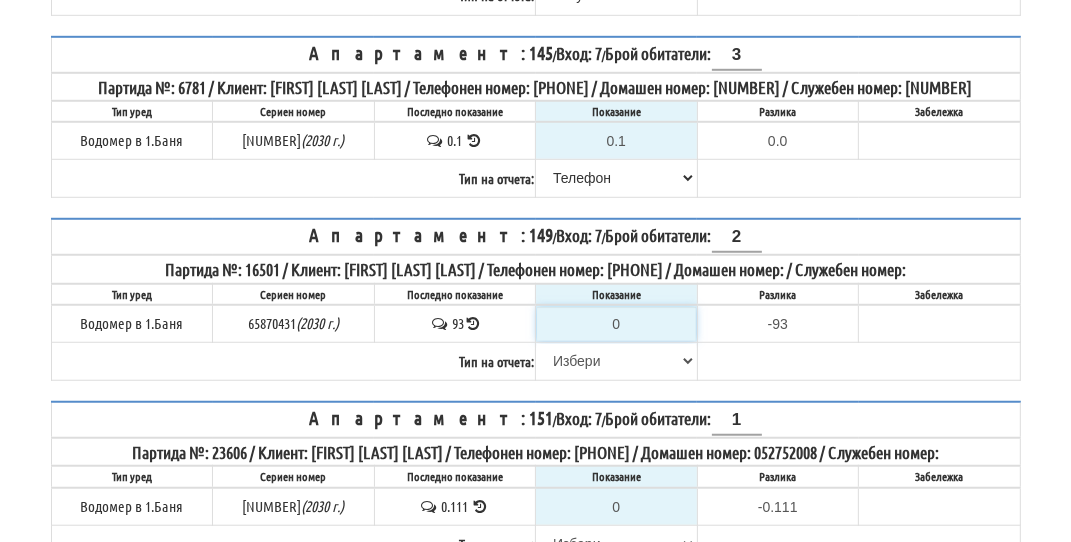 click on "0" at bounding box center (616, 324) 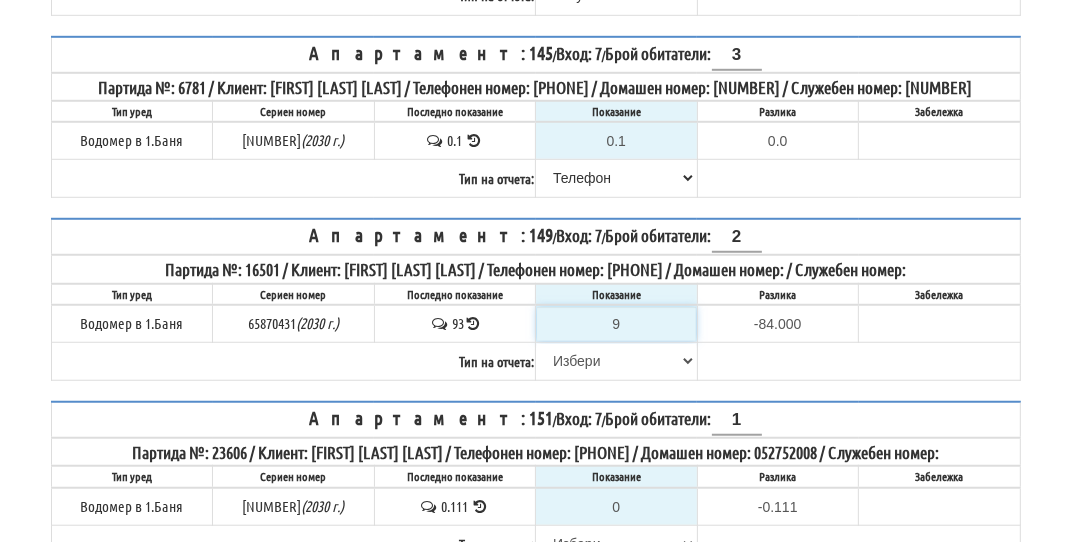 type on "94" 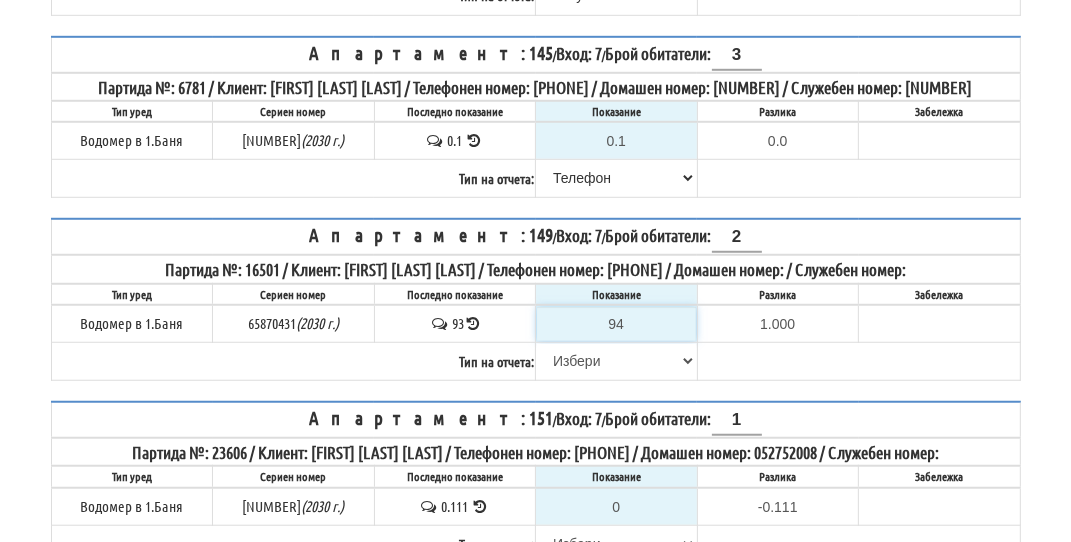 type on "94" 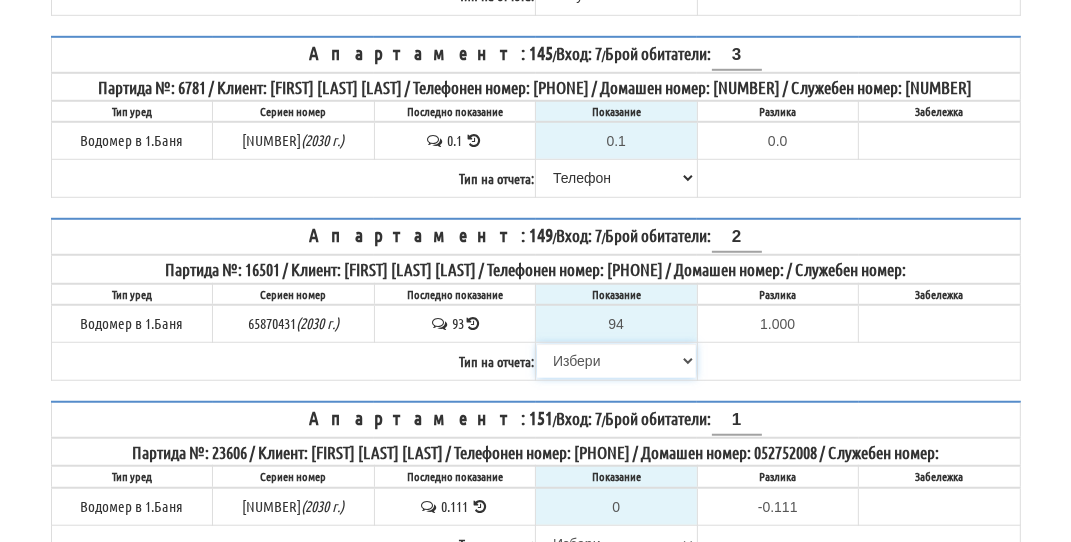 click on "Избери
Визуален
Телефон
Бележка
Неосигурен достъп
Самоотчет
Служебно
Дистанционен" at bounding box center [616, 361] 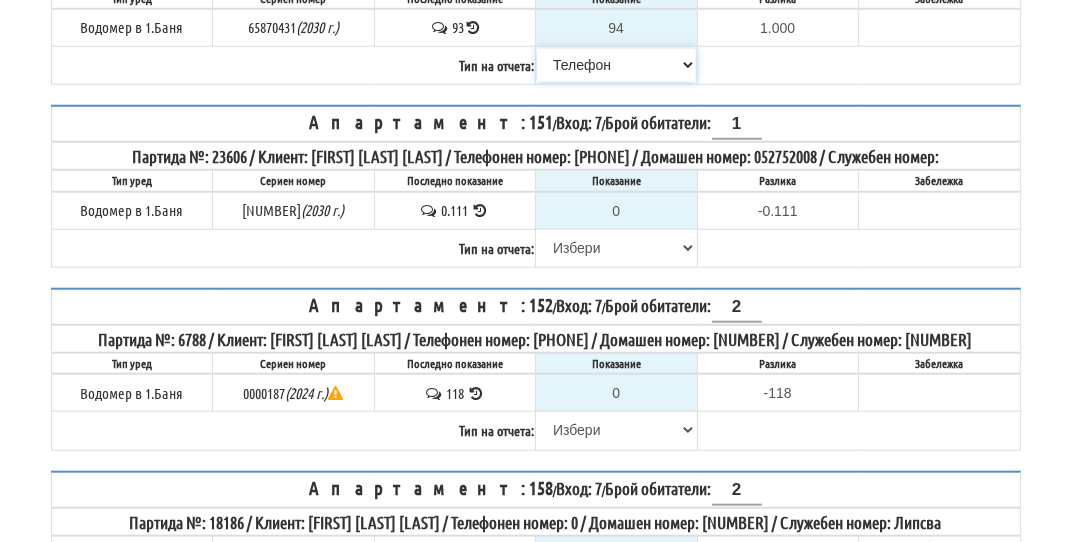 scroll, scrollTop: 1300, scrollLeft: 0, axis: vertical 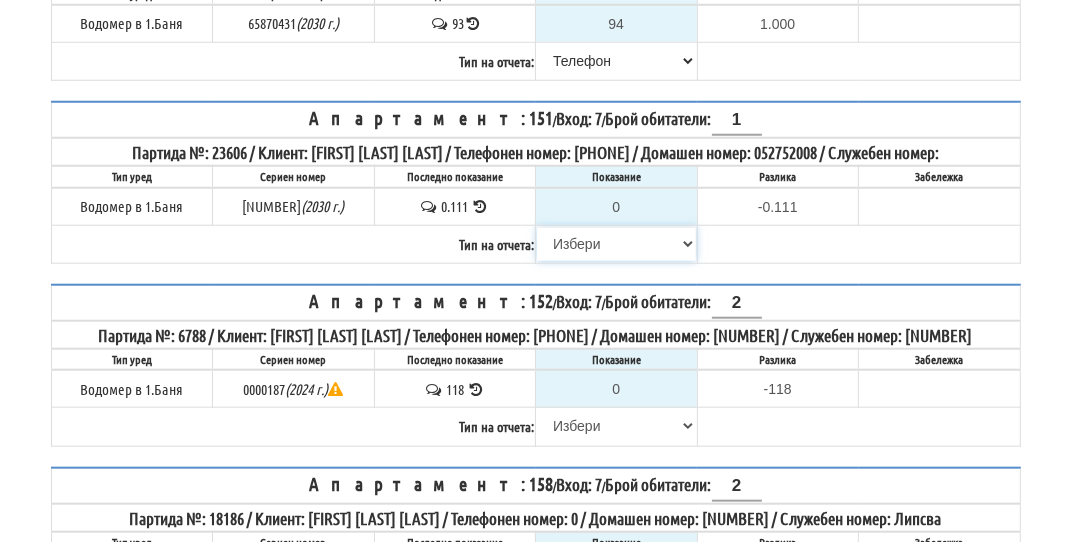 click on "Избери
Визуален
Телефон
Бележка
Неосигурен достъп
Самоотчет
Служебно
Дистанционен" at bounding box center [616, 244] 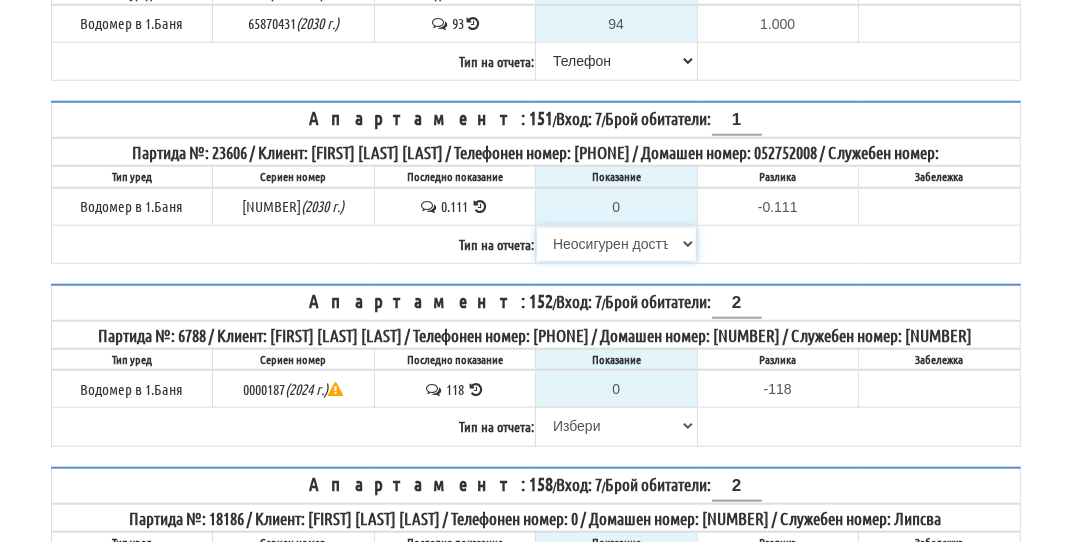 click on "Избери
Визуален
Телефон
Бележка
Неосигурен достъп
Самоотчет
Служебно
Дистанционен" at bounding box center (616, 244) 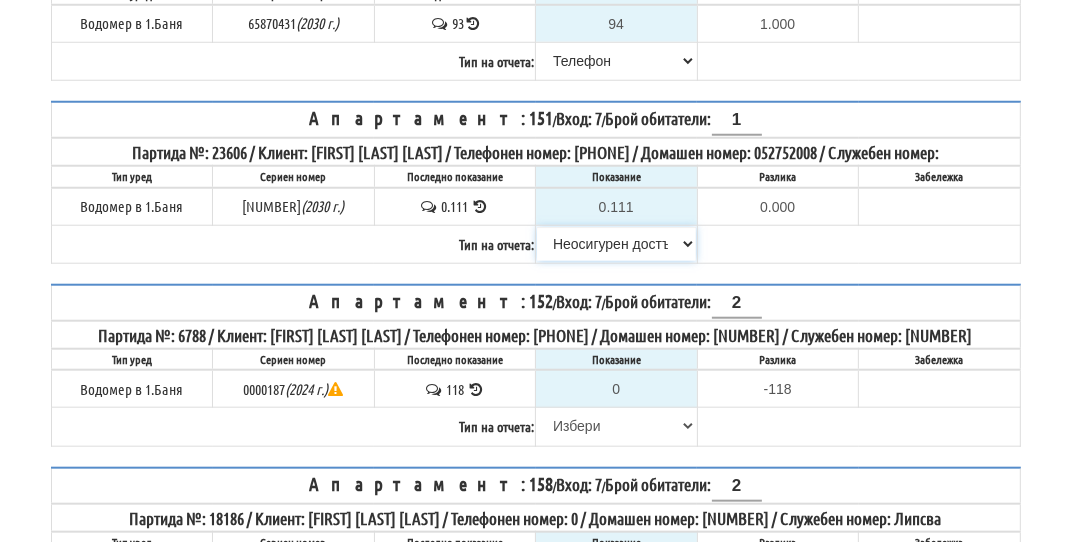 click on "Избери
Визуален
Телефон
Бележка
Неосигурен достъп
Самоотчет
Служебно
Дистанционен" at bounding box center [616, 244] 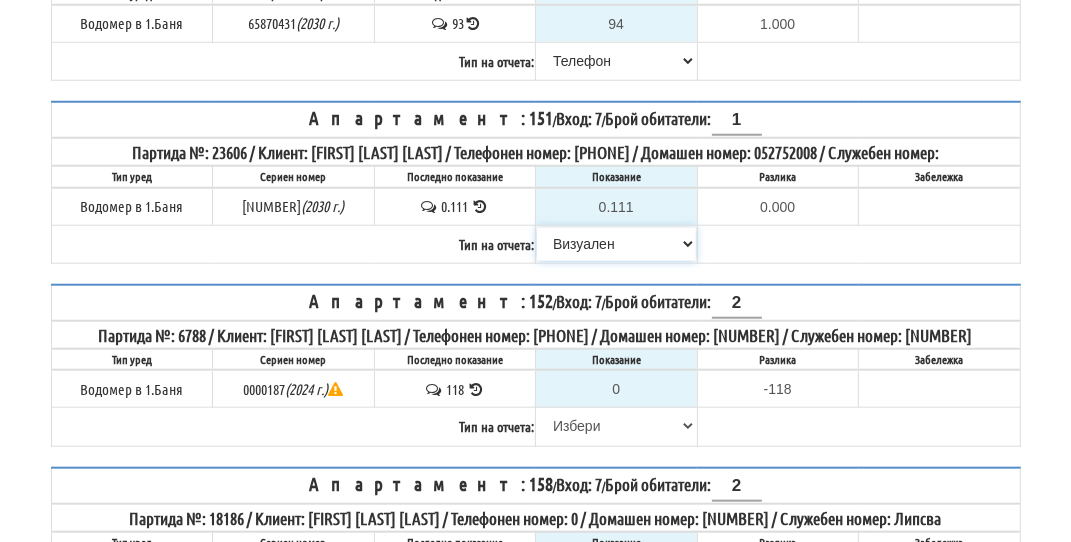 click on "Избери
Визуален
Телефон
Бележка
Неосигурен достъп
Самоотчет
Служебно
Дистанционен" at bounding box center (616, 244) 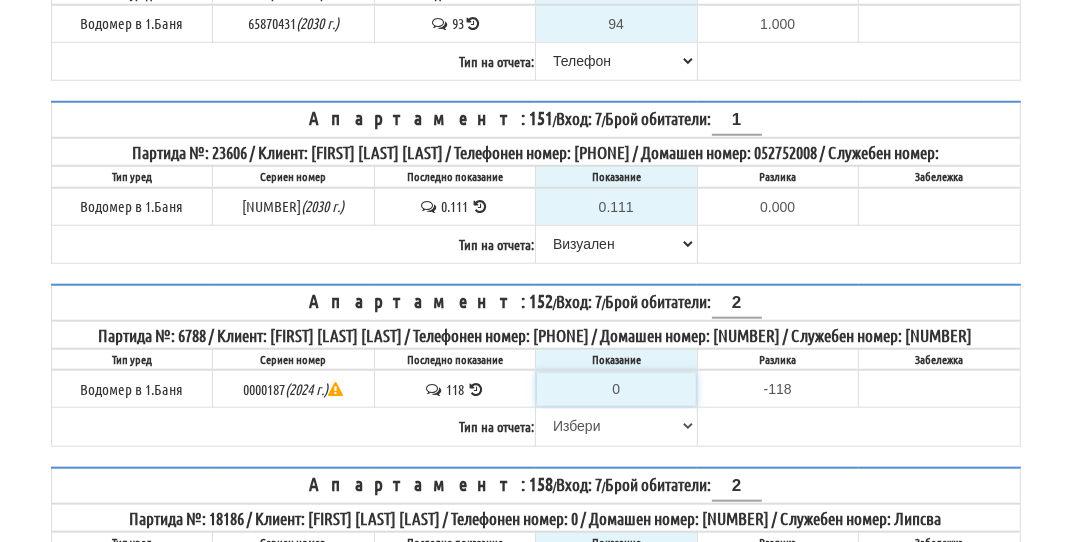 click on "0" at bounding box center (616, 389) 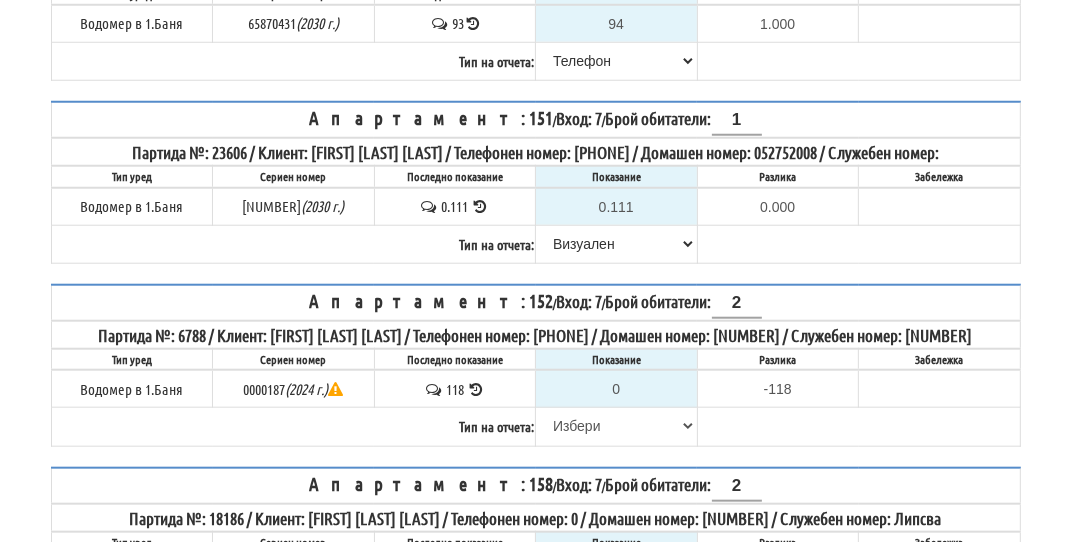 click at bounding box center [476, 389] 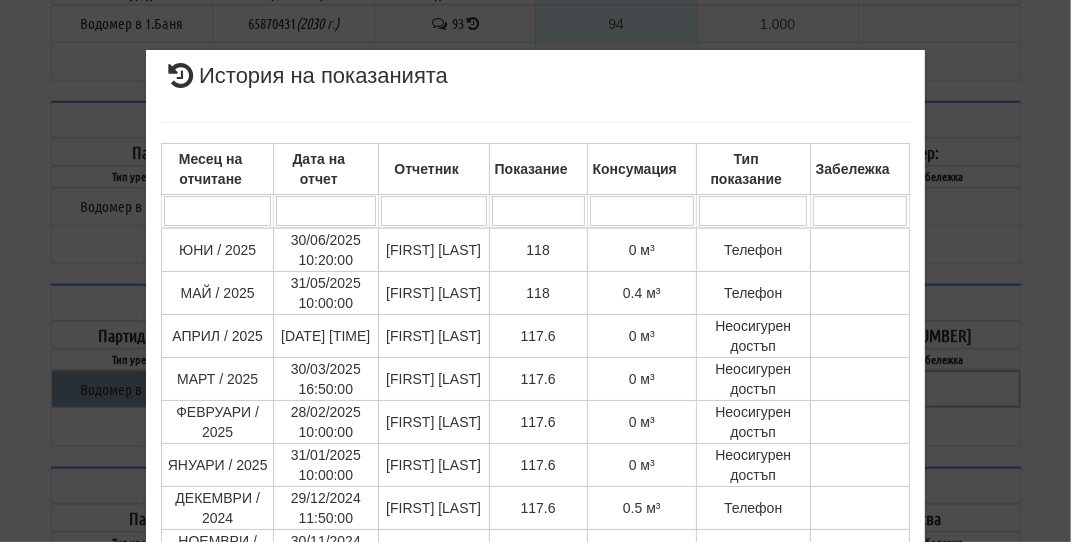 click on "×    История на показанията
Месец на отчитане
Дата на отчет
Отчетник
Показание
Консумация
Тип показание
Забележка
Дата и час на монтаж:  Липсва ,
Протокол №:  Липсва
Начално показание:  22.000
1 - 10 / 110 (110)
10
20
30
40
1 2 3 4 5 6 7 8 9 10 11
118" at bounding box center [536, 425] 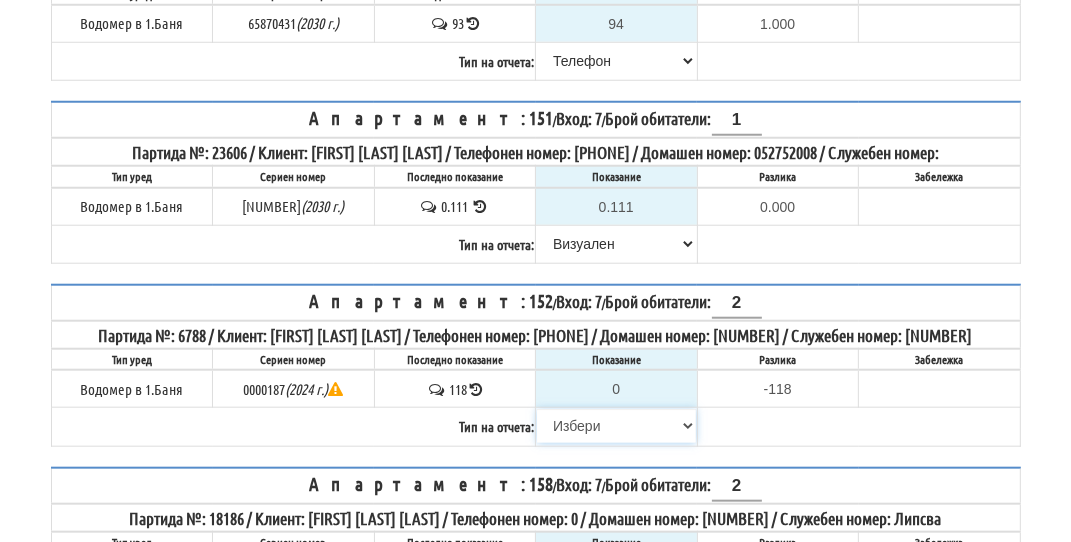 click on "Избери
Визуален
Телефон
Бележка
Неосигурен достъп
Самоотчет
Служебно
Дистанционен" at bounding box center [616, 426] 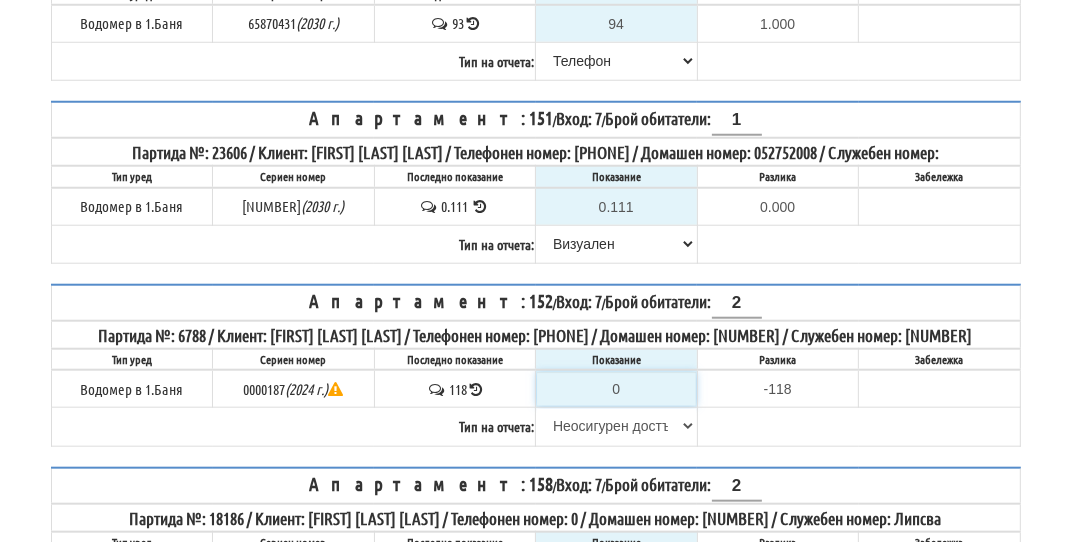 click on "Избери
Визуален
Телефон
Бележка
Неосигурен достъп
Самоотчет
Служебно
Дистанционен" at bounding box center [616, 426] 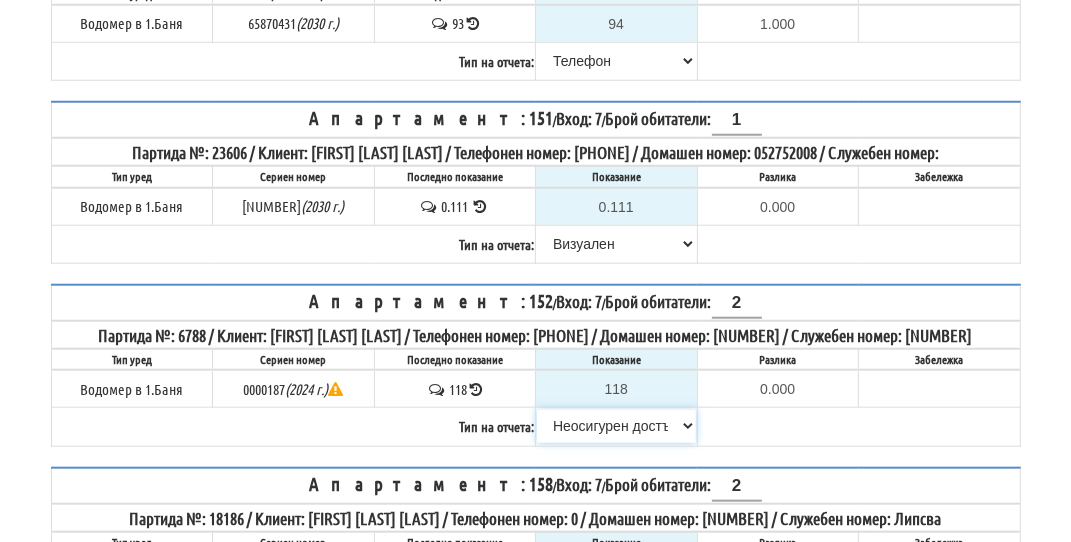 click on "Избери
Визуален
Телефон
Бележка
Неосигурен достъп
Самоотчет
Служебно
Дистанционен" at bounding box center (616, 426) 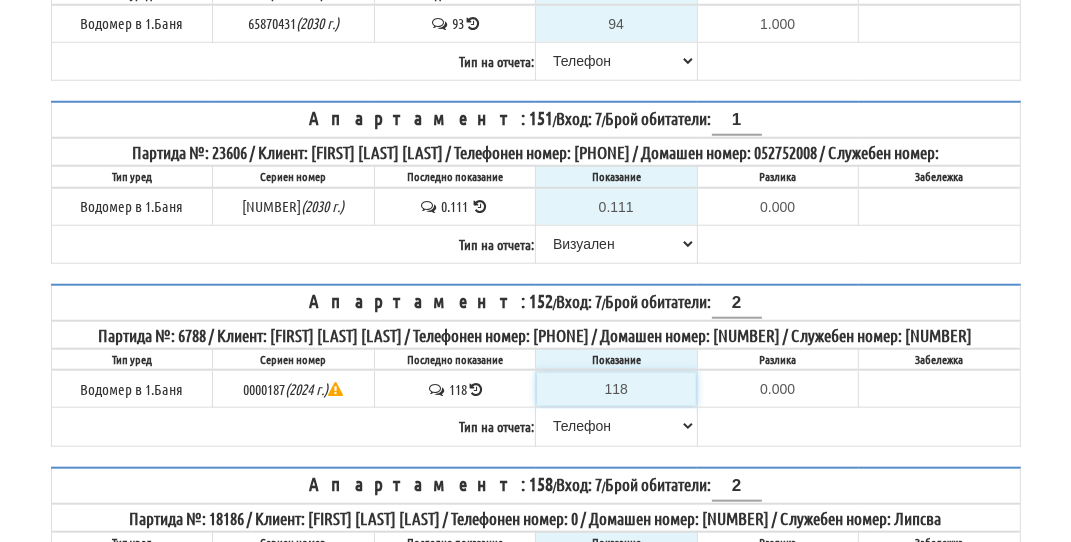 click on "118" at bounding box center [616, 389] 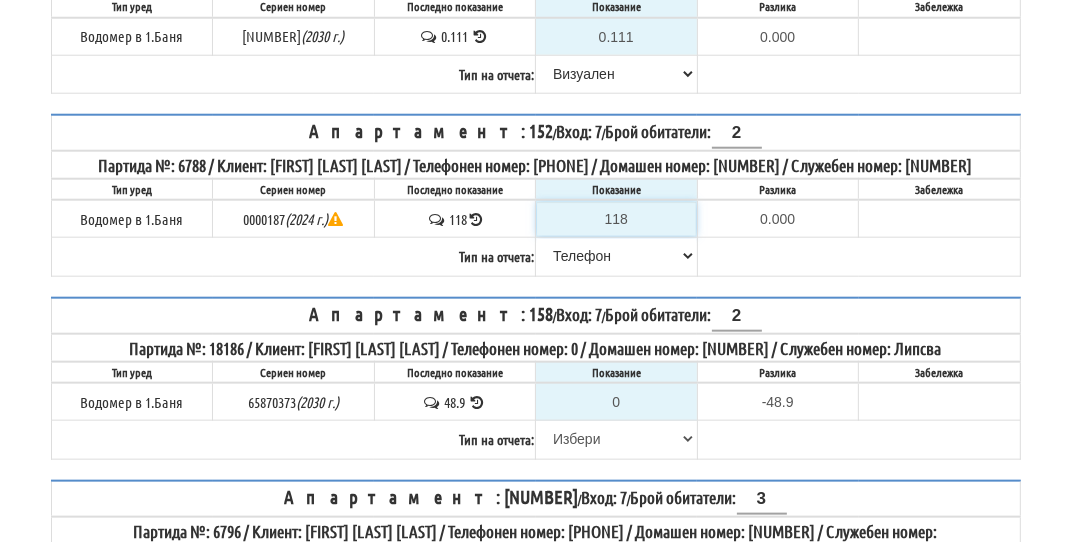 scroll, scrollTop: 1500, scrollLeft: 0, axis: vertical 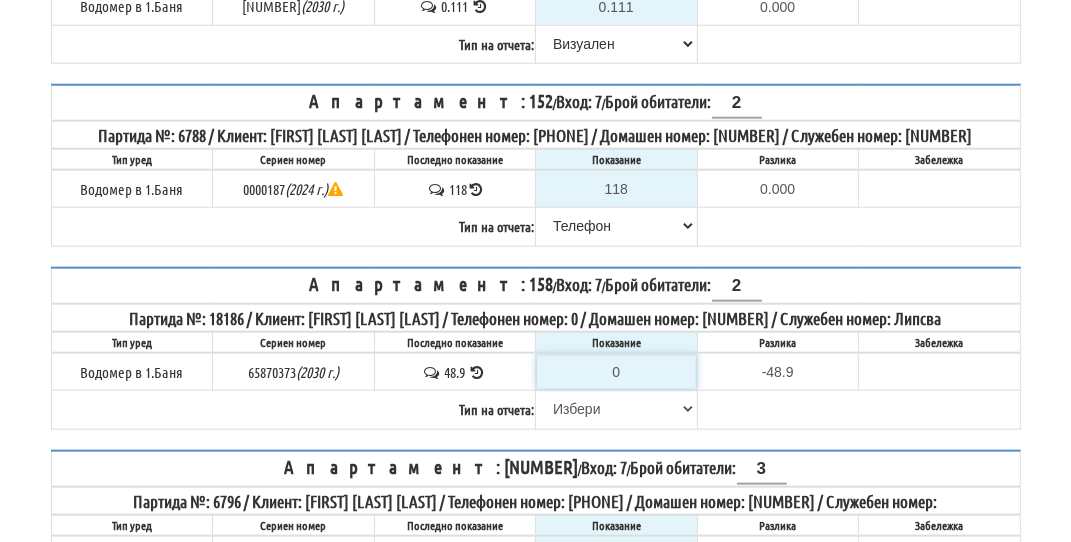 click on "0" at bounding box center [616, 372] 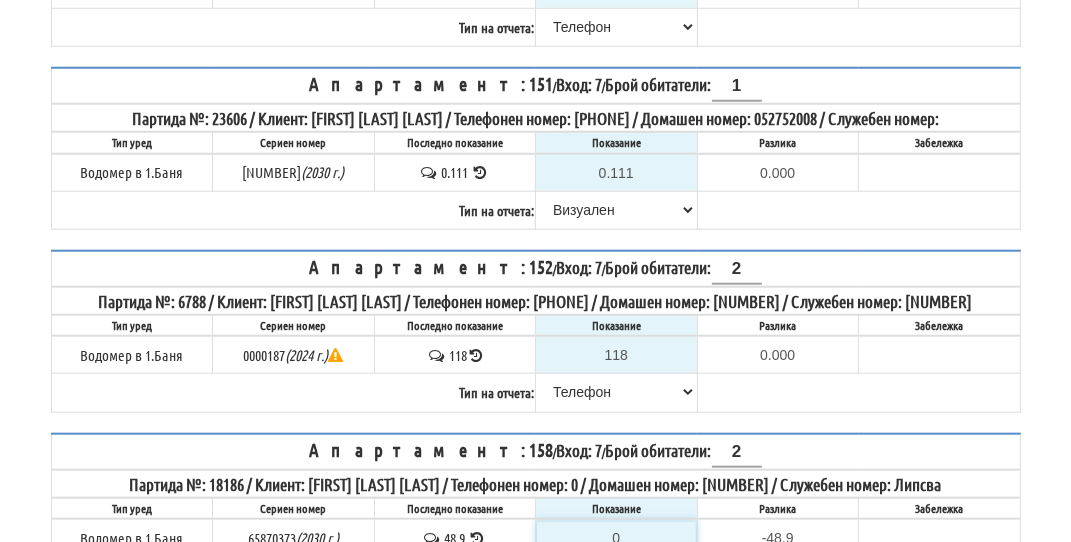 scroll, scrollTop: 1400, scrollLeft: 0, axis: vertical 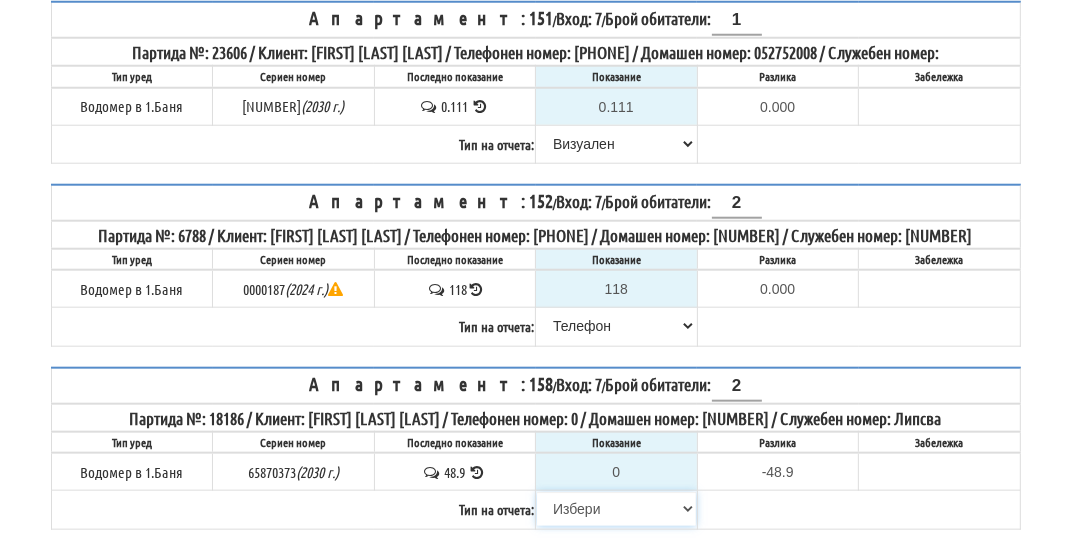 click on "Избери
Визуален
Телефон
Бележка
Неосигурен достъп
Самоотчет
Служебно
Дистанционен" at bounding box center (616, 509) 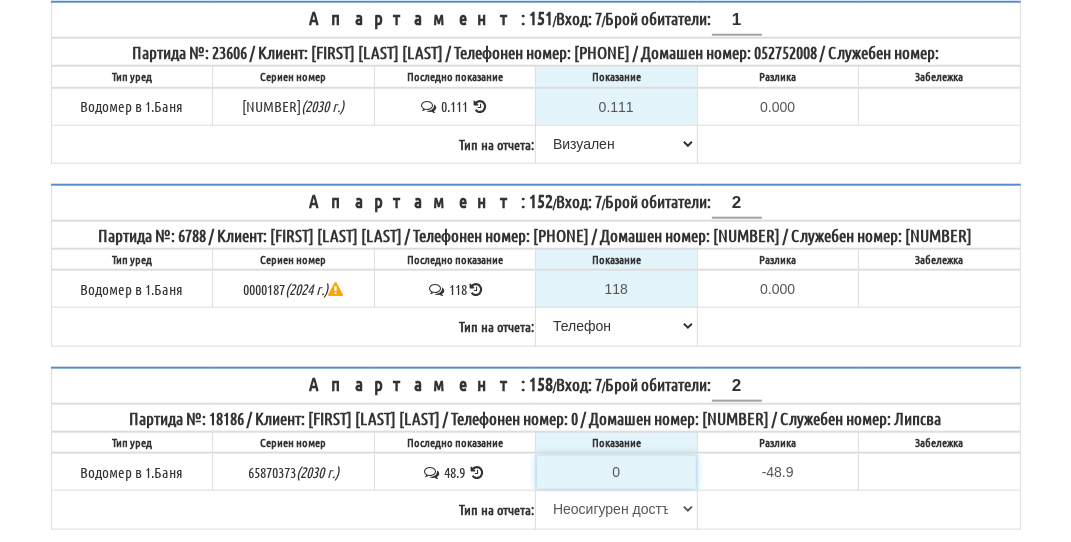 click on "Избери
Визуален
Телефон
Бележка
Неосигурен достъп
Самоотчет
Служебно
Дистанционен" at bounding box center (616, 509) 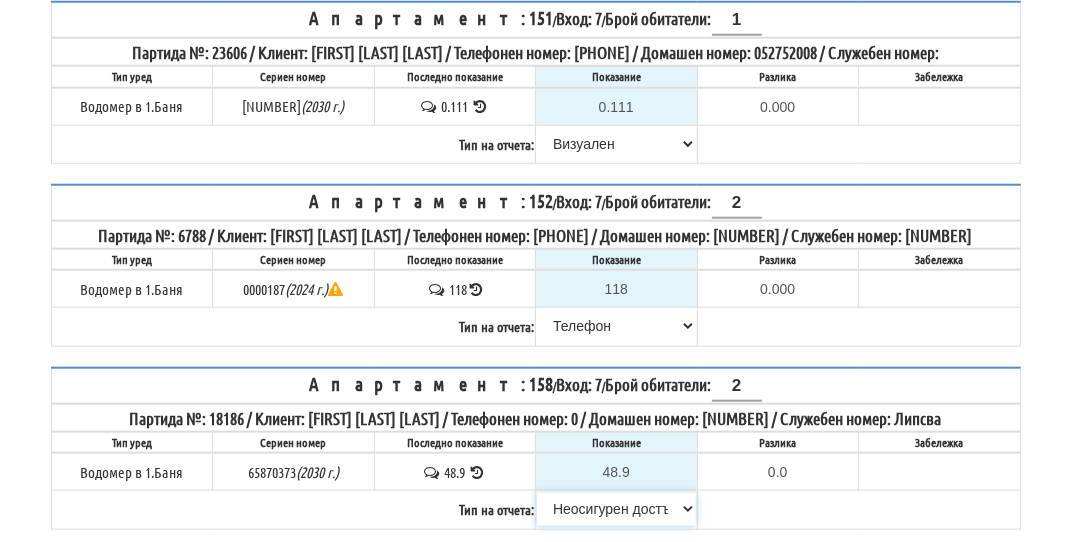 click on "Избери
Визуален
Телефон
Бележка
Неосигурен достъп
Самоотчет
Служебно
Дистанционен" at bounding box center (616, 509) 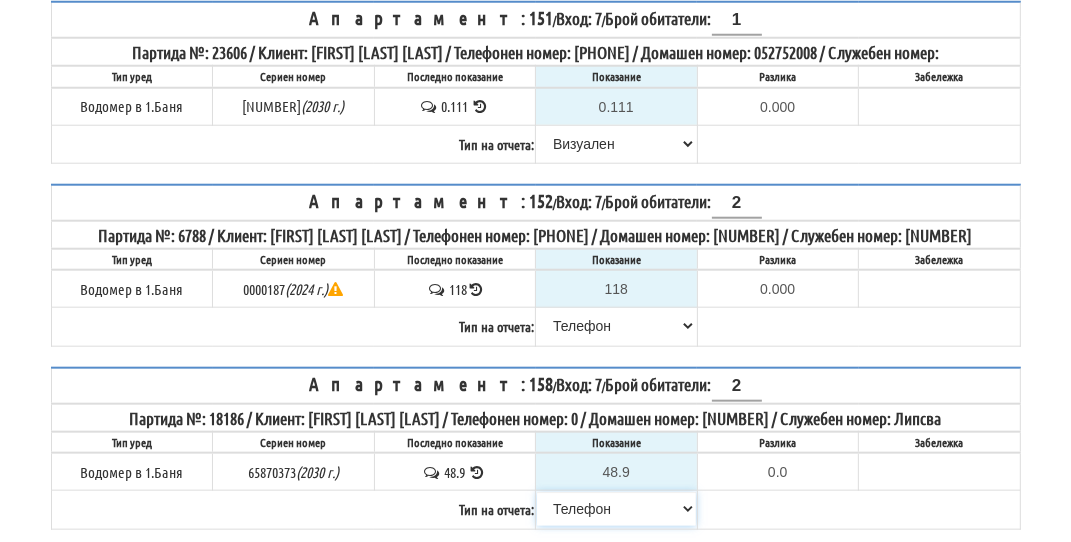 click on "Избери
Визуален
Телефон
Бележка
Неосигурен достъп
Самоотчет
Служебно
Дистанционен" at bounding box center (616, 509) 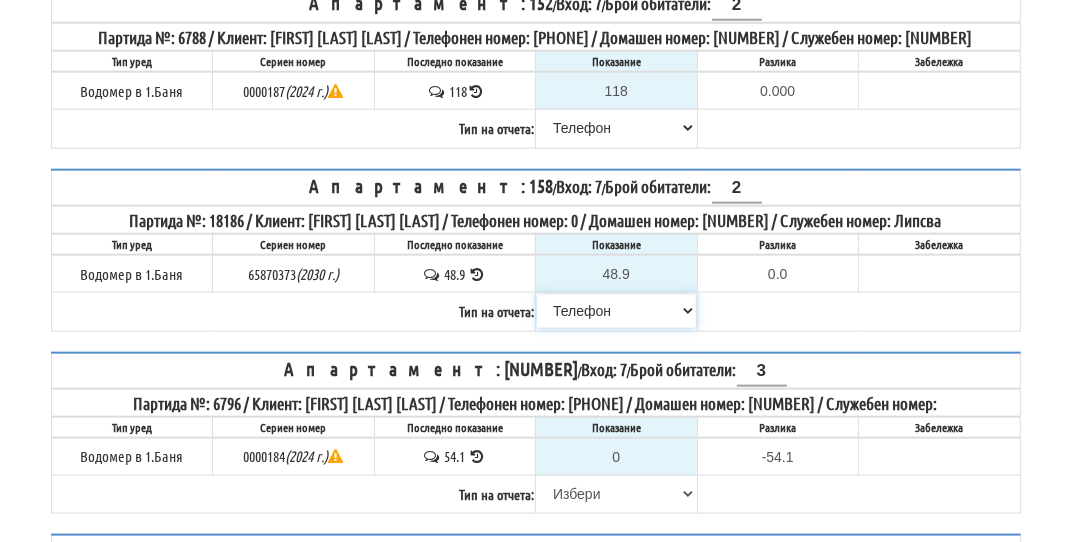 scroll, scrollTop: 1600, scrollLeft: 0, axis: vertical 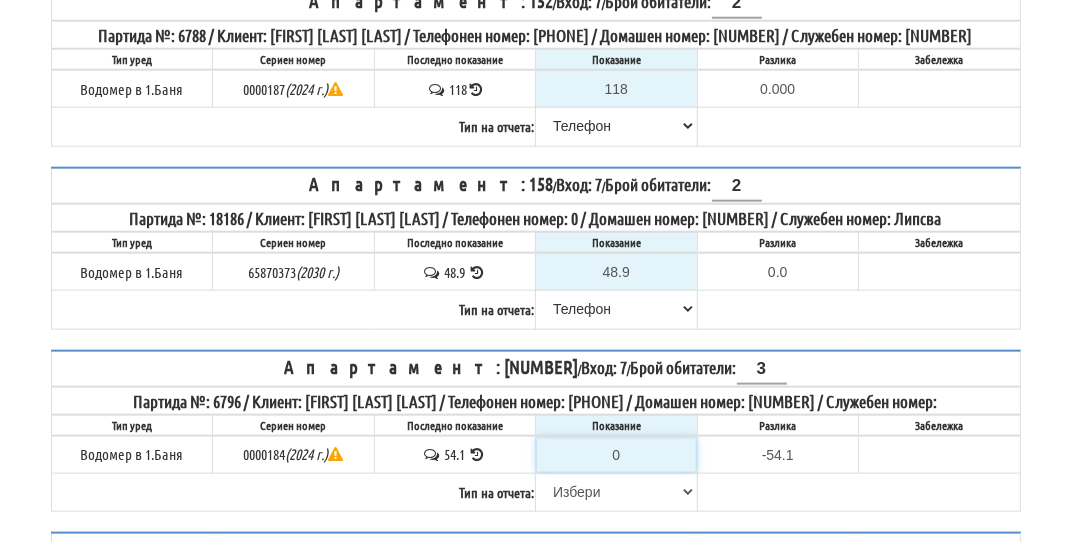 click on "0" at bounding box center (616, 455) 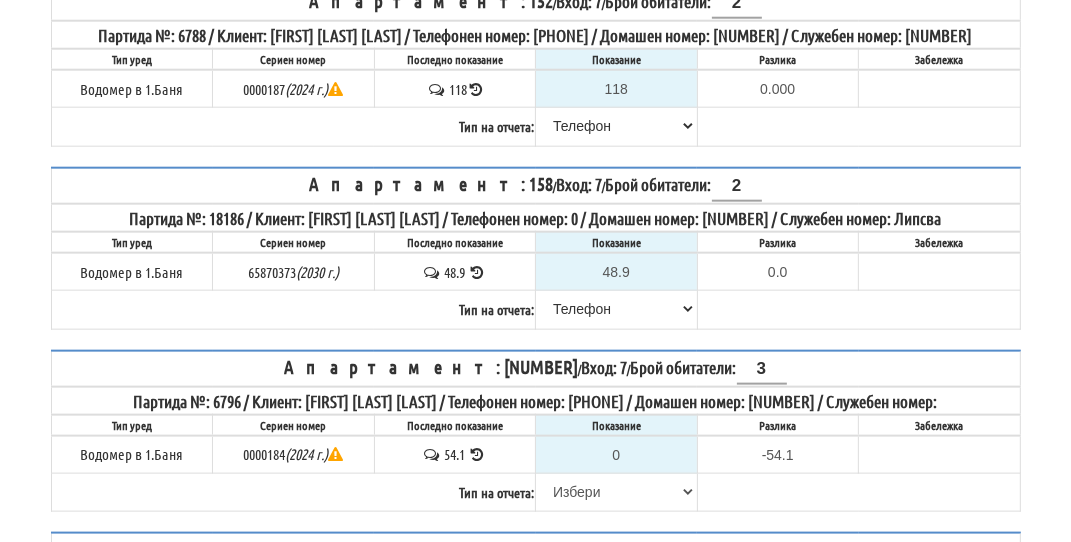 click at bounding box center [477, 454] 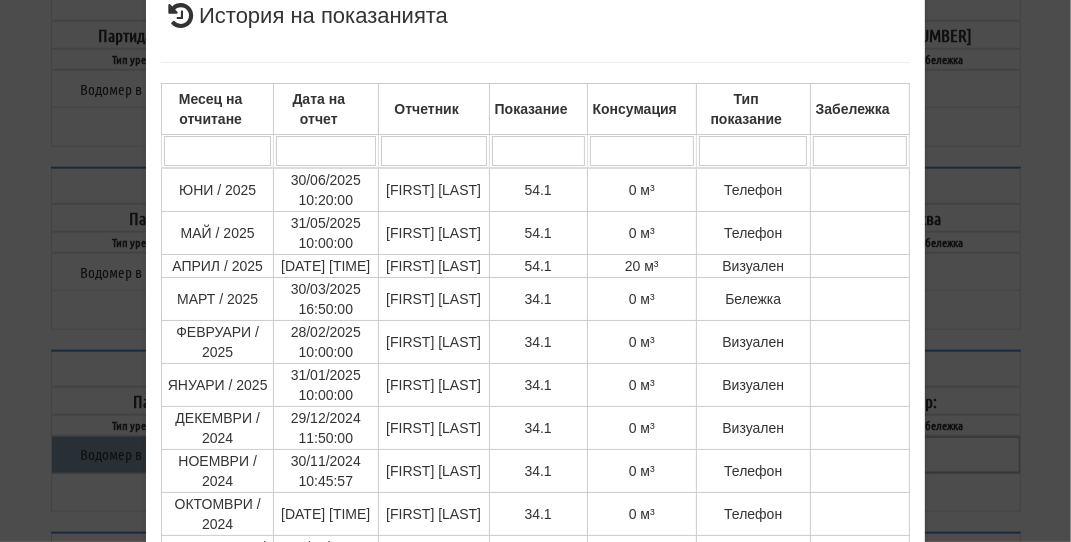 scroll, scrollTop: 0, scrollLeft: 0, axis: both 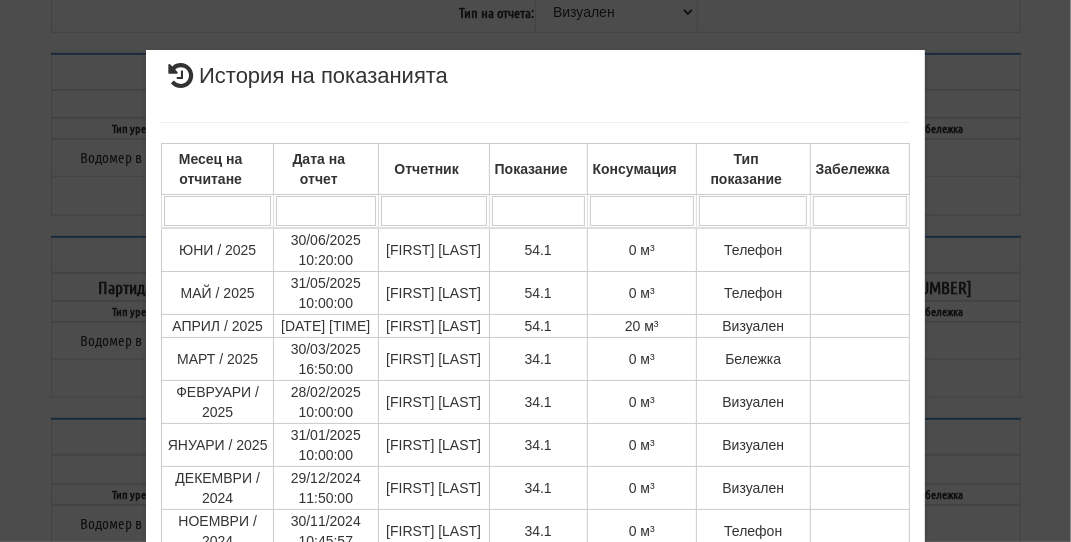 click on "×    История на показанията
Месец на отчитане
Дата на отчет
Отчетник
Показание
Консумация
Тип показание
Забележка
Дата и час на монтаж:  Липсва ,
Протокол №:  Липсва
Начално показание:  7.000
1 - 10 / 110 (110)
10
20
30
40
1 2 3 4 5 6 7 8 9 10 11
54.1" at bounding box center (536, 493) 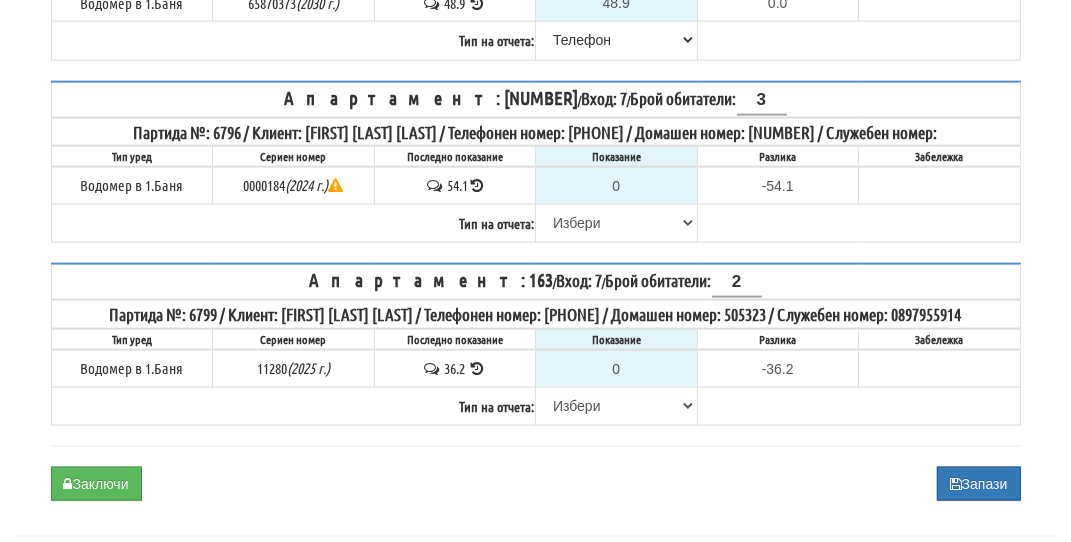 scroll, scrollTop: 1880, scrollLeft: 0, axis: vertical 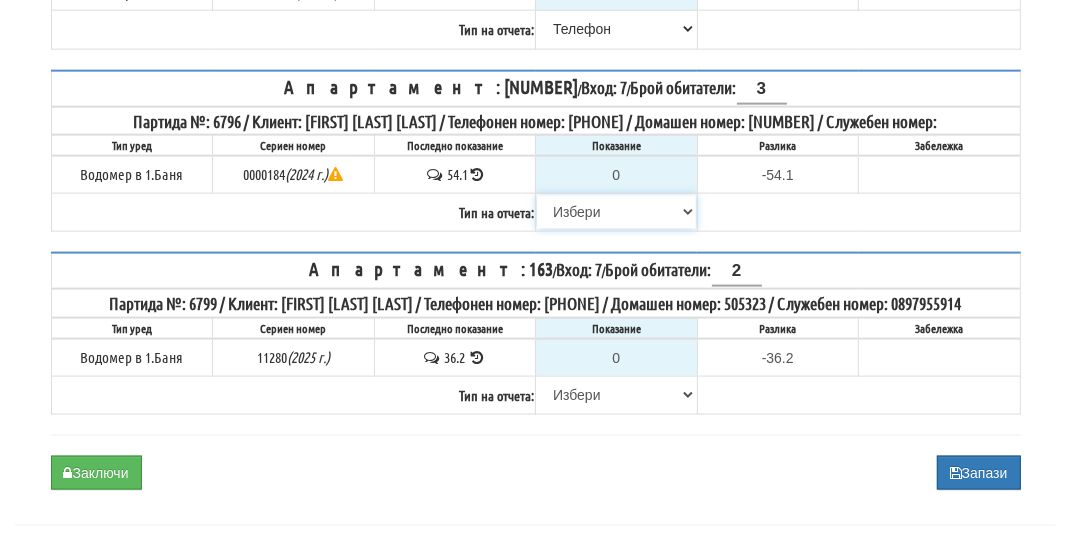 click on "Избери
Визуален
Телефон
Бележка
Неосигурен достъп
Самоотчет
Служебно
Дистанционен" at bounding box center [616, 212] 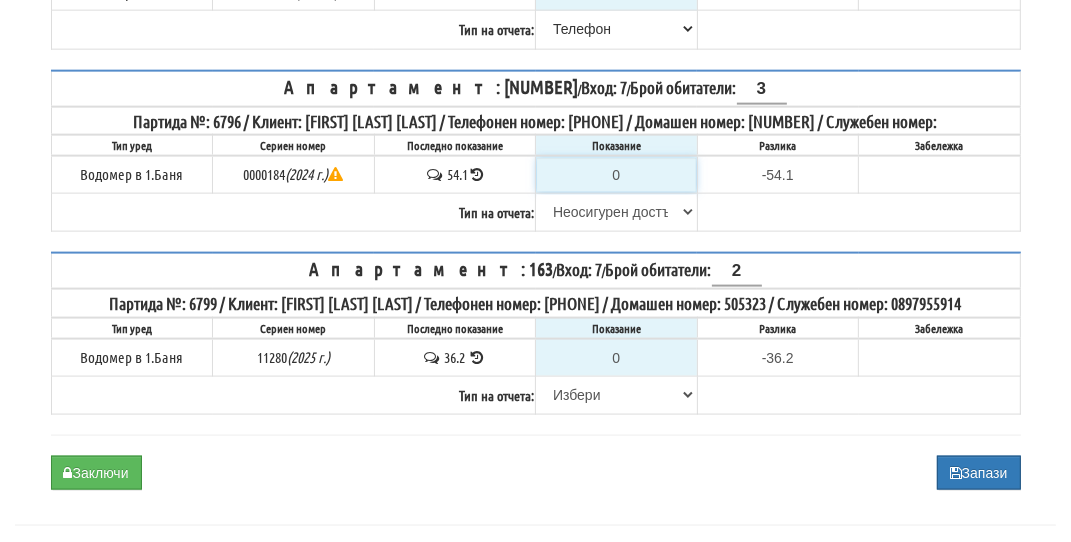 click on "Избери
Визуален
Телефон
Бележка
Неосигурен достъп
Самоотчет
Служебно
Дистанционен" at bounding box center [616, 212] 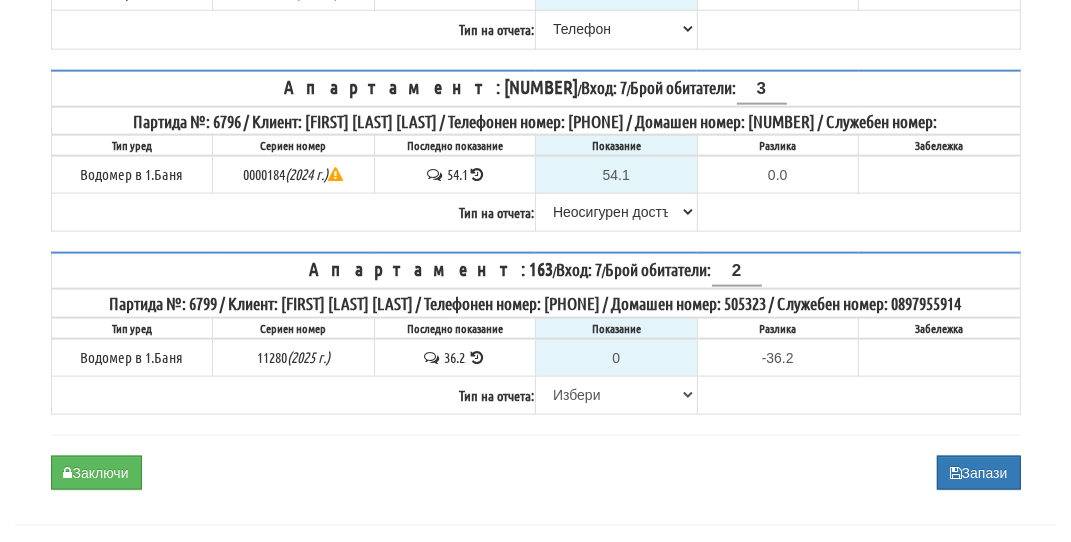 click at bounding box center [477, 174] 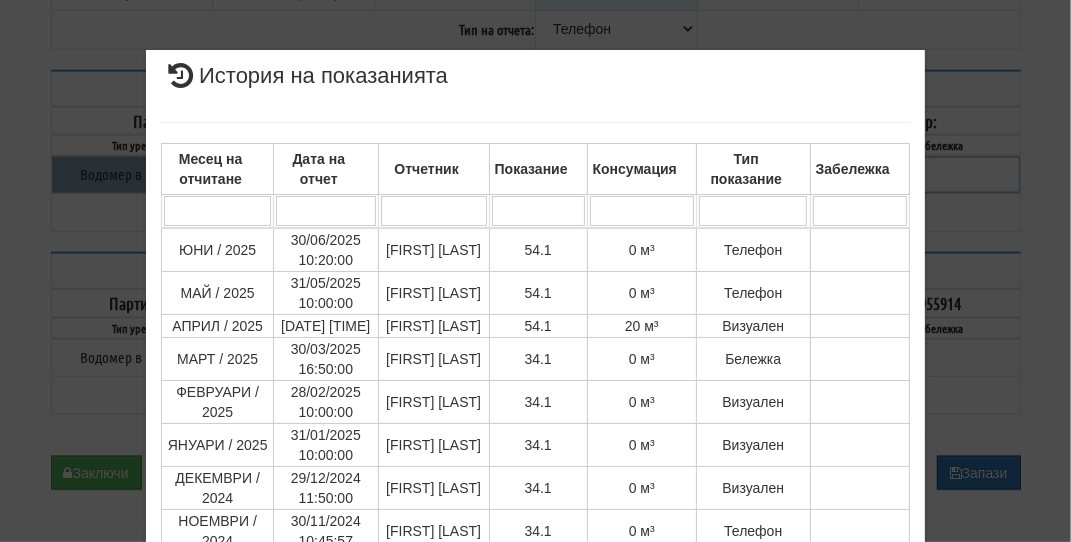 click on "×    История на показанията
Месец на отчитане
Дата на отчет
Отчетник
Показание
Консумация
Тип показание
Забележка
Дата и час на монтаж:  Липсва ,
Протокол №:  Липсва
Начално показание:  7.000
1 - 10 / 110 (110)
10
20
30
40
1 2 3 4 5 6 7 8 9 10 11
54.1" at bounding box center [536, 493] 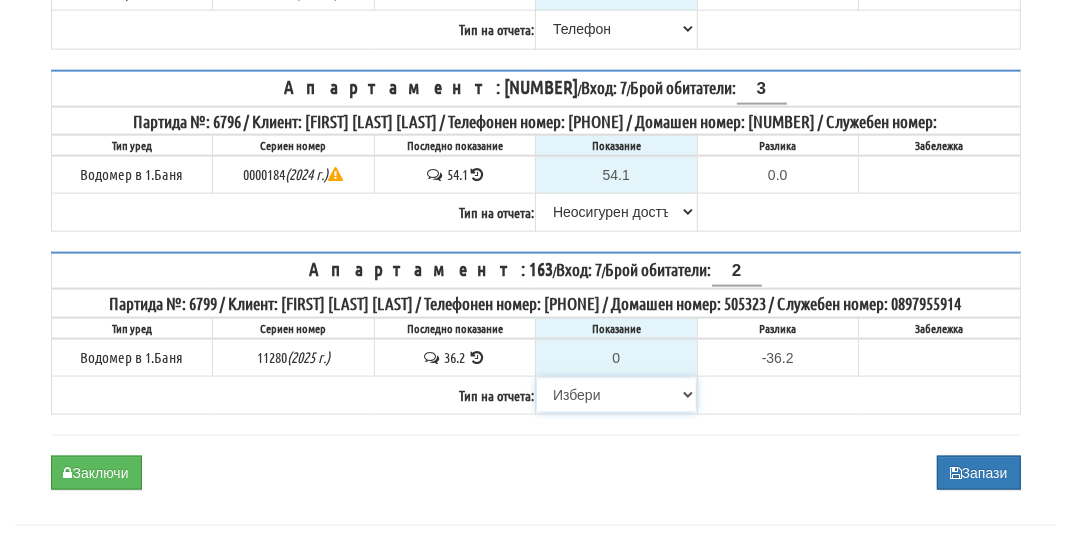 click on "Избери
Визуален
Телефон
Бележка
Неосигурен достъп
Самоотчет
Служебно
Дистанционен" at bounding box center (616, 395) 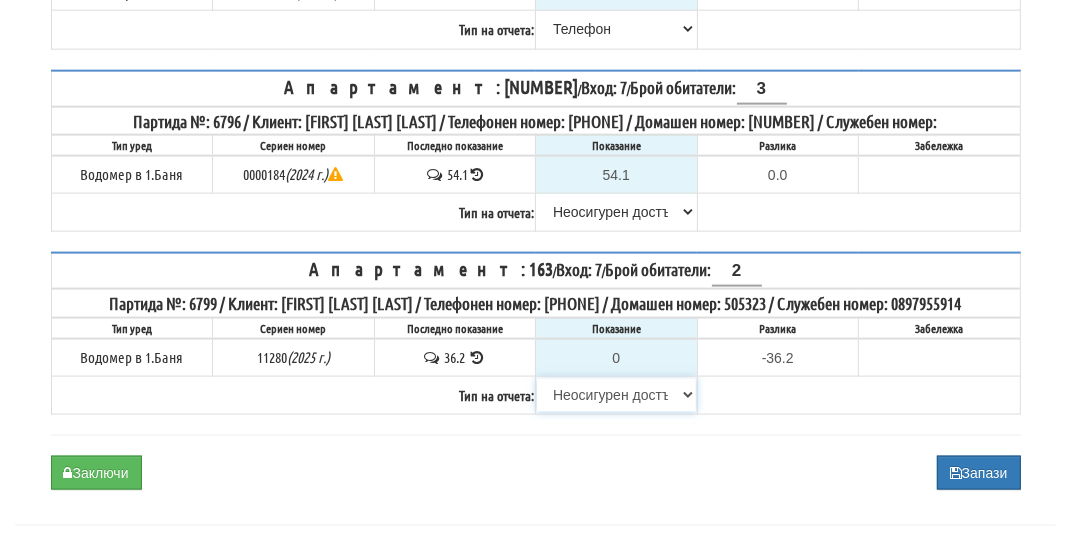 click on "Избери
Визуален
Телефон
Бележка
Неосигурен достъп
Самоотчет
Служебно
Дистанционен" at bounding box center (616, 395) 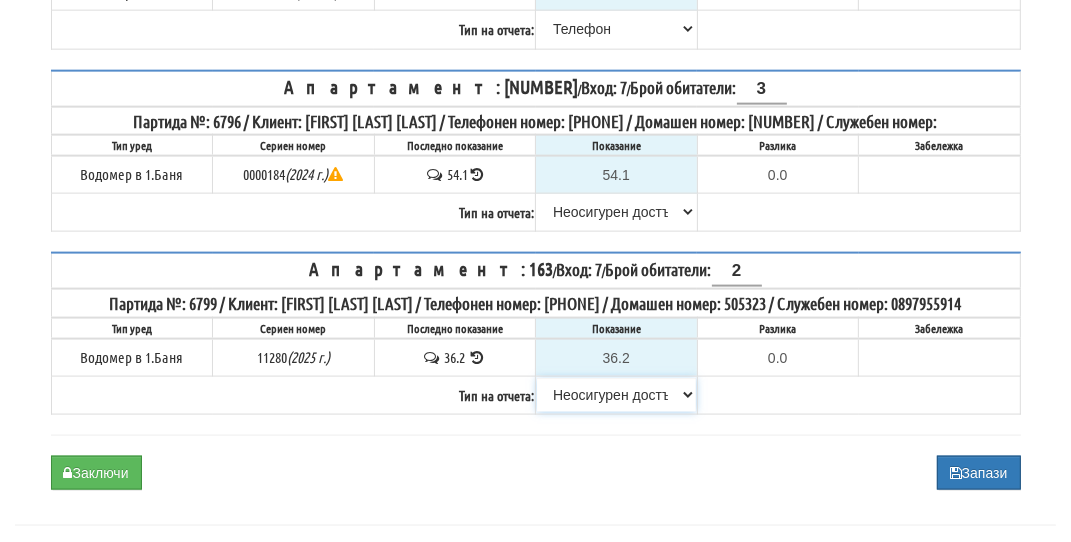 click on "Избери
Визуален
Телефон
Бележка
Неосигурен достъп
Самоотчет
Служебно
Дистанционен" at bounding box center (616, 395) 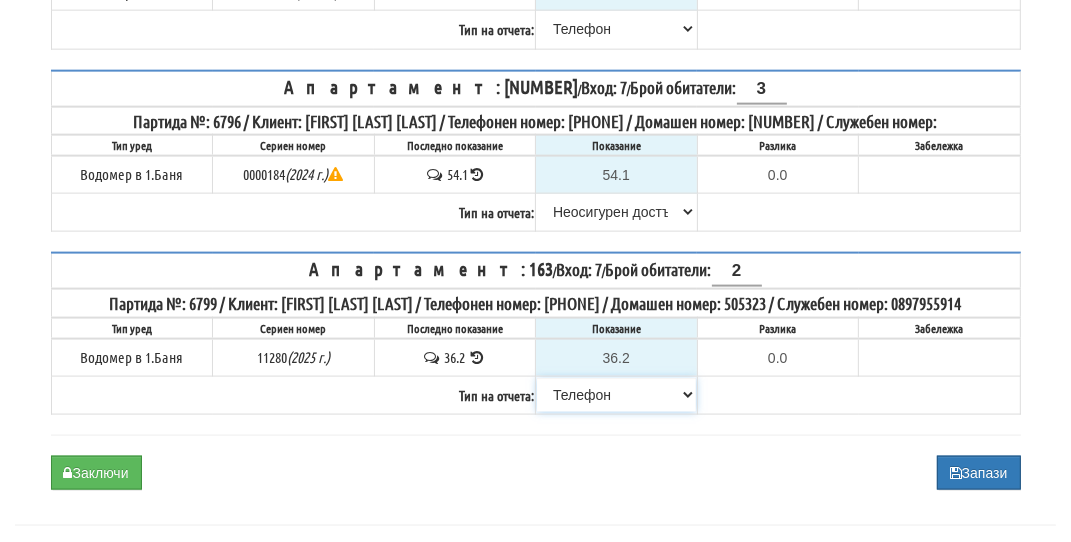 click on "Избери
Визуален
Телефон
Бележка
Неосигурен достъп
Самоотчет
Служебно
Дистанционен" at bounding box center [616, 395] 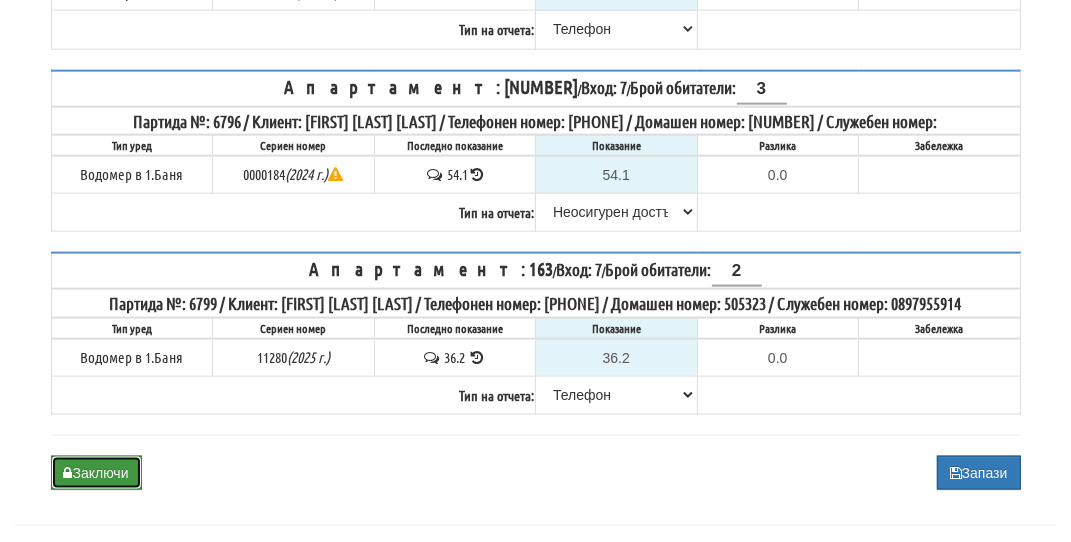 click on "Заключи" at bounding box center [96, 473] 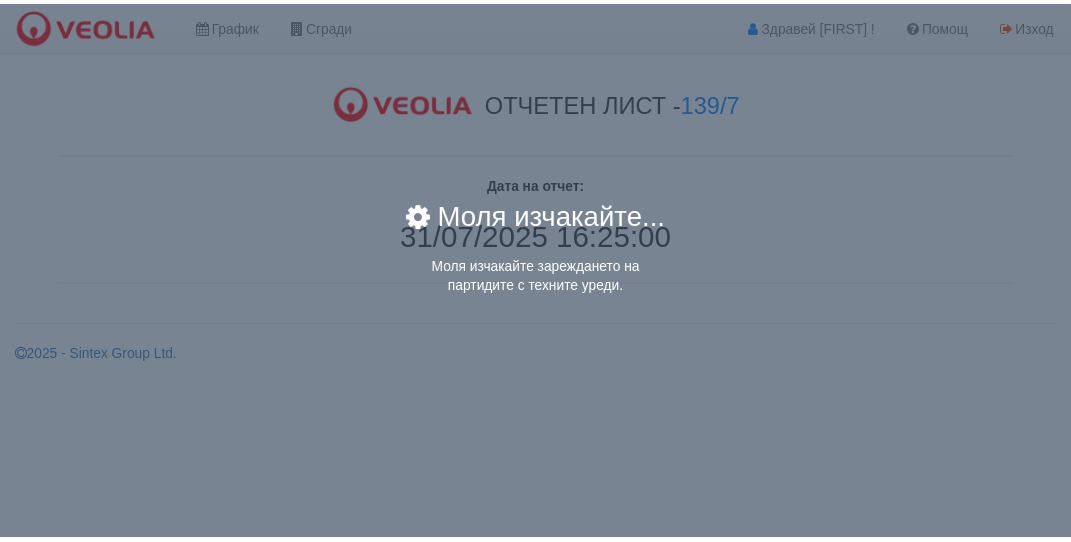 scroll, scrollTop: 0, scrollLeft: 0, axis: both 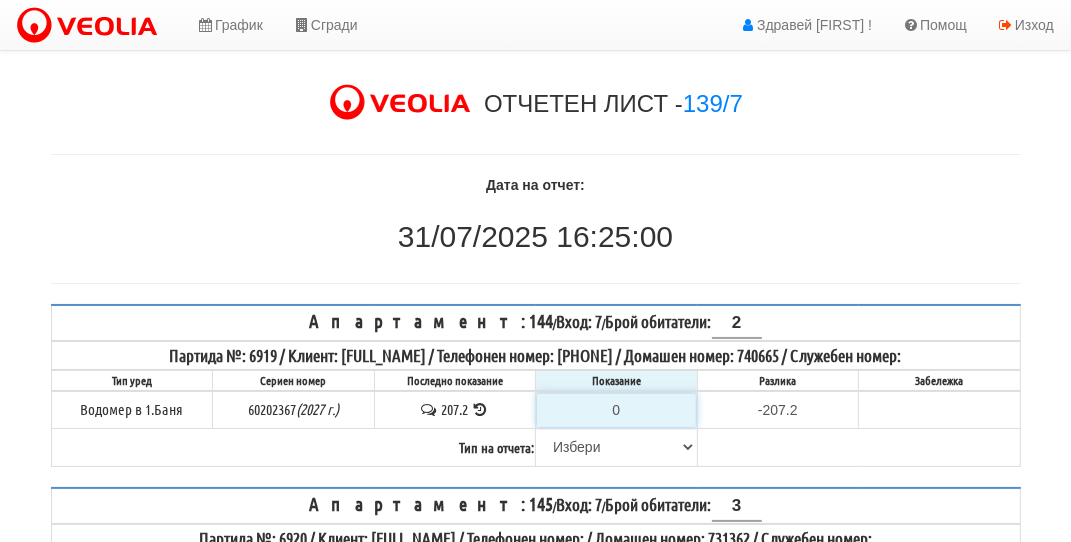 click on "0" at bounding box center (616, 410) 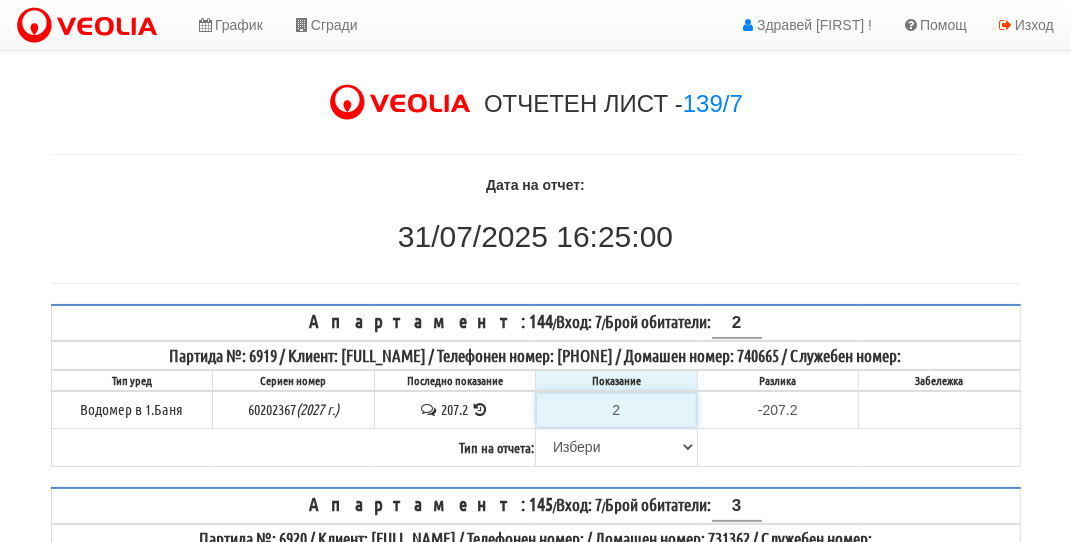 type on "-205.200" 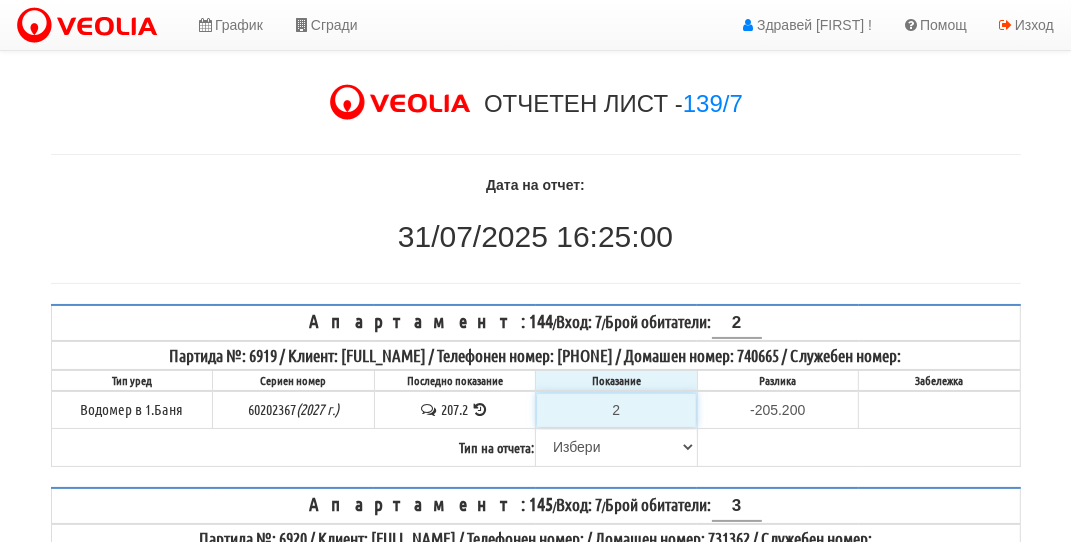 type on "20" 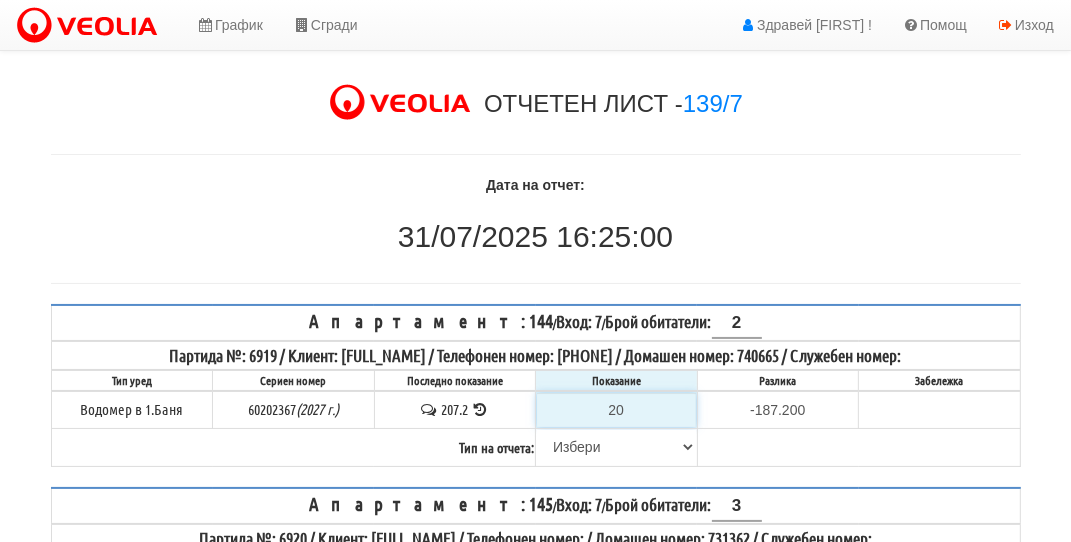 type on "207" 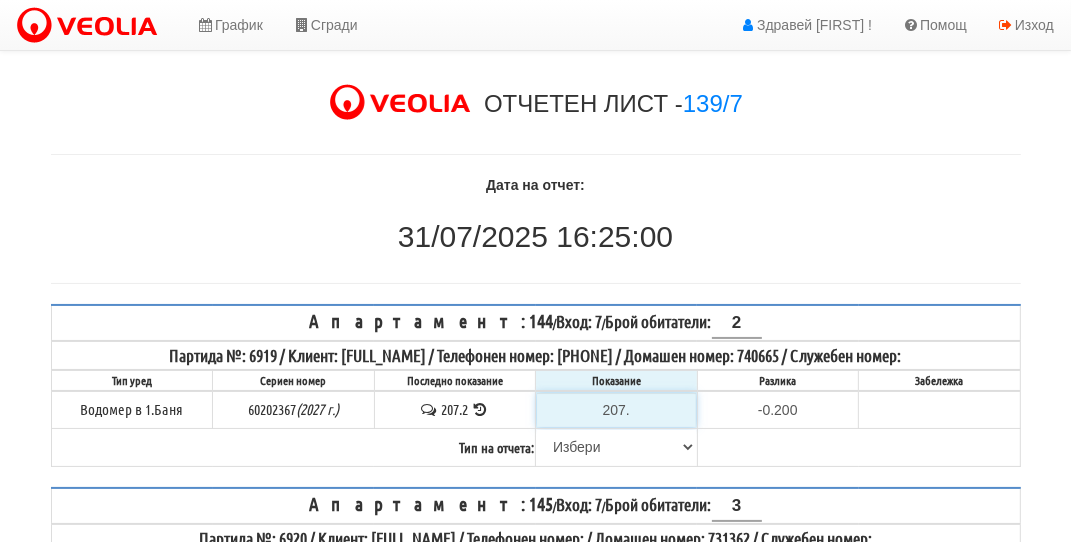 type on "207.8" 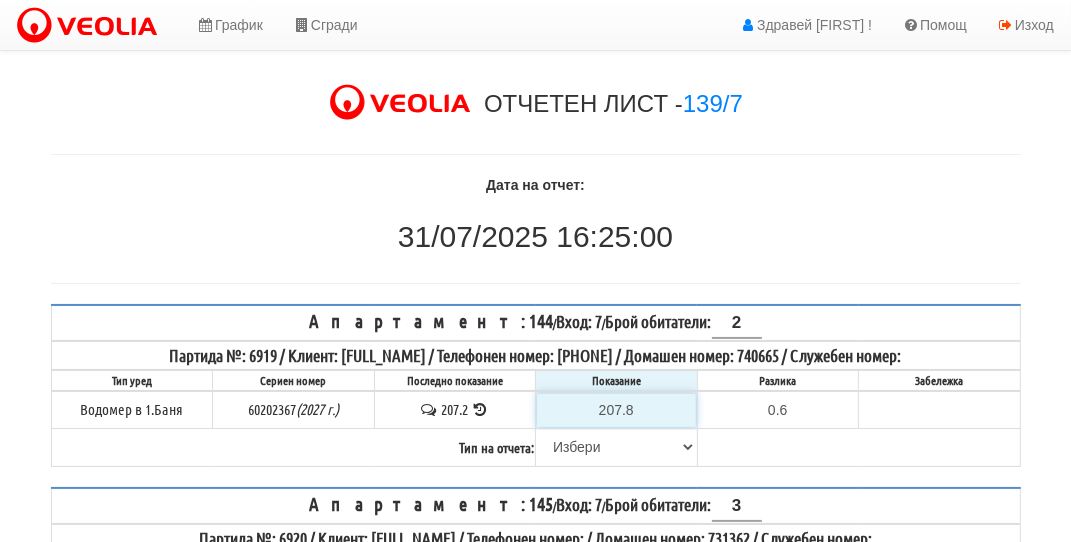 type on "207.8" 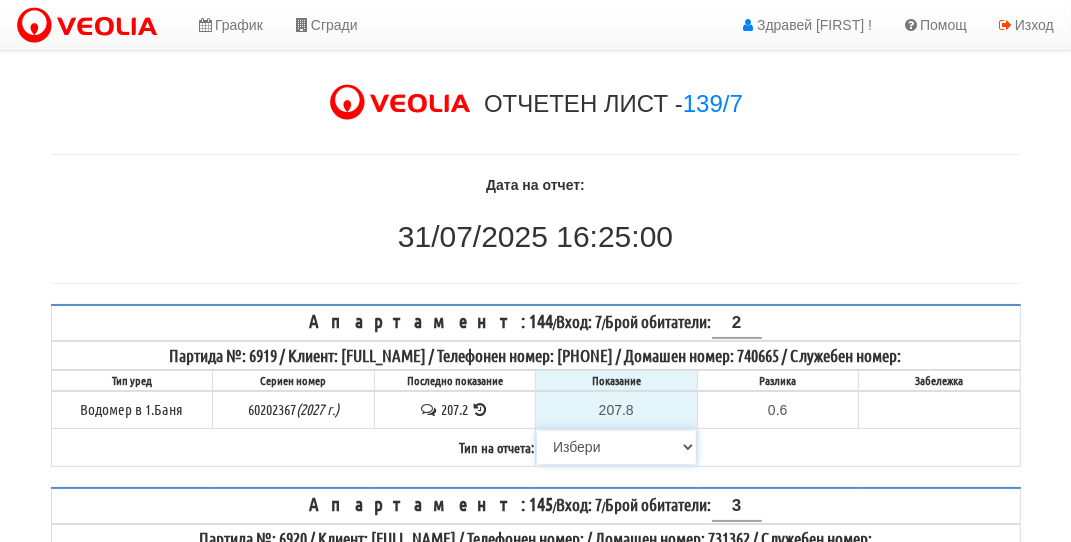 click on "Избери
Визуален
Телефон
Бележка
Неосигурен достъп
Самоотчет
Служебно
Дистанционен" at bounding box center [616, 447] 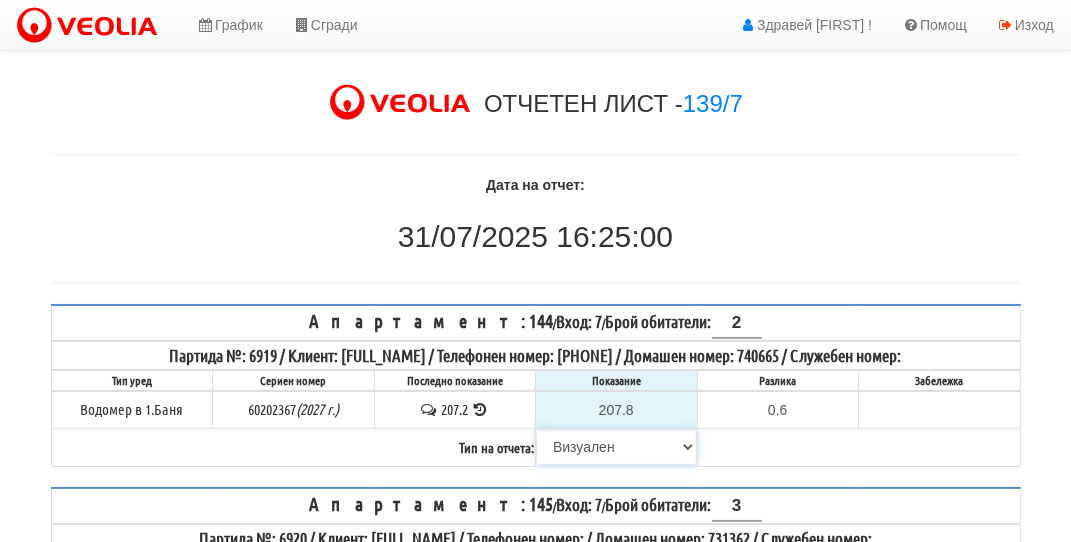 click on "Избери
Визуален
Телефон
Бележка
Неосигурен достъп
Самоотчет
Служебно
Дистанционен" at bounding box center [616, 447] 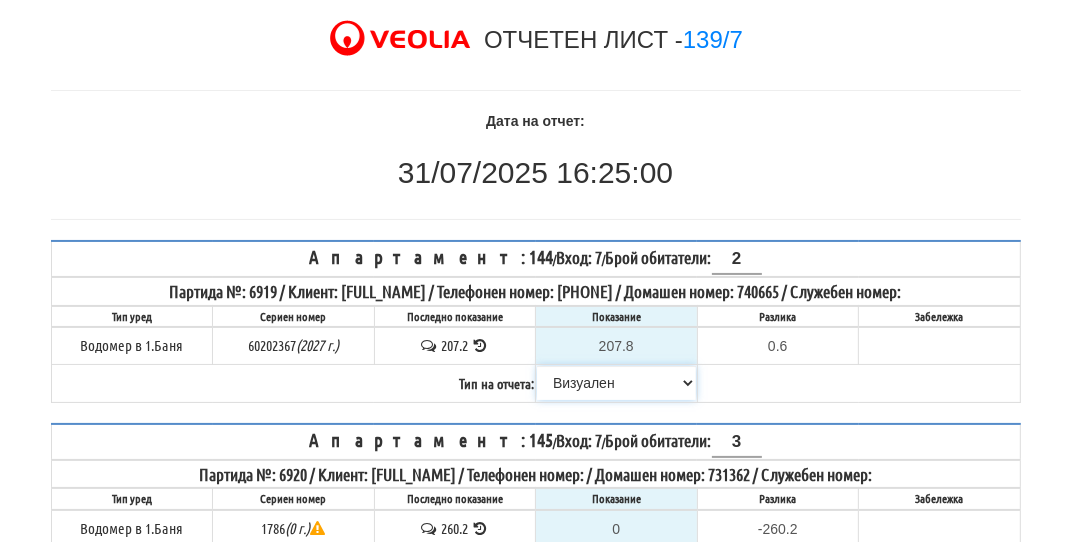scroll, scrollTop: 100, scrollLeft: 0, axis: vertical 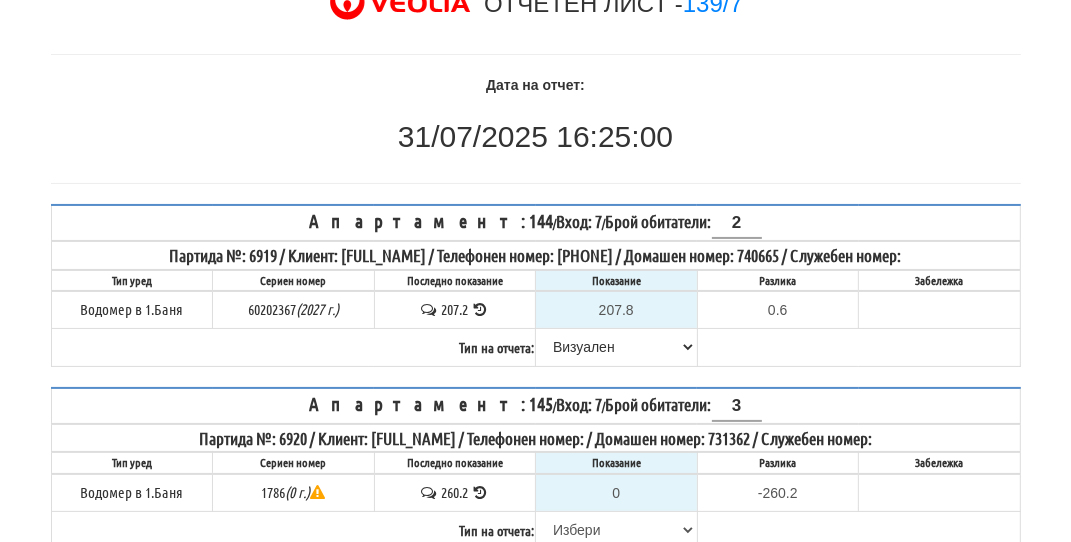 click at bounding box center (480, 492) 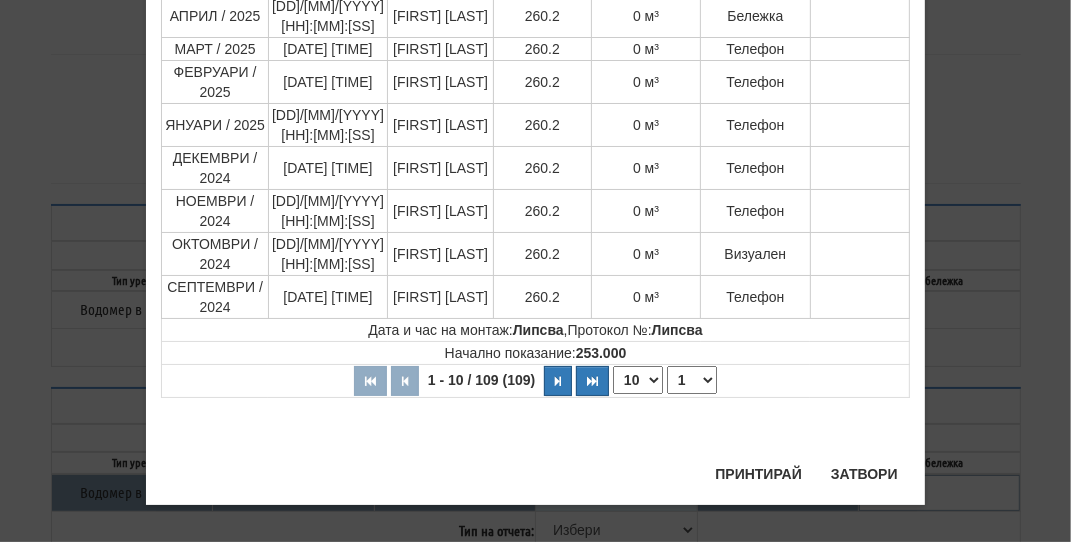 scroll, scrollTop: 312, scrollLeft: 0, axis: vertical 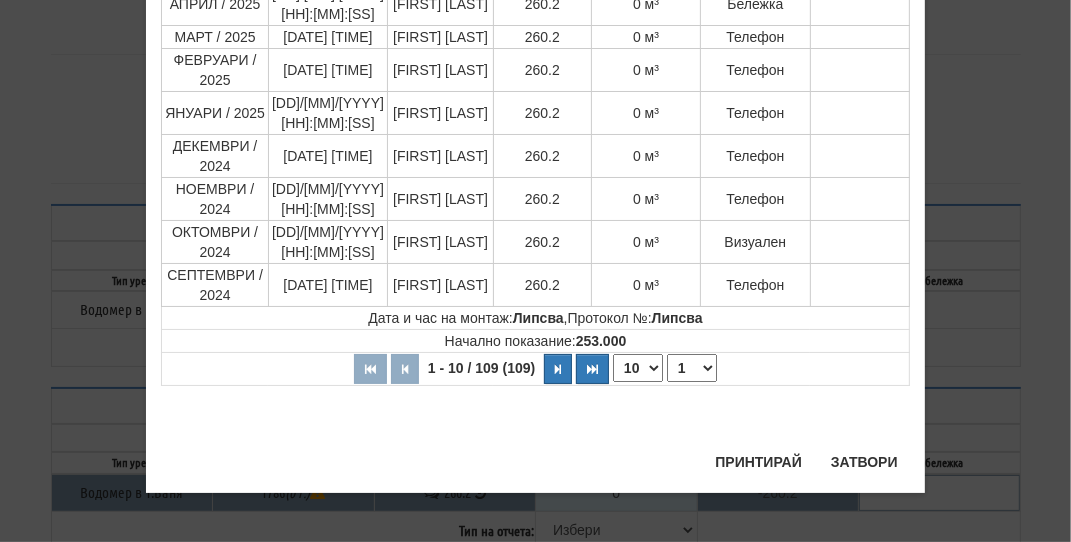 click on "Начално показание:  253.000" at bounding box center [536, 115] 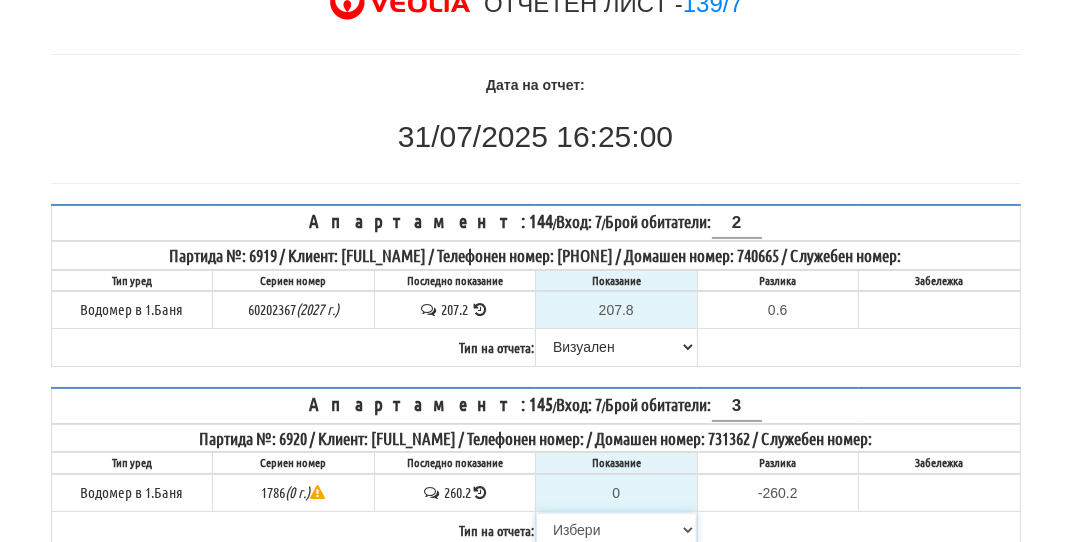 drag, startPoint x: 960, startPoint y: 310, endPoint x: 584, endPoint y: 518, distance: 429.69757 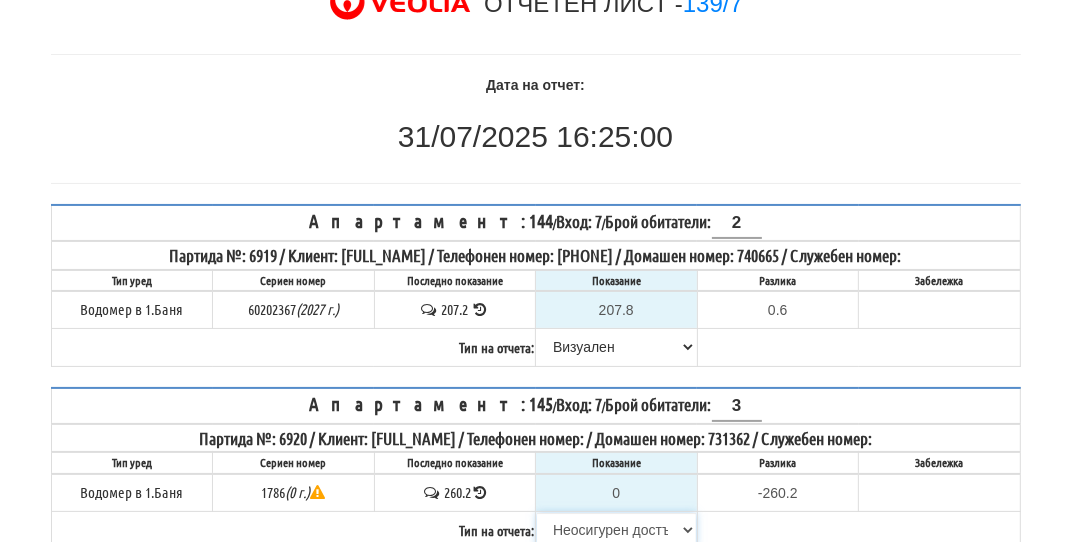 click on "Избери
Визуален
Телефон
Бележка
Неосигурен достъп
Самоотчет
Служебно
Дистанционен" at bounding box center (616, 530) 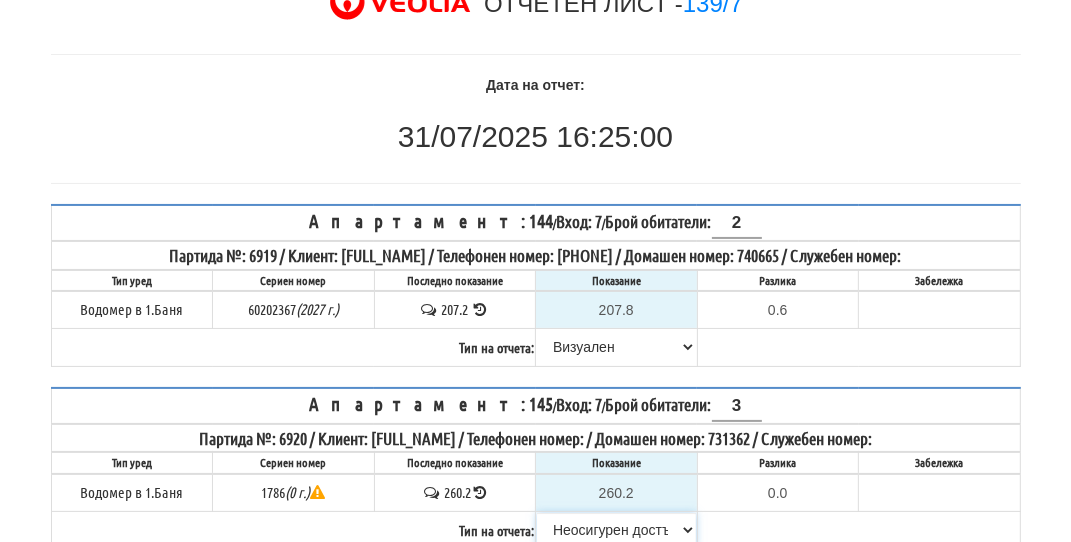 click on "Избери
Визуален
Телефон
Бележка
Неосигурен достъп
Самоотчет
Служебно
Дистанционен" at bounding box center [616, 530] 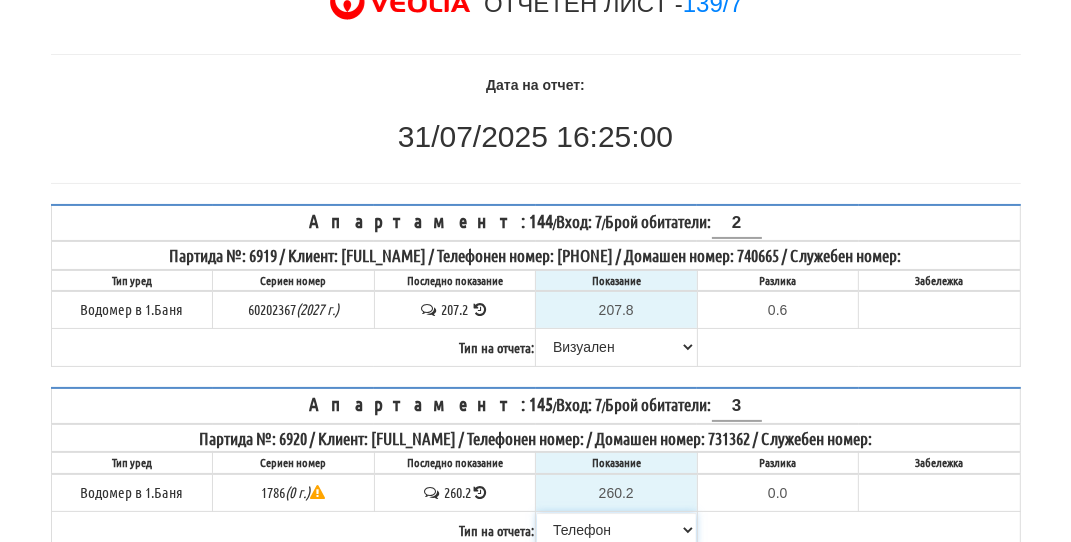 click on "Избери
Визуален
Телефон
Бележка
Неосигурен достъп
Самоотчет
Служебно
Дистанционен" at bounding box center (616, 530) 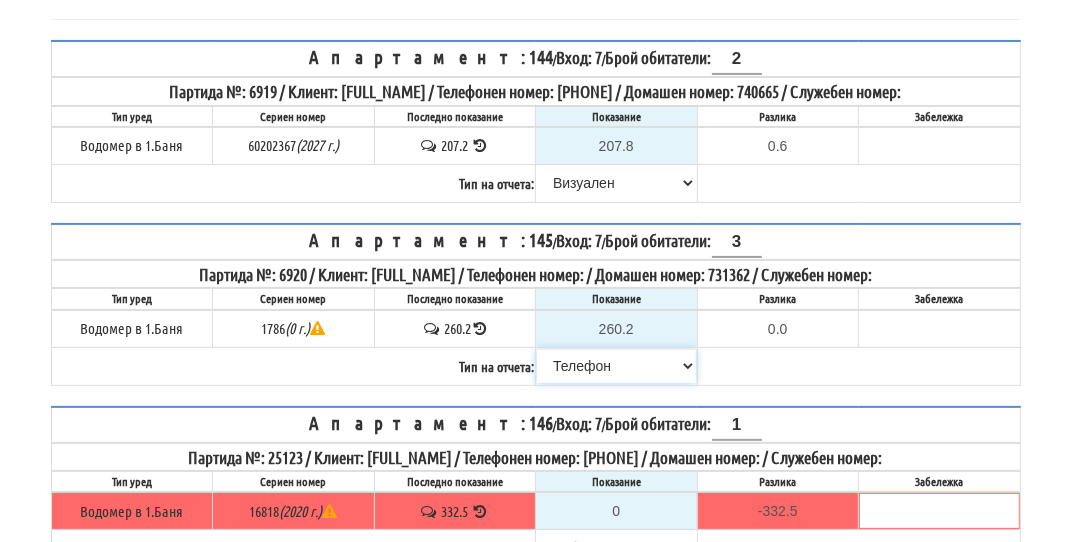 scroll, scrollTop: 400, scrollLeft: 0, axis: vertical 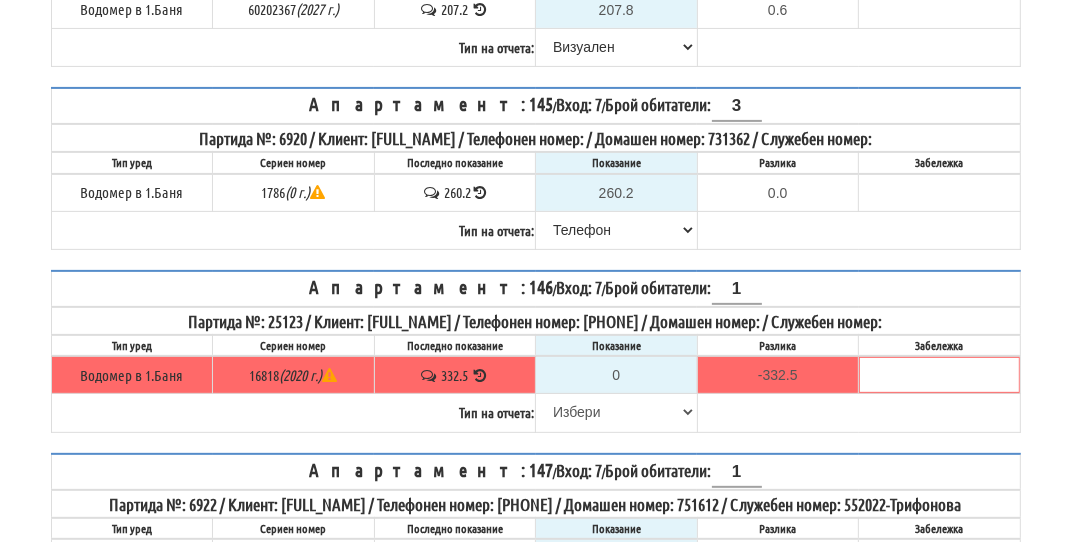 click at bounding box center (480, 375) 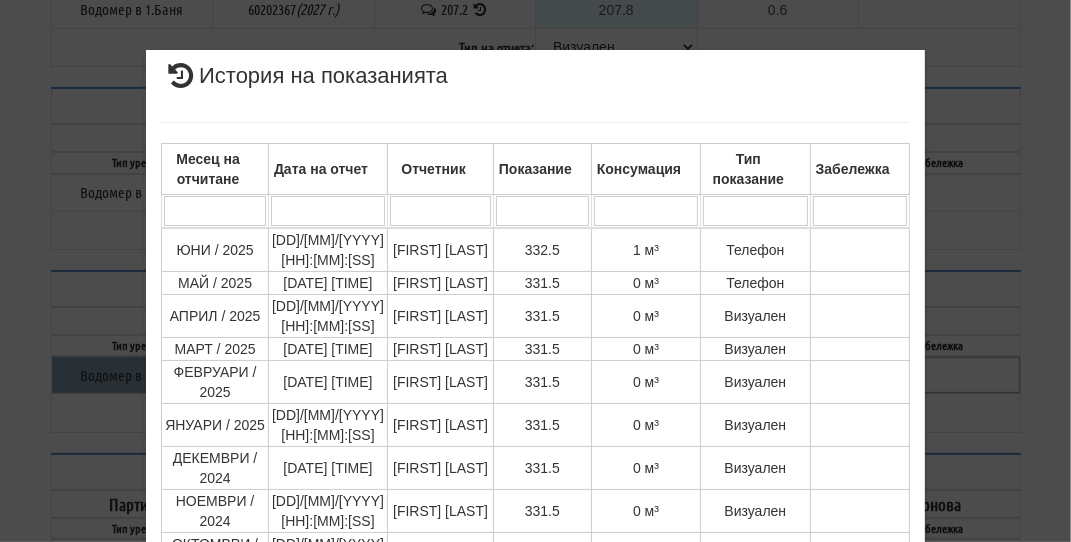 click on "×    История на показанията
Месец на отчитане
Дата на отчет
Отчетник
Показание
Консумация
Тип показание
Забележка
Дата и час на монтаж:  Липсва ,
Протокол №:  Липсва
Начално показание:  [NUMBER]
1 - 10 / 111 (111)
10
20
30
40
1 2 3 4 5 6 7 8 9 10 11 12" at bounding box center [535, 271] 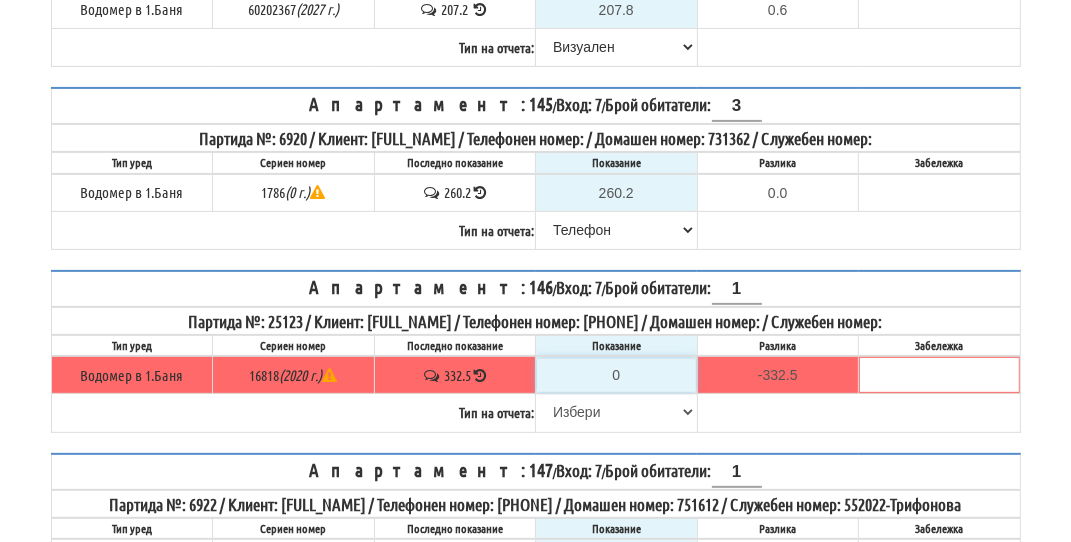 click on "0" at bounding box center (616, 375) 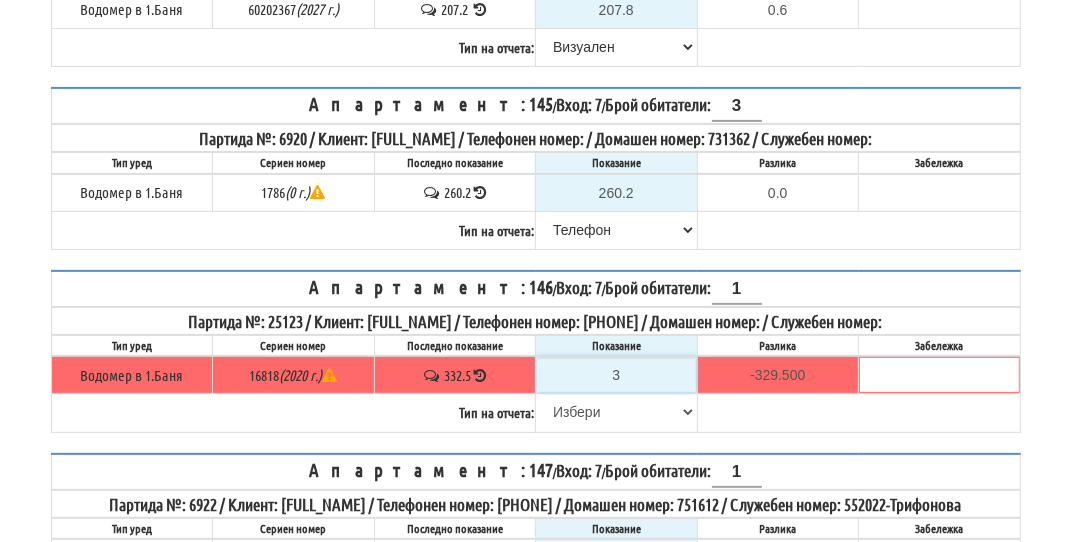 type on "33" 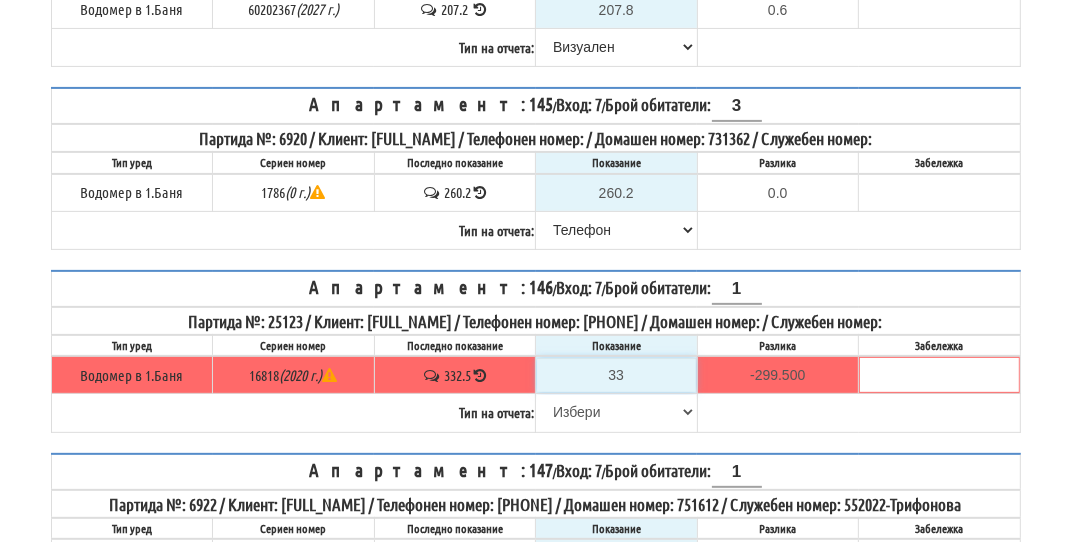type on "333" 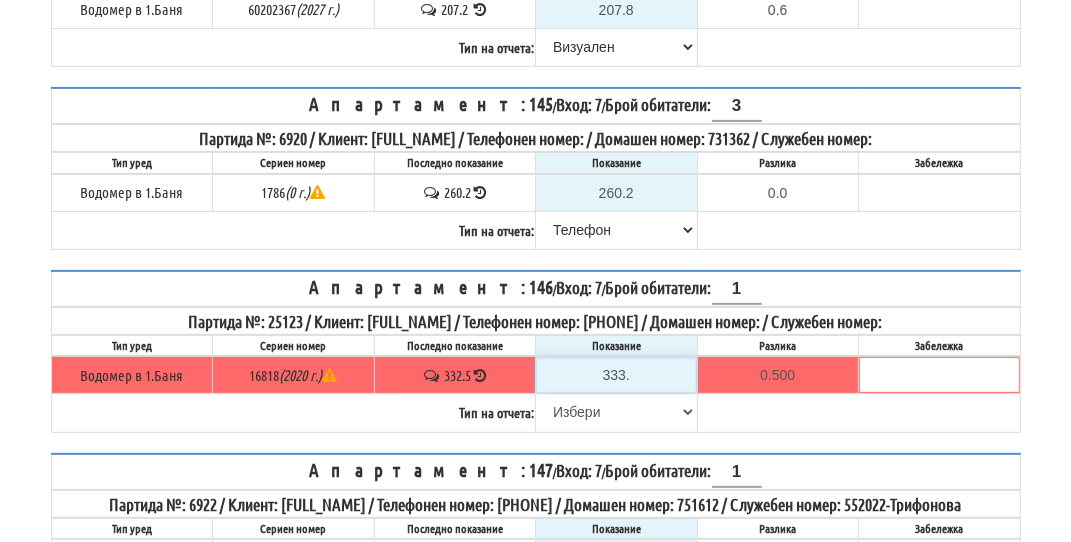 type on "333.5" 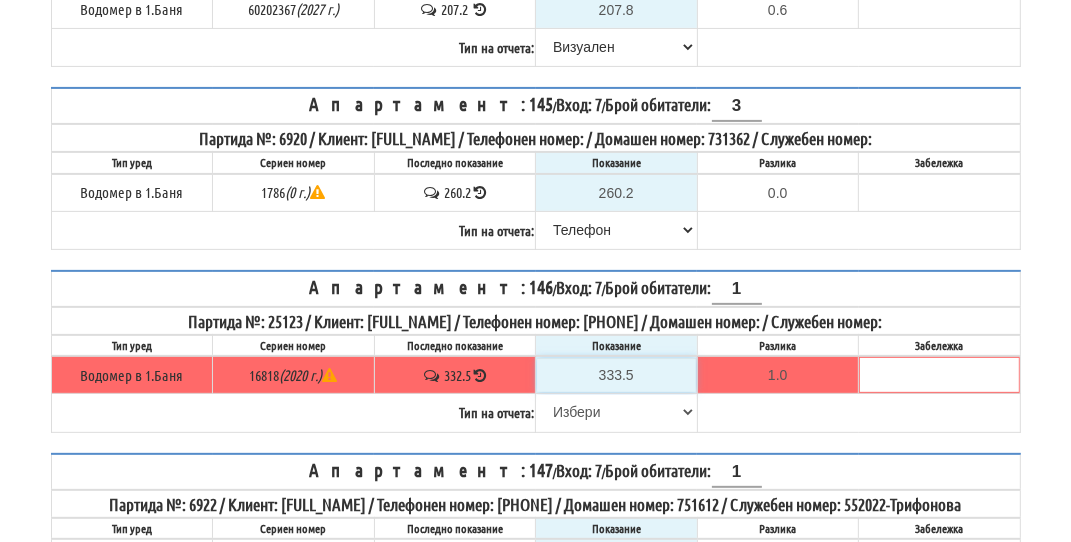 type on "333.5" 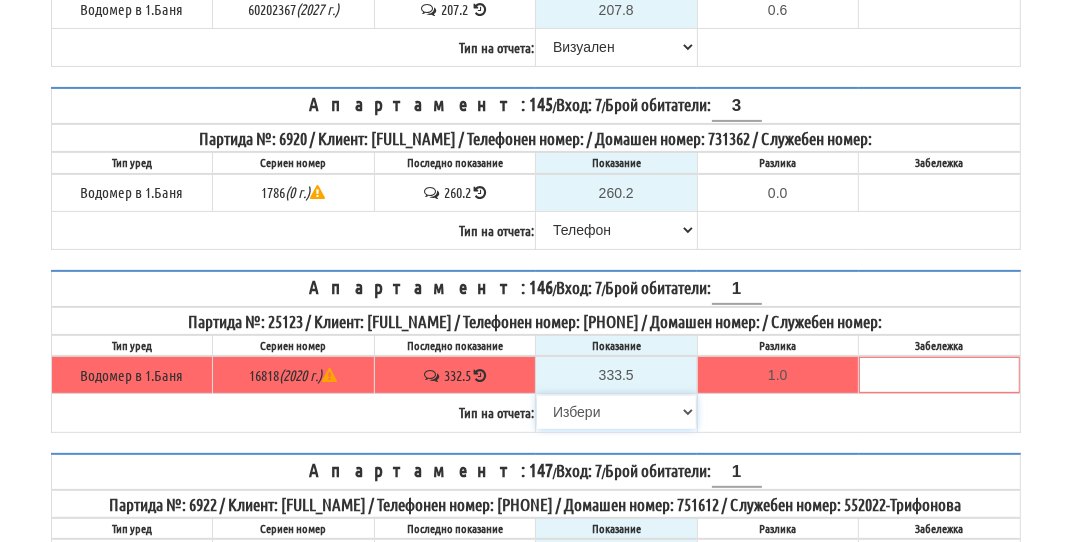 click on "Избери
Визуален
Телефон
Бележка
Неосигурен достъп
Самоотчет
Служебно
Дистанционен" at bounding box center (616, 412) 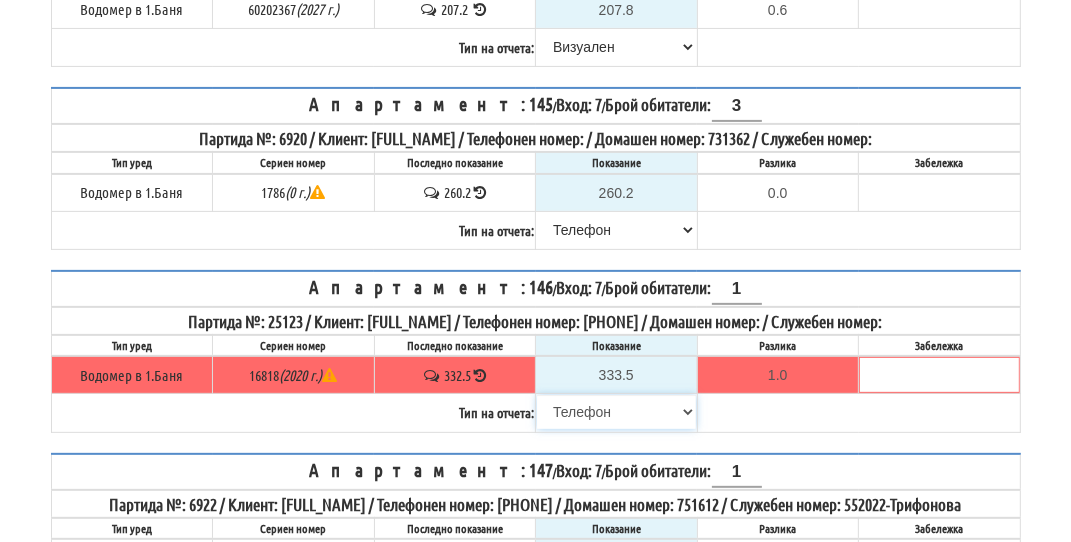 click on "Избери
Визуален
Телефон
Бележка
Неосигурен достъп
Самоотчет
Служебно
Дистанционен" at bounding box center [616, 412] 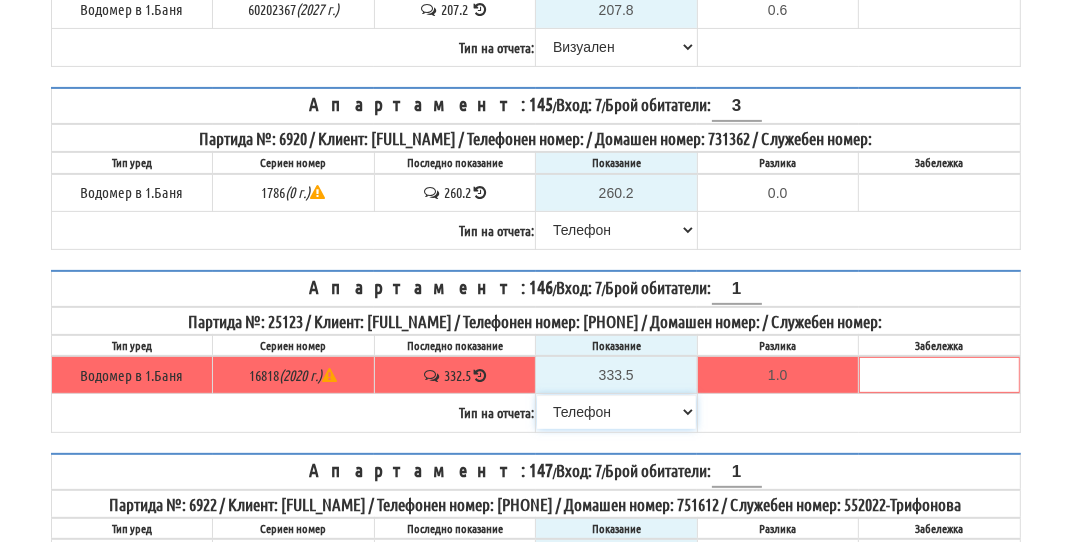 click on "Избери
Визуален
Телефон
Бележка
Неосигурен достъп
Самоотчет
Служебно
Дистанционен" at bounding box center [616, 412] 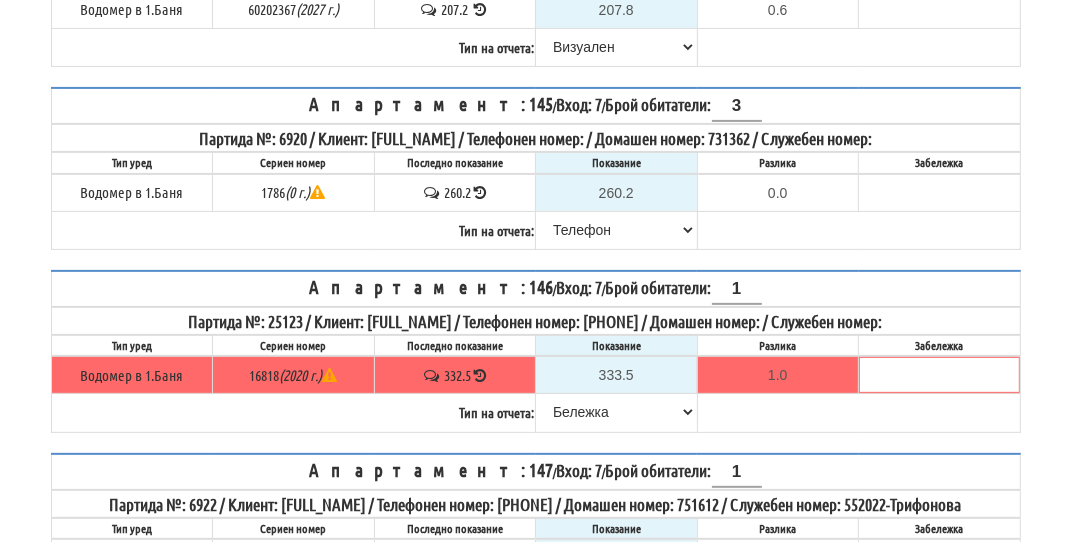 click on "Тип на отчета:" at bounding box center (294, 412) 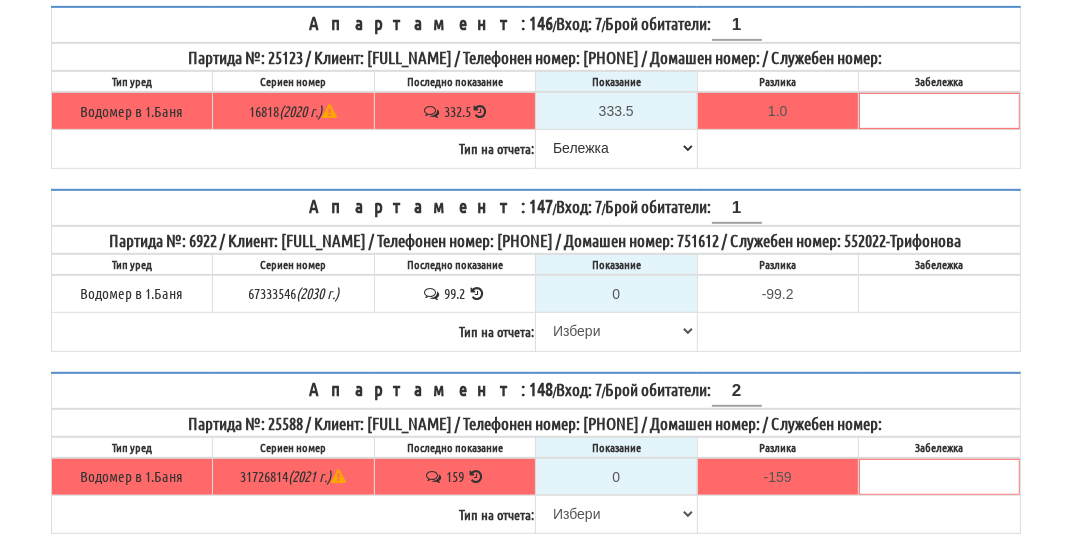 scroll, scrollTop: 700, scrollLeft: 0, axis: vertical 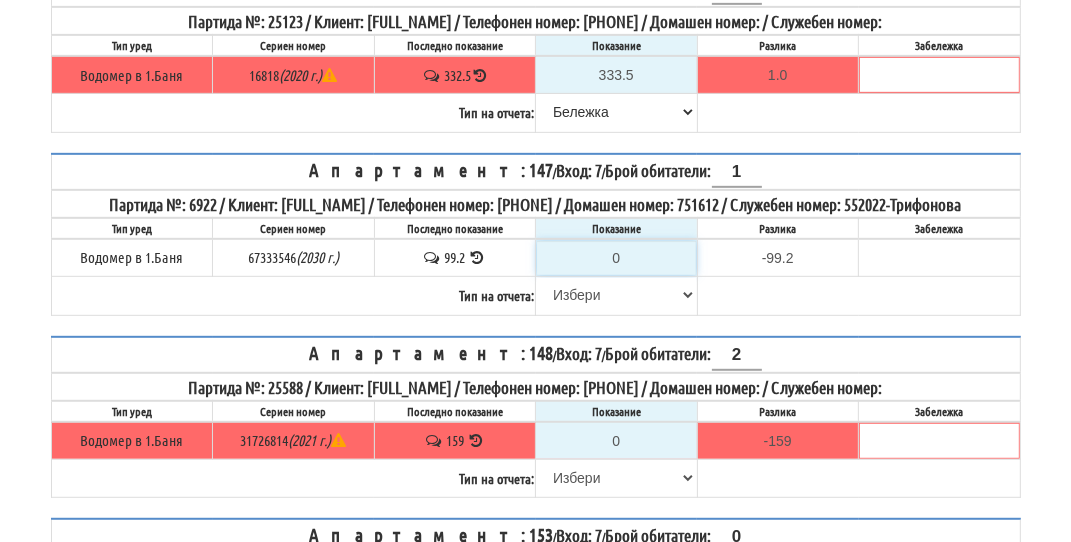 click on "0" at bounding box center (616, 258) 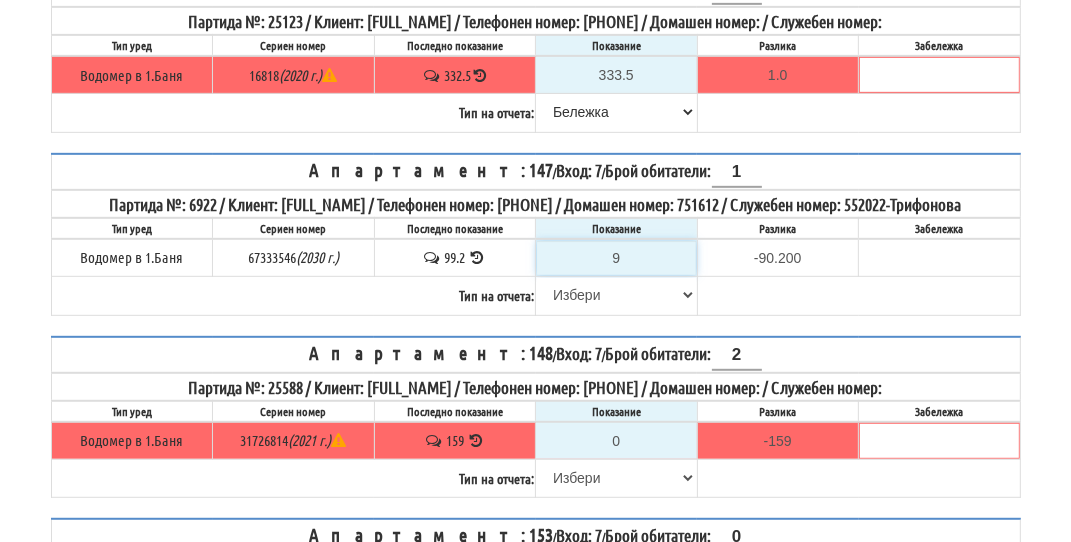 type on "99" 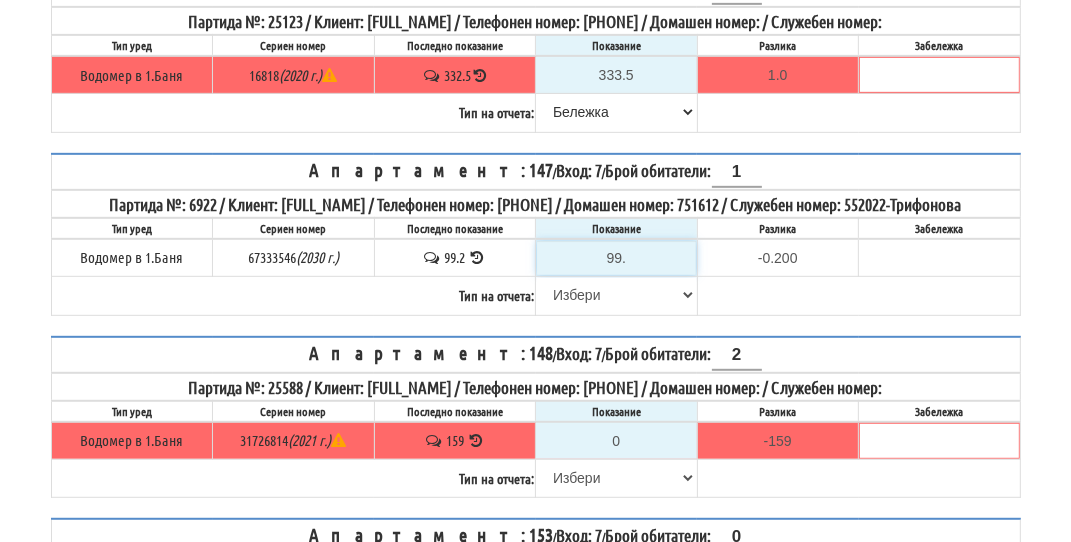 type on "99.7" 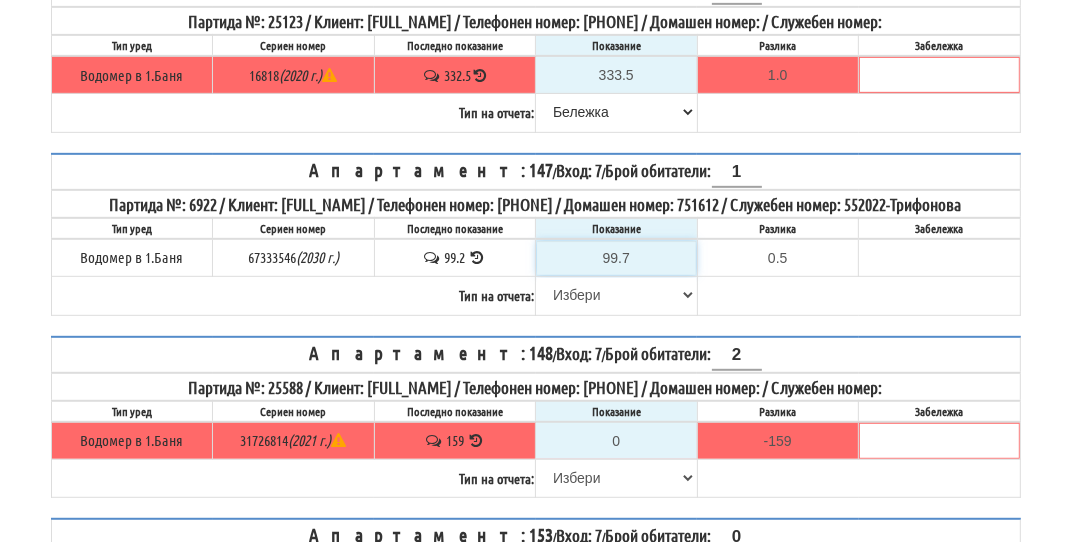type on "99.7" 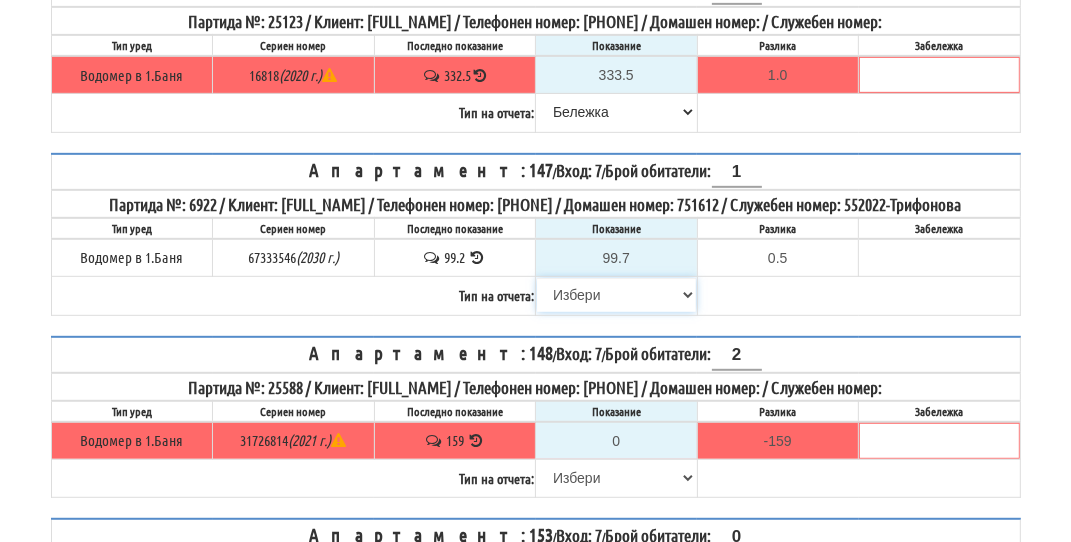 click on "Избери
Визуален
Телефон
Бележка
Неосигурен достъп
Самоотчет
Служебно
Дистанционен" at bounding box center (616, 295) 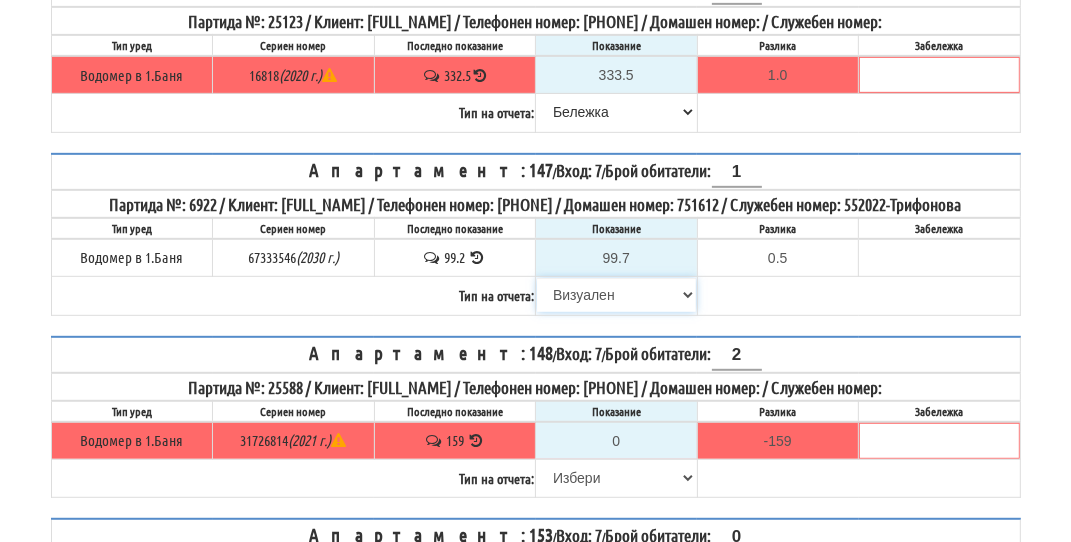 click on "Избери
Визуален
Телефон
Бележка
Неосигурен достъп
Самоотчет
Служебно
Дистанционен" at bounding box center [616, 295] 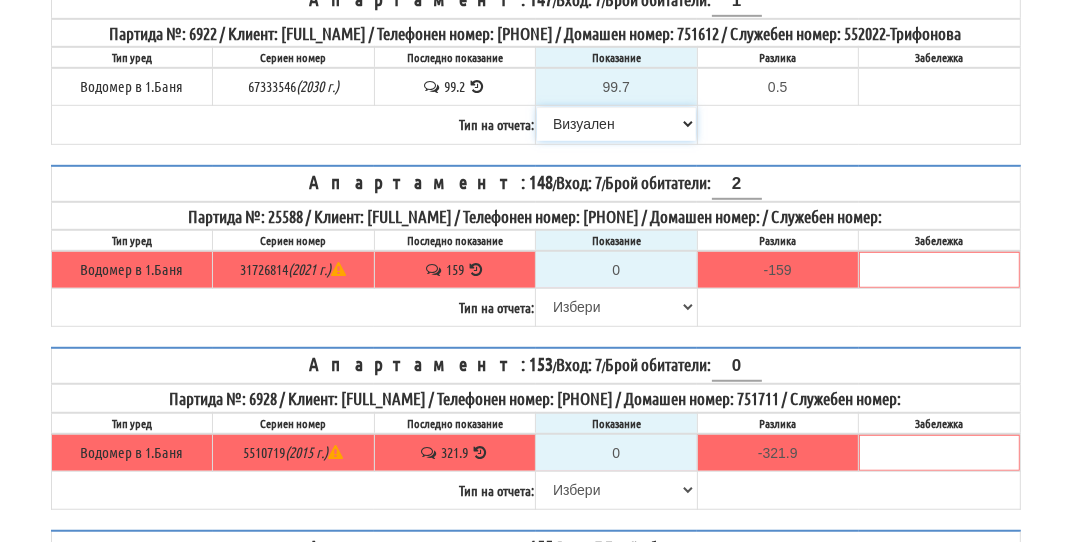 scroll, scrollTop: 900, scrollLeft: 0, axis: vertical 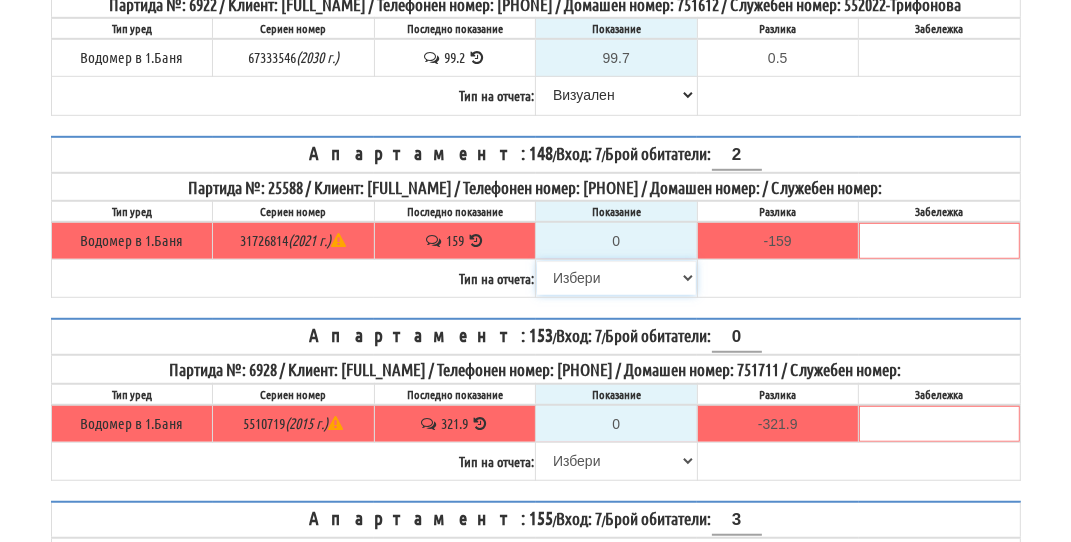 click on "Избери
Визуален
Телефон
Бележка
Неосигурен достъп
Самоотчет
Служебно
Дистанционен" at bounding box center (616, 278) 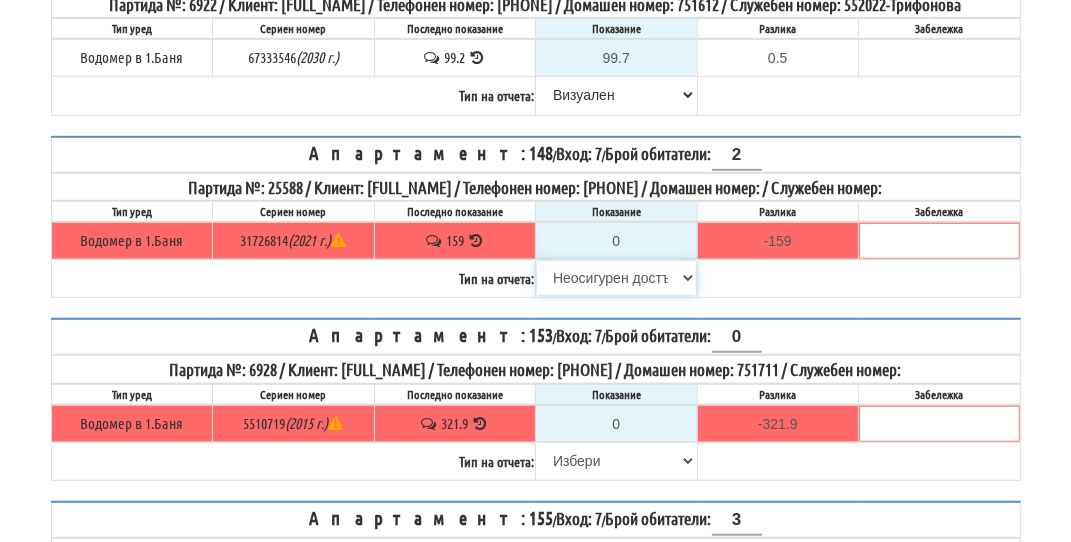 click on "Избери
Визуален
Телефон
Бележка
Неосигурен достъп
Самоотчет
Служебно
Дистанционен" at bounding box center (616, 278) 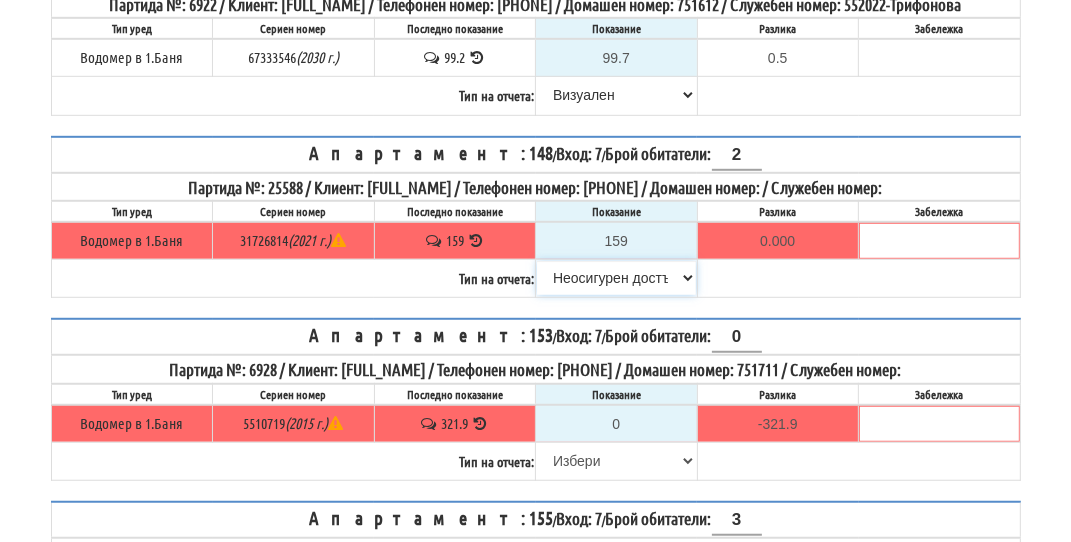 click on "Избери
Визуален
Телефон
Бележка
Неосигурен достъп
Самоотчет
Служебно
Дистанционен" at bounding box center [616, 278] 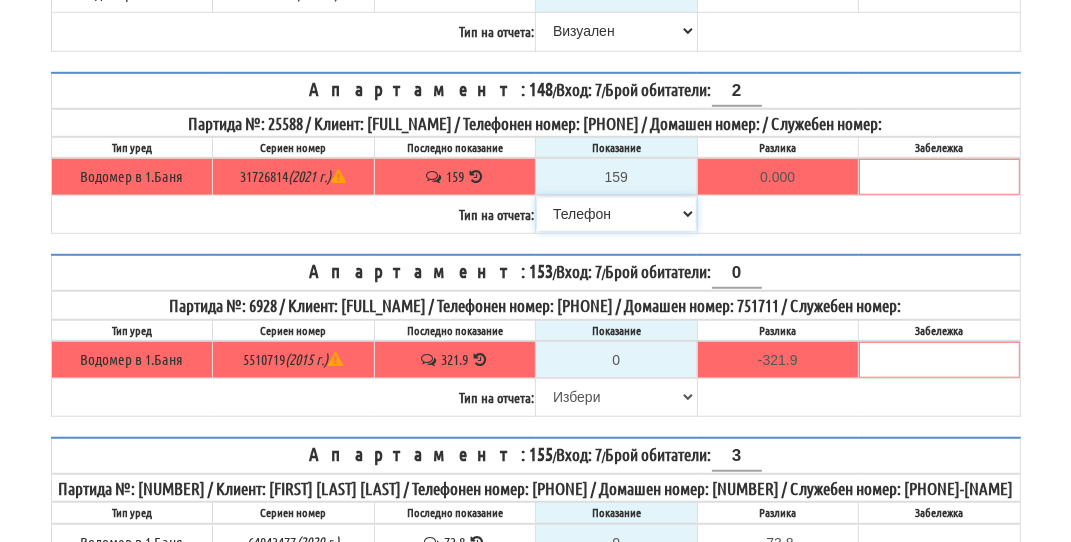 scroll, scrollTop: 1000, scrollLeft: 0, axis: vertical 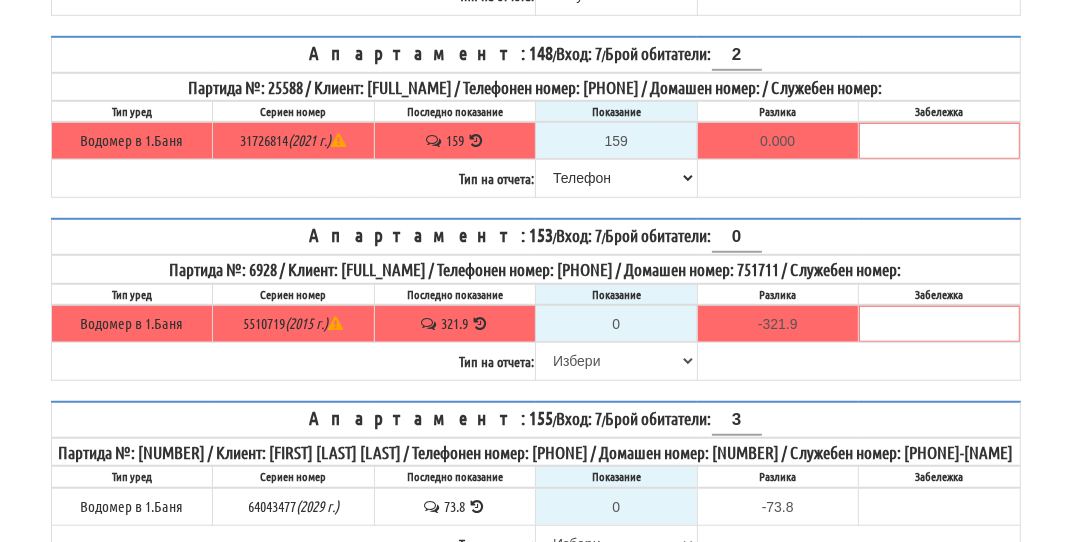 click at bounding box center (480, 323) 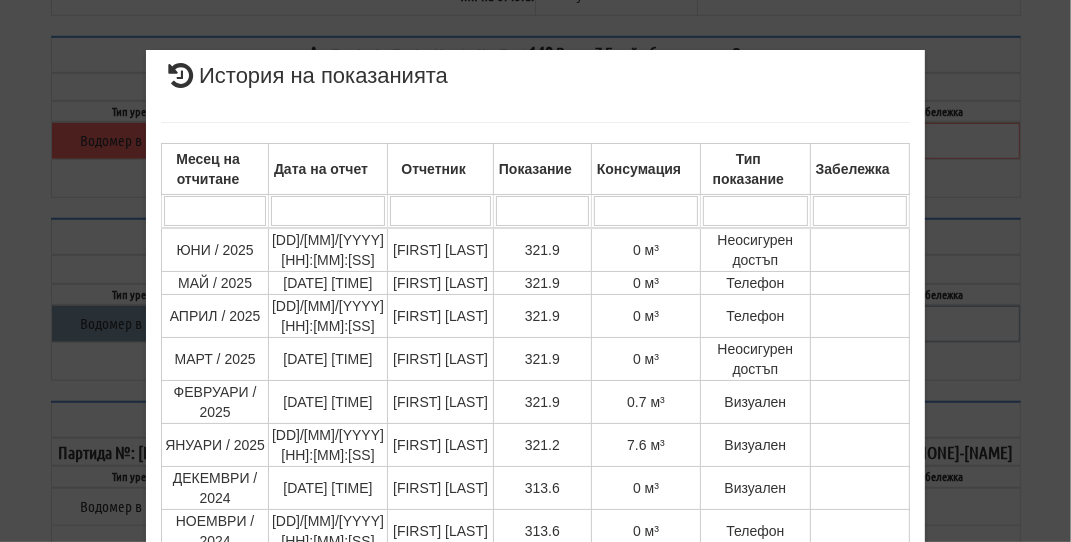 click on "×    История на показанията
Месец на отчитане
Дата на отчет
Отчетник
Показание
Консумация
Тип показание
Забележка
Дата и час на монтаж:  Липсва ,
Протокол №:  Липсва
Начално показание:  272.000
1 - 10 / 111 (111)
10
20
30
40
1 2 3 4 5 6 7 8 9 10 11 12" at bounding box center [536, 428] 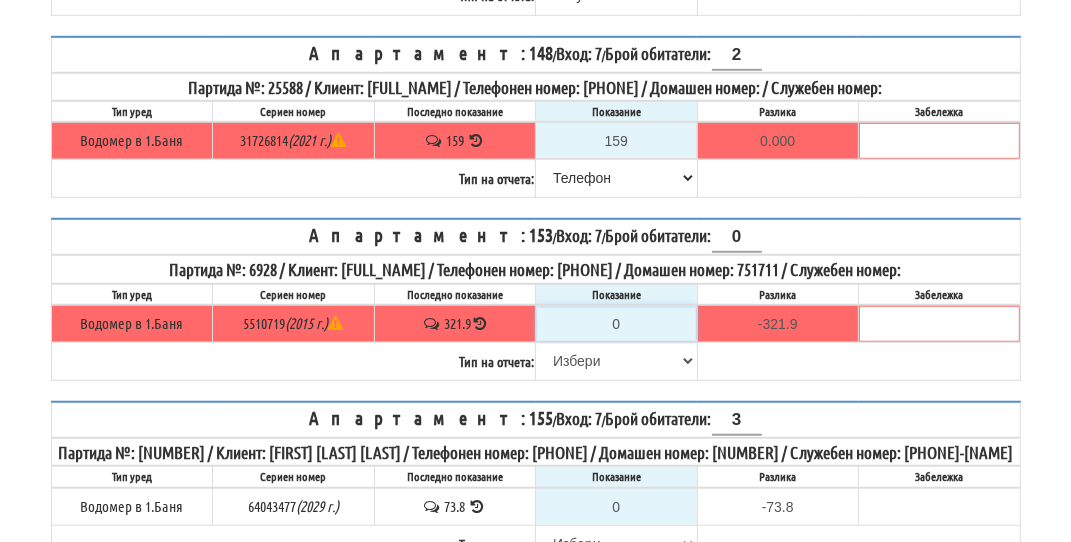 click on "0" at bounding box center (616, 324) 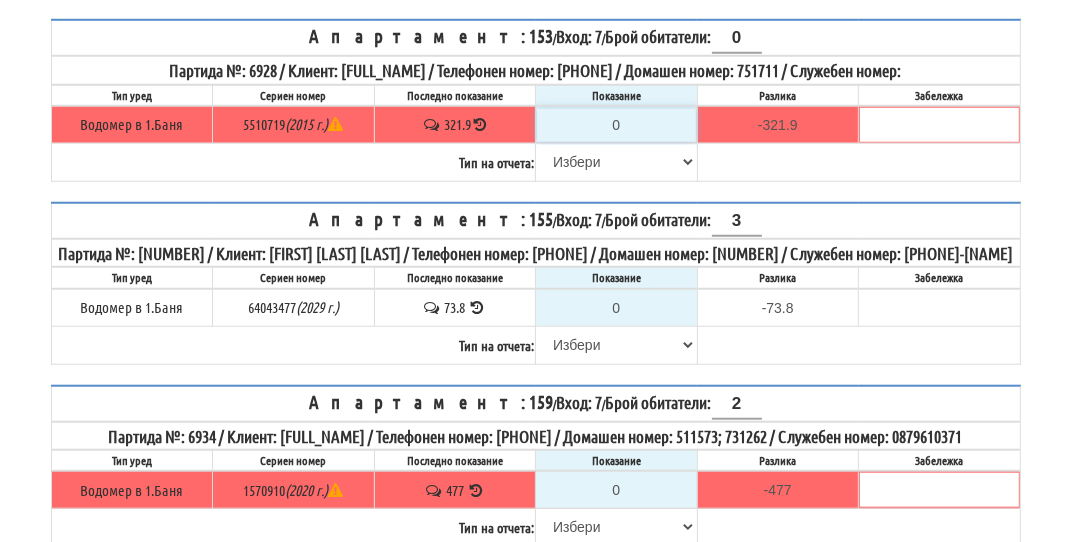 scroll, scrollTop: 1200, scrollLeft: 0, axis: vertical 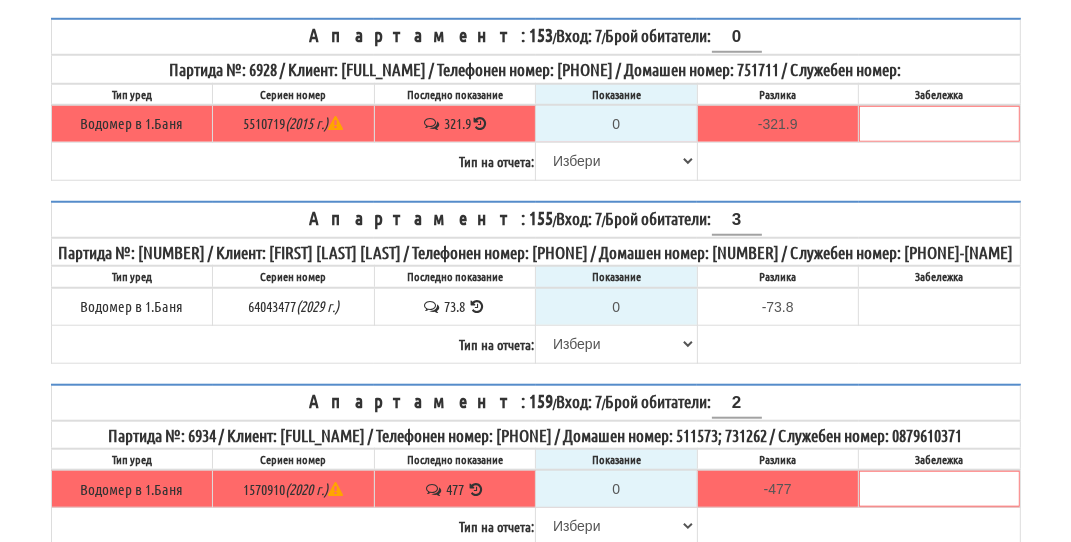 click at bounding box center [477, 306] 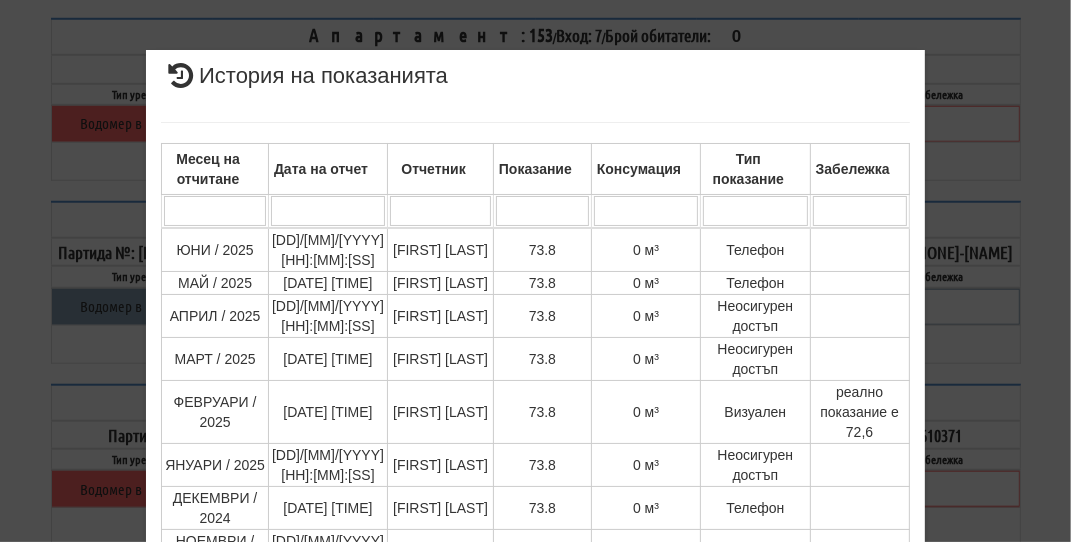 click on "×    История на показанията
Месец на отчитане
Дата на отчет
Отчетник
Показание
Консумация
Тип показание
Забележка
Дата и час на монтаж:  04/03/2020 11:56:45 ,
Протокол №:  2020001127
Начално показание:  0.082
1 - 10 / 63 (63)
10
20
30
40
1 2 3 4 5 6 7
73.8 0 м³" at bounding box center [536, 494] 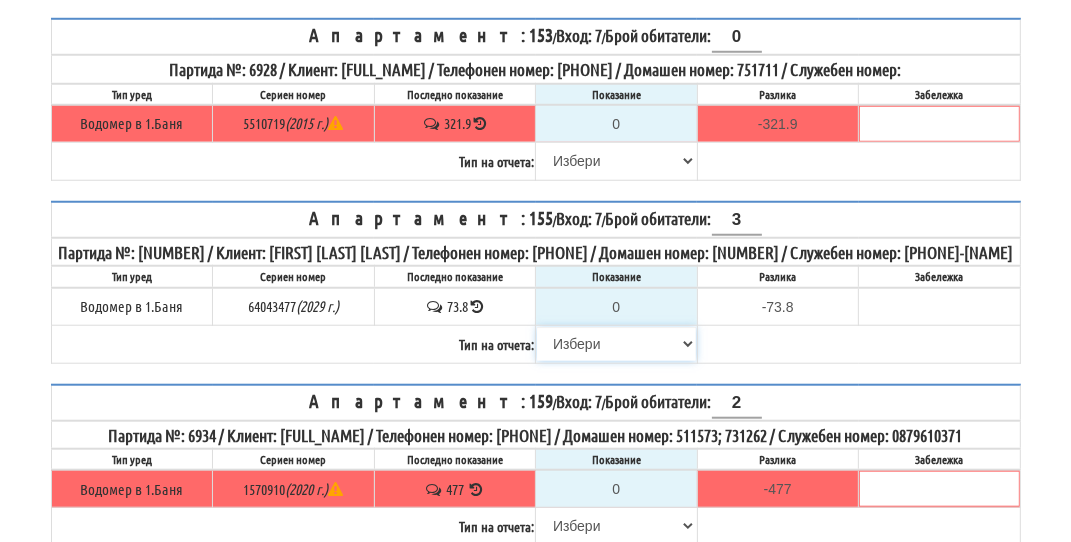 click on "Избери
Визуален
Телефон
Бележка
Неосигурен достъп
Самоотчет
Служебно
Дистанционен" at bounding box center [616, 344] 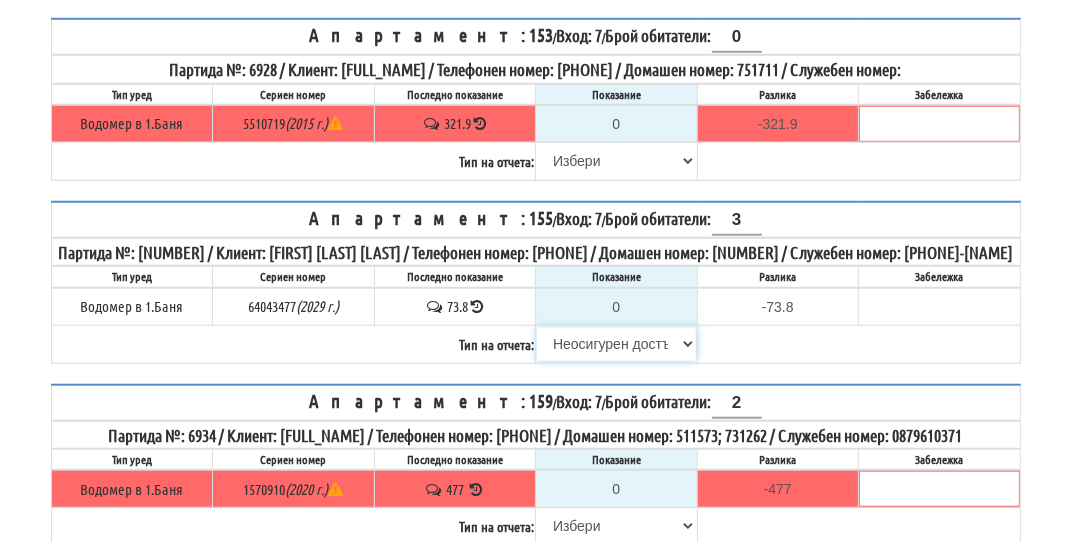 click on "Избери
Визуален
Телефон
Бележка
Неосигурен достъп
Самоотчет
Служебно
Дистанционен" at bounding box center (616, 344) 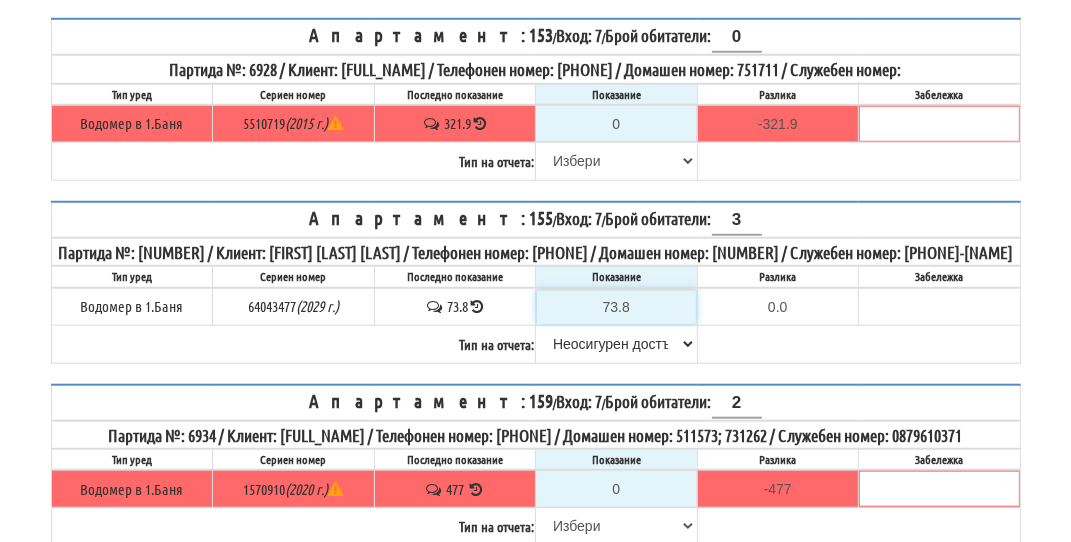 click on "73.8" at bounding box center [616, 307] 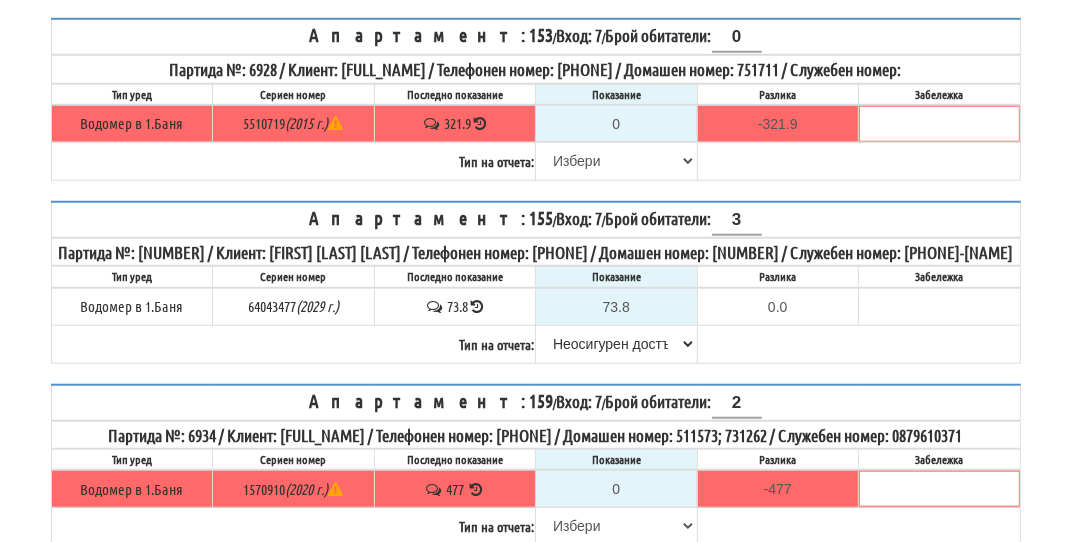 click at bounding box center [477, 306] 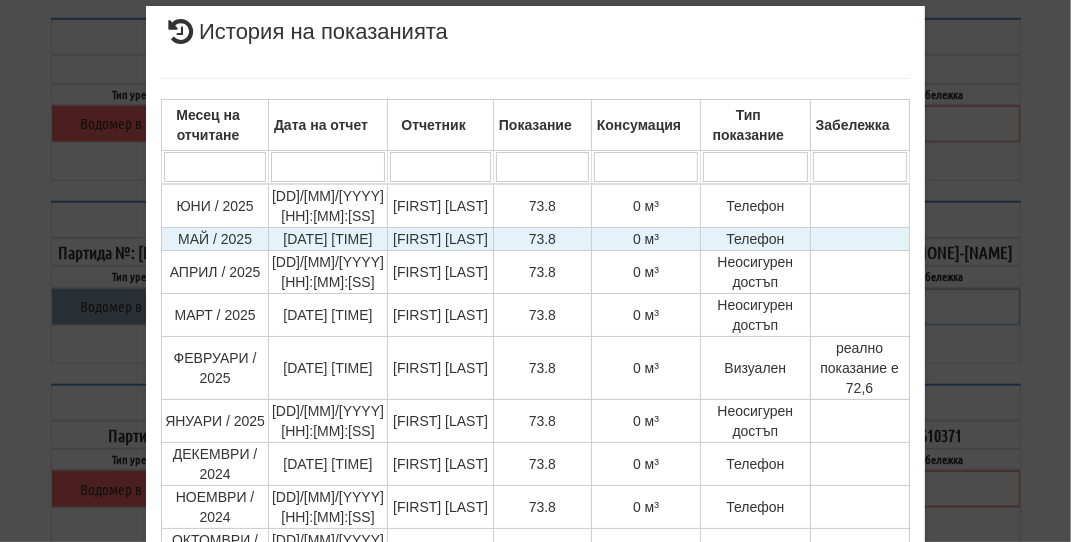 scroll, scrollTop: 0, scrollLeft: 0, axis: both 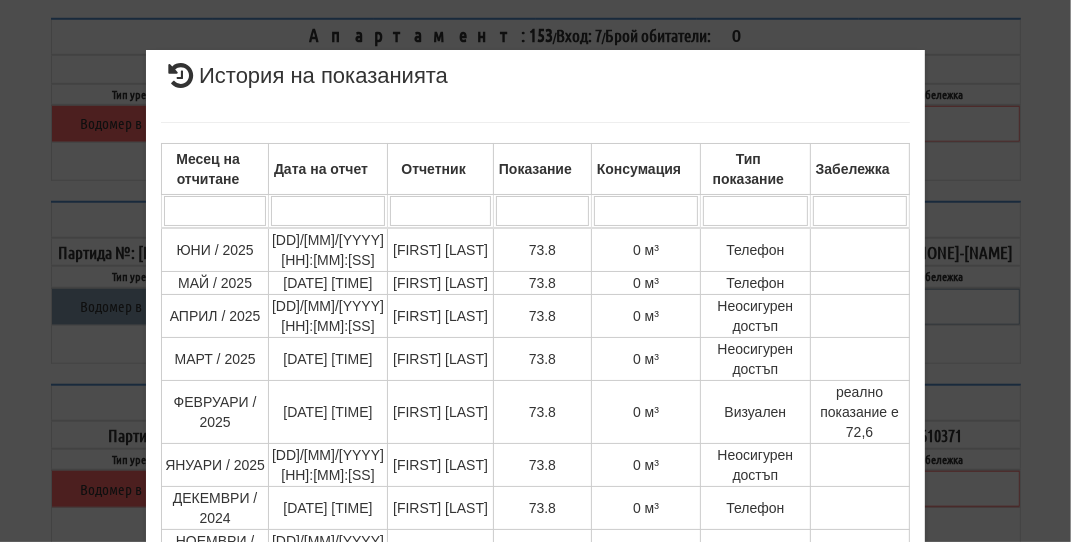 drag, startPoint x: 988, startPoint y: 386, endPoint x: 976, endPoint y: 384, distance: 12.165525 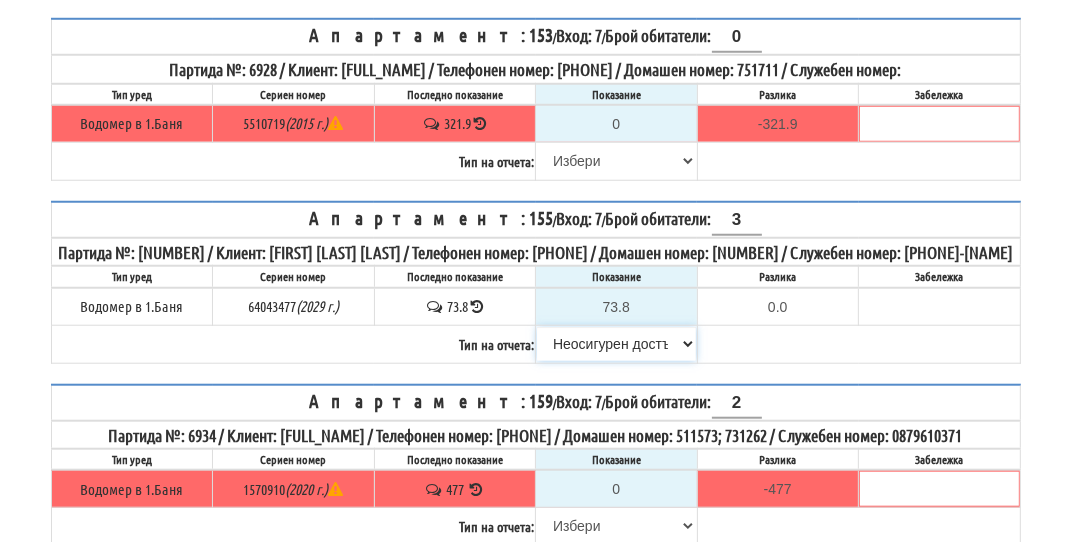click on "Избери
Визуален
Телефон
Бележка
Неосигурен достъп
Самоотчет
Служебно
Дистанционен" at bounding box center (616, 344) 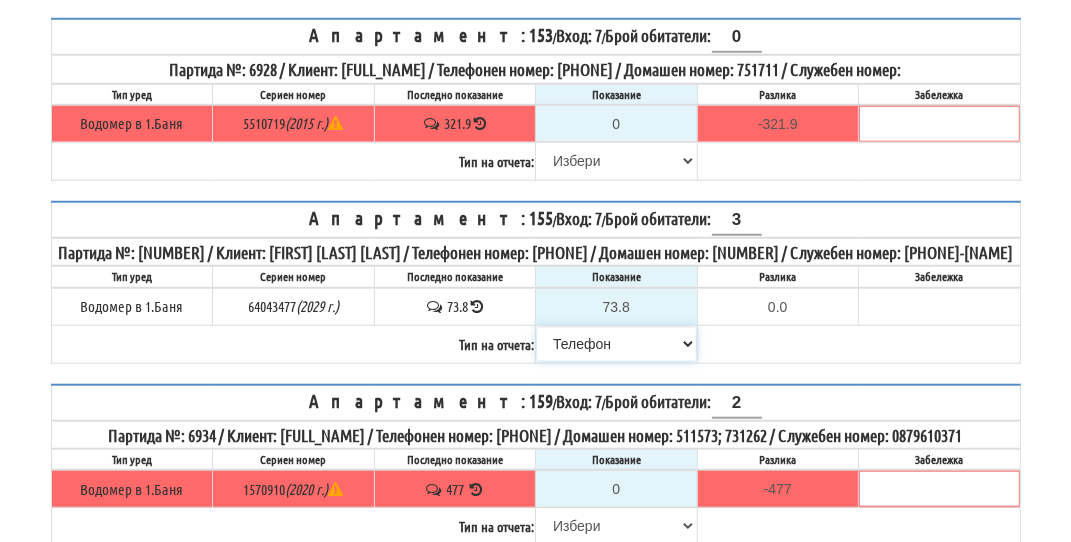 click on "Избери
Визуален
Телефон
Бележка
Неосигурен достъп
Самоотчет
Служебно
Дистанционен" at bounding box center (616, 344) 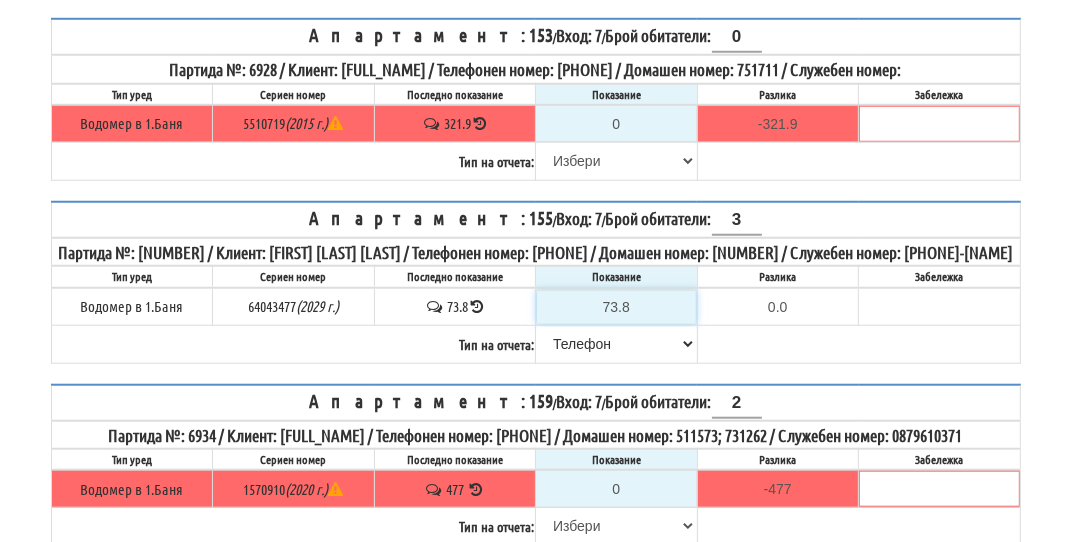 click on "73.8" at bounding box center [616, 307] 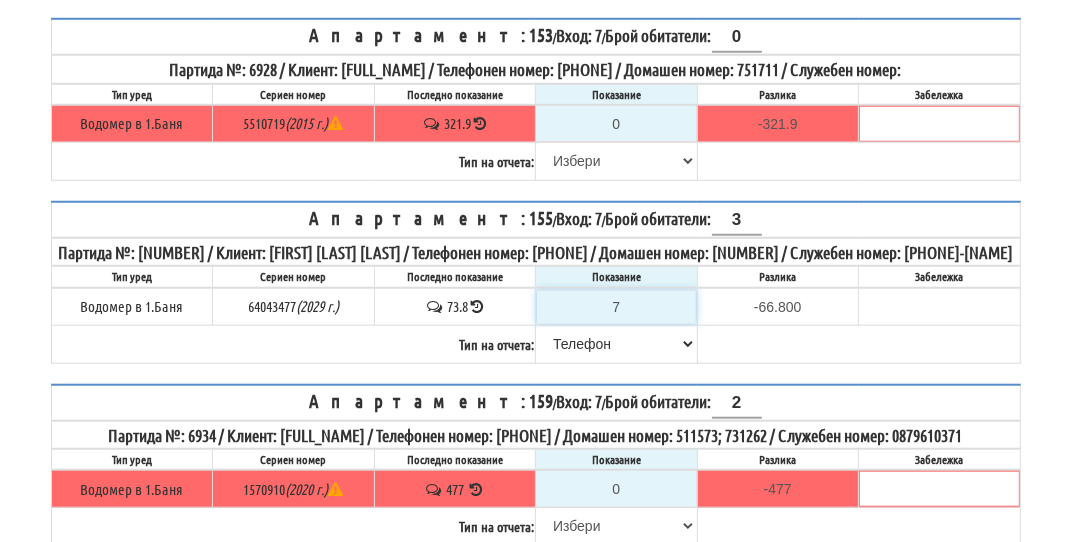 type on "74" 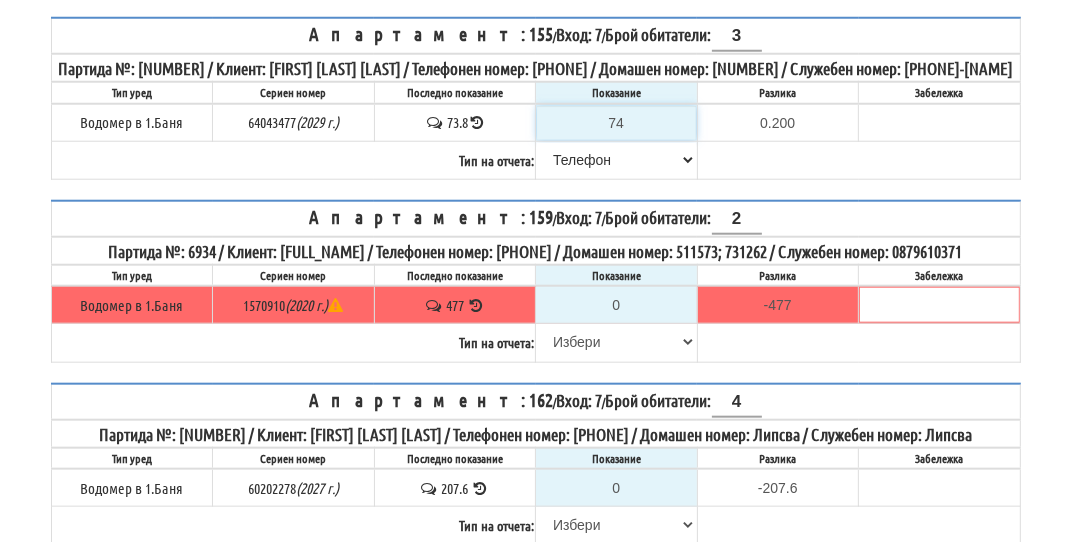 scroll, scrollTop: 1400, scrollLeft: 0, axis: vertical 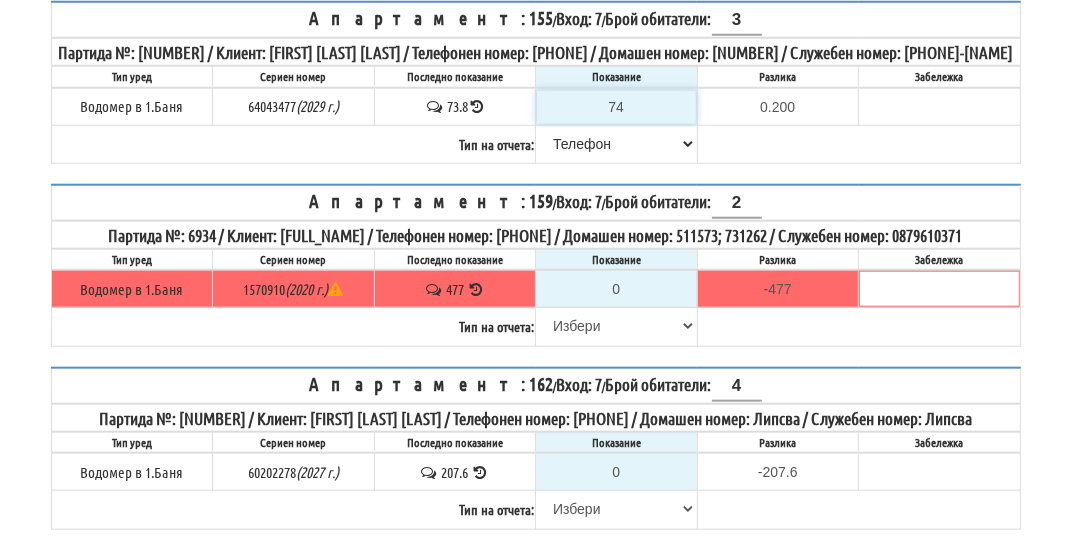 type on "74" 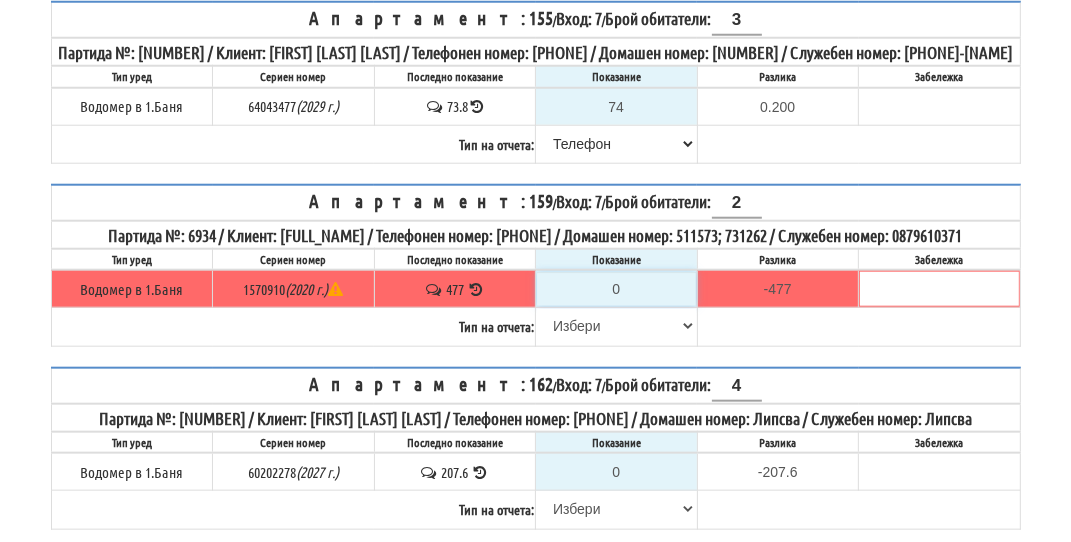click on "0" at bounding box center [616, 289] 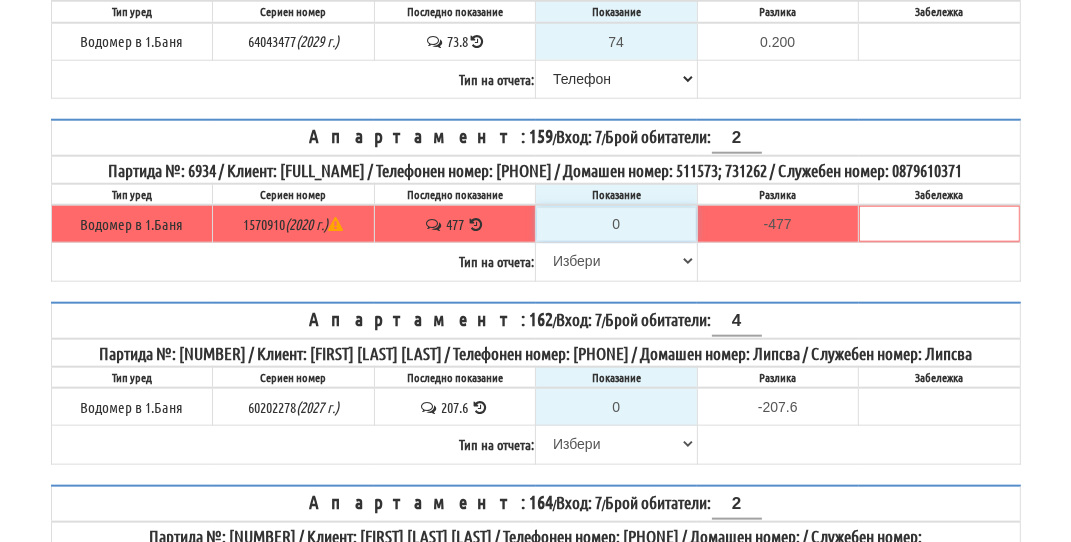 scroll, scrollTop: 1600, scrollLeft: 0, axis: vertical 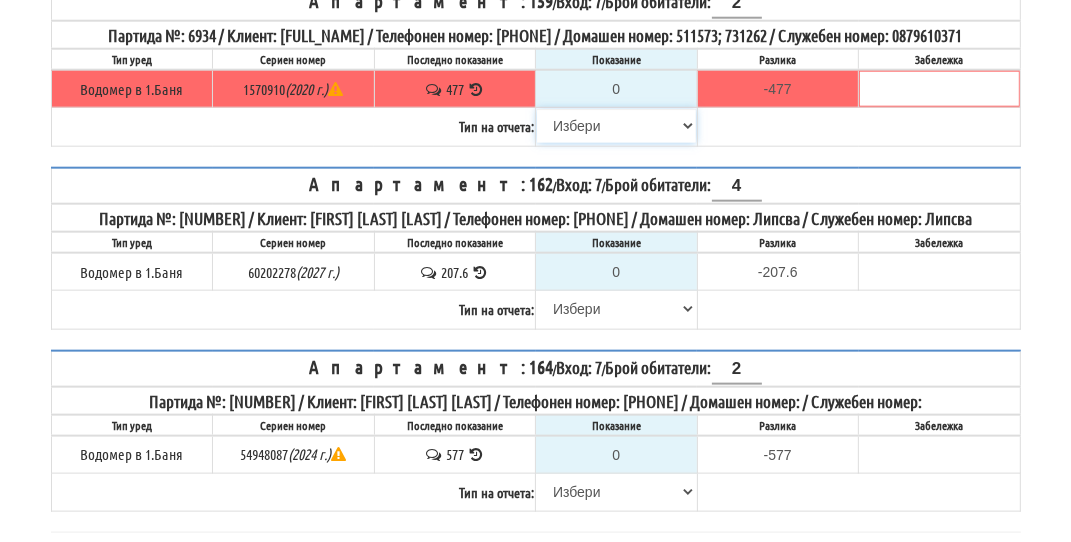 click on "Избери
Визуален
Телефон
Бележка
Неосигурен достъп
Самоотчет
Служебно
Дистанционен" at bounding box center (616, 126) 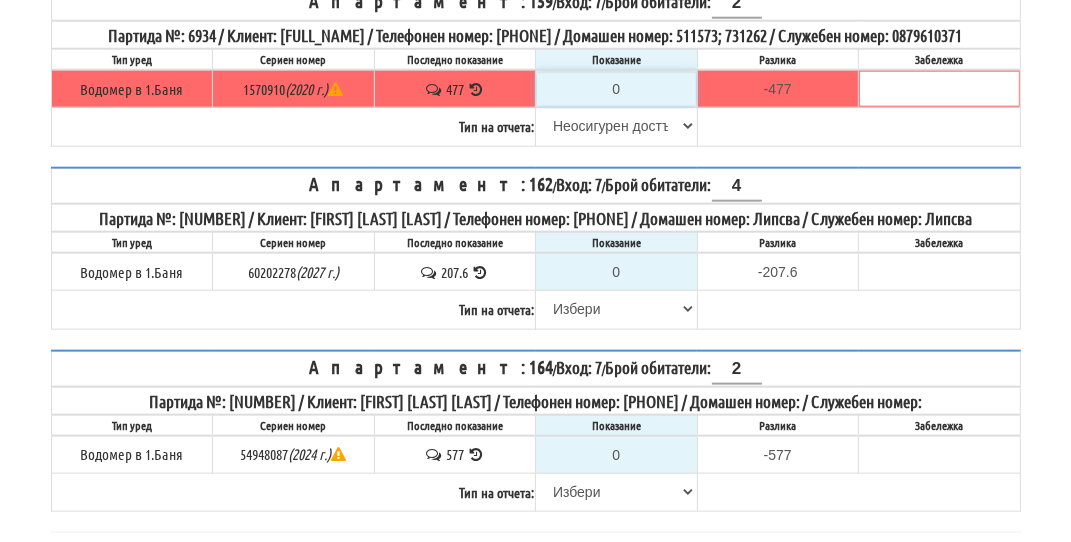 click on "Избери
Визуален
Телефон
Бележка
Неосигурен достъп
Самоотчет
Служебно
Дистанционен" at bounding box center [616, 126] 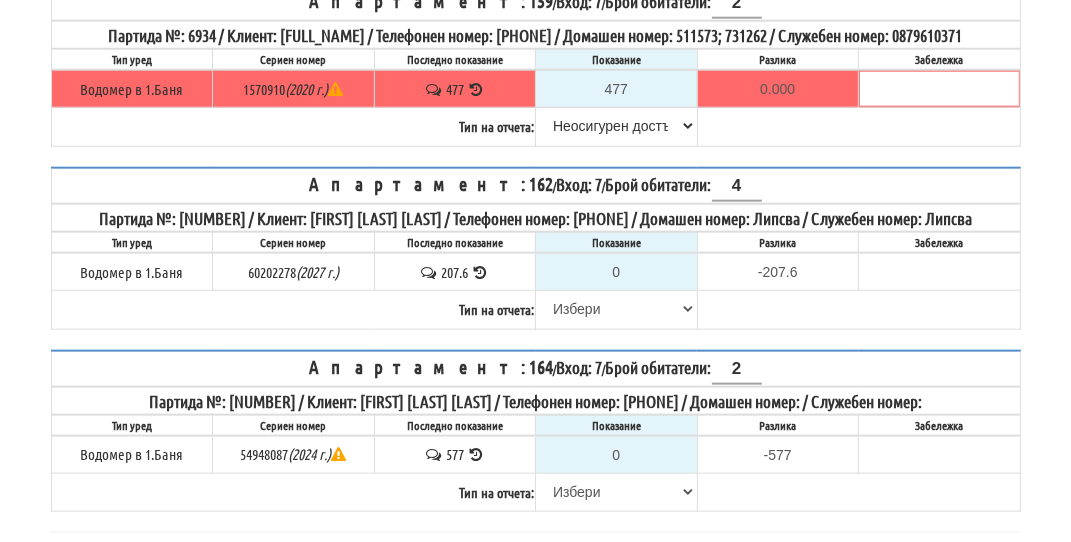 click at bounding box center [476, 89] 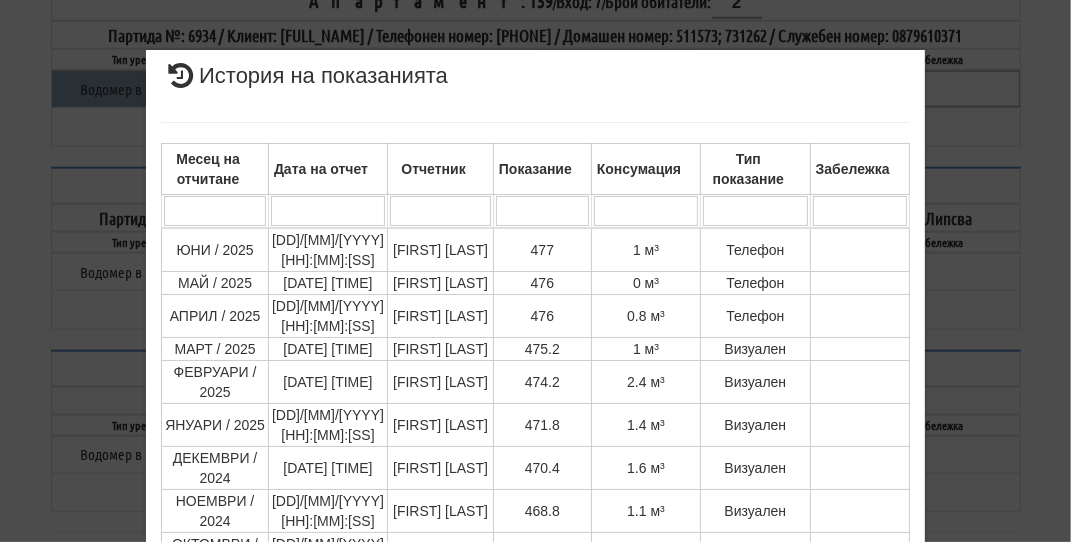 click on "×    История на показанията
Месец на отчитане
Дата на отчет
Отчетник
Показание
Консумация
Тип показание
Забележка
Дата и час на монтаж:  Липсва ,
Протокол №:  Липсва
Начално показание:  190.000
1 - 10 / 110 (110)
10
20
30
40
1 2 3 4 5 6 7 8 9 10 11" at bounding box center (536, 428) 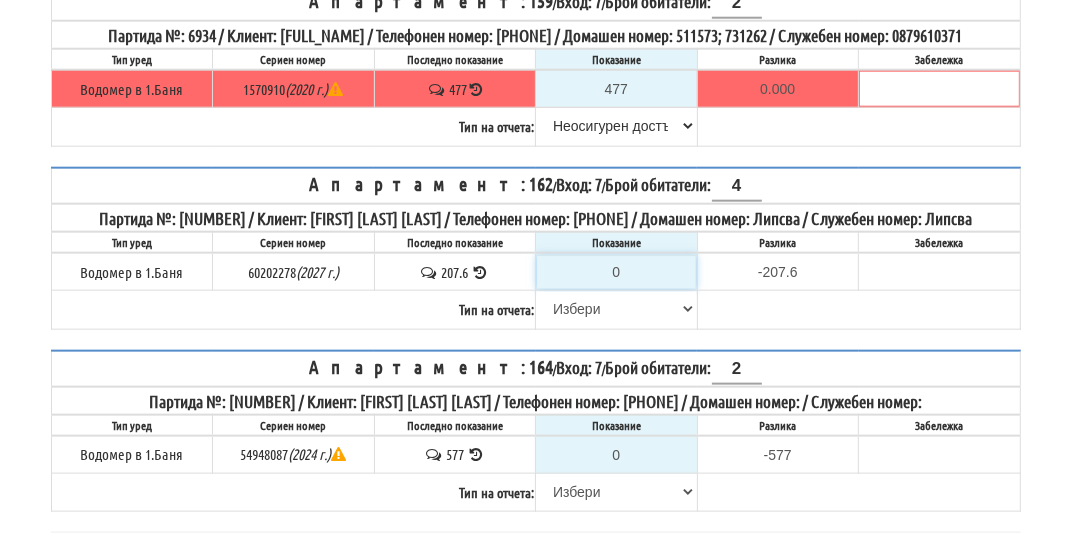 click on "0" at bounding box center (616, 272) 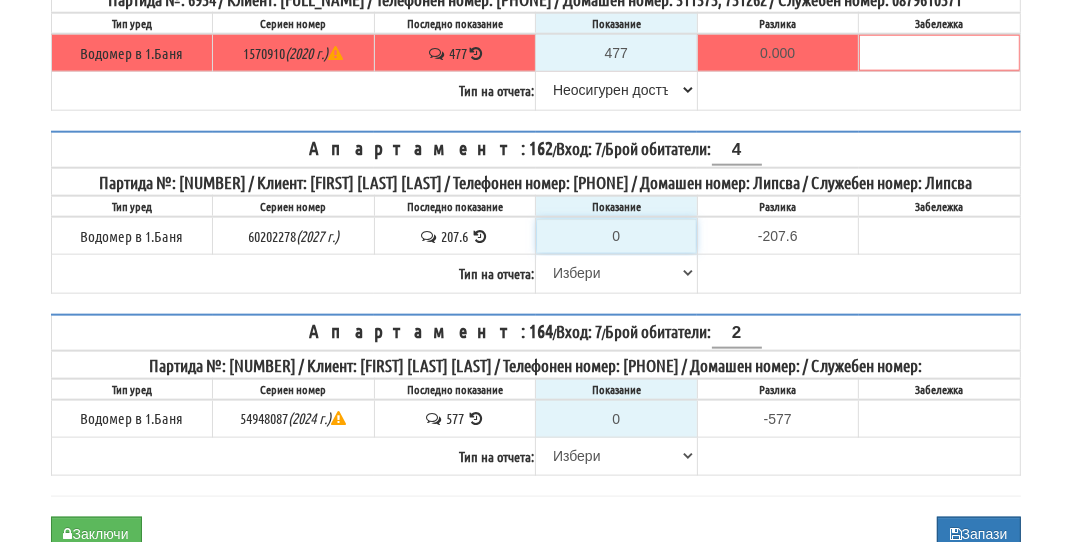 scroll, scrollTop: 1700, scrollLeft: 0, axis: vertical 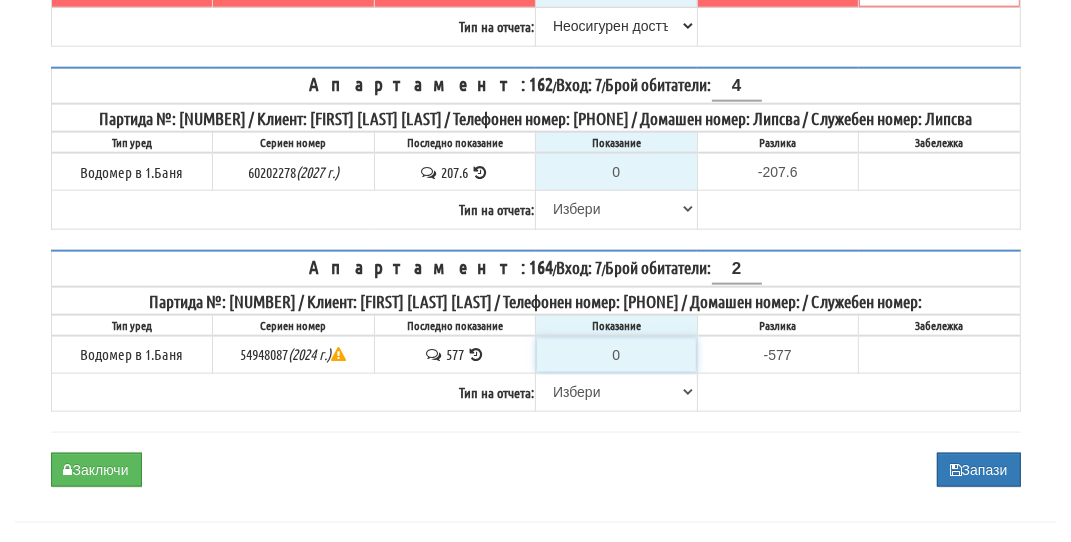 click on "0" at bounding box center (616, 355) 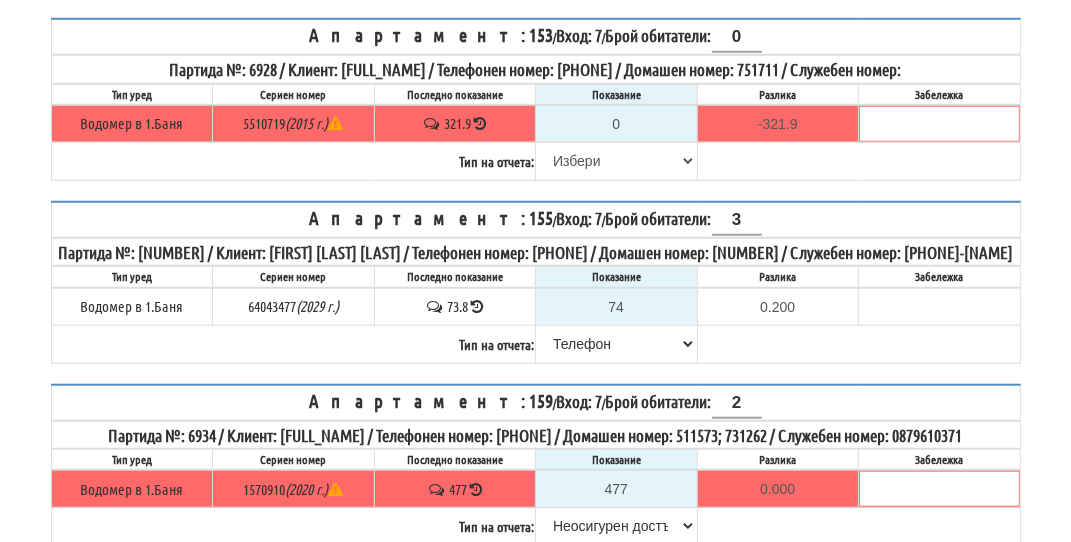 scroll, scrollTop: 1100, scrollLeft: 0, axis: vertical 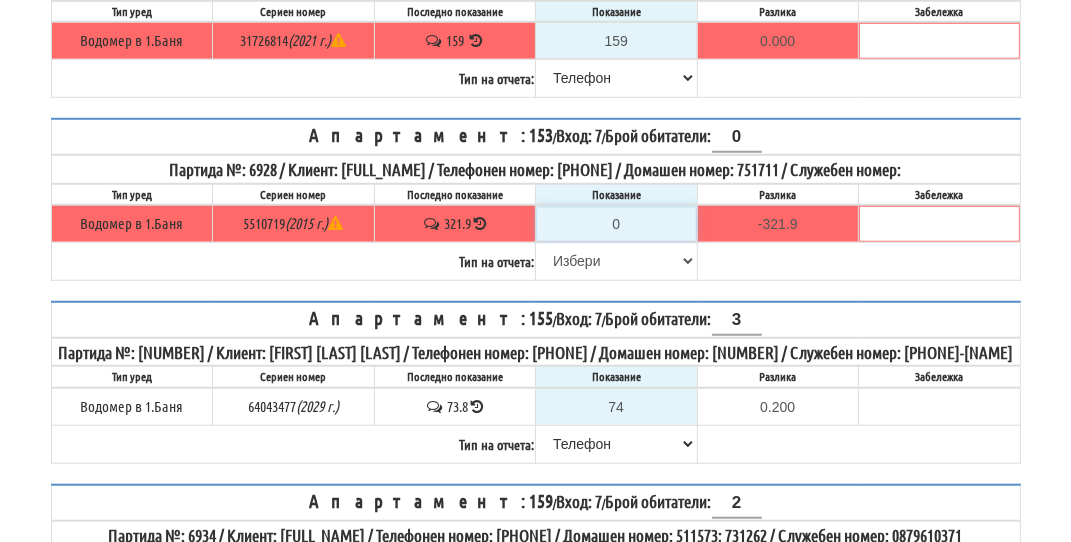 click on "0" at bounding box center [616, 224] 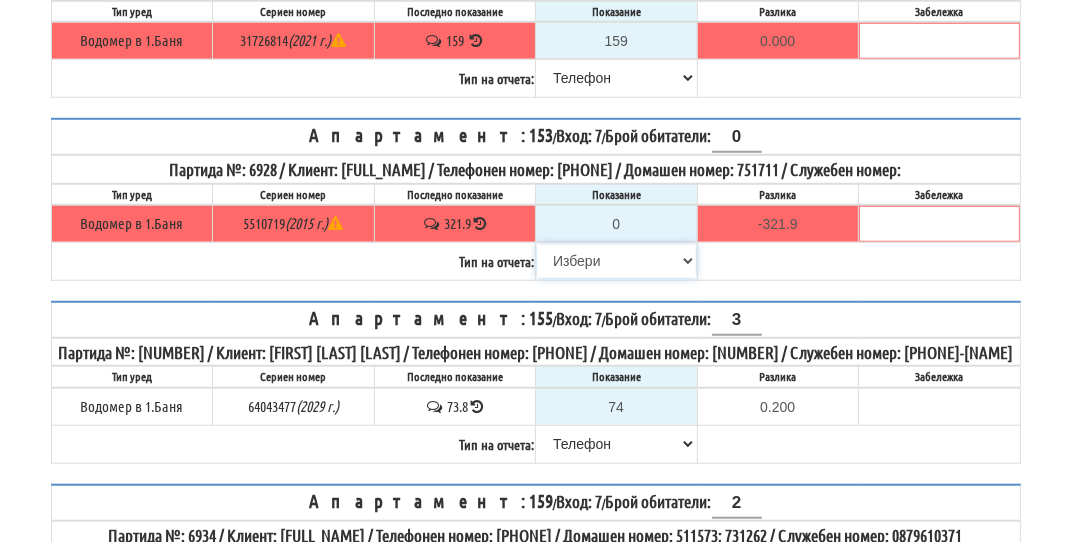 click on "Избери
Визуален
Телефон
Бележка
Неосигурен достъп
Самоотчет
Служебно
Дистанционен" at bounding box center (616, 261) 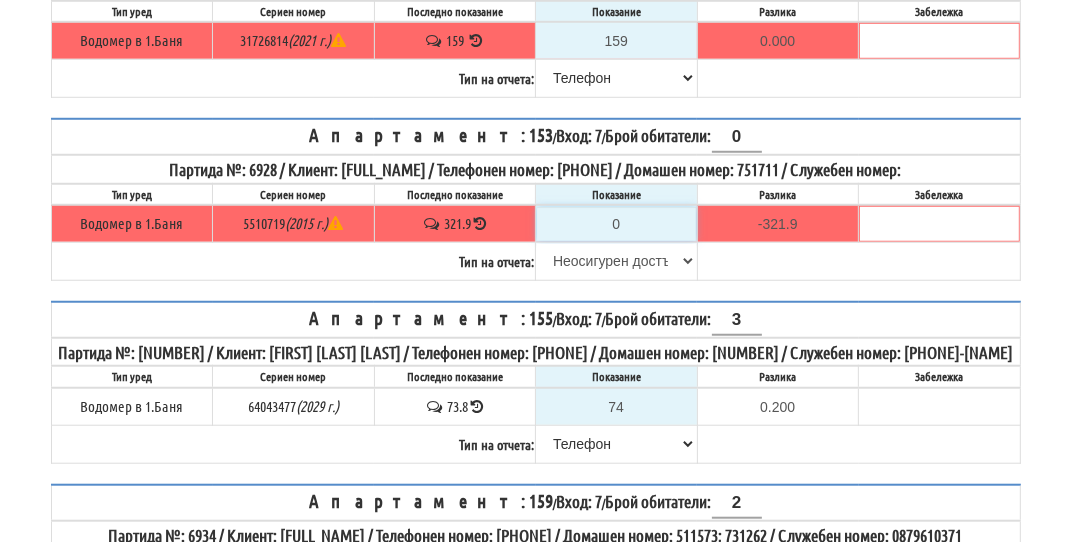 click on "Избери
Визуален
Телефон
Бележка
Неосигурен достъп
Самоотчет
Служебно
Дистанционен" at bounding box center (616, 261) 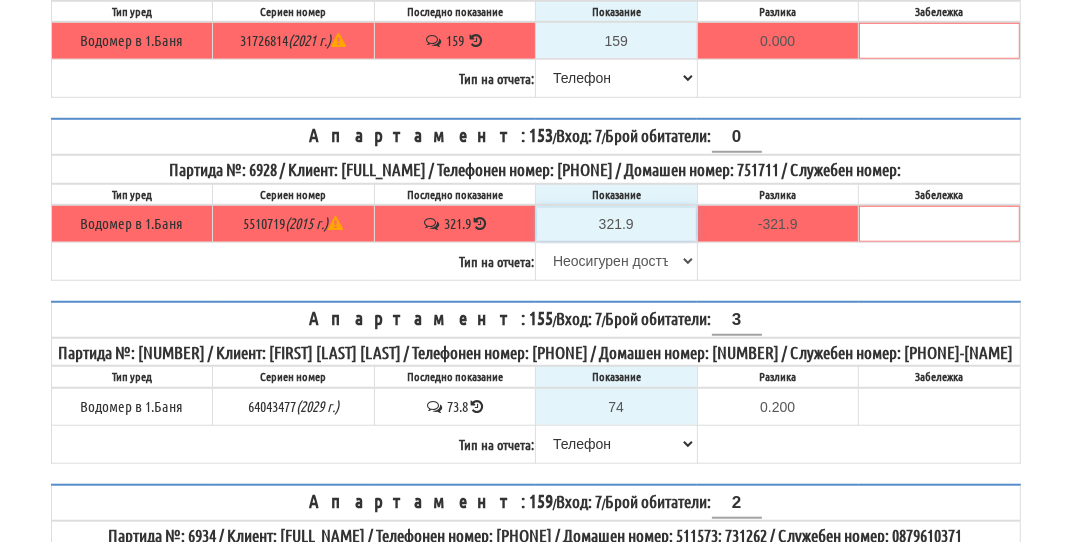 type on "0.0" 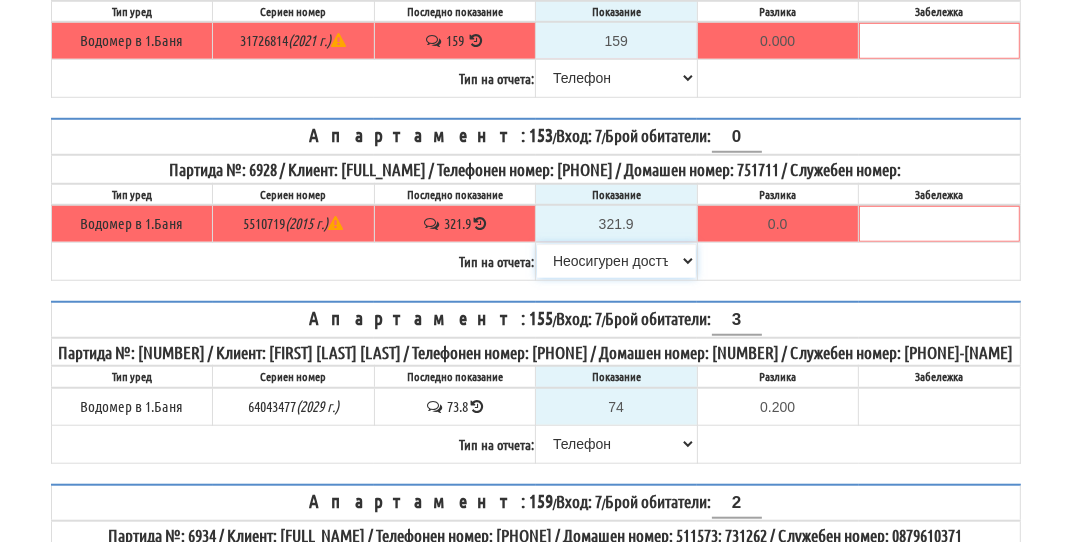 click on "Избери
Визуален
Телефон
Бележка
Неосигурен достъп
Самоотчет
Служебно
Дистанционен" at bounding box center (616, 261) 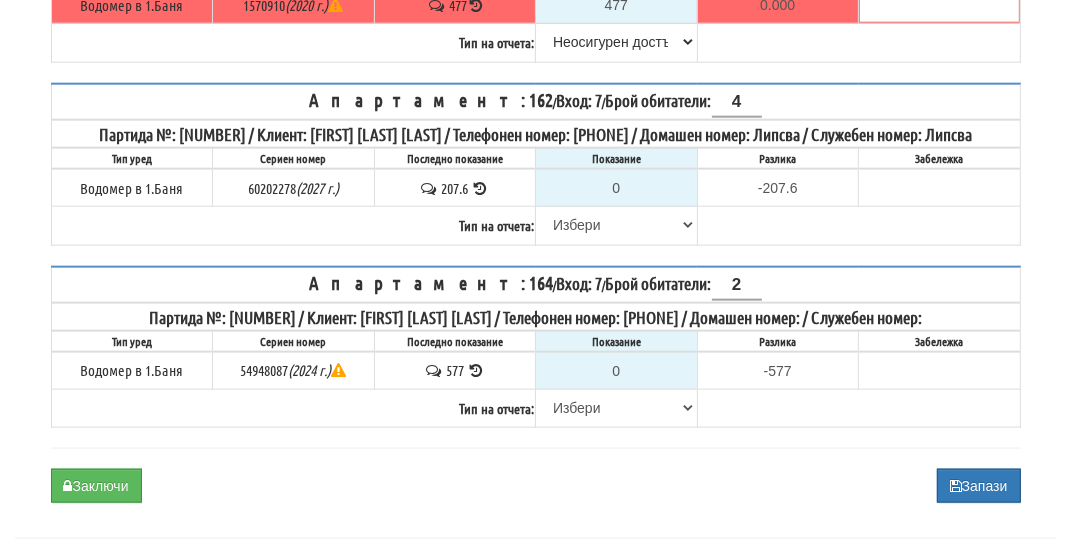 scroll, scrollTop: 1774, scrollLeft: 0, axis: vertical 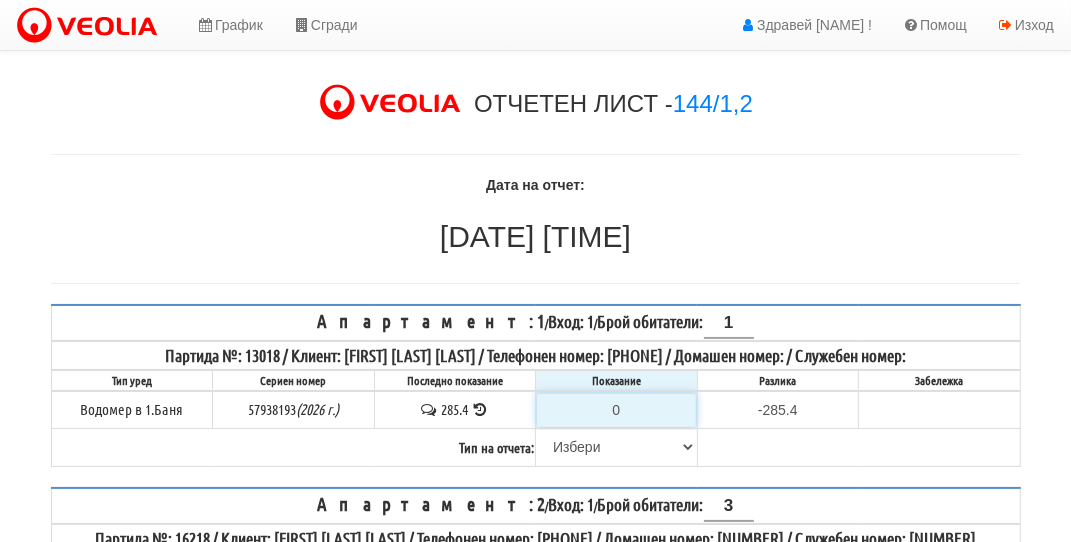 click on "0" at bounding box center (616, 410) 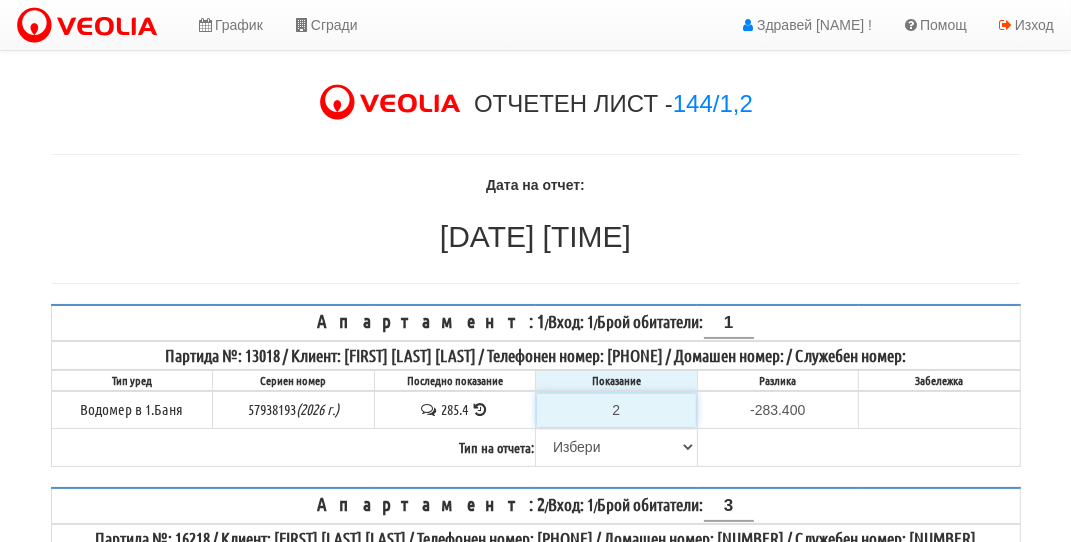 type on "28" 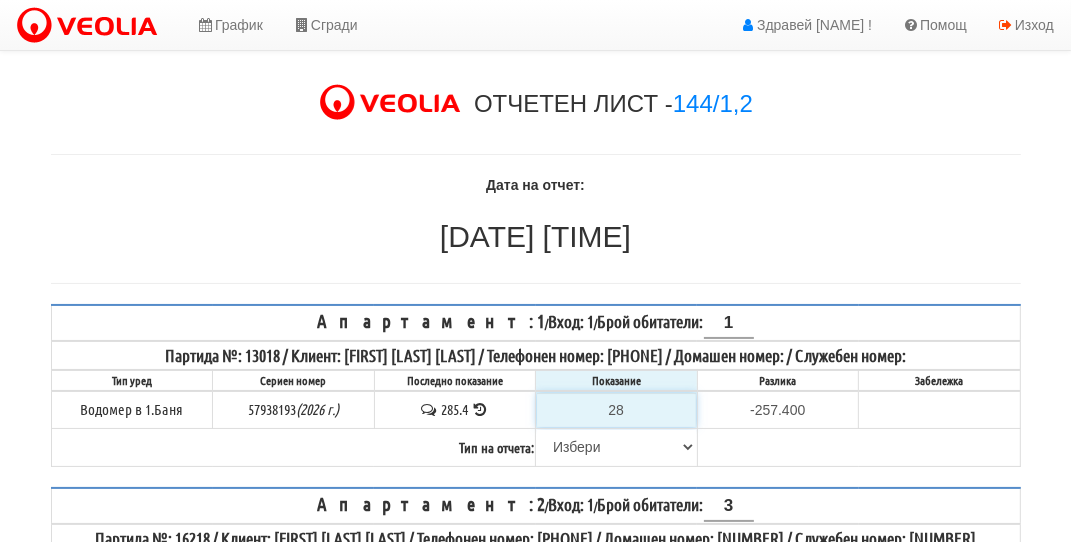 type on "287" 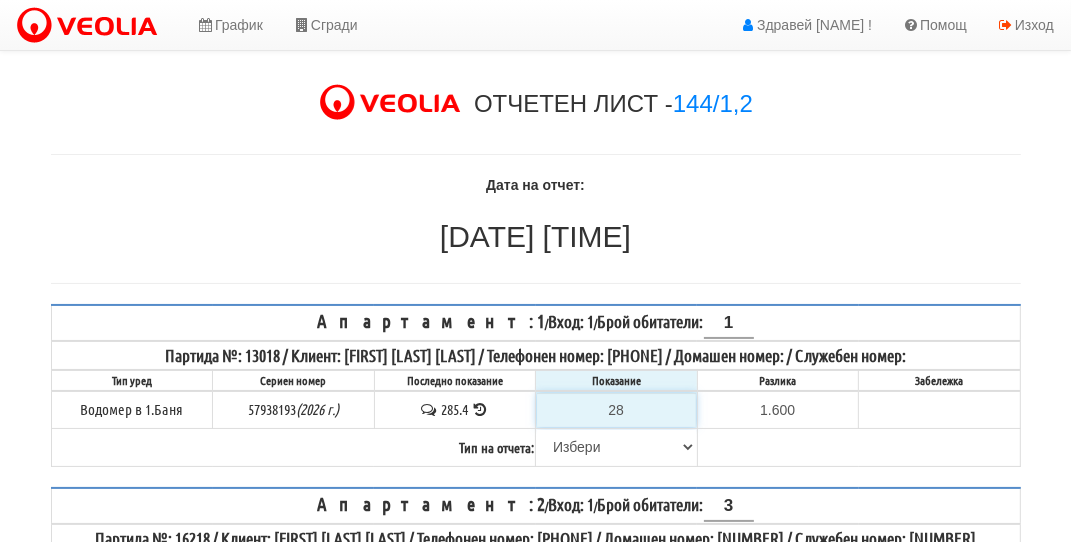 type on "287.9" 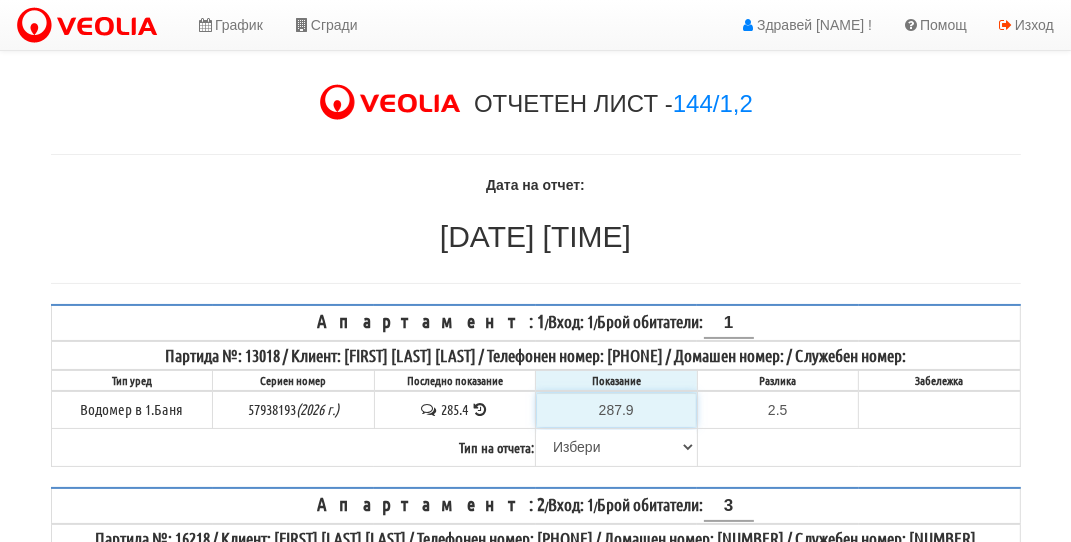 type on "287.9" 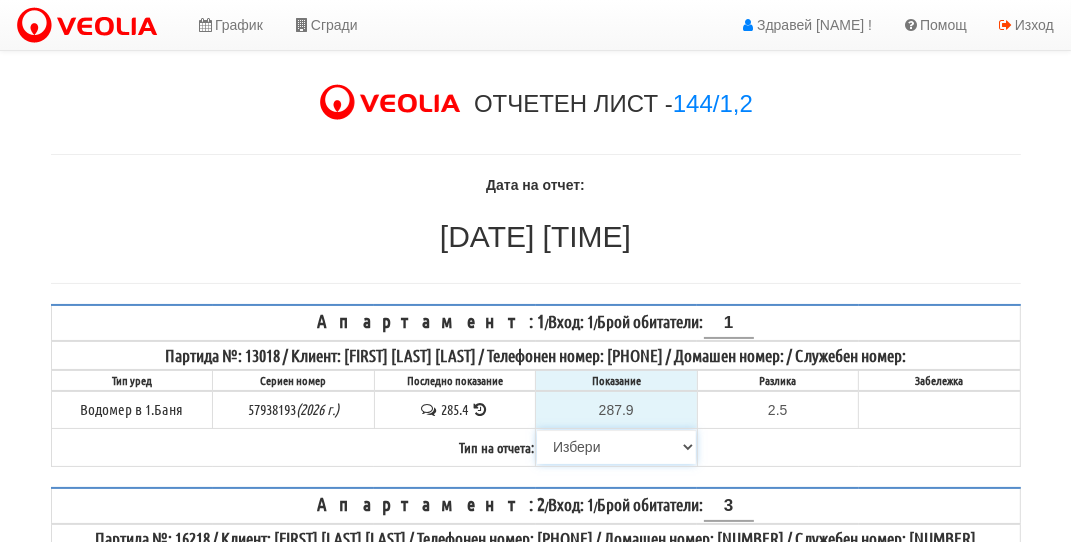 click on "Избери
Визуален
Телефон
Бележка
Неосигурен достъп
Самоотчет
Служебно
Дистанционен" at bounding box center (616, 447) 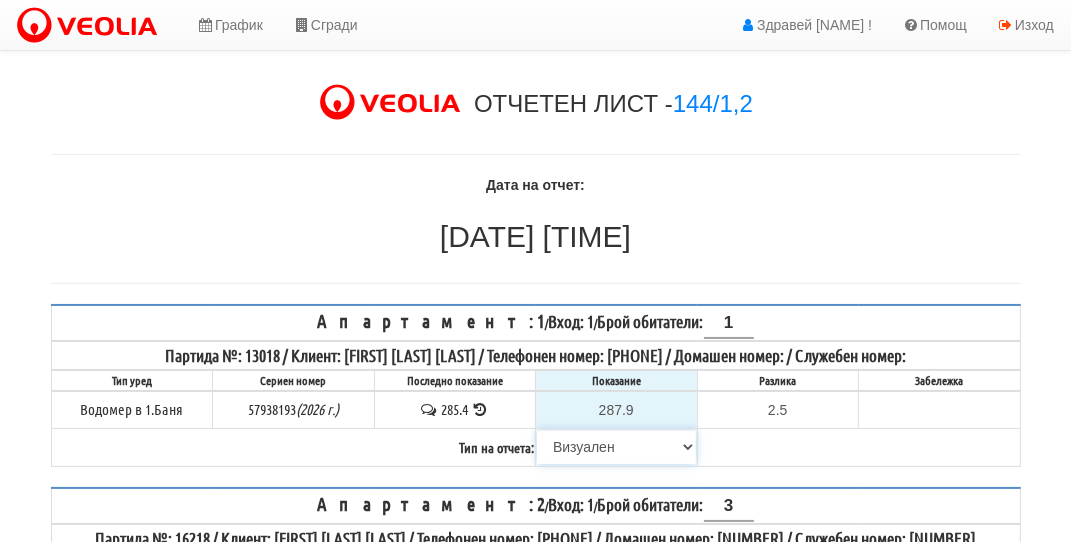 click on "Избери
Визуален
Телефон
Бележка
Неосигурен достъп
Самоотчет
Служебно
Дистанционен" at bounding box center (616, 447) 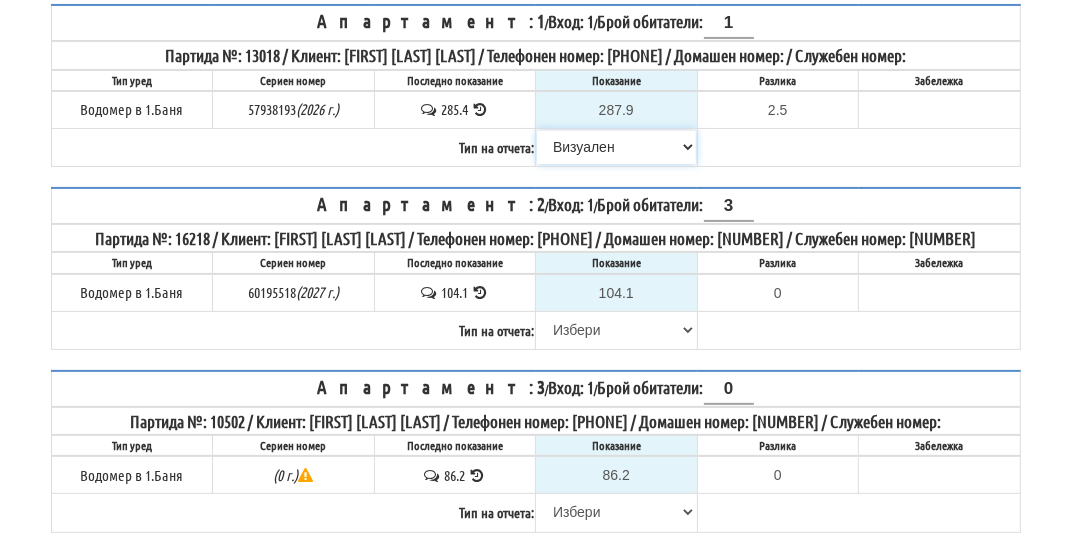 scroll, scrollTop: 400, scrollLeft: 0, axis: vertical 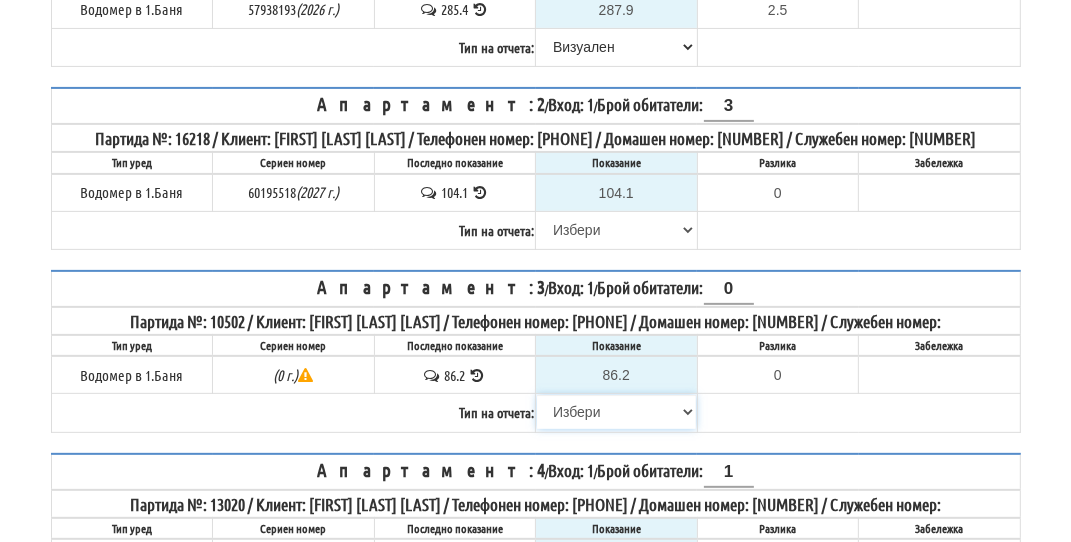 click on "Избери
Визуален
Телефон
Бележка
Неосигурен достъп
Самоотчет
Служебно
Дистанционен" at bounding box center (616, 412) 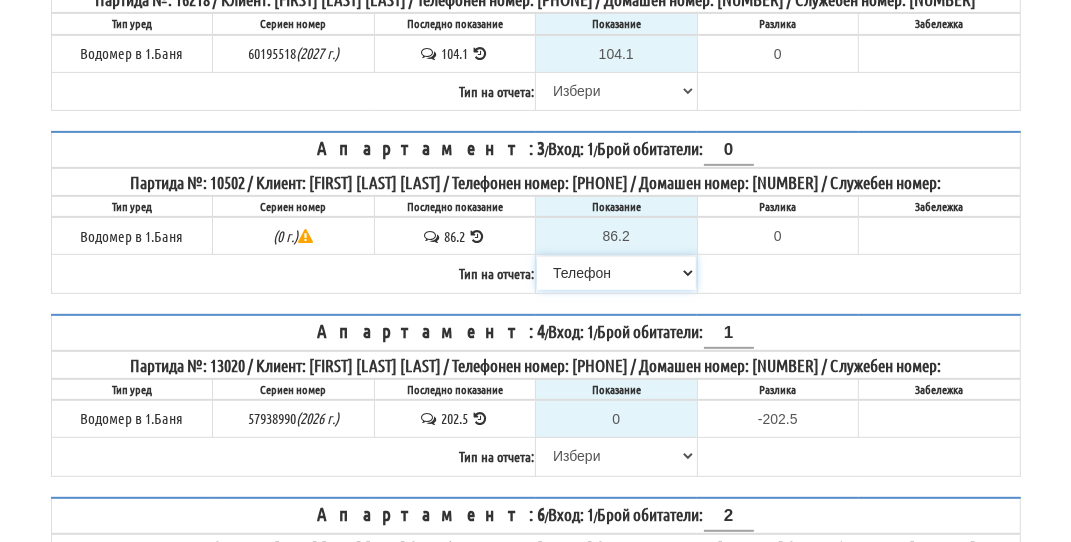 scroll, scrollTop: 600, scrollLeft: 0, axis: vertical 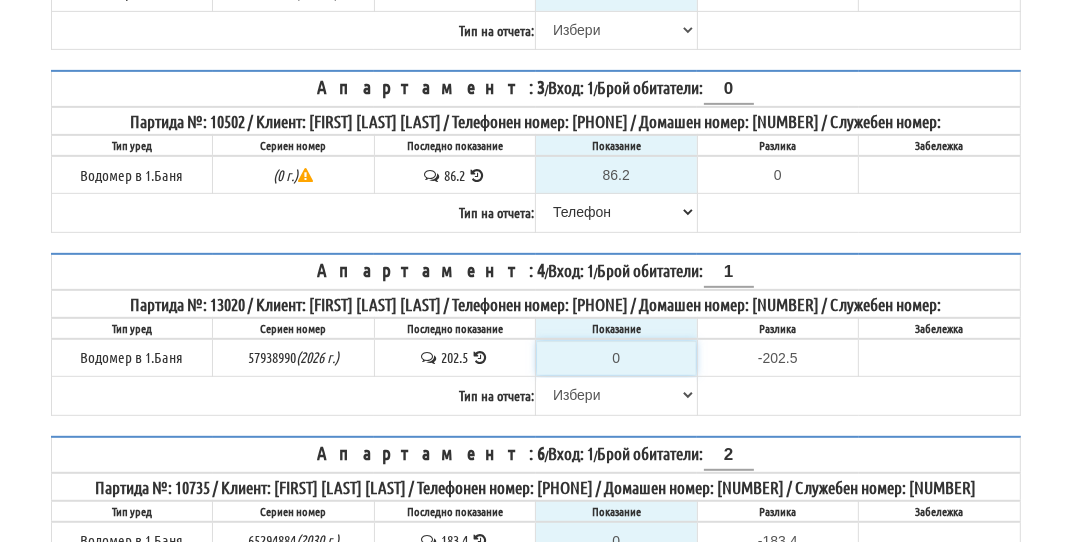 click on "0" at bounding box center [616, 358] 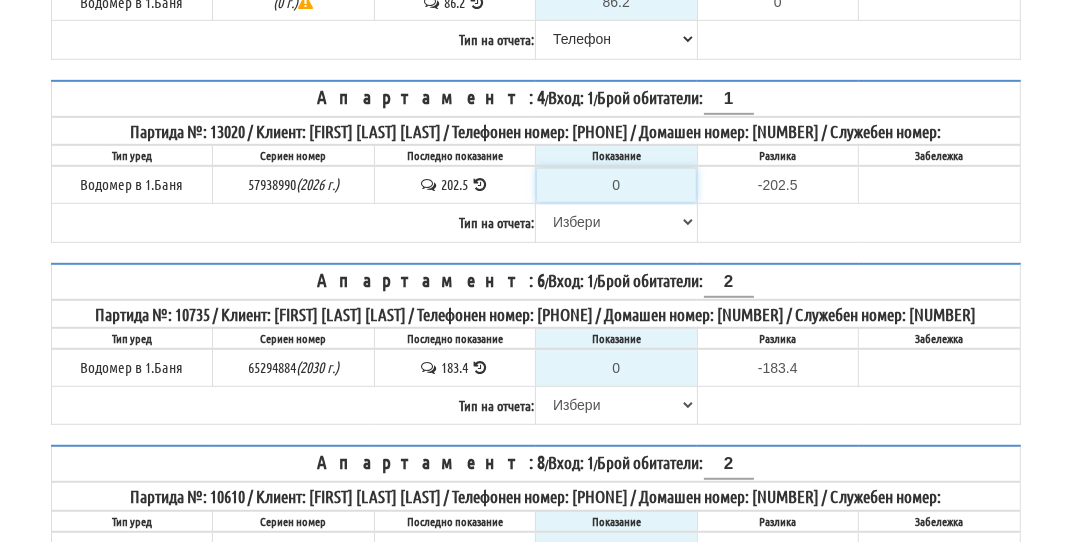 scroll, scrollTop: 800, scrollLeft: 0, axis: vertical 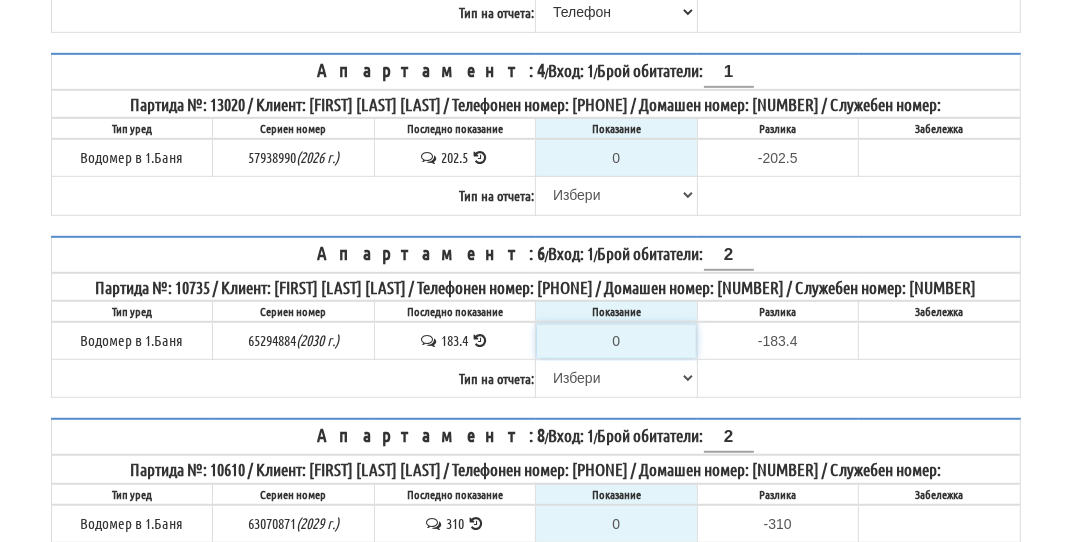 click on "0" at bounding box center [616, 341] 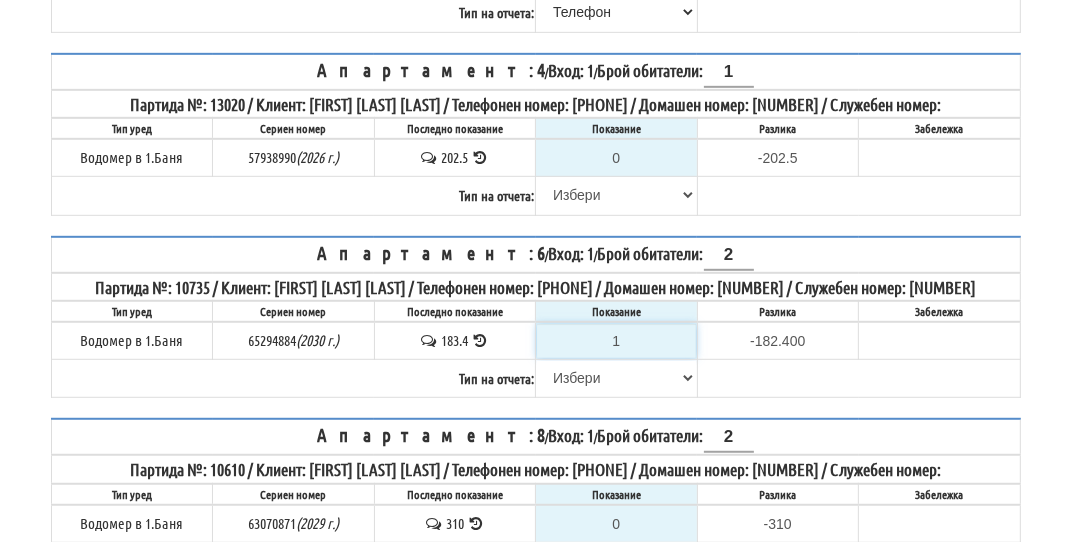 type on "18" 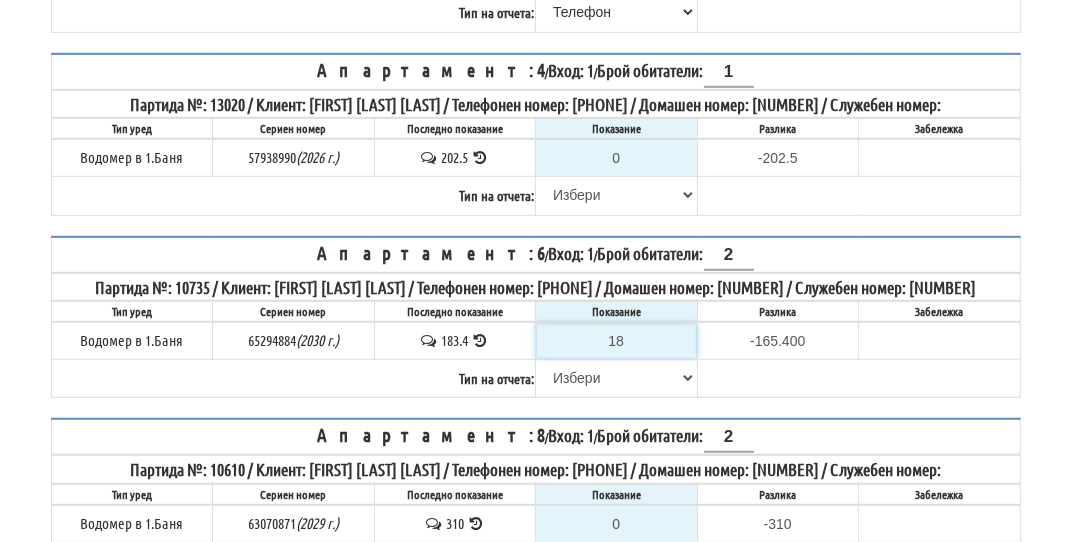 type on "18" 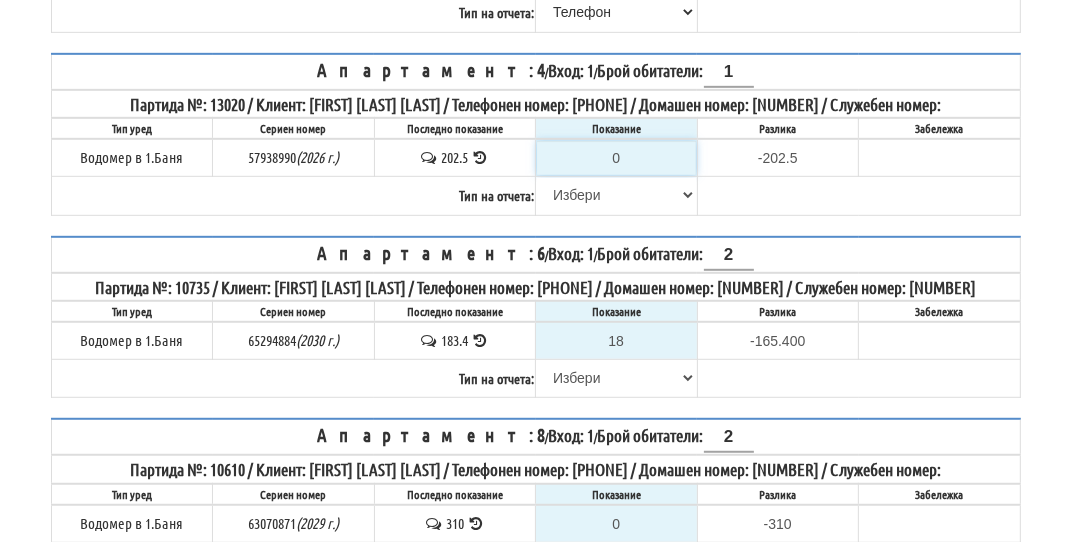 click on "0" at bounding box center [616, 158] 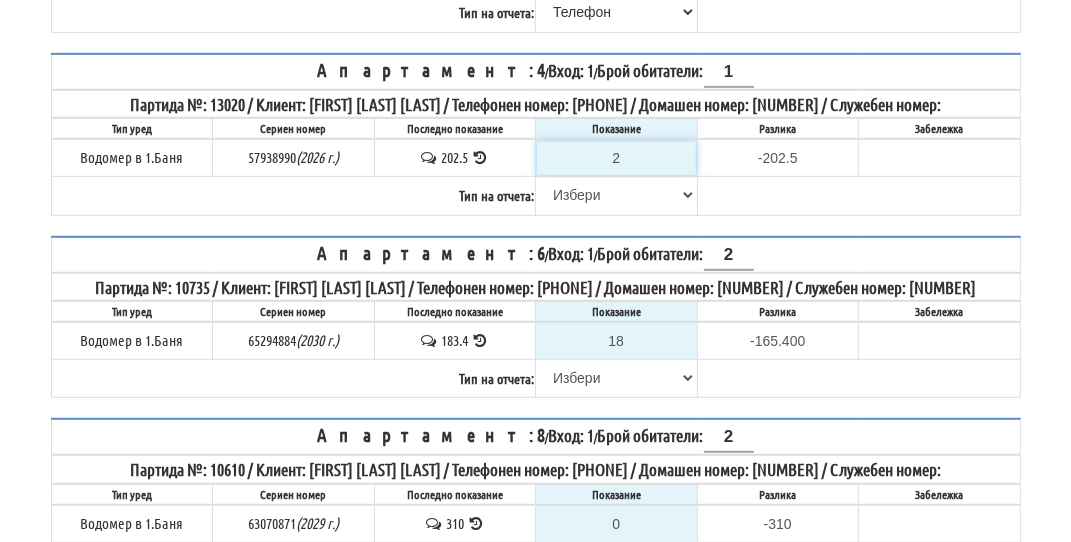 type on "-200.500" 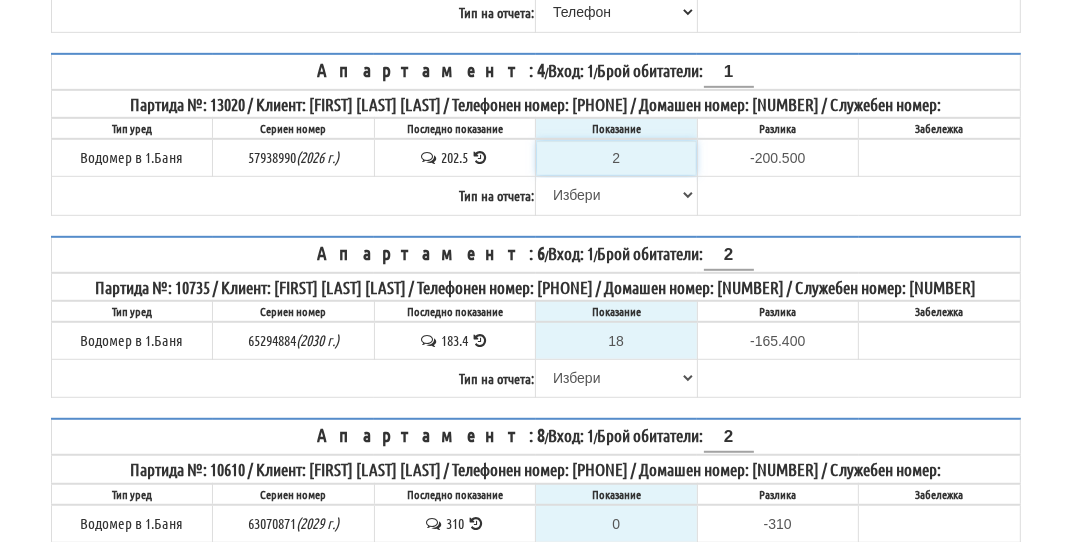 type on "20" 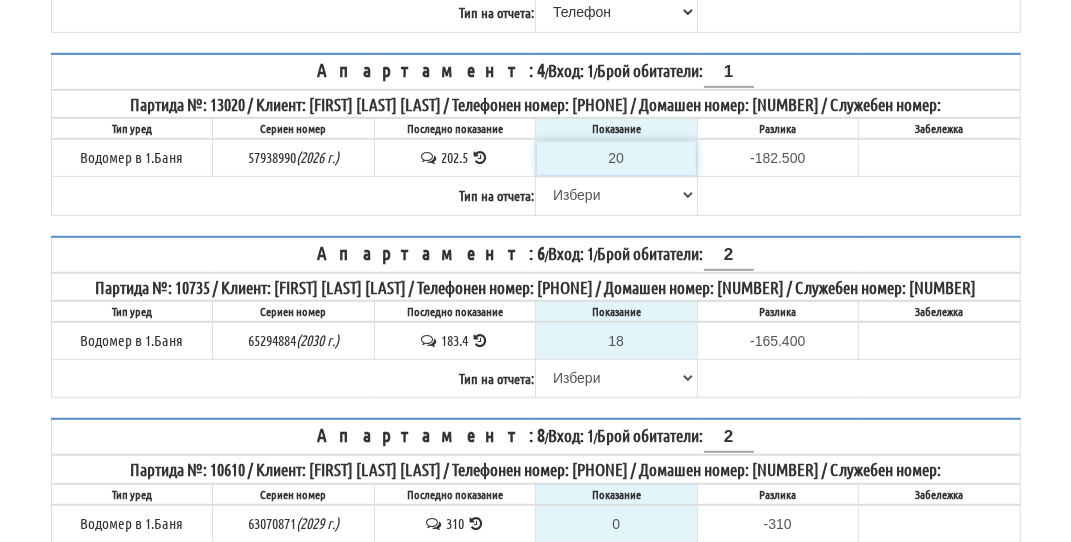 type on "203" 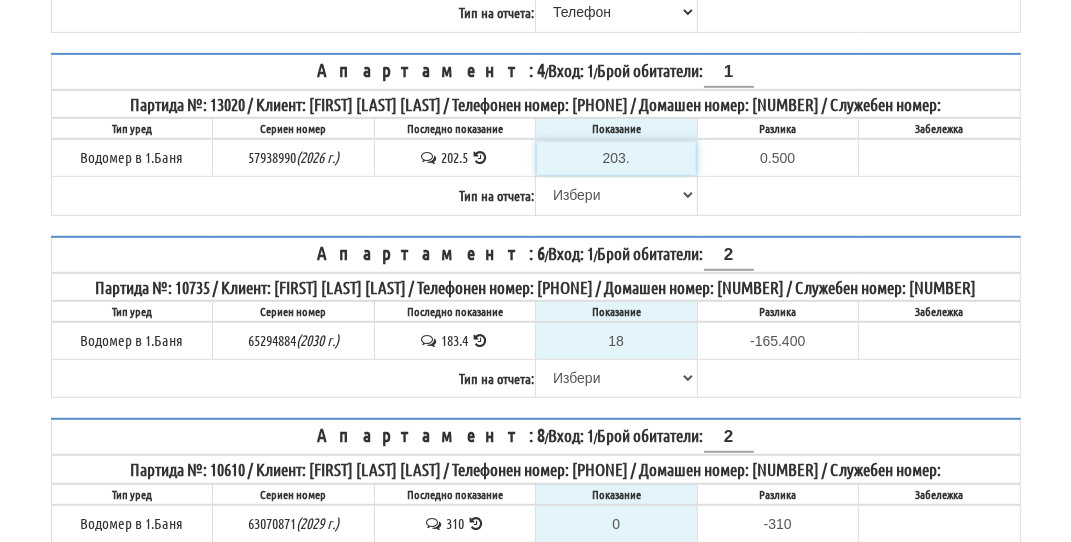 type on "203.7" 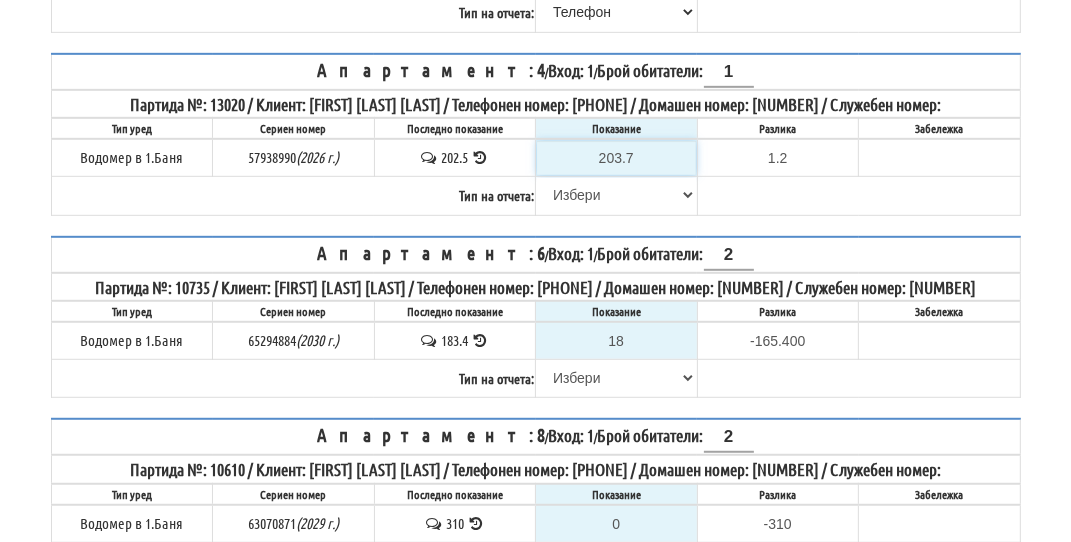 type on "203.7" 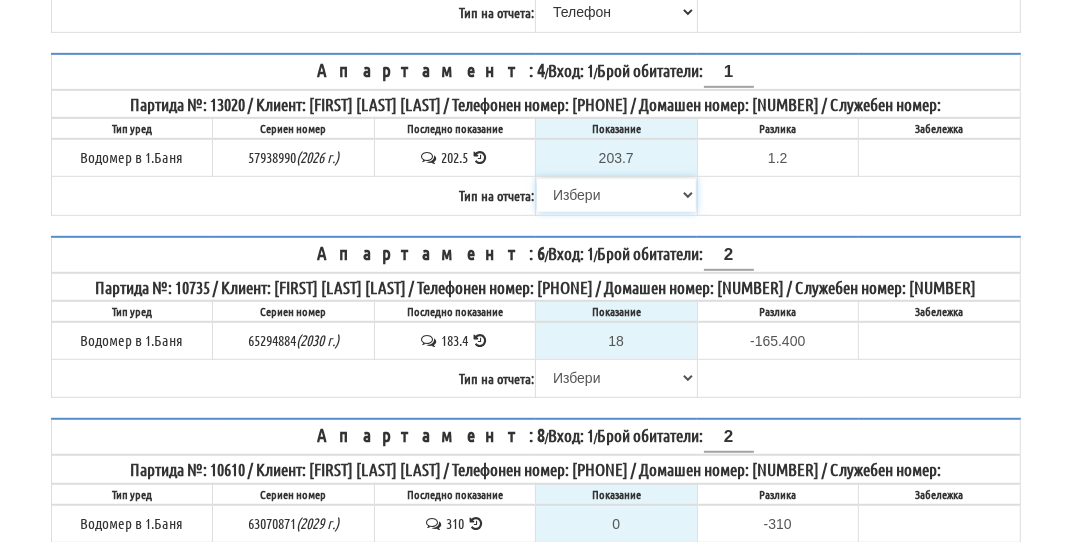 click on "Избери
Визуален
Телефон
Бележка
Неосигурен достъп
Самоотчет
Служебно
Дистанционен" at bounding box center [616, 195] 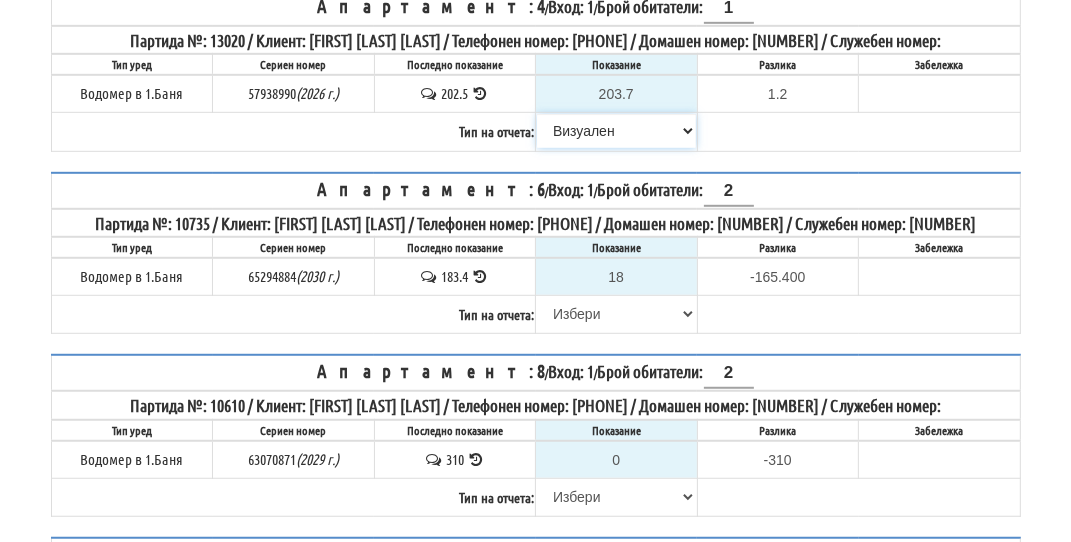 scroll, scrollTop: 900, scrollLeft: 0, axis: vertical 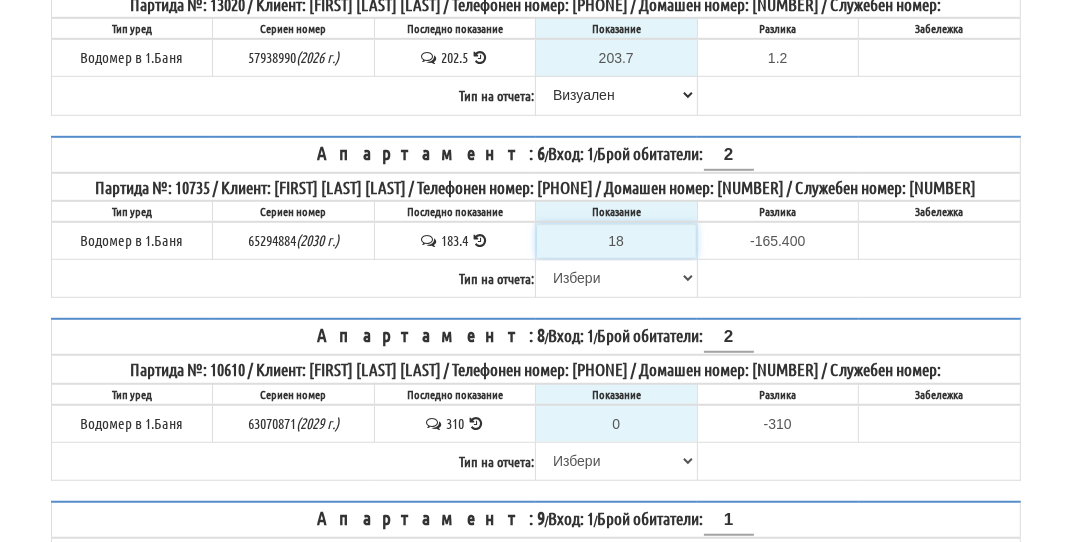 click on "18" at bounding box center [616, 241] 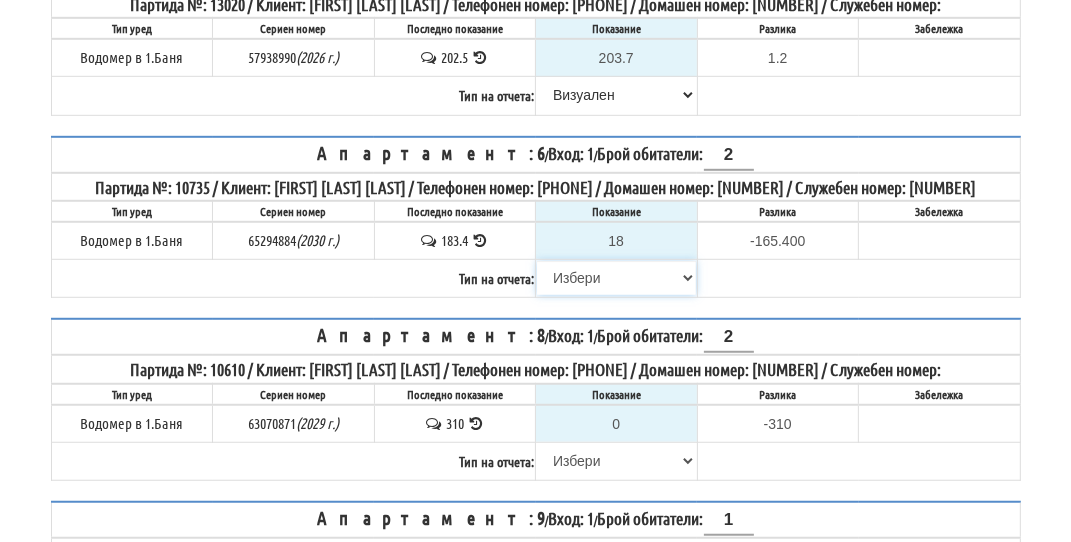 click on "Избери
Визуален
Телефон
Бележка
Неосигурен достъп
Самоотчет
Служебно
Дистанционен" at bounding box center [616, 278] 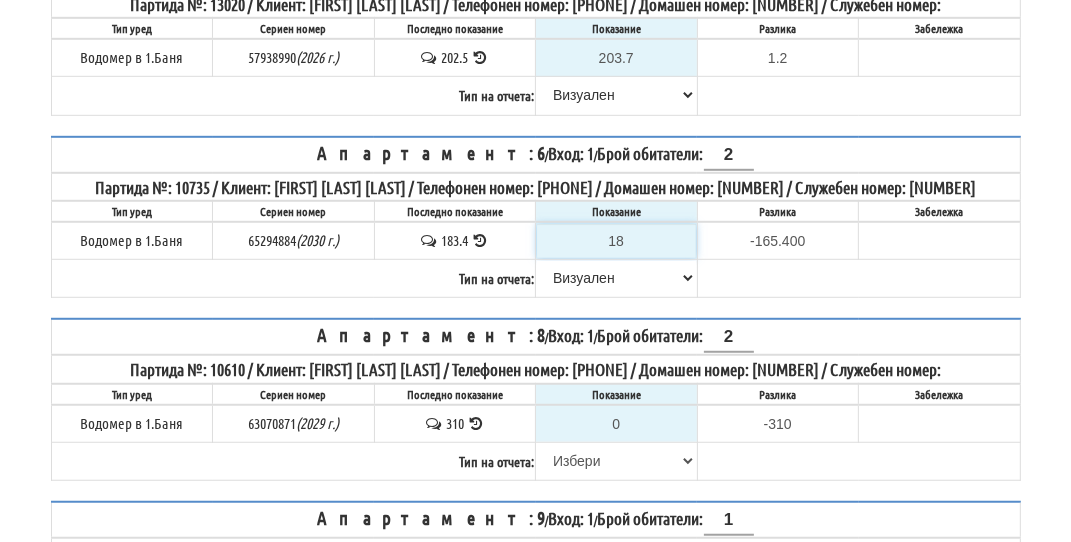 click on "18" at bounding box center (616, 241) 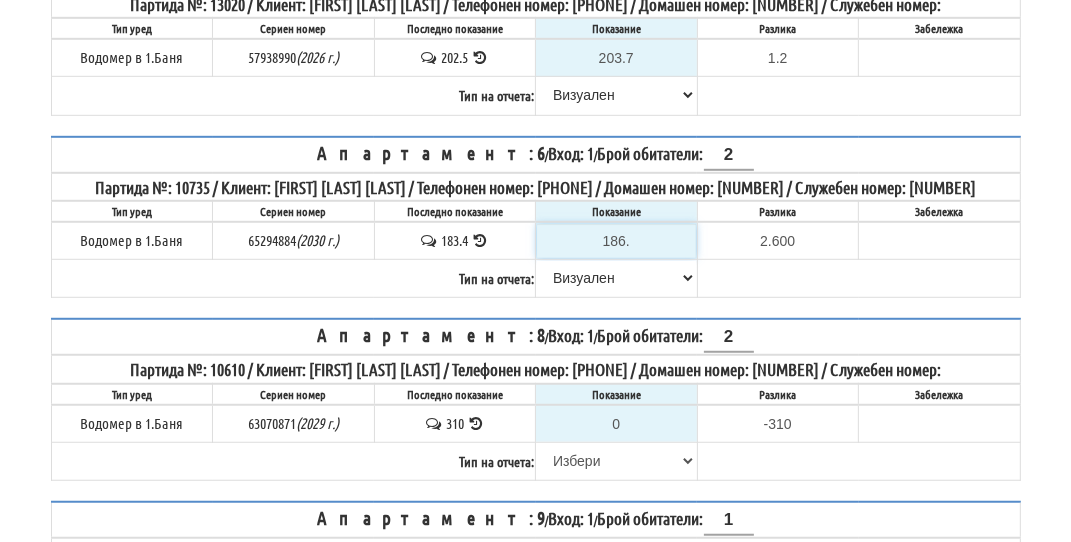 type on "186.7" 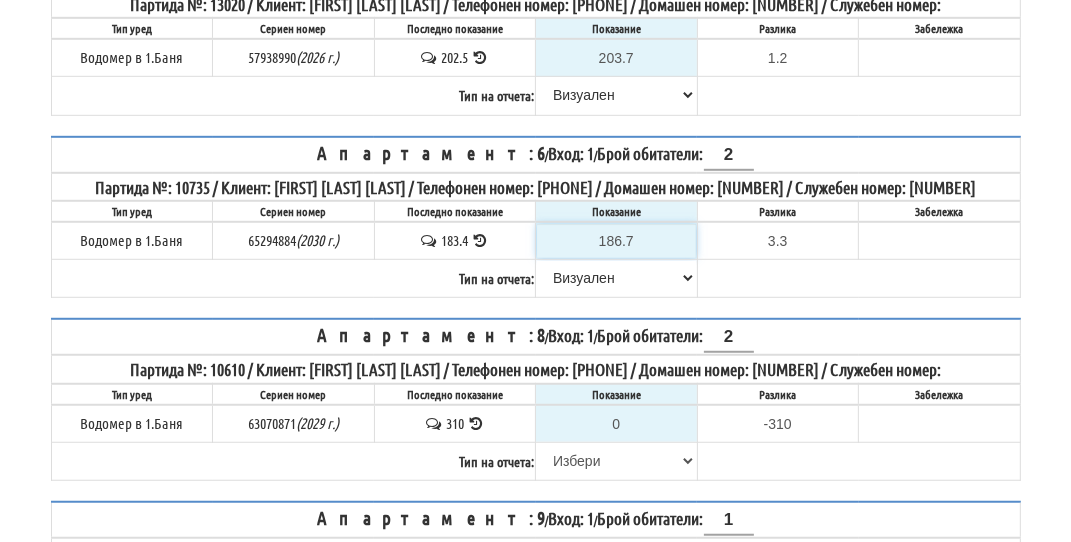 type on "186.7" 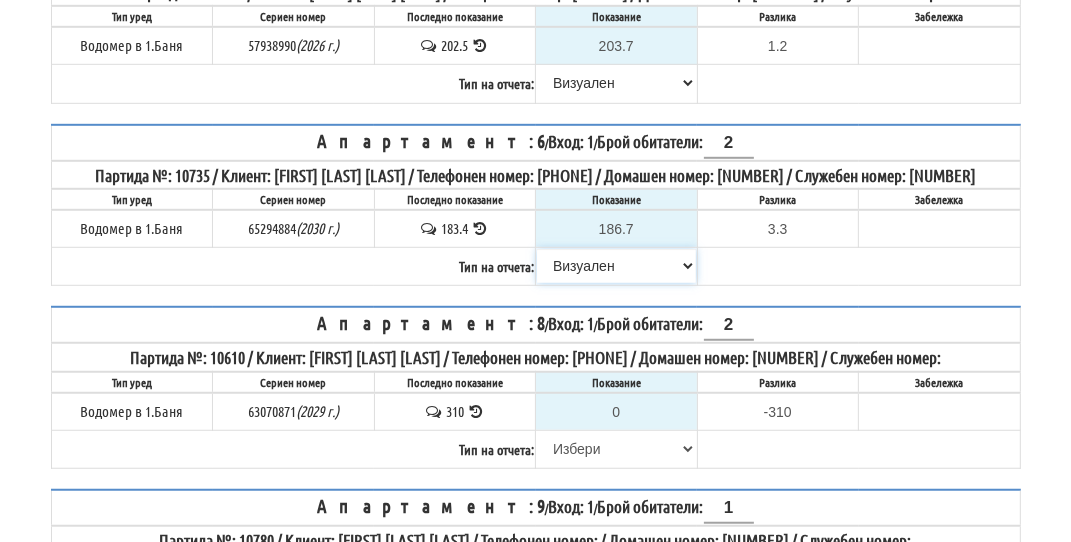 scroll, scrollTop: 1000, scrollLeft: 0, axis: vertical 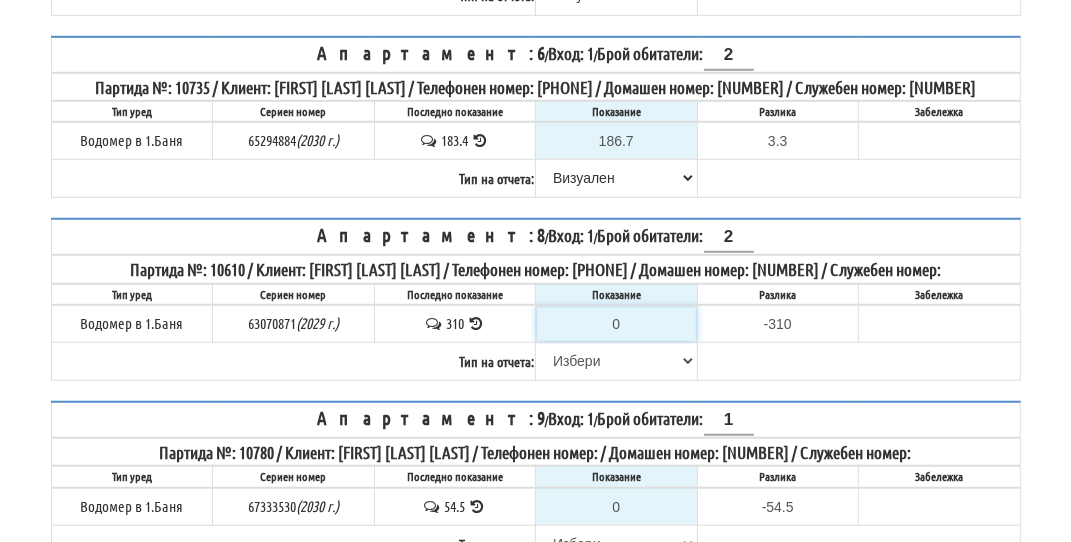 click on "0" at bounding box center [616, 324] 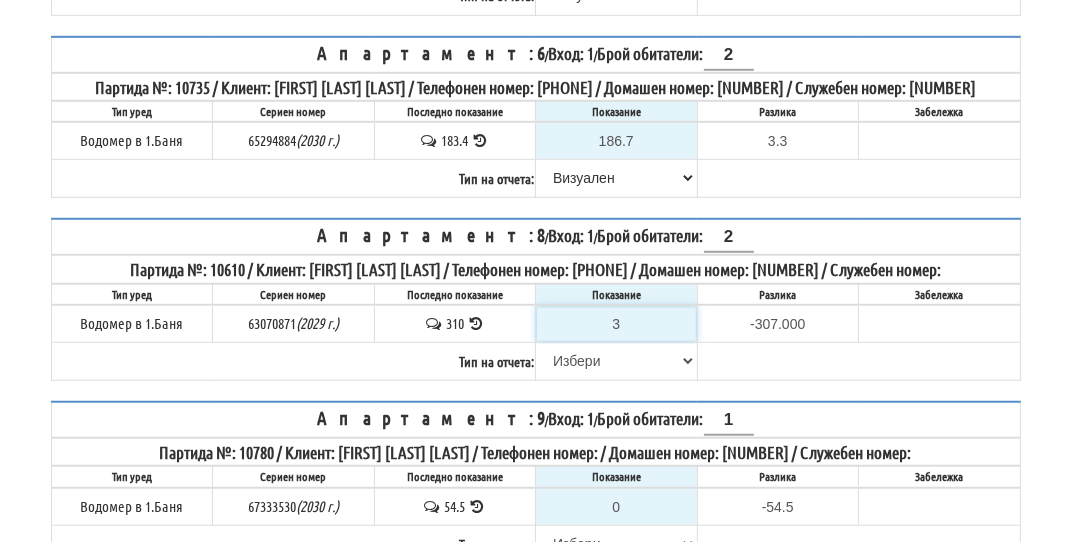 type on "31" 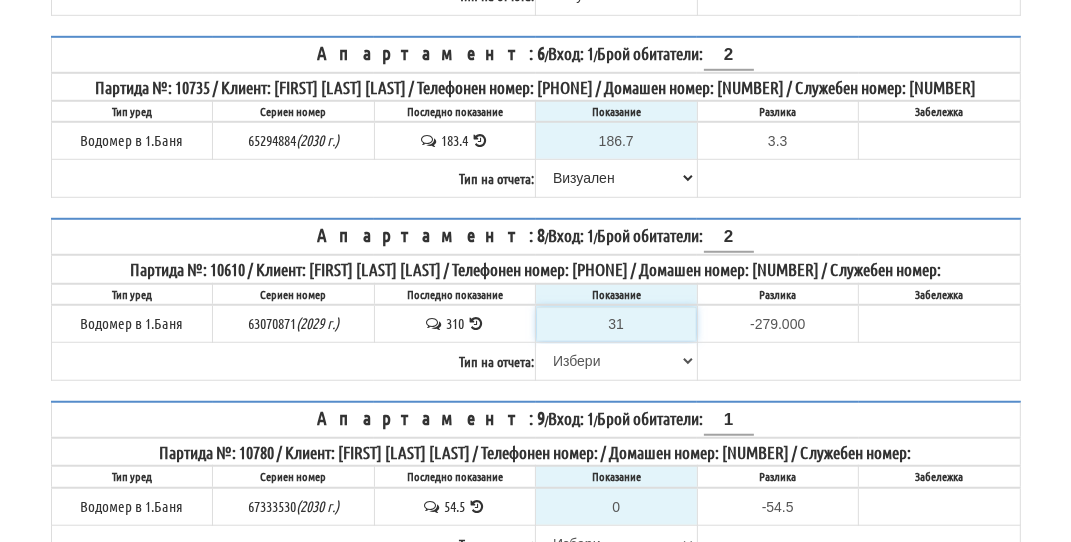 type on "314" 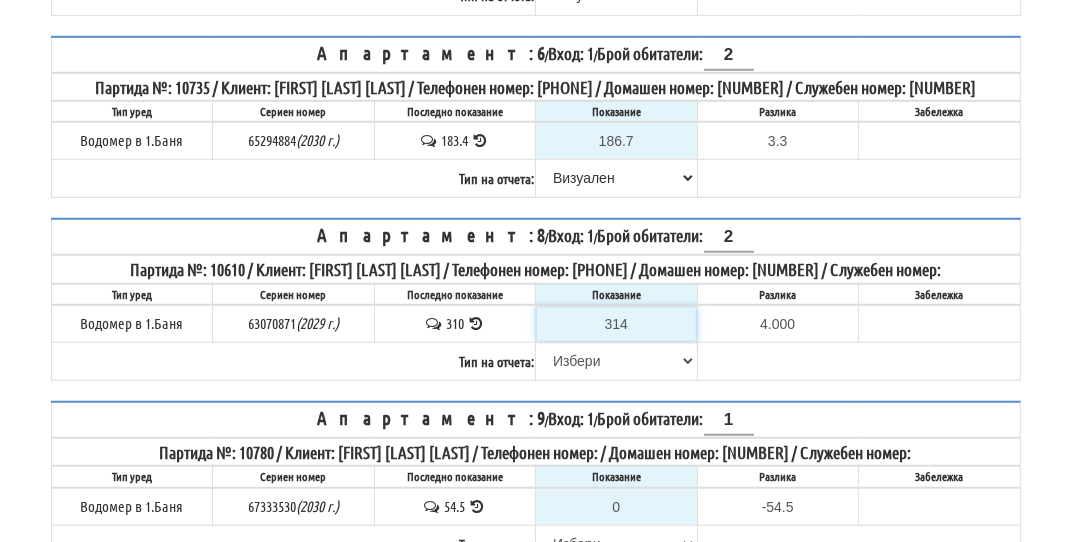 type on "314" 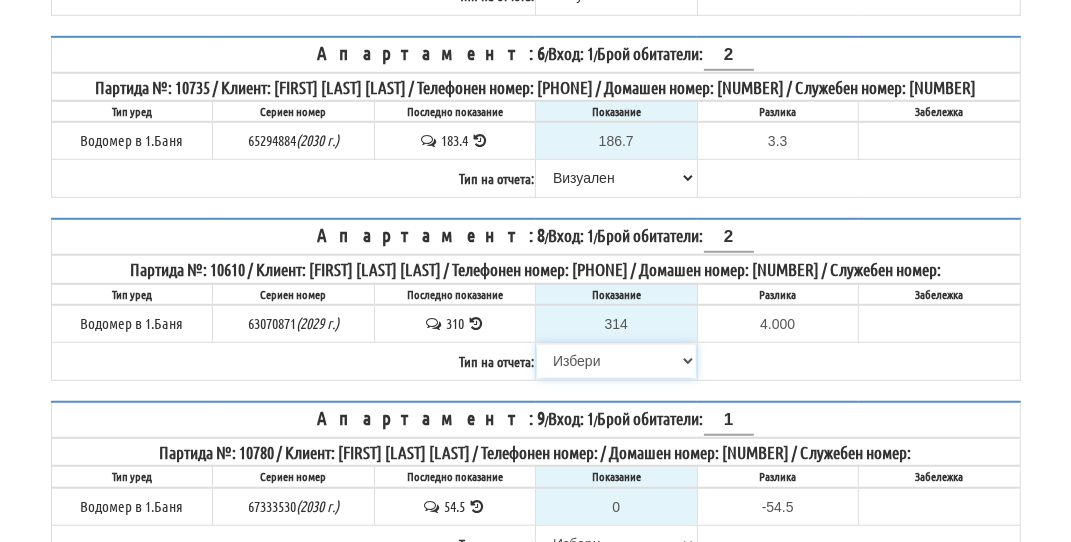 click on "Избери
Визуален
Телефон
Бележка
Неосигурен достъп
Самоотчет
Служебно
Дистанционен" at bounding box center [616, 361] 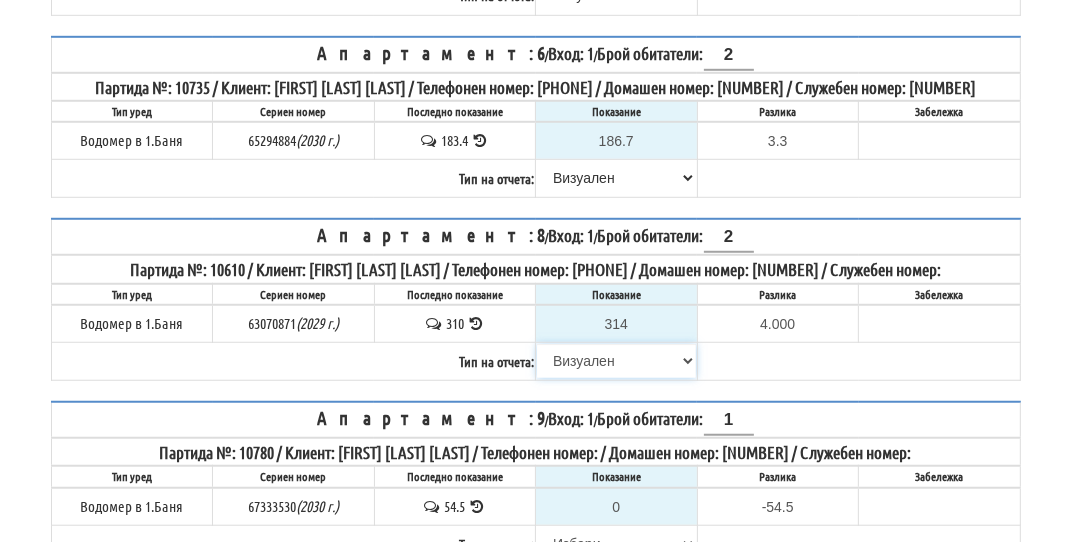 click on "Избери
Визуален
Телефон
Бележка
Неосигурен достъп
Самоотчет
Служебно
Дистанционен" at bounding box center (616, 361) 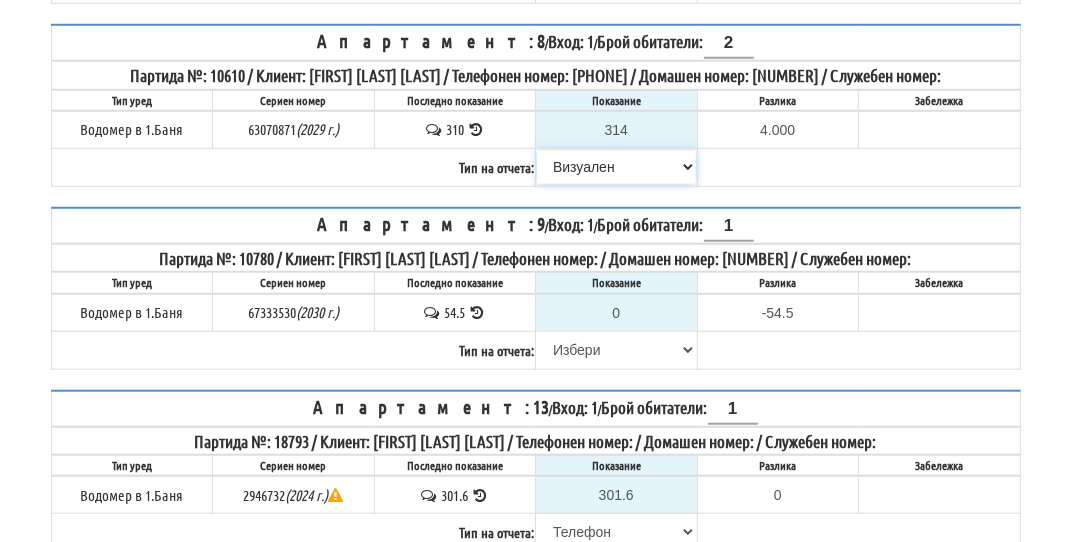 scroll, scrollTop: 1200, scrollLeft: 0, axis: vertical 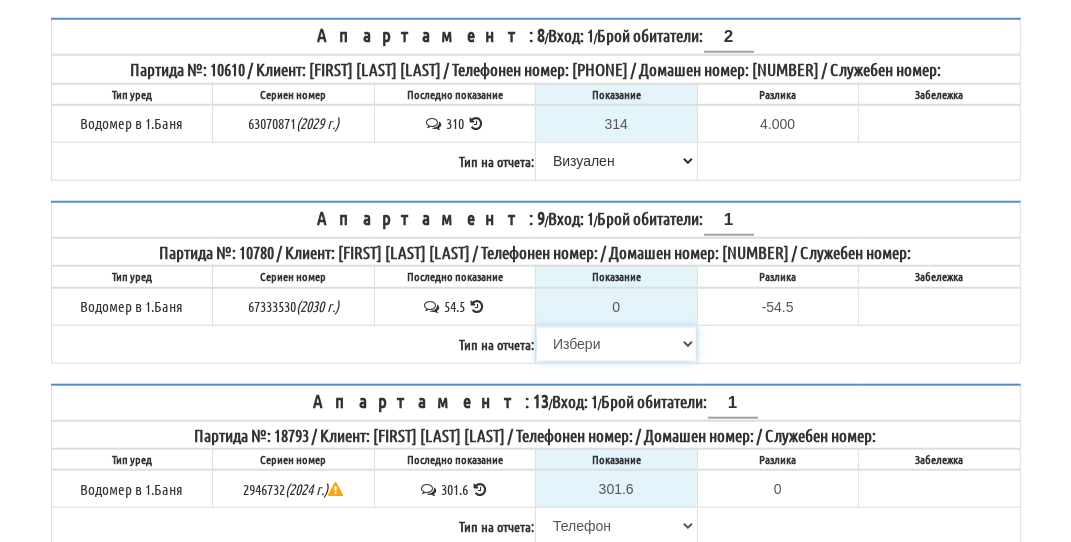 click on "Избери
Визуален
Телефон
Бележка
Неосигурен достъп
Самоотчет
Служебно
Дистанционен" at bounding box center [616, 344] 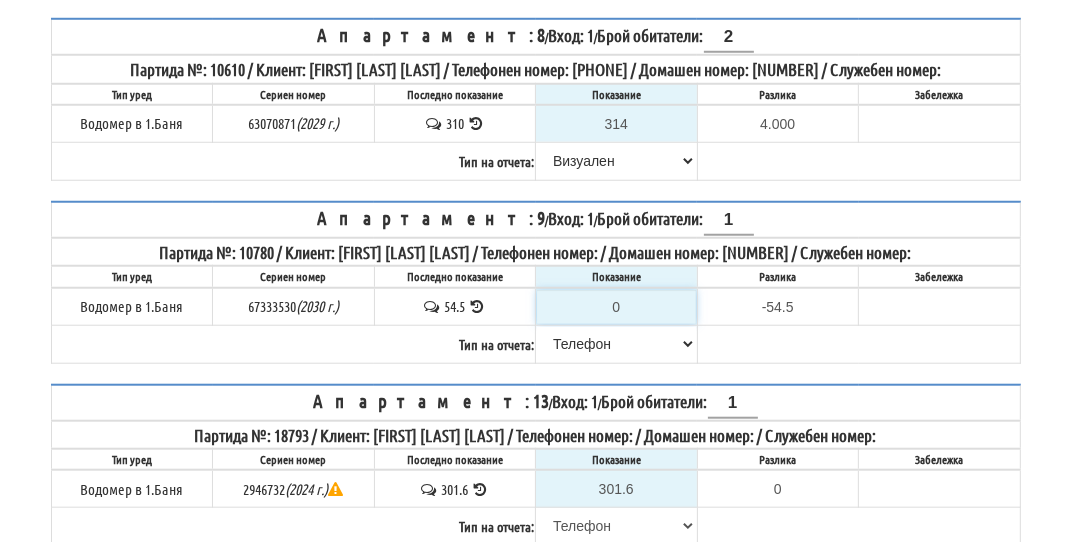 click on "0" at bounding box center [616, 307] 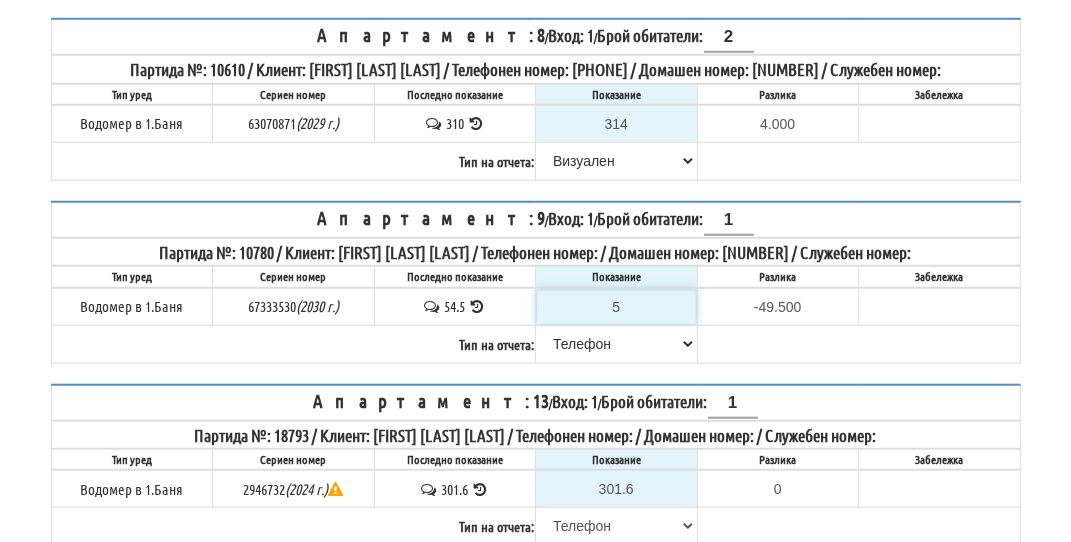 type on "55" 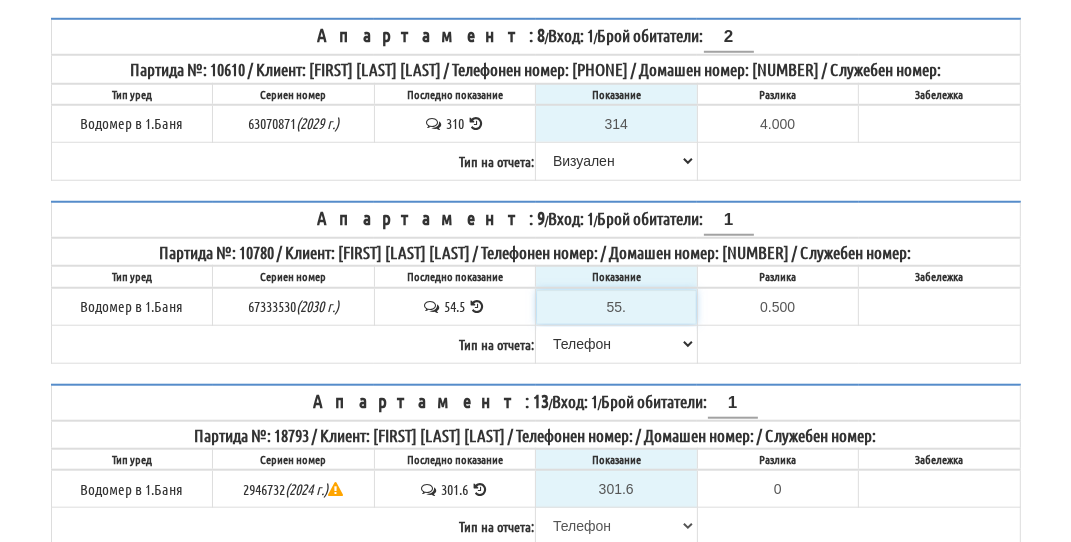 type on "55.5" 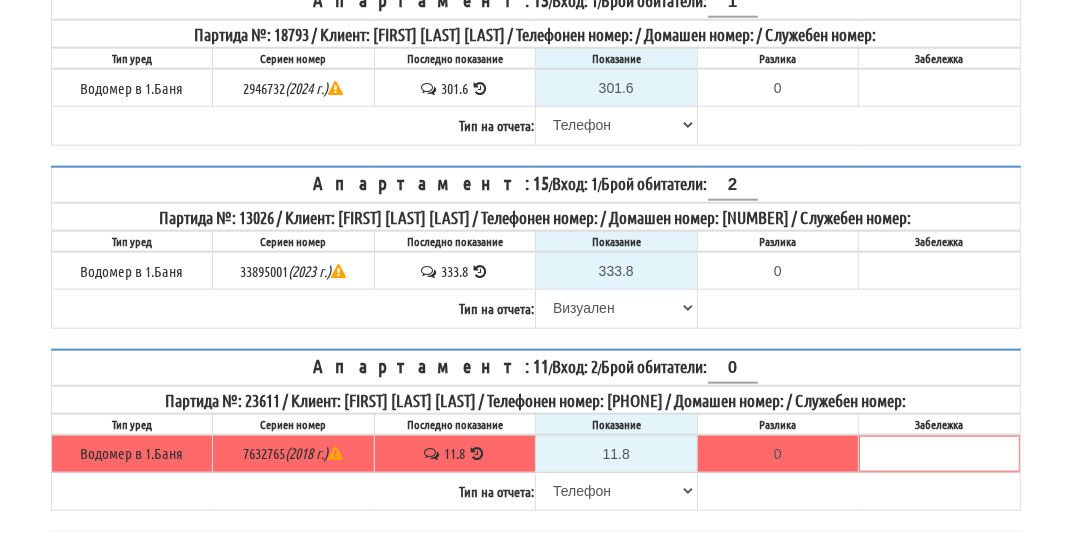 scroll, scrollTop: 1700, scrollLeft: 0, axis: vertical 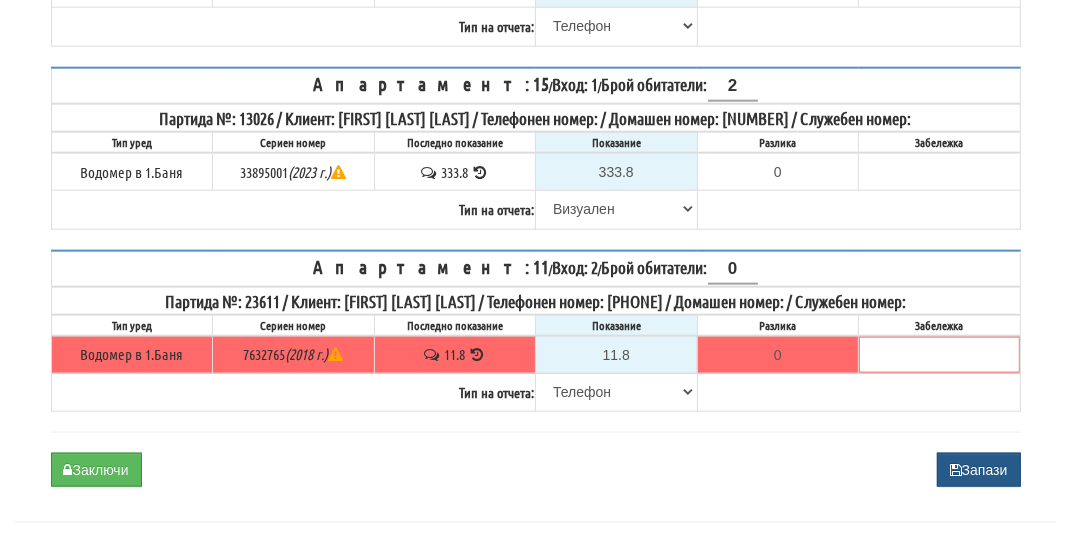 type on "55.5" 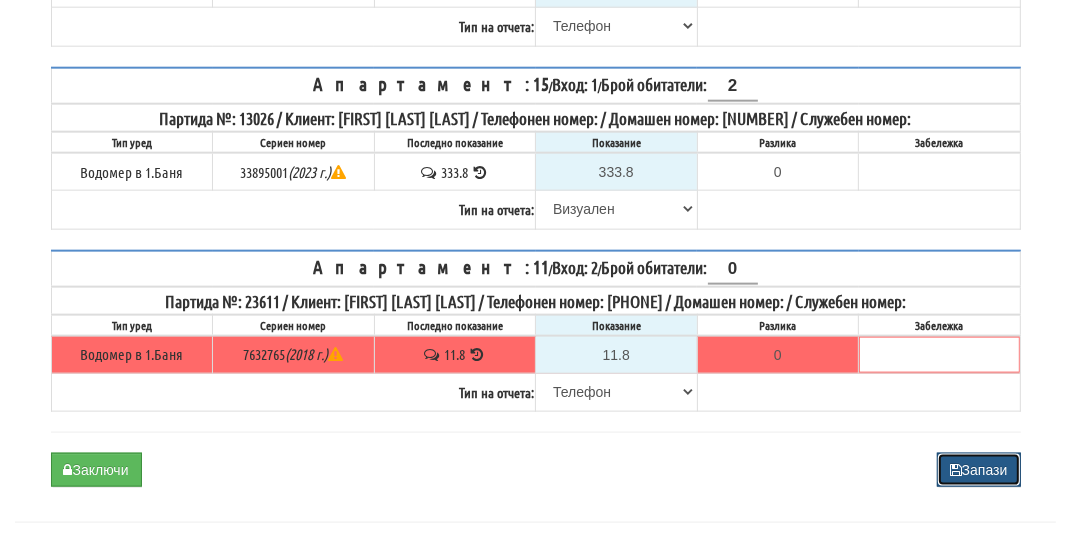 click on "Запази" at bounding box center (979, 470) 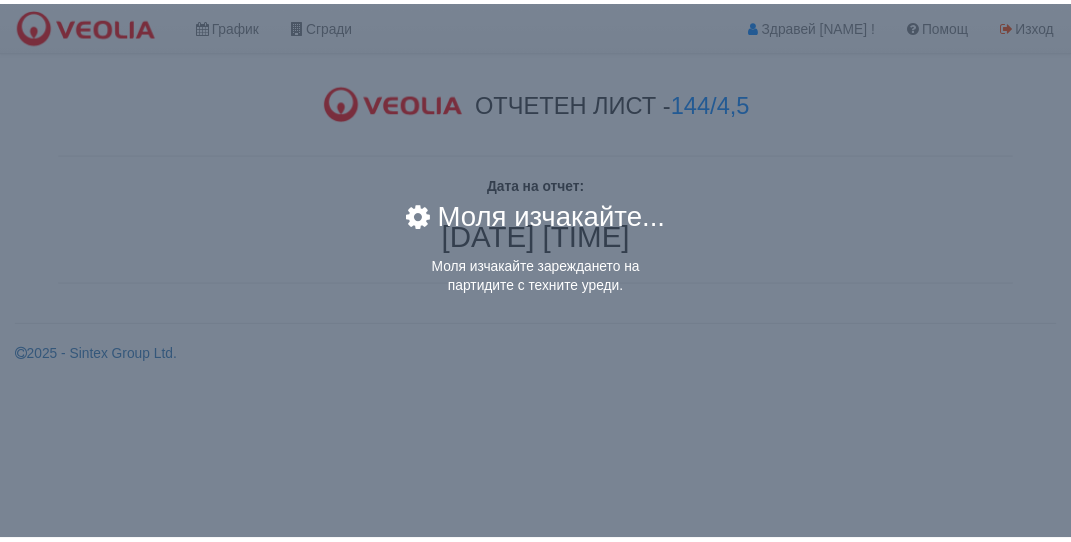 scroll, scrollTop: 0, scrollLeft: 0, axis: both 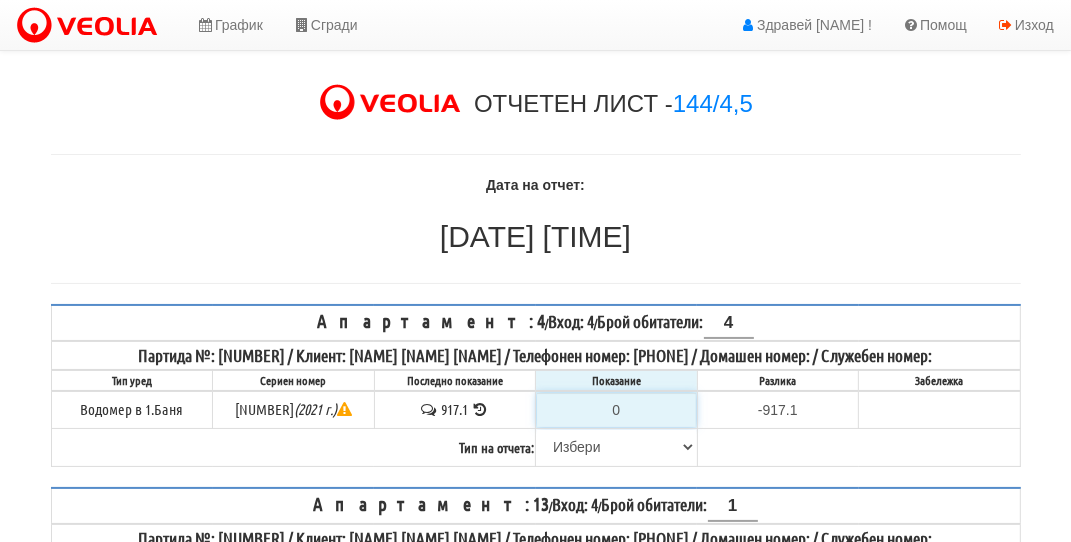 click on "0" at bounding box center [616, 410] 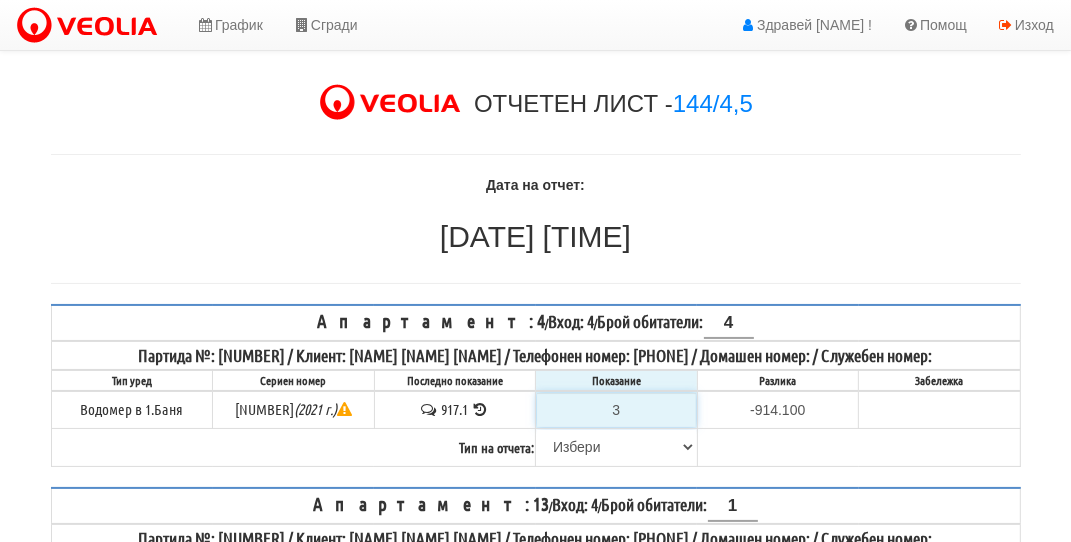 type on "32" 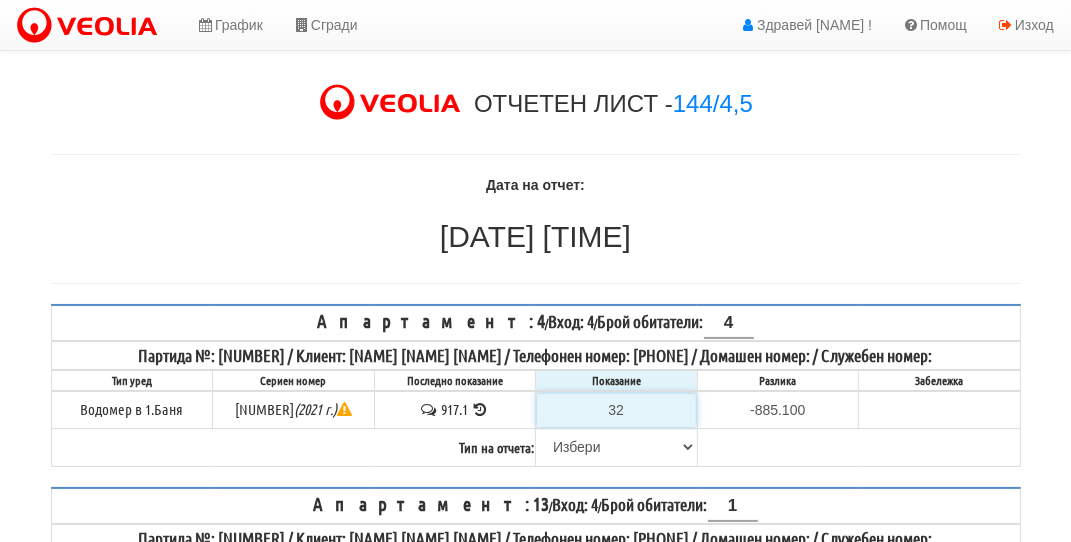 type on "320" 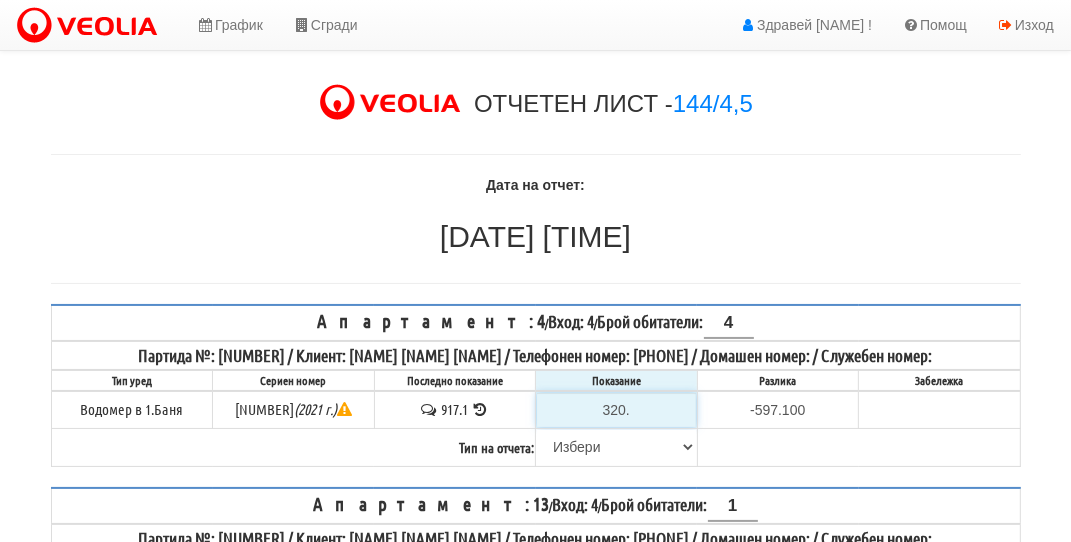 type on "320.3" 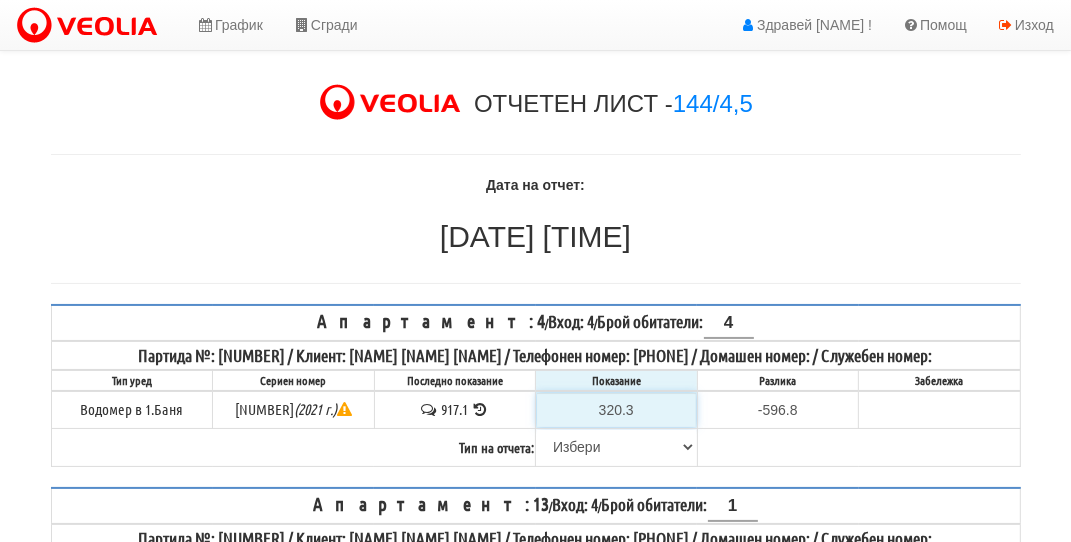 type on "320.3" 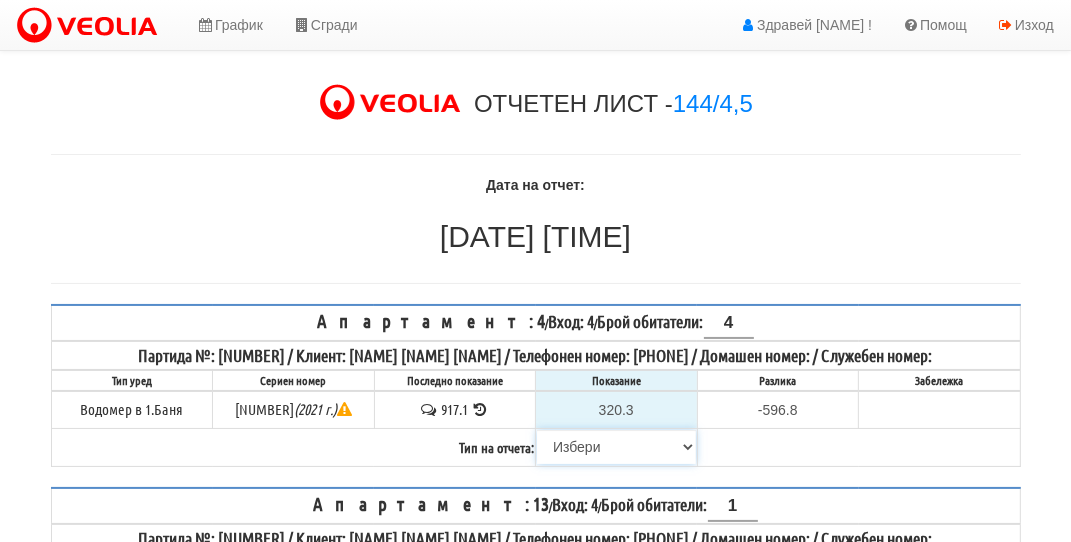 click on "Избери
Визуален
Телефон
Бележка
Неосигурен достъп
Самоотчет
Служебно
Дистанционен" at bounding box center (616, 447) 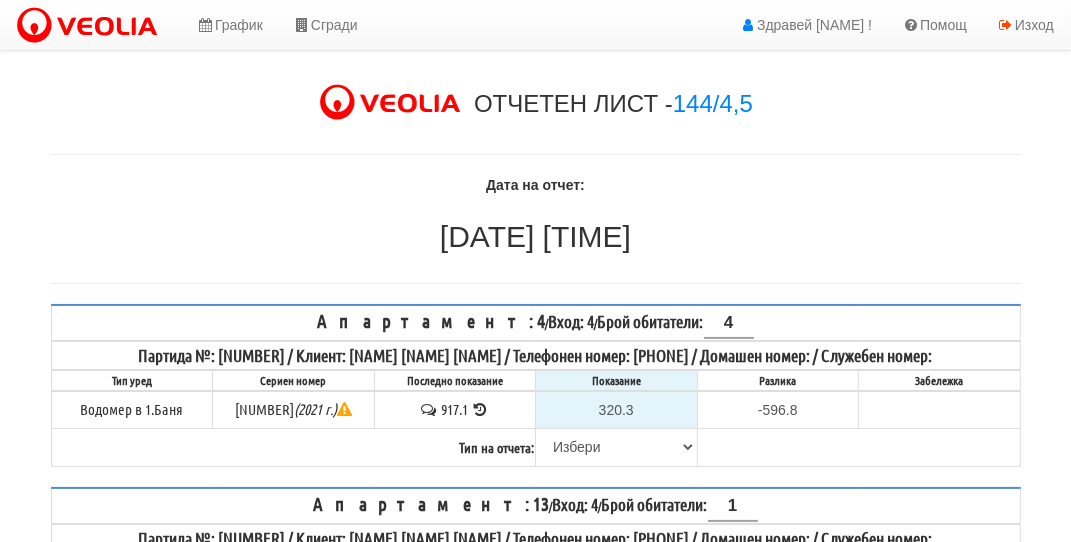 drag, startPoint x: 412, startPoint y: 540, endPoint x: 168, endPoint y: 169, distance: 444.04617 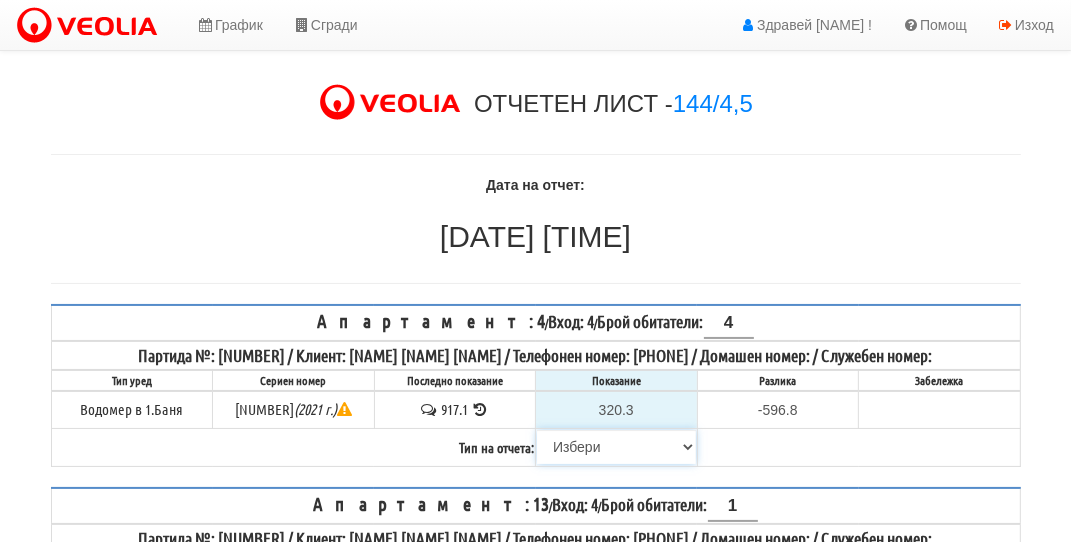 click on "Избери
Визуален
Телефон
Бележка
Неосигурен достъп
Самоотчет
Служебно
Дистанционен" at bounding box center [616, 447] 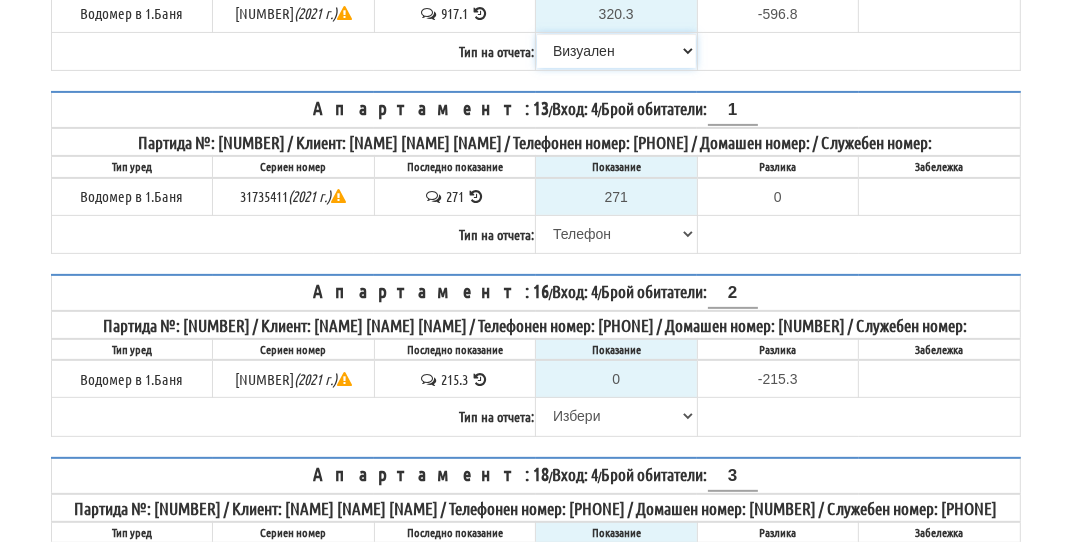 scroll, scrollTop: 400, scrollLeft: 0, axis: vertical 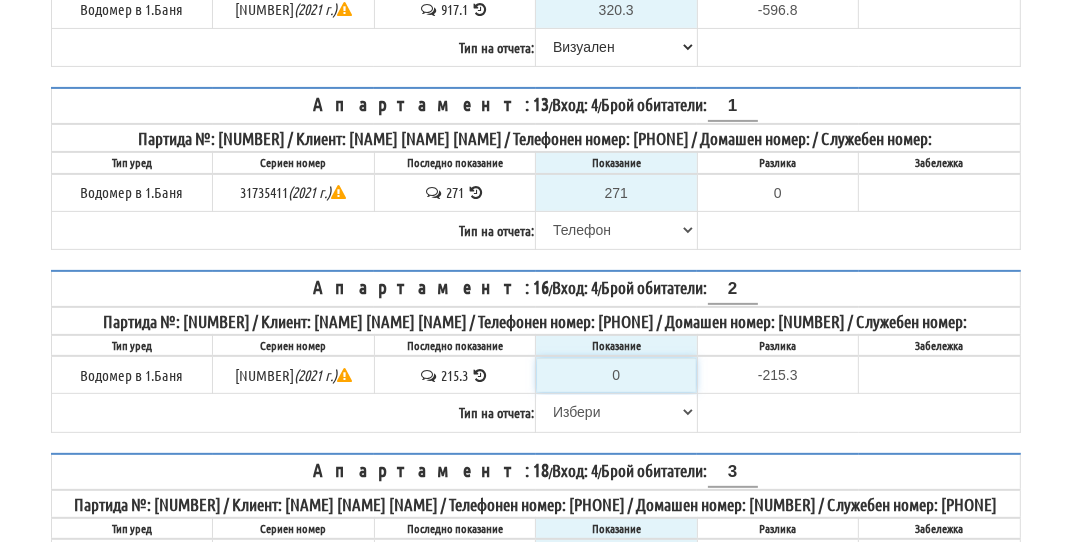 click on "0" at bounding box center (616, 375) 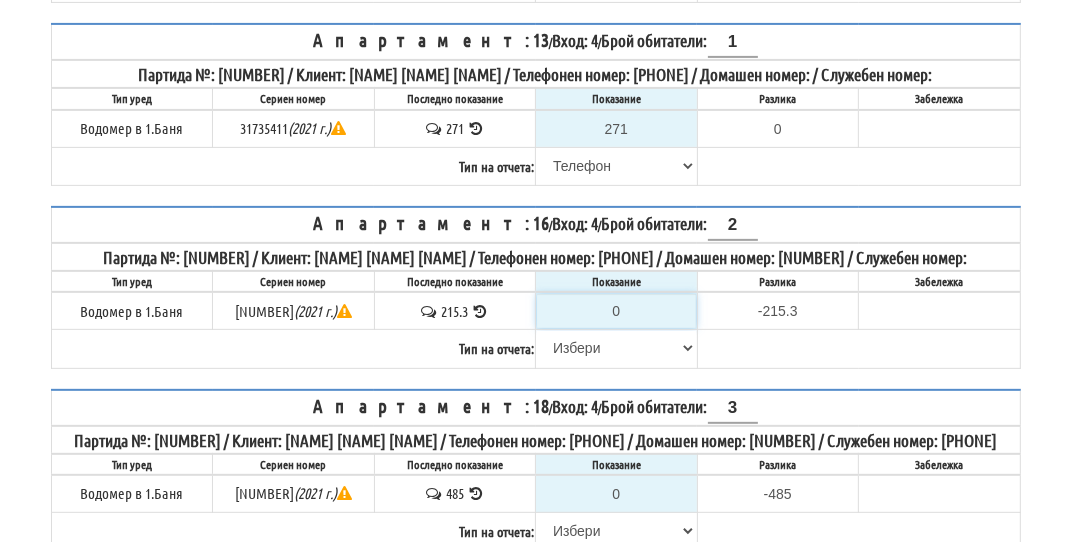 scroll, scrollTop: 500, scrollLeft: 0, axis: vertical 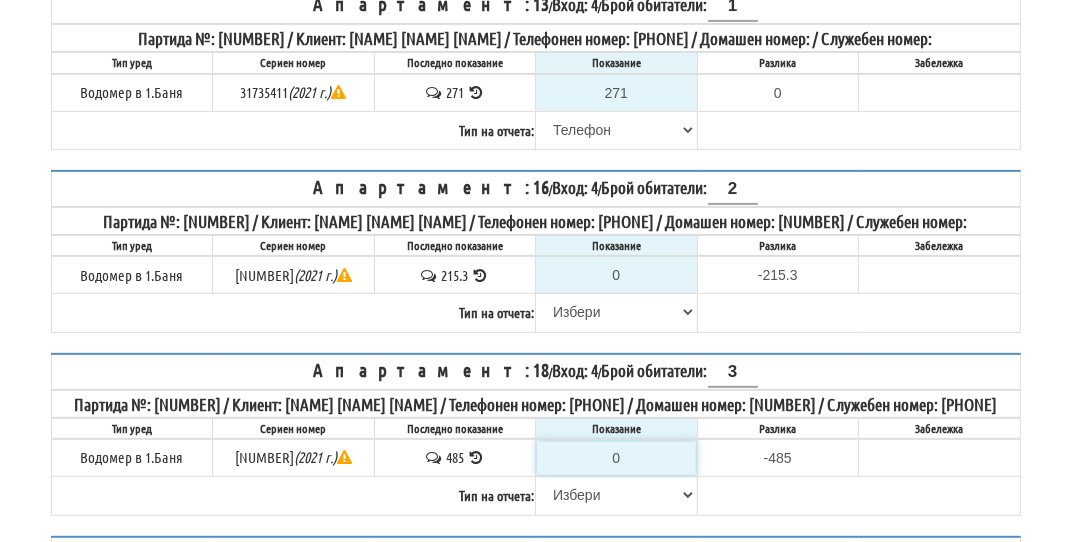 click on "0" at bounding box center [616, 458] 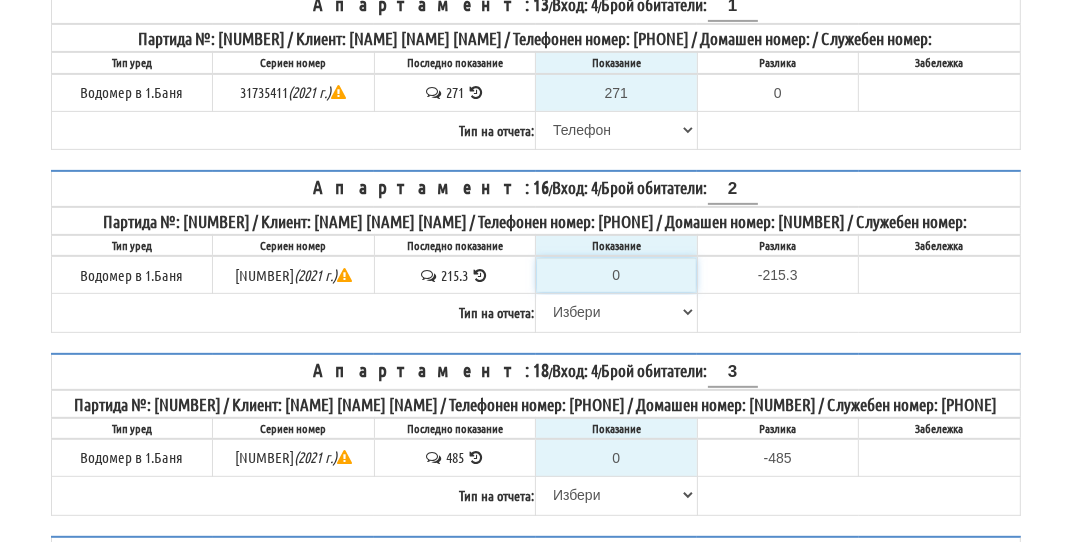 click on "0" at bounding box center [616, 275] 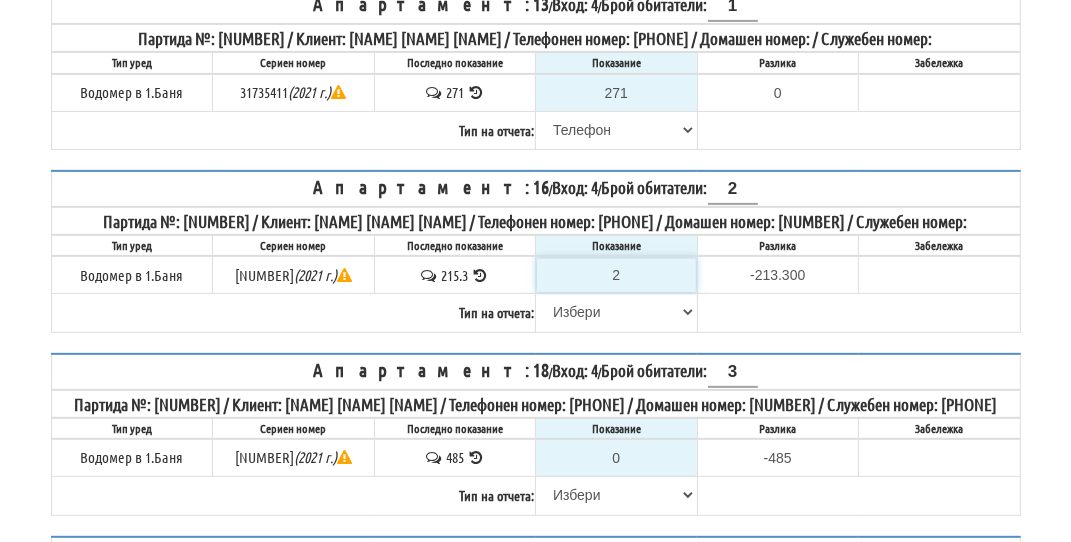type on "21" 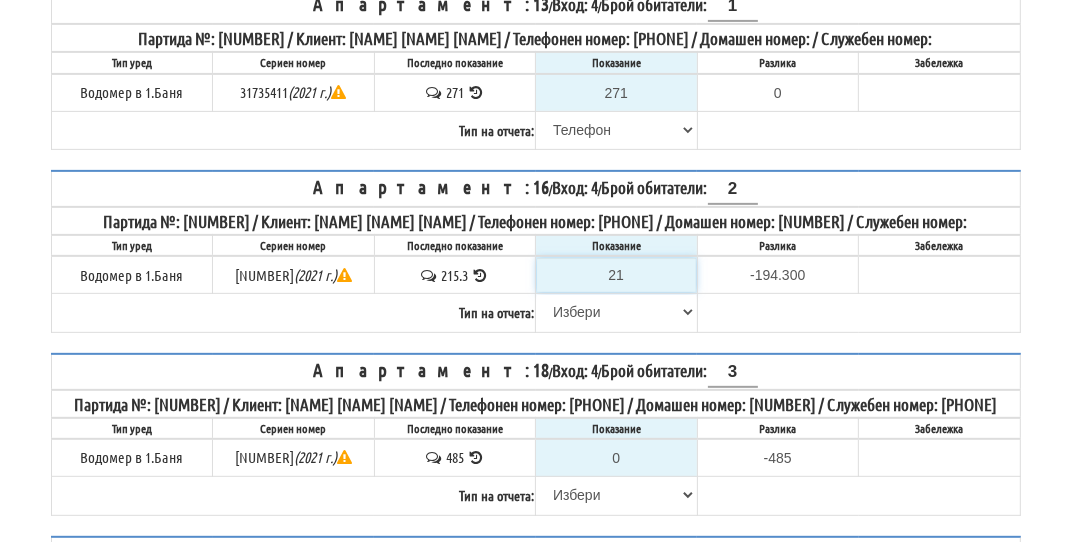 type on "216" 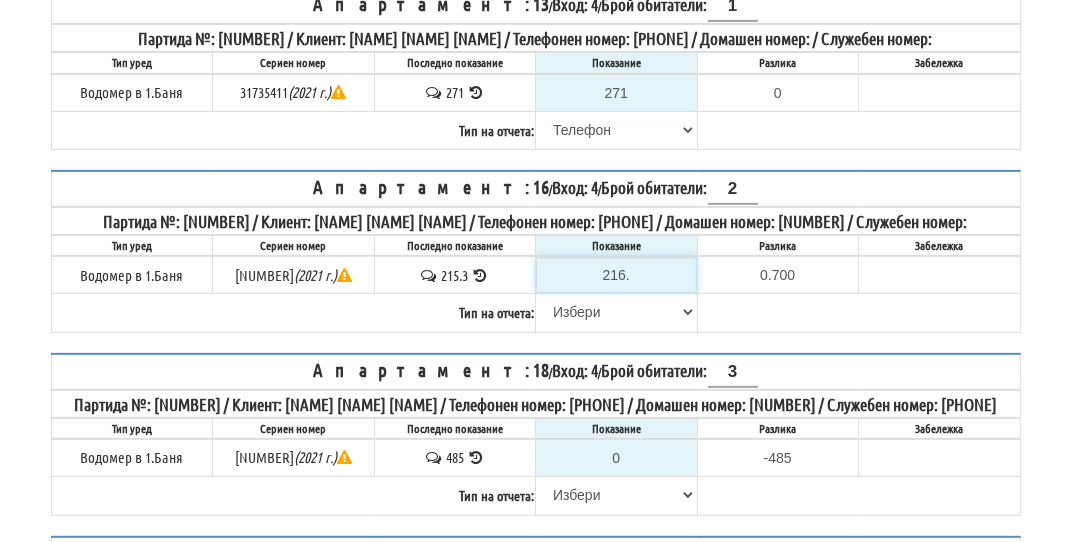 type on "216.3" 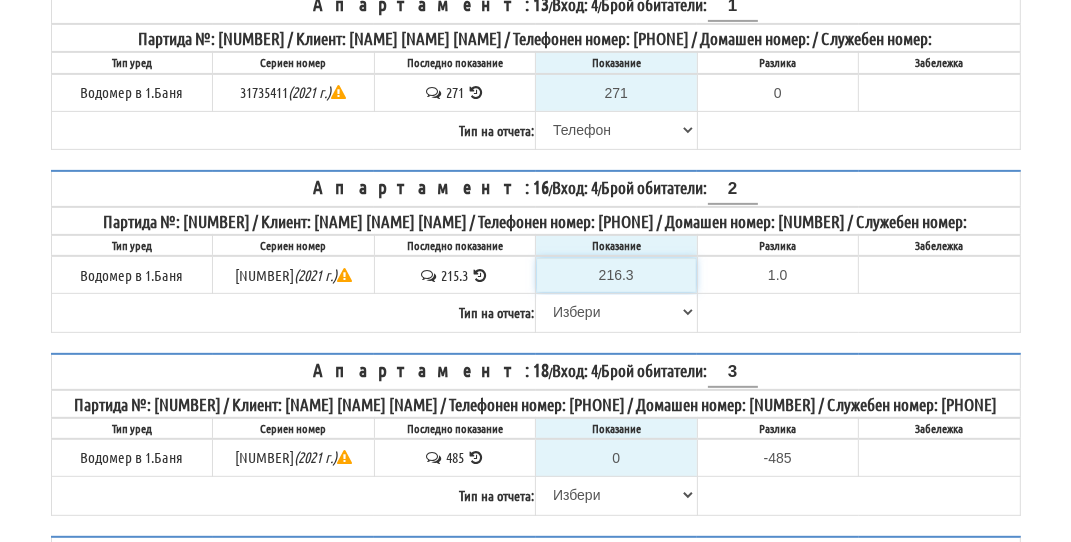 type on "216.3" 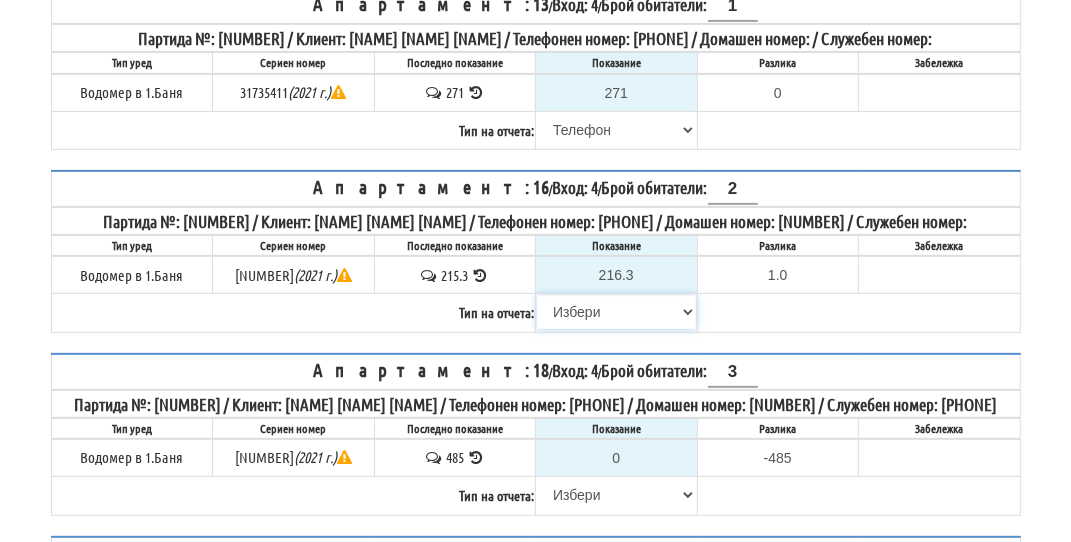 click on "Избери
Визуален
Телефон
Бележка
Неосигурен достъп
Самоотчет
Служебно
Дистанционен" at bounding box center [616, 312] 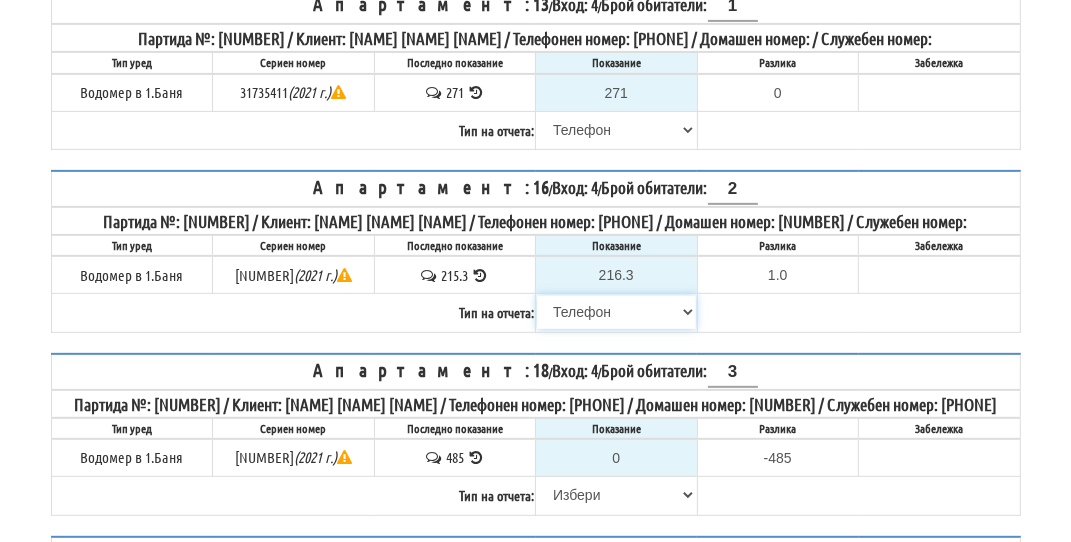 click on "Избери
Визуален
Телефон
Бележка
Неосигурен достъп
Самоотчет
Служебно
Дистанционен" at bounding box center (616, 312) 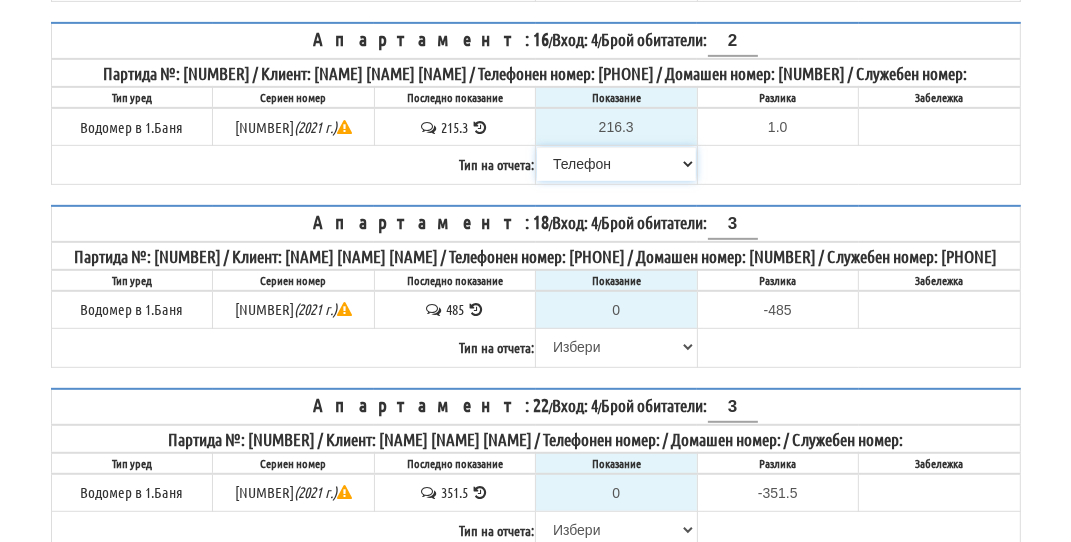 scroll, scrollTop: 700, scrollLeft: 0, axis: vertical 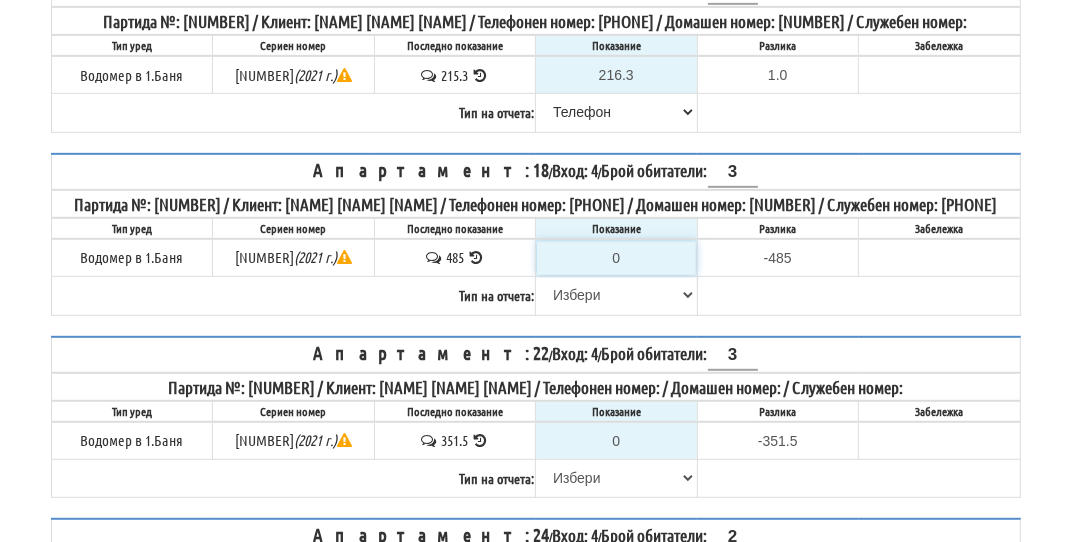 click on "0" at bounding box center [616, 258] 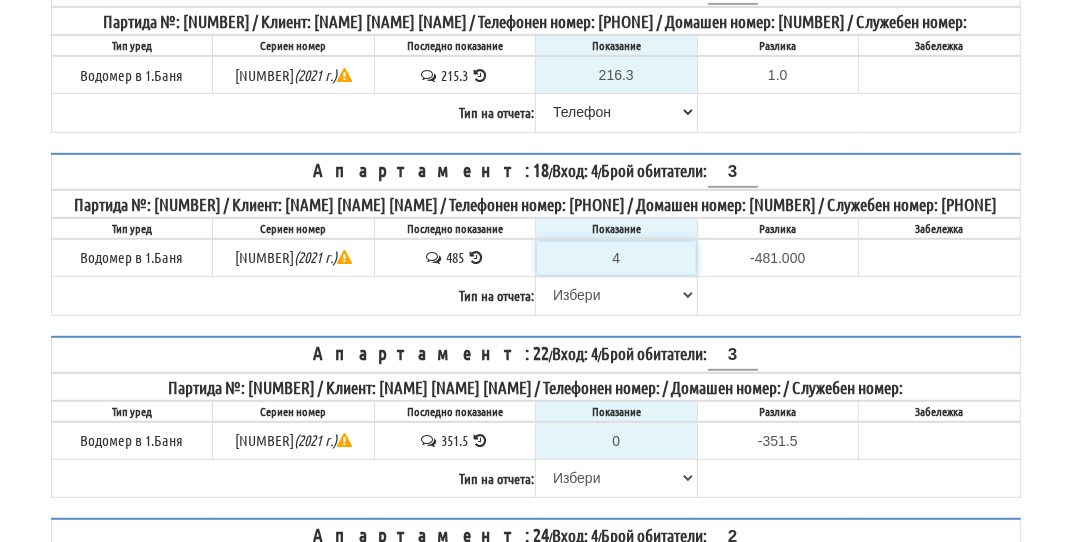 type on "48" 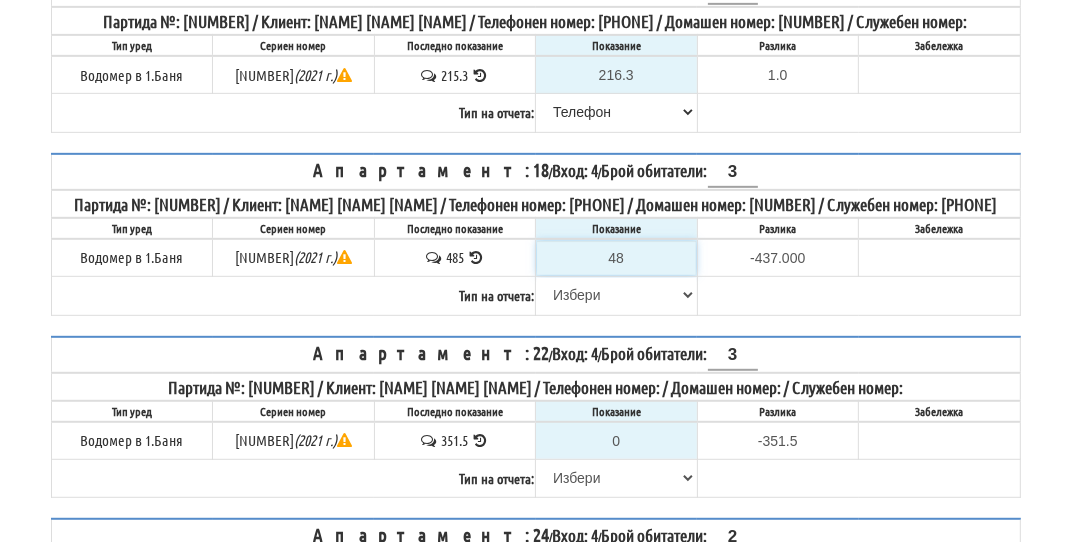 type on "486" 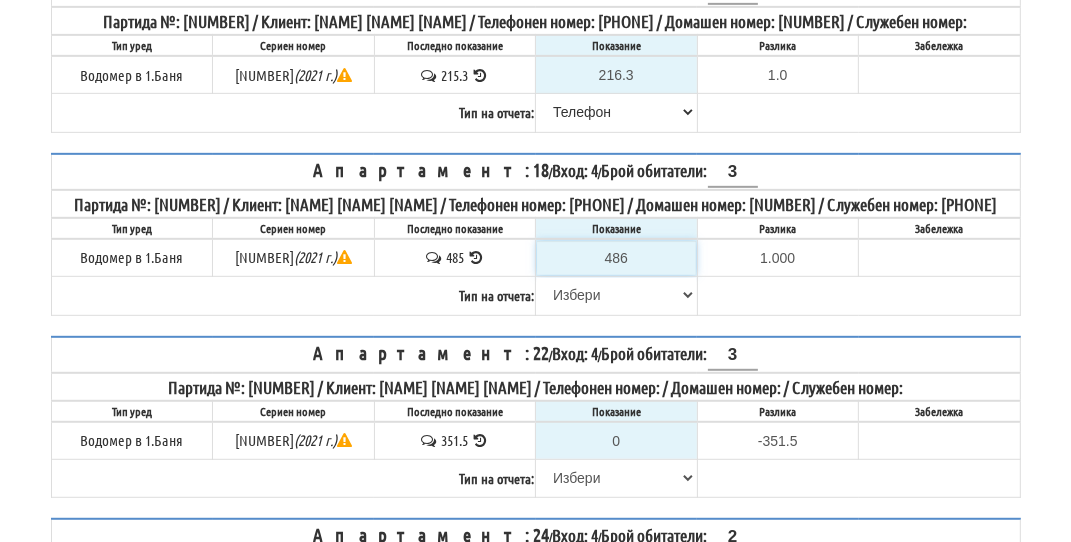 type on "486" 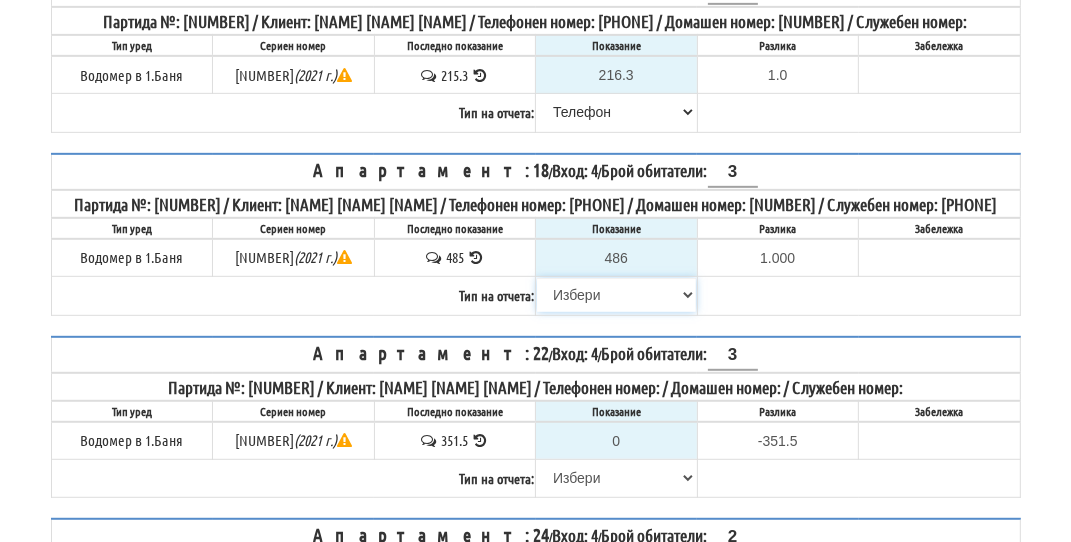 click on "Избери
Визуален
Телефон
Бележка
Неосигурен достъп
Самоотчет
Служебно
Дистанционен" at bounding box center [616, 295] 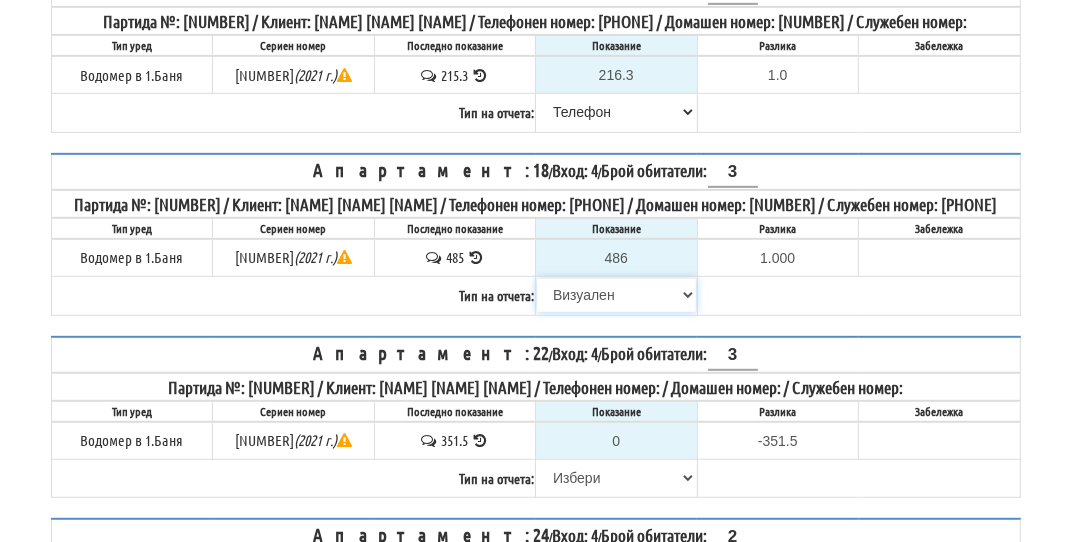 click on "Избери
Визуален
Телефон
Бележка
Неосигурен достъп
Самоотчет
Служебно
Дистанционен" at bounding box center [616, 295] 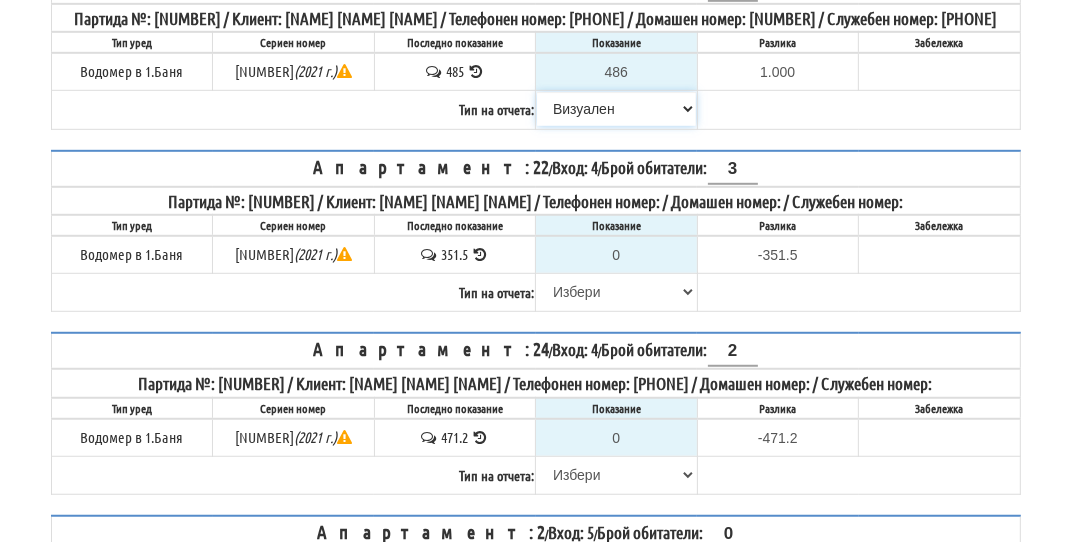 scroll, scrollTop: 900, scrollLeft: 0, axis: vertical 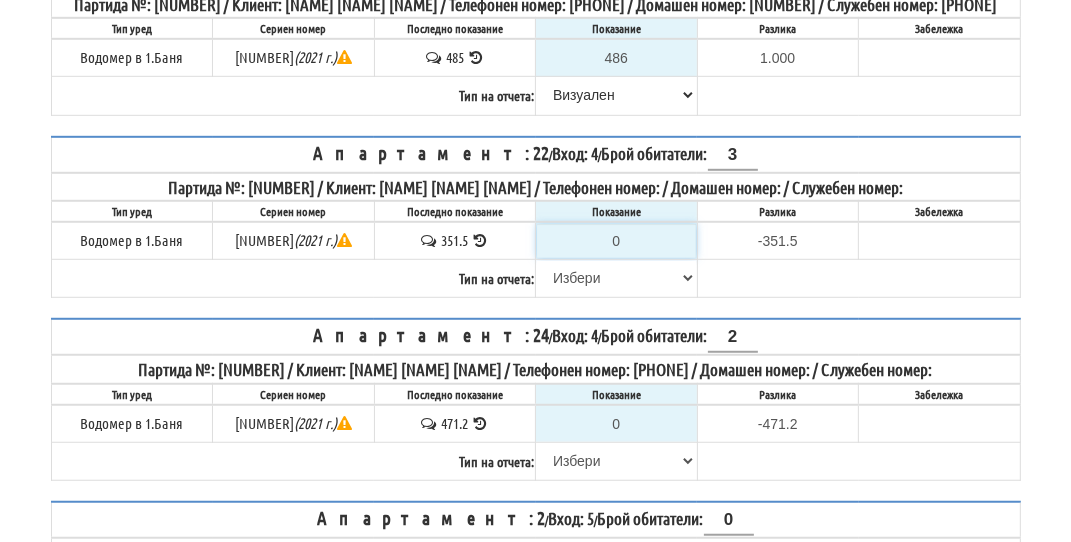 click on "0" at bounding box center [616, 241] 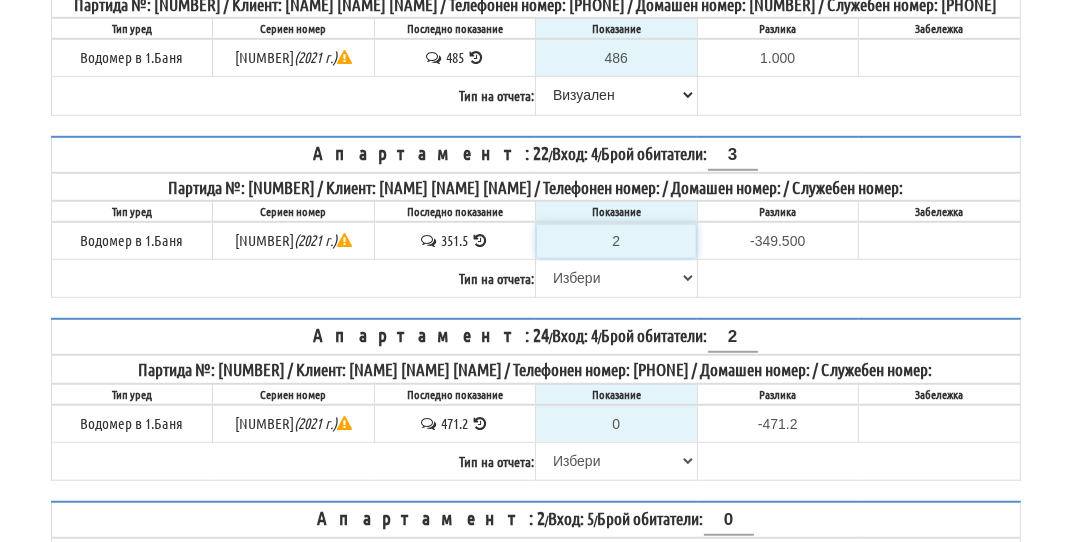 type 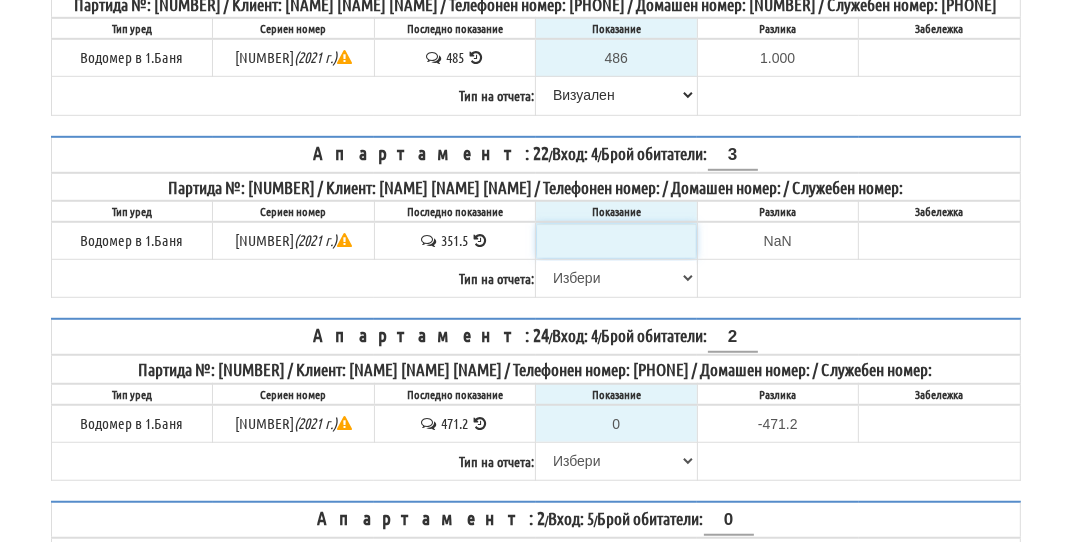type on "3" 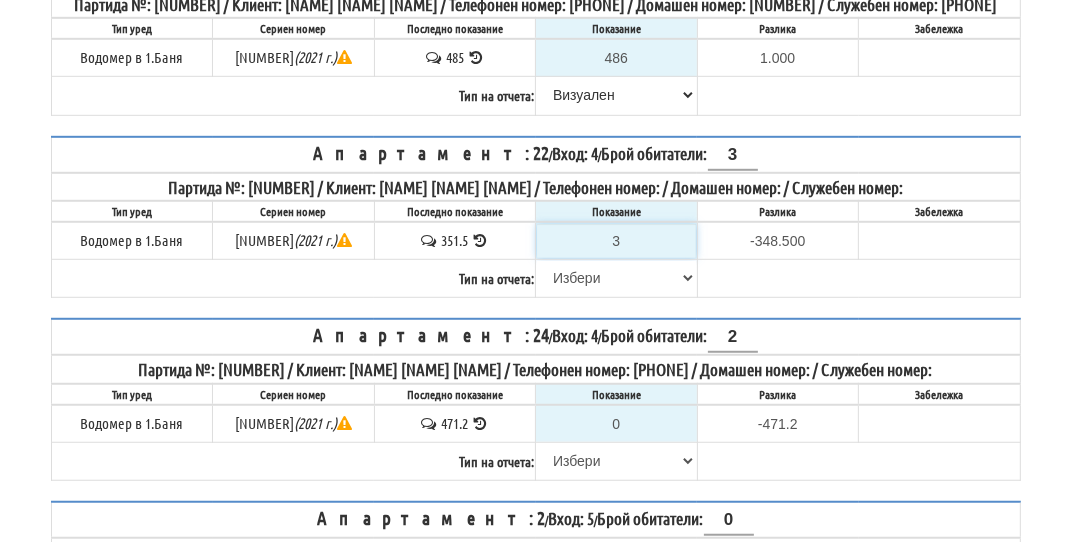 type on "35" 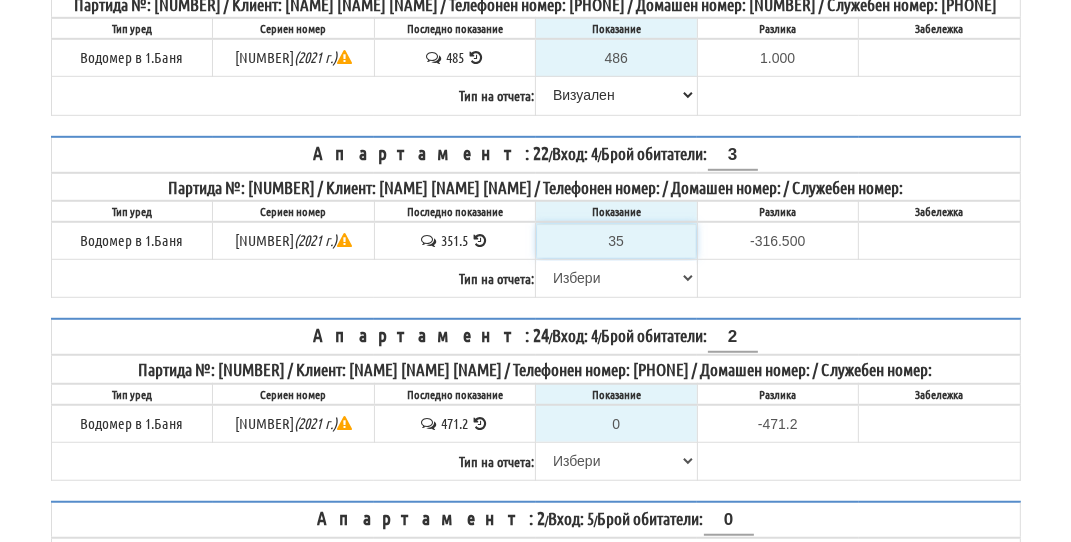 type on "352" 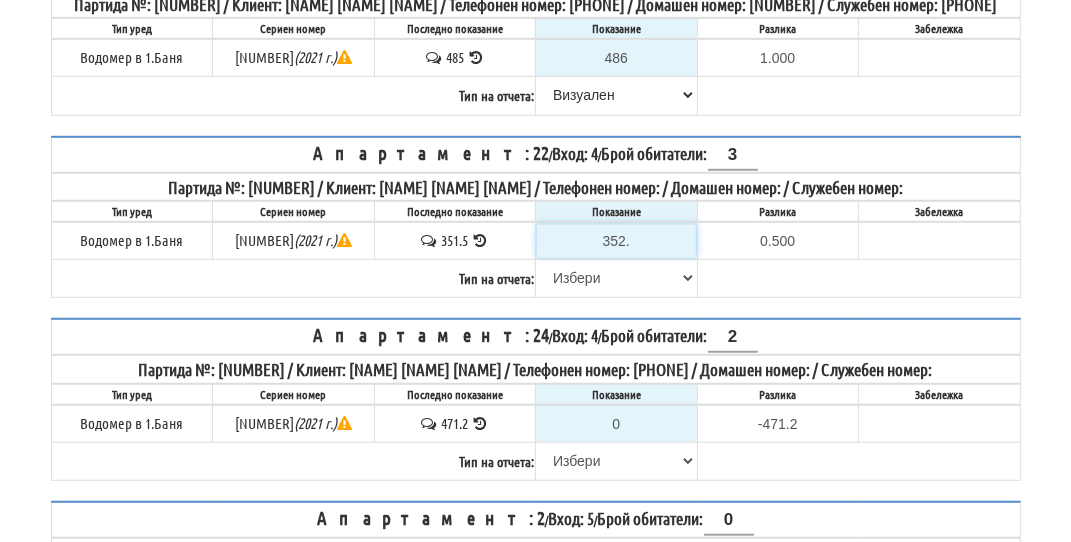 type on "352.5" 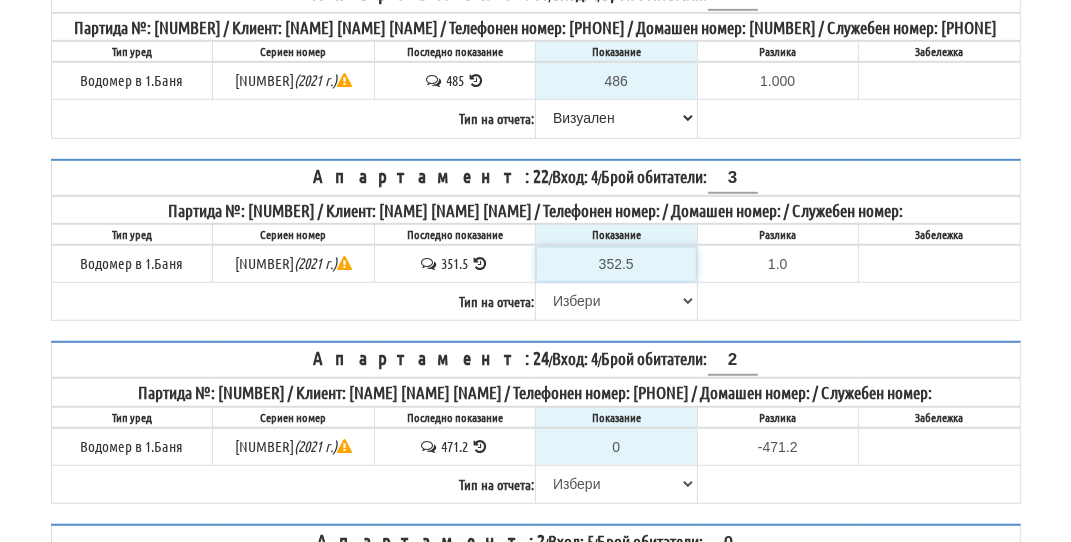 scroll, scrollTop: 900, scrollLeft: 0, axis: vertical 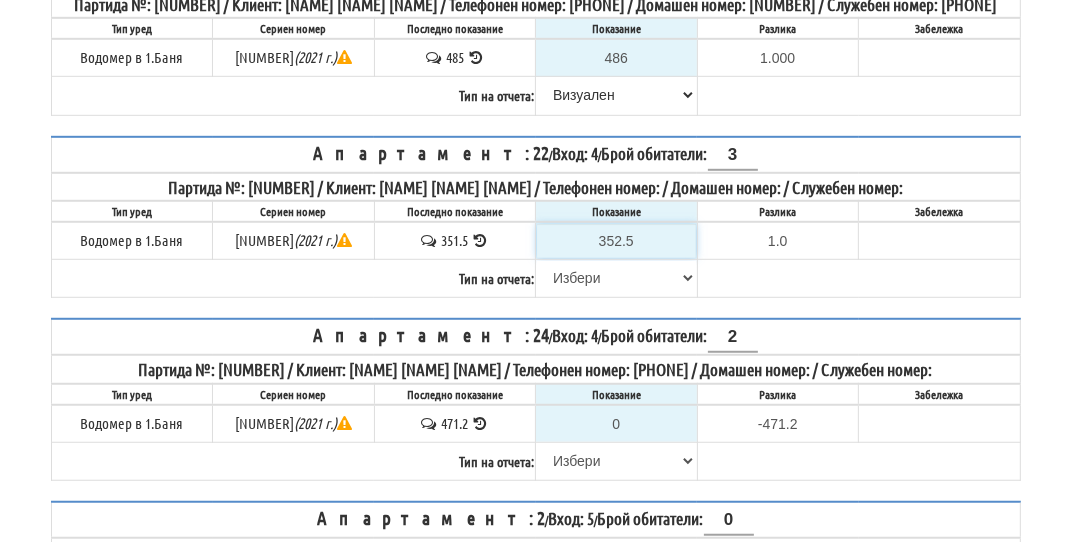 type on "352.5" 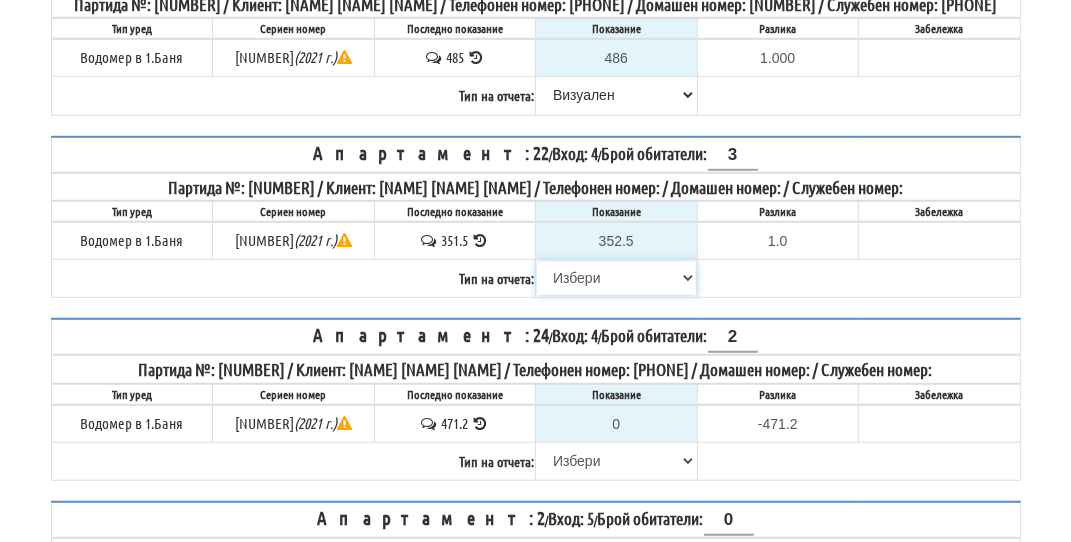 click on "Избери
Визуален
Телефон
Бележка
Неосигурен достъп
Самоотчет
Служебно
Дистанционен" at bounding box center [616, 278] 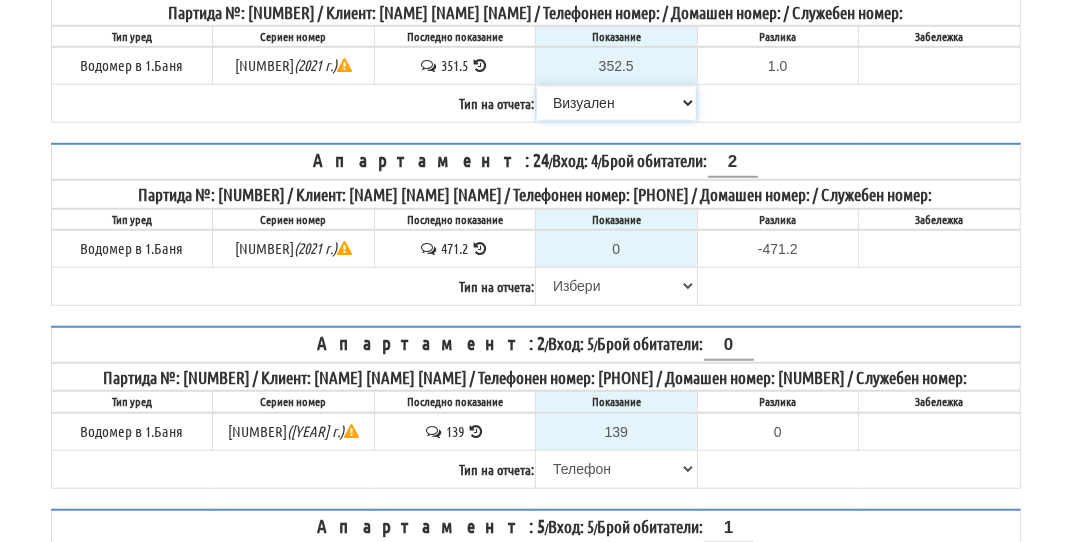 scroll, scrollTop: 1100, scrollLeft: 0, axis: vertical 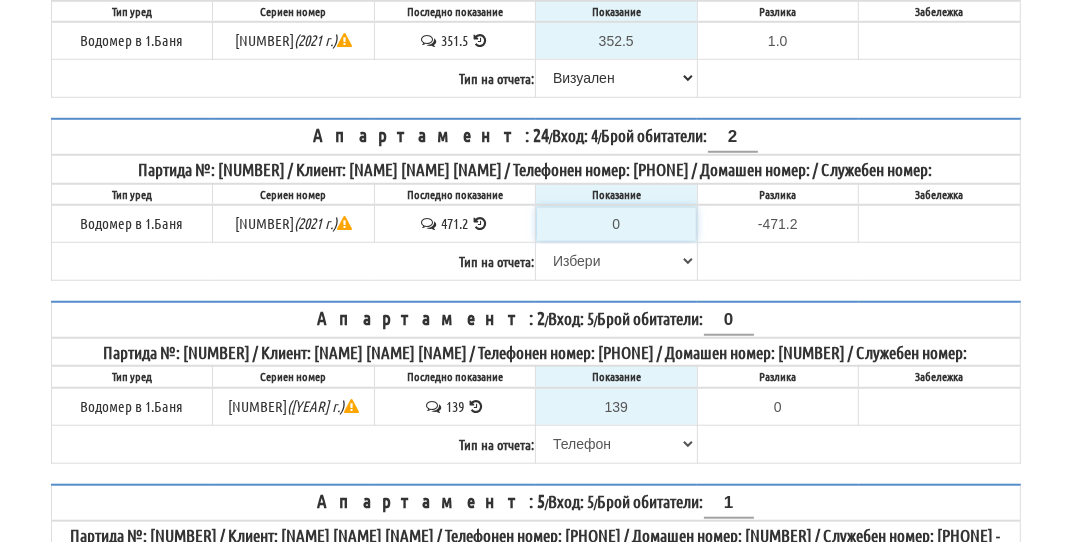 click on "0" at bounding box center [616, 224] 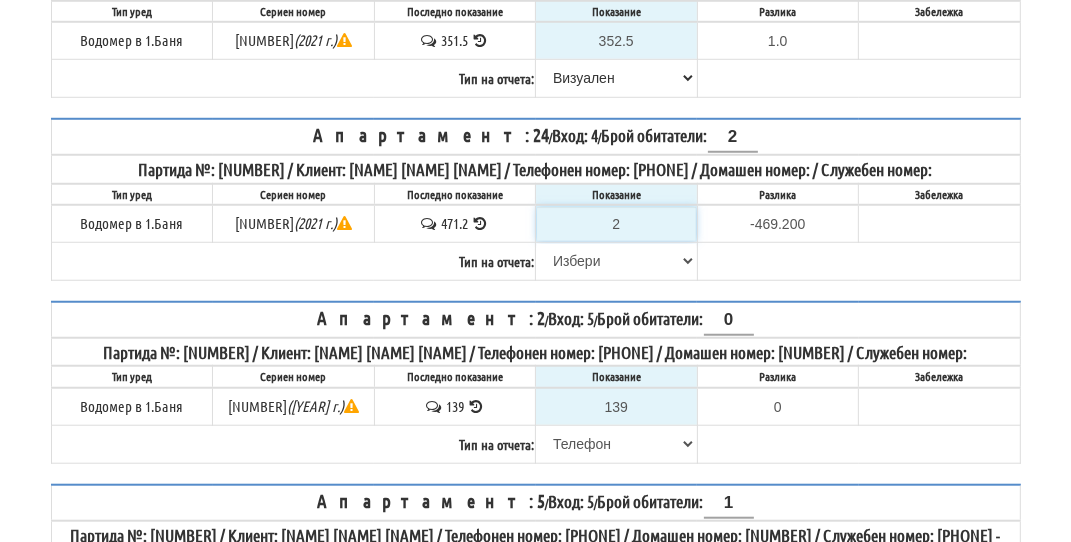 type on "27" 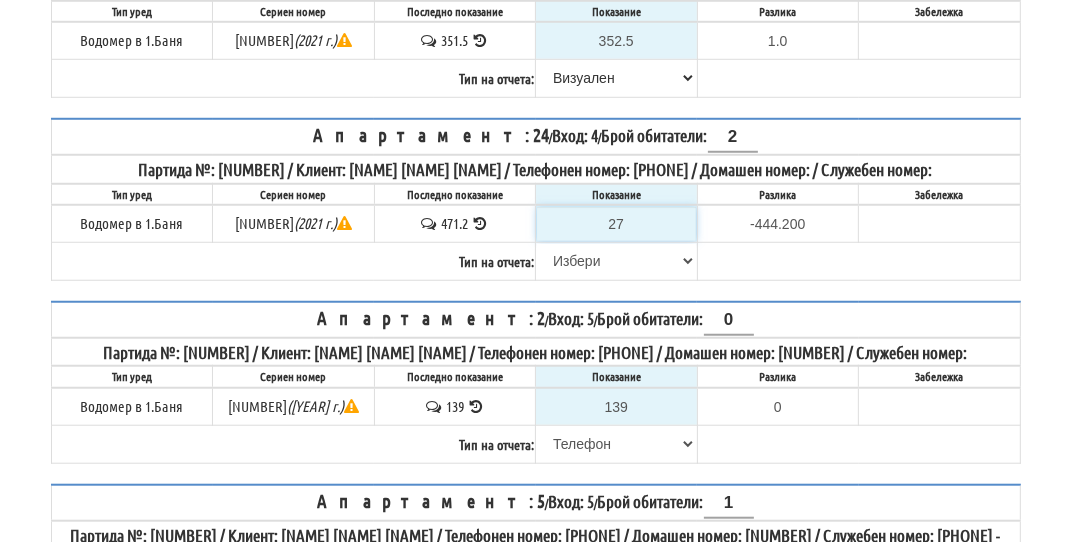 type on "276" 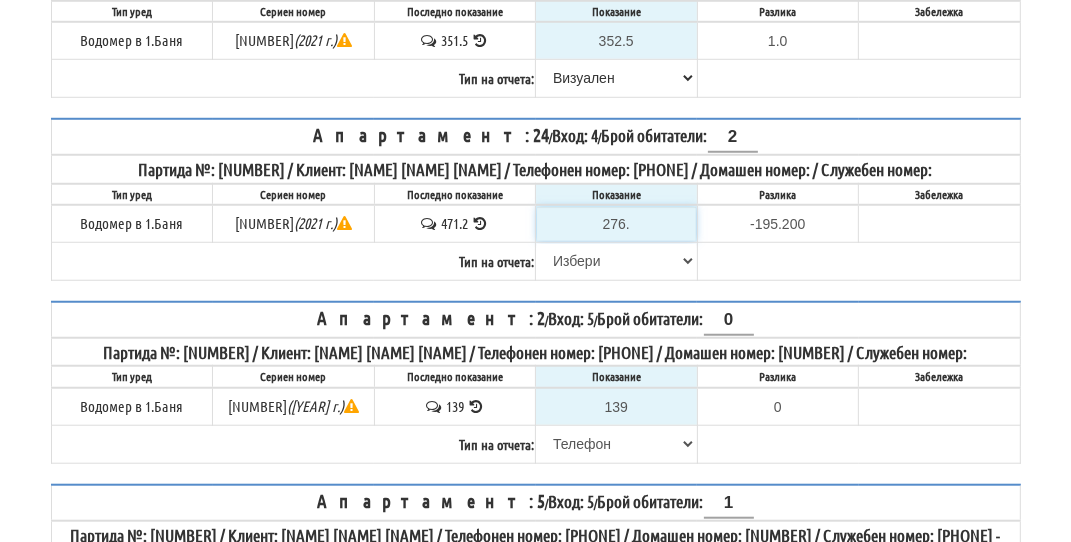 type on "276.2" 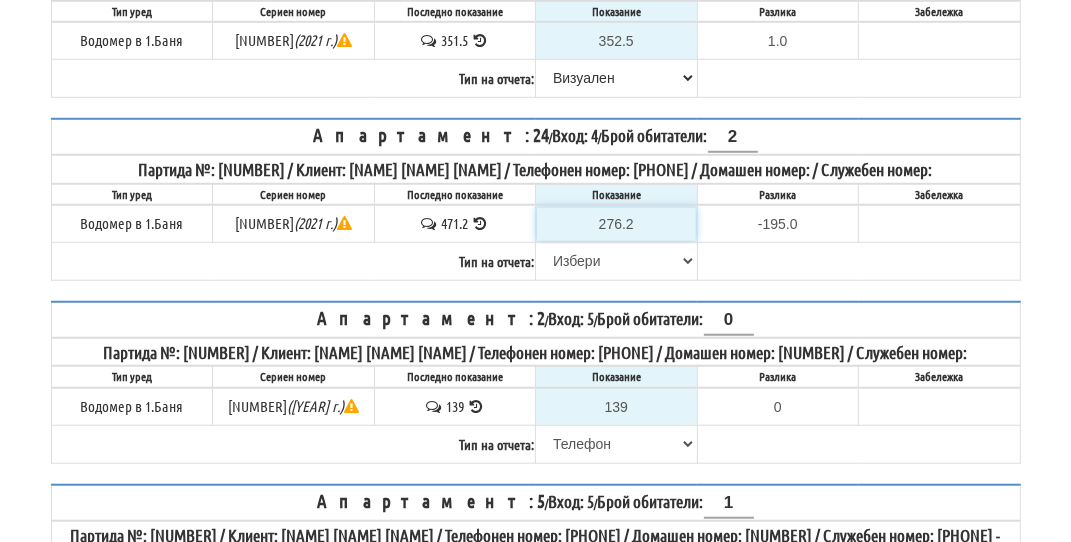 type on "276.2" 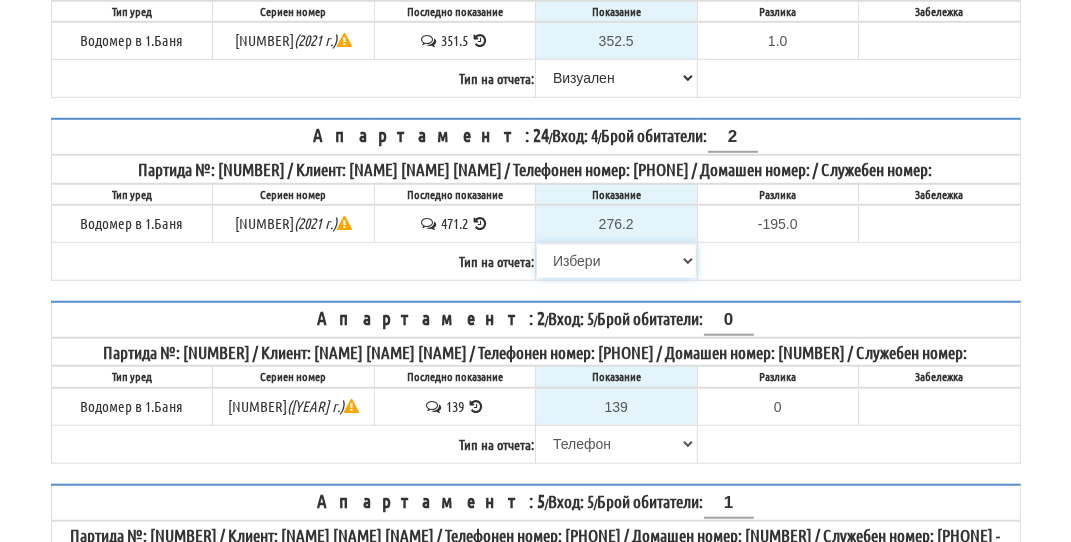 click on "Избери
Визуален
Телефон
Бележка
Неосигурен достъп
Самоотчет
Служебно
Дистанционен" at bounding box center [616, 261] 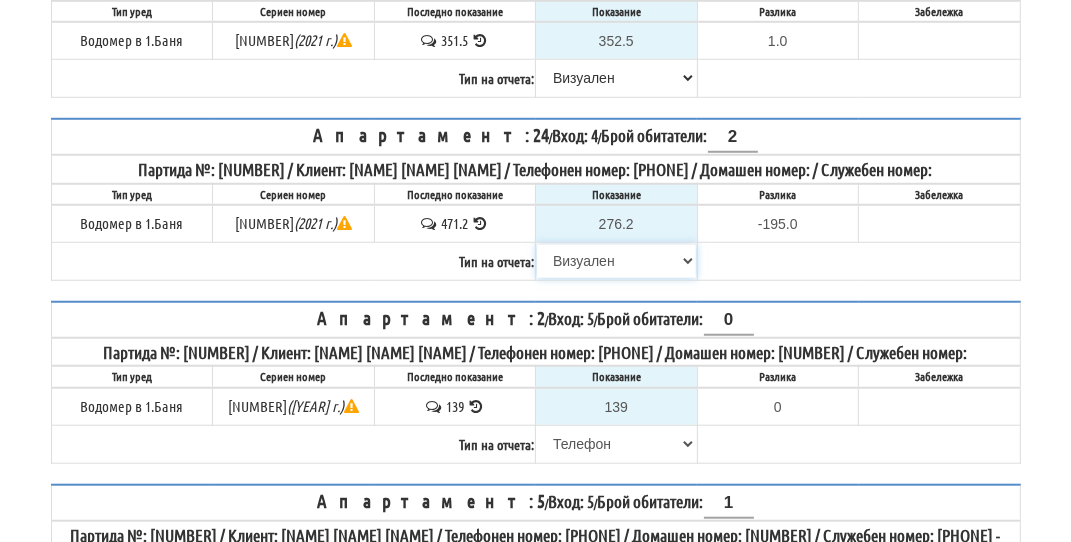 click on "Избери
Визуален
Телефон
Бележка
Неосигурен достъп
Самоотчет
Служебно
Дистанционен" at bounding box center (616, 261) 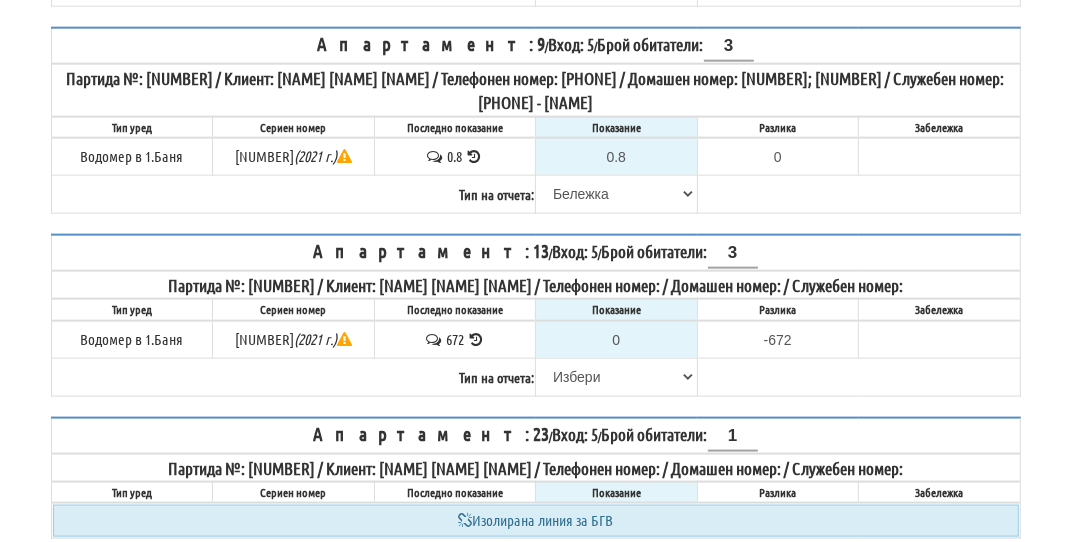 scroll, scrollTop: 1800, scrollLeft: 0, axis: vertical 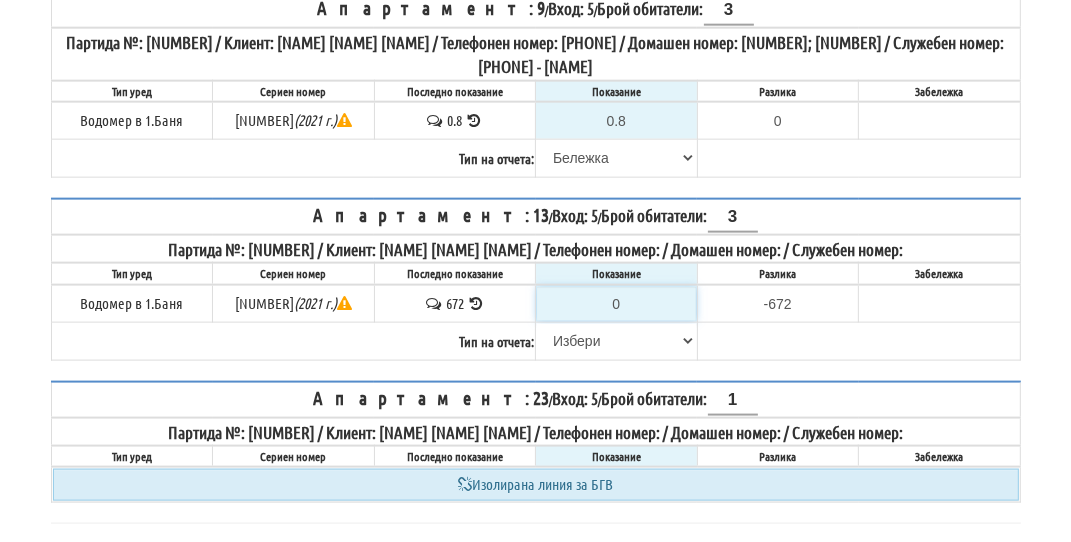 click on "0" at bounding box center (616, 304) 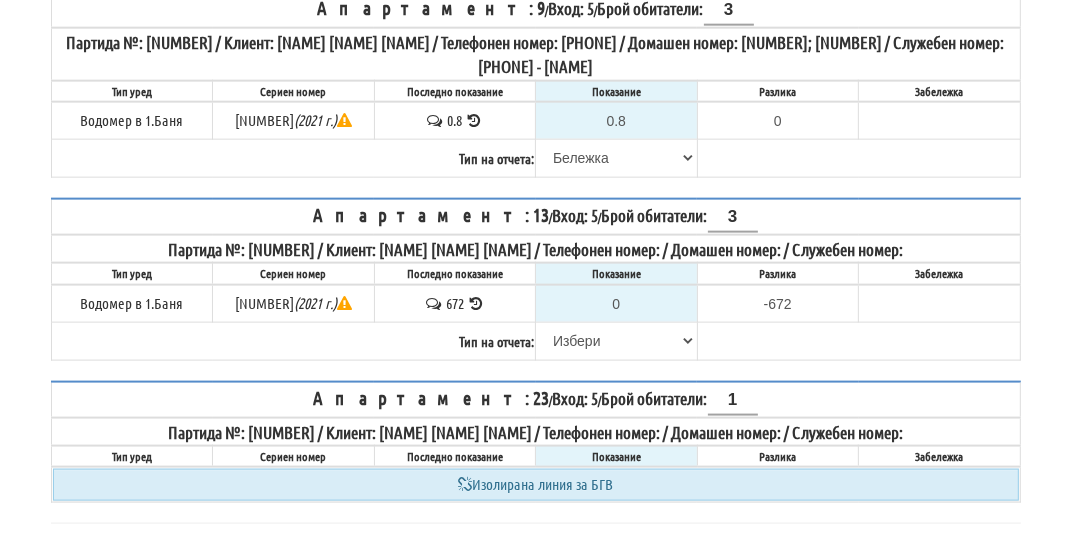 click at bounding box center [476, 303] 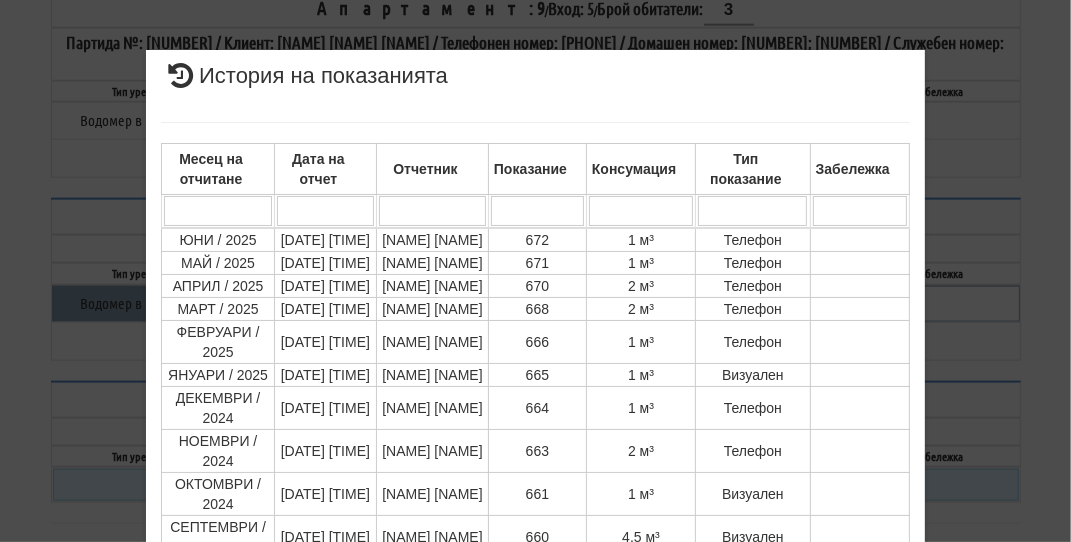 click on "×    История на показанията
Месец на отчитане
Дата на отчет
Отчетник
Показание
Консумация
Тип показание
Забележка
Дата и час на монтаж:  Липсва ,
Протокол №:  Липсва
Начално показание:  274.200
1 - 10 / 110 (110)
10
20
30
40
1 2 3 4 5 6 7 8 9 10 11" at bounding box center [536, 426] 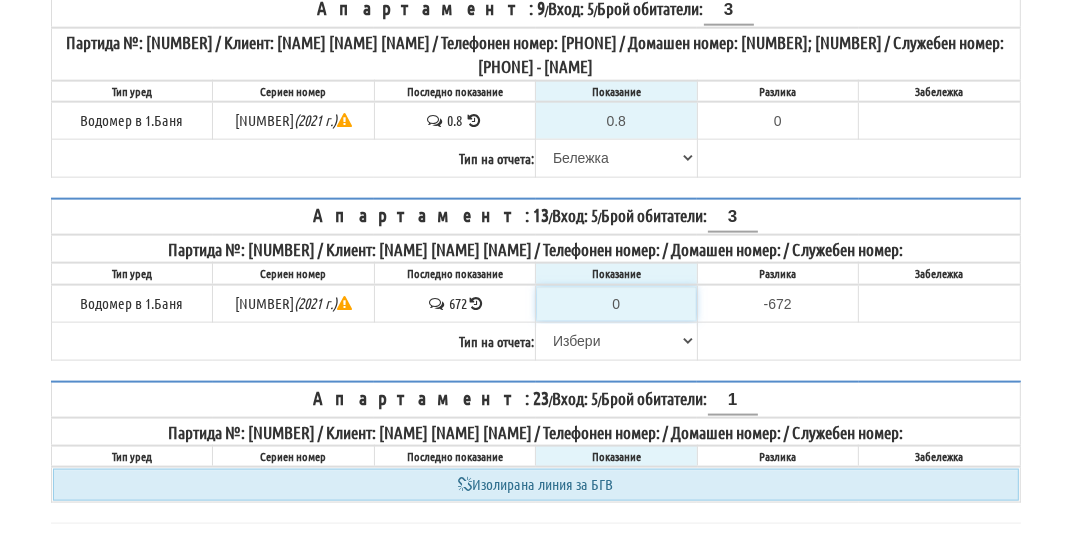click on "0" at bounding box center (616, 304) 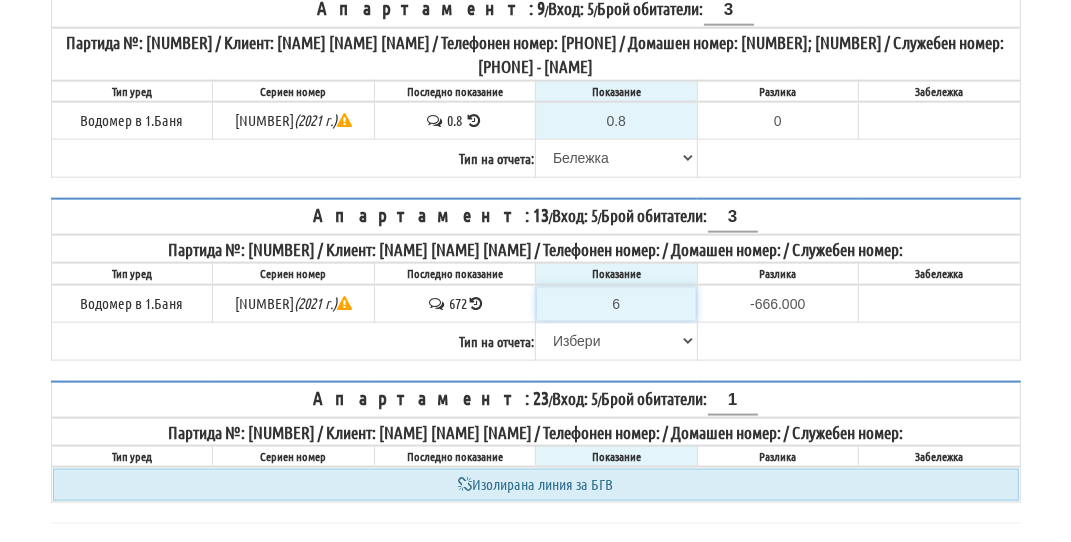 type on "67" 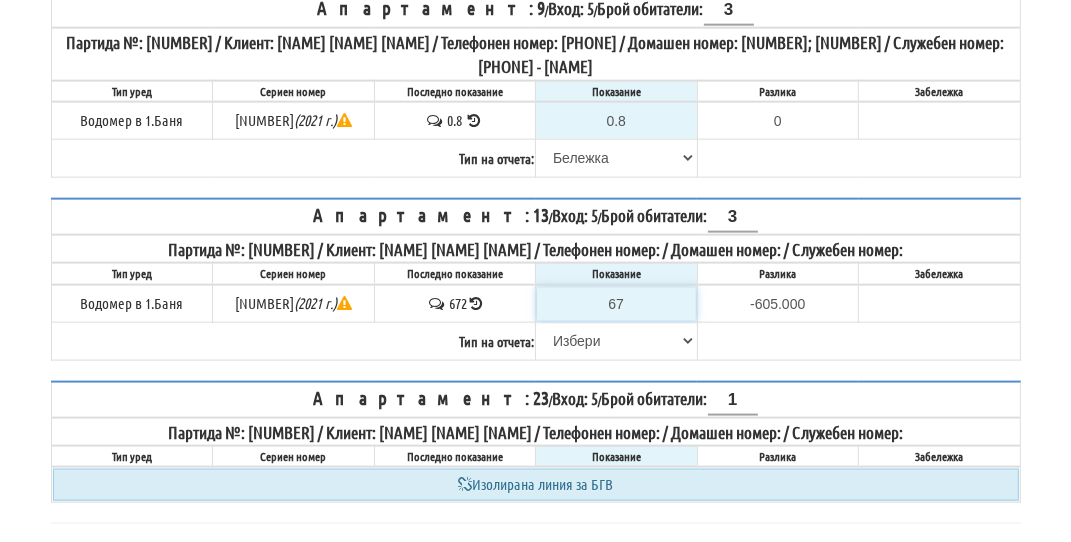 type on "674" 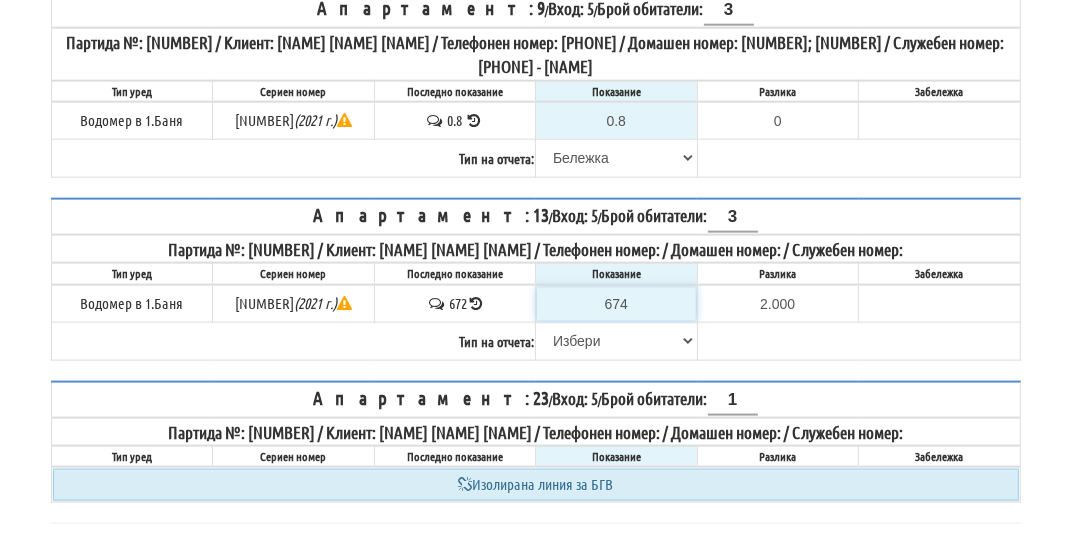 type on "674" 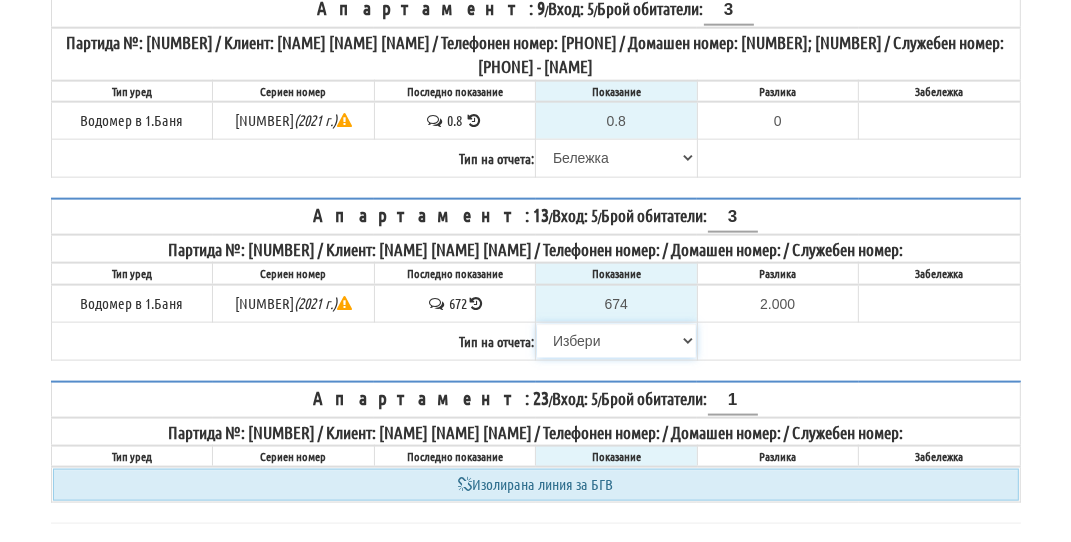 click on "Избери
Визуален
Телефон
Бележка
Неосигурен достъп
Самоотчет
Служебно
Дистанционен" at bounding box center (616, 341) 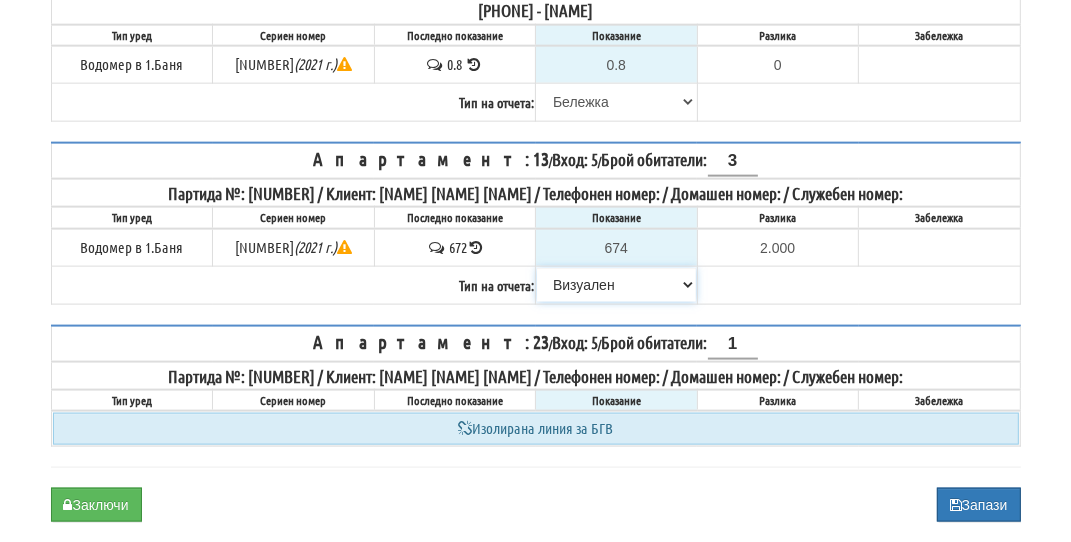 scroll, scrollTop: 1888, scrollLeft: 0, axis: vertical 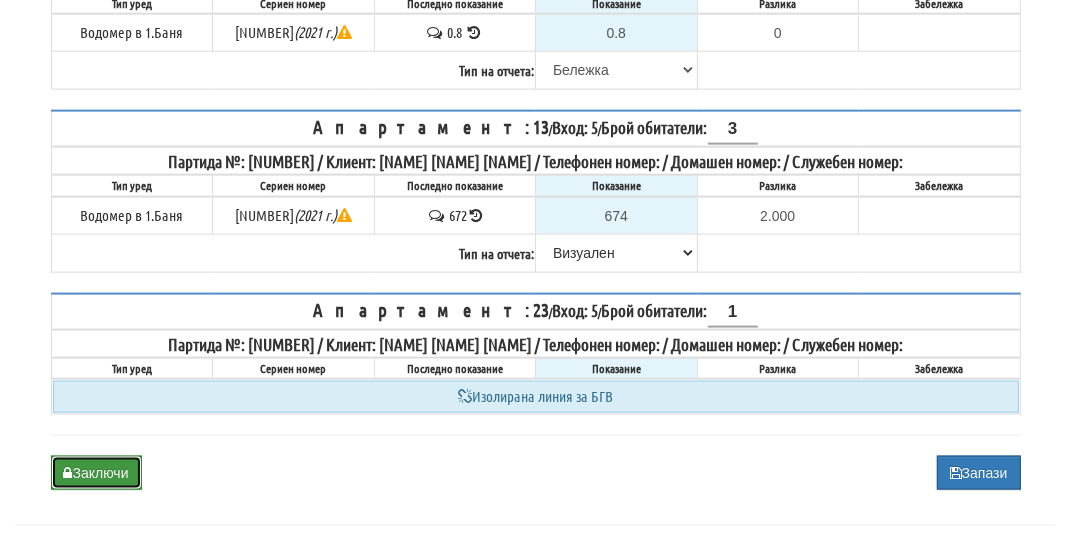 click on "Заключи" at bounding box center (96, 473) 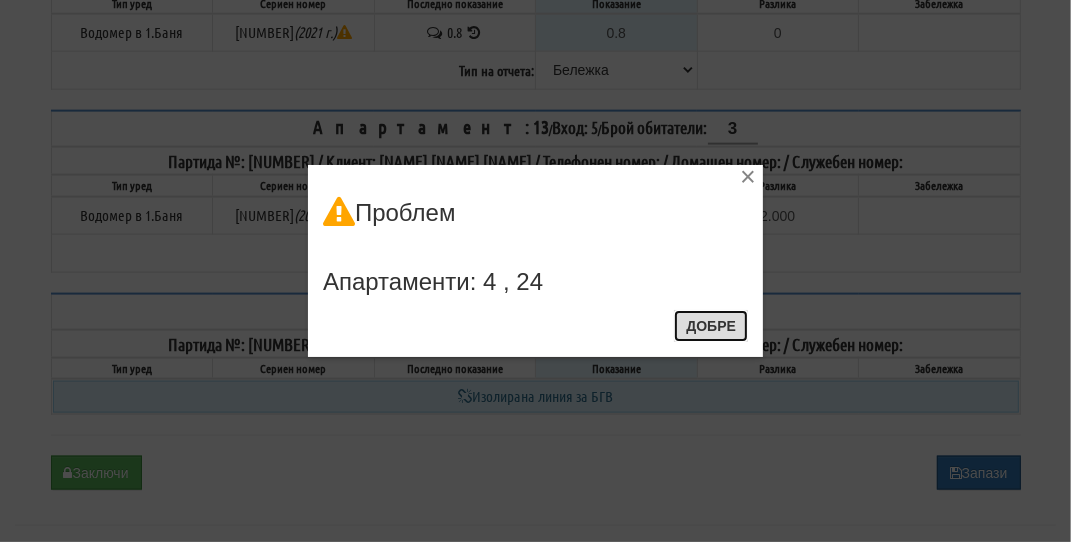 click on "Добре" at bounding box center [711, 326] 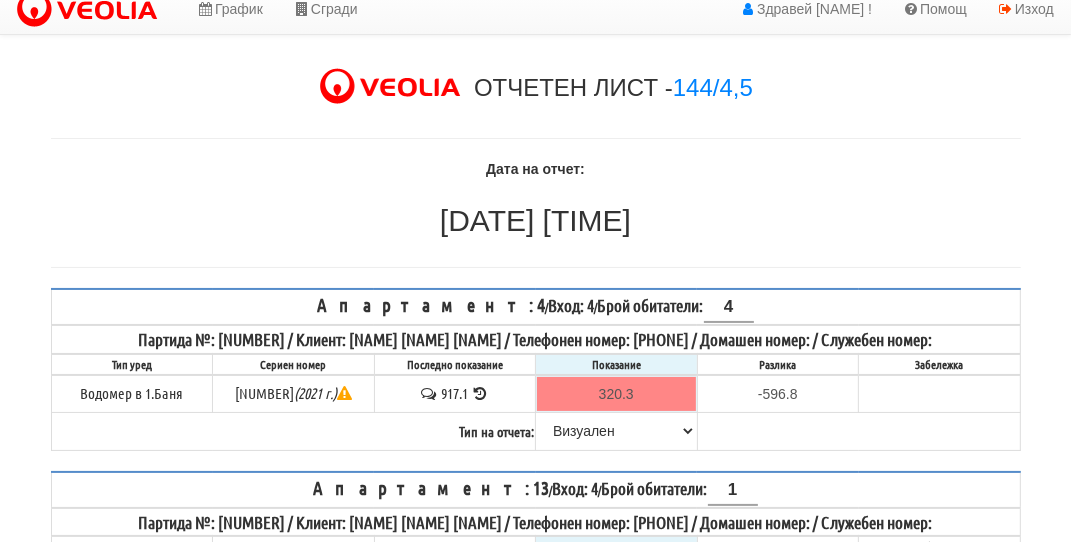 scroll, scrollTop: 0, scrollLeft: 0, axis: both 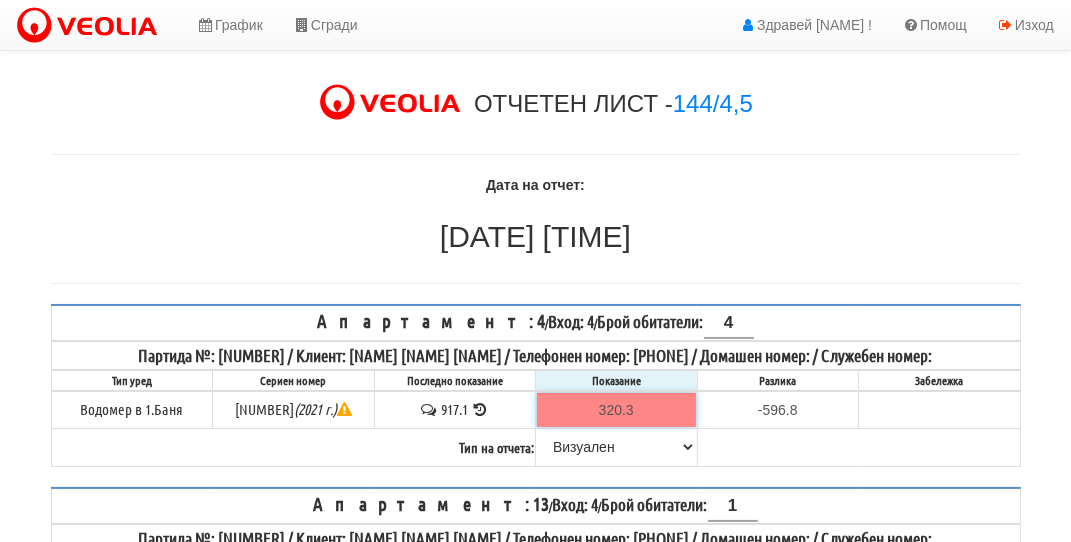 click on "320.3" at bounding box center (616, 410) 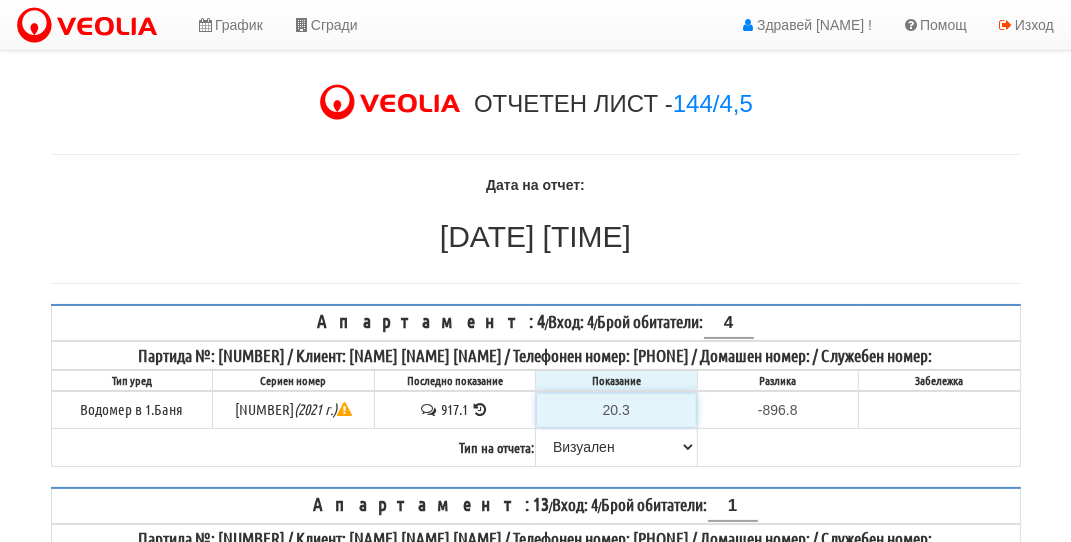 type on "920.3" 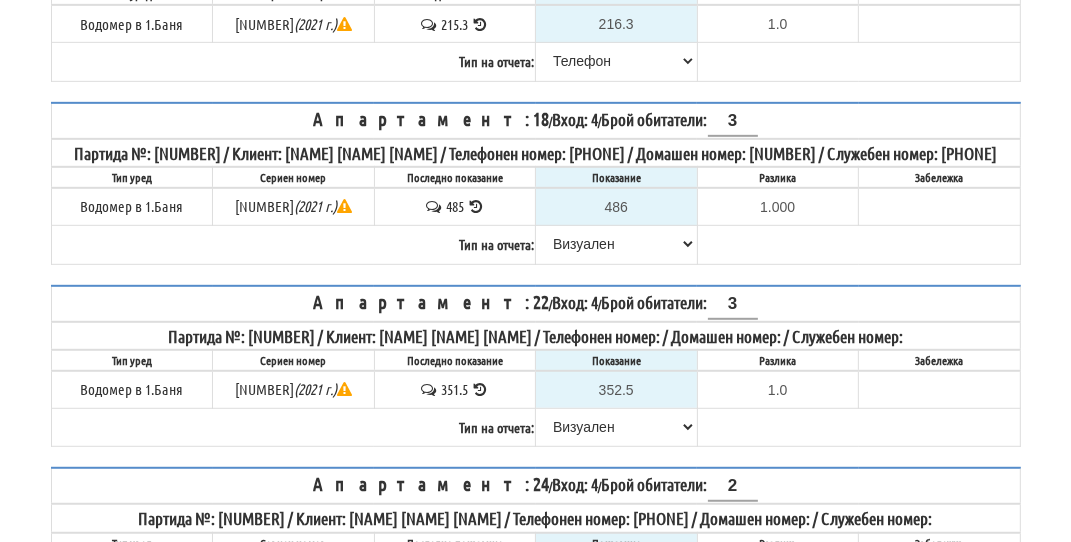 scroll, scrollTop: 900, scrollLeft: 0, axis: vertical 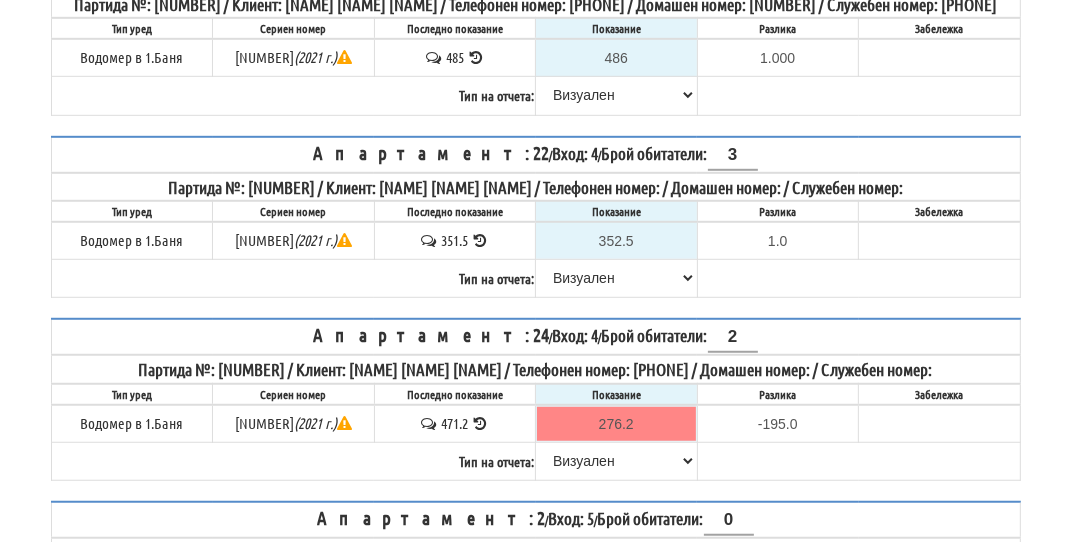 type on "920.3" 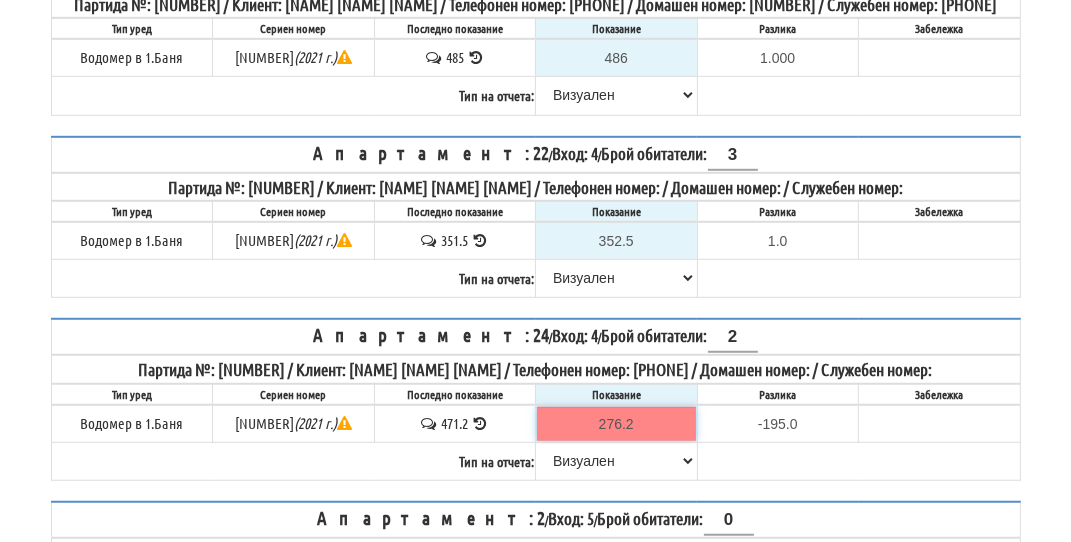 click on "276.2" at bounding box center (616, 424) 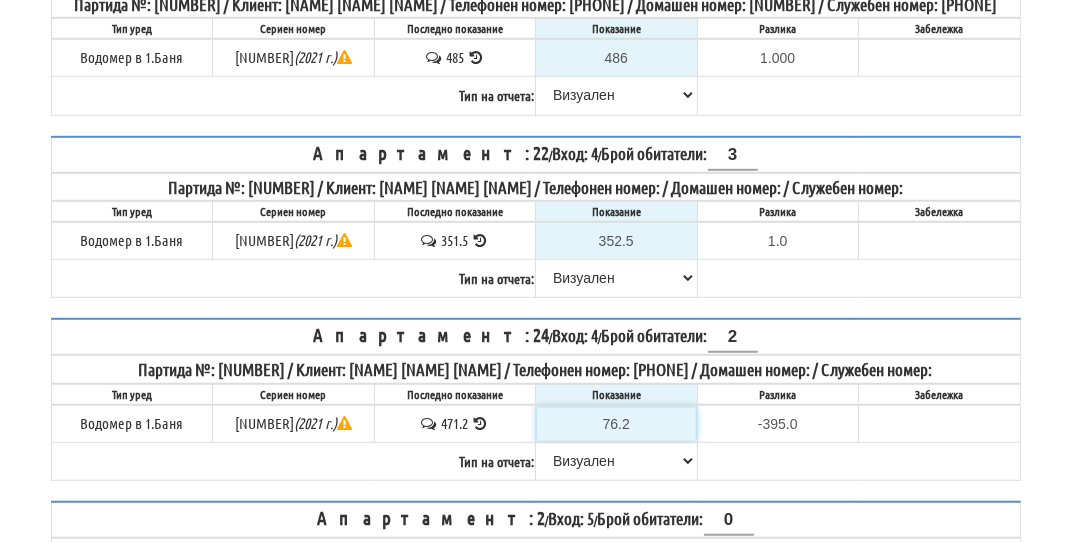 type on "5476.2" 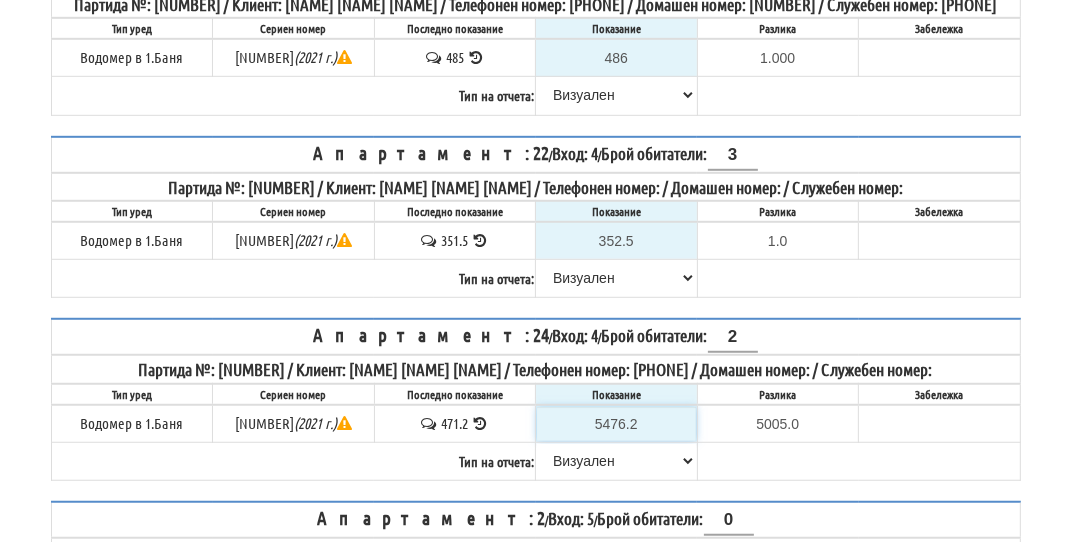 type on "576.2" 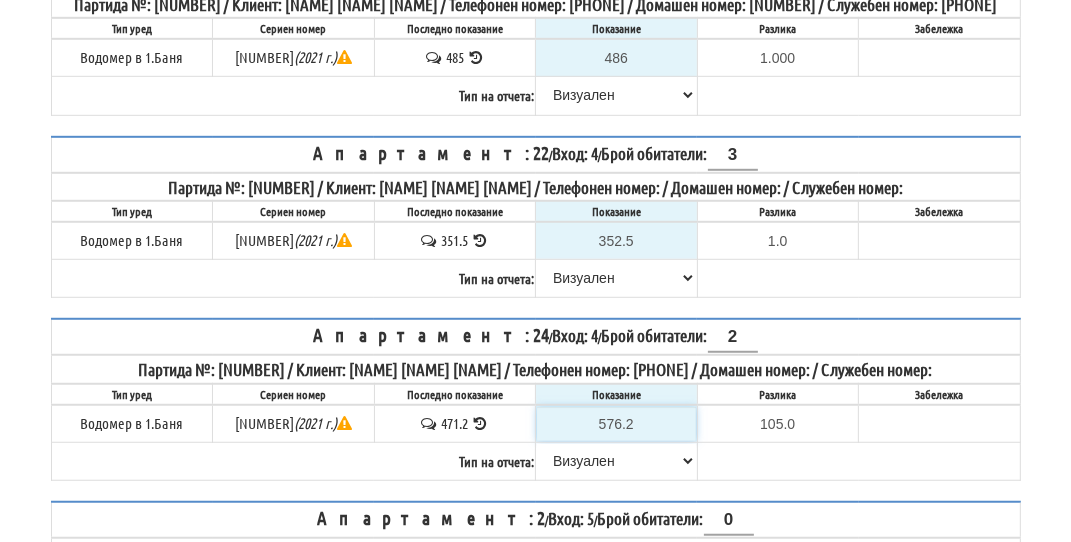 type on "5476.2" 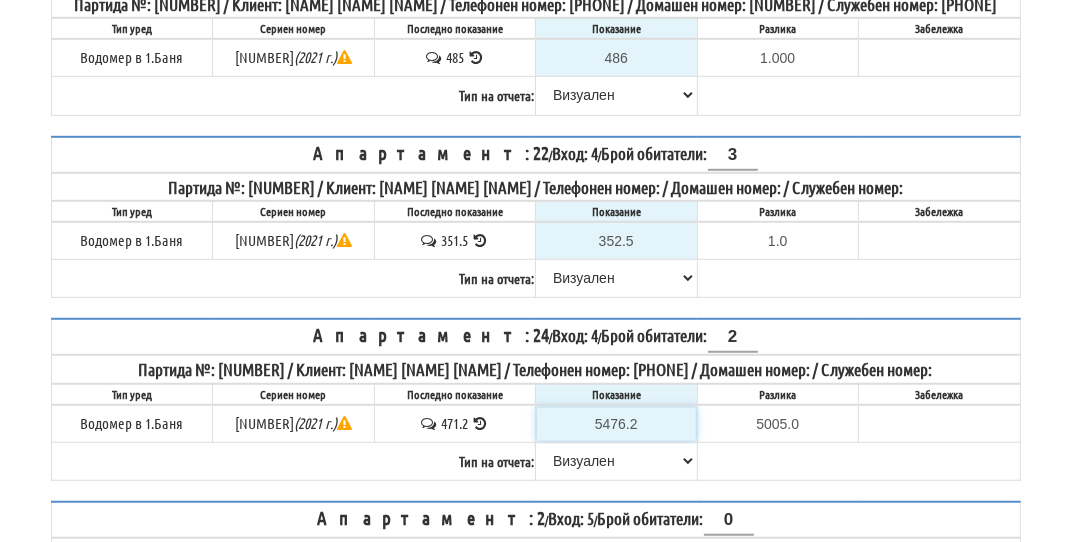 type on "576.2" 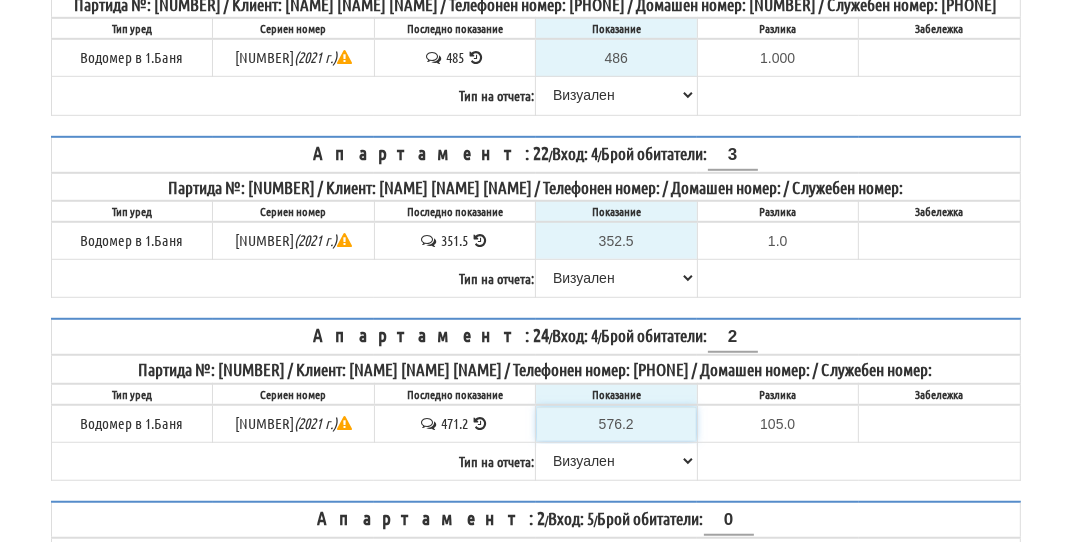 type on "76.2" 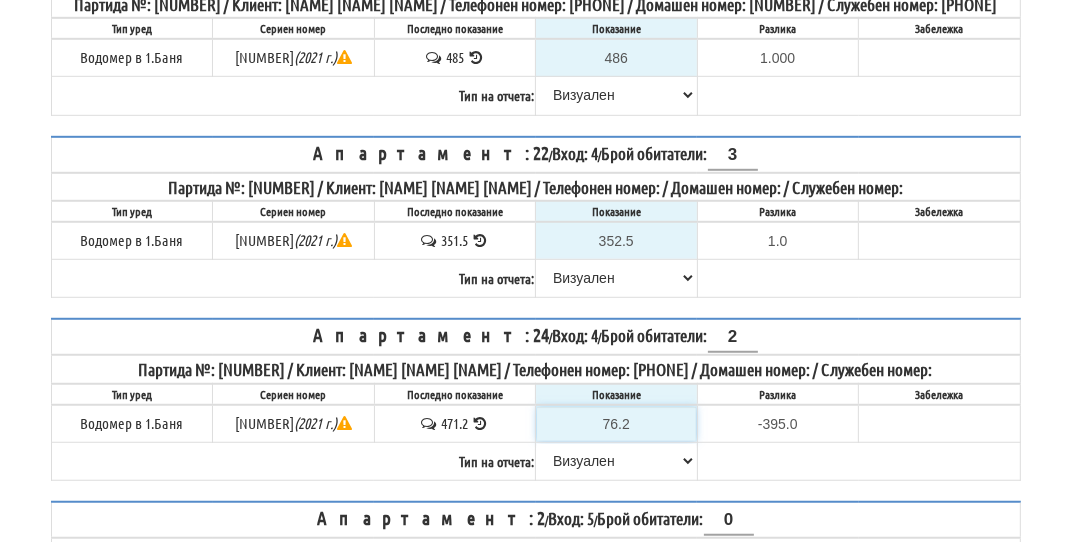 type on "476.2" 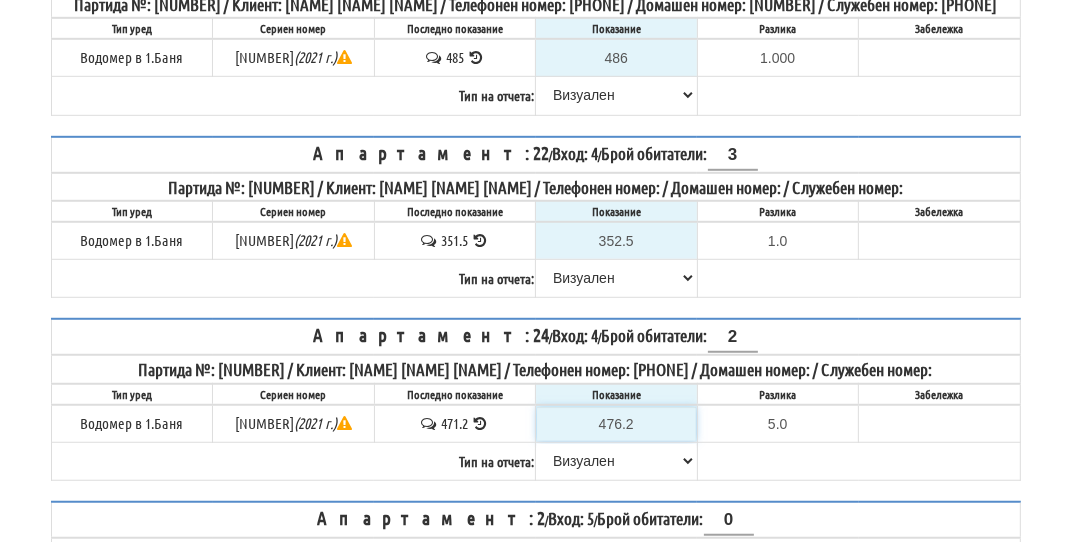 type on "4776.2" 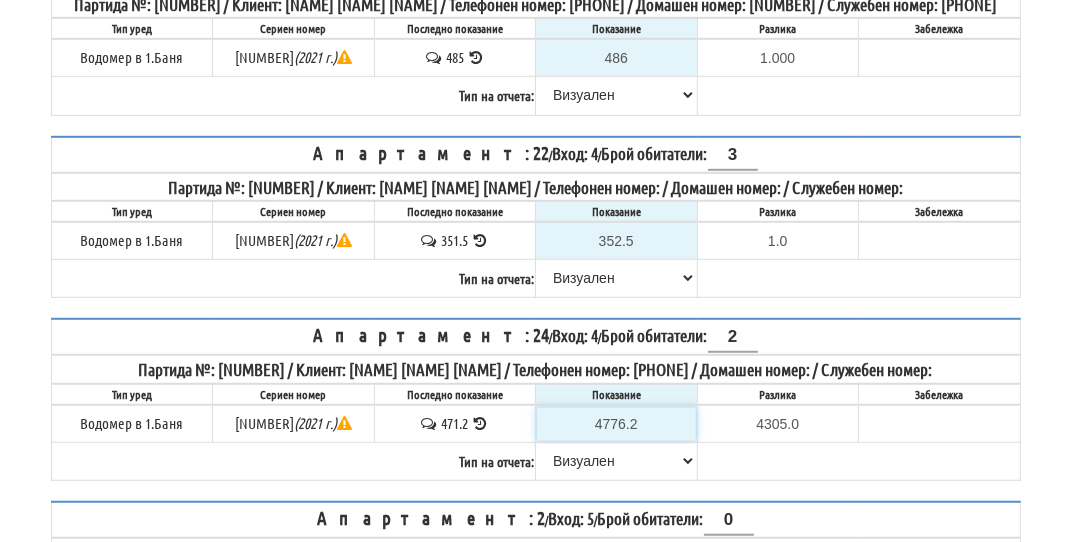 type on "476.2" 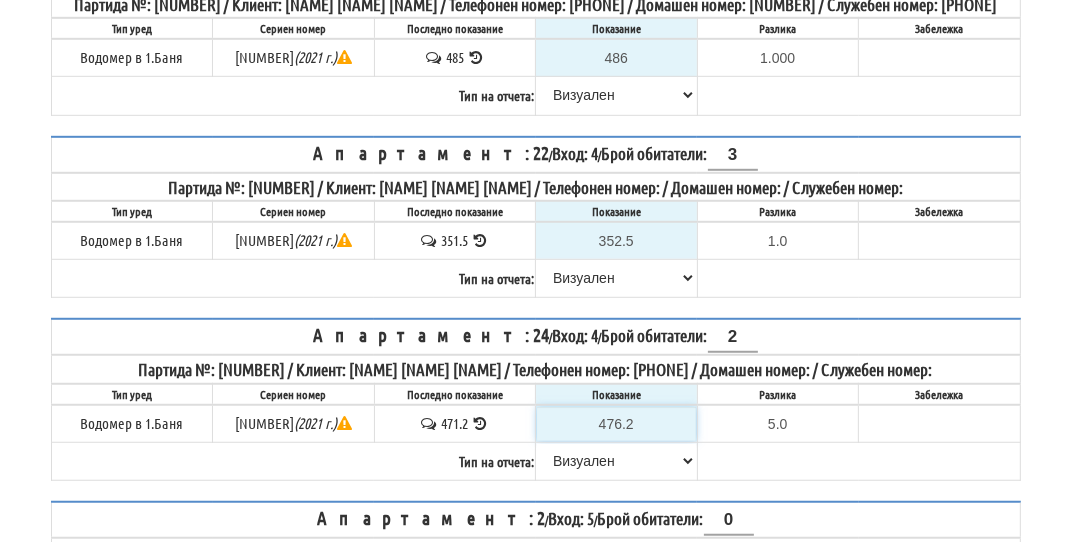 type on "76.2" 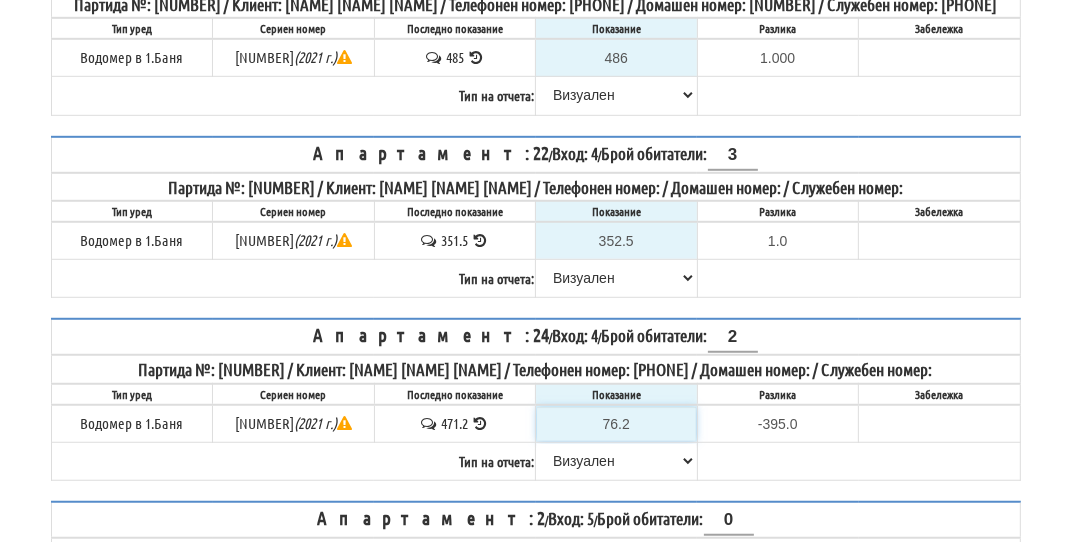 type on "476.2" 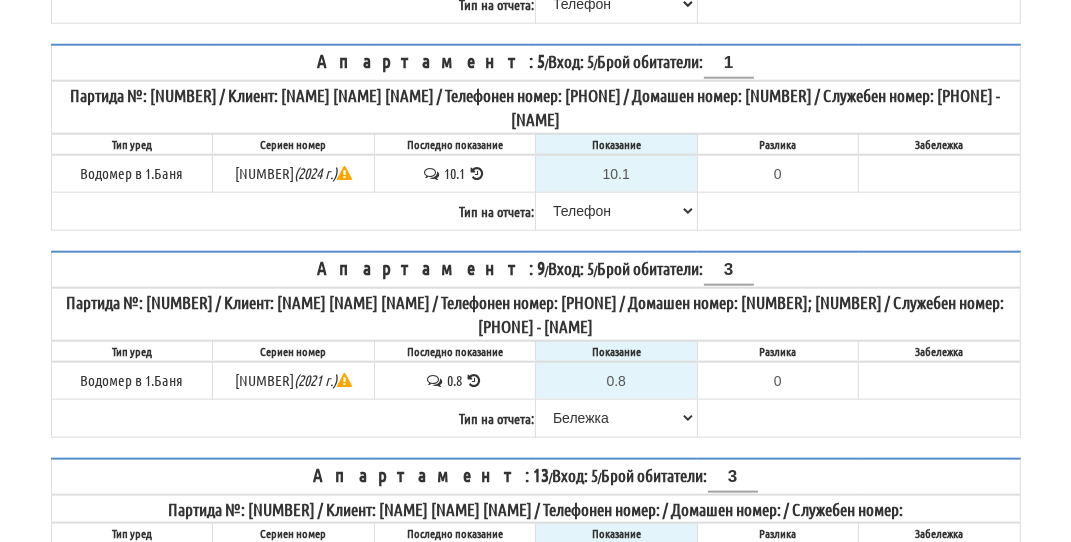 scroll, scrollTop: 1888, scrollLeft: 0, axis: vertical 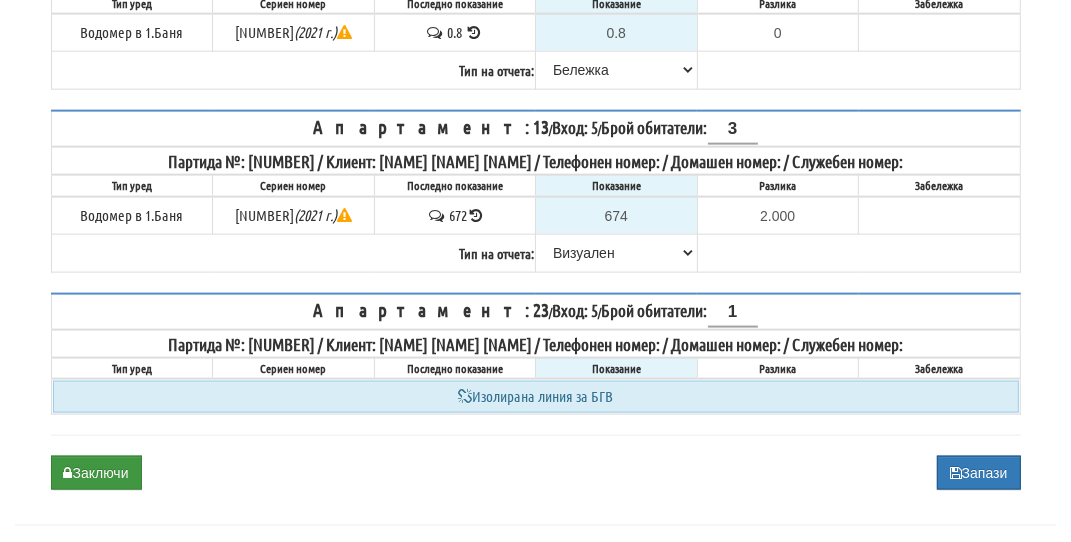 type on "476.2" 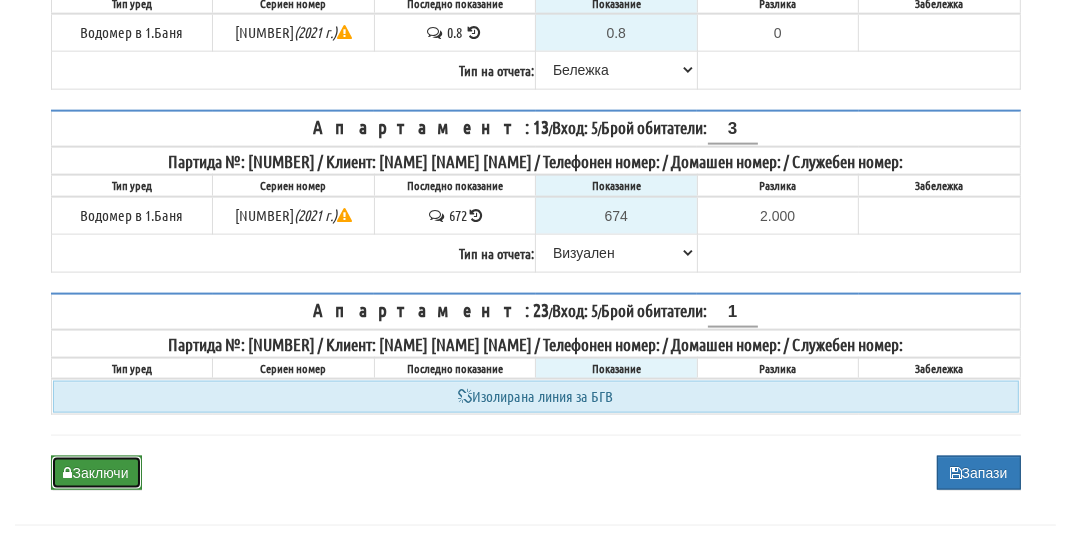 click on "Заключи" at bounding box center [96, 473] 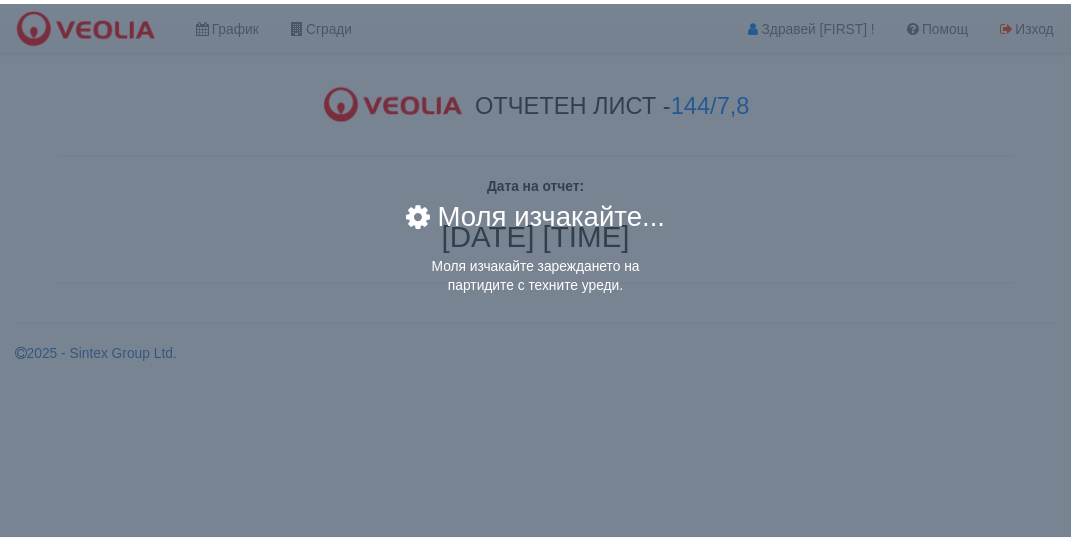 scroll, scrollTop: 0, scrollLeft: 0, axis: both 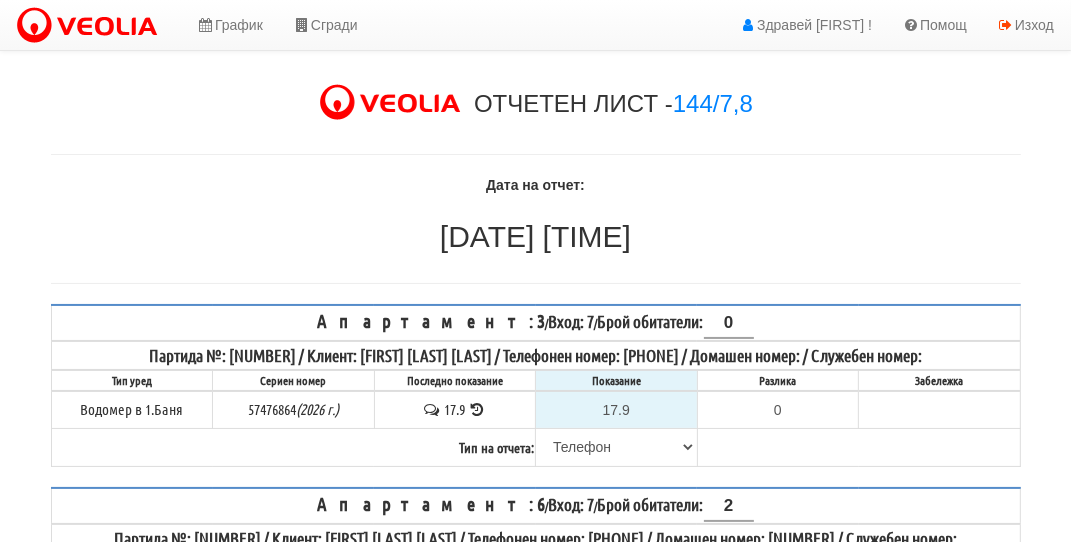 drag, startPoint x: 1087, startPoint y: 49, endPoint x: 160, endPoint y: 222, distance: 943.00476 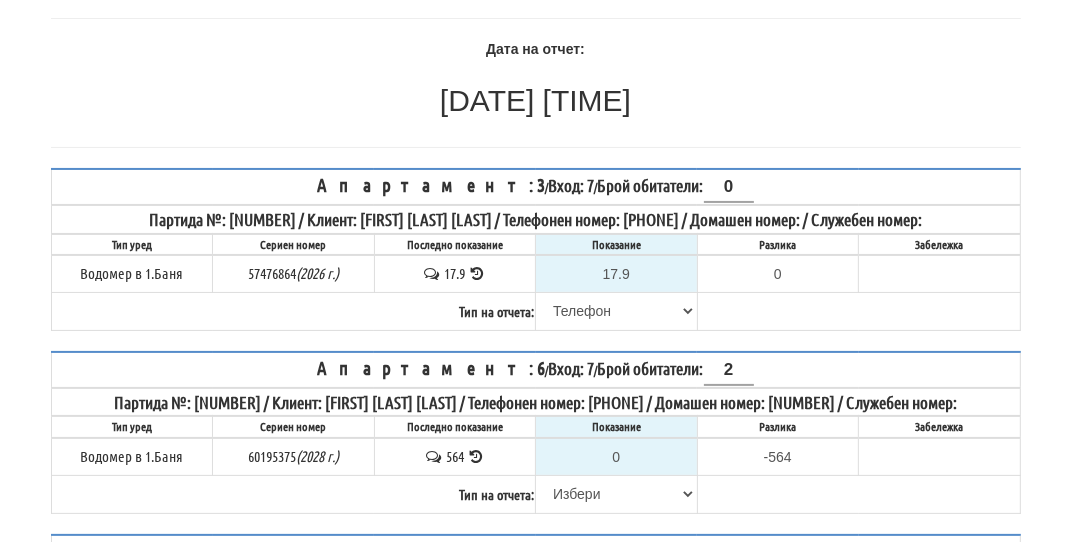 scroll, scrollTop: 200, scrollLeft: 0, axis: vertical 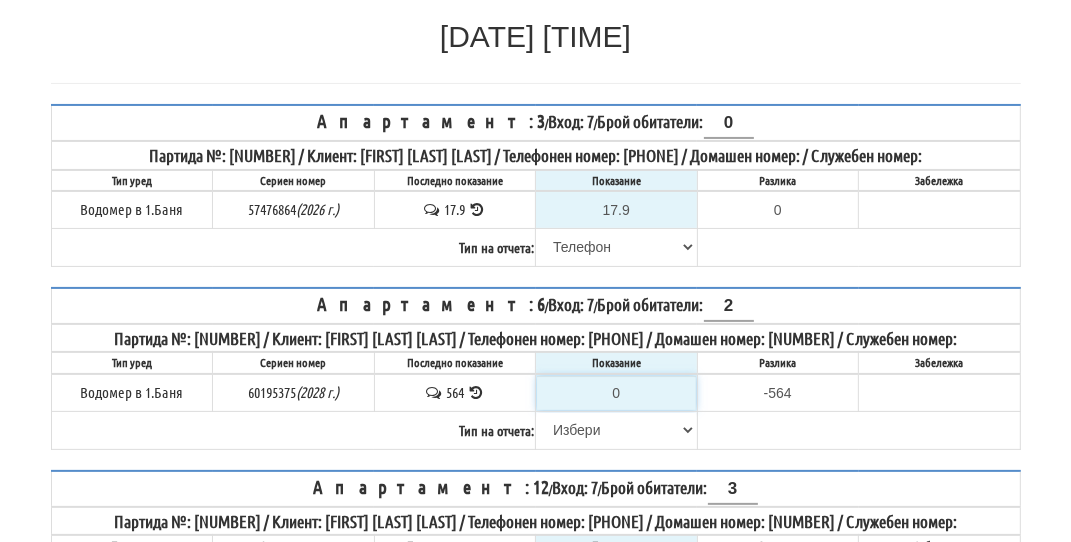 click on "0" at bounding box center (616, 393) 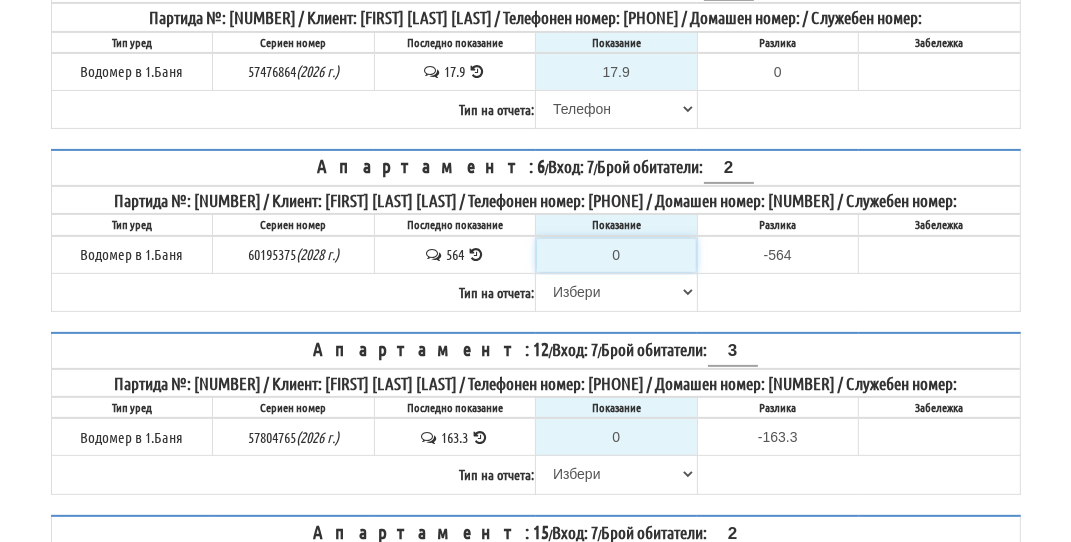 scroll, scrollTop: 400, scrollLeft: 0, axis: vertical 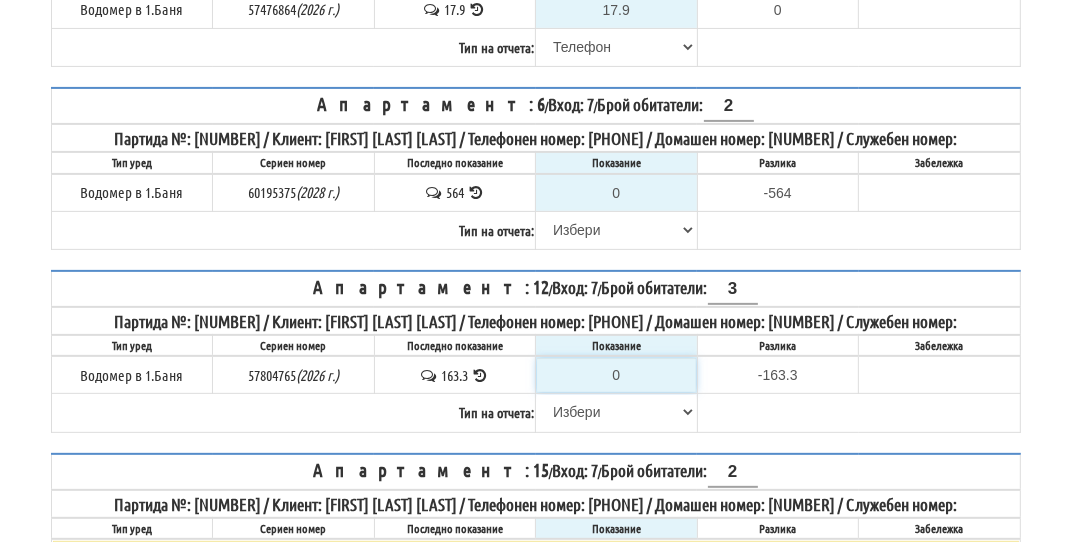 click on "0" at bounding box center (616, 375) 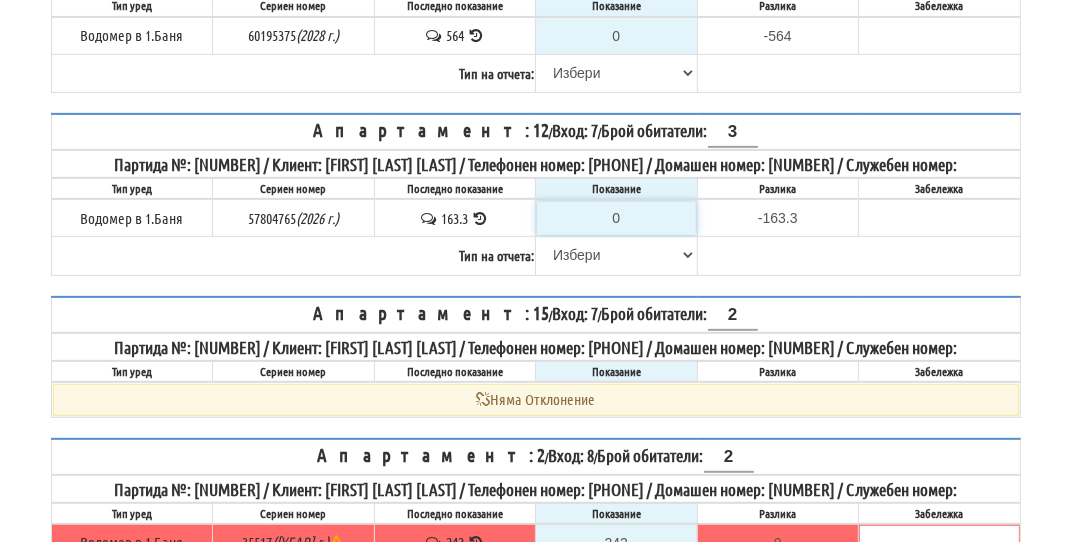 scroll, scrollTop: 600, scrollLeft: 0, axis: vertical 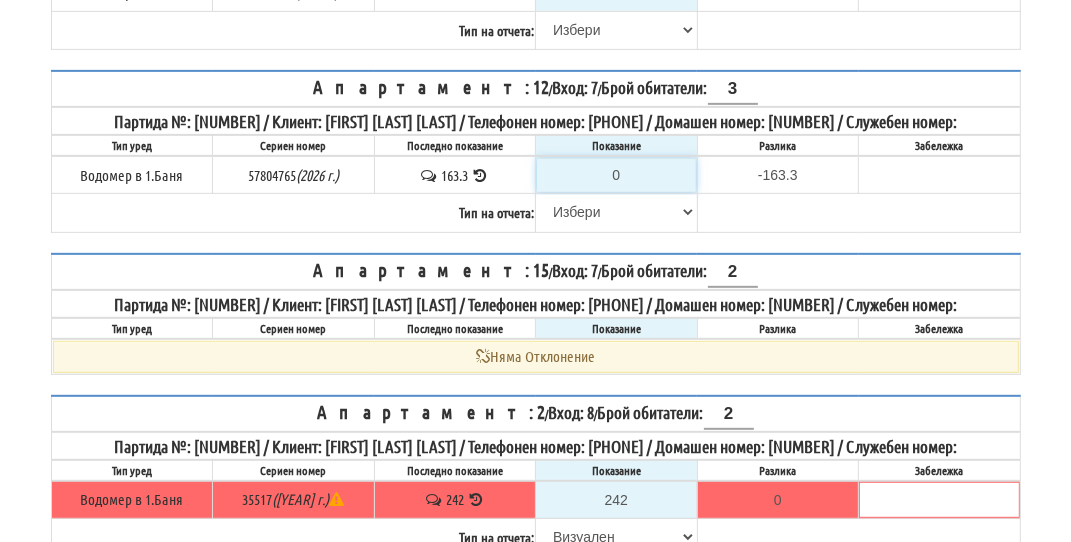 type on "1" 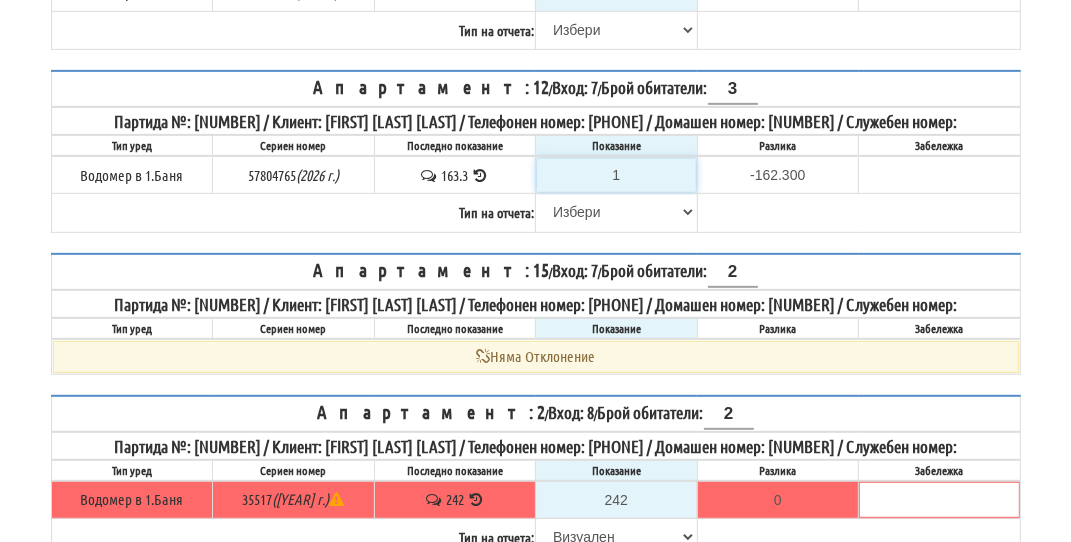 type on "16" 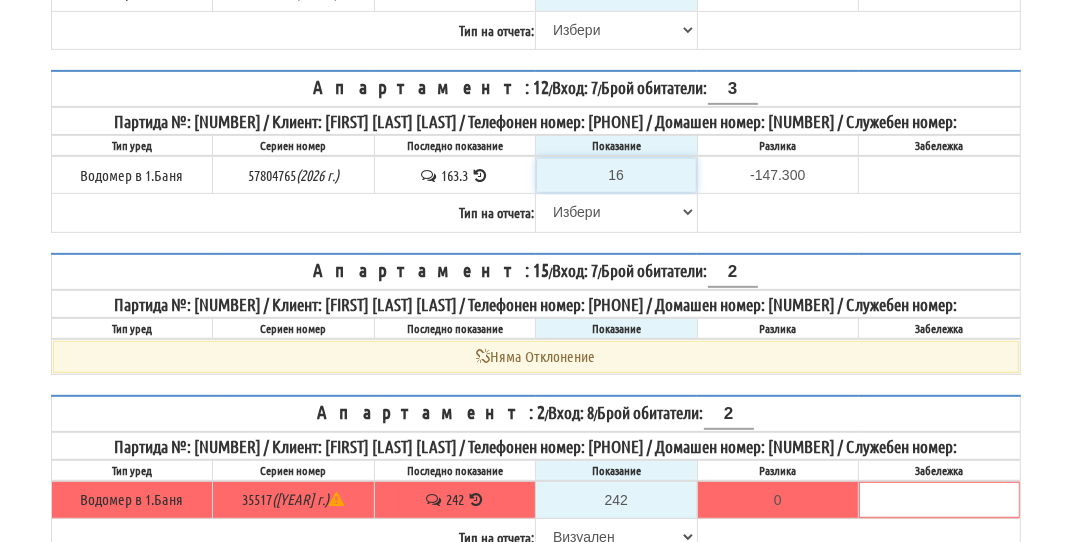 type on "164" 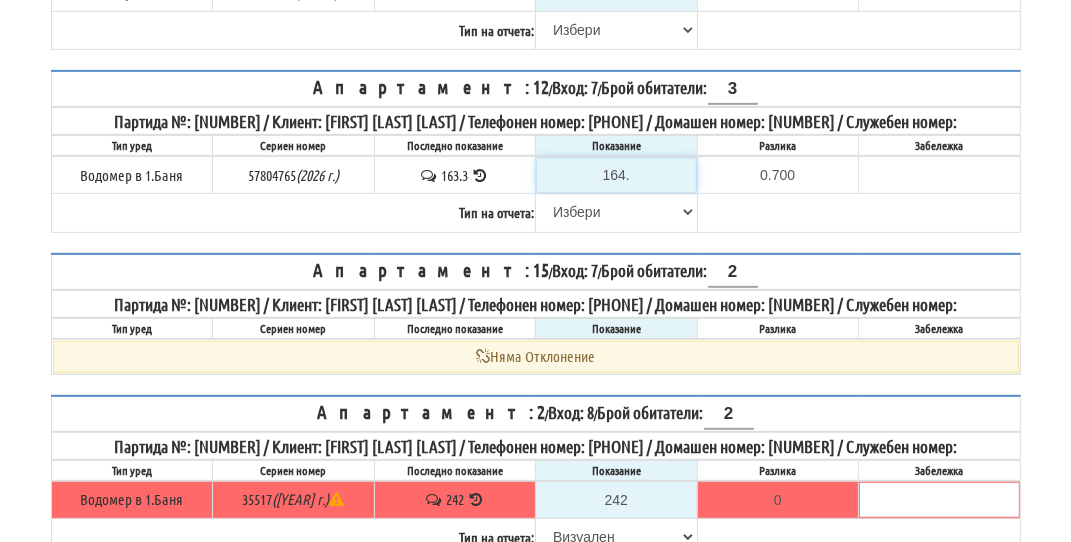 type on "164.8" 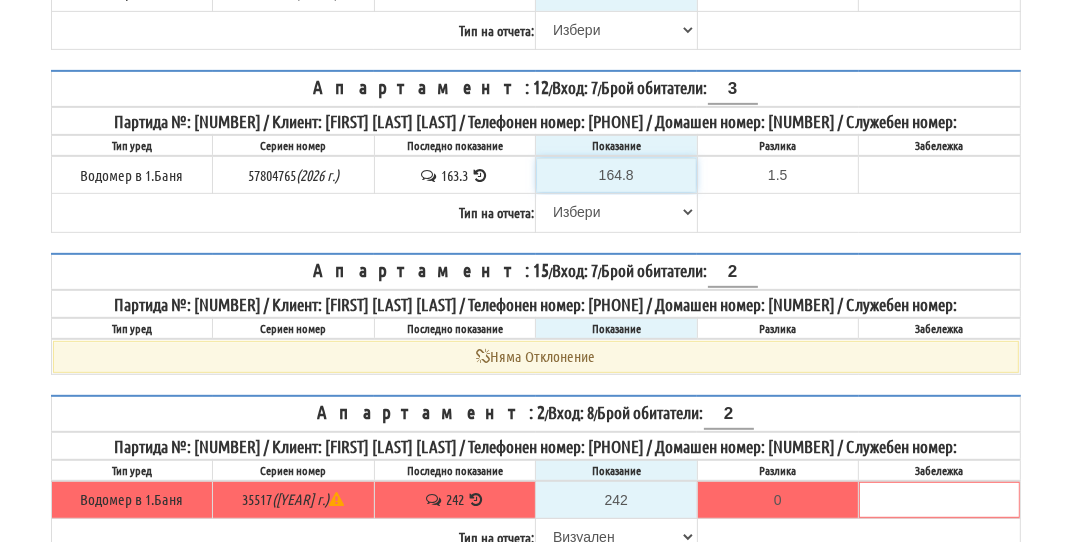 type on "164.8" 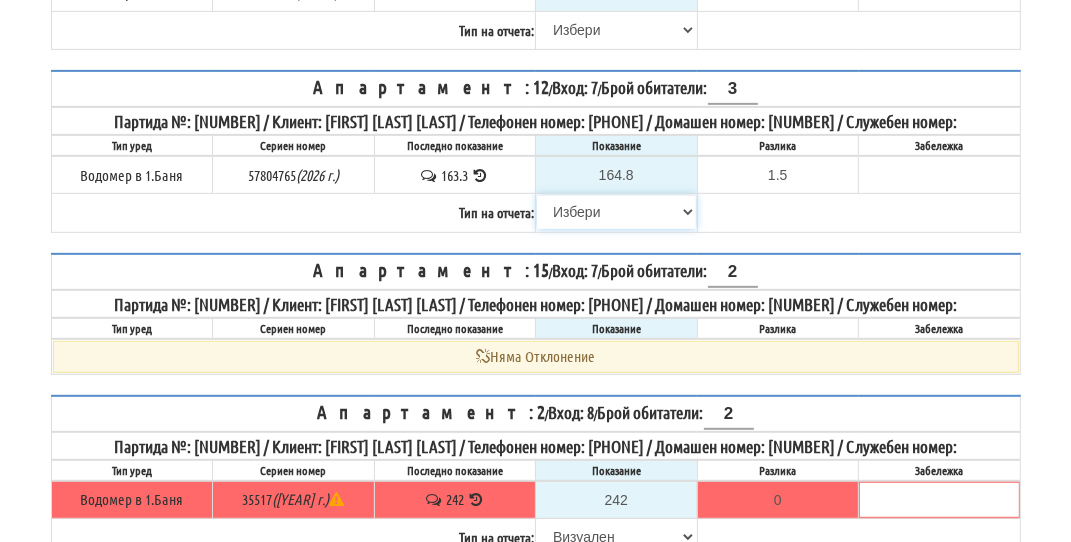 click on "Избери
Визуален
Телефон
Бележка
Неосигурен достъп
Самоотчет
Служебно
Дистанционен" at bounding box center [616, 212] 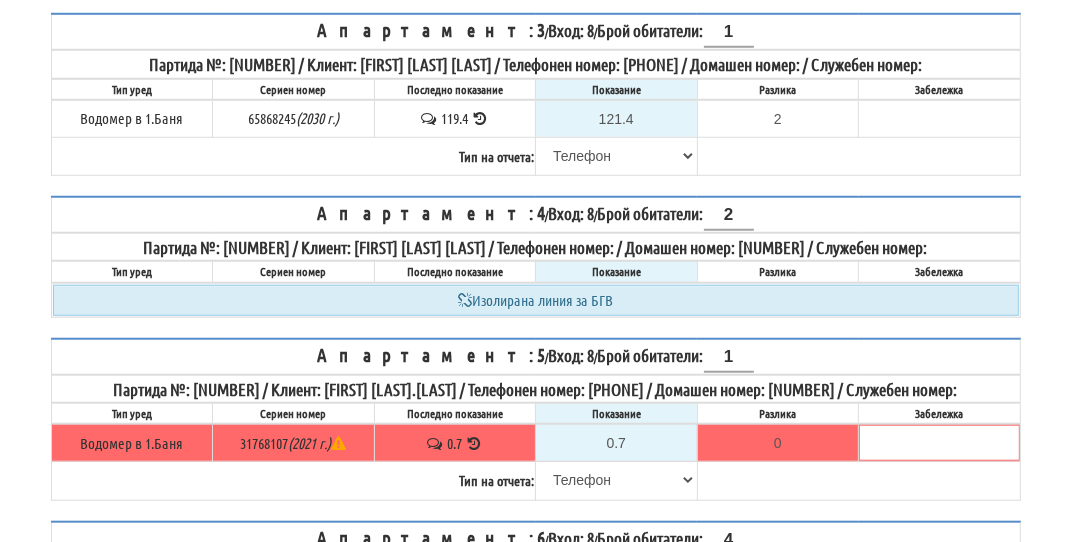 scroll, scrollTop: 1200, scrollLeft: 0, axis: vertical 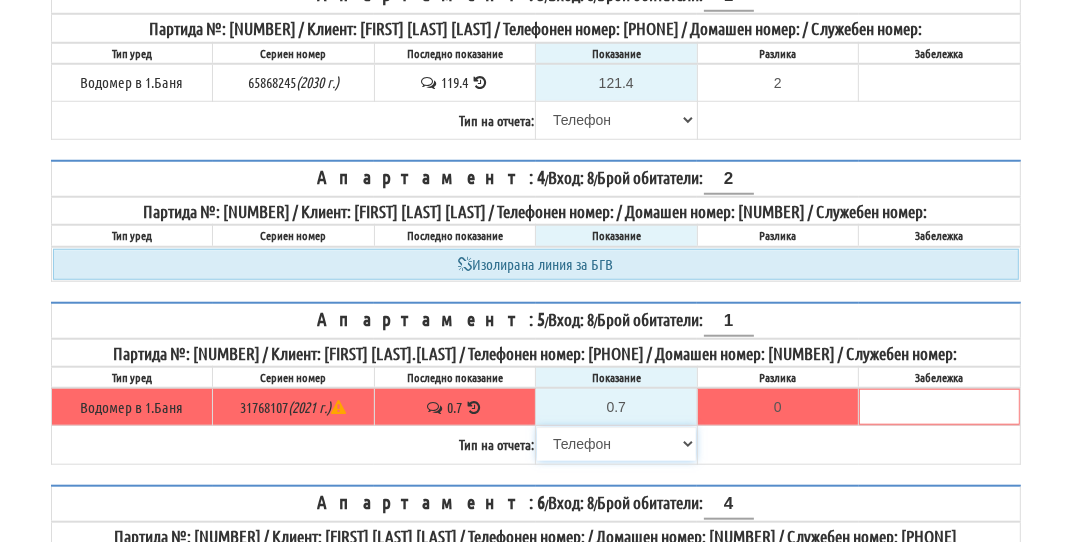 click on "Избери
Визуален
Телефон
Бележка
Неосигурен достъп
Самоотчет
Служебно
Дистанционен" at bounding box center [616, 444] 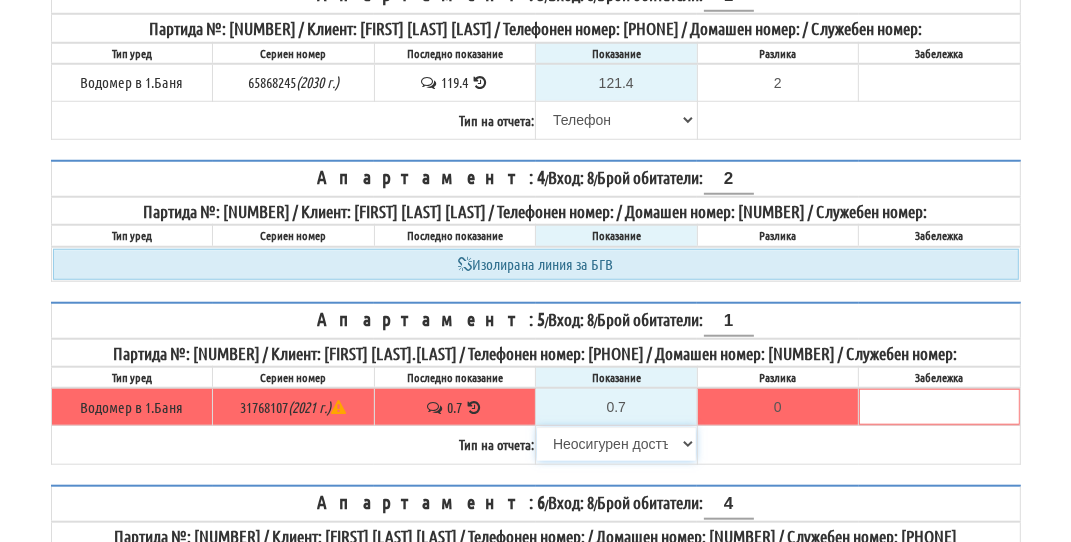 type on "0.0" 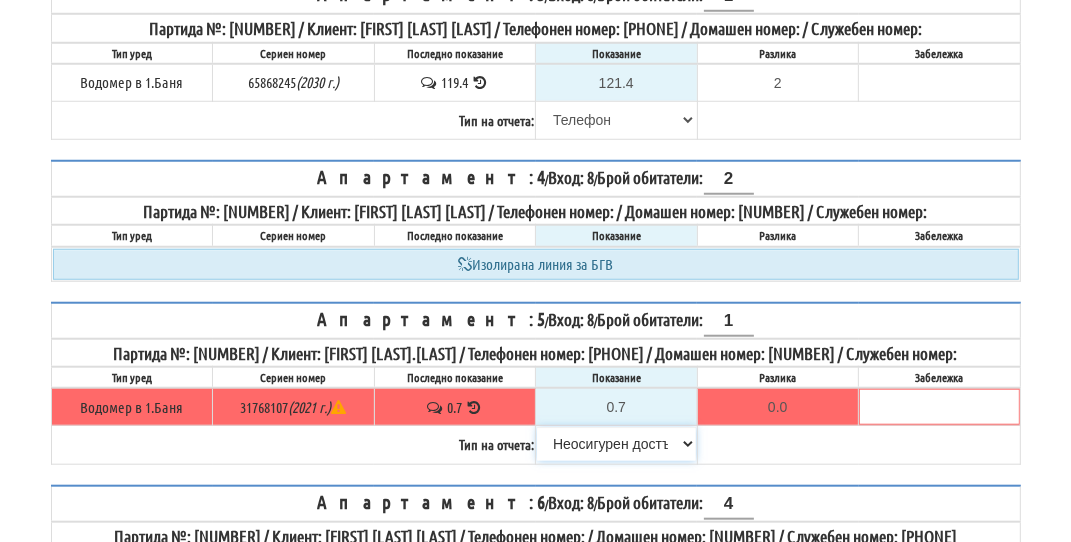 click on "Избери
Визуален
Телефон
Бележка
Неосигурен достъп
Самоотчет
Служебно
Дистанционен" at bounding box center [616, 444] 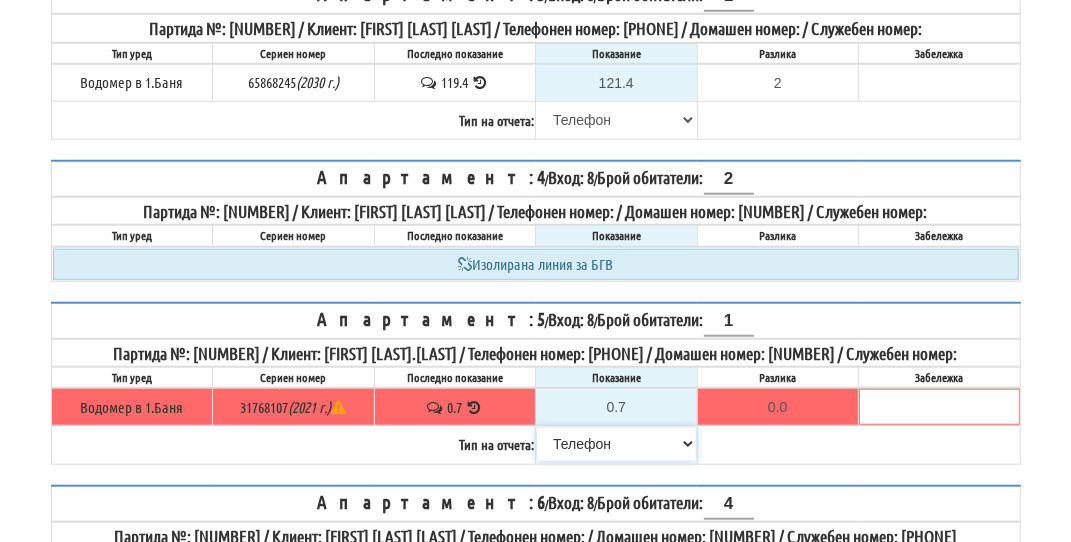 click on "Избери
Визуален
Телефон
Бележка
Неосигурен достъп
Самоотчет
Служебно
Дистанционен" at bounding box center (616, 444) 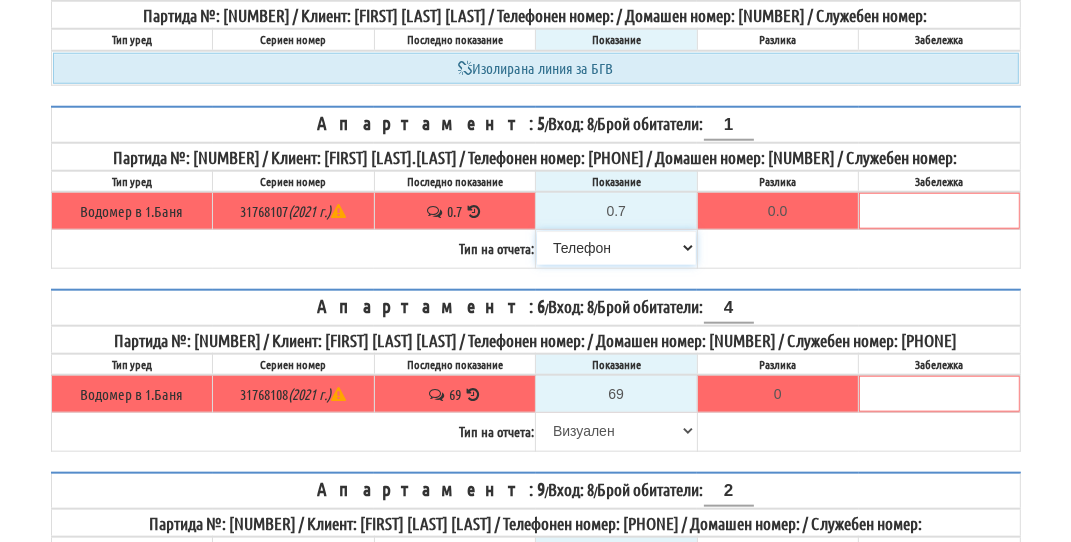 scroll, scrollTop: 1400, scrollLeft: 0, axis: vertical 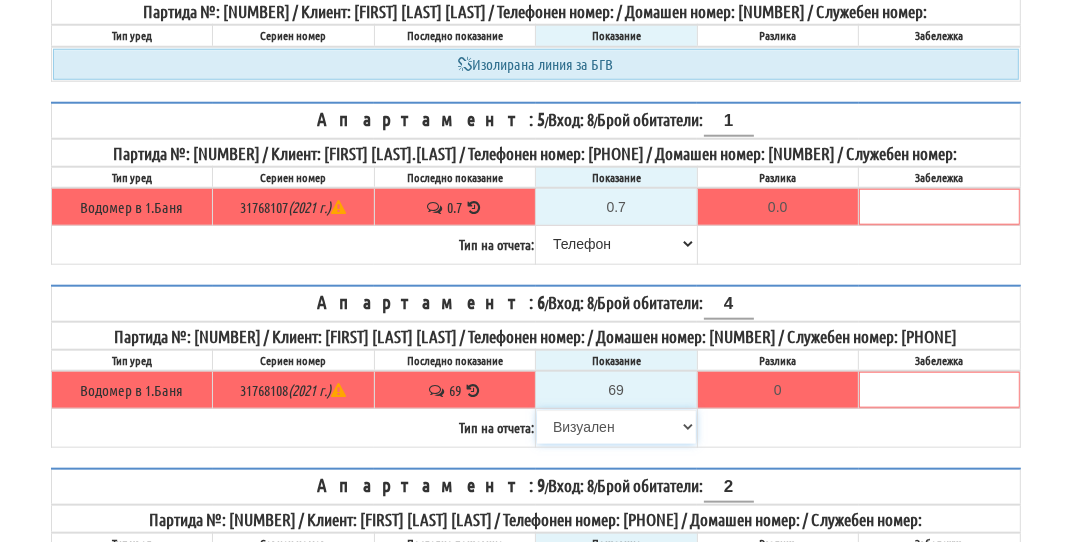 click on "Избери
Визуален
Телефон
Бележка
Неосигурен достъп
Самоотчет
Служебно
Дистанционен" at bounding box center (616, 427) 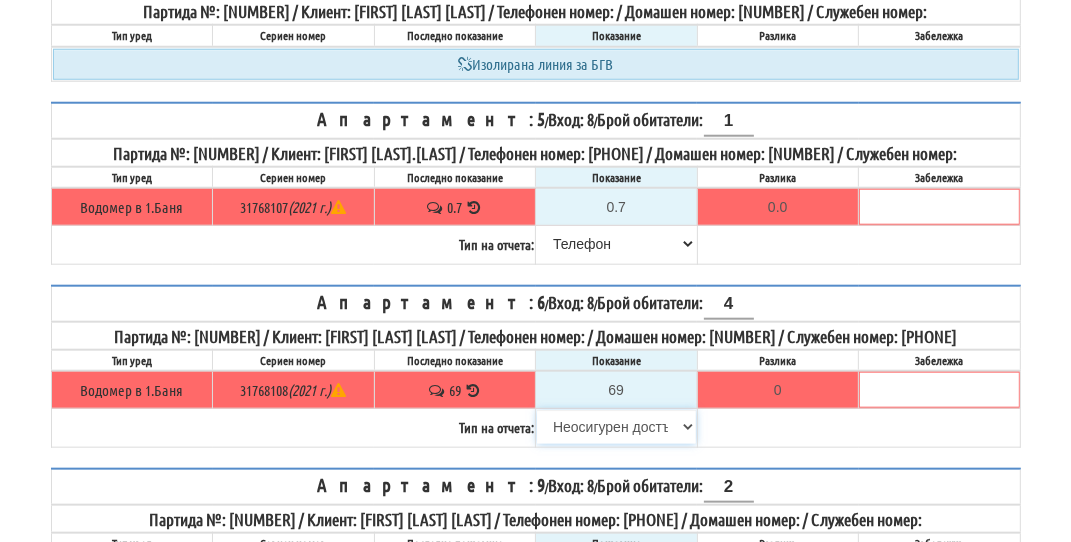 click on "Избери
Визуален
Телефон
Бележка
Неосигурен достъп
Самоотчет
Служебно
Дистанционен" at bounding box center (616, 427) 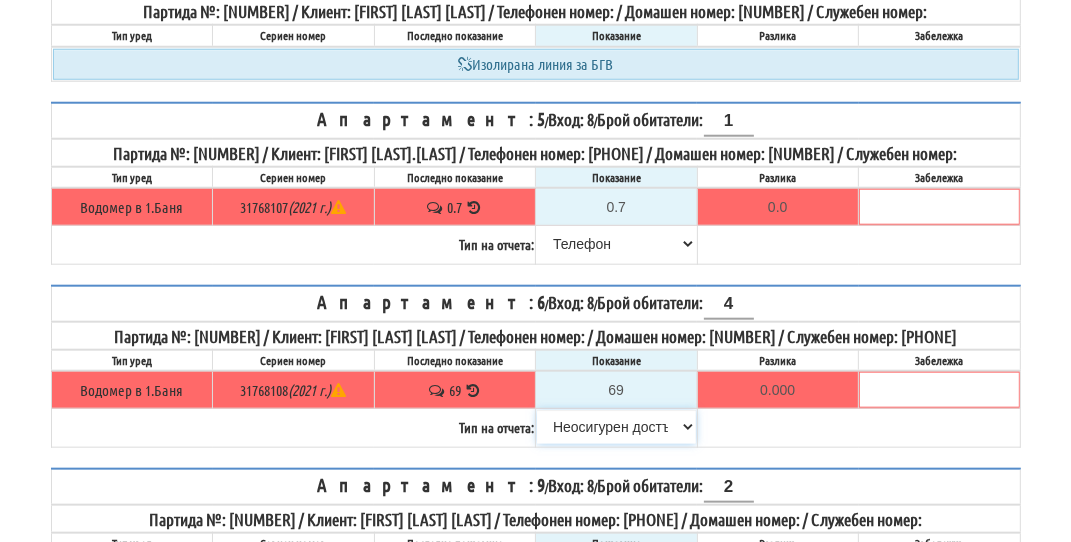 click on "Избери
Визуален
Телефон
Бележка
Неосигурен достъп
Самоотчет
Служебно
Дистанционен" at bounding box center [616, 427] 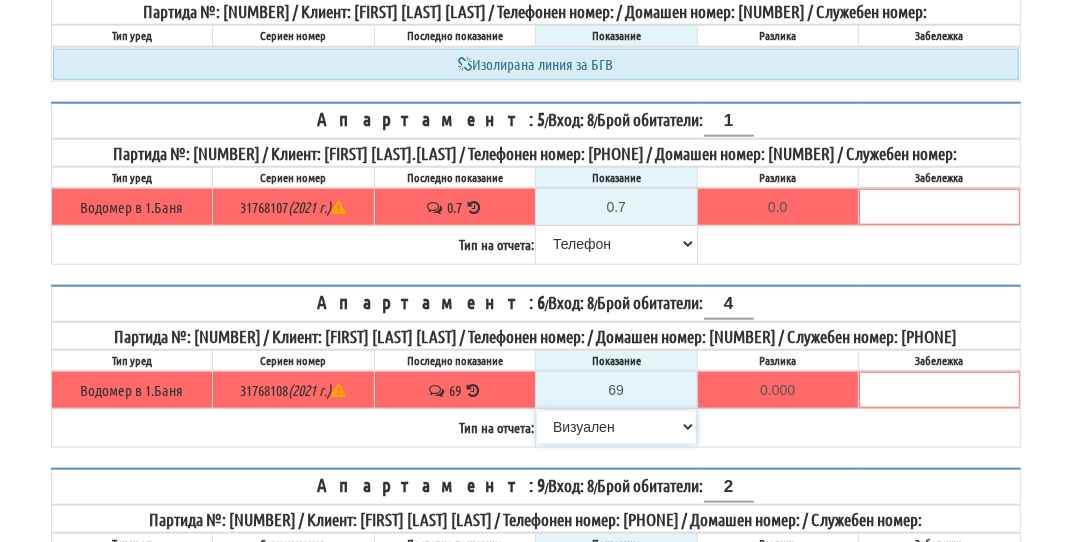 click on "Избери
Визуален
Телефон
Бележка
Неосигурен достъп
Самоотчет
Служебно
Дистанционен" at bounding box center [616, 427] 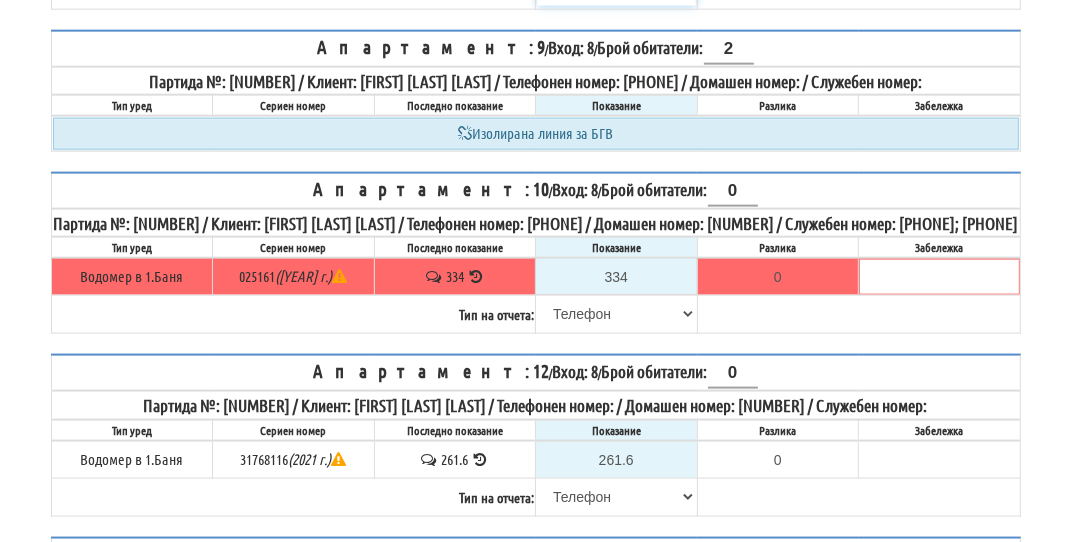 scroll, scrollTop: 1900, scrollLeft: 0, axis: vertical 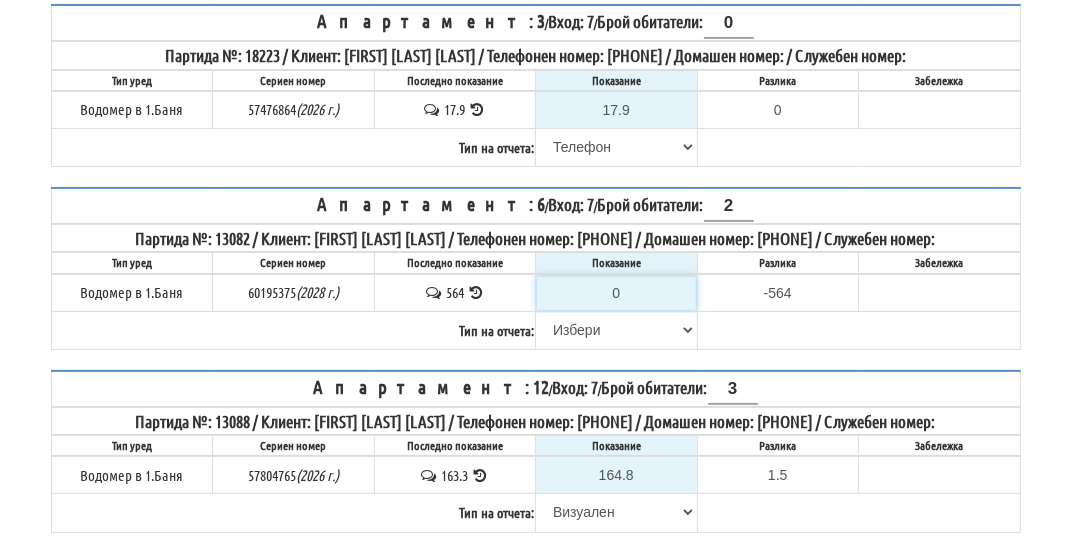 click on "0" at bounding box center [616, 293] 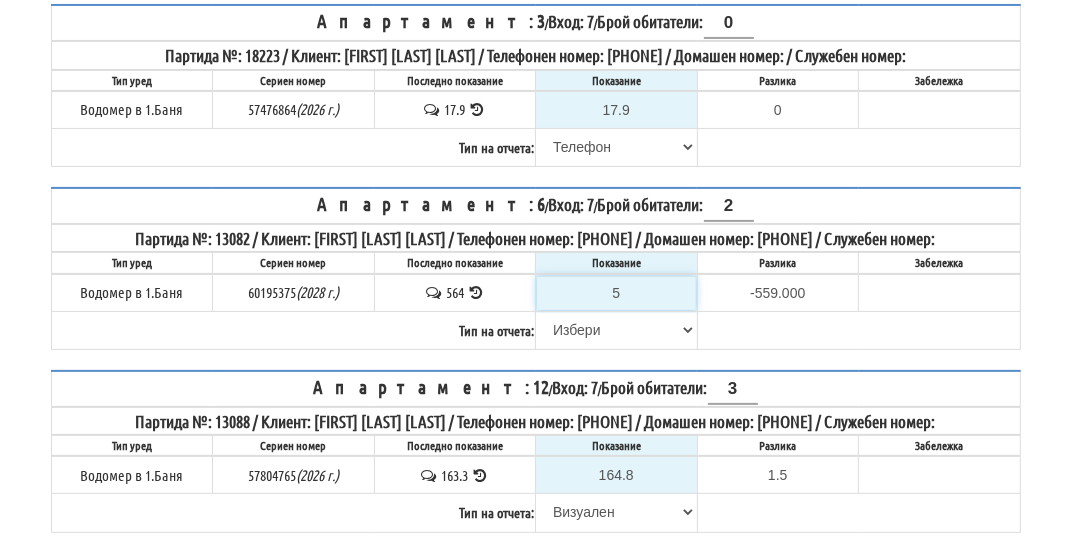 type on "57" 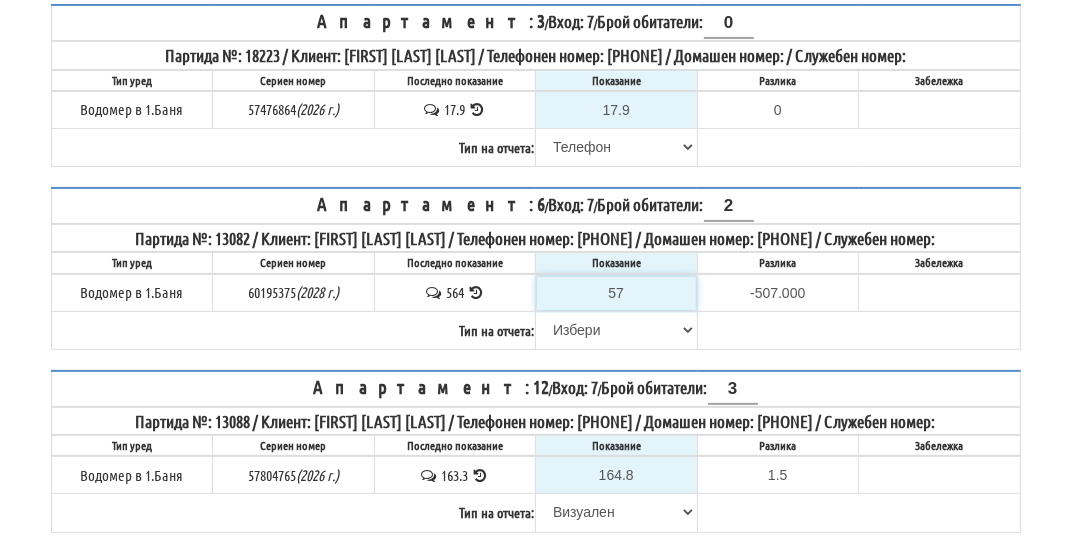 type on "570" 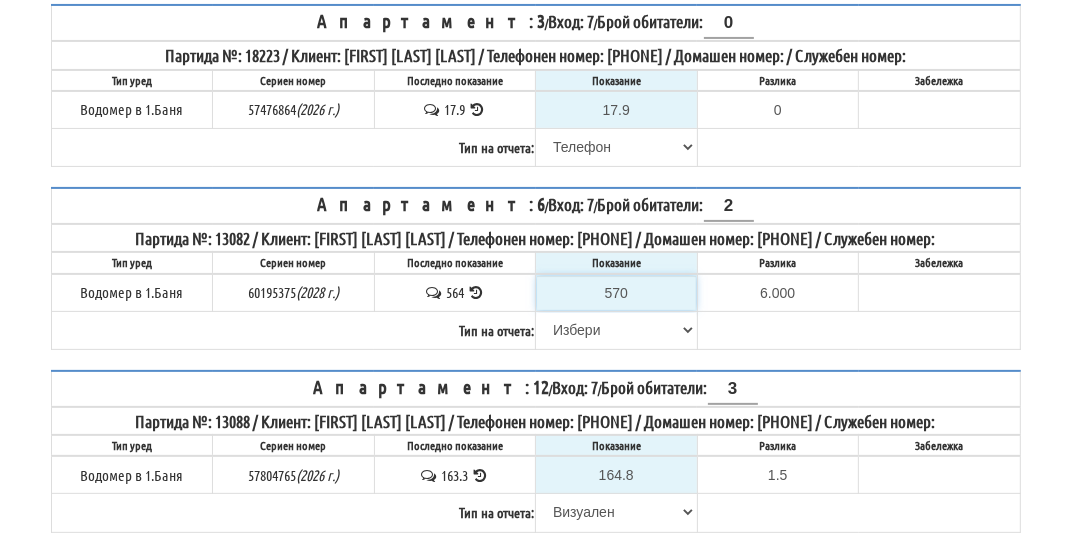 type on "570" 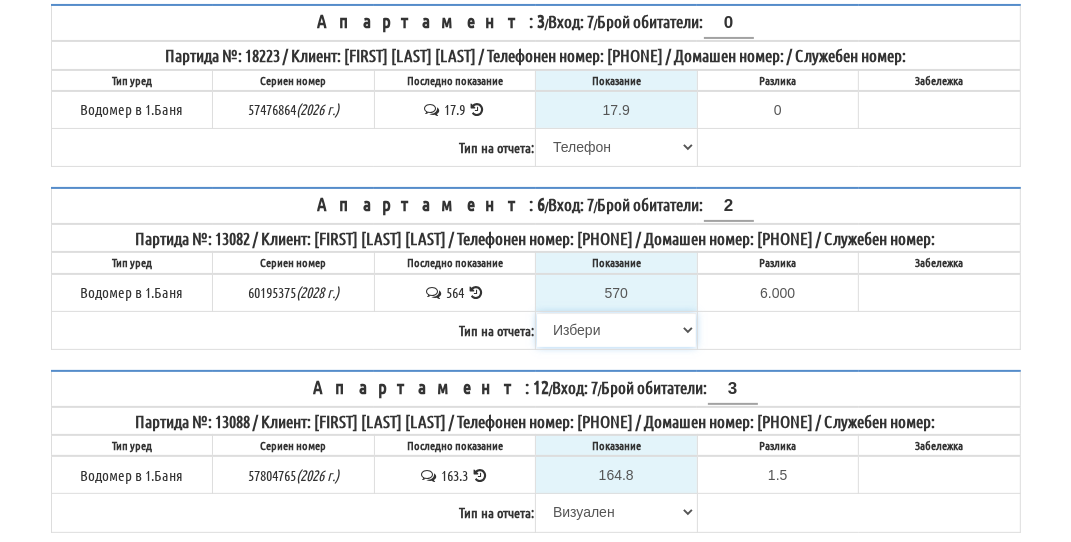 click on "Избери
Визуален
Телефон
Бележка
Неосигурен достъп
Самоотчет
Служебно
Дистанционен" at bounding box center (616, 330) 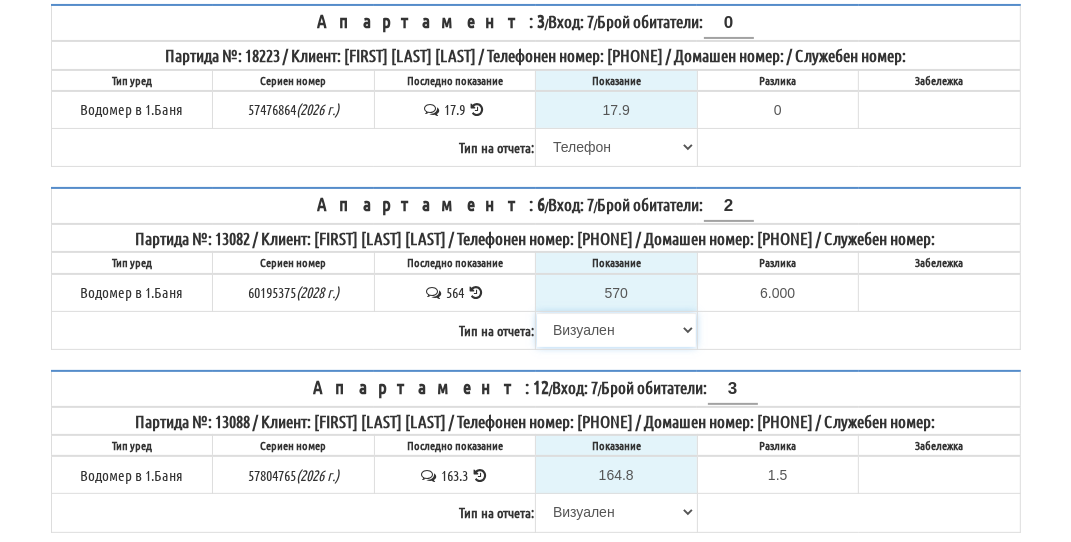 click on "Избери
Визуален
Телефон
Бележка
Неосигурен достъп
Самоотчет
Служебно
Дистанционен" at bounding box center [616, 330] 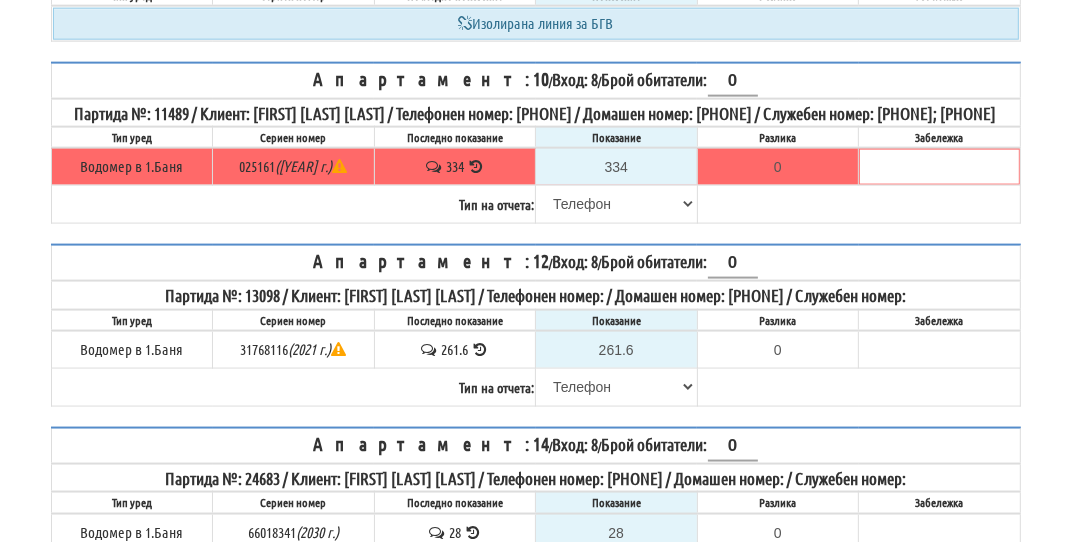 scroll, scrollTop: 2140, scrollLeft: 0, axis: vertical 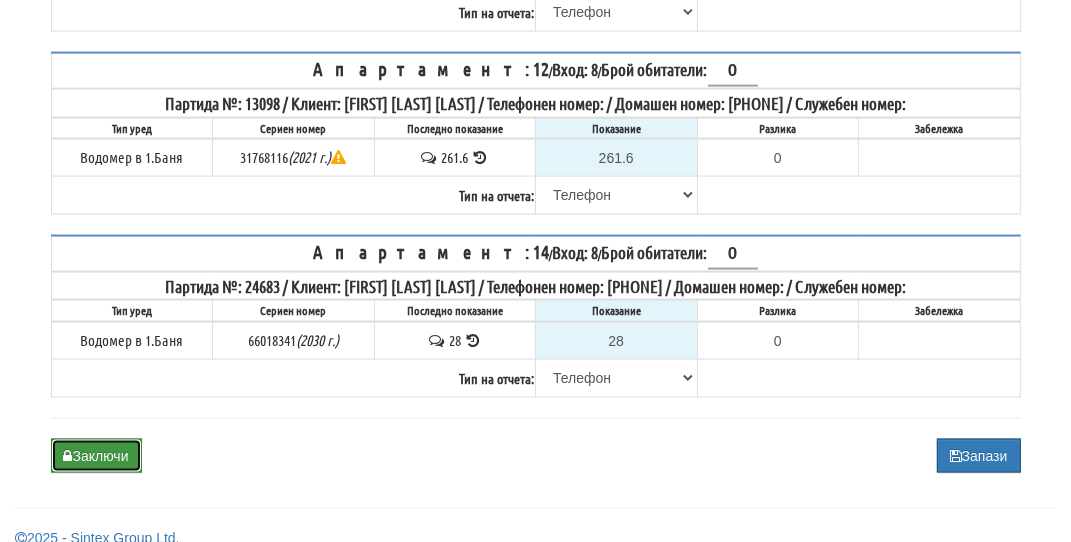 click on "Заключи" at bounding box center (96, 456) 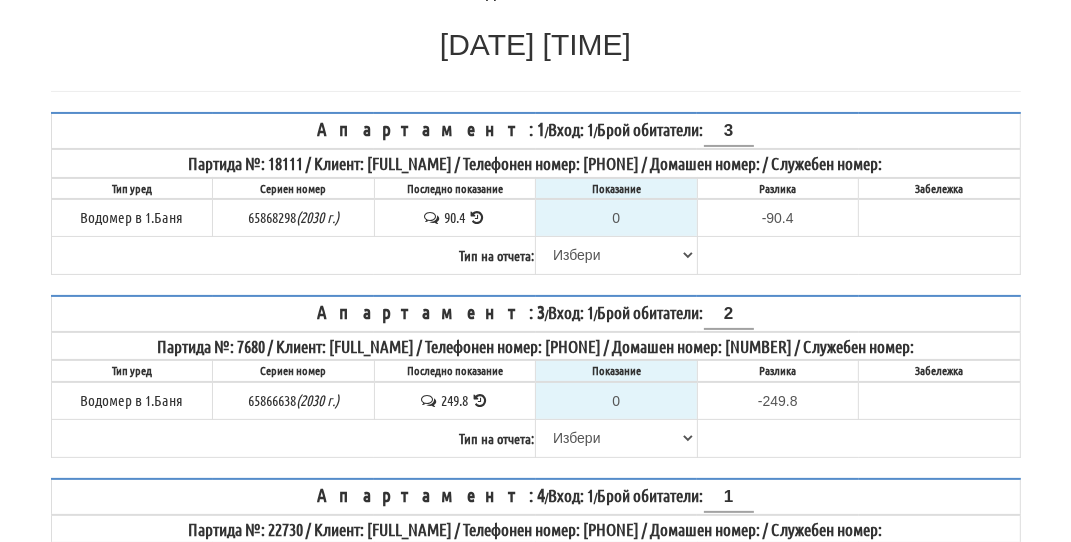scroll, scrollTop: 33, scrollLeft: 0, axis: vertical 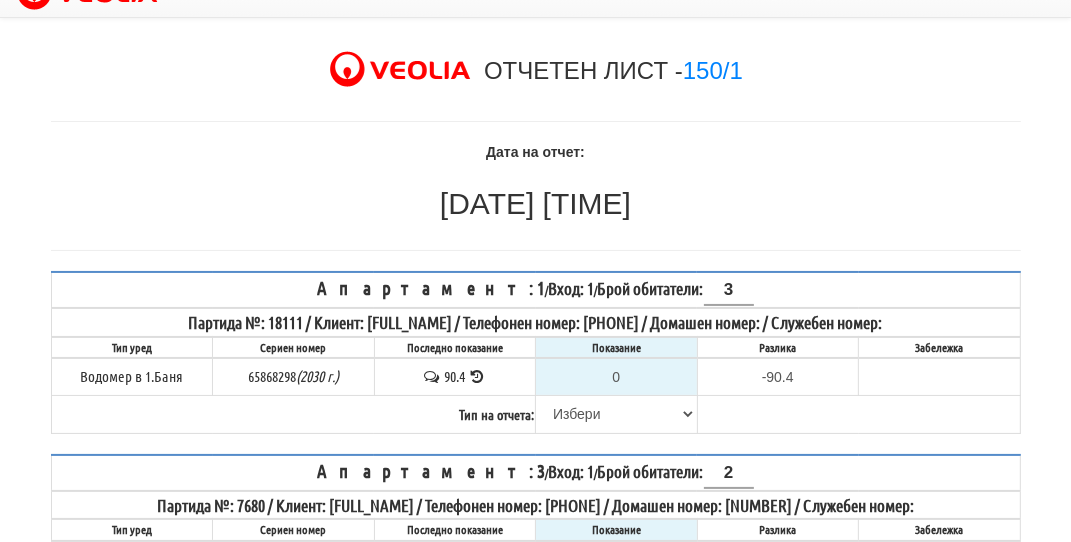 click at bounding box center [477, 376] 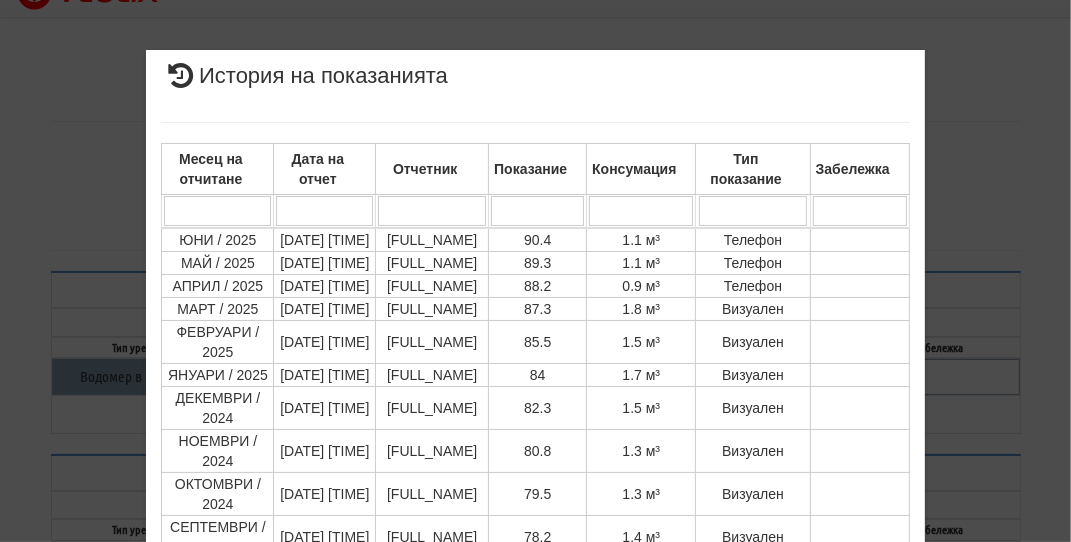 click on "×    История на показанията
Месец на отчитане
Дата на отчет
Отчетник
Показание
Консумация
Тип показание
Забележка
Дата и час на монтаж:  [DATE] [TIME] ,
Протокол №:  [NUMBER]
Начално показание:  [NUMBER]
1 - 10 / 54 (54)
10
20
30
40
1 2 3 4 5 6" at bounding box center [536, 428] 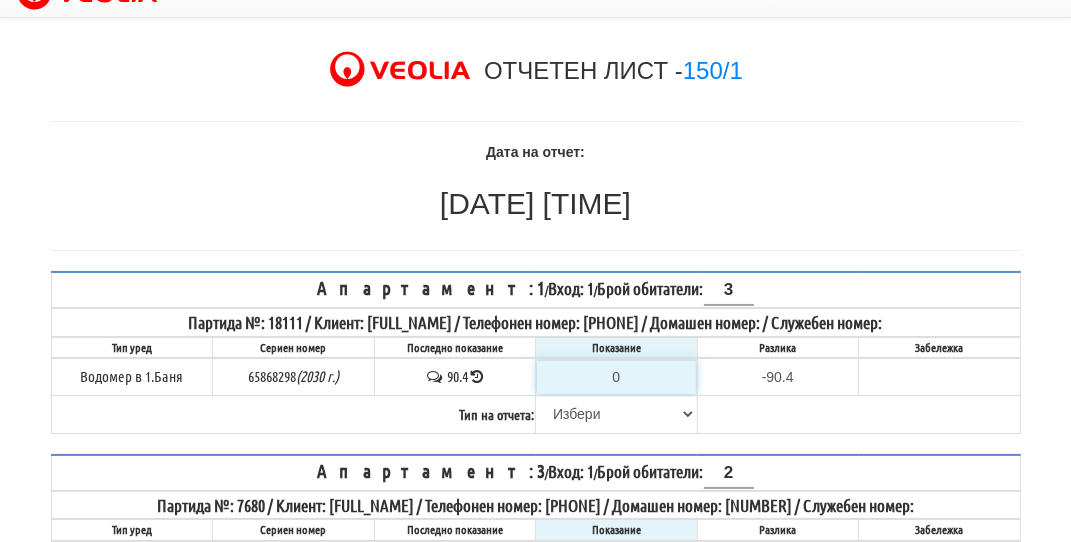 click on "0" at bounding box center (616, 377) 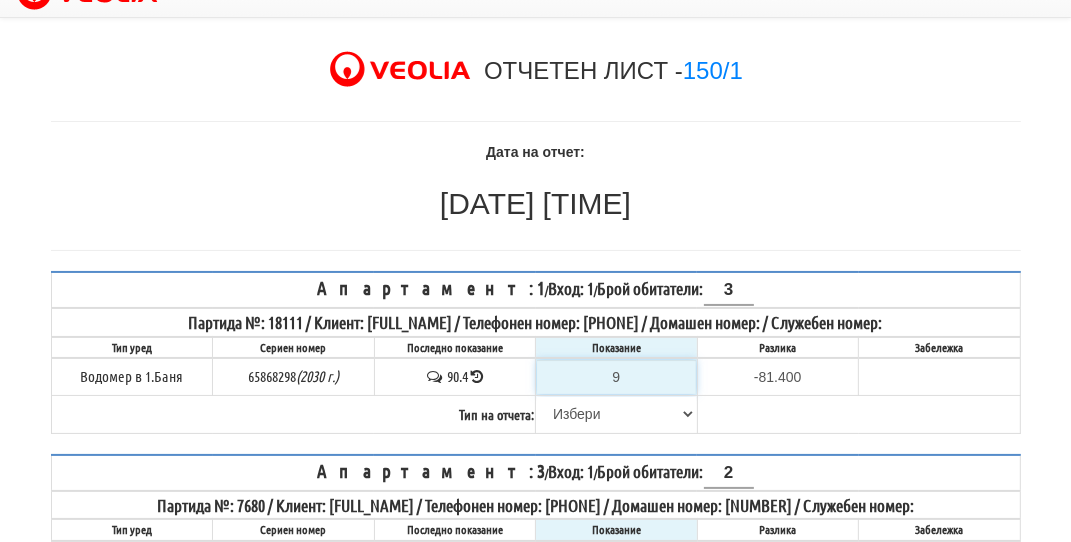 type on "91" 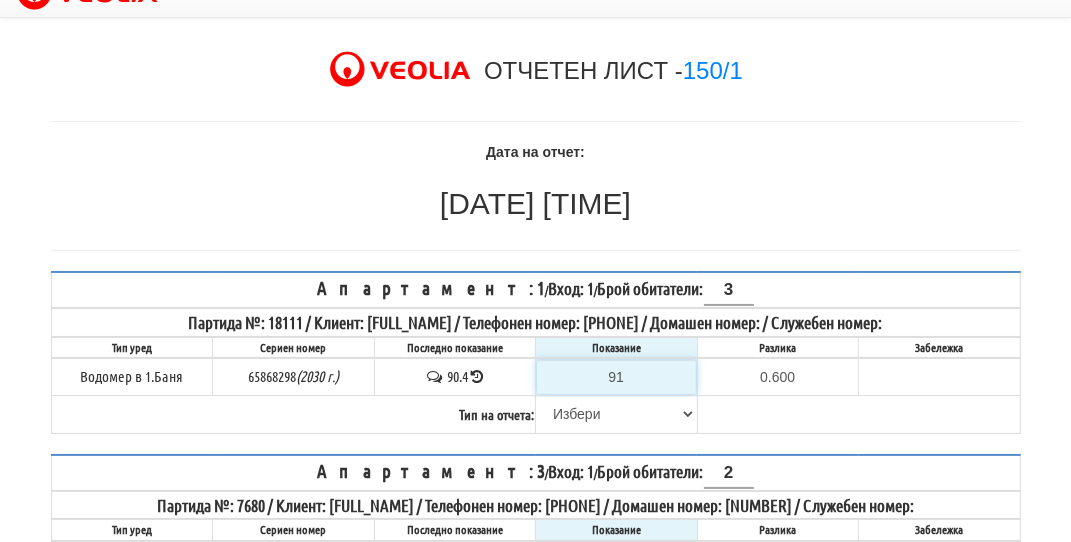 type on "91" 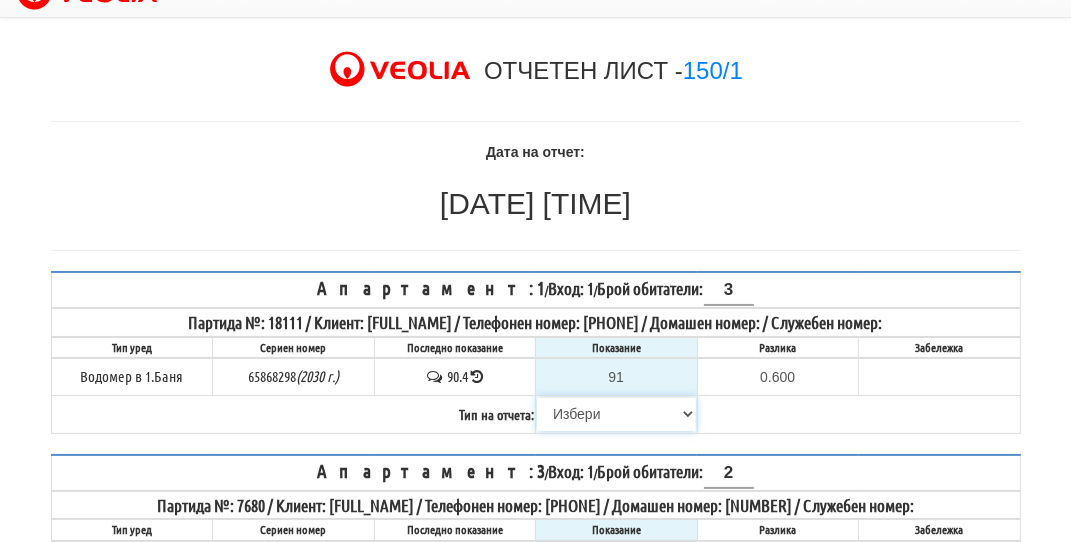 click on "Избери
Визуален
Телефон
Бележка
Неосигурен достъп
Самоотчет
Служебно
Дистанционен" at bounding box center (616, 414) 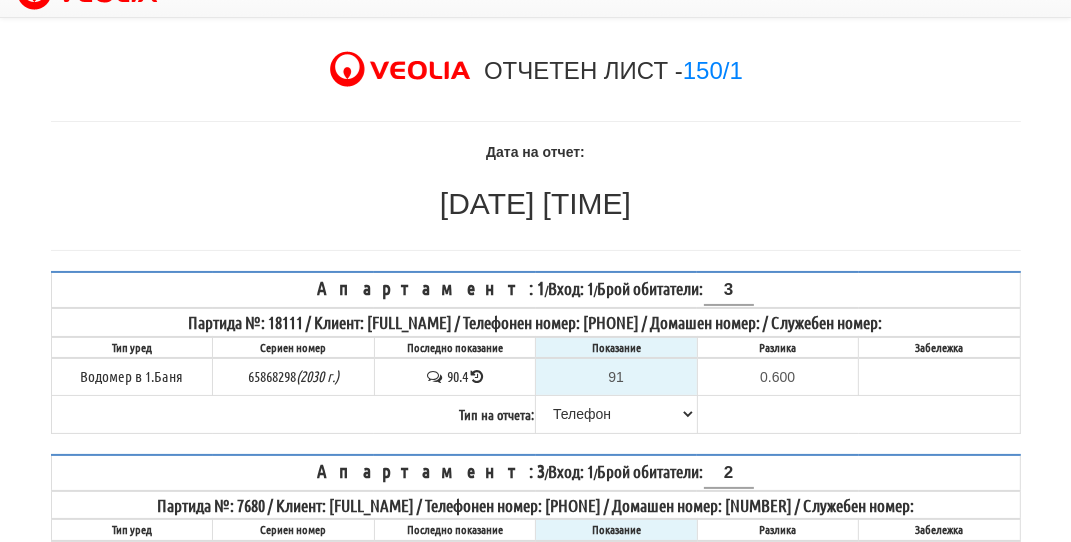 click at bounding box center [477, 376] 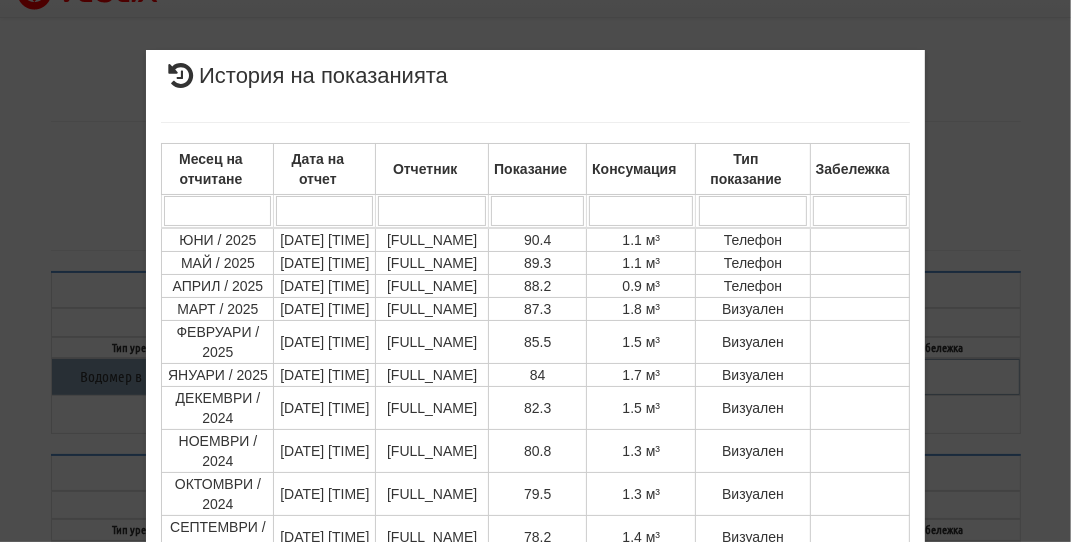 click on "×    История на показанията
Месец на отчитане
Дата на отчет
Отчетник
Показание
Консумация
Тип показание
Забележка
Дата и час на монтаж:  11/12/2020 14:51:10 ,
Протокол №:  46542
Начално показание:  0.070
1 - 10 / 54 (54)
10
20
30
40
1 2 3 4 5 6" at bounding box center (536, 423) 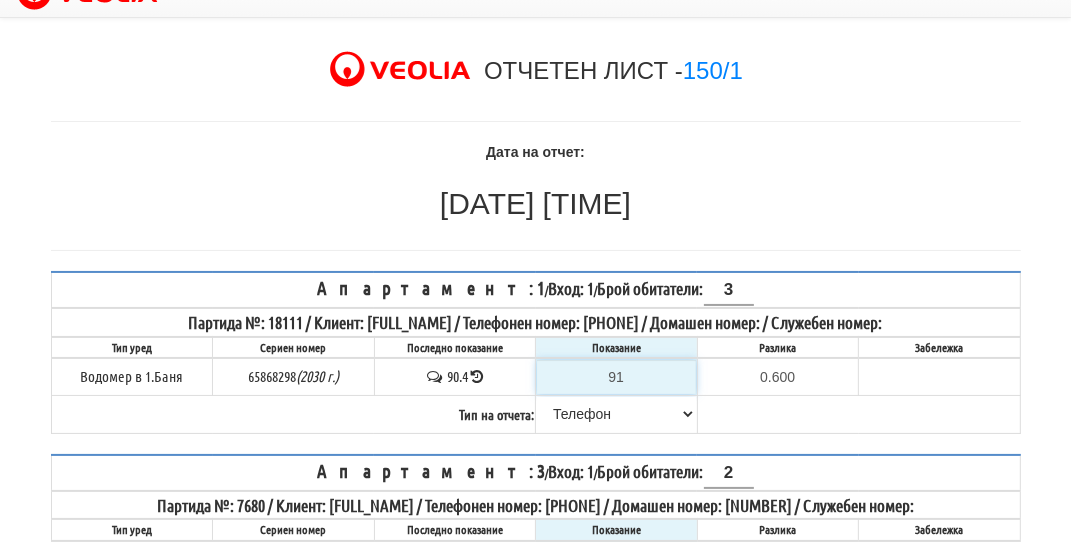 click on "91" at bounding box center (616, 377) 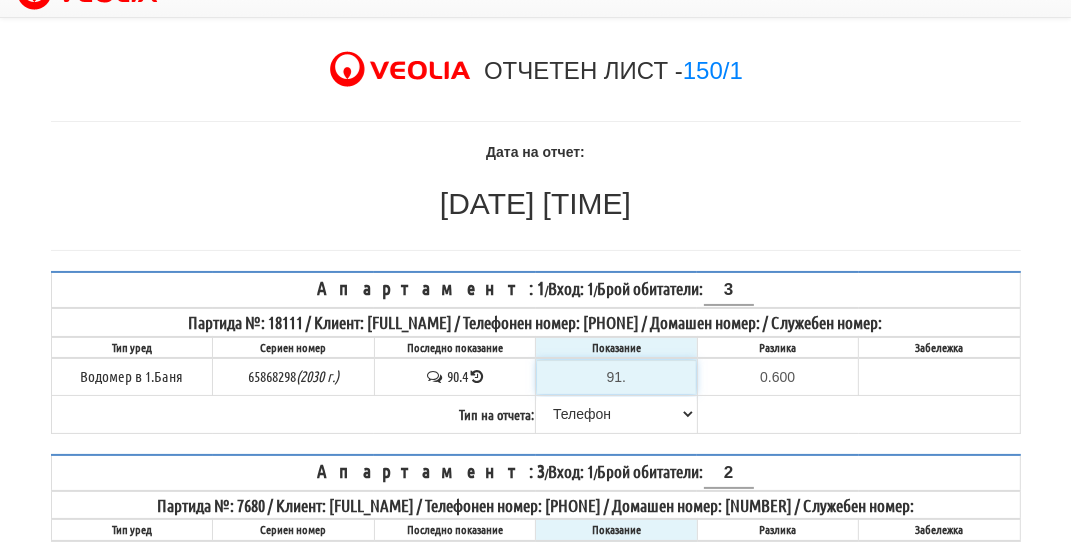 type on "91.4" 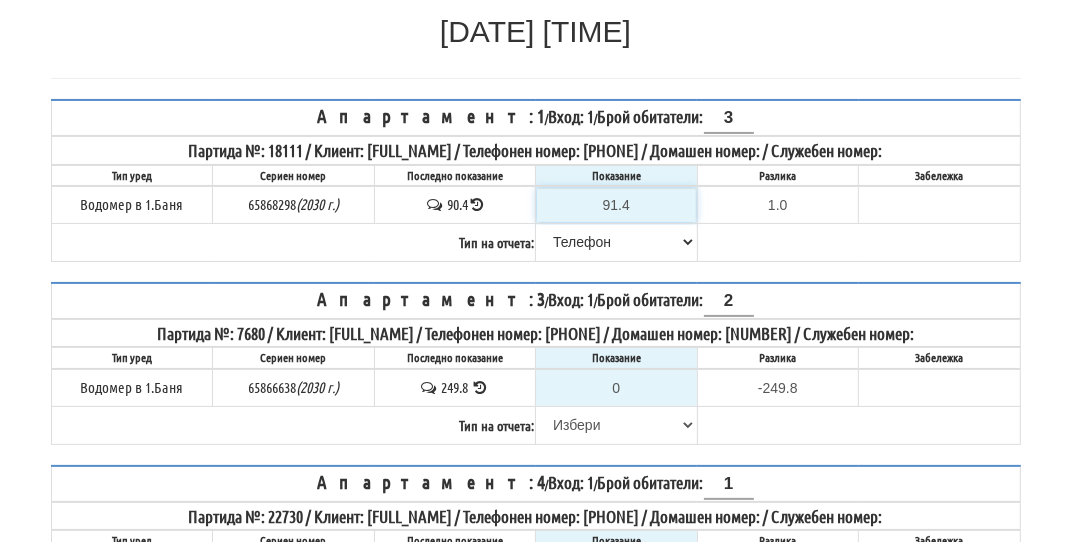 scroll, scrollTop: 233, scrollLeft: 0, axis: vertical 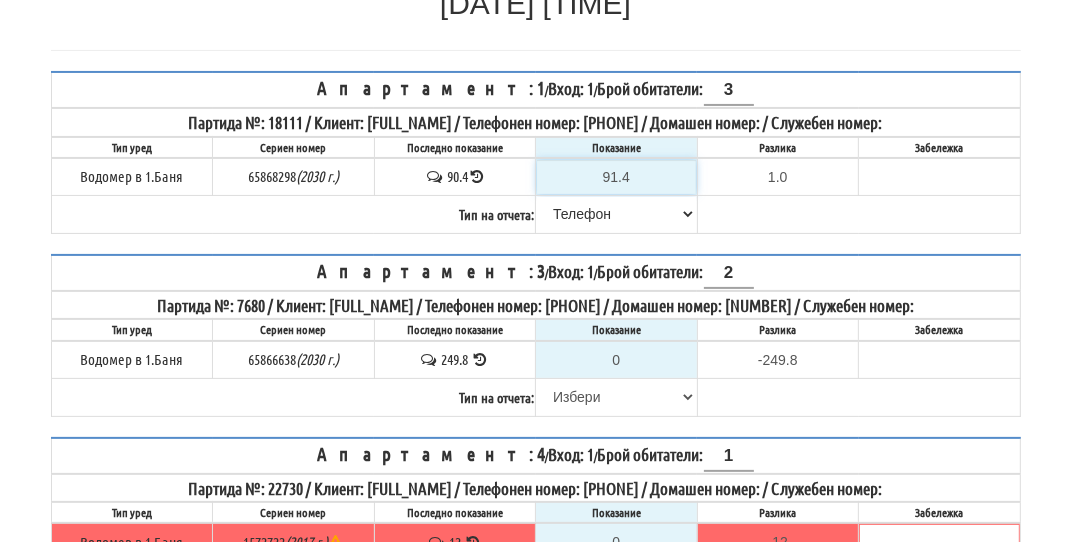 type on "91.4" 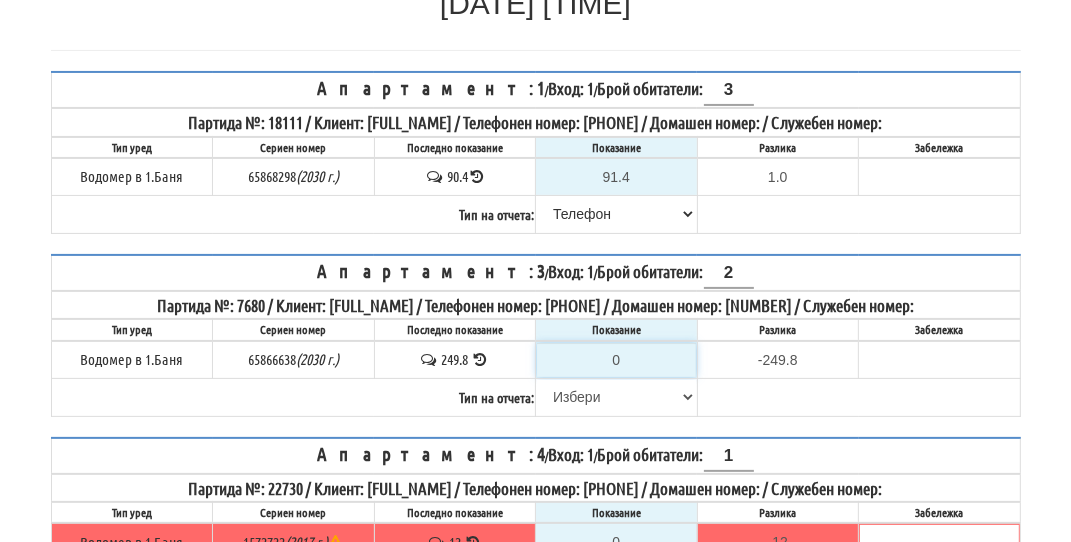 click on "0" at bounding box center [616, 360] 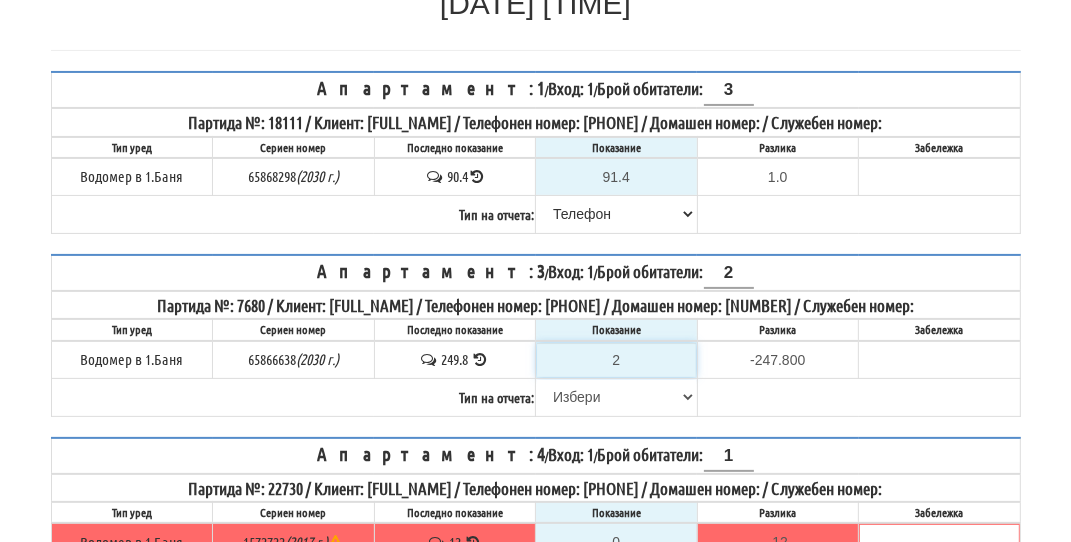 type on "25" 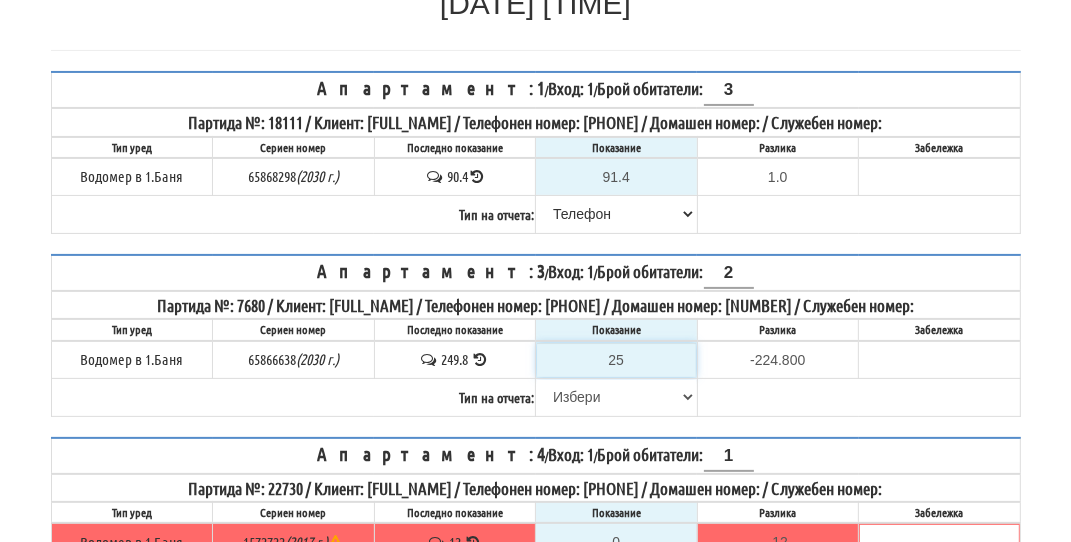 type on "254" 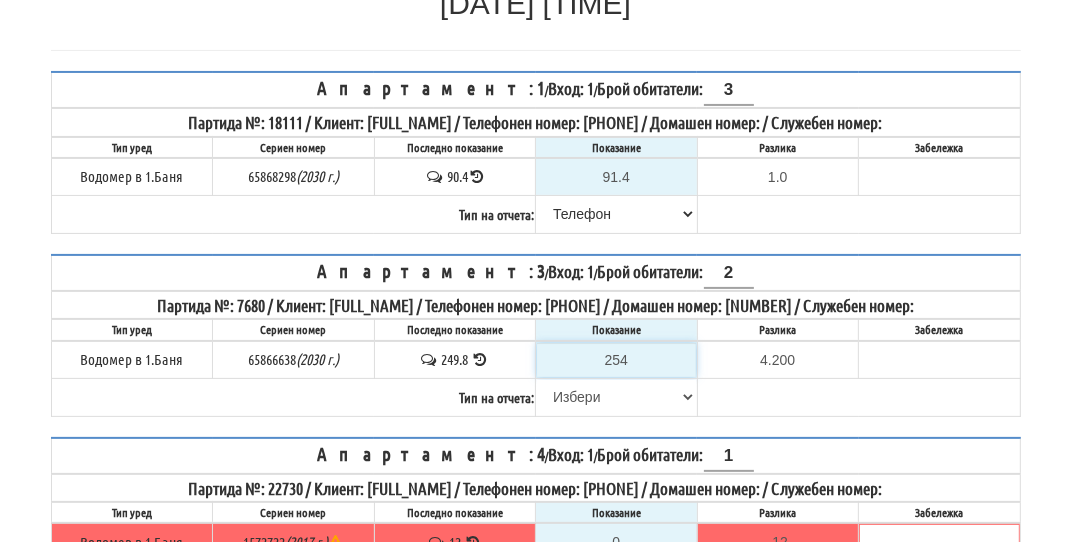 type on "254" 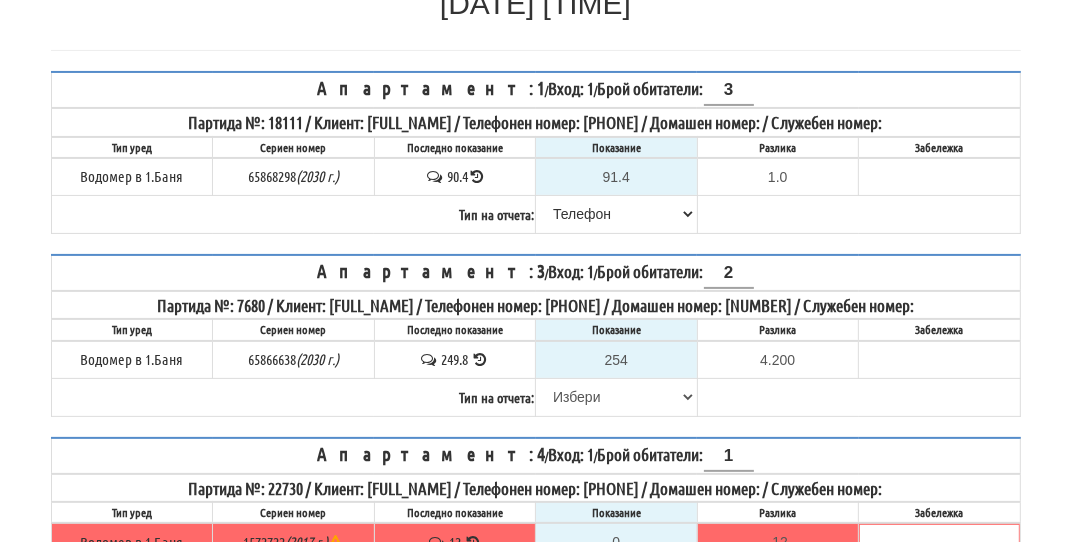 click at bounding box center [480, 359] 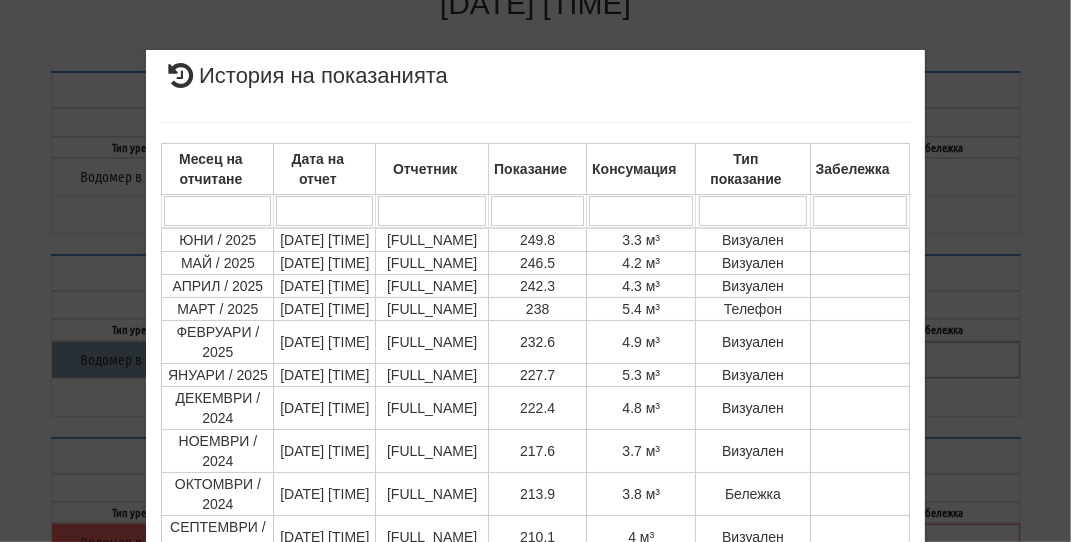 click on "×    История на показанията
Месец на отчитане
Дата на отчет
Отчетник
Показание
Консумация
Тип показание
Забележка
Дата и час на монтаж:  17/09/2020 09:41:55 ,
Протокол №:  38971
Начално показание:  0.061
1 - 10 / 57 (57)
10
20
30
40
1 2 3 4 5 6" at bounding box center (536, 493) 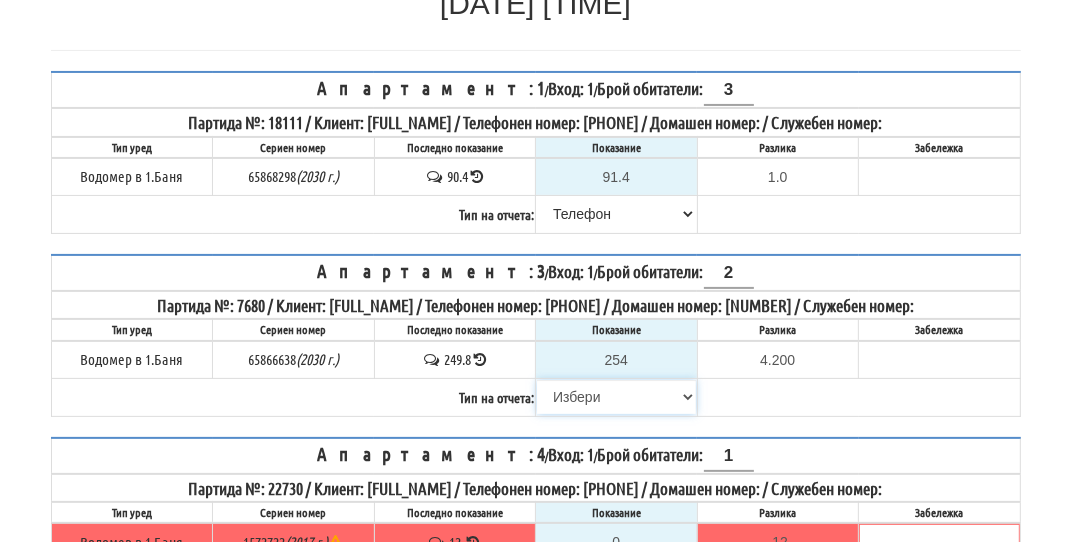click on "Избери
Визуален
Телефон
Бележка
Неосигурен достъп
Самоотчет
Служебно
Дистанционен" at bounding box center [616, 397] 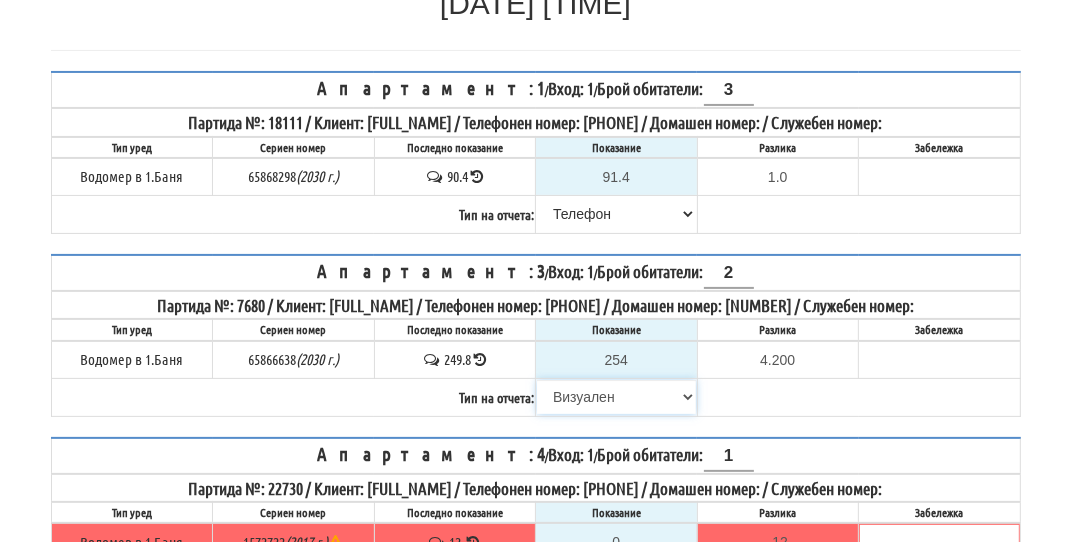click on "Избери
Визуален
Телефон
Бележка
Неосигурен достъп
Самоотчет
Служебно
Дистанционен" at bounding box center (616, 397) 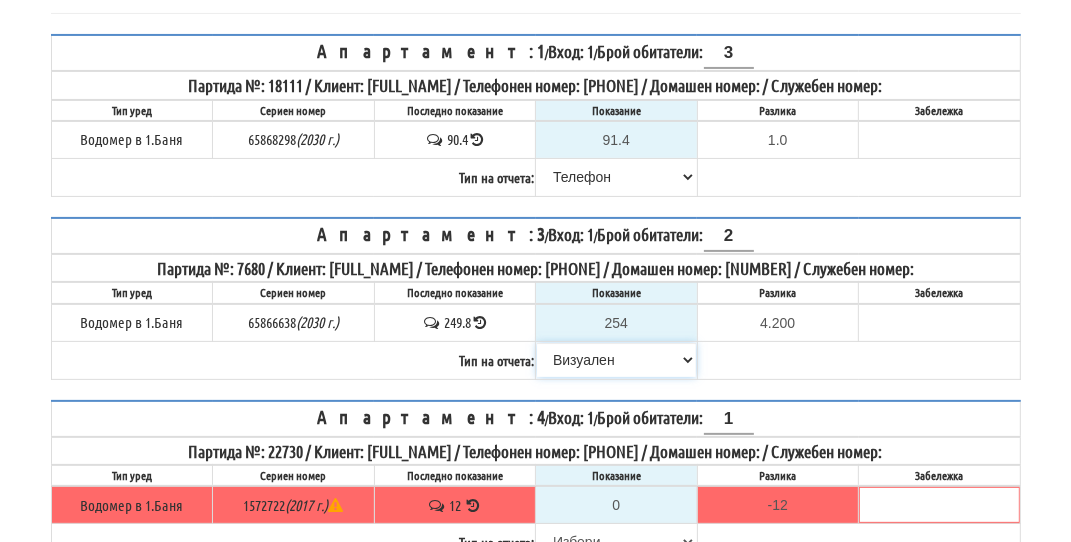 scroll, scrollTop: 333, scrollLeft: 0, axis: vertical 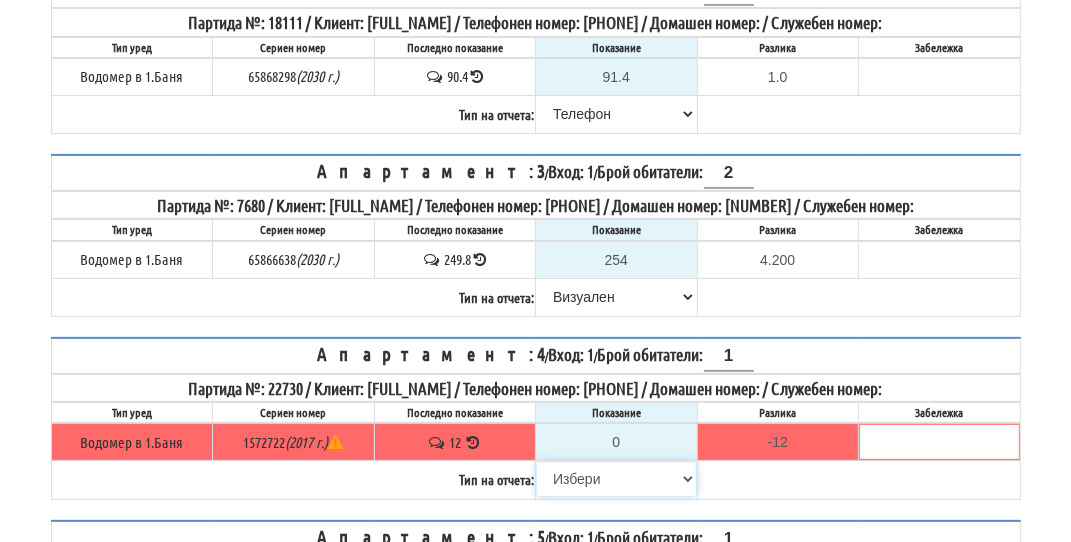 click on "Избери
Визуален
Телефон
Бележка
Неосигурен достъп
Самоотчет
Служебно
Дистанционен" at bounding box center (616, 479) 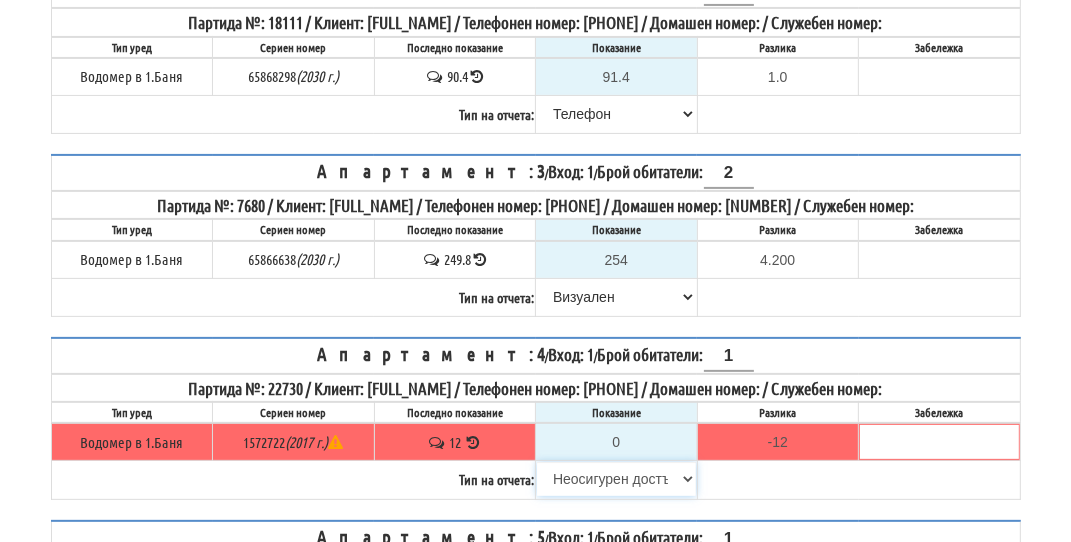 click on "Избери
Визуален
Телефон
Бележка
Неосигурен достъп
Самоотчет
Служебно
Дистанционен" at bounding box center (616, 479) 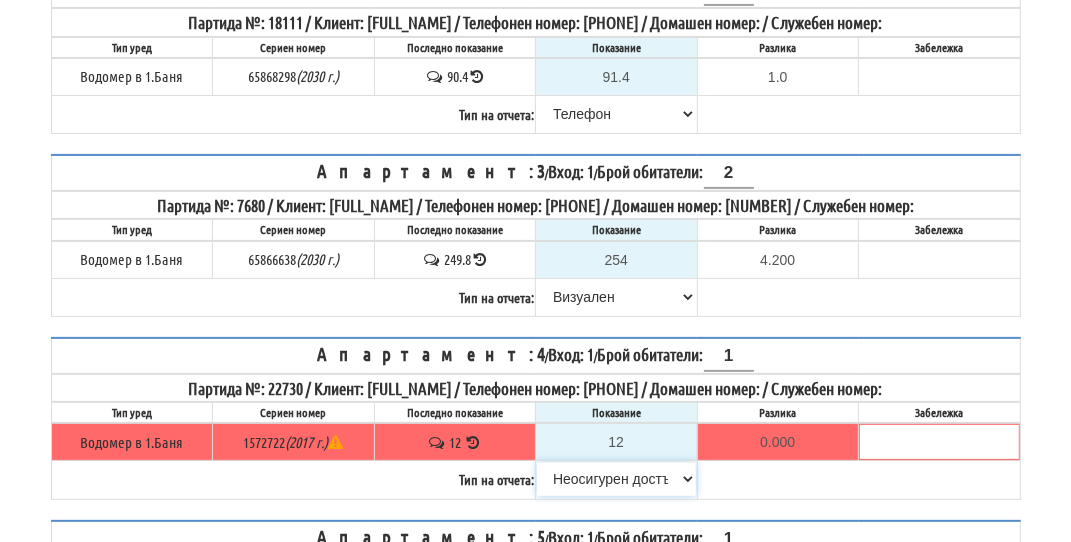 click on "Избери
Визуален
Телефон
Бележка
Неосигурен достъп
Самоотчет
Служебно
Дистанционен" at bounding box center (616, 479) 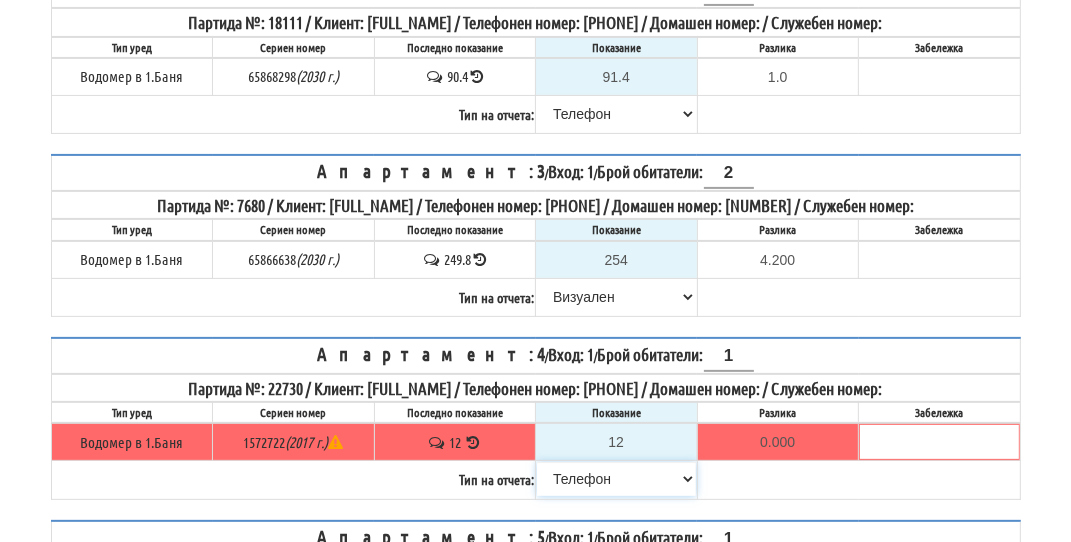 click on "Избери
Визуален
Телефон
Бележка
Неосигурен достъп
Самоотчет
Служебно
Дистанционен" at bounding box center (616, 479) 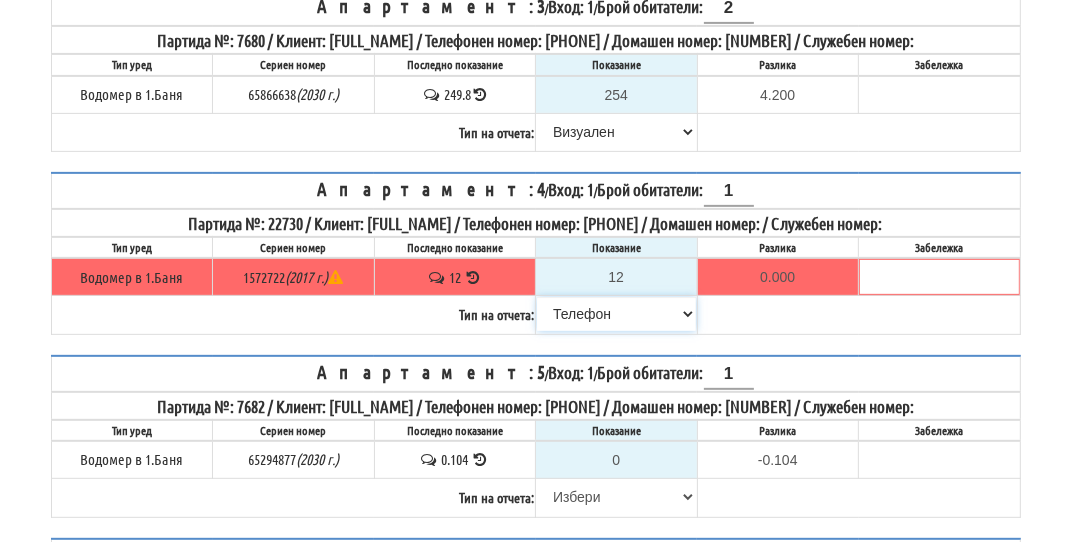 scroll, scrollTop: 533, scrollLeft: 0, axis: vertical 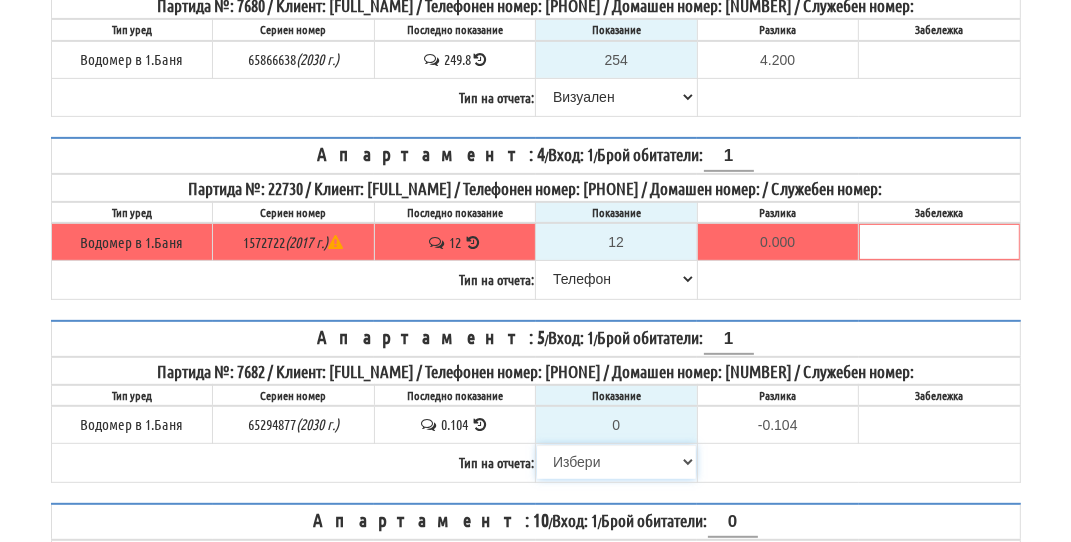 click on "Избери
Визуален
Телефон
Бележка
Неосигурен достъп
Самоотчет
Служебно
Дистанционен" at bounding box center [616, 462] 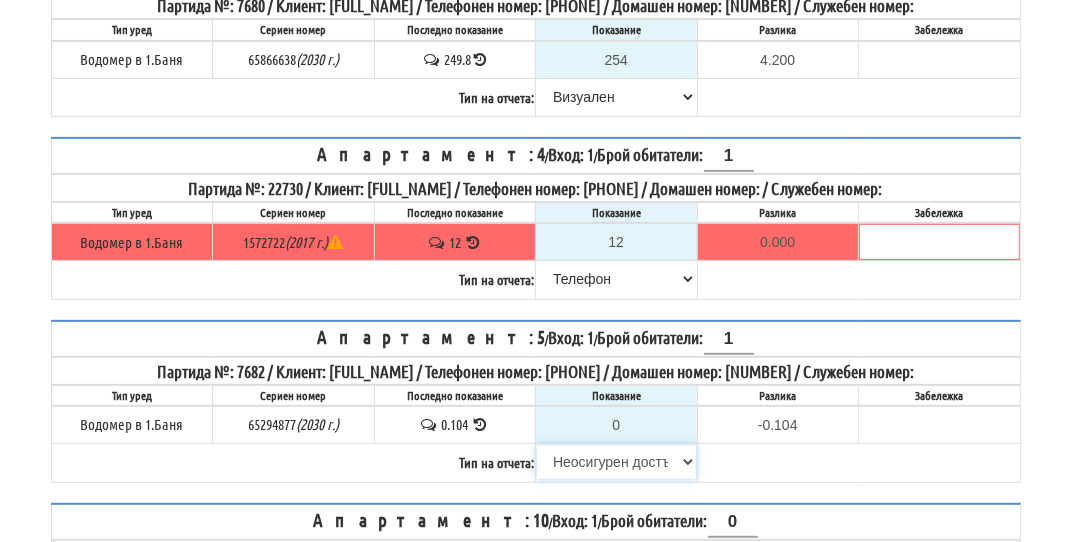 click on "Избери
Визуален
Телефон
Бележка
Неосигурен достъп
Самоотчет
Служебно
Дистанционен" at bounding box center (616, 462) 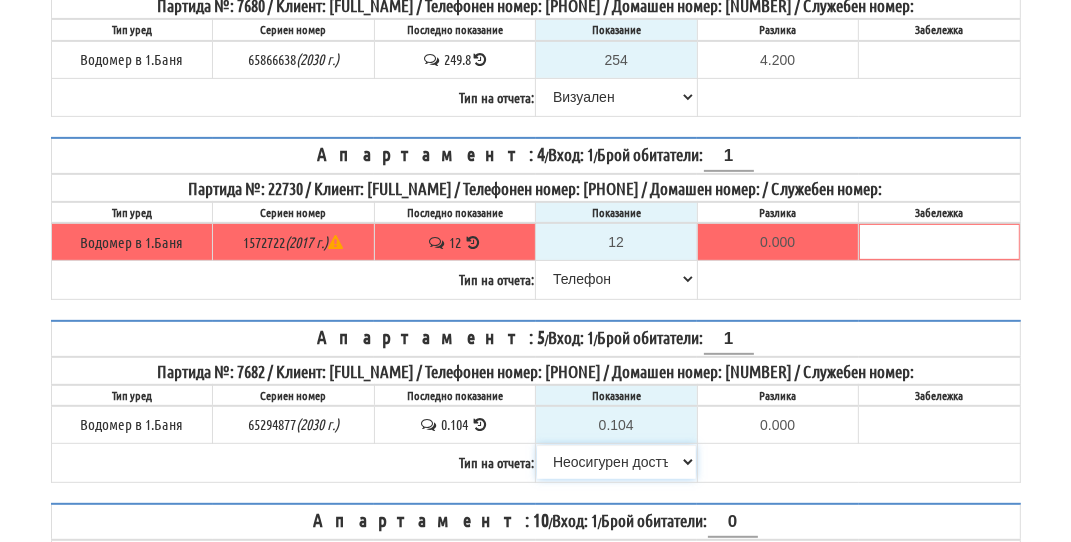 click on "Избери
Визуален
Телефон
Бележка
Неосигурен достъп
Самоотчет
Служебно
Дистанционен" at bounding box center (616, 462) 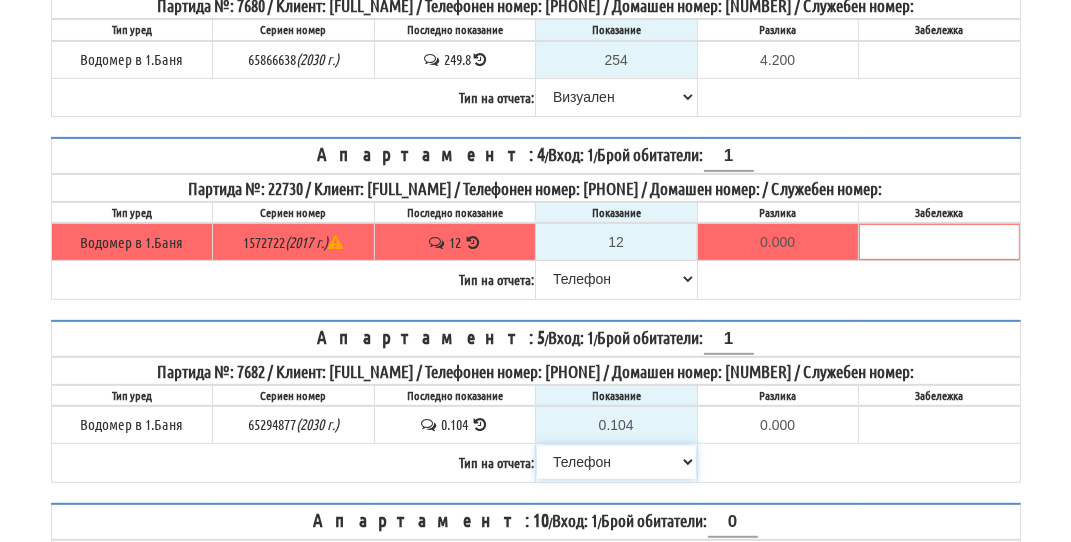 click on "Избери
Визуален
Телефон
Бележка
Неосигурен достъп
Самоотчет
Служебно
Дистанционен" at bounding box center [616, 462] 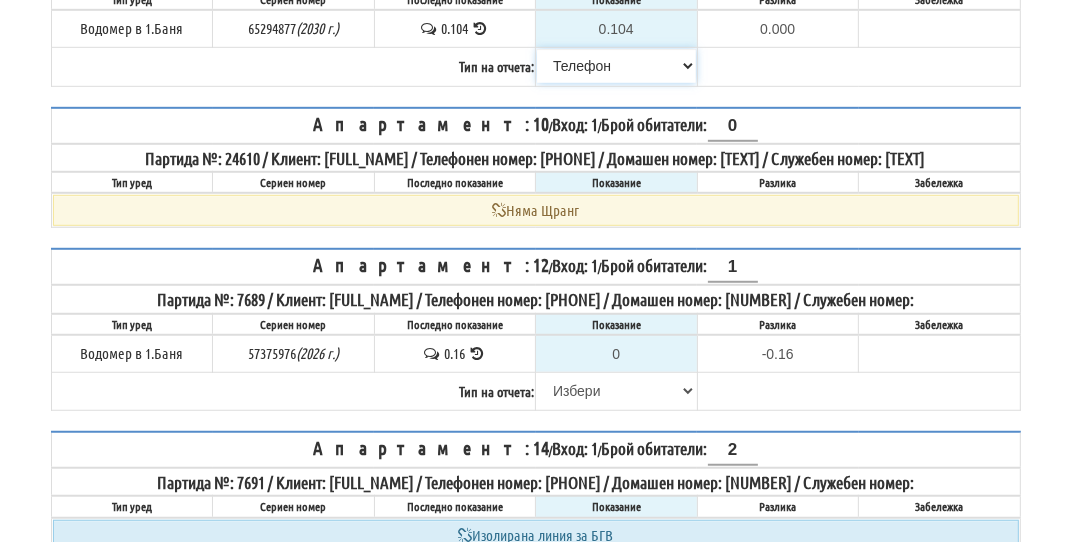 scroll, scrollTop: 933, scrollLeft: 0, axis: vertical 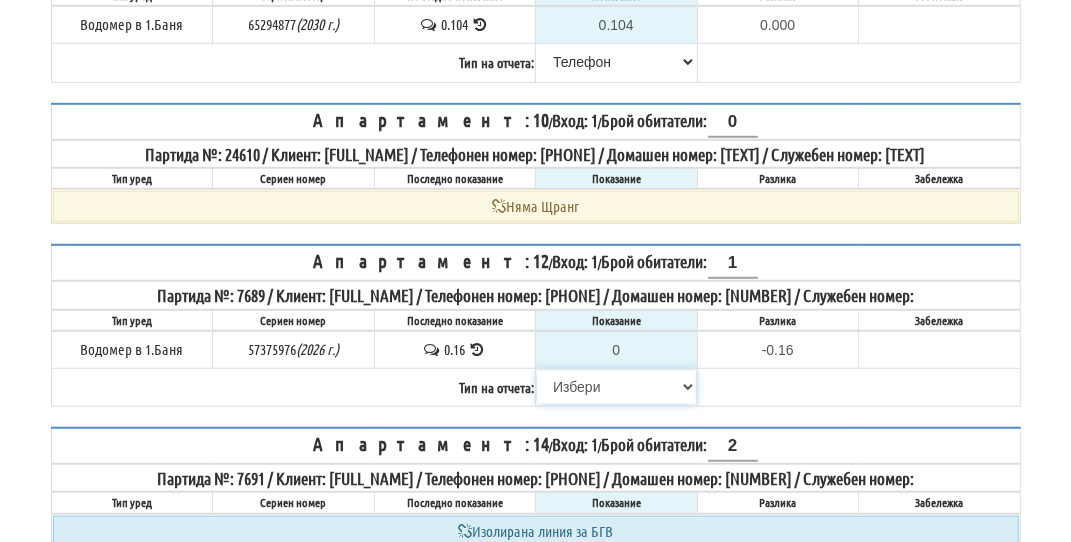 click on "Избери
Визуален
Телефон
Бележка
Неосигурен достъп
Самоотчет
Служебно
Дистанционен" at bounding box center (616, 387) 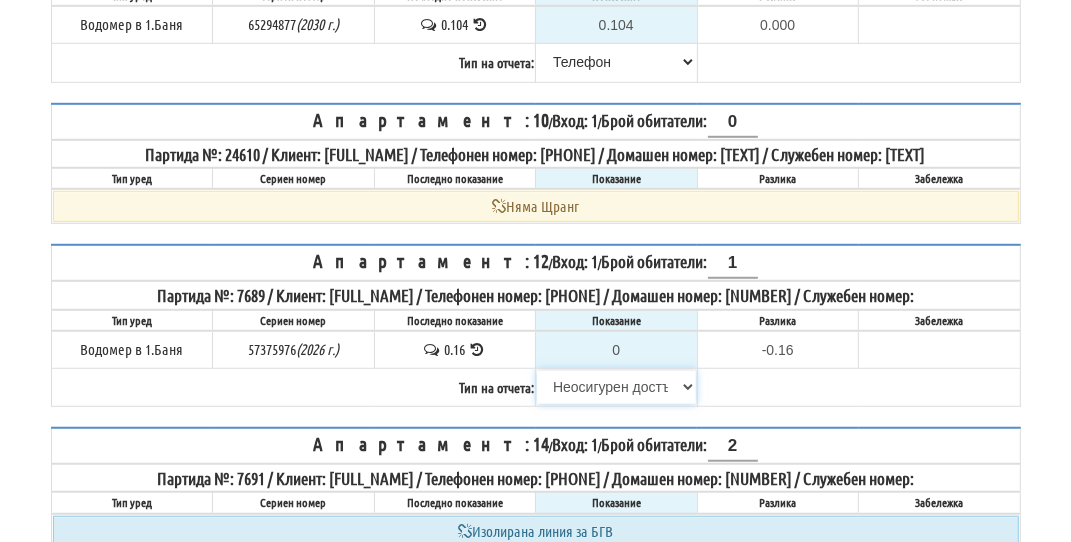 click on "Избери
Визуален
Телефон
Бележка
Неосигурен достъп
Самоотчет
Служебно
Дистанционен" at bounding box center (616, 387) 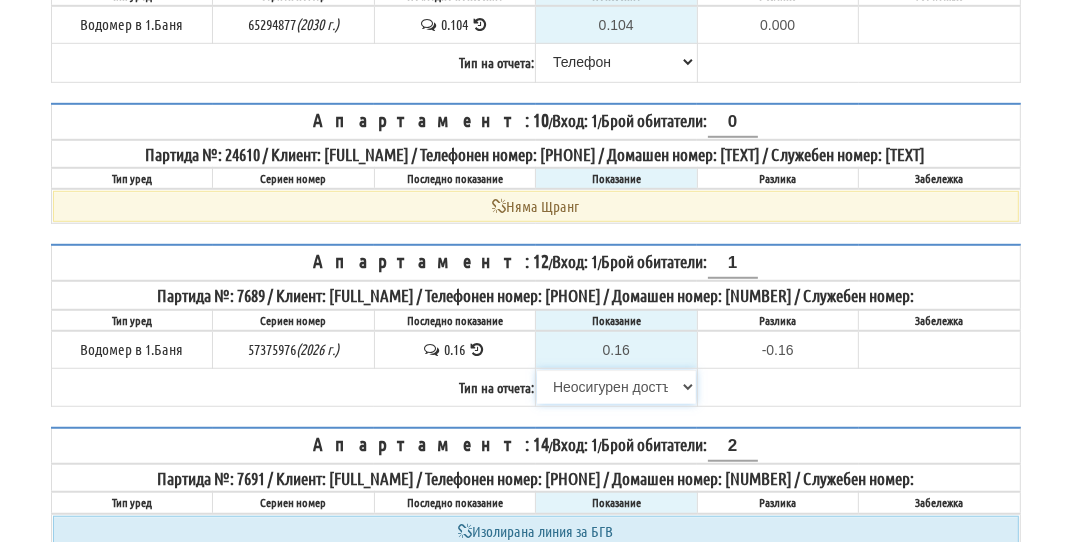 type on "0.00" 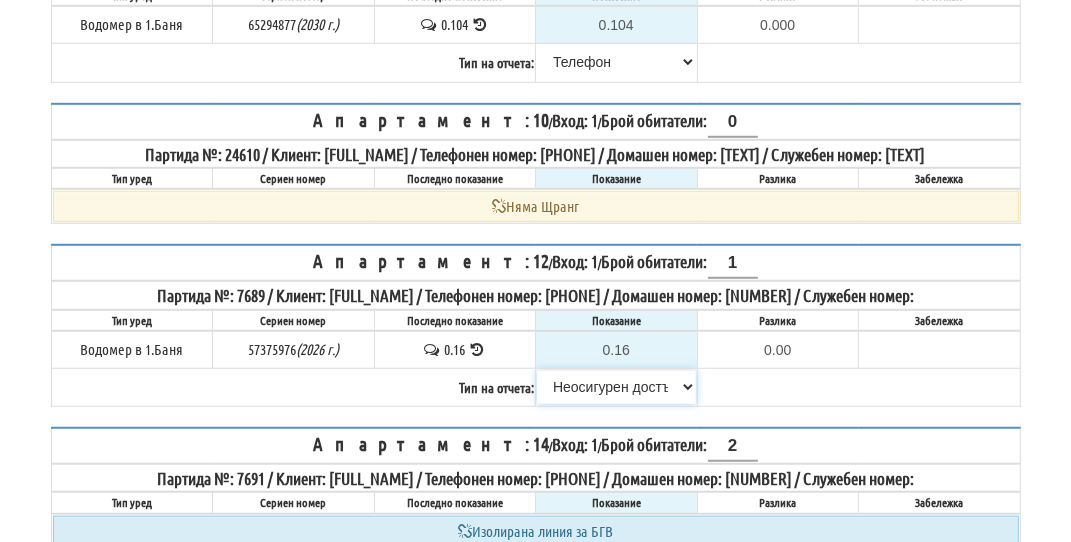 click on "Избери
Визуален
Телефон
Бележка
Неосигурен достъп
Самоотчет
Служебно
Дистанционен" at bounding box center [616, 387] 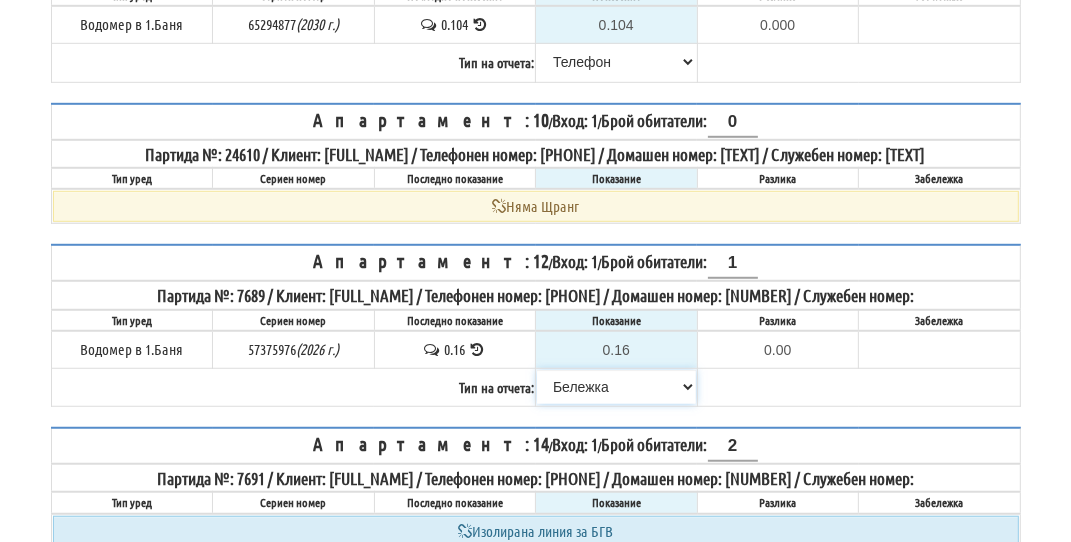 click on "Избери
Визуален
Телефон
Бележка
Неосигурен достъп
Самоотчет
Служебно
Дистанционен" at bounding box center (616, 387) 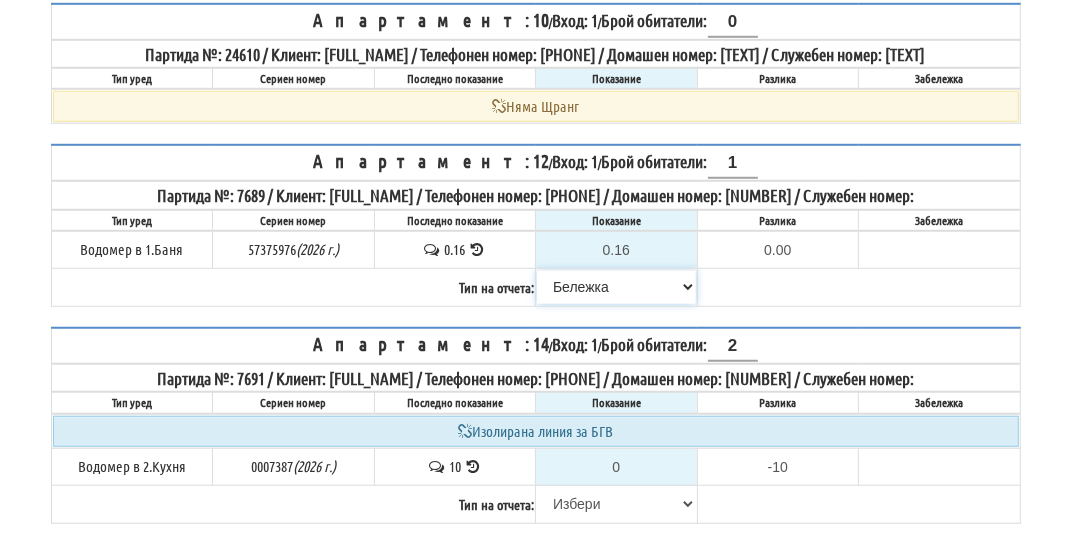scroll, scrollTop: 1133, scrollLeft: 0, axis: vertical 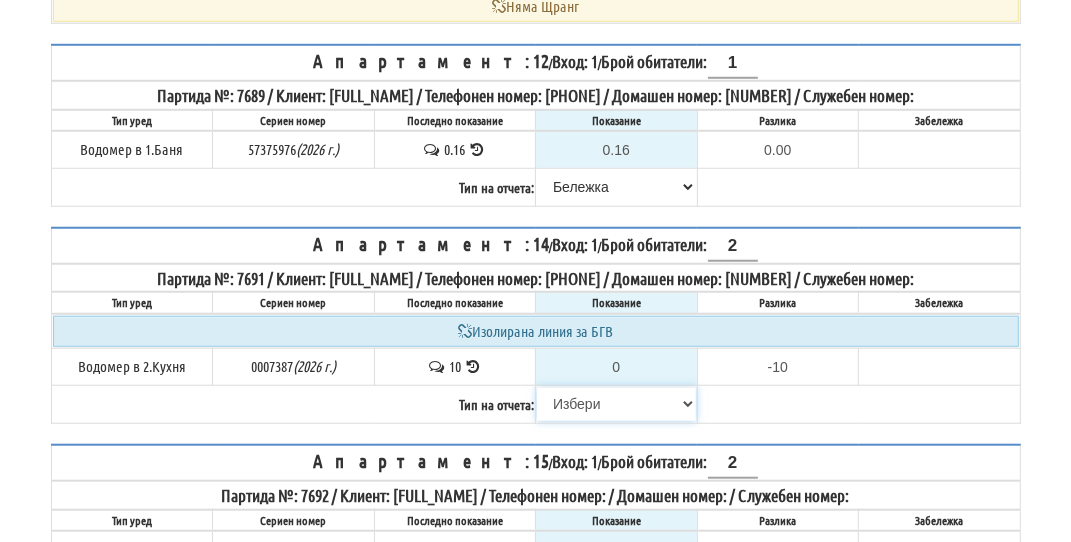 click on "Избери
Визуален
Телефон
Бележка
Неосигурен достъп
Самоотчет
Служебно
Дистанционен" at bounding box center [616, 404] 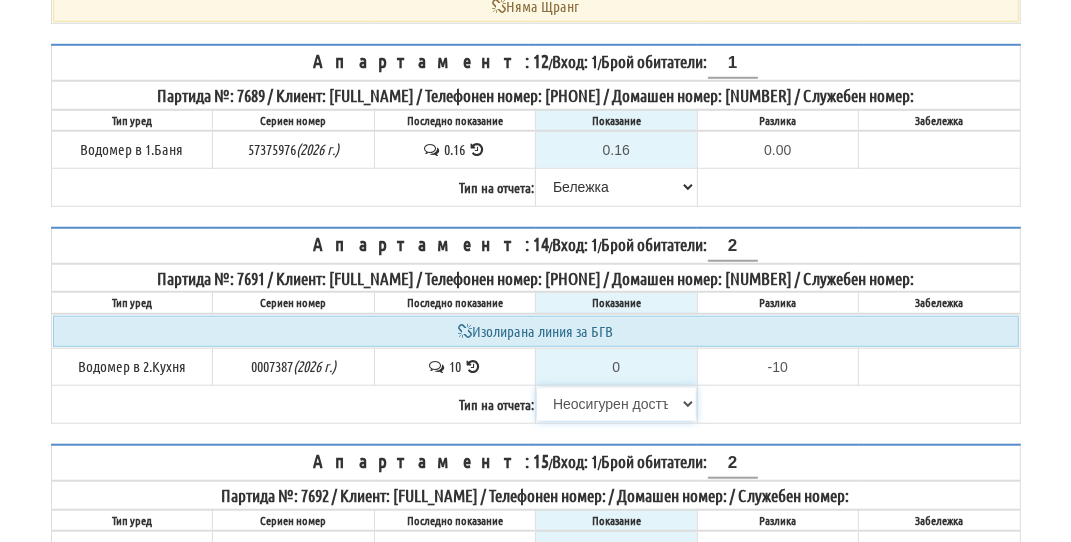 click on "Избери
Визуален
Телефон
Бележка
Неосигурен достъп
Самоотчет
Служебно
Дистанционен" at bounding box center [616, 404] 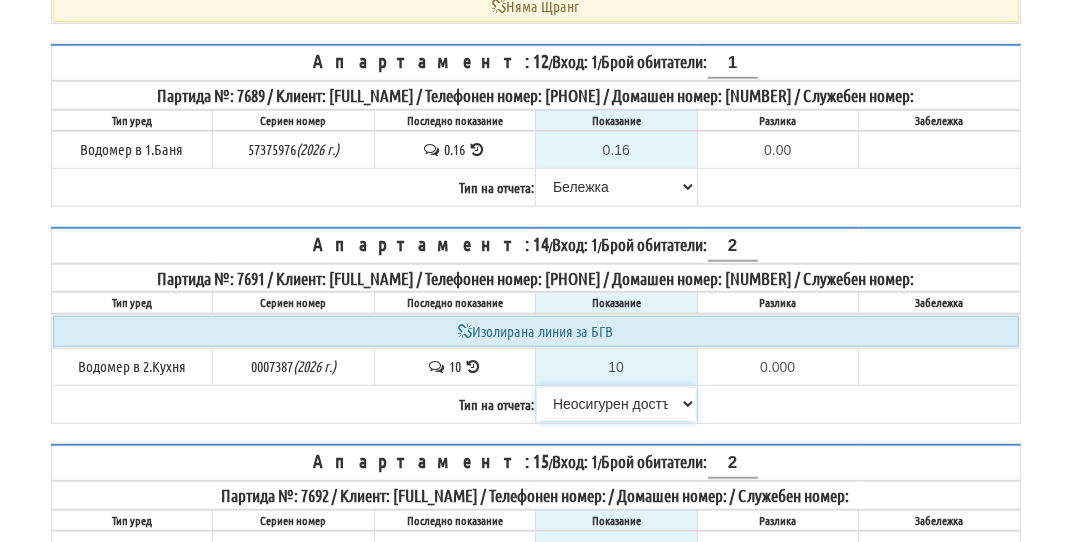 click on "Избери
Визуален
Телефон
Бележка
Неосигурен достъп
Самоотчет
Служебно
Дистанционен" at bounding box center (616, 404) 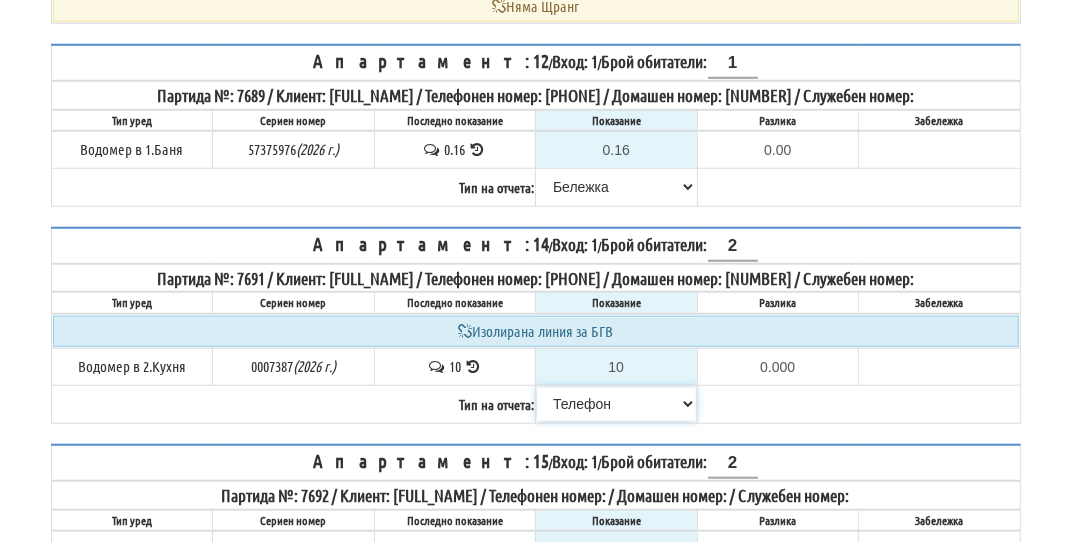 click on "Избери
Визуален
Телефон
Бележка
Неосигурен достъп
Самоотчет
Служебно
Дистанционен" at bounding box center [616, 404] 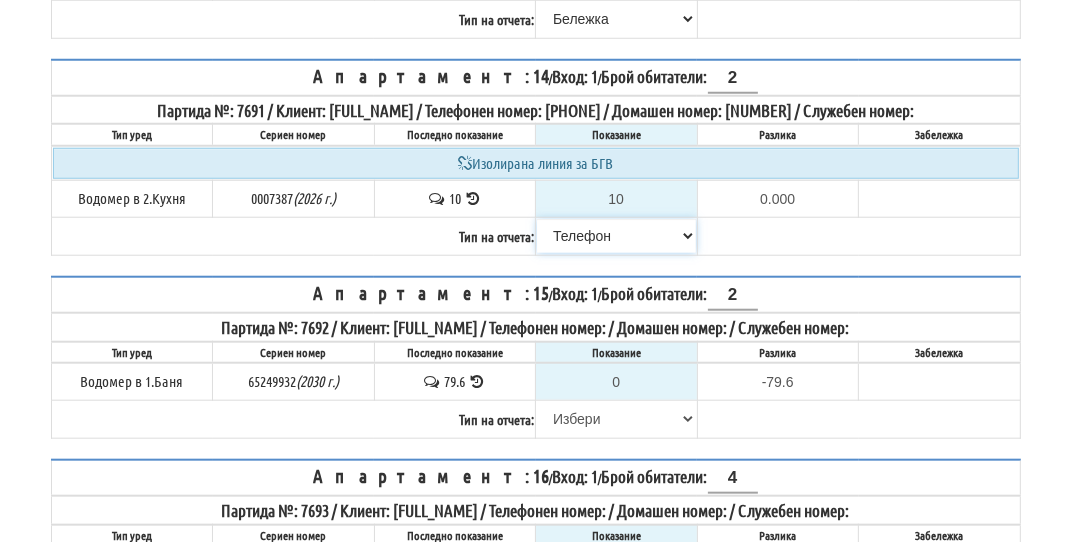scroll, scrollTop: 1333, scrollLeft: 0, axis: vertical 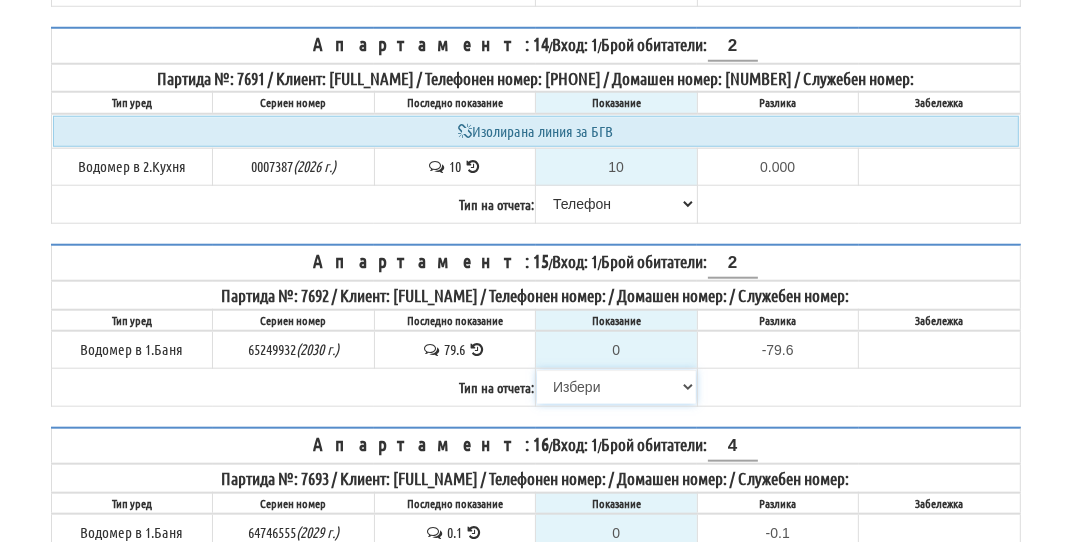 click on "Избери
Визуален
Телефон
Бележка
Неосигурен достъп
Самоотчет
Служебно
Дистанционен" at bounding box center (616, 387) 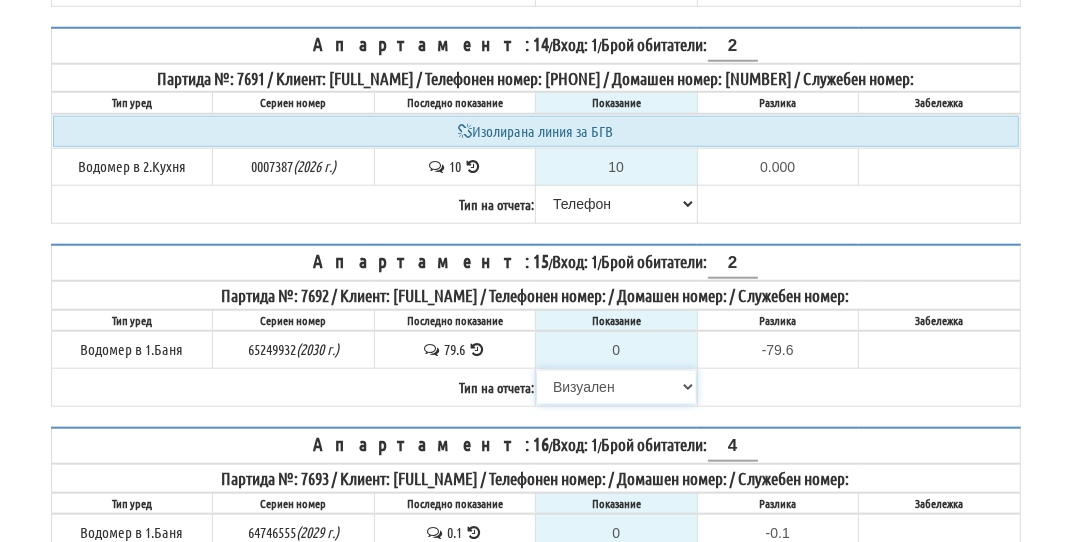 click on "Избери
Визуален
Телефон
Бележка
Неосигурен достъп
Самоотчет
Служебно
Дистанционен" at bounding box center [616, 387] 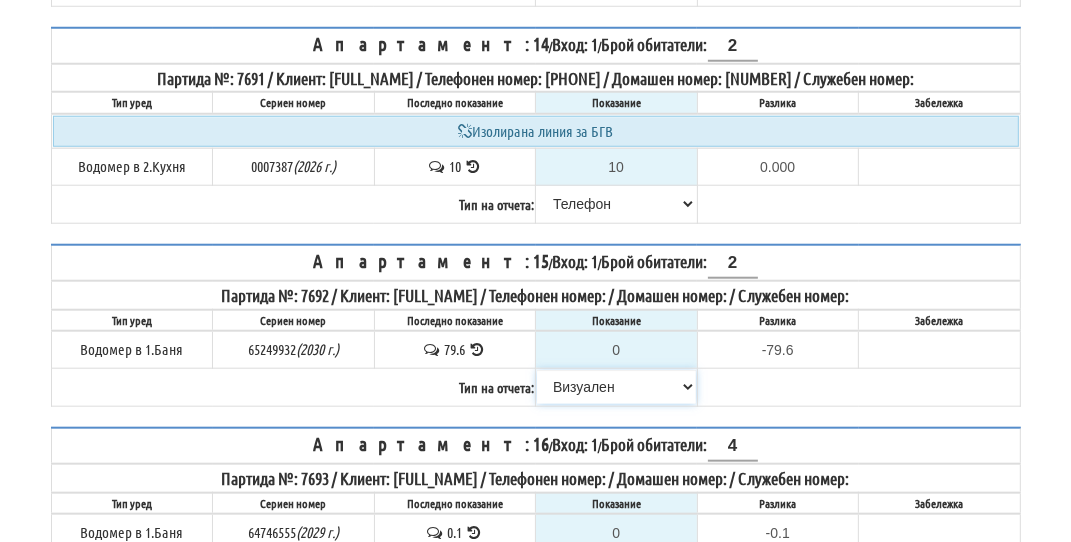 click on "Избери
Визуален
Телефон
Бележка
Неосигурен достъп
Самоотчет
Служебно
Дистанционен" at bounding box center [616, 387] 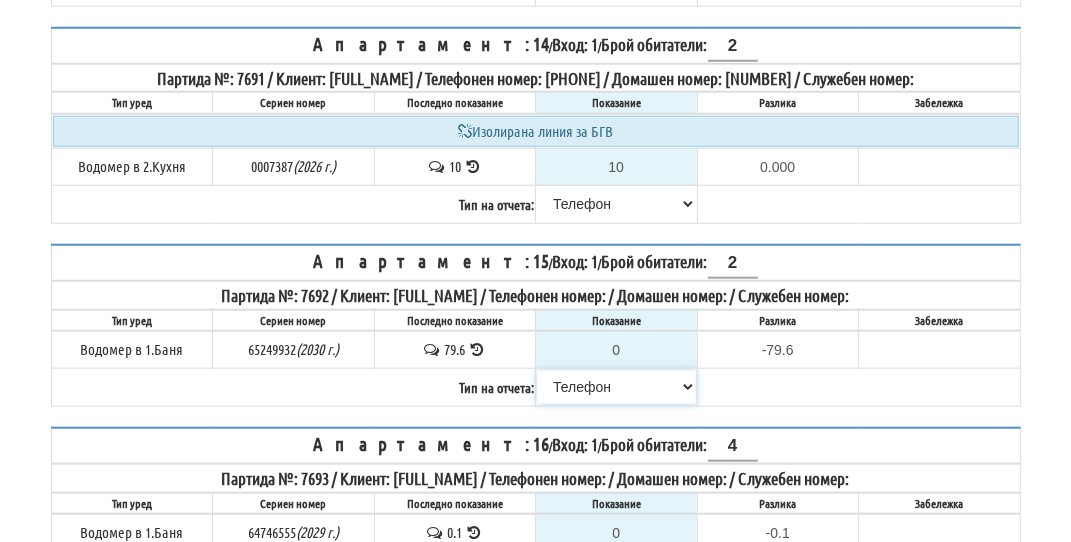 click on "Избери
Визуален
Телефон
Бележка
Неосигурен достъп
Самоотчет
Служебно
Дистанционен" at bounding box center [616, 387] 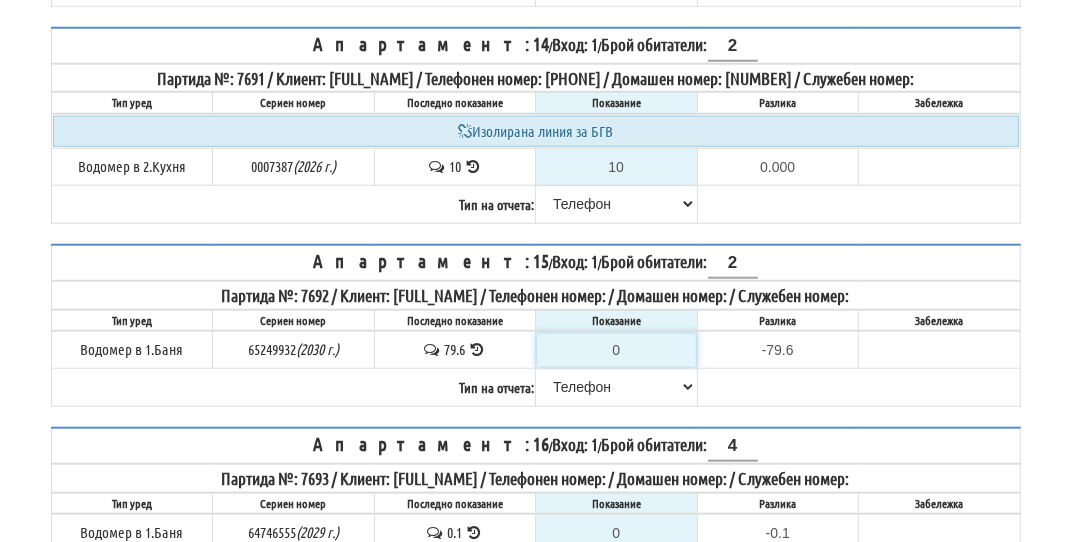 click on "0" at bounding box center [616, 350] 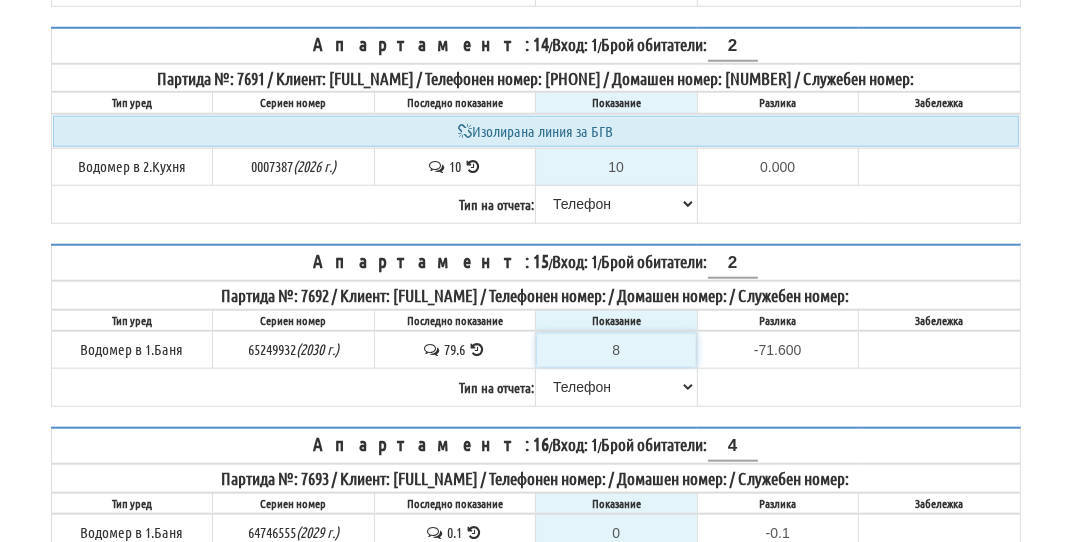 type on "80" 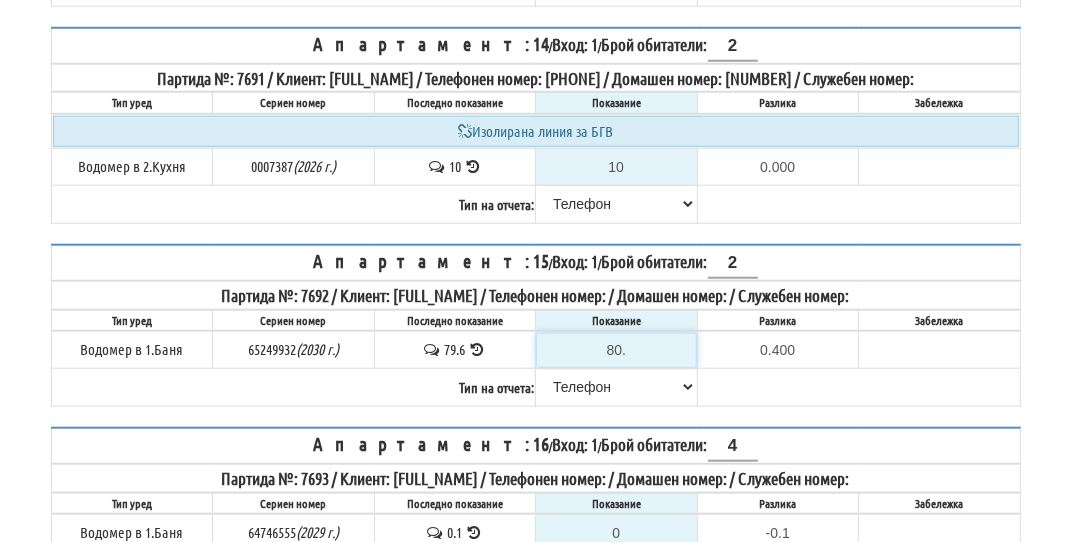 type on "80.9" 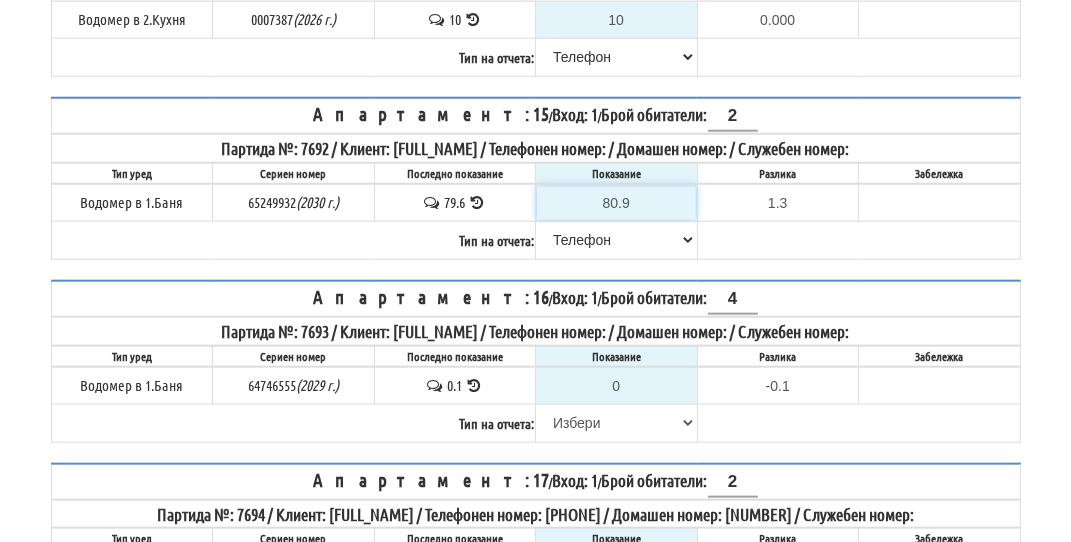 scroll, scrollTop: 1533, scrollLeft: 0, axis: vertical 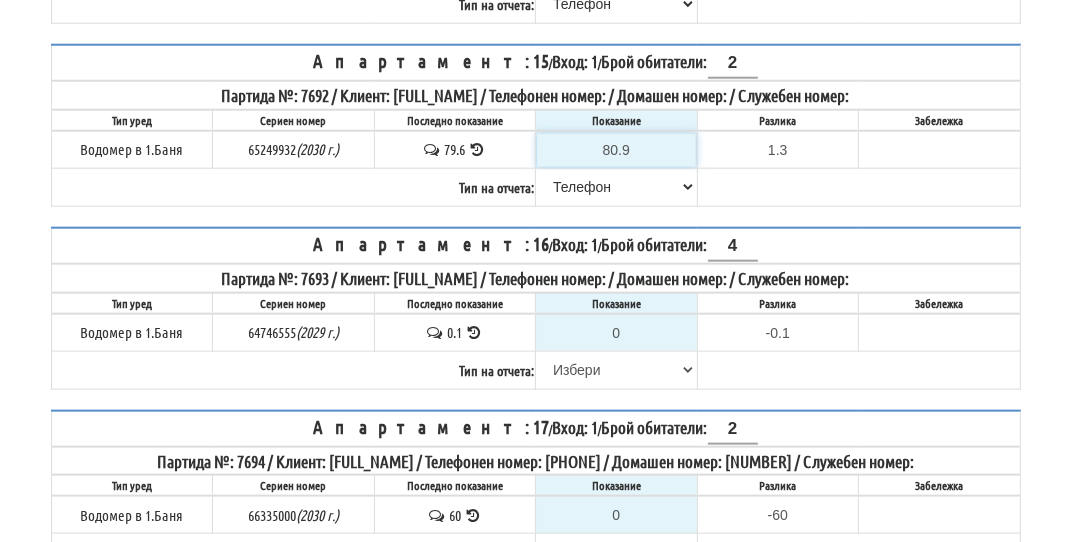 type on "80.9" 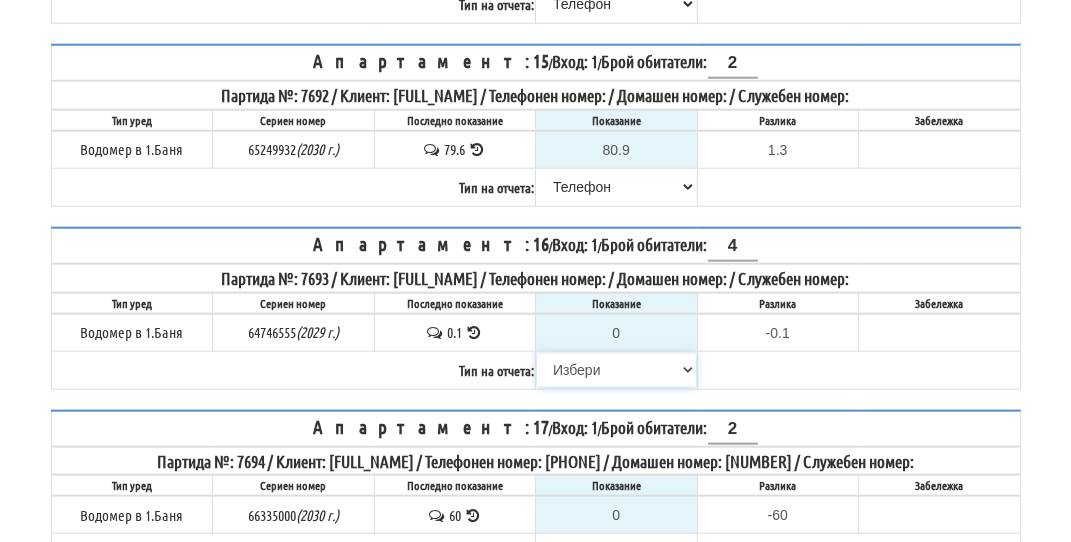 click on "Избери
Визуален
Телефон
Бележка
Неосигурен достъп
Самоотчет
Служебно
Дистанционен" at bounding box center [616, 370] 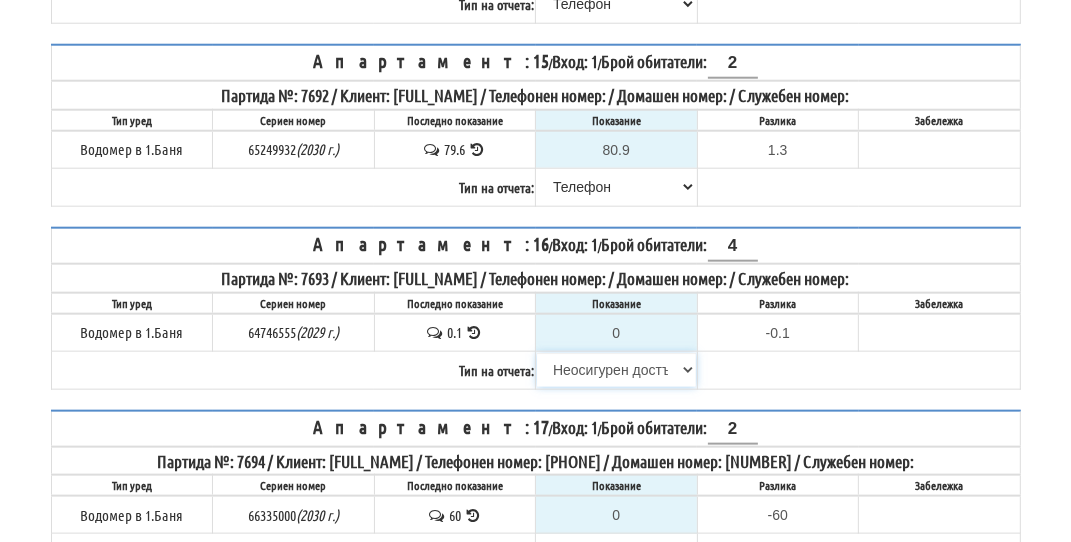 type on "0.1" 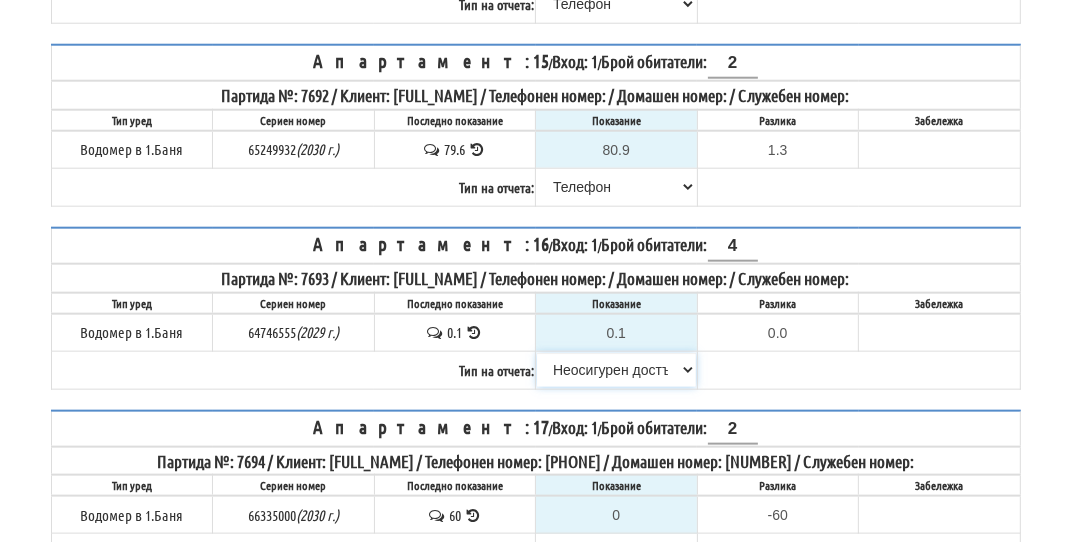 click on "Избери
Визуален
Телефон
Бележка
Неосигурен достъп
Самоотчет
Служебно
Дистанционен" at bounding box center [616, 370] 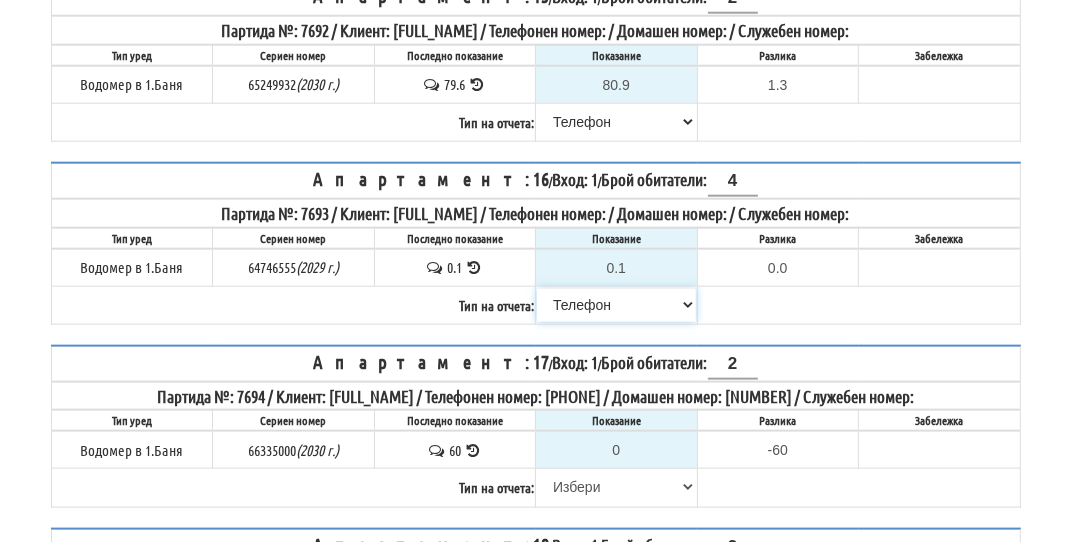 scroll, scrollTop: 1633, scrollLeft: 0, axis: vertical 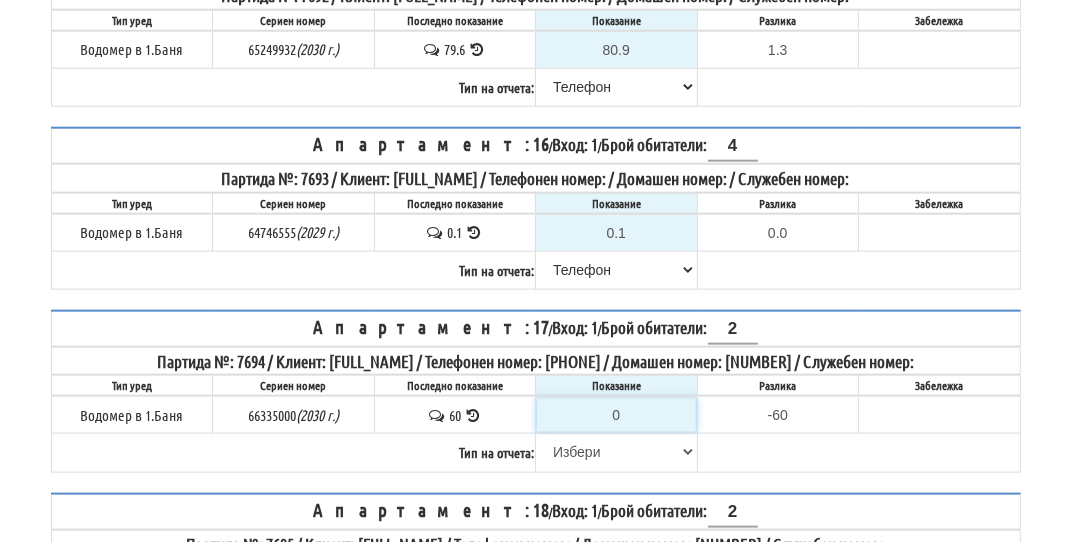 type on "6" 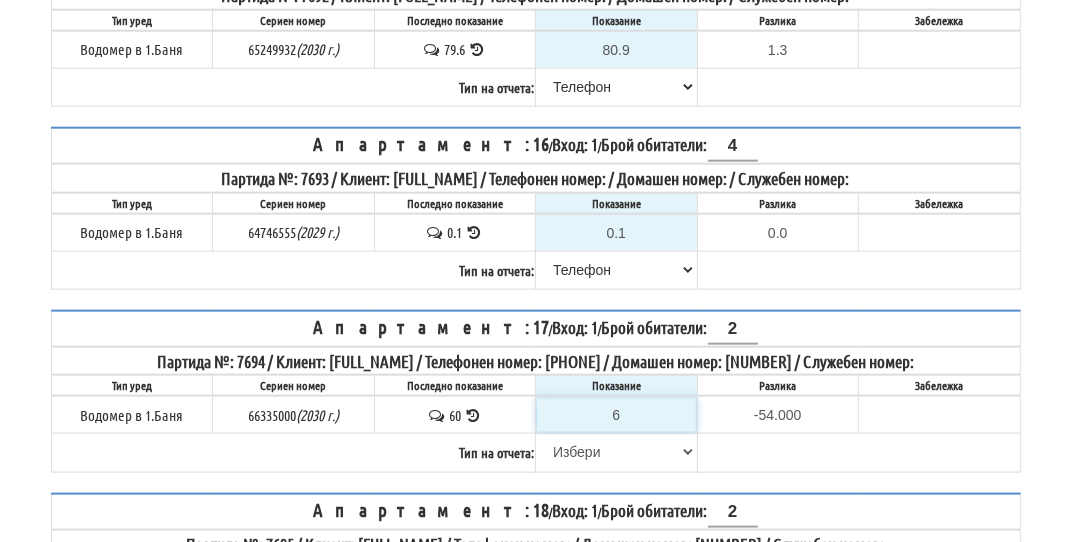 type on "61" 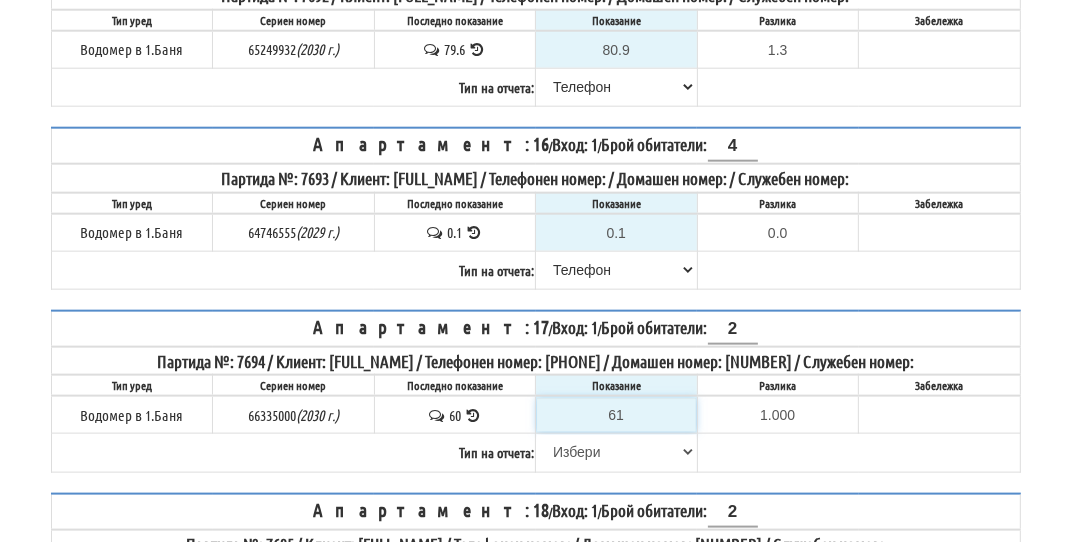 type on "61" 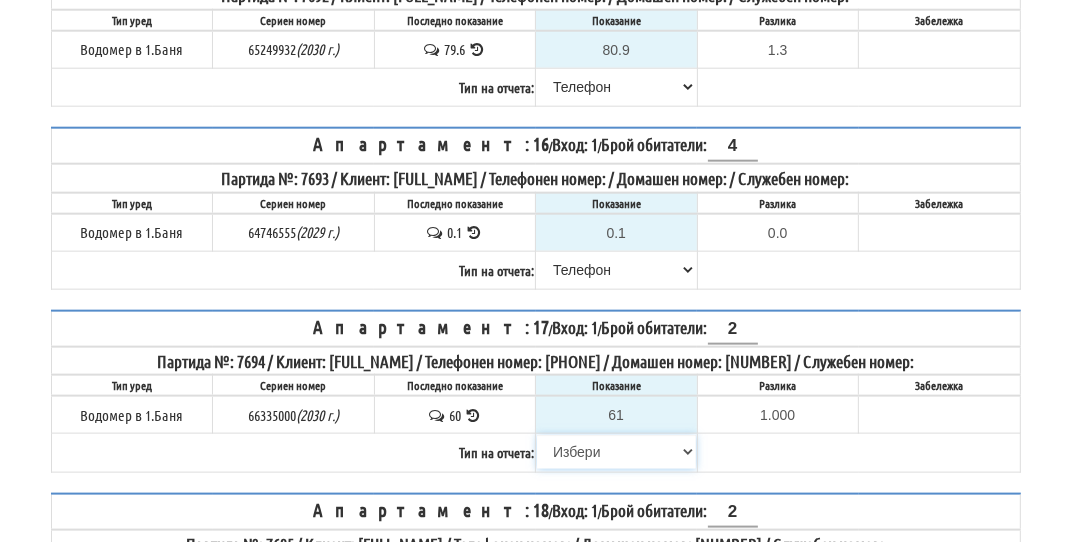 click on "Избери
Визуален
Телефон
Бележка
Неосигурен достъп
Самоотчет
Служебно
Дистанционен" at bounding box center [616, 452] 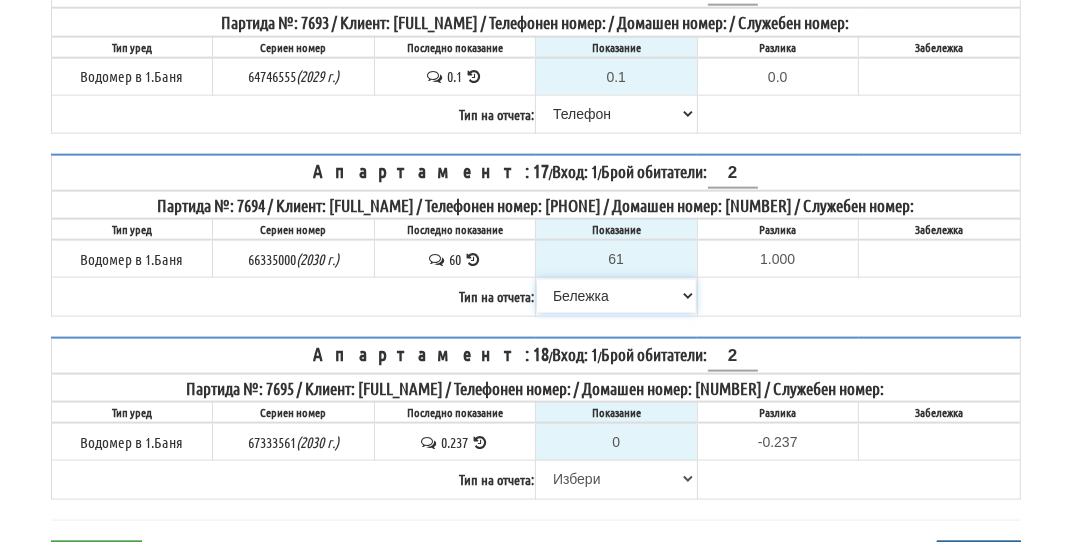 scroll, scrollTop: 1833, scrollLeft: 0, axis: vertical 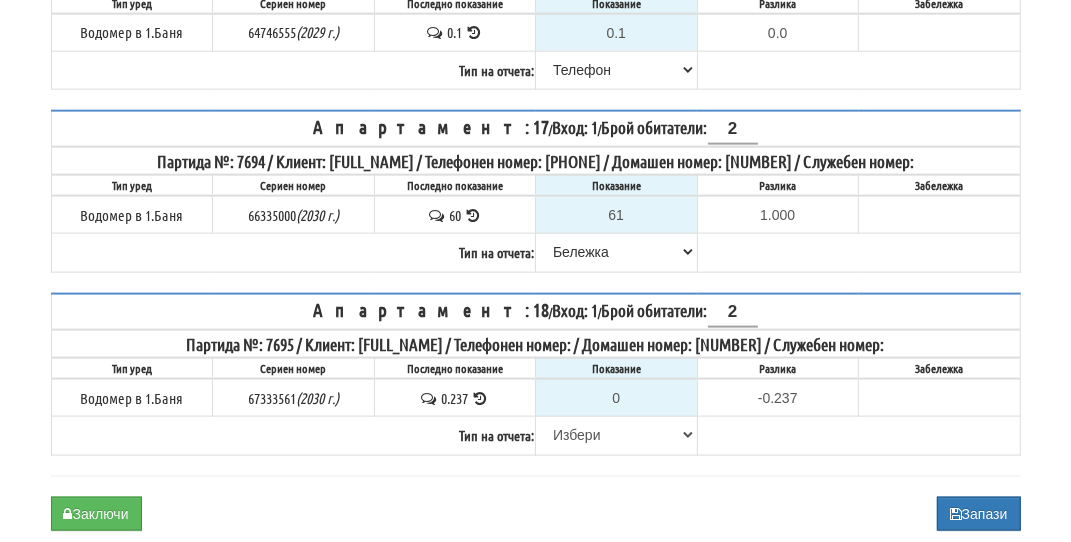 click at bounding box center [480, 398] 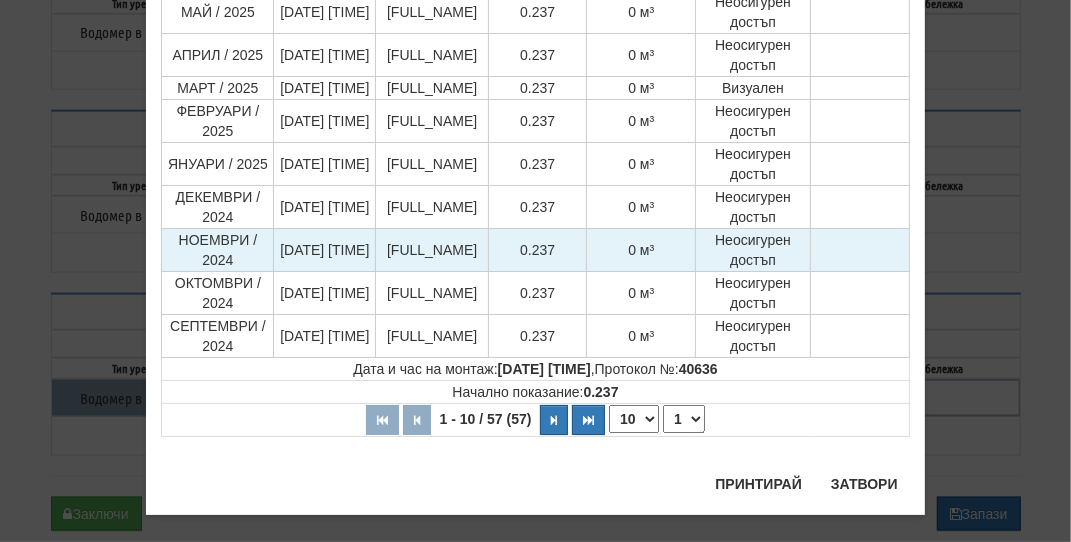 scroll, scrollTop: 300, scrollLeft: 0, axis: vertical 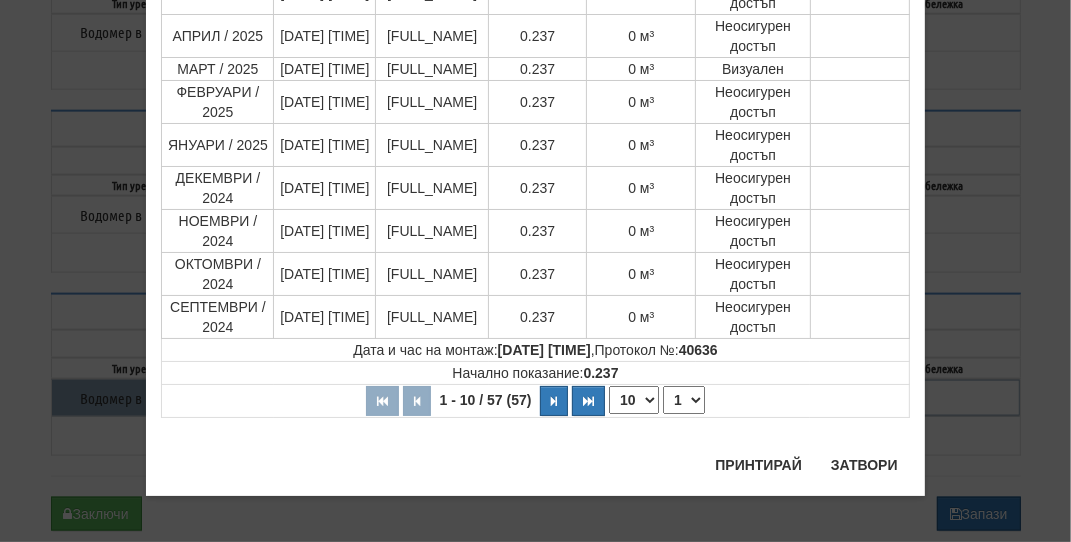 click on "×    История на показанията
Месец на отчитане
Дата на отчет
Отчетник
Показание
Консумация
Тип показание
Забележка
Дата и час на монтаж:  15/10/2020 09:28:24 ,
Протокол №:  40636
Начално показание:  0.237
1 - 10 / 56 (56)
10
20
30
40
1 2 3 4 5 6" at bounding box center [536, 123] 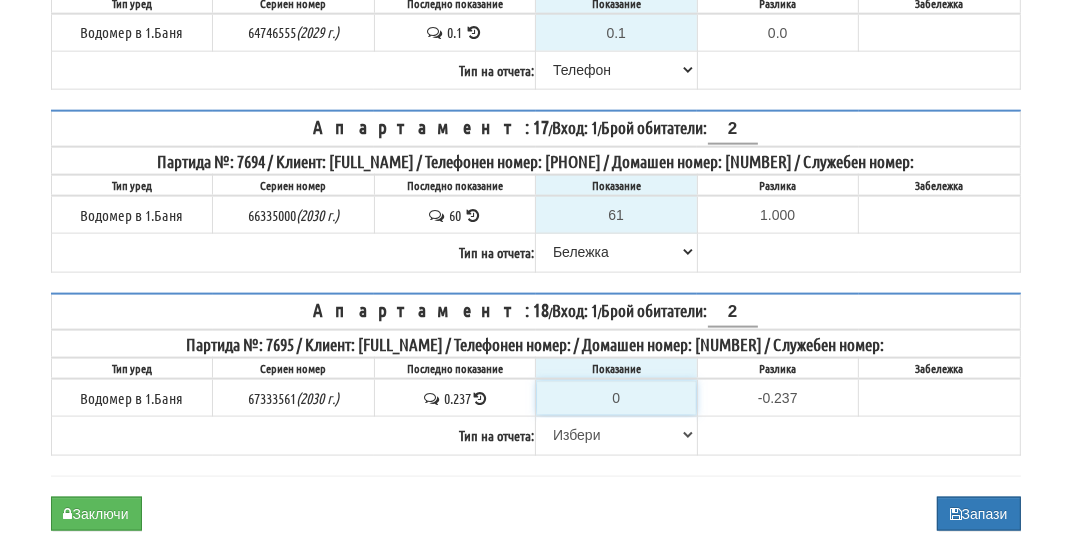 click on "0" at bounding box center [616, 398] 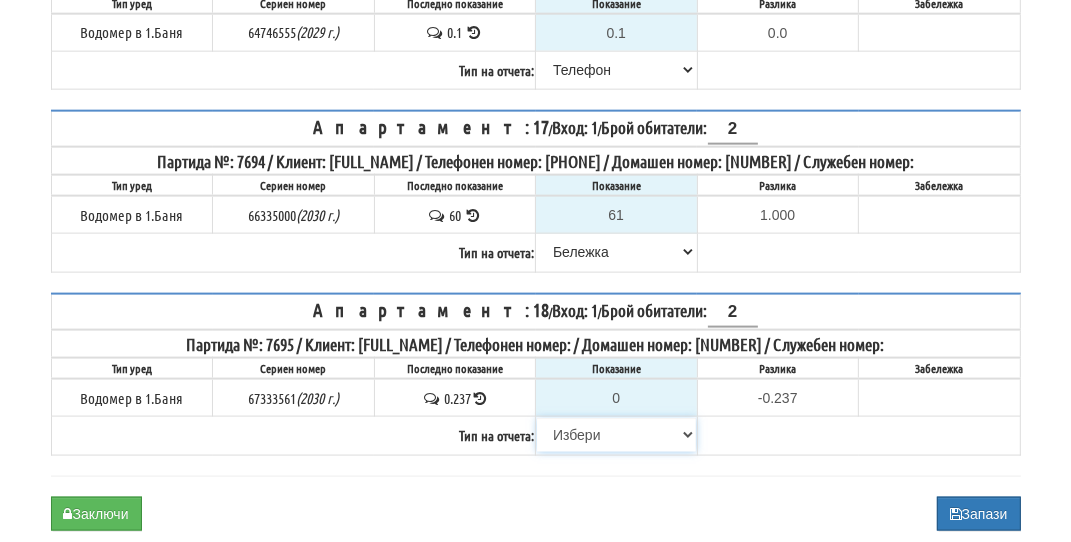 click on "Избери
Визуален
Телефон
Бележка
Неосигурен достъп
Самоотчет
Служебно
Дистанционен" at bounding box center [616, 435] 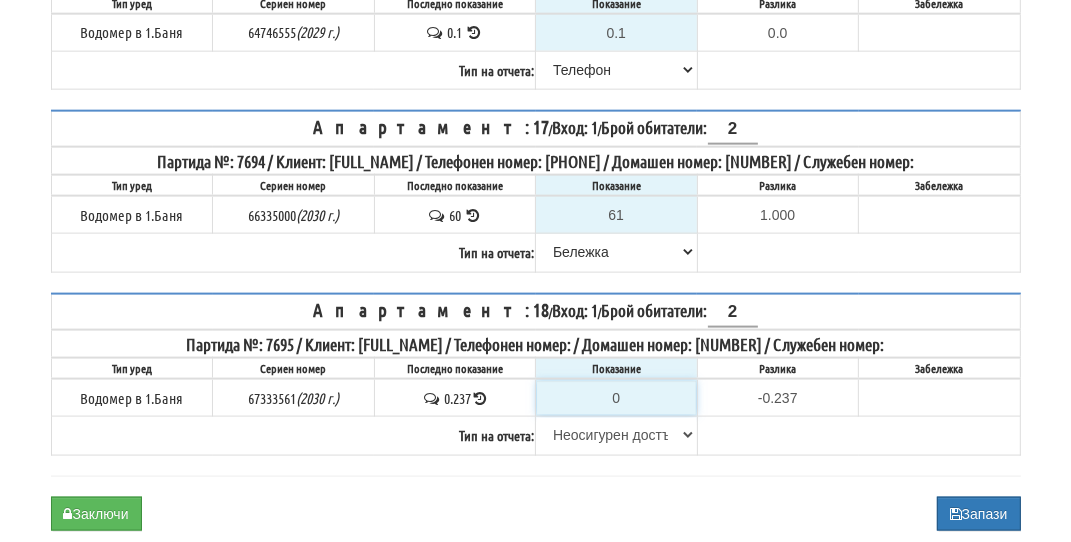 click on "Избери
Визуален
Телефон
Бележка
Неосигурен достъп
Самоотчет
Служебно
Дистанционен" at bounding box center (616, 435) 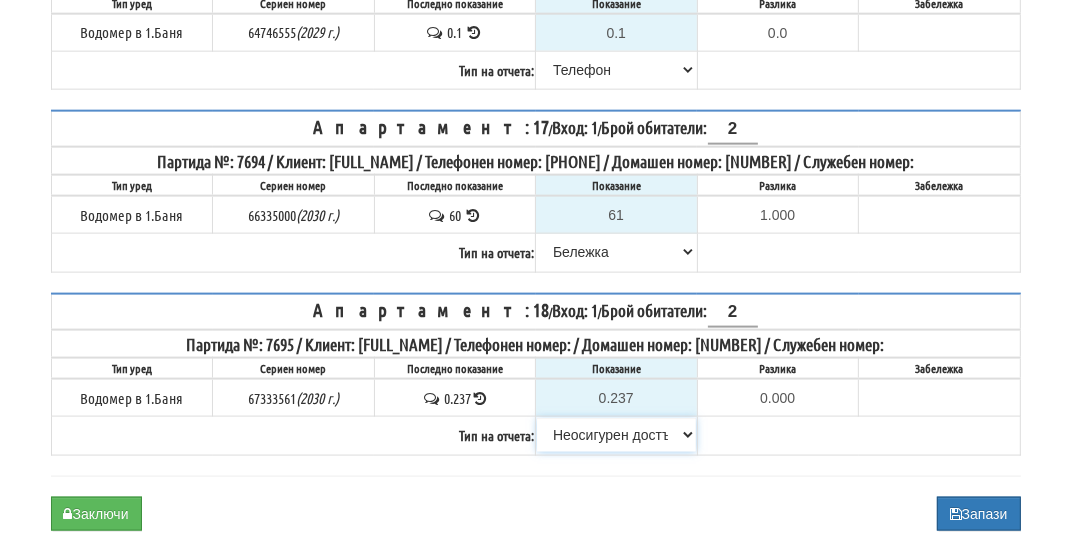 click on "Избери
Визуален
Телефон
Бележка
Неосигурен достъп
Самоотчет
Служебно
Дистанционен" at bounding box center (616, 435) 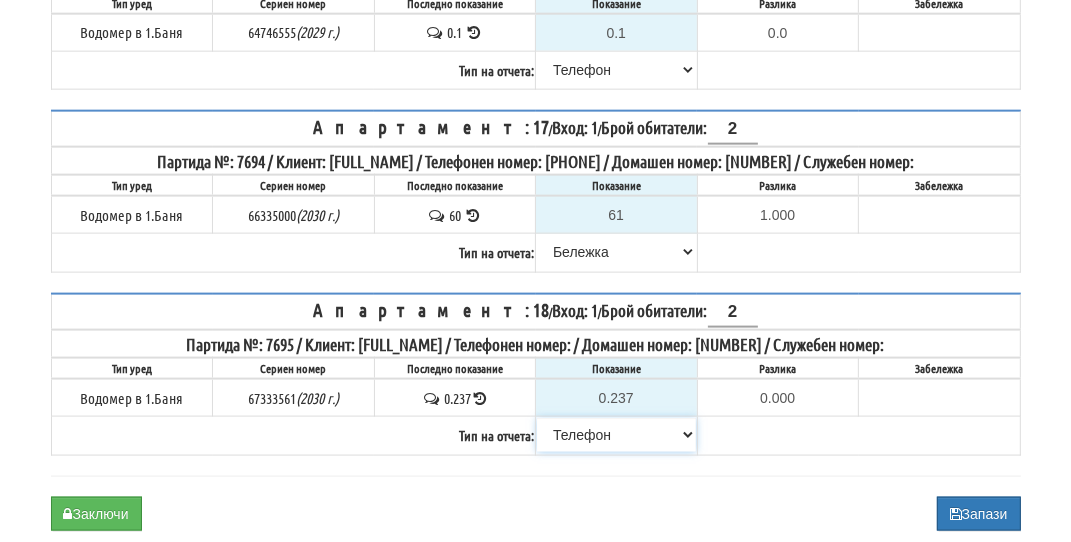 click on "Избери
Визуален
Телефон
Бележка
Неосигурен достъп
Самоотчет
Служебно
Дистанционен" at bounding box center [616, 435] 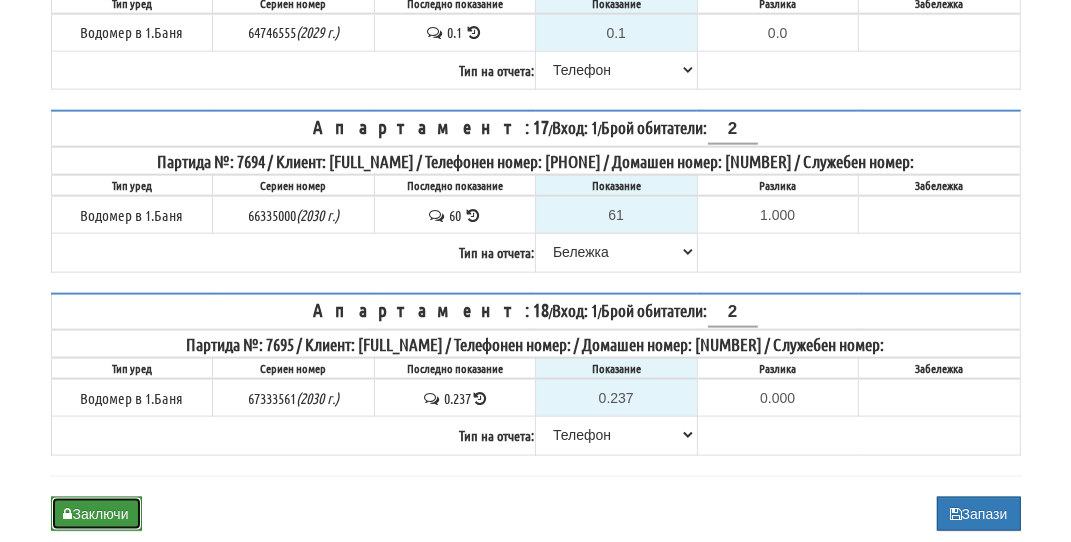 click on "Заключи" at bounding box center (96, 514) 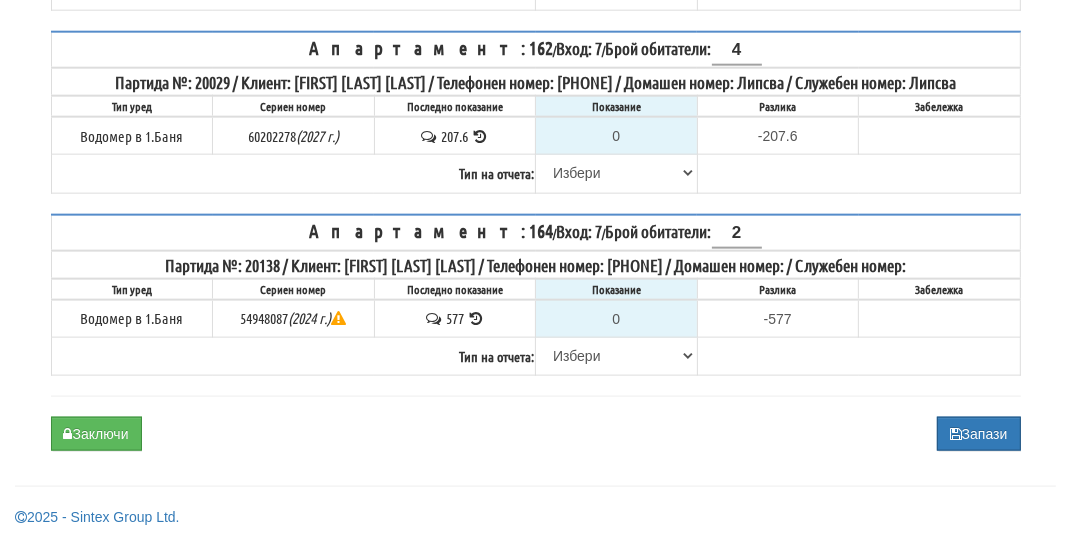 scroll, scrollTop: 1774, scrollLeft: 0, axis: vertical 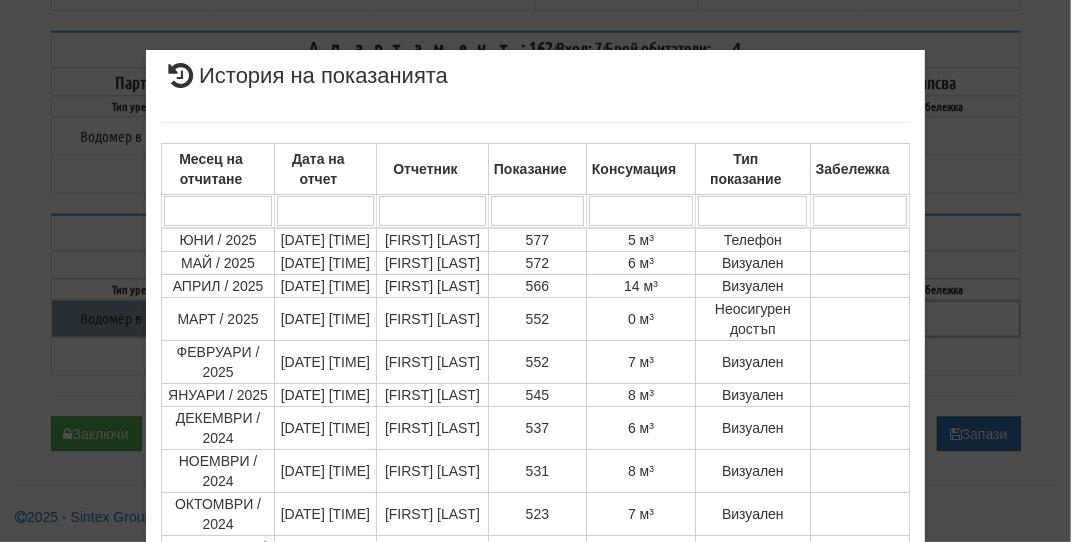 click on "×    История на показанията
Дата на отчет
Отчетник
Показание
Консумация
Тип показание
Забележка
Дата и час на монтаж:  [DATE] [TIME] ,
Протокол №:  2020000181
Начално показание:  224.000
1 - 10 / 64 (64)
10
20
30
40
1 2 3 4 5 6 7
577 572" at bounding box center [536, 422] 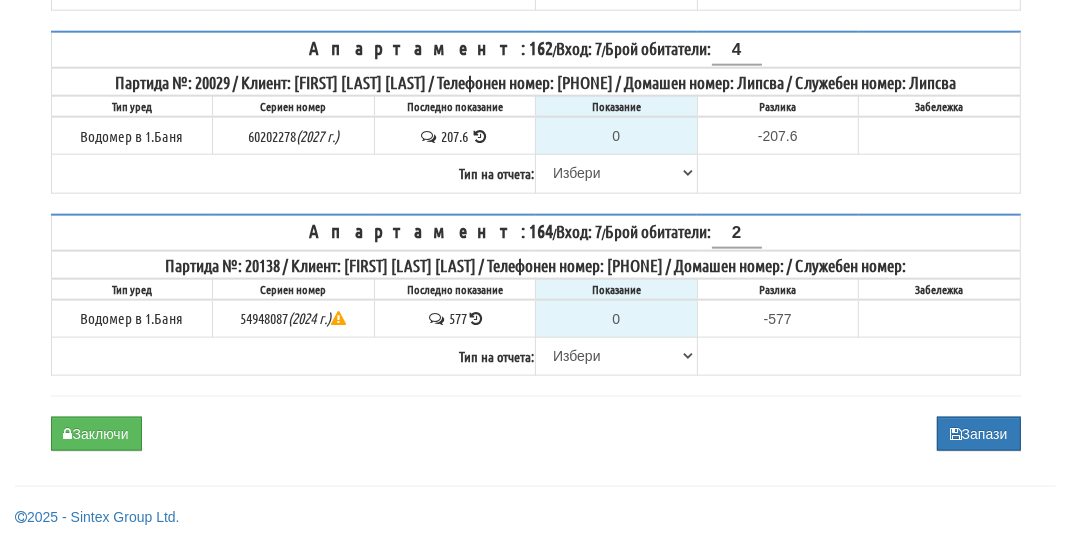 click at bounding box center [476, 318] 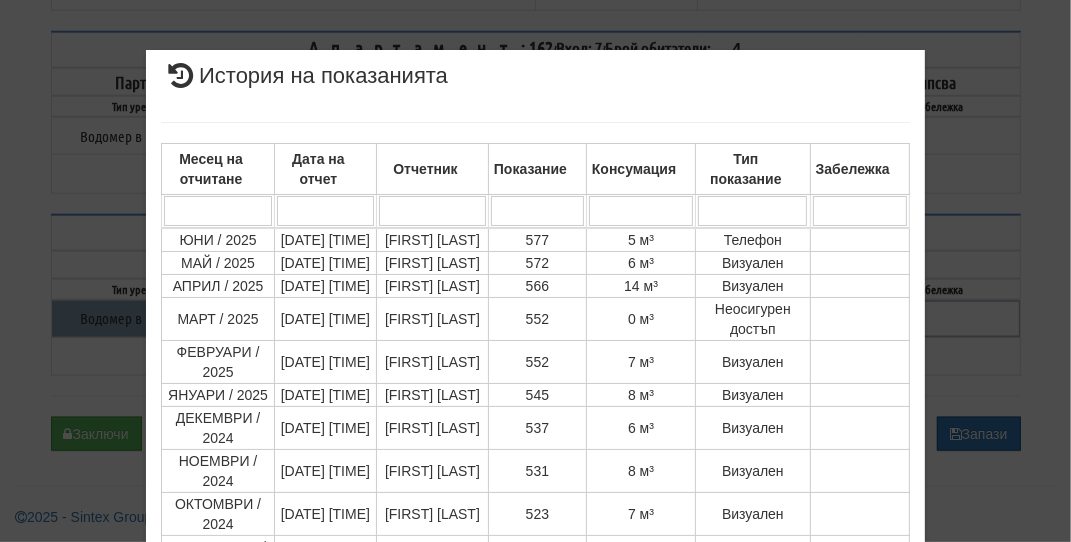 click on "×    История на показанията
Дата на отчет
Отчетник
Показание
Консумация
Тип показание
Забележка
Дата и час на монтаж:  [DATE] [TIME] ,
Протокол №:  2020000181
Начално показание:  224.000
1 - 10 / 64 (64)
10
20
30
40
1 2 3 4 5 6 7
577 572" at bounding box center [536, 424] 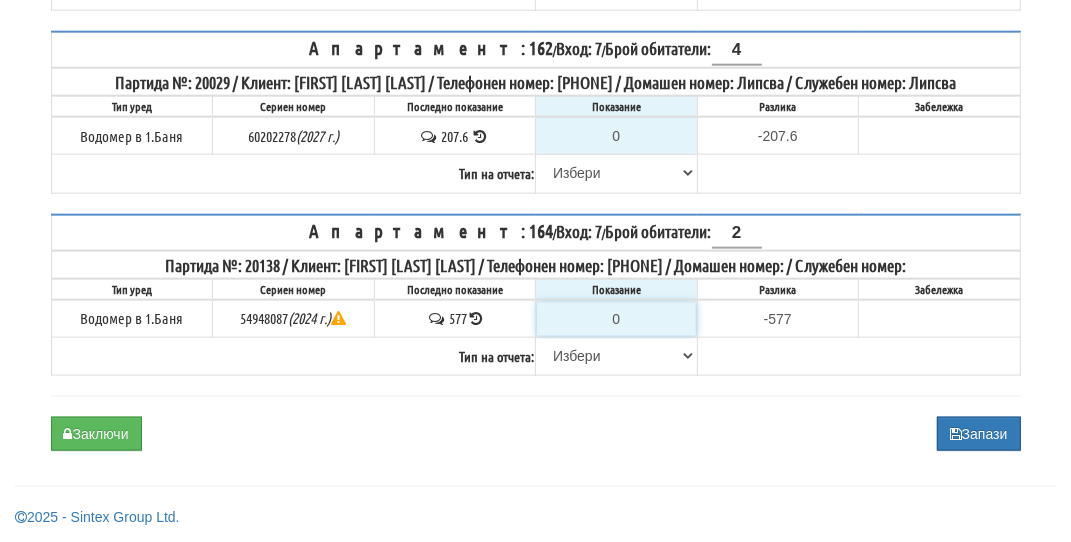click on "0" at bounding box center [616, 319] 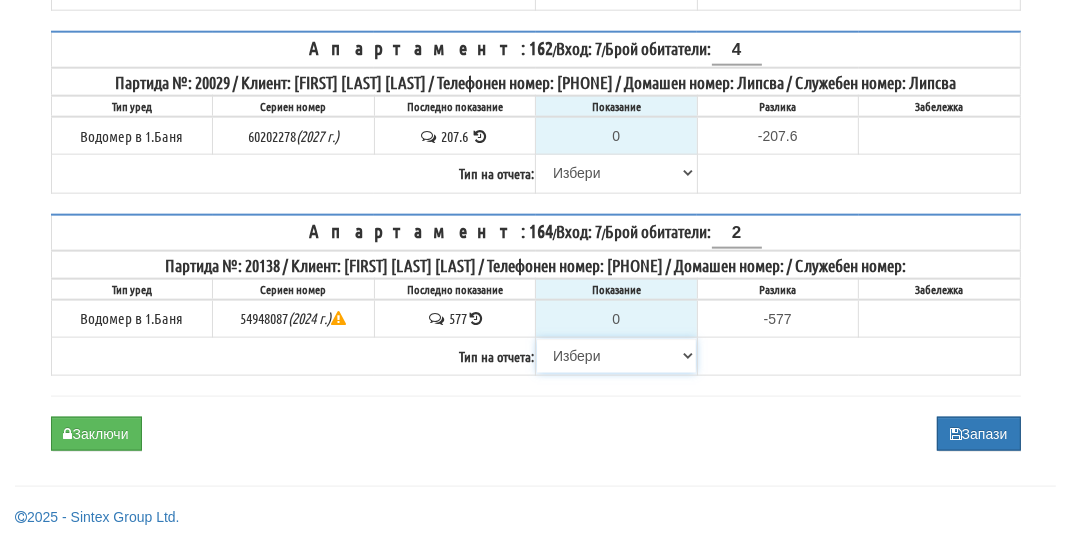 click on "Избери
Визуален
Телефон
Бележка
Неосигурен достъп
Самоотчет
Служебно
Дистанционен" at bounding box center [616, 356] 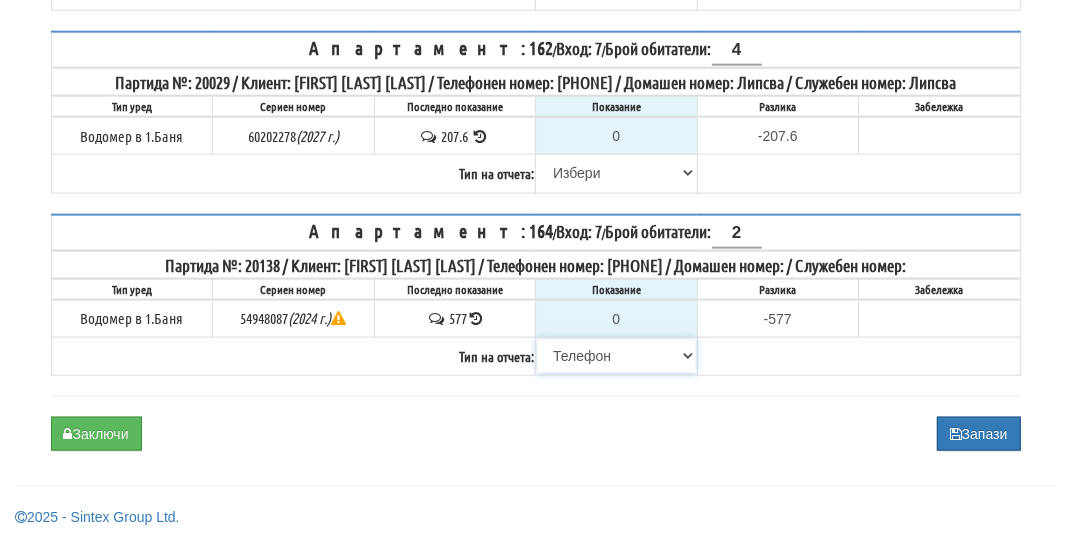 click on "Избери
Визуален
Телефон
Бележка
Неосигурен достъп
Самоотчет
Служебно
Дистанционен" at bounding box center (616, 356) 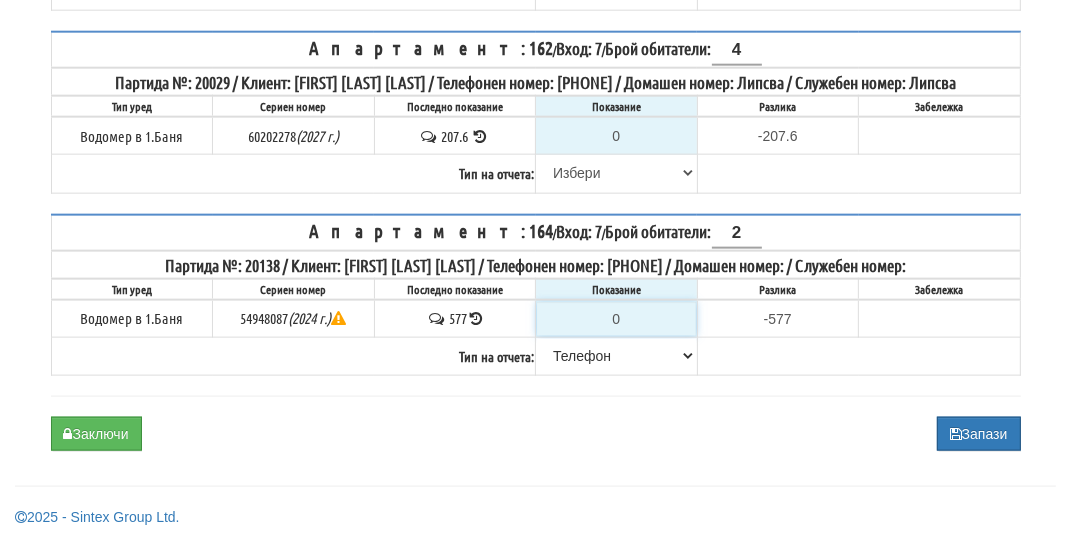 click on "0" at bounding box center (616, 319) 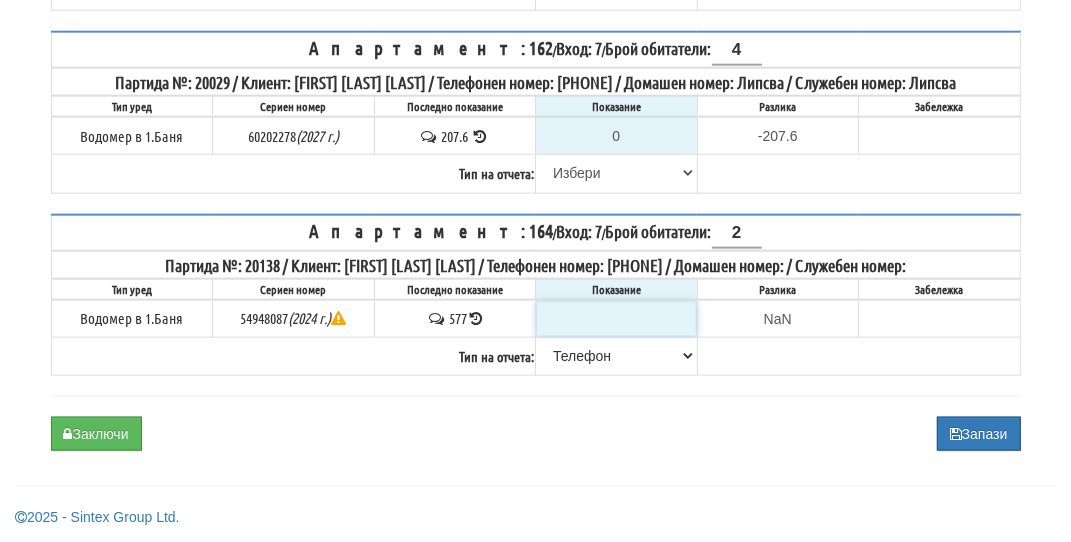 type on "5" 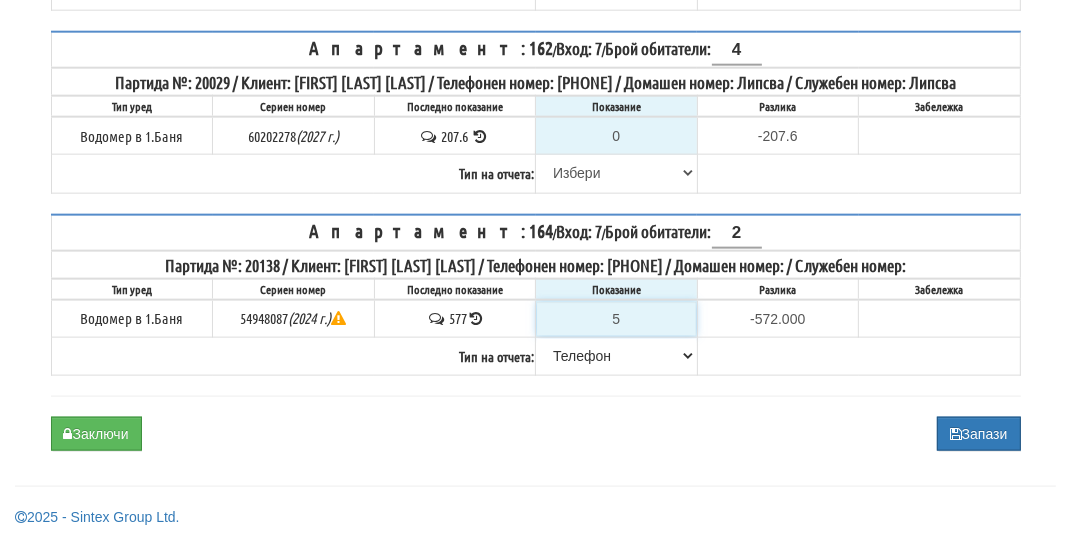 type on "58" 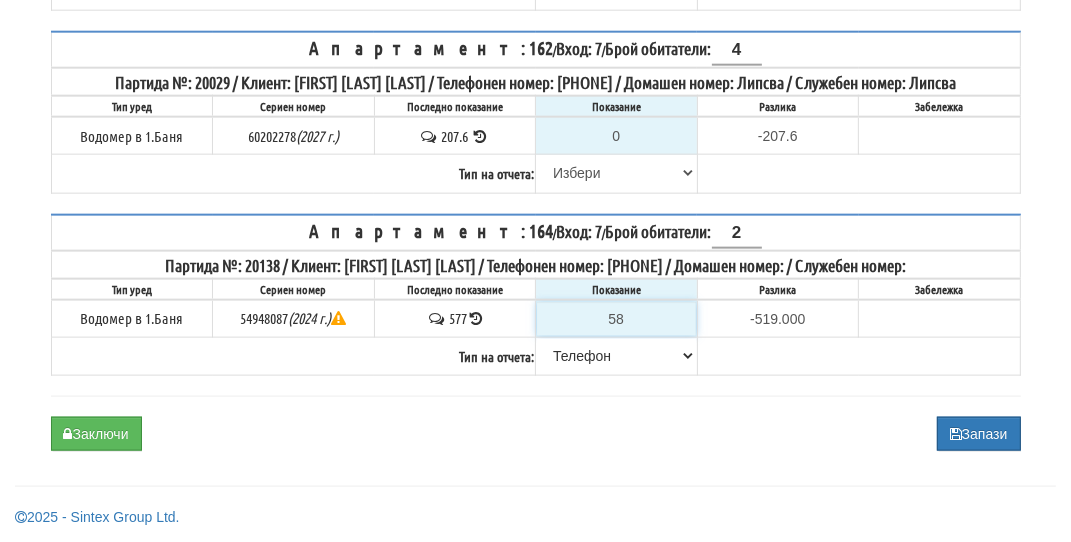 type on "582" 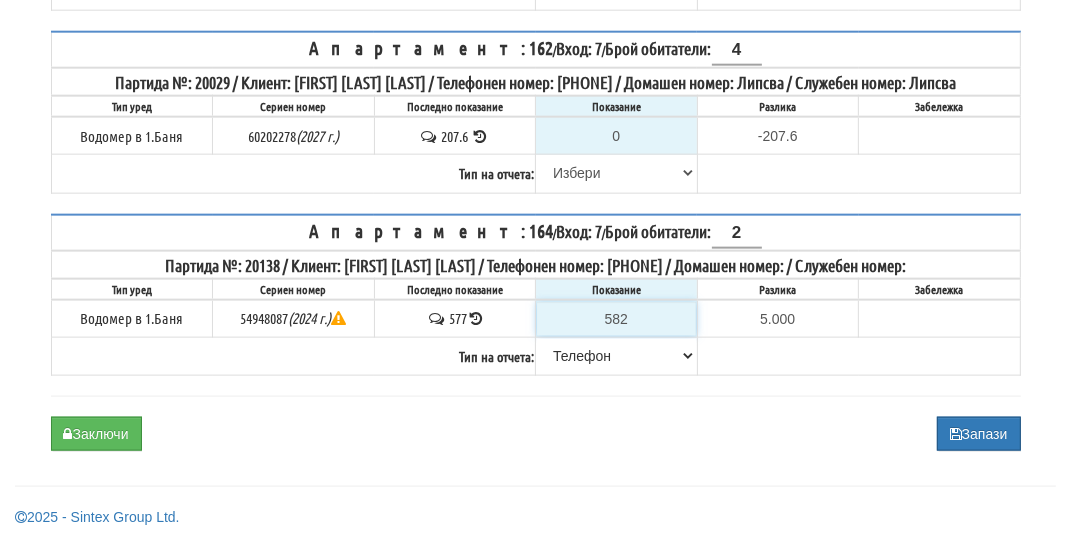 type on "5820" 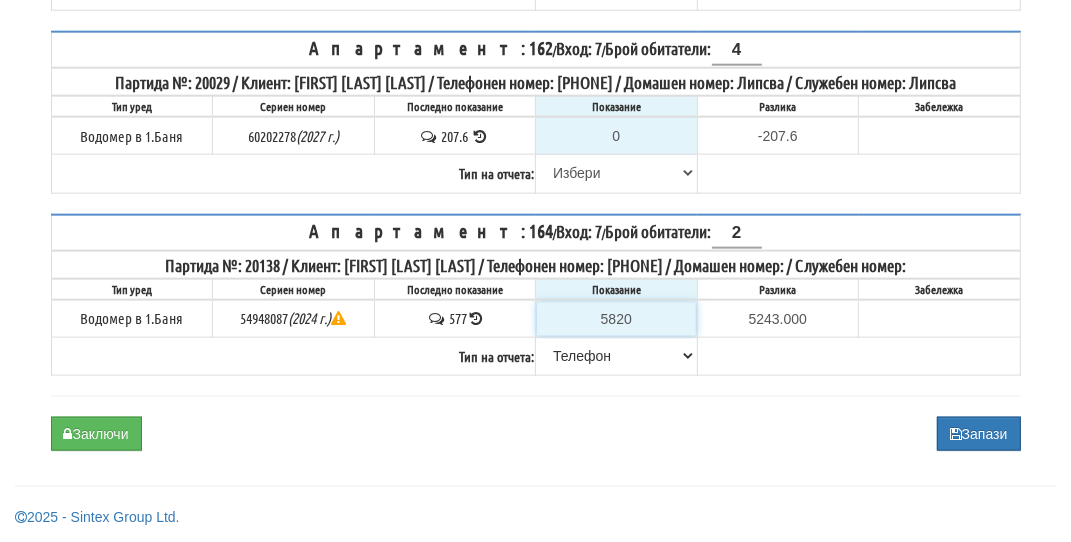 type on "582" 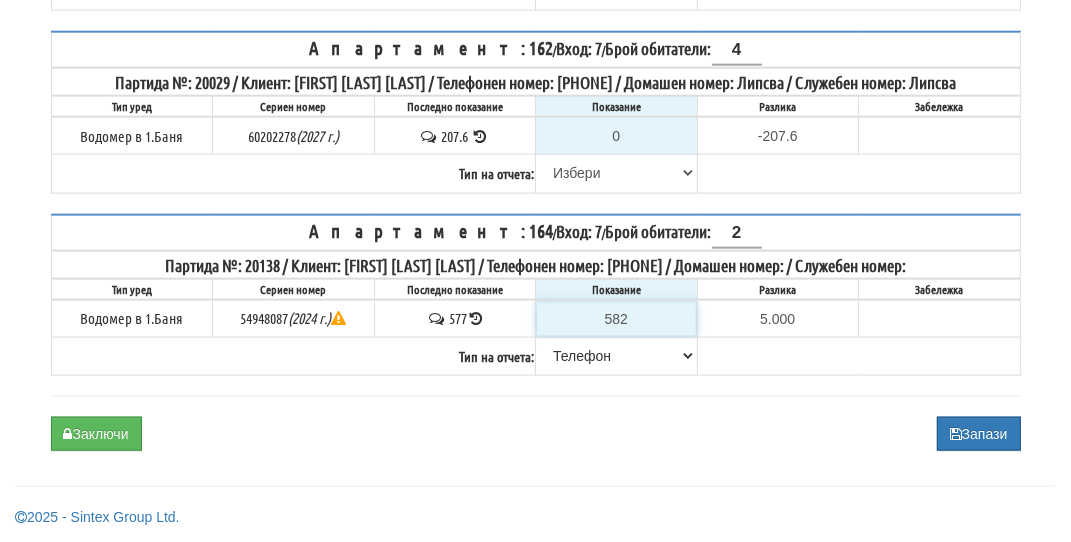 type on "582" 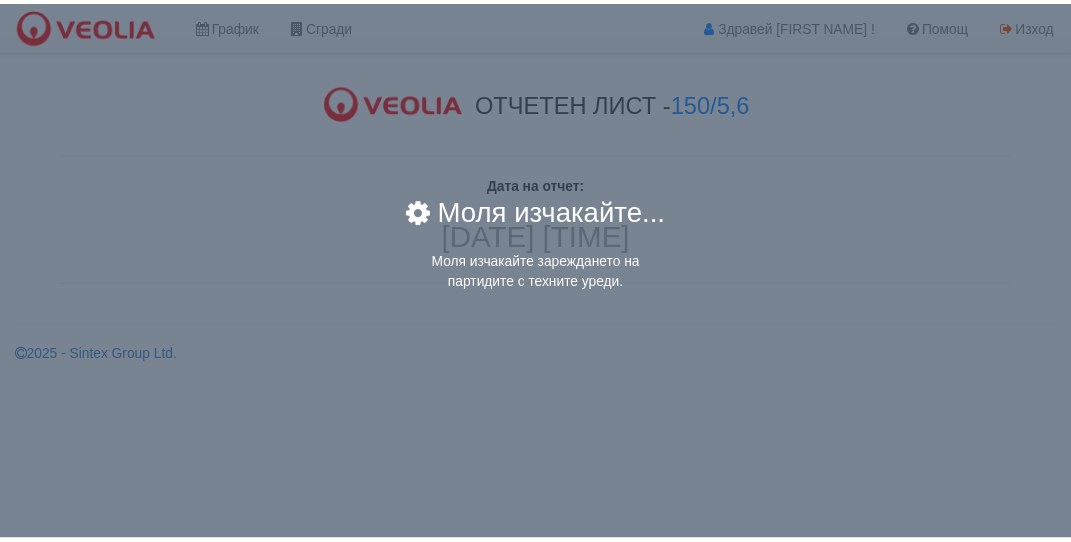 scroll, scrollTop: 0, scrollLeft: 0, axis: both 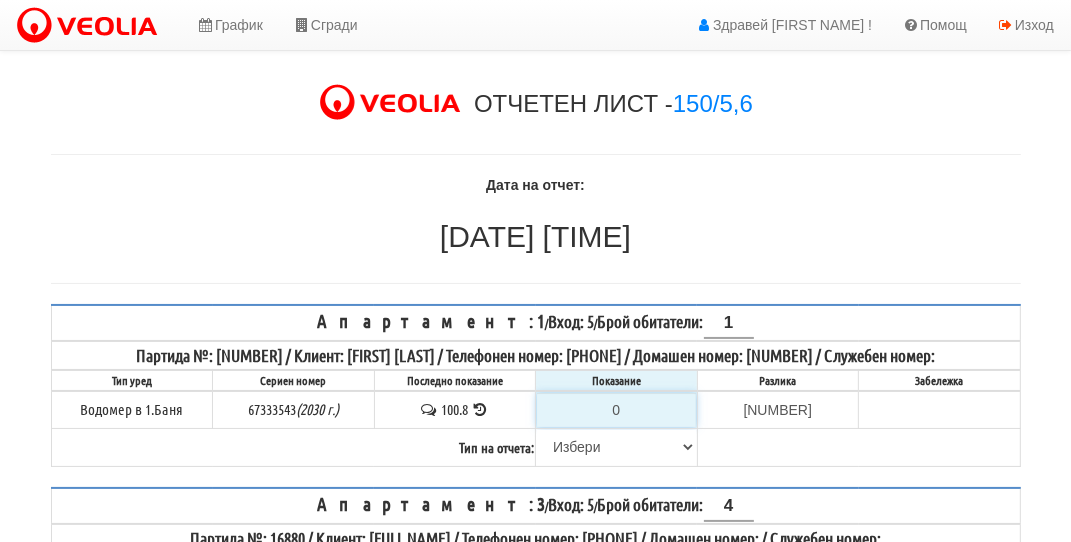 click on "0" at bounding box center (616, 410) 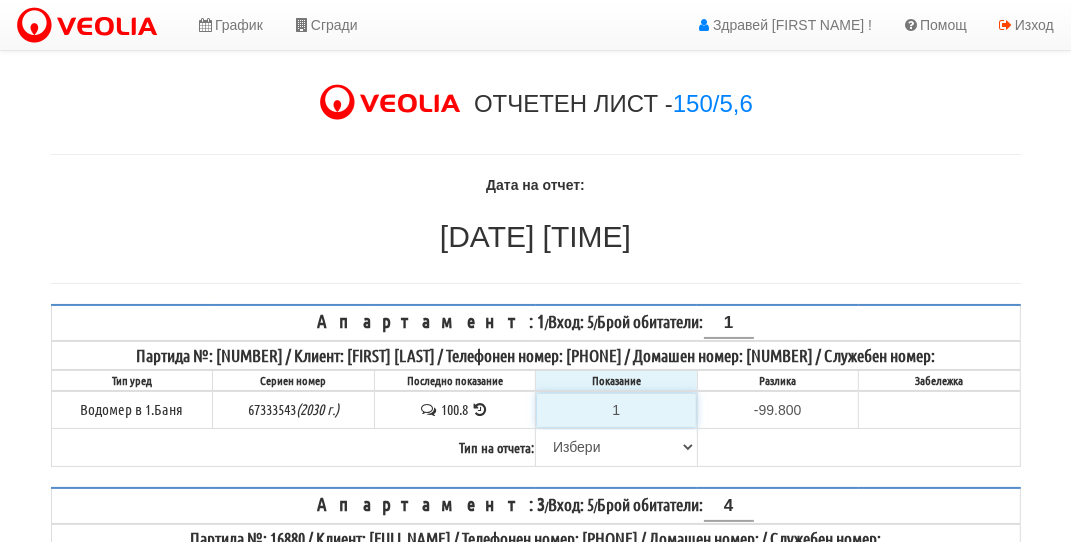 type on "10" 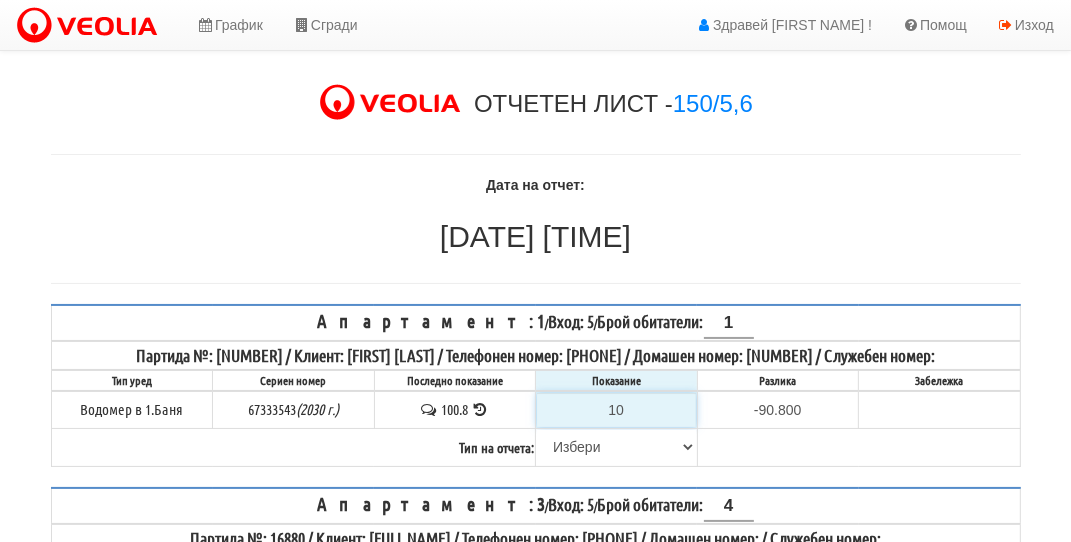 type on "102" 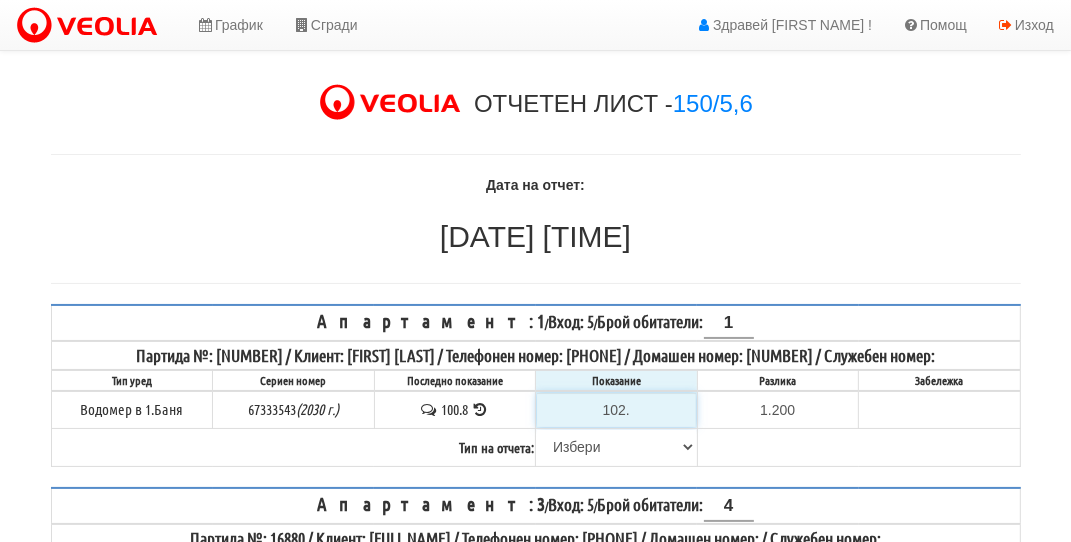 type on "102.2" 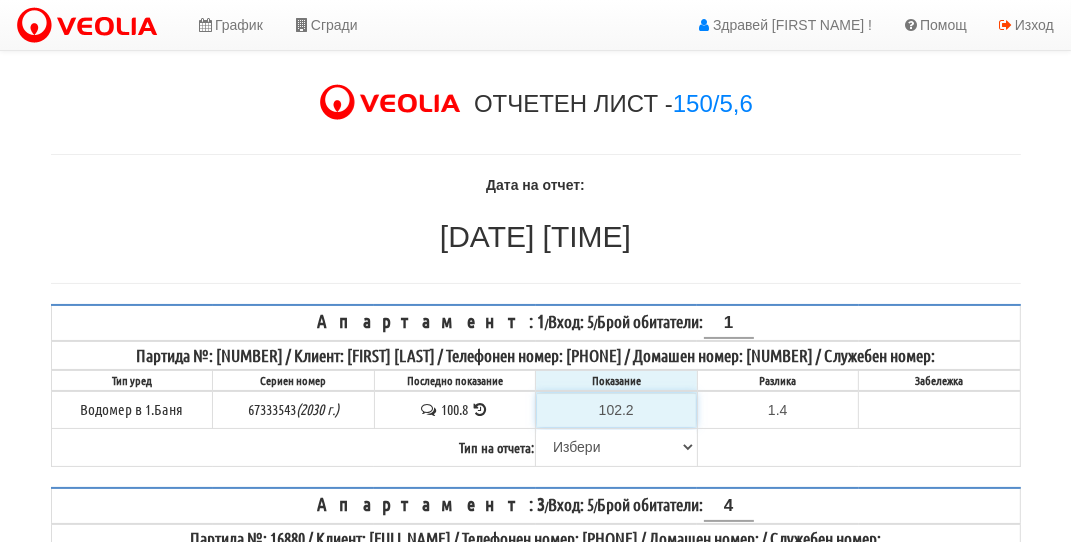 type on "102.2" 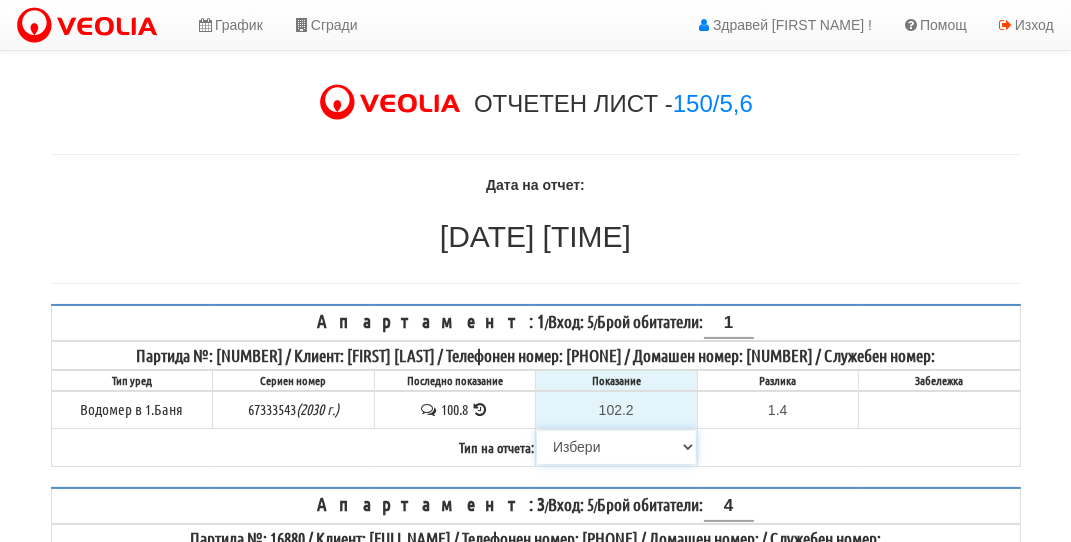 click on "Избери
Визуален
Телефон
Бележка
Неосигурен достъп
Самоотчет
Служебно
Дистанционен" at bounding box center [616, 447] 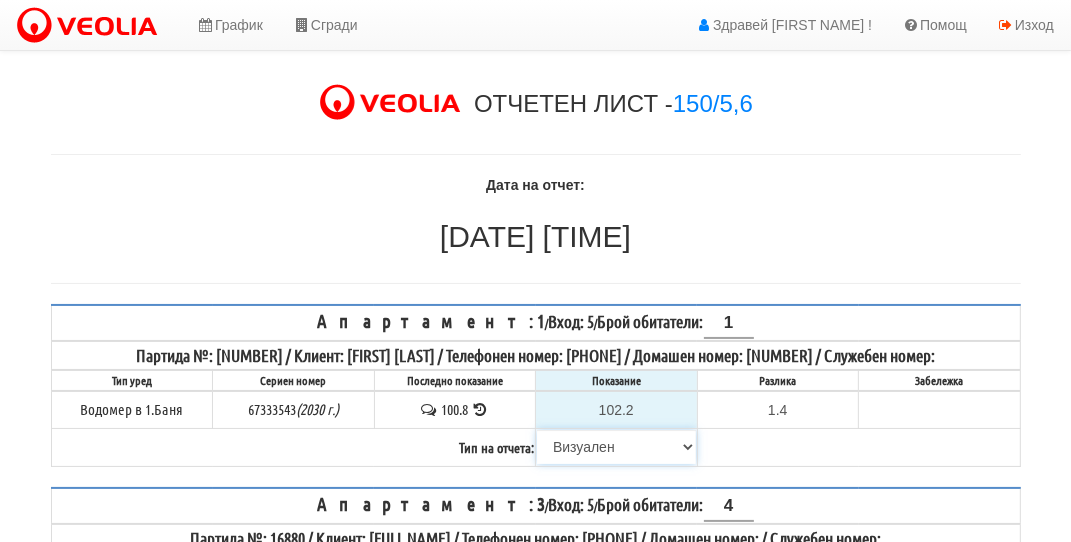 click on "Избери
Визуален
Телефон
Бележка
Неосигурен достъп
Самоотчет
Служебно
Дистанционен" at bounding box center (616, 447) 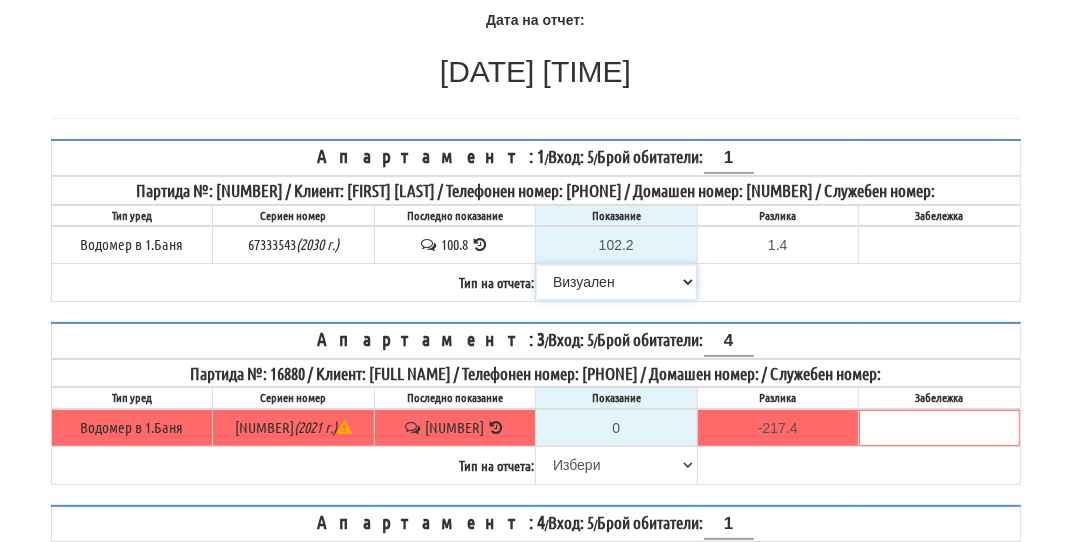 scroll, scrollTop: 200, scrollLeft: 0, axis: vertical 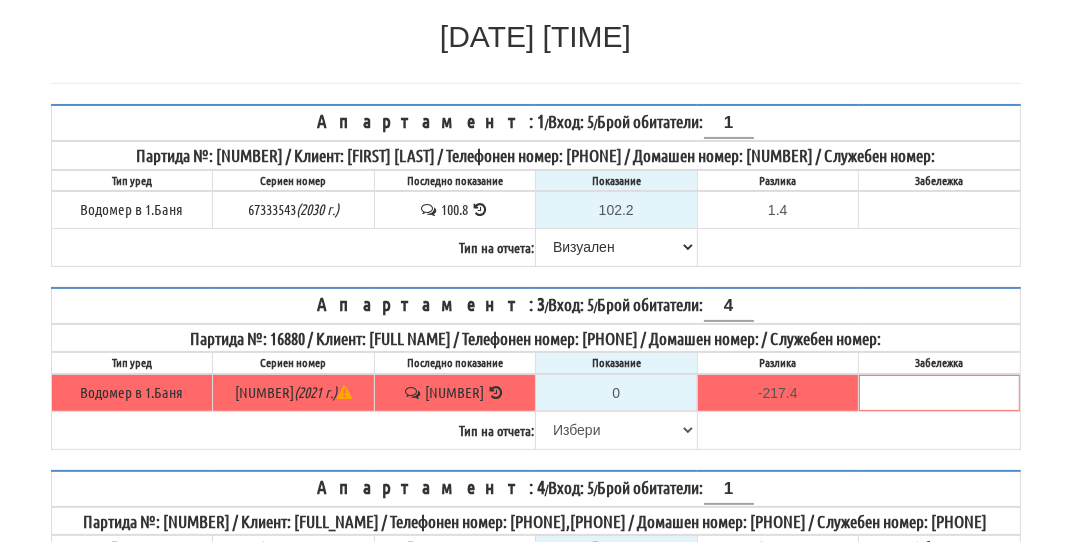 click at bounding box center (496, 392) 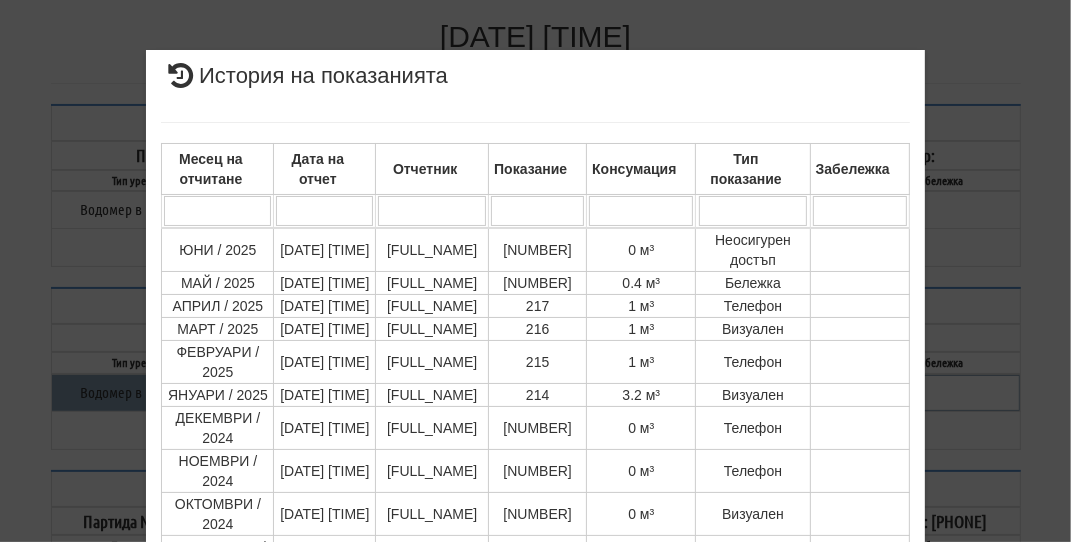 click on "×    История на показанията
Месец на отчитане
Дата на отчет
Отчетник
Показание
Консумация
Тип показание
Забележка
Дата и час на монтаж:  Липсва ,
Протокол №:  Липсва
Начално показание:  [NUMBER]
[NUMBER]
[NUMBER]
[NUMBER]
[NUMBER]
[NUMBER]
[NUMBER] [NUMBER] [NUMBER] [NUMBER] [NUMBER] [NUMBER] [NUMBER] [NUMBER] [NUMBER] [NUMBER] [NUMBER] [NUMBER]" at bounding box center (536, 422) 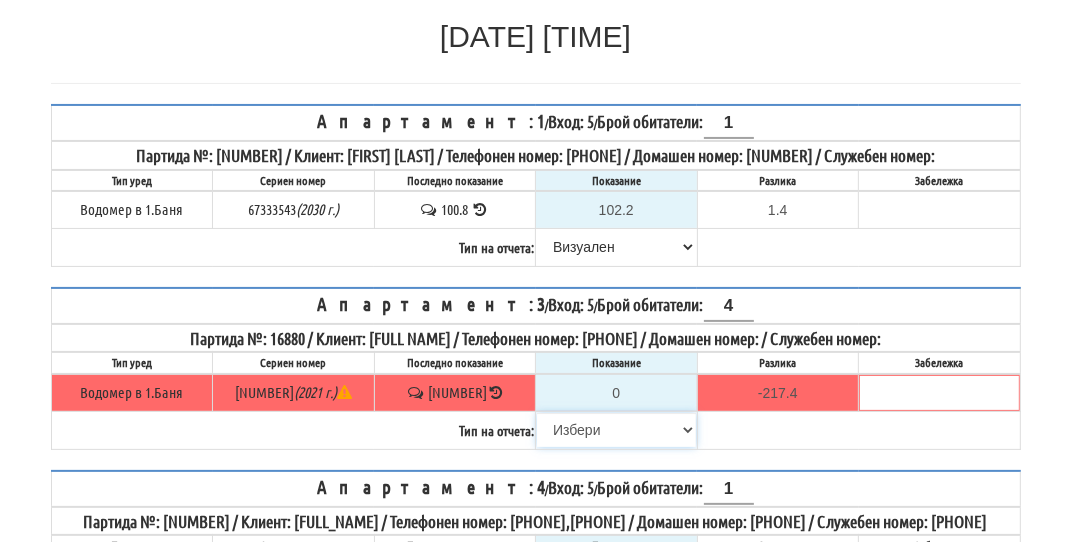 click on "Избери
Визуален
Телефон
Бележка
Неосигурен достъп
Самоотчет
Служебно
Дистанционен" at bounding box center [616, 430] 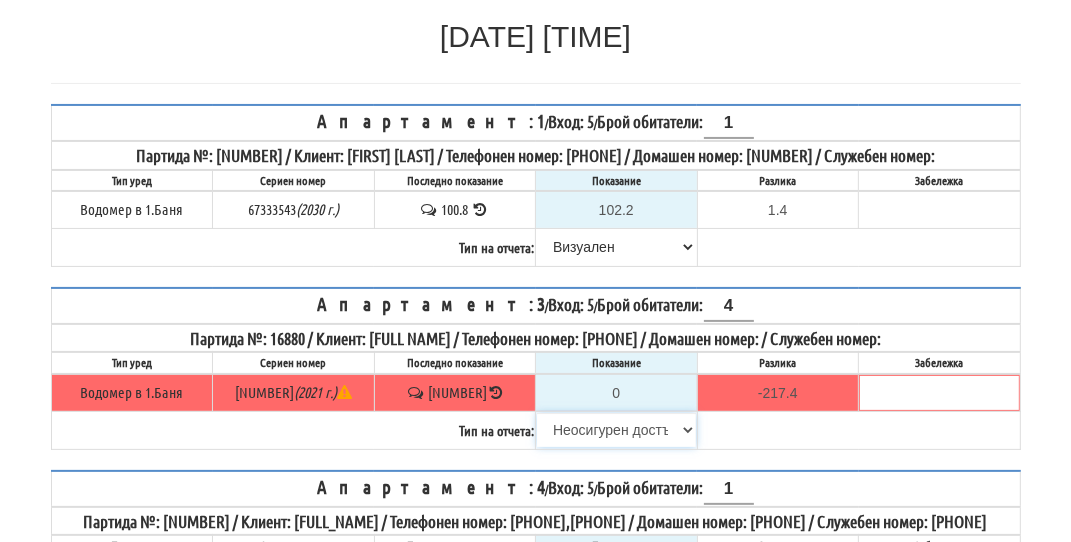 click on "Избери
Визуален
Телефон
Бележка
Неосигурен достъп
Самоотчет
Служебно
Дистанционен" at bounding box center (616, 430) 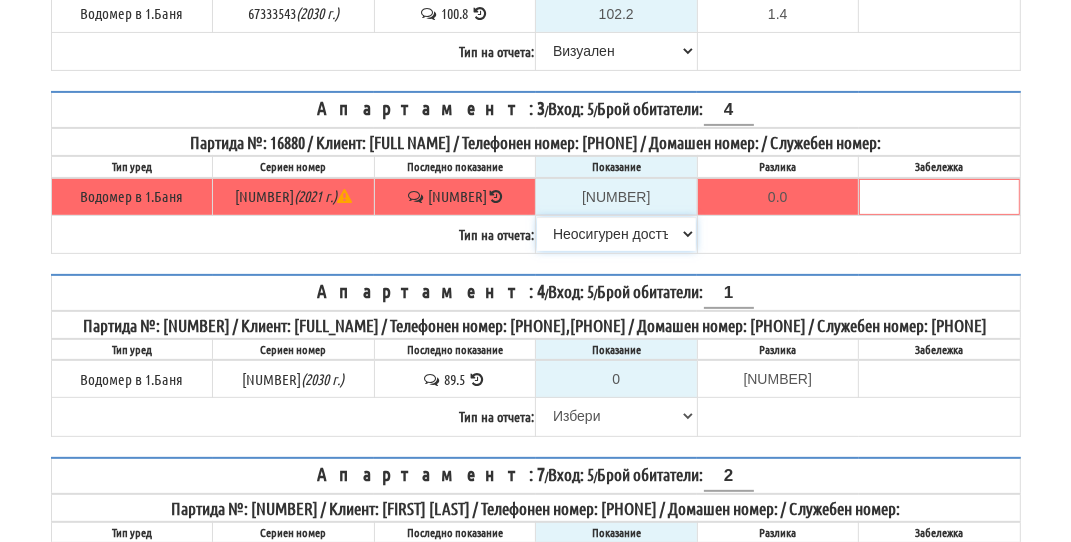 scroll, scrollTop: 400, scrollLeft: 0, axis: vertical 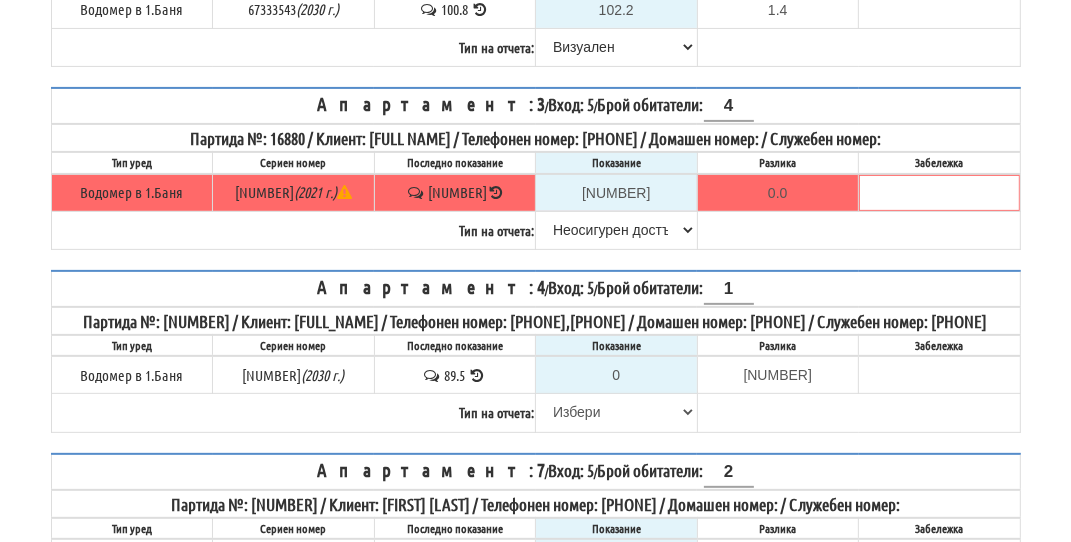 click at bounding box center (477, 375) 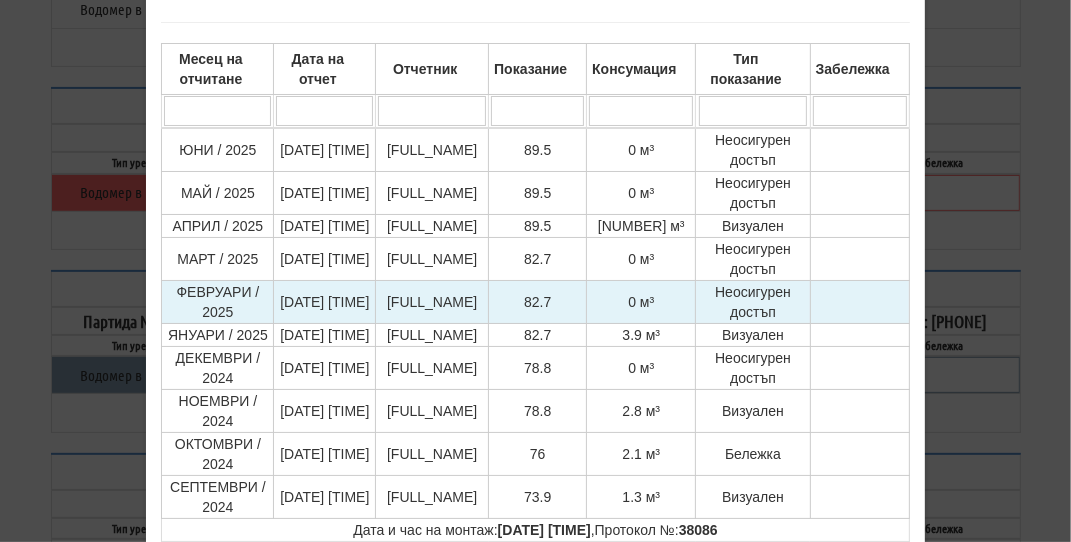scroll, scrollTop: 200, scrollLeft: 0, axis: vertical 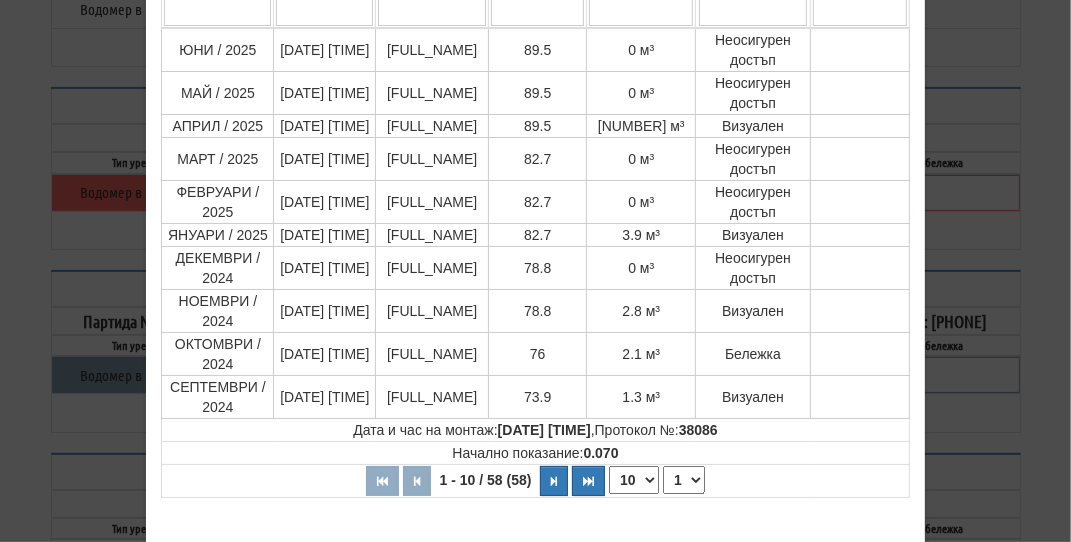 click on "×    История на показанията
Месец на отчитане
Дата на отчет
Отчетник
Показание
Консумация
Тип показание
Забележка
Дата и час на монтаж:  [DATE] [TIME] ,
Протокол №:  [NUMBER]
Начално показание:  [NUMBER]
[NUMBER]
[NUMBER]
[NUMBER]
[NUMBER]
[NUMBER]
[NUMBER] [NUMBER] [NUMBER] [NUMBER] [NUMBER] [NUMBER]" at bounding box center [536, 293] 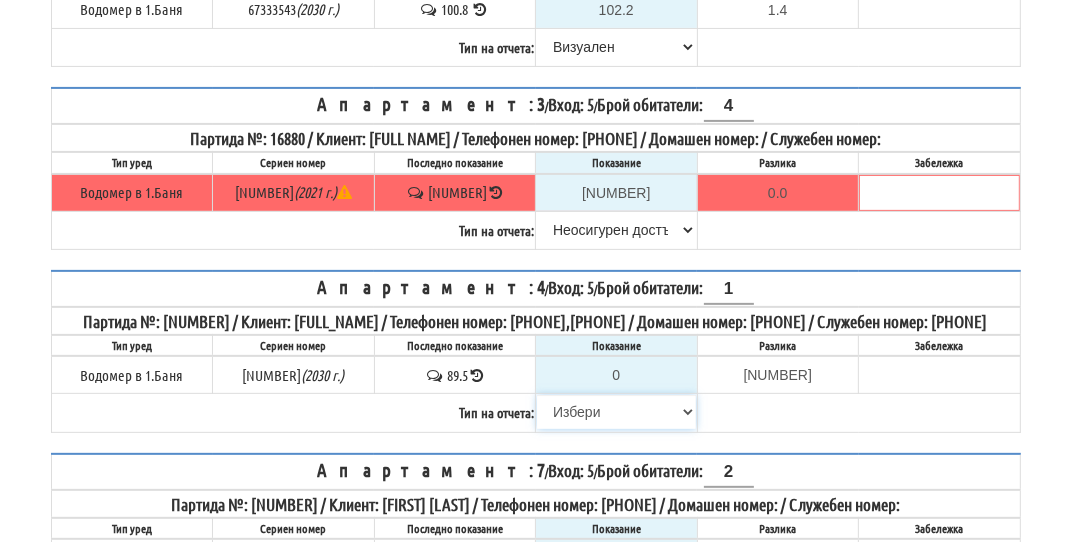 click on "Избери
Визуален
Телефон
Бележка
Неосигурен достъп
Самоотчет
Служебно
Дистанционен" at bounding box center [616, 412] 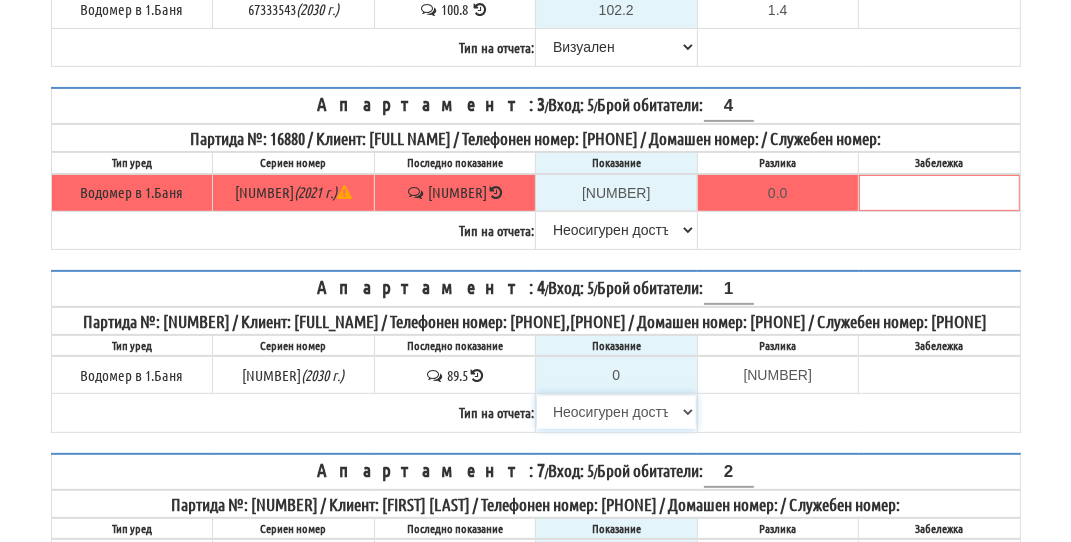 click on "Избери
Визуален
Телефон
Бележка
Неосигурен достъп
Самоотчет
Служебно
Дистанционен" at bounding box center [616, 412] 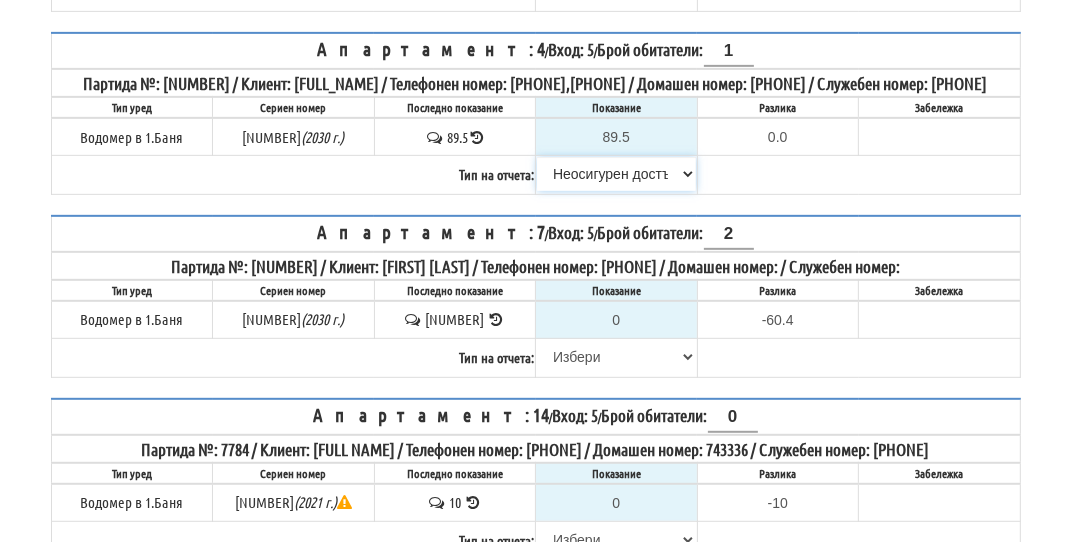 scroll, scrollTop: 700, scrollLeft: 0, axis: vertical 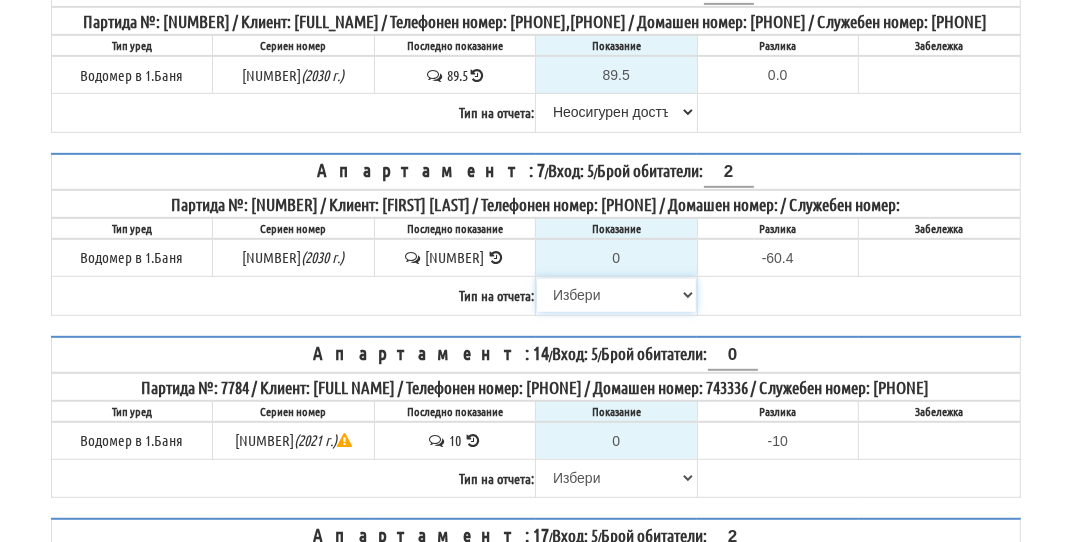 click on "Избери
Визуален
Телефон
Бележка
Неосигурен достъп
Самоотчет
Служебно
Дистанционен" at bounding box center [616, 295] 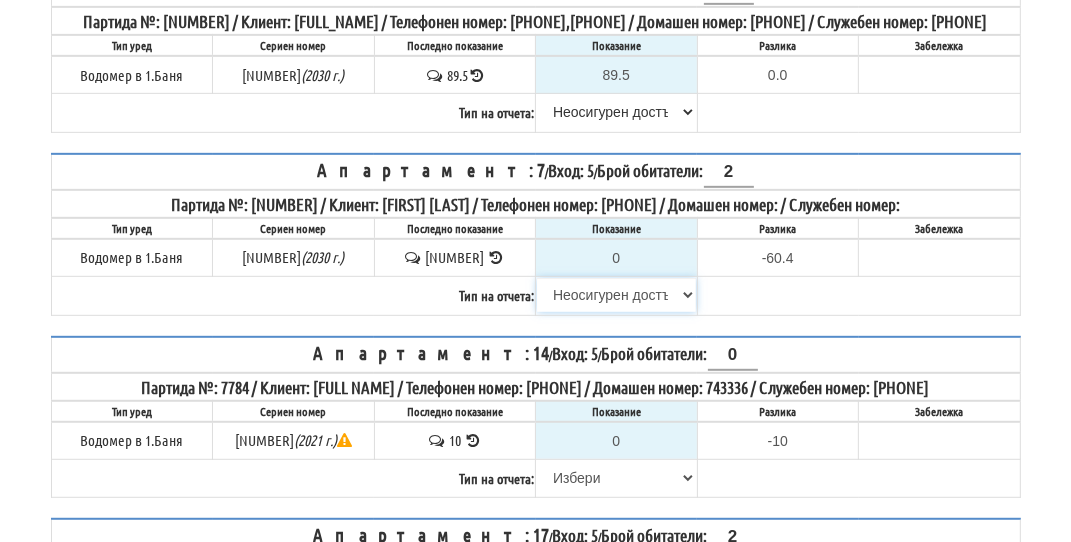 click on "Избери
Визуален
Телефон
Бележка
Неосигурен достъп
Самоотчет
Служебно
Дистанционен" at bounding box center [616, 295] 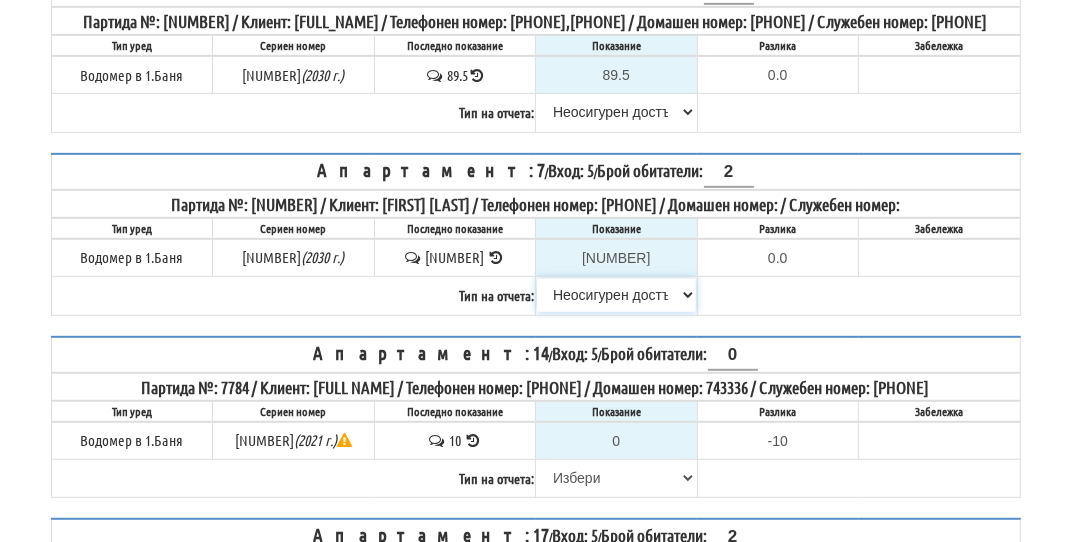 click on "Избери
Визуален
Телефон
Бележка
Неосигурен достъп
Самоотчет
Служебно
Дистанционен" at bounding box center [616, 295] 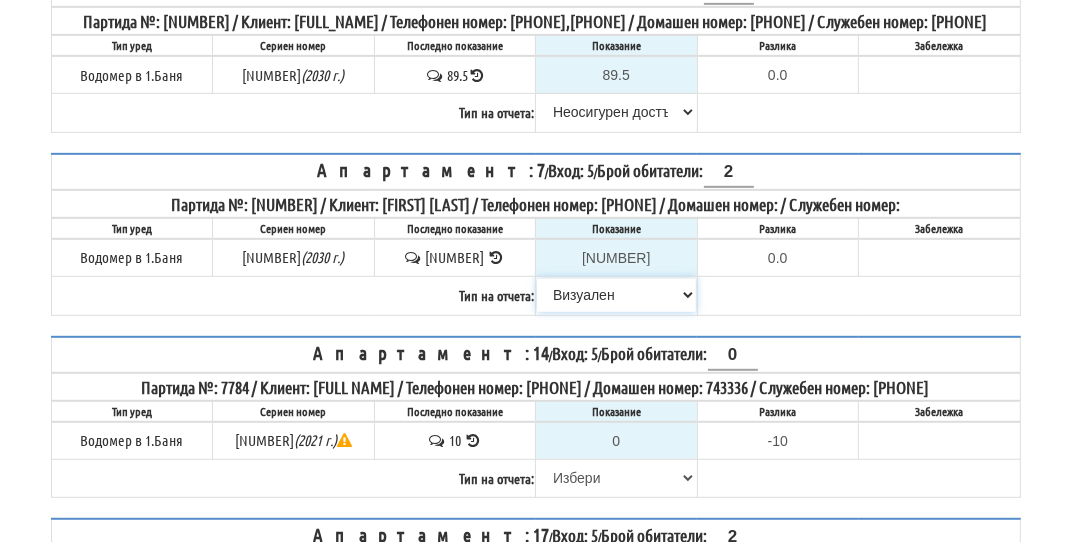 click on "Избери
Визуален
Телефон
Бележка
Неосигурен достъп
Самоотчет
Служебно
Дистанционен" at bounding box center [616, 295] 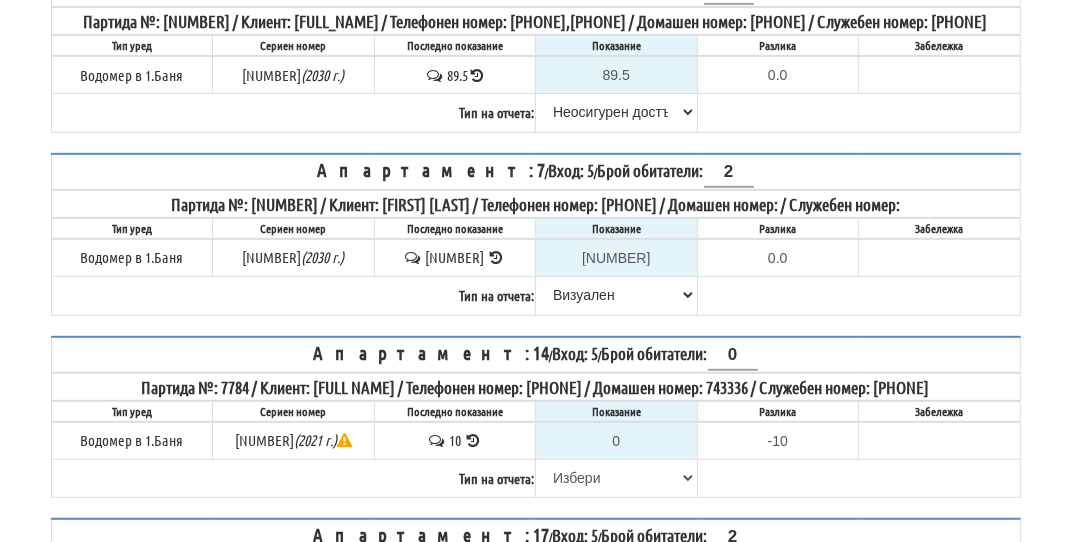click at bounding box center (473, 440) 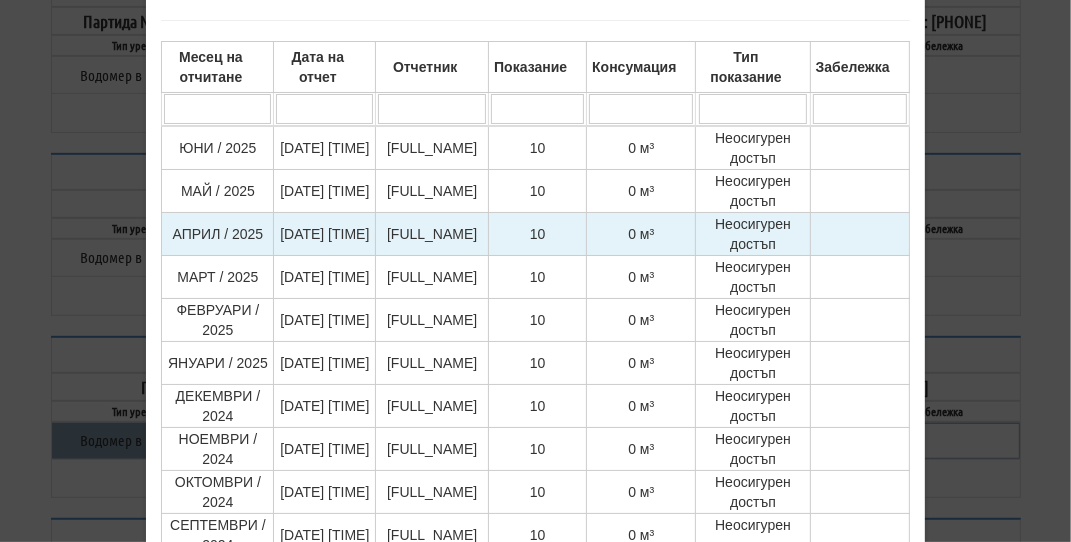 scroll, scrollTop: 200, scrollLeft: 0, axis: vertical 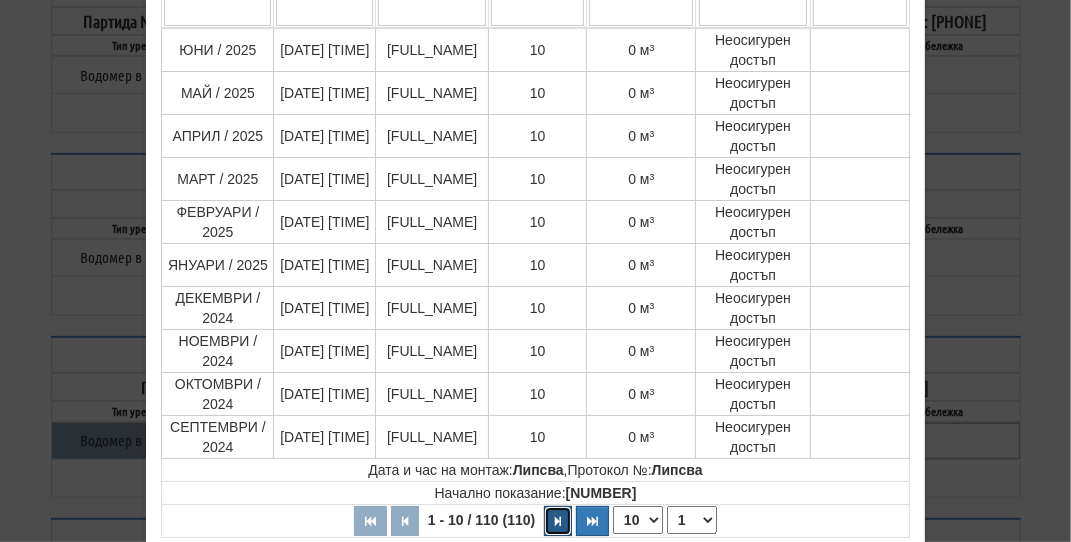 click at bounding box center [558, 521] 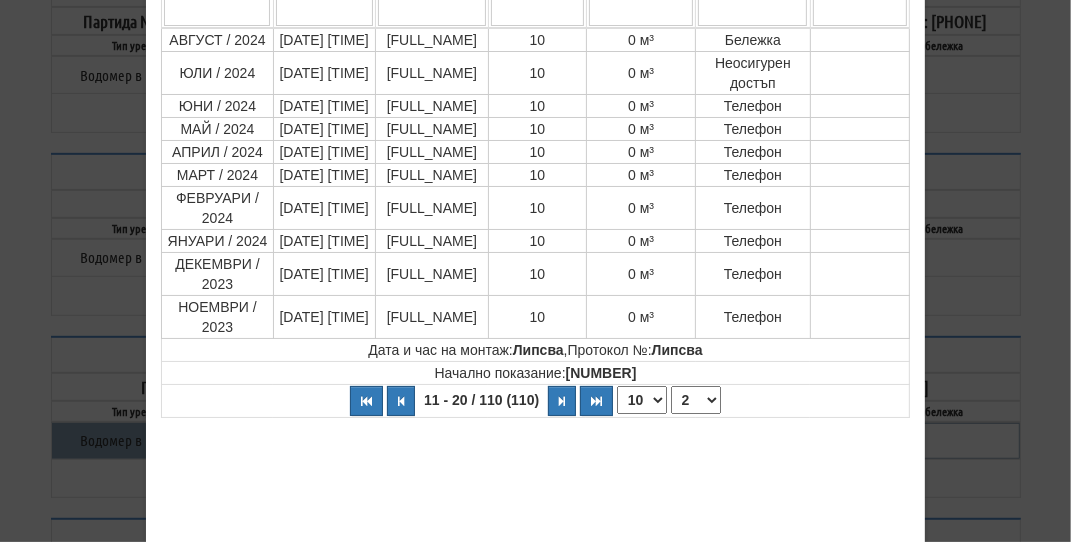 click on "×    История на показанията
Месец на отчитане
Дата на отчет
Отчетник
Показание
Консумация
Тип показание
Забележка
Дата и час на монтаж:  Липсва ,
Протокол №:  Липсва
Начално показание:  10.000
11 - 20 / 110 (110)
10
20
30
40
1 2 3 4 5 6 7 8 9 10 11
10" at bounding box center (536, 228) 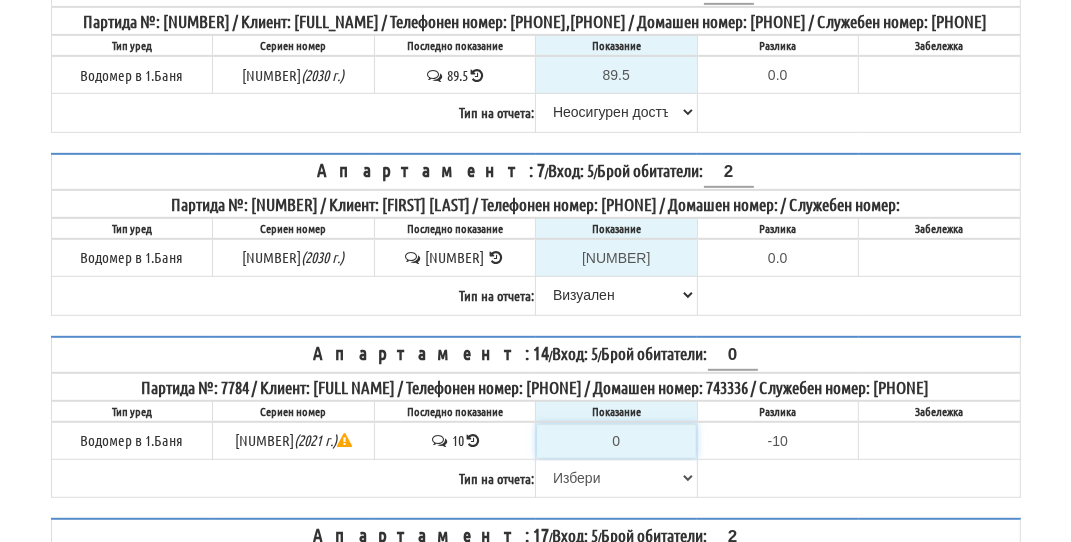 click on "0" at bounding box center (616, 441) 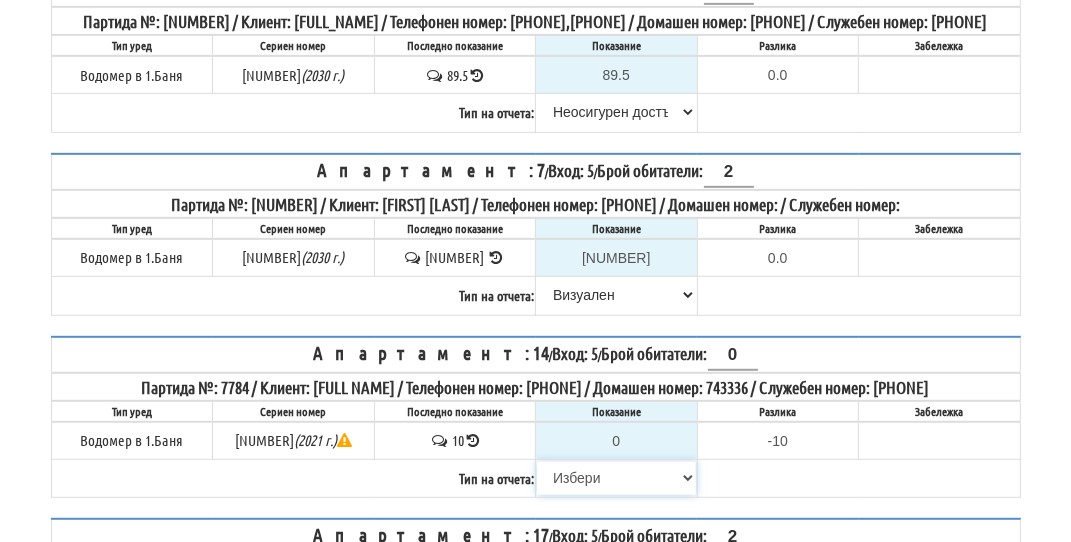 click on "Избери
Визуален
Телефон
Бележка
Неосигурен достъп
Самоотчет
Служебно
Дистанционен" at bounding box center (616, 478) 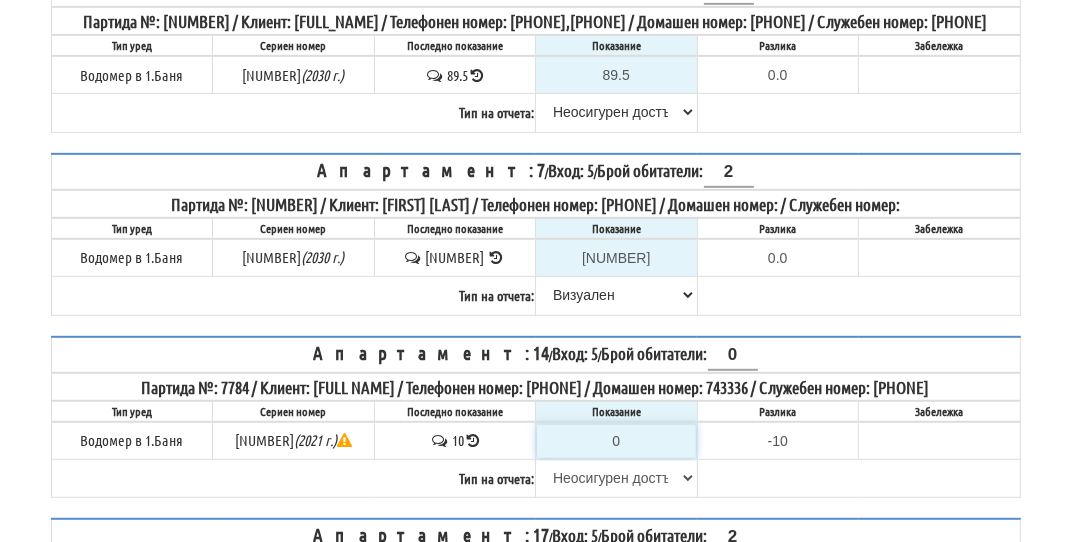 click on "Избери
Визуален
Телефон
Бележка
Неосигурен достъп
Самоотчет
Служебно
Дистанционен" at bounding box center [616, 478] 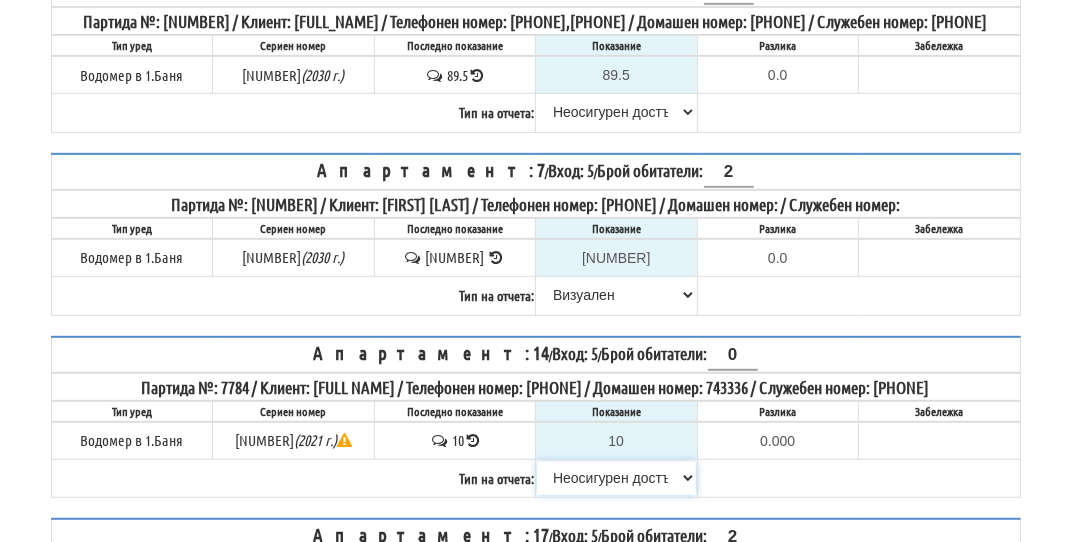 click on "Избери
Визуален
Телефон
Бележка
Неосигурен достъп
Самоотчет
Служебно
Дистанционен" at bounding box center [616, 478] 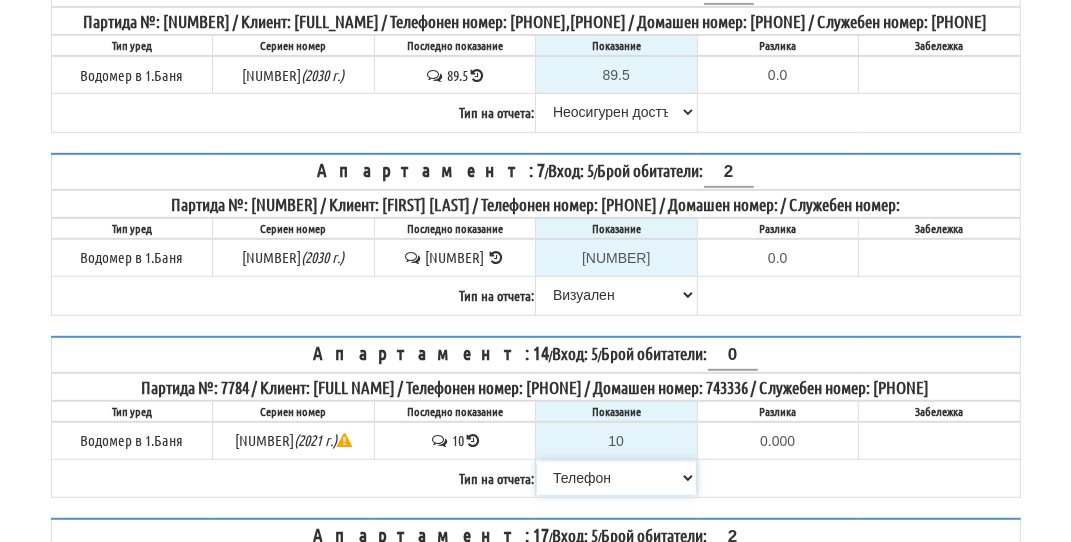click on "Избери
Визуален
Телефон
Бележка
Неосигурен достъп
Самоотчет
Служебно
Дистанционен" at bounding box center (616, 478) 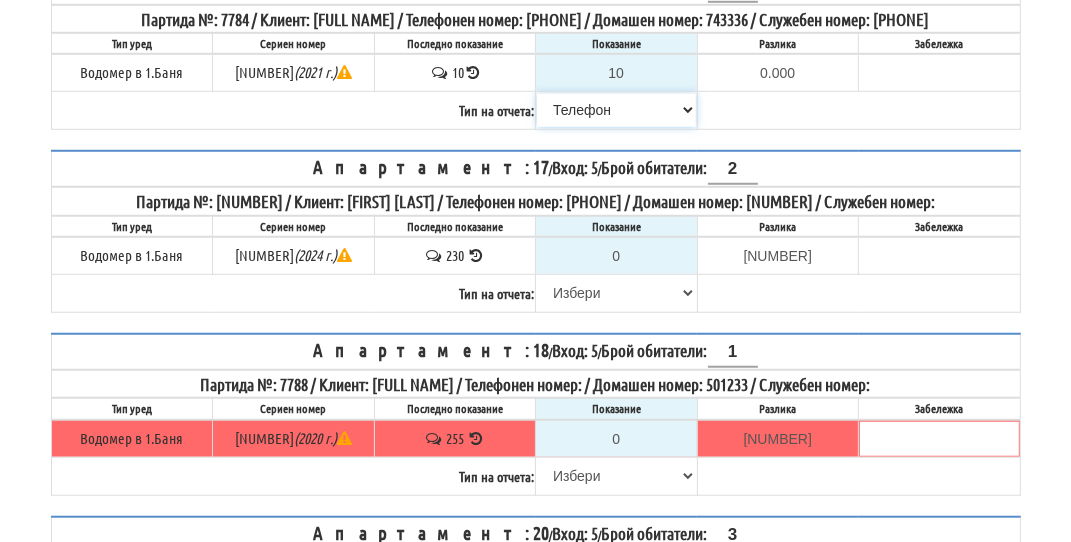 scroll, scrollTop: 1100, scrollLeft: 0, axis: vertical 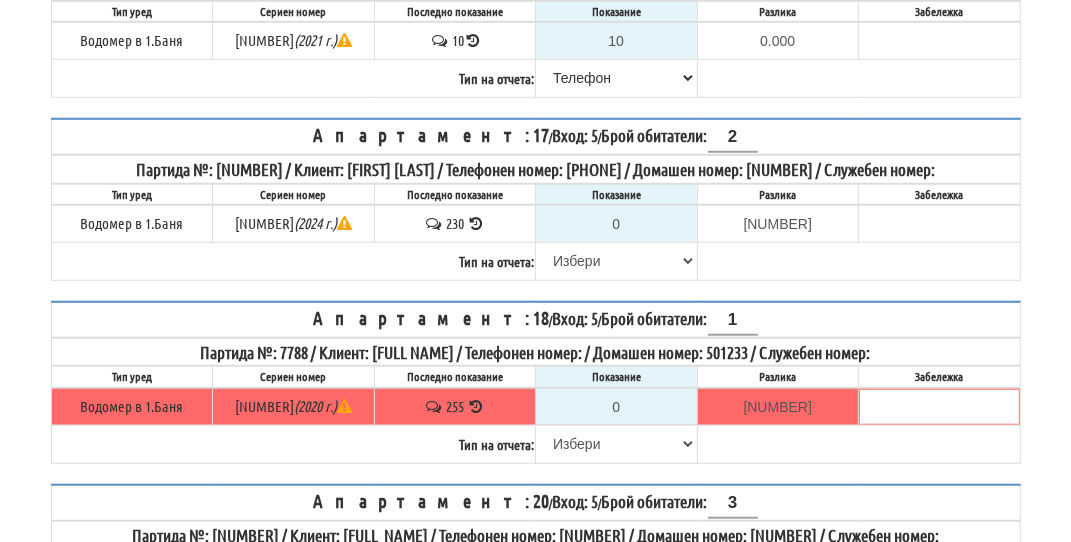 click at bounding box center [476, 223] 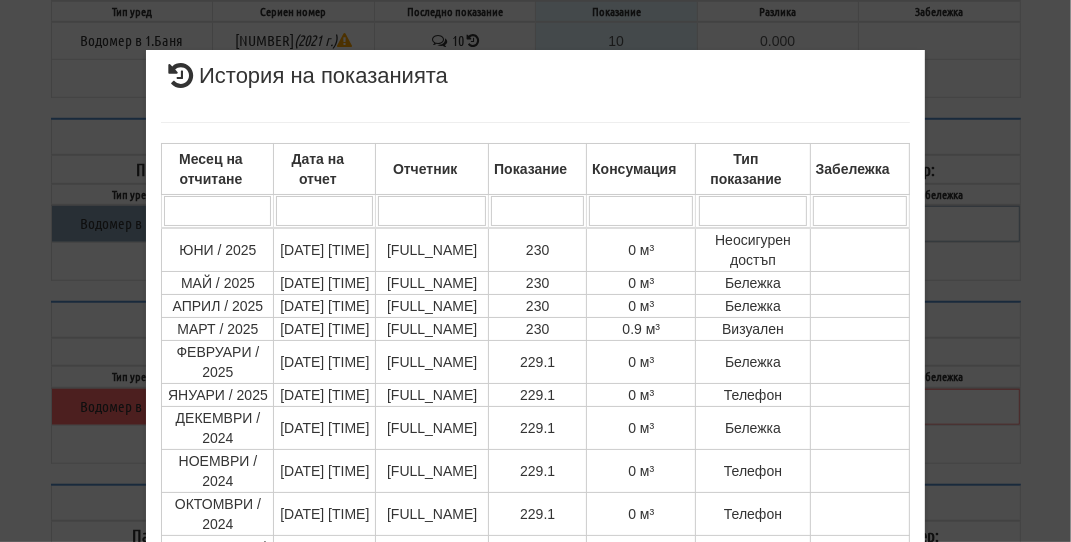 click on "×    История на показанията
Месец на отчитане
Дата на отчет
Отчетник
Показание
Консумация
Тип показание
Забележка
Дата и час на монтаж:  Липсва ,
Протокол №:  Липсва
Начално показание:  55.900
1 - 10 / 110 (110)
10
20
30
40
1 2 3 4 5 6 7 8 9 10 11
230" at bounding box center (536, 424) 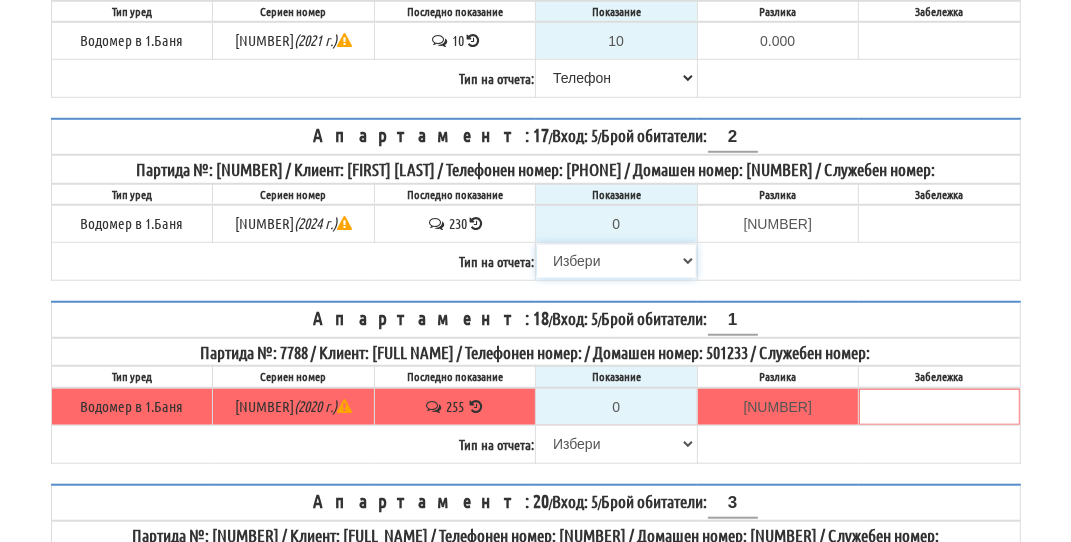 click on "Избери
Визуален
Телефон
Бележка
Неосигурен достъп
Самоотчет
Служебно
Дистанционен" at bounding box center [616, 261] 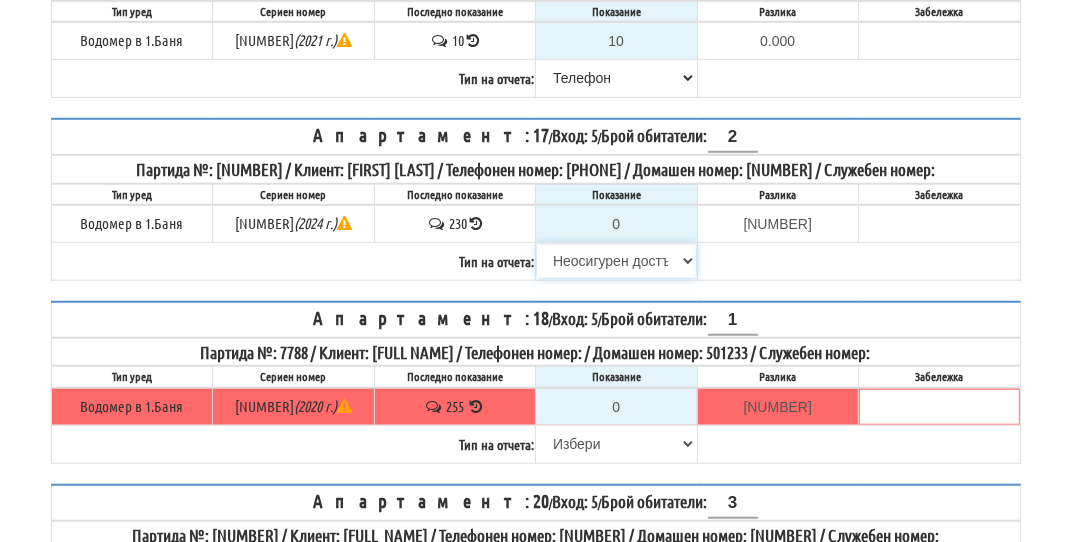 click on "Избери
Визуален
Телефон
Бележка
Неосигурен достъп
Самоотчет
Служебно
Дистанционен" at bounding box center (616, 261) 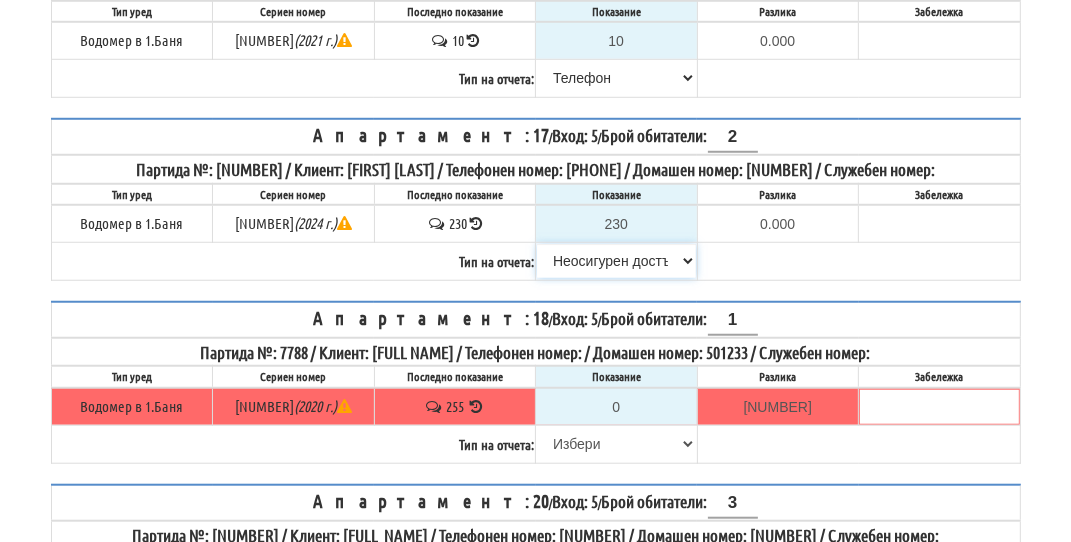 click on "Избери
Визуален
Телефон
Бележка
Неосигурен достъп
Самоотчет
Служебно
Дистанционен" at bounding box center (616, 261) 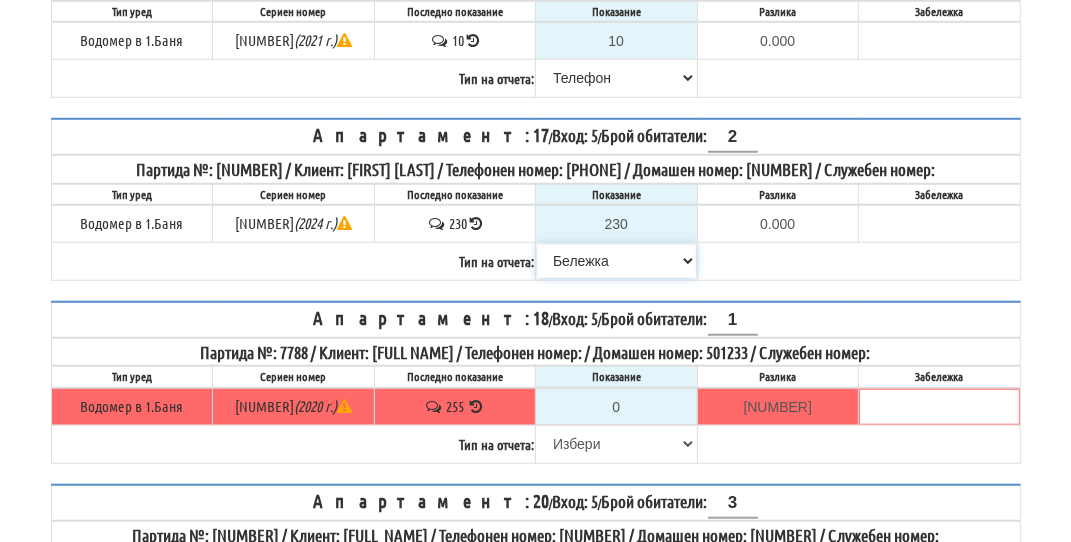 click on "Избери
Визуален
Телефон
Бележка
Неосигурен достъп
Самоотчет
Служебно
Дистанционен" at bounding box center (616, 261) 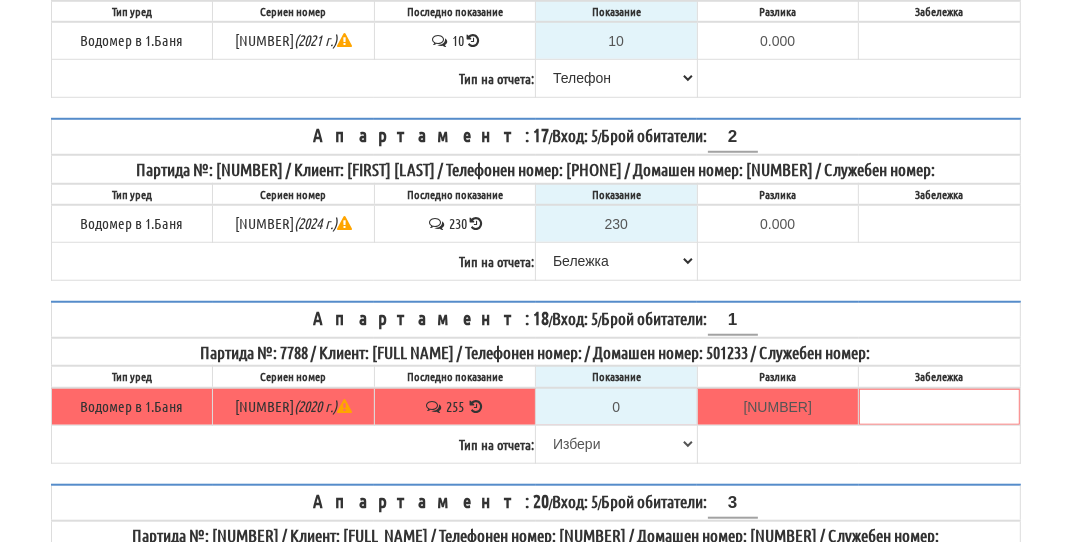 click at bounding box center (476, 406) 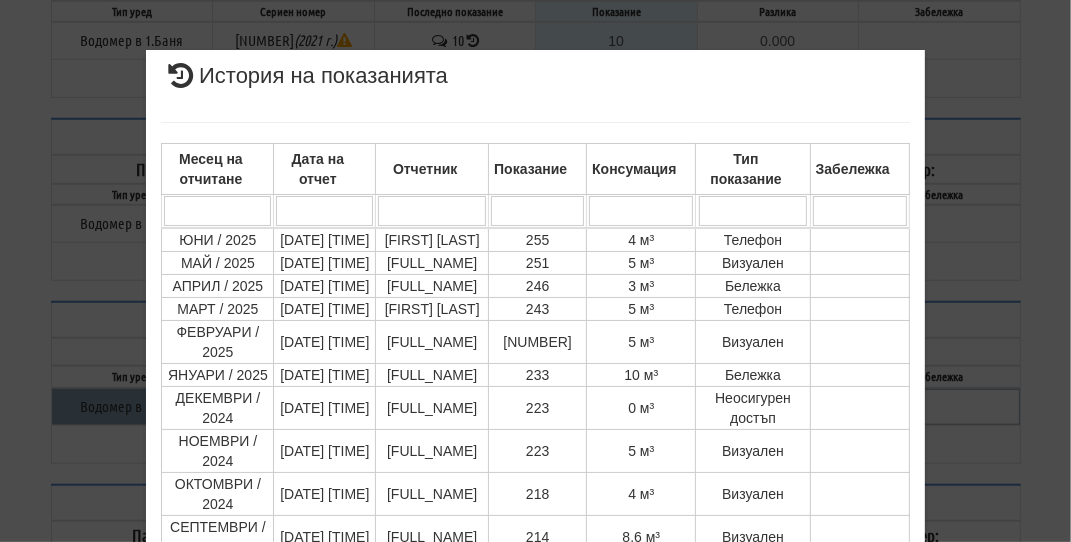 click on "×    История на показанията
Месец на отчитане
Дата на отчет
Отчетник
Показание
Консумация
Тип показание
Забележка
Дата и час на монтаж:  Липсва ,
Протокол №:  Липсва
Начално показание:  44.000
1 - 10 / 113 (113)
10
20
30
40
1 2 3 4 5 6 7 8 9 10 11 12" at bounding box center (536, 493) 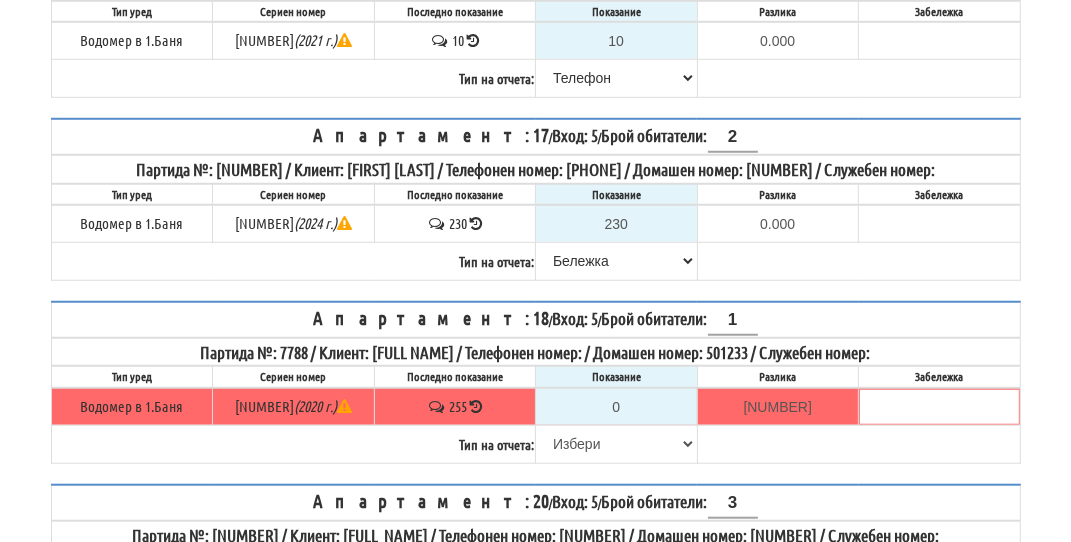 click at bounding box center [476, 406] 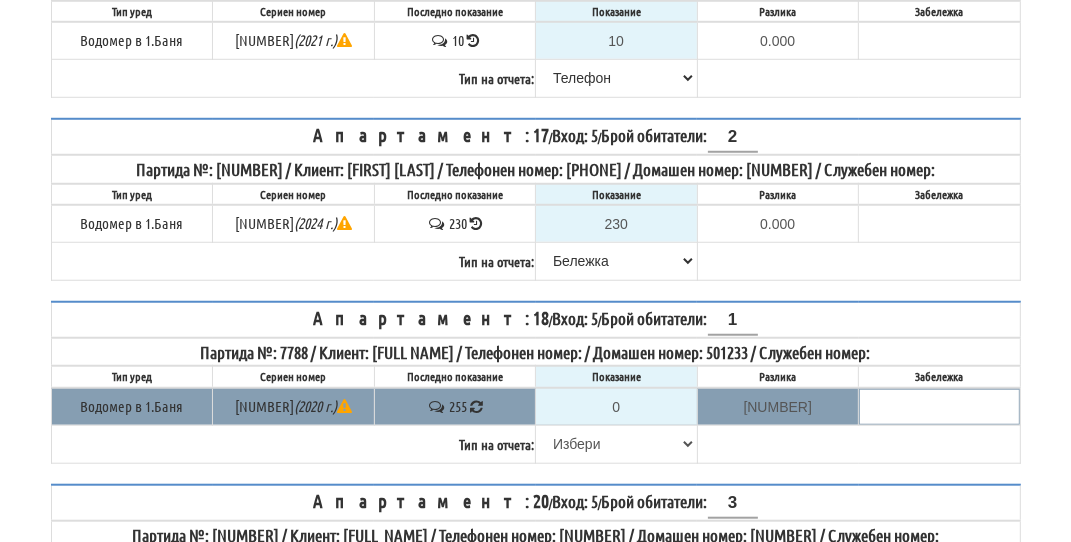 click on "График
Сгради
Здравей  Спиридон !
Помощ
Изход
ОТЧЕТЕН ЛИСТ -  150/5,6
Дата на отчет: 31/07/2025 10:35:02" at bounding box center (535, 869) 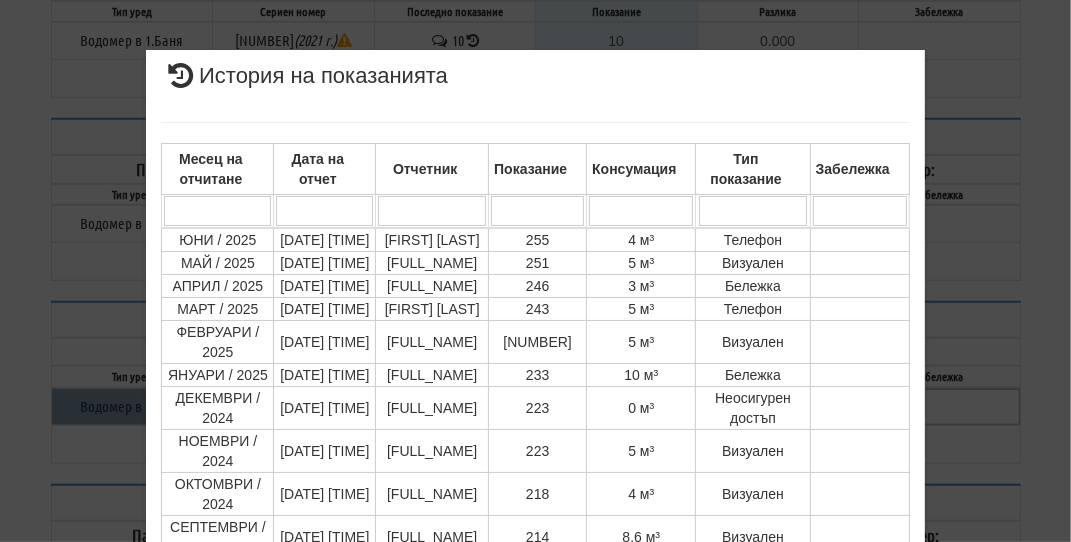 select on "1" 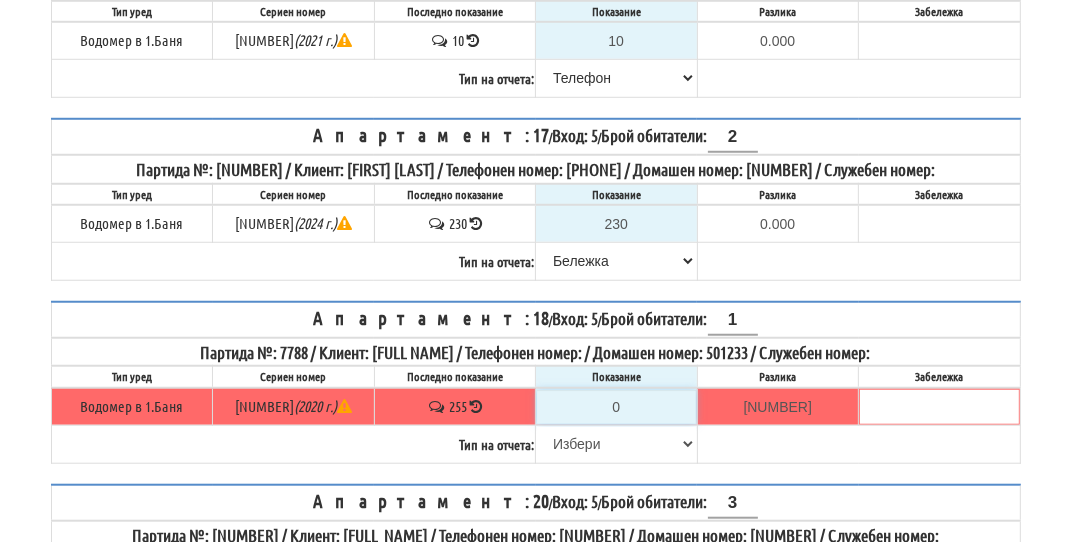click on "0" at bounding box center (616, 407) 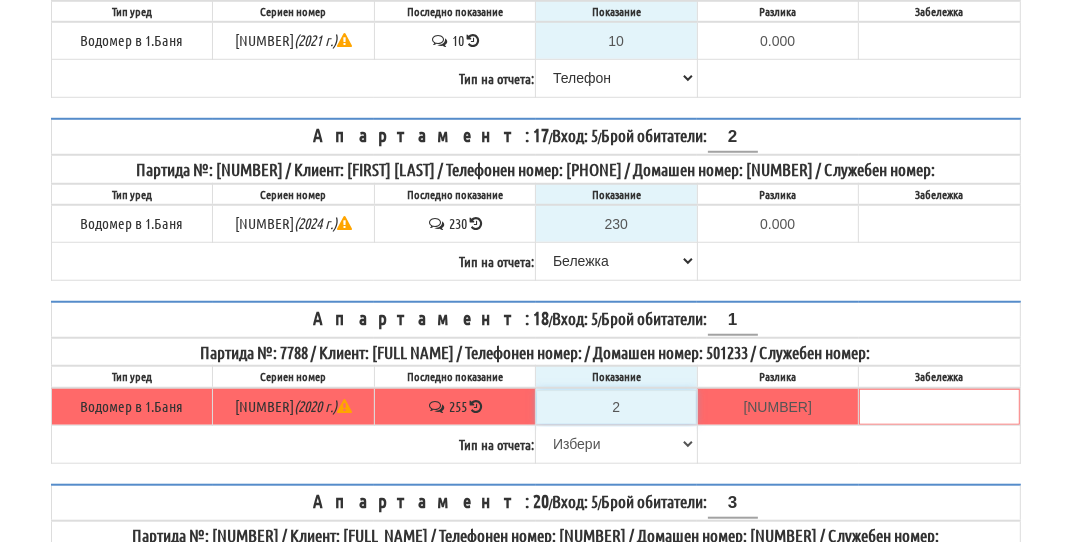 type on "25" 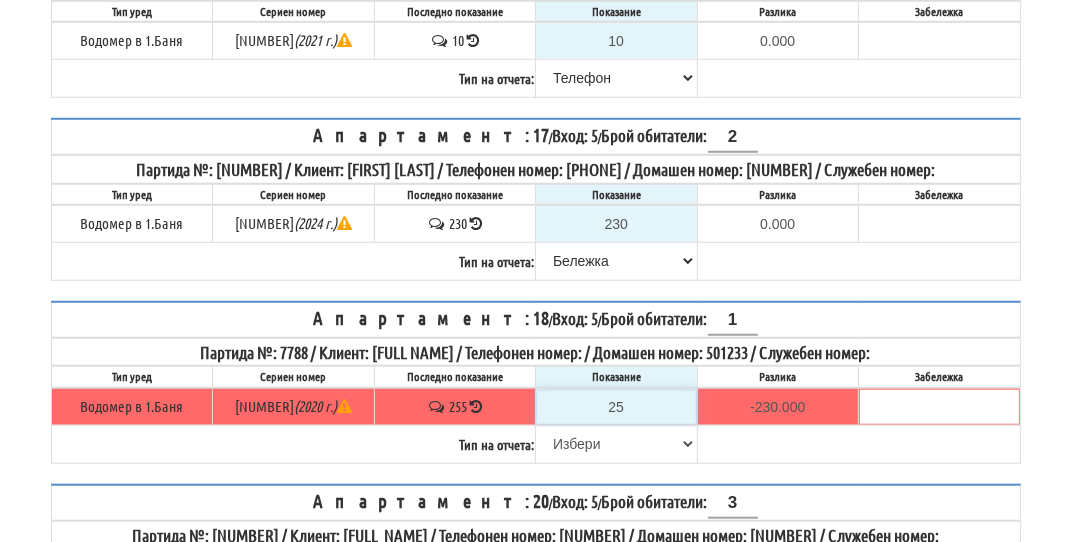 type on "259" 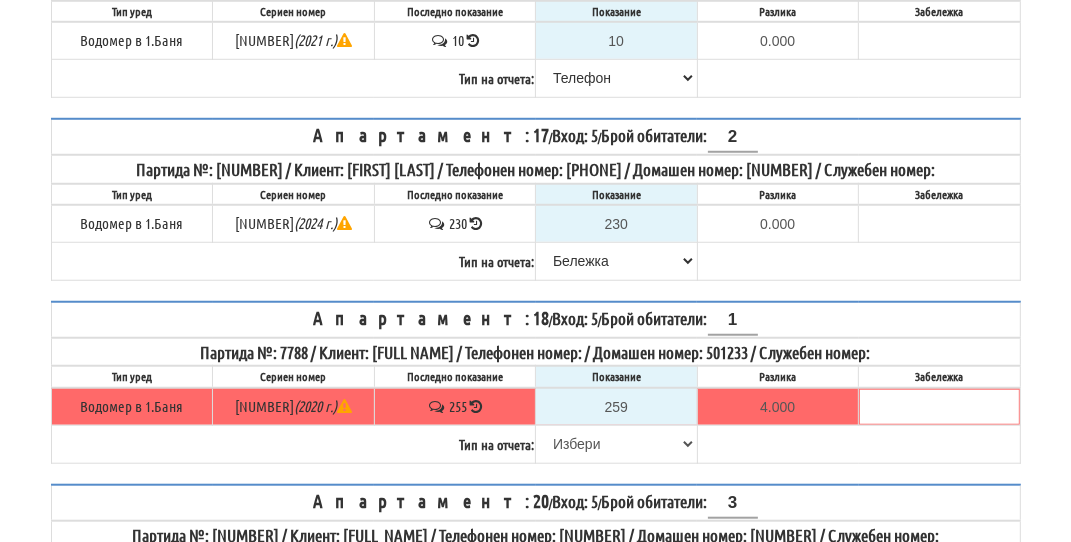 click at bounding box center [476, 406] 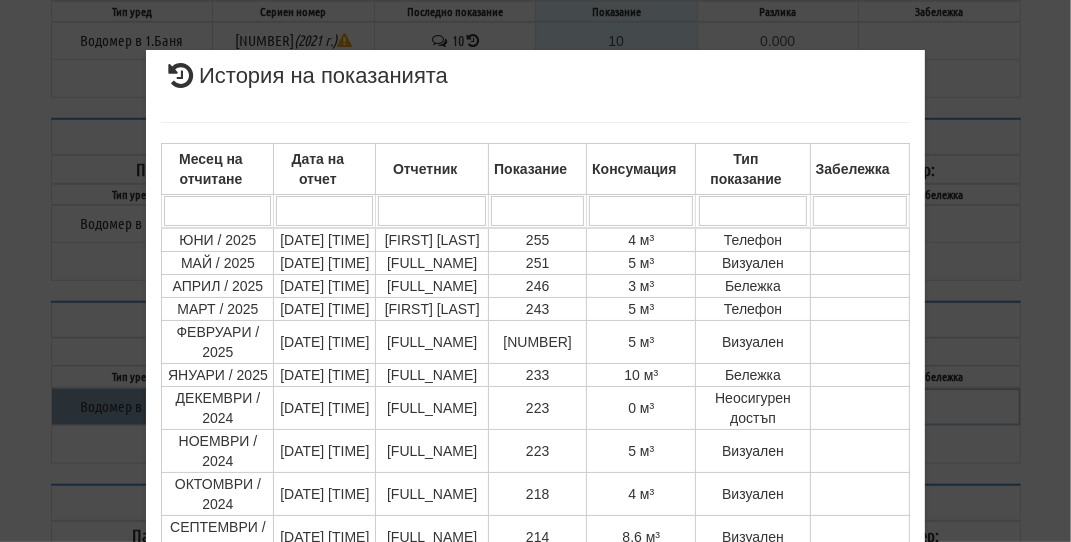 click on "×    История на показанията
Месец на отчитане
Дата на отчет
Отчетник
Показание
Консумация
Тип показание
Забележка
Дата и час на монтаж:  Липсва ,
Протокол №:  Липсва
Начално показание:  44.000
1 - 10 / 113 (113)
10
20
30
40
1 2 3 4 5 6 7 8 9 10 11 12" at bounding box center (536, 493) 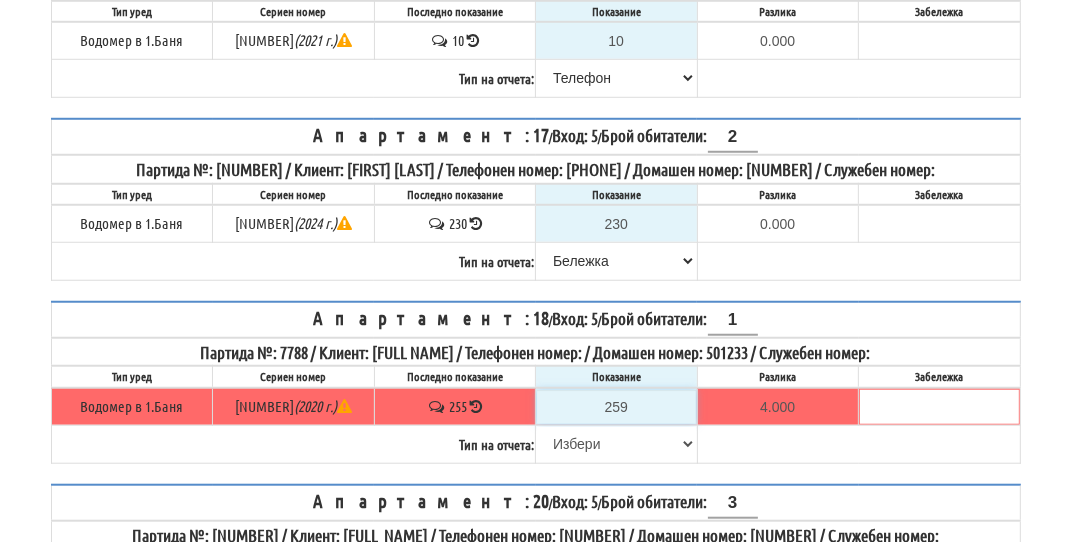 click on "259" at bounding box center [616, 407] 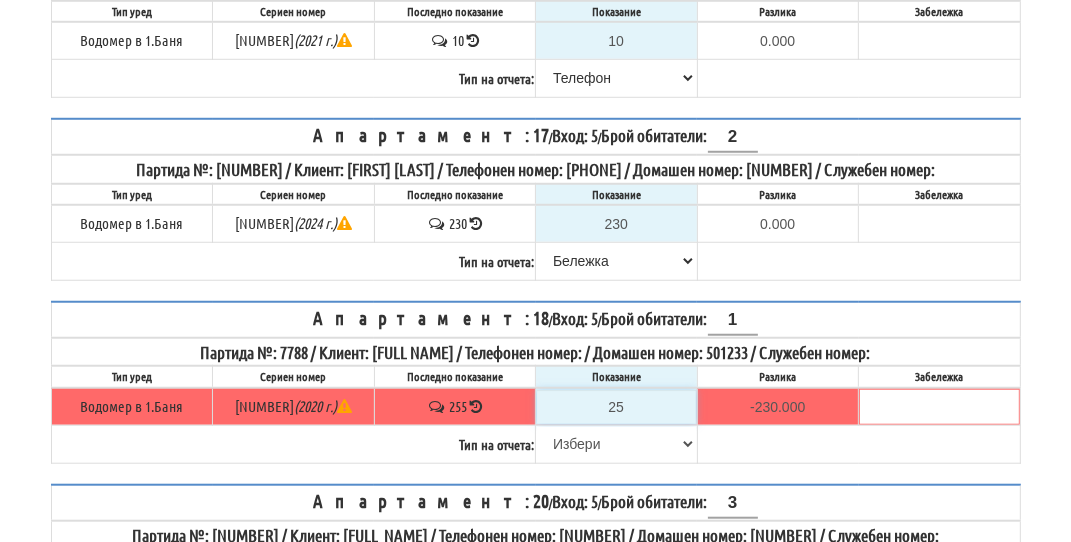 type on "258" 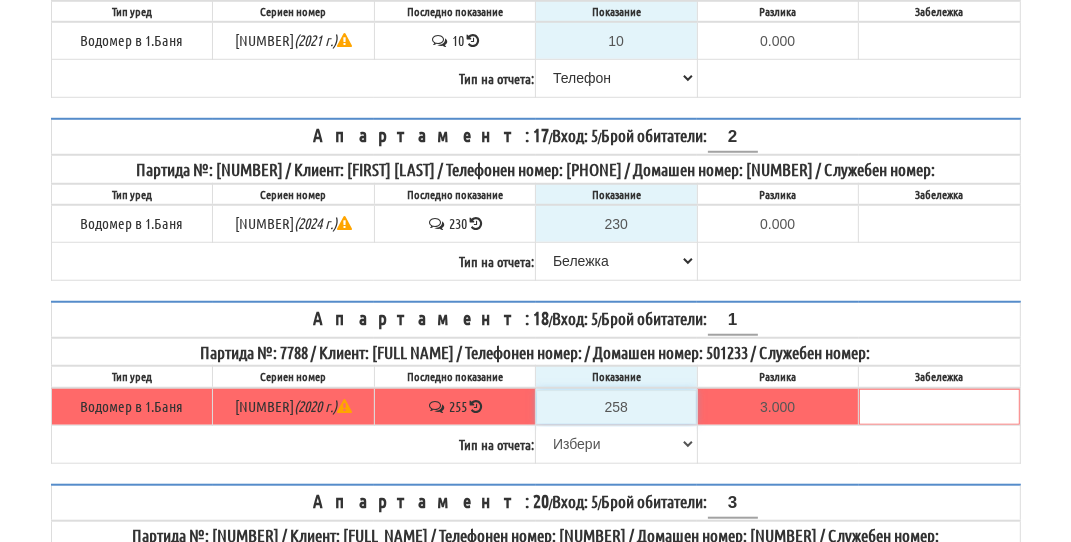 type on "258" 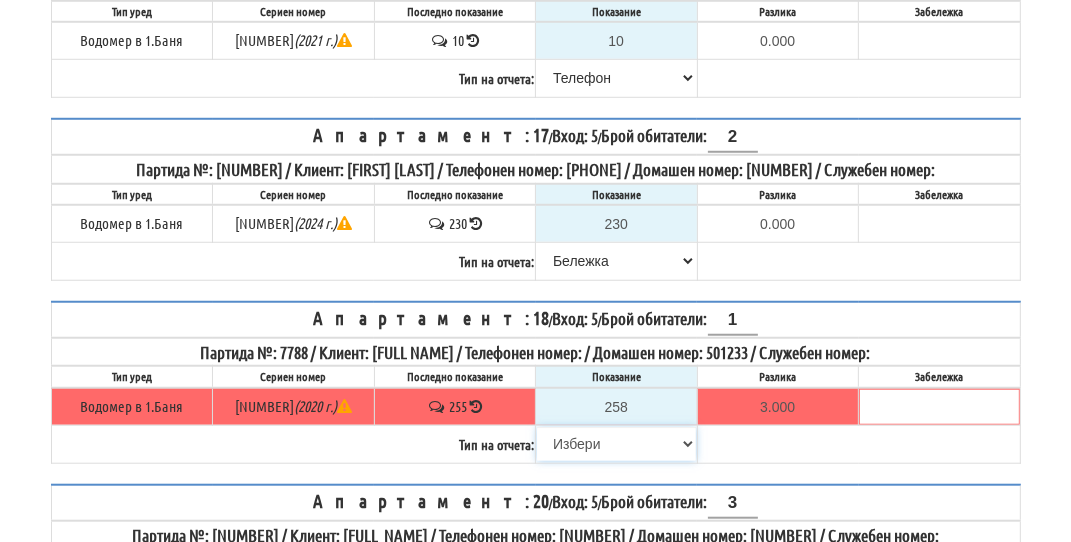 click on "Избери
Визуален
Телефон
Бележка
Неосигурен достъп
Самоотчет
Служебно
Дистанционен" at bounding box center (616, 444) 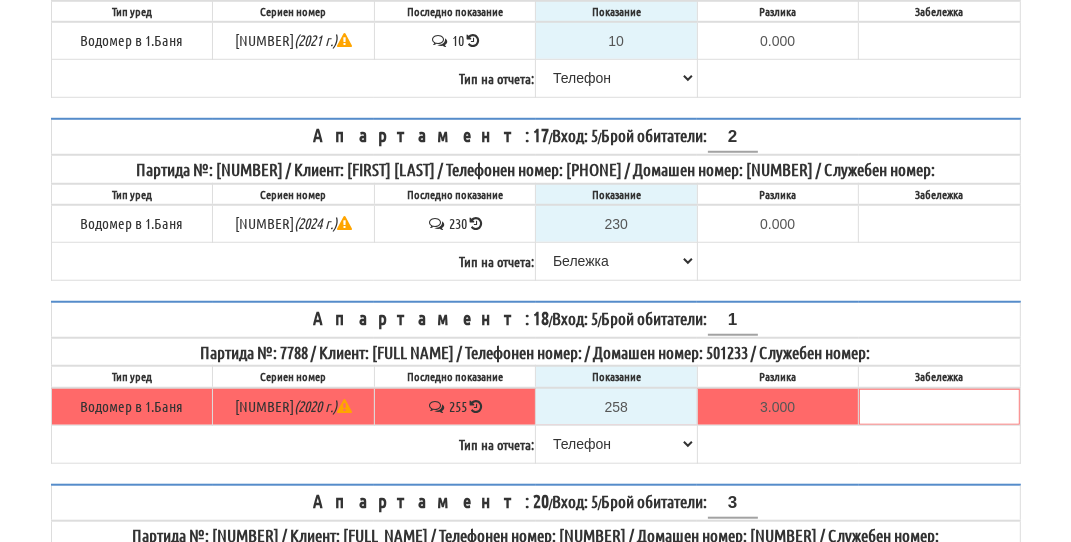 click on "Апартамент:
1
/
Вход:
5
/
Брой обитатели:
1
Партида №:
7771
/
Клиент:
ПЕТЪР СТЕФАНОВ КАРАМИЛЕВ /
Телефонен номер:
359899968320 /
Домашен номер:
733560 /
Служебен номер:
Тип уред
Сериен номер
Последно показание
Показание
Разлика Забележка" at bounding box center [536, 983] 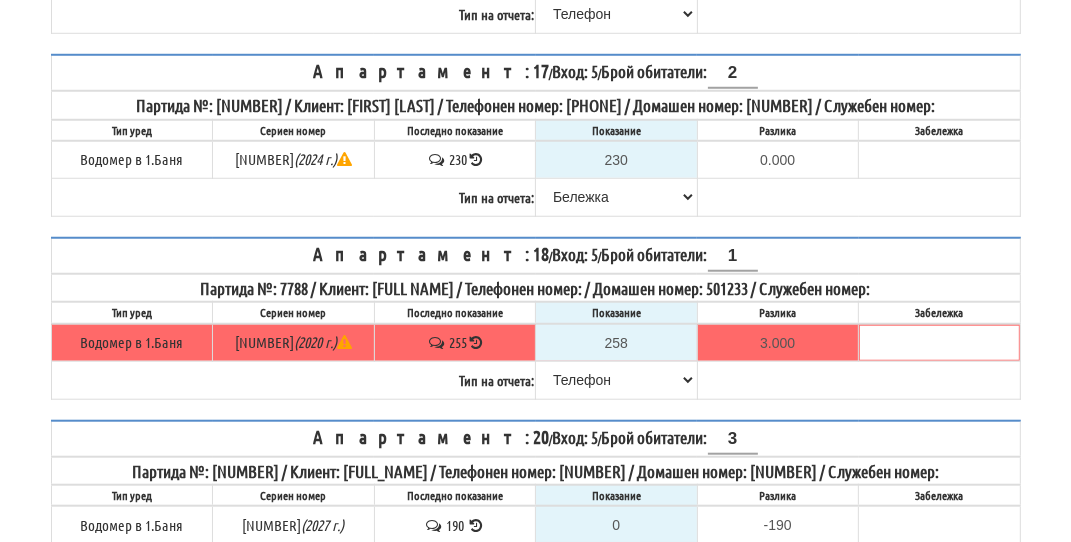 scroll, scrollTop: 1200, scrollLeft: 0, axis: vertical 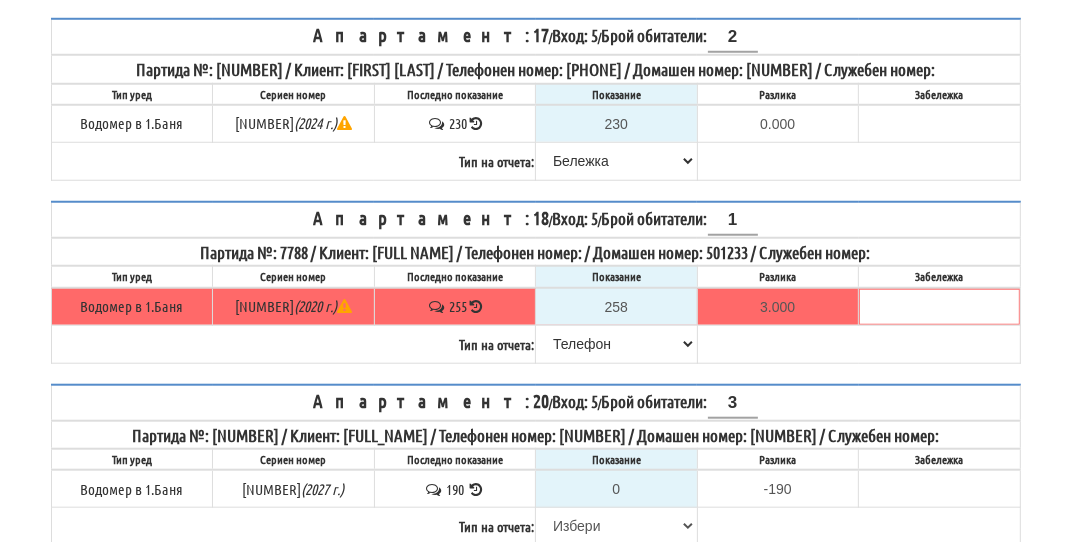 click on "Апартамент:
18
/
Вход:
5
/
Брой обитатели:
1
Партида №:
7788
/
Клиент:
ЮЛИЯ ИВАНОВА СТАНЧЕВА /
Телефонен номер:
/
Домашен номер:
501233 /
Служебен номер:
Тип уред
Сериен номер
Последно показание
Показание
Разлика
Забележка" at bounding box center (536, 282) 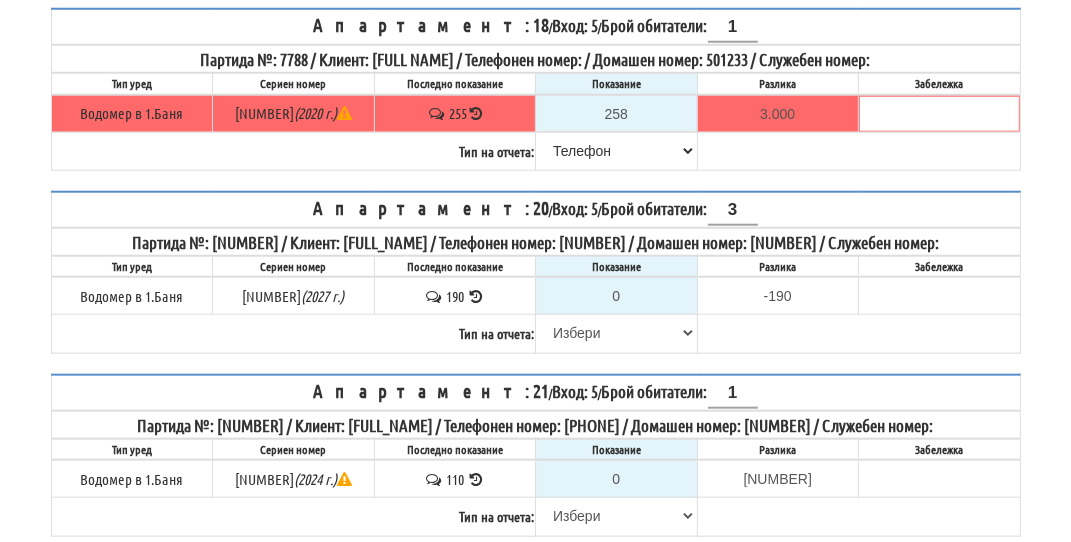 scroll, scrollTop: 1400, scrollLeft: 0, axis: vertical 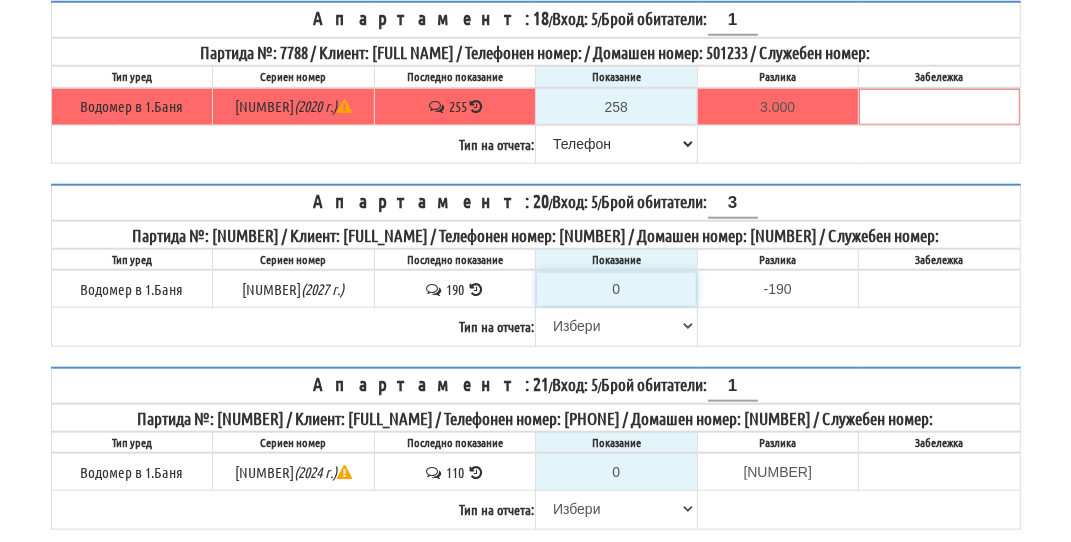 click on "0" at bounding box center [616, 289] 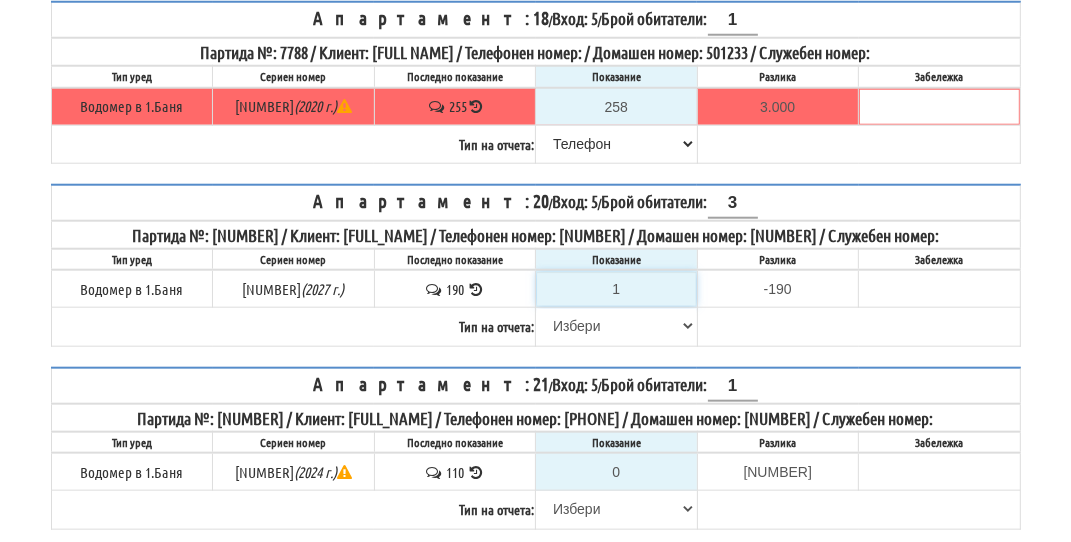 type on "-189.000" 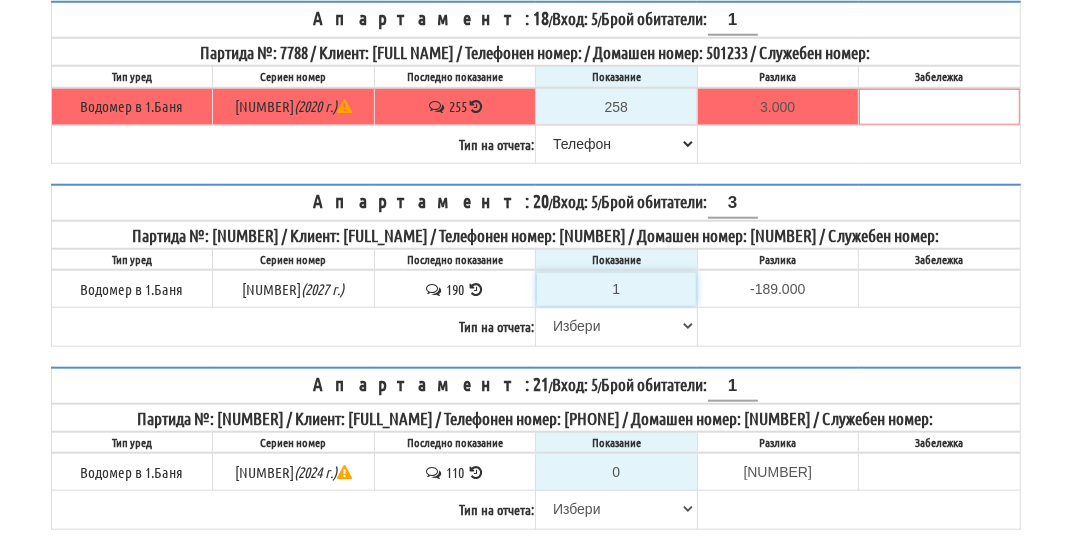 type on "19" 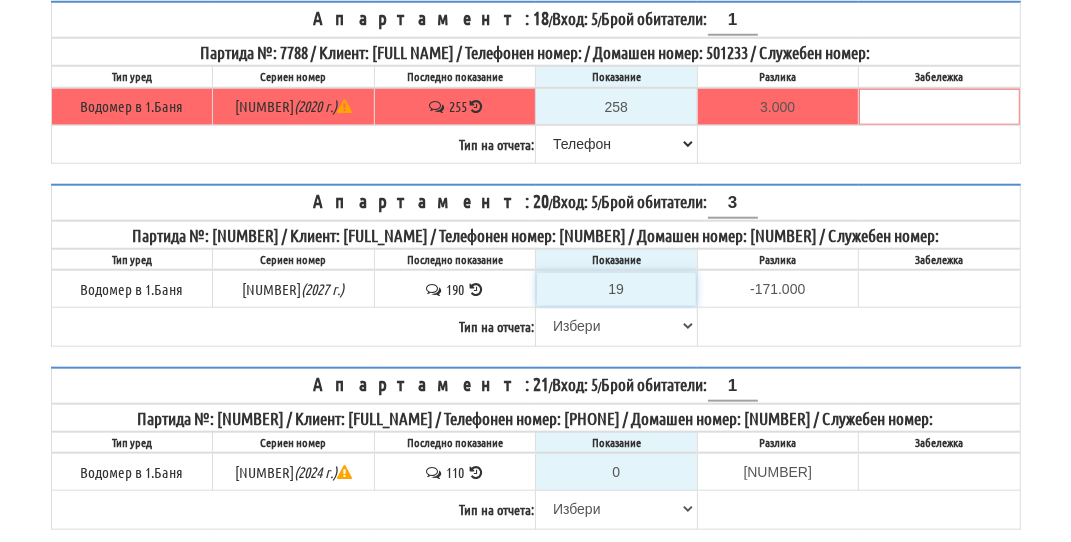 type on "192" 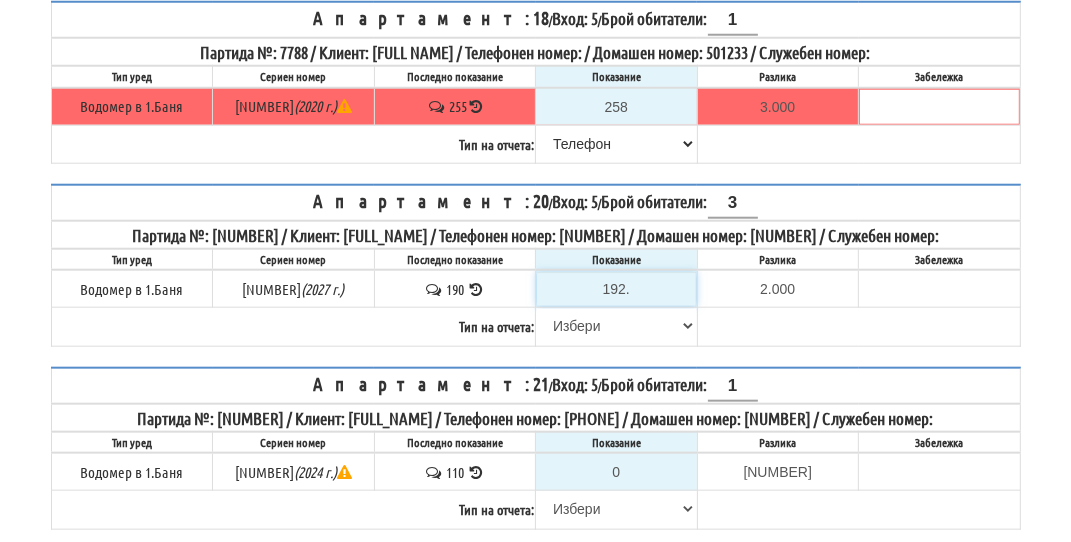 type on "192.6" 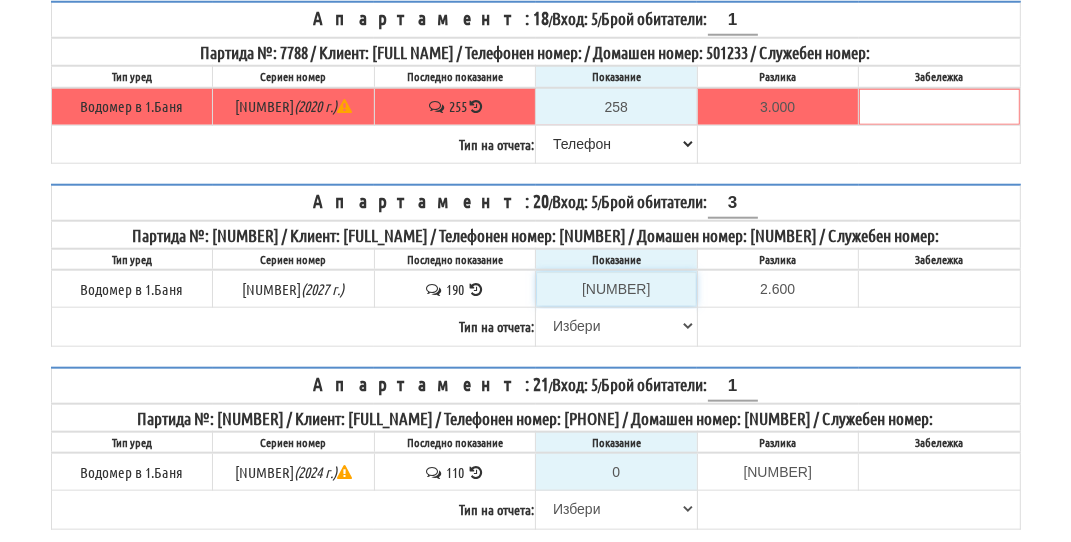 type on "192.6" 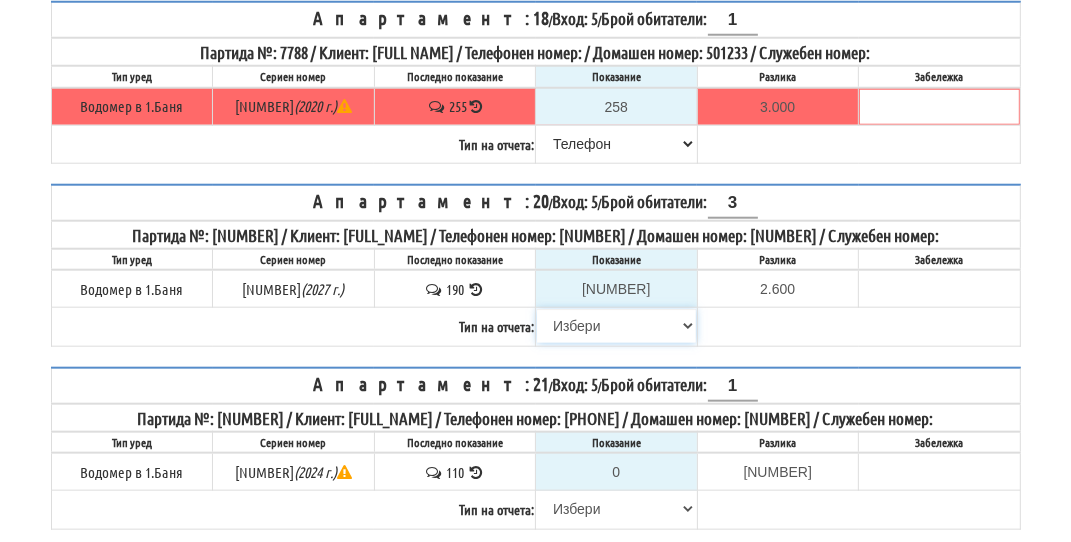 click on "Избери
Визуален
Телефон
Бележка
Неосигурен достъп
Самоотчет
Служебно
Дистанционен" at bounding box center [616, 326] 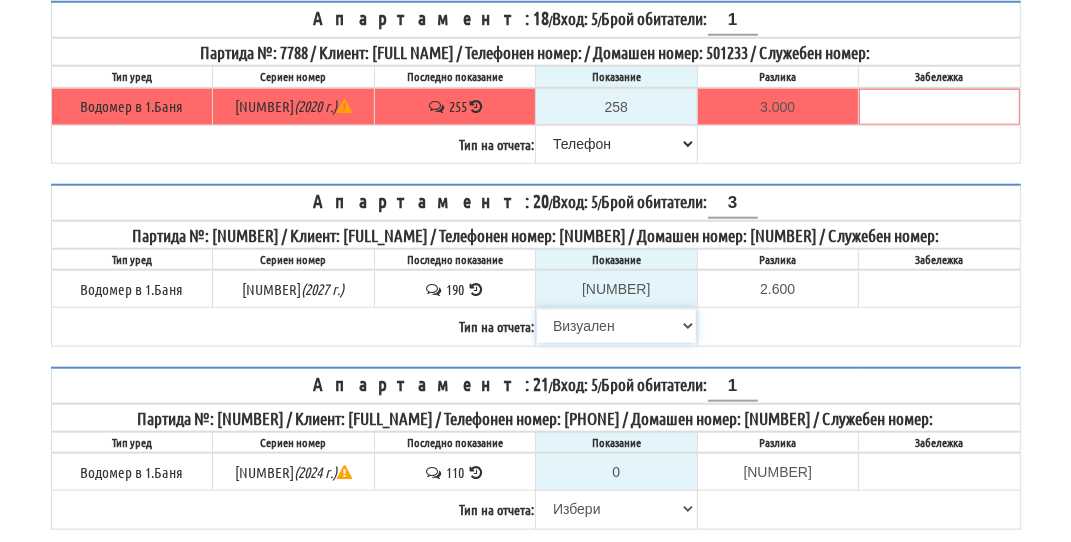 click on "Избери
Визуален
Телефон
Бележка
Неосигурен достъп
Самоотчет
Служебно
Дистанционен" at bounding box center [616, 326] 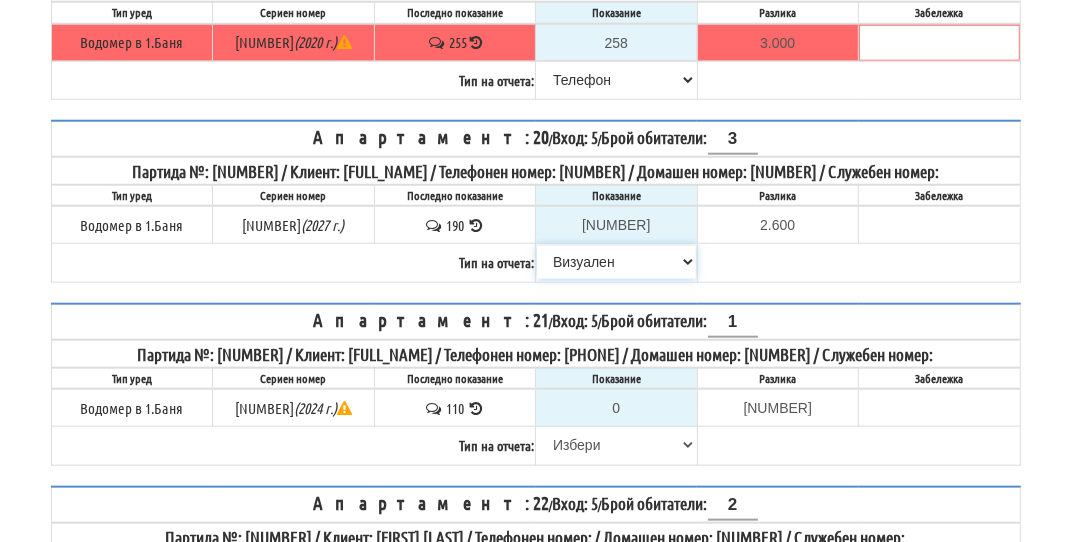 scroll, scrollTop: 1500, scrollLeft: 0, axis: vertical 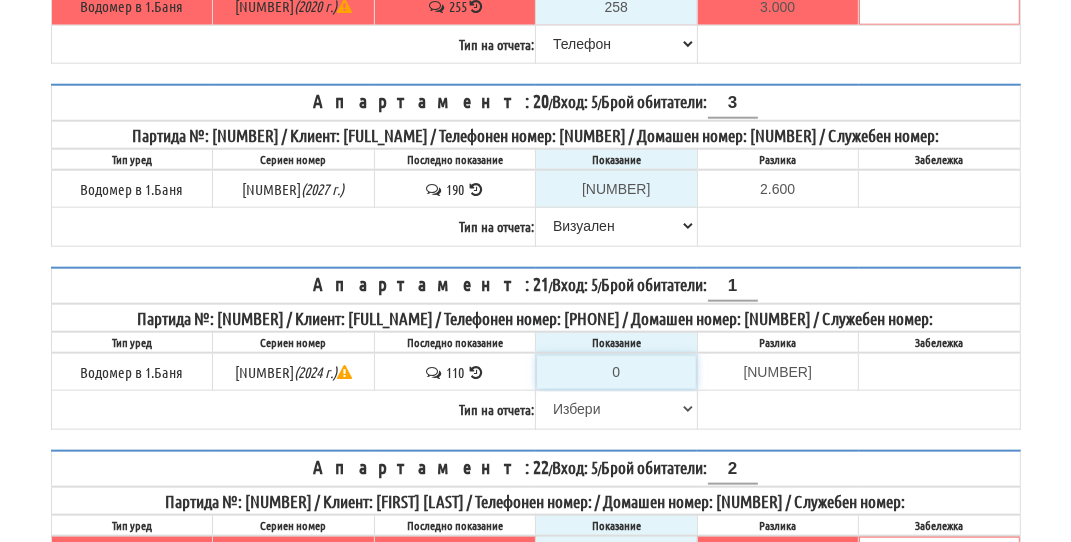 click on "0" at bounding box center [616, 372] 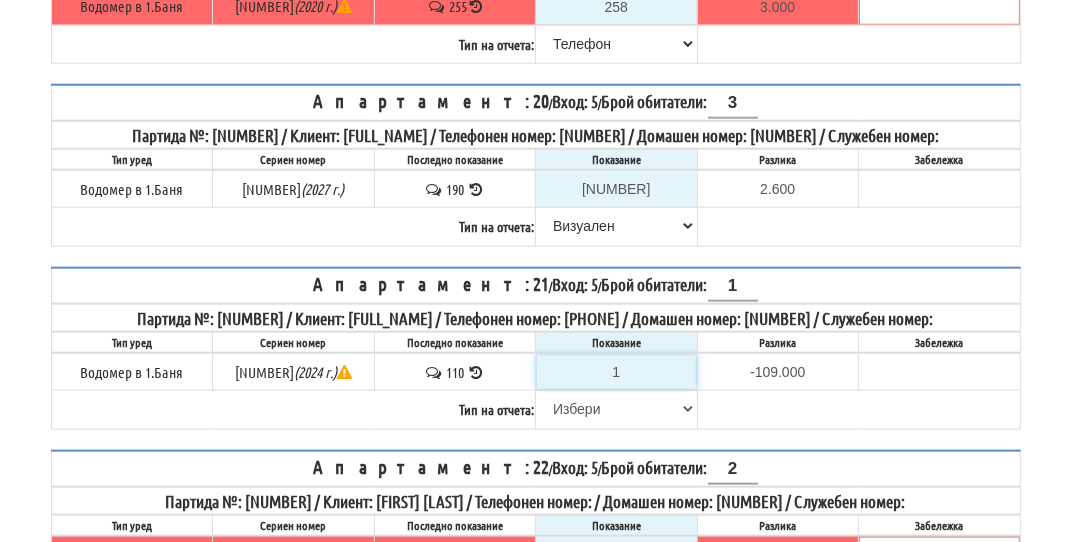 type on "11" 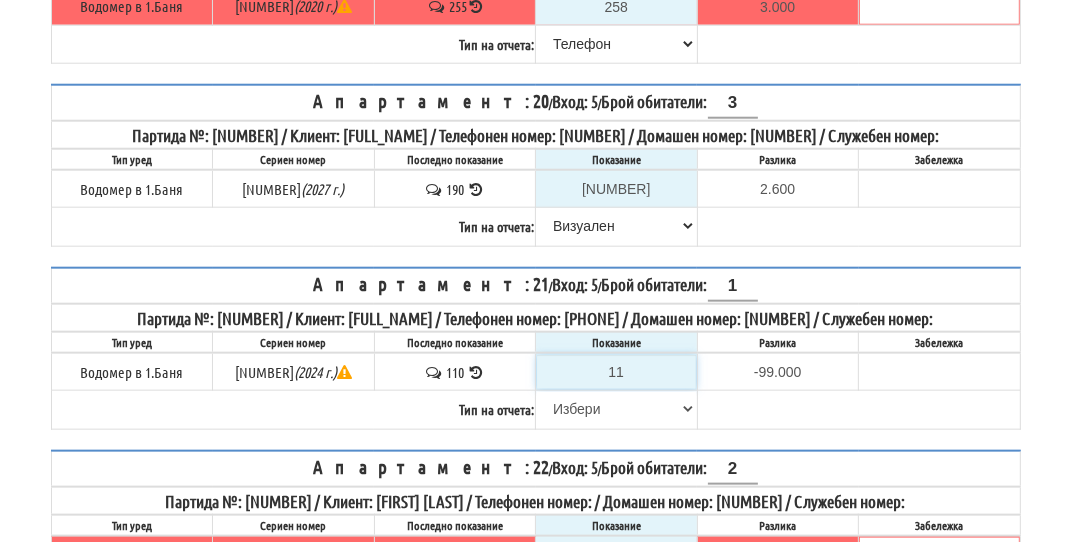 type on "110" 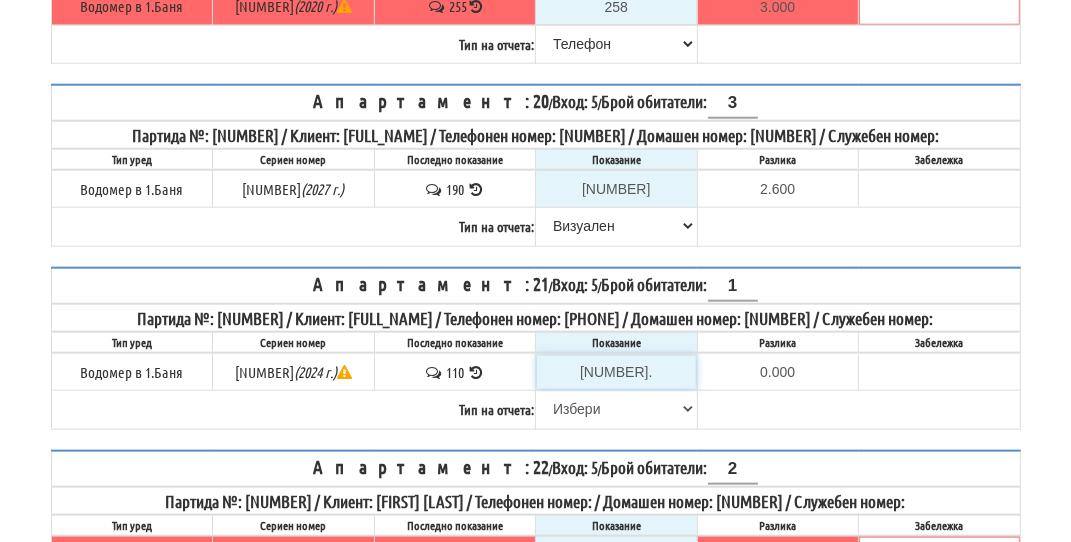 type on "110.5" 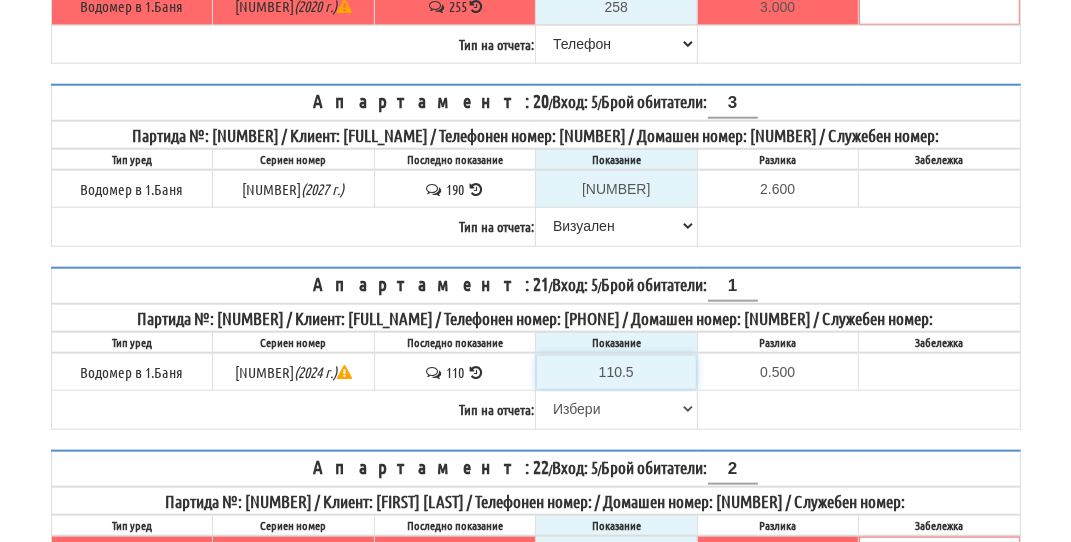 type on "110.5" 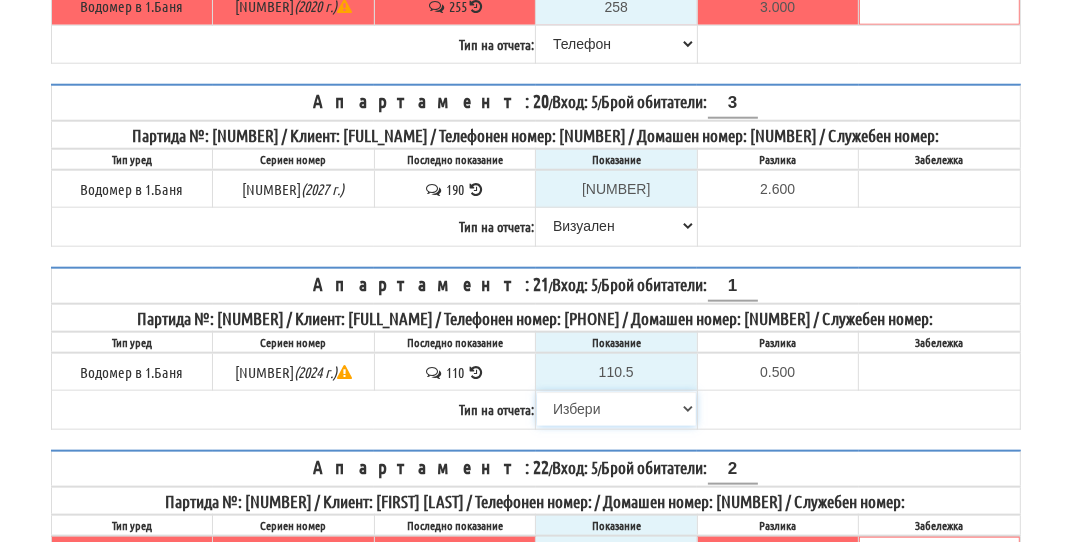 click on "Избери
Визуален
Телефон
Бележка
Неосигурен достъп
Самоотчет
Служебно
Дистанционен" at bounding box center (616, 409) 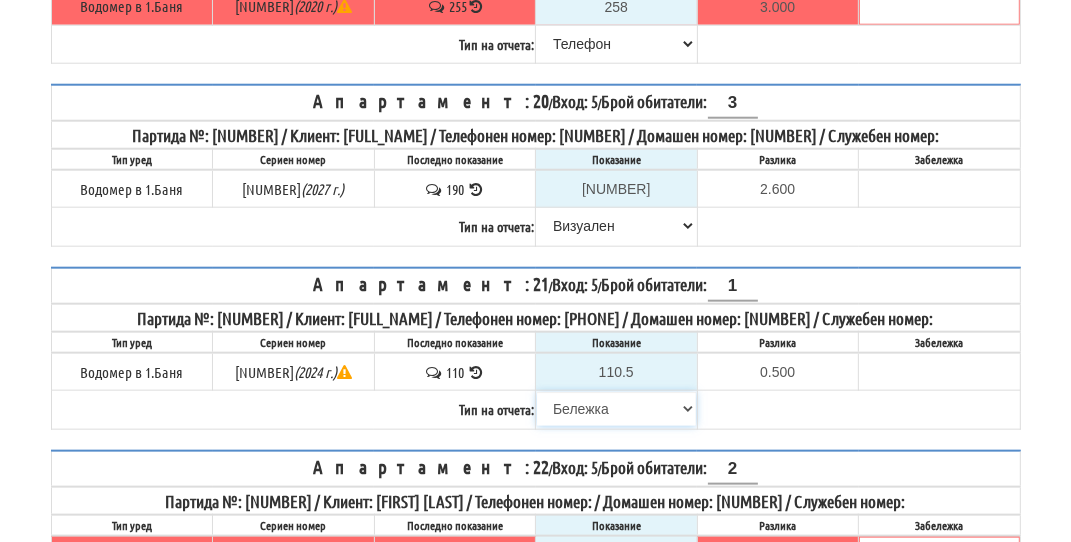 click on "Избери
Визуален
Телефон
Бележка
Неосигурен достъп
Самоотчет
Служебно
Дистанционен" at bounding box center [616, 409] 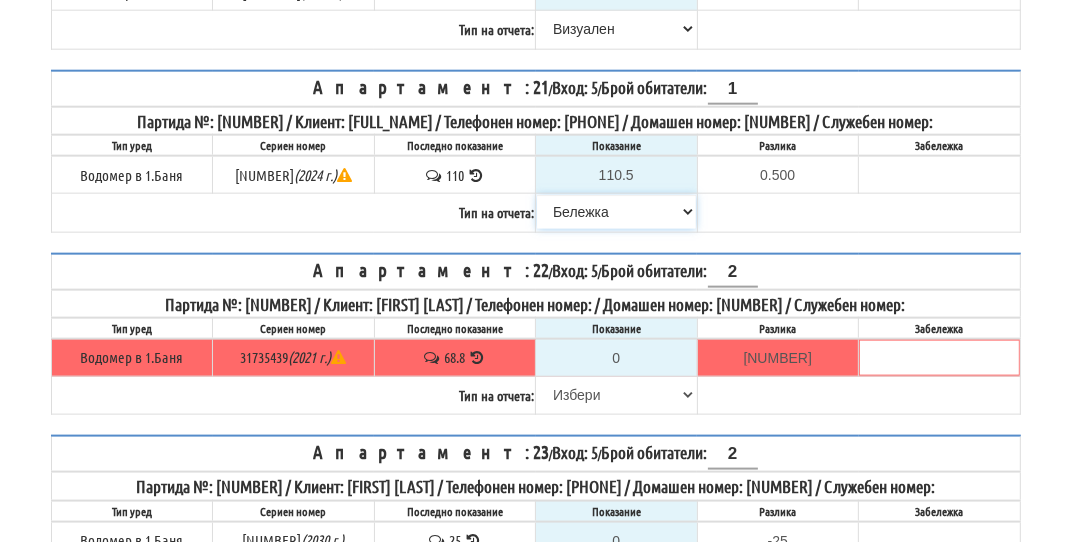 scroll, scrollTop: 1700, scrollLeft: 0, axis: vertical 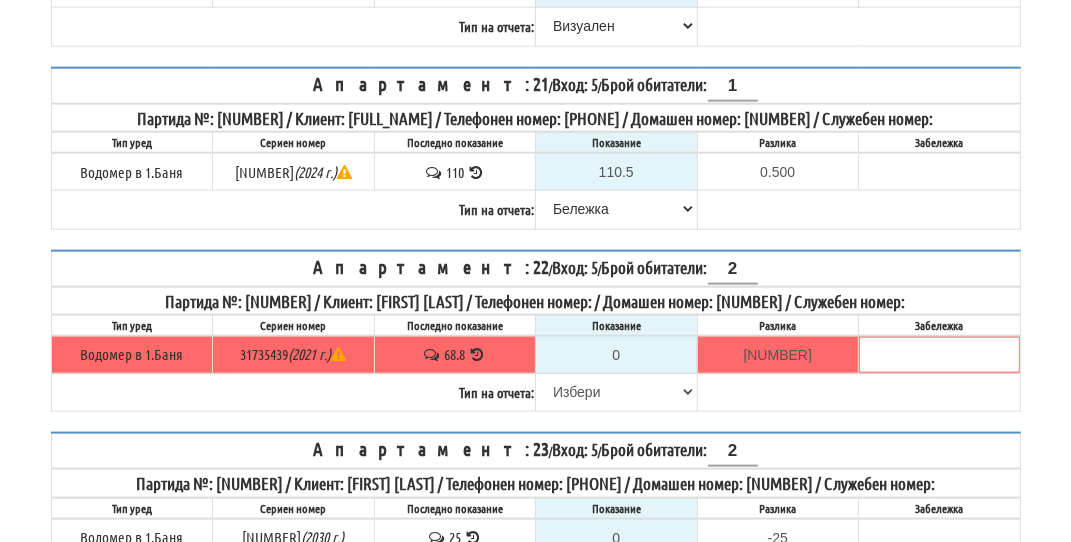 click at bounding box center [477, 354] 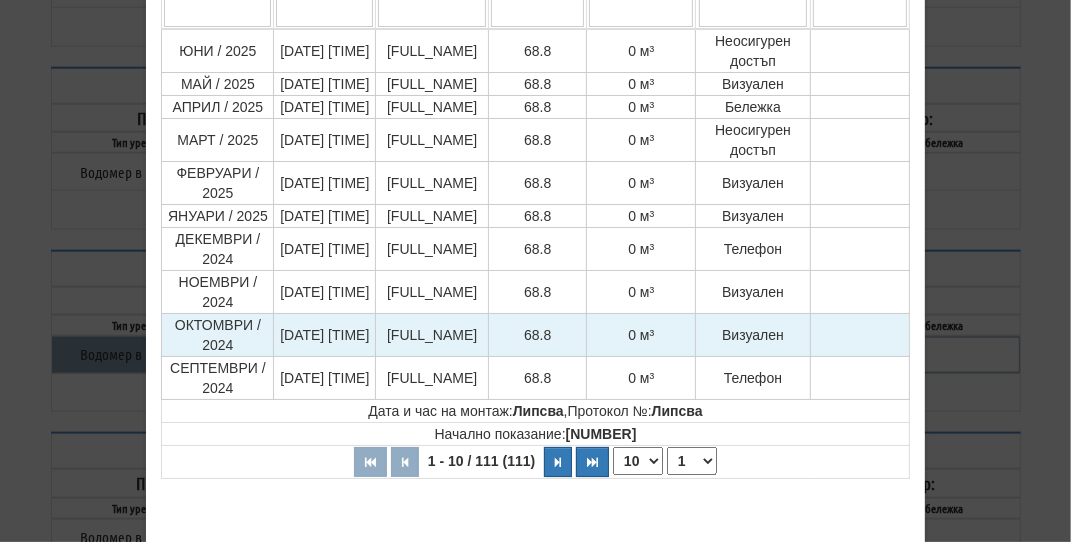 scroll, scrollTop: 300, scrollLeft: 0, axis: vertical 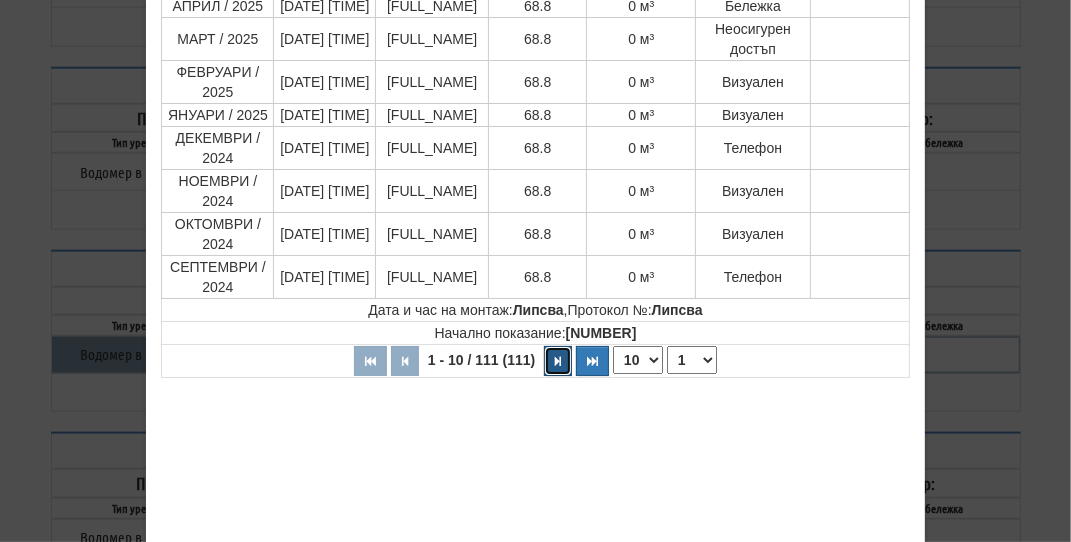click at bounding box center [558, 361] 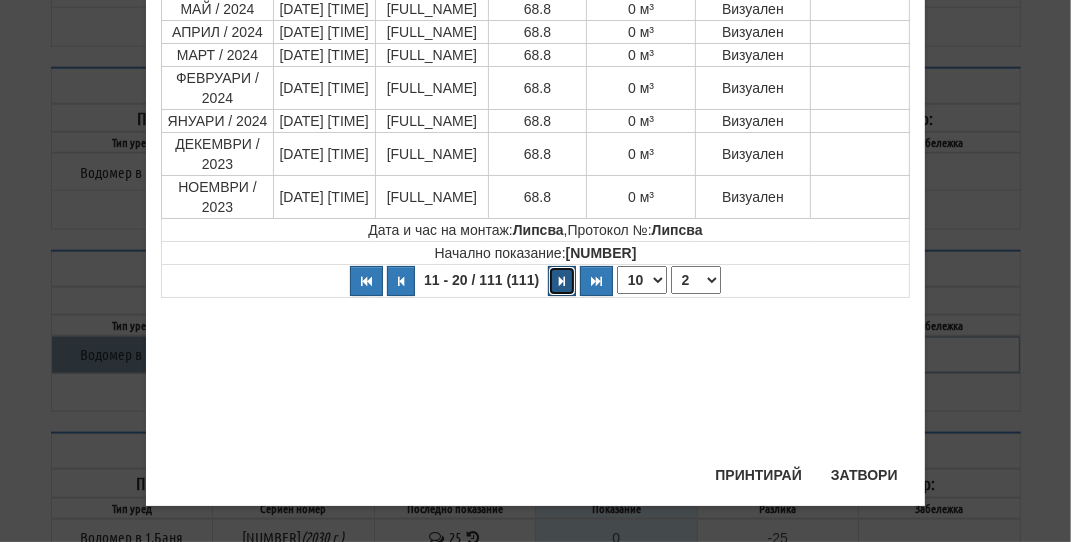 click at bounding box center (562, 281) 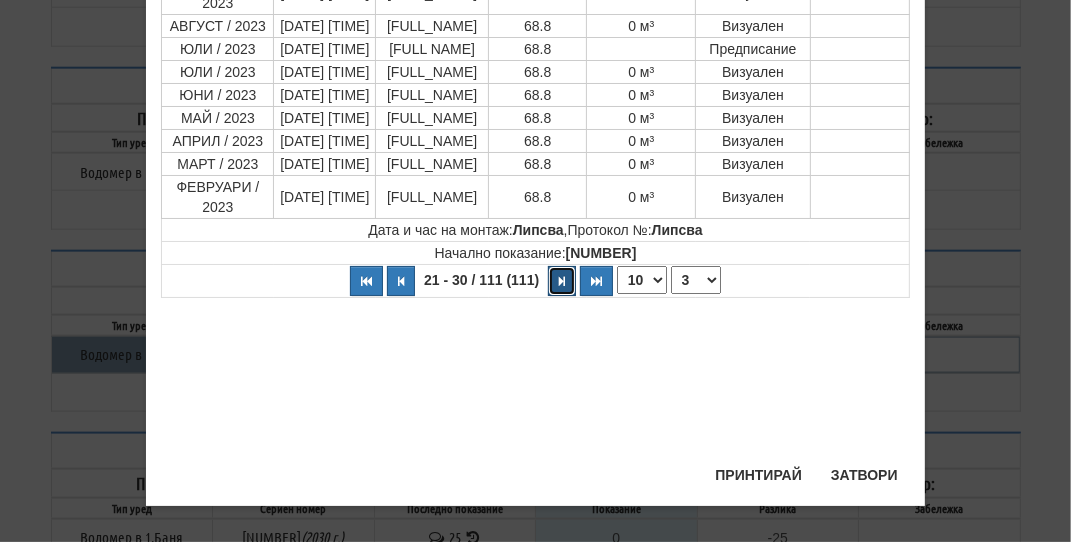 click at bounding box center (562, 281) 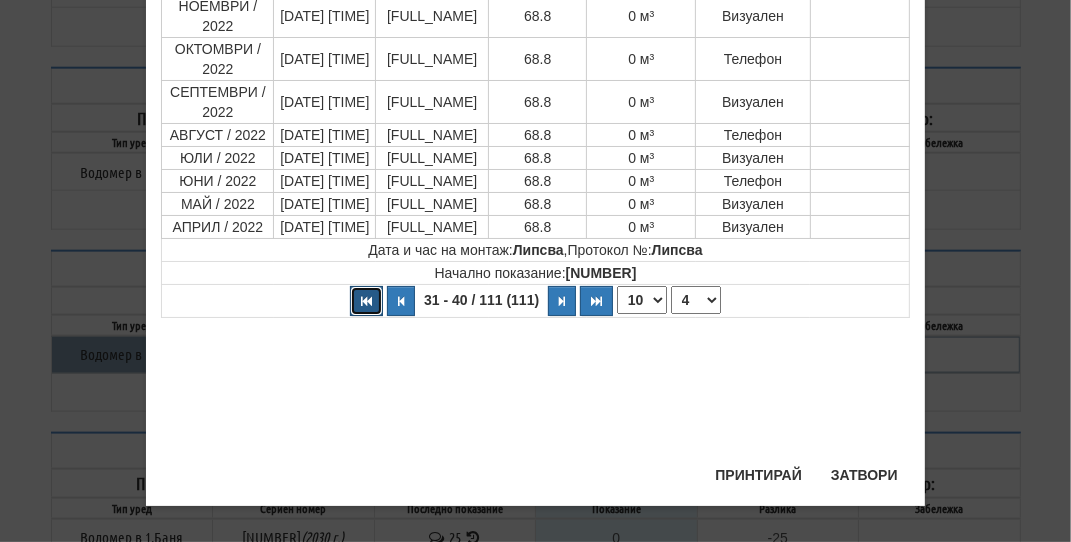 click at bounding box center (366, 301) 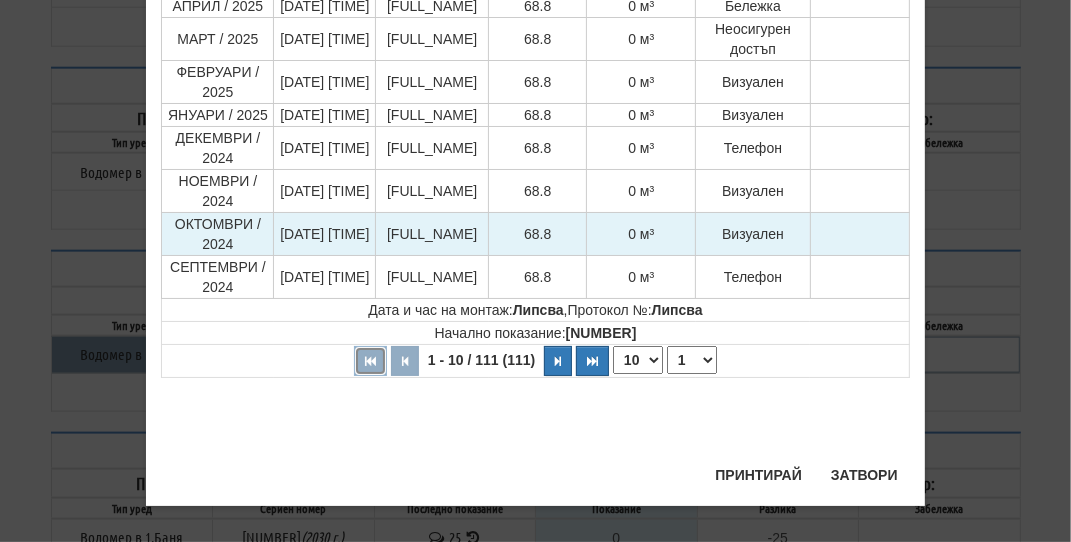 scroll, scrollTop: 0, scrollLeft: 0, axis: both 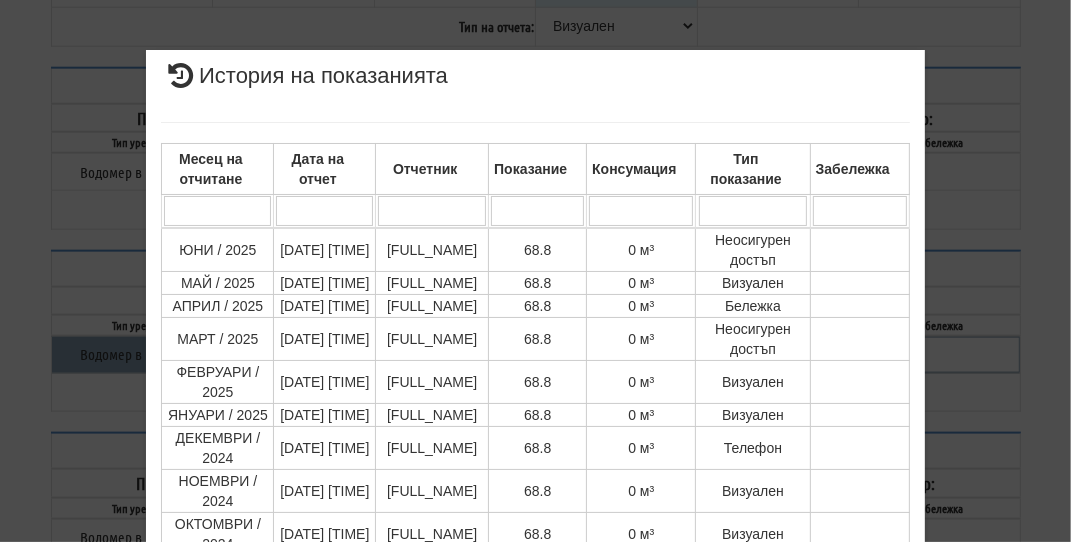 click on "×    История на показанията
Месец на отчитане
Дата на отчет
Отчетник
Показание
Консумация
Тип показание
Забележка
Дата и час на монтаж:  Липсва ,
Протокол №:  Липсва
Начално показание:  51.300
1 - 10 / 111 (111)
10
20
30
40
1 2 3 4 5 6 7 8 9 10 11 12" at bounding box center (536, 428) 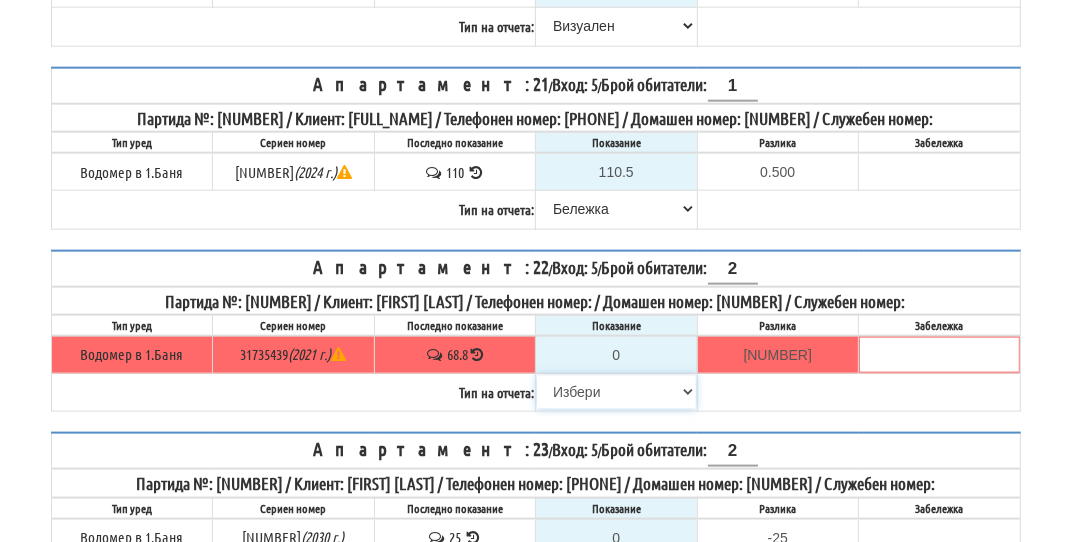 click on "Избери
Визуален
Телефон
Бележка
Неосигурен достъп
Самоотчет
Служебно
Дистанционен" at bounding box center [616, 392] 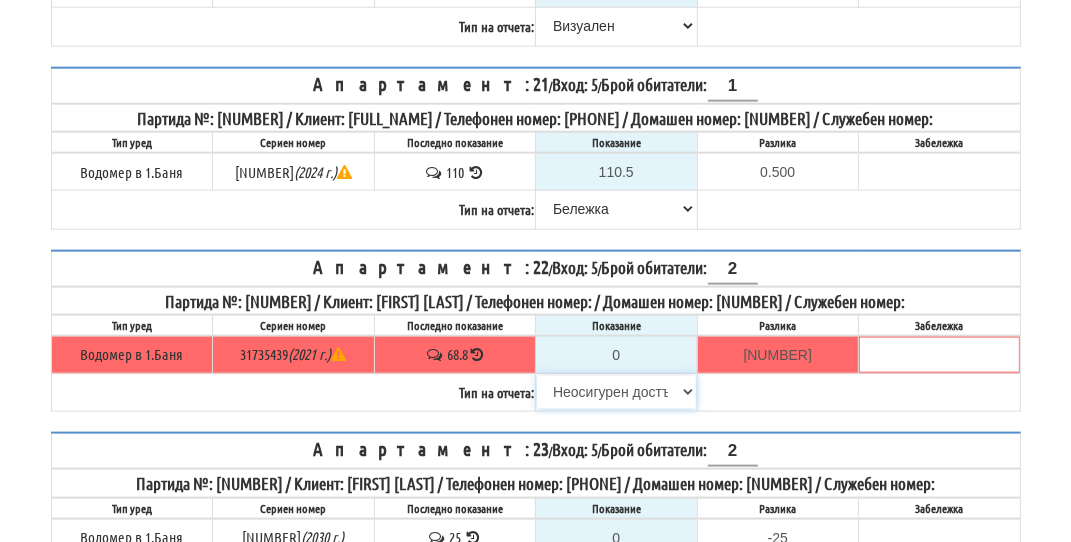 click on "Избери
Визуален
Телефон
Бележка
Неосигурен достъп
Самоотчет
Служебно
Дистанционен" at bounding box center [616, 392] 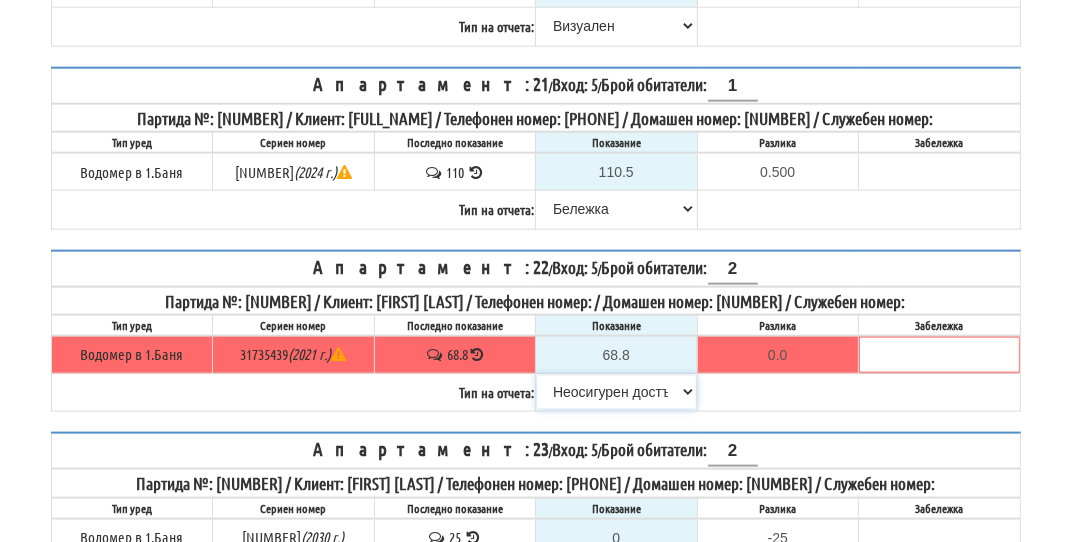 click on "Избери
Визуален
Телефон
Бележка
Неосигурен достъп
Самоотчет
Служебно
Дистанционен" at bounding box center [616, 392] 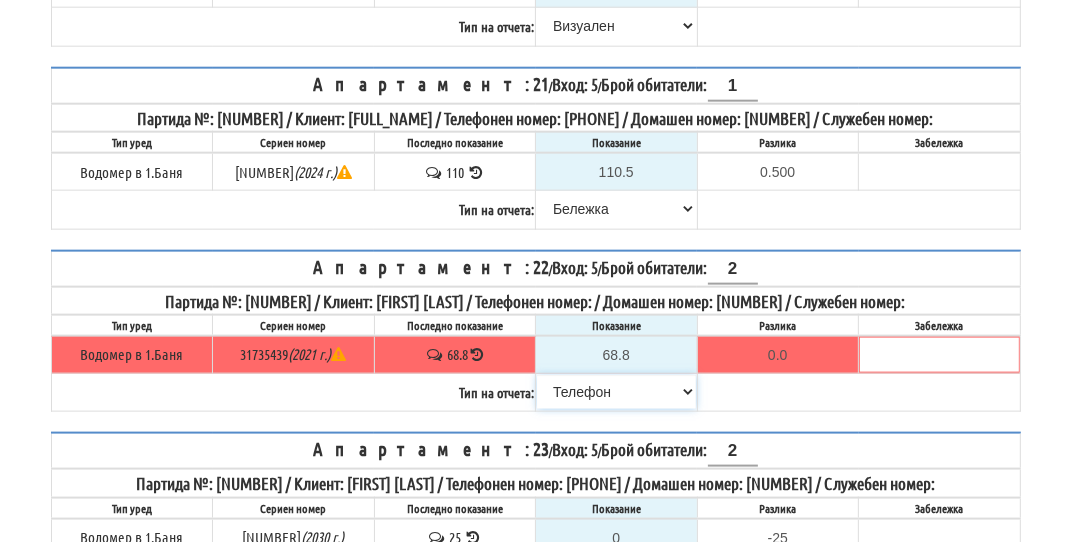 click on "Избери
Визуален
Телефон
Бележка
Неосигурен достъп
Самоотчет
Служебно
Дистанционен" at bounding box center [616, 392] 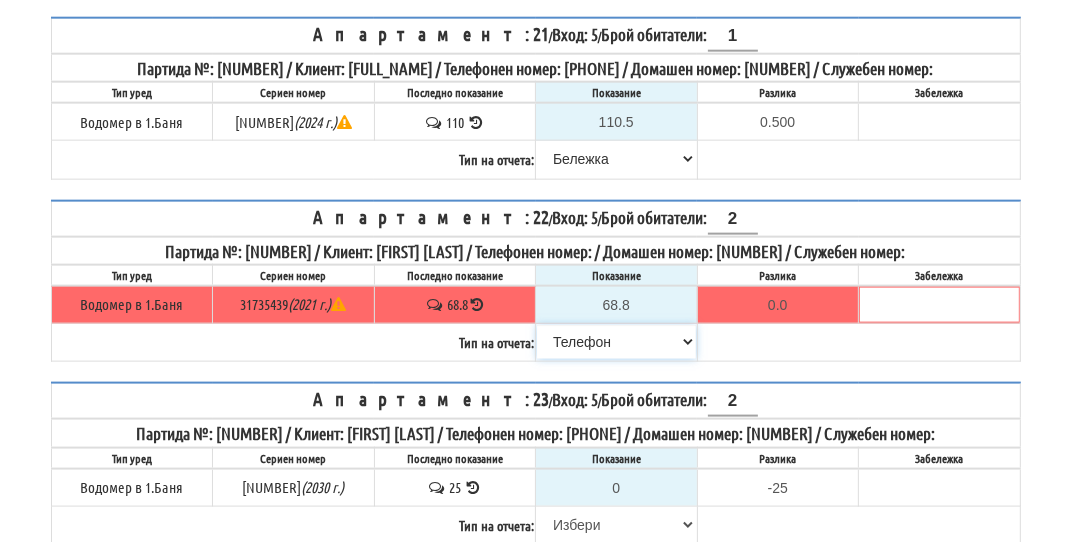 scroll, scrollTop: 1800, scrollLeft: 0, axis: vertical 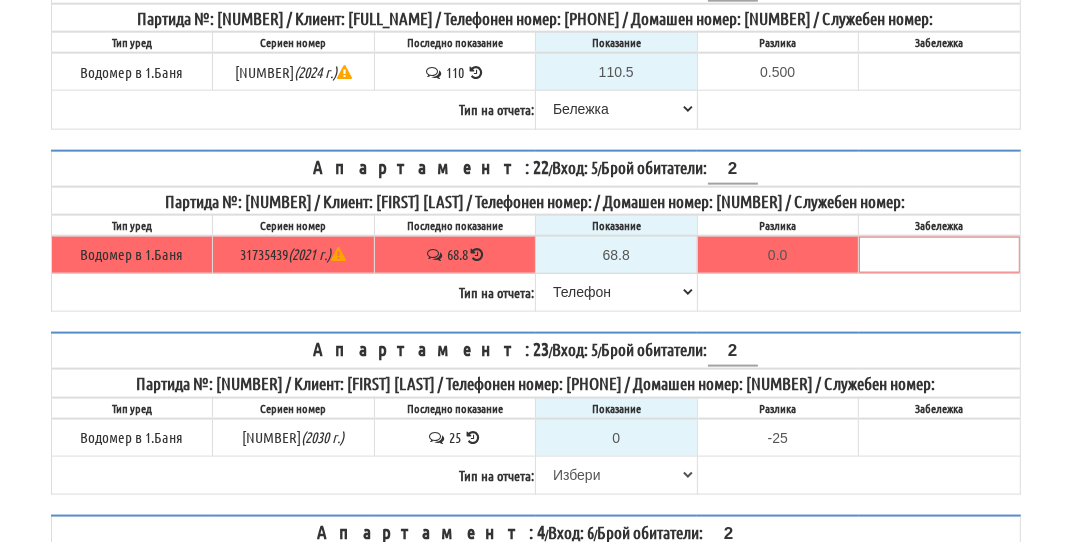 click at bounding box center (473, 437) 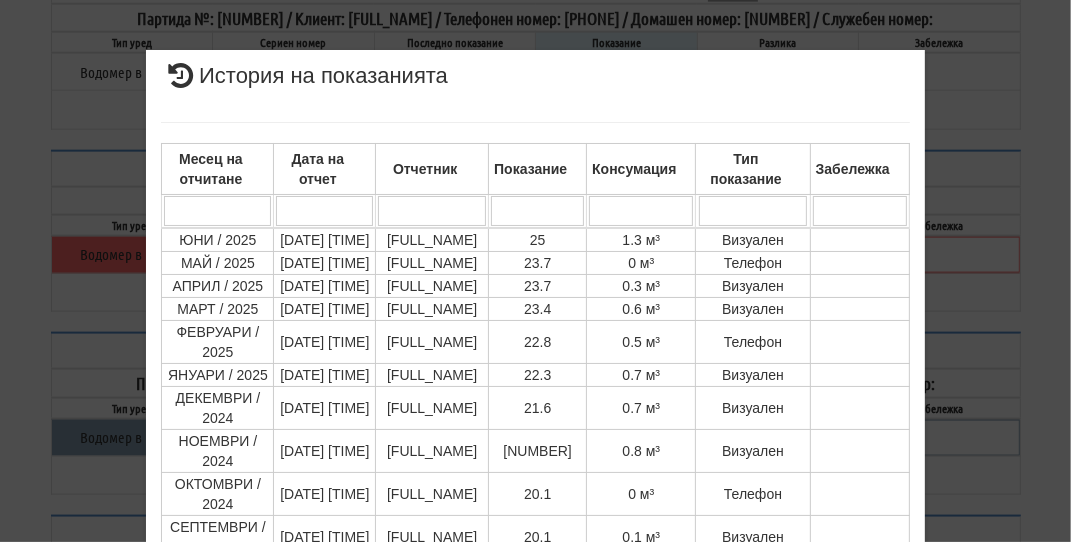 click on "×    История на показанията
Месец на отчитане
Дата на отчет
Отчетник
Показание
Консумация
Тип показание
Забележка
Дата и час на монтаж:  05/10/2020 10:31:27 ,
Протокол №:  39838
Начално показание:  0.220
1 - 10 / 57 (57)
10
20
30
40
1 2 3 4 5 6" at bounding box center (536, 423) 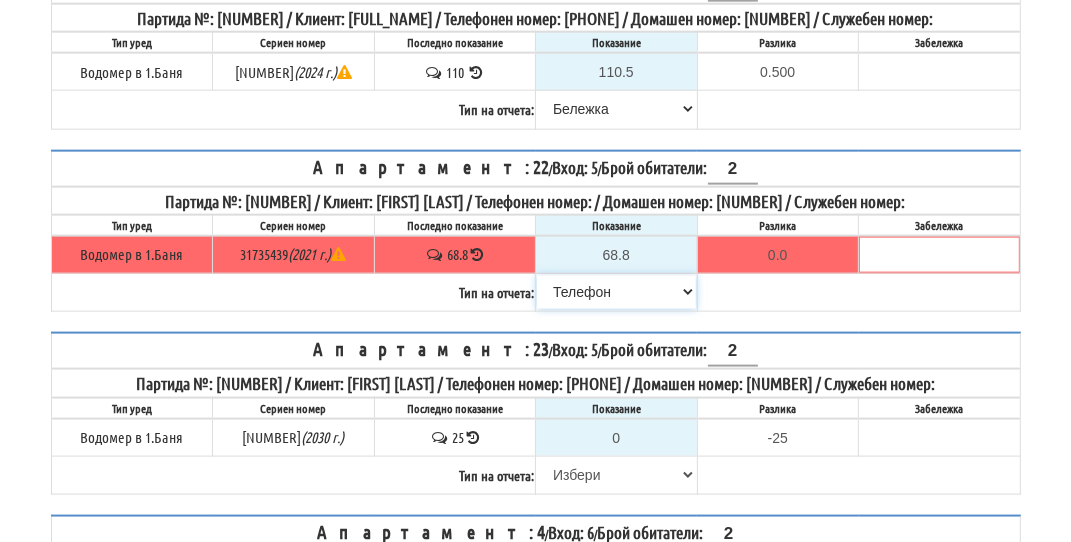 click on "Избери
Визуален
Телефон
Бележка
Неосигурен достъп
Самоотчет
Служебно
Дистанционен" at bounding box center (616, 292) 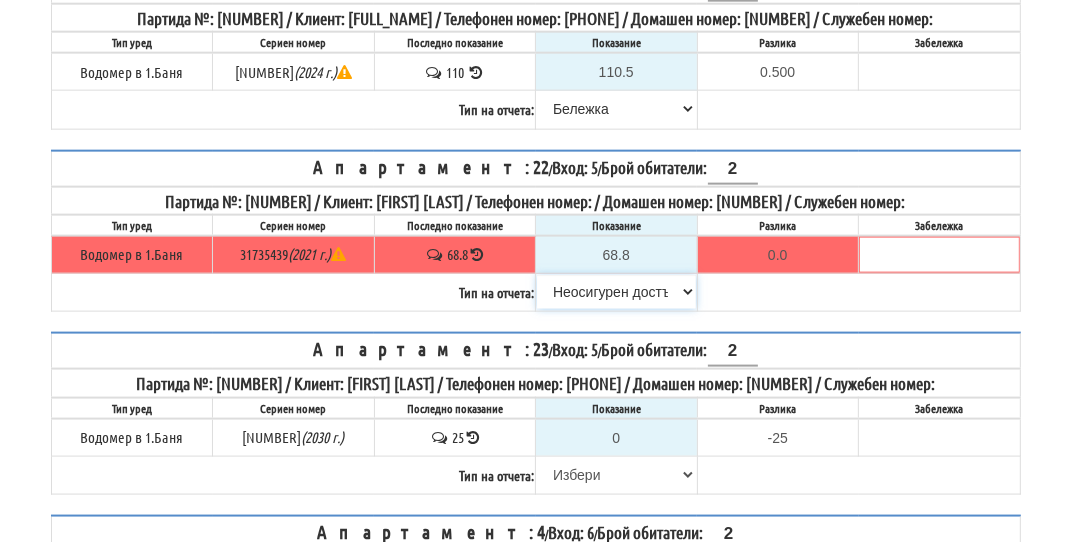 click on "Избери
Визуален
Телефон
Бележка
Неосигурен достъп
Самоотчет
Служебно
Дистанционен" at bounding box center [616, 292] 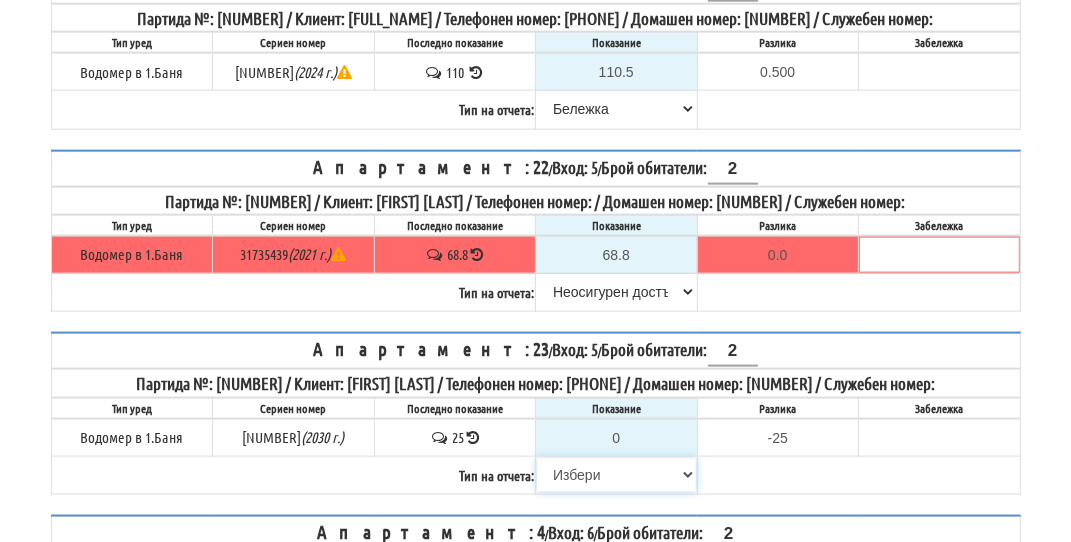 click on "Избери
Визуален
Телефон
Бележка
Неосигурен достъп
Самоотчет
Служебно
Дистанционен" at bounding box center (616, 475) 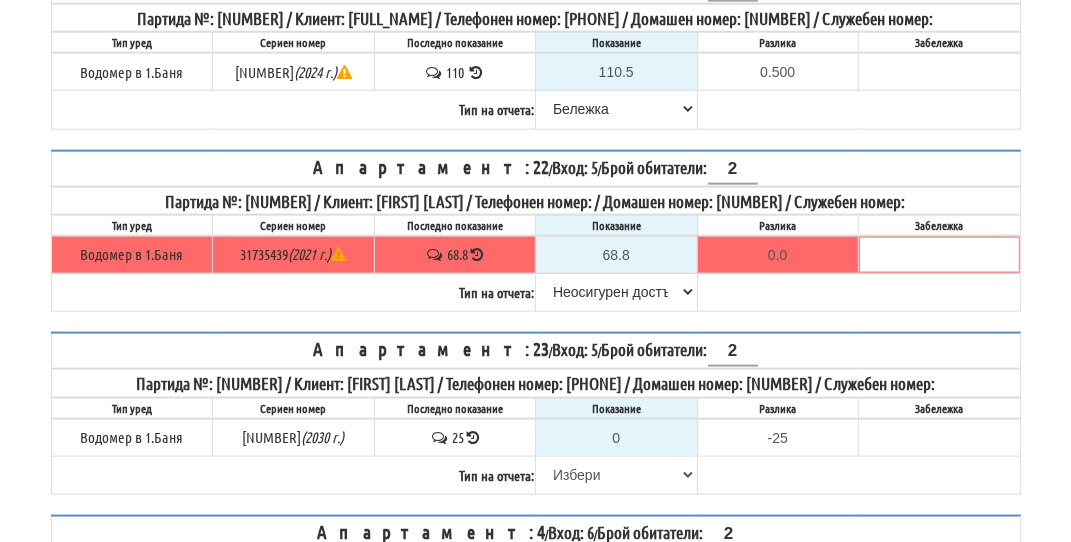 click at bounding box center (473, 437) 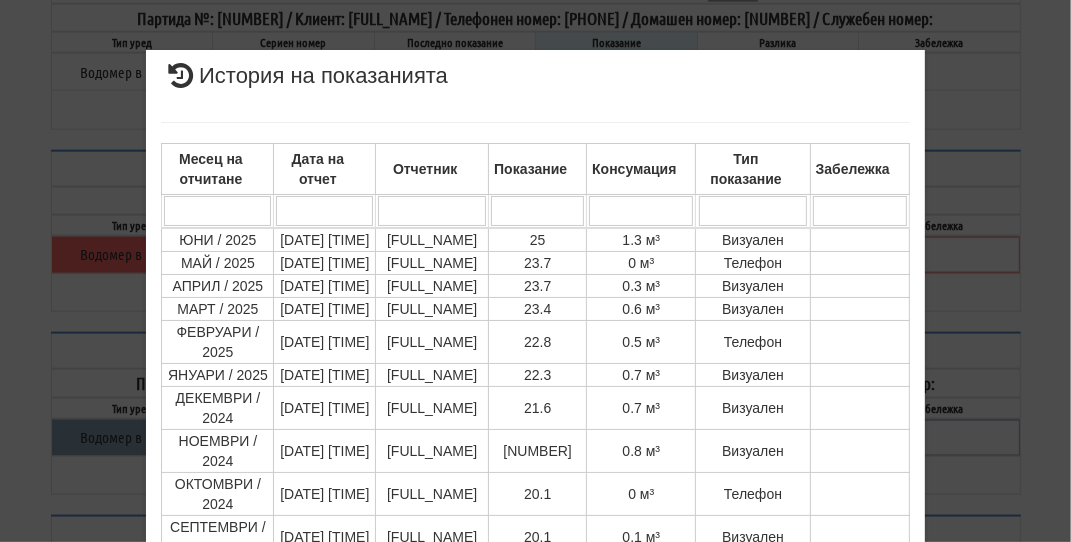 click on "×    История на показанията
Месец на отчитане
Дата на отчет
Отчетник
Показание
Консумация
Тип показание
Забележка
Дата и час на монтаж:  05/10/2020 10:31:27 ,
Протокол №:  39838
Начално показание:  0.220
1 - 10 / 57 (57)
10
20
30
40
1 2 3 4 5 6" at bounding box center [536, 493] 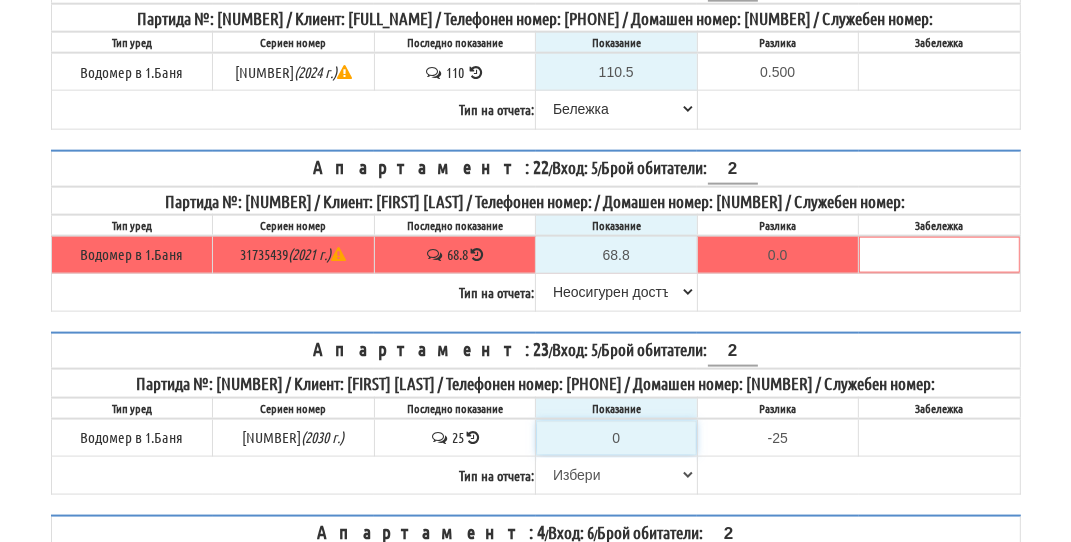 click on "0" at bounding box center [616, 438] 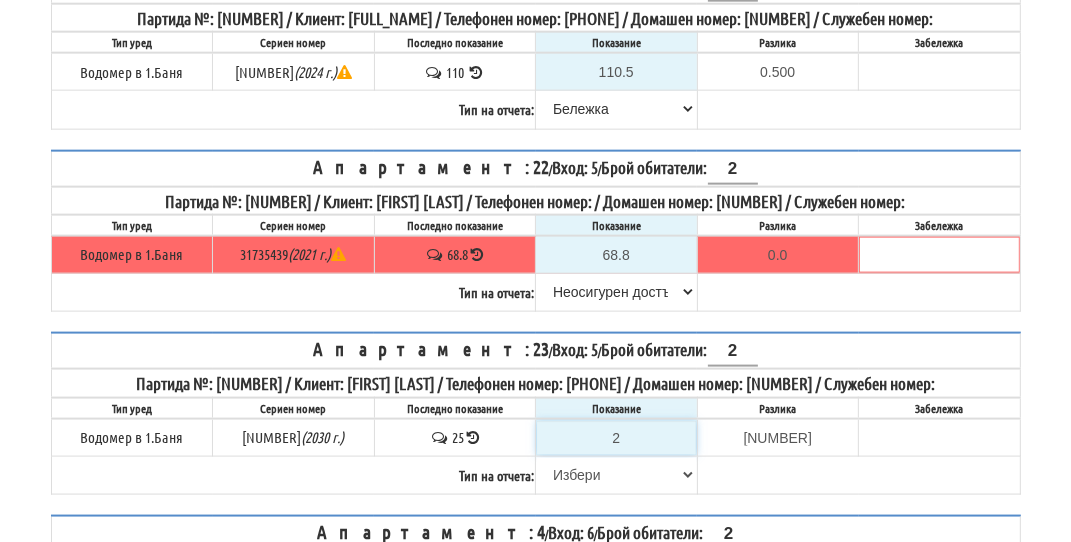 type on "25" 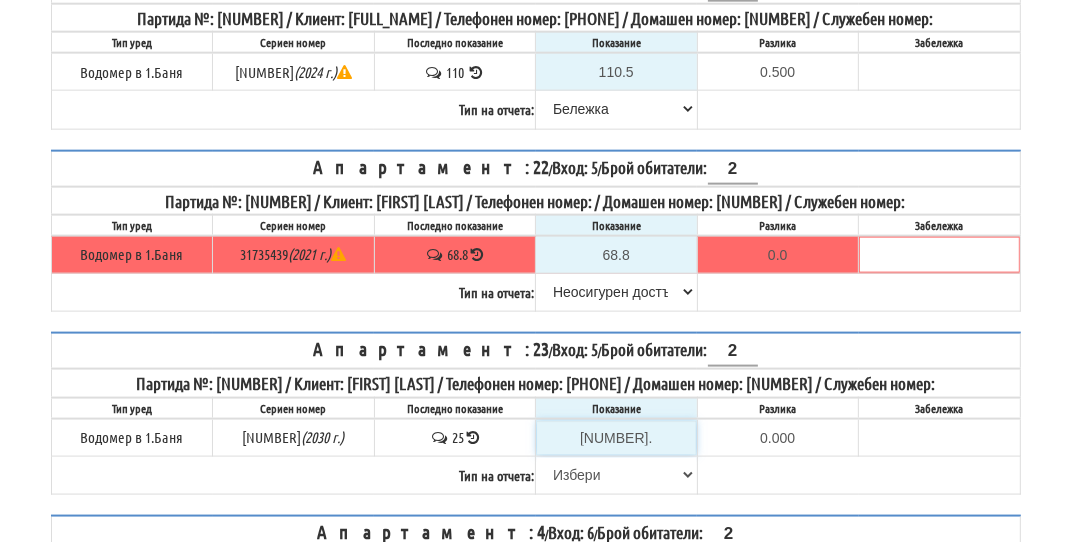 type on "25.5" 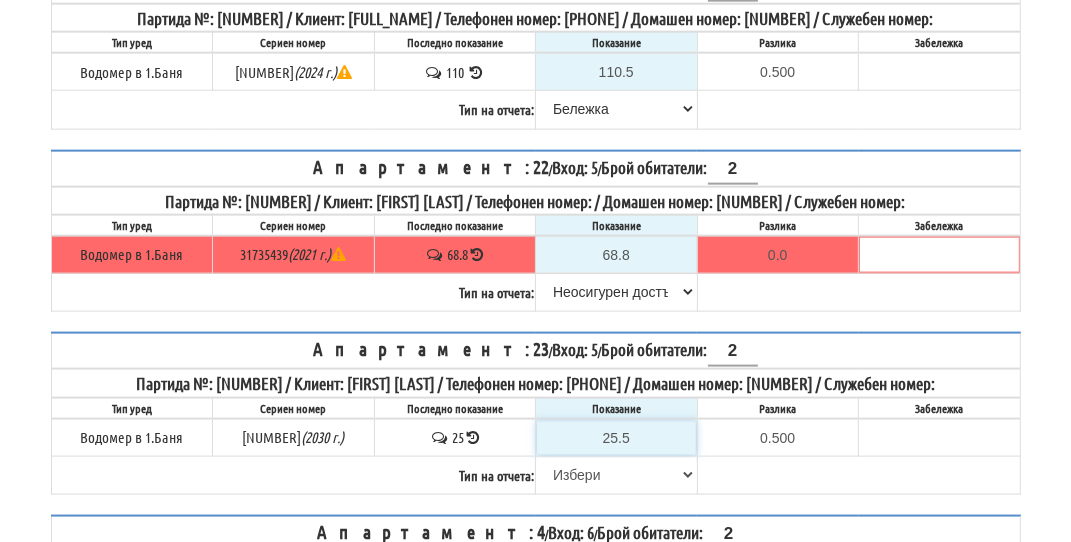 type on "25.5" 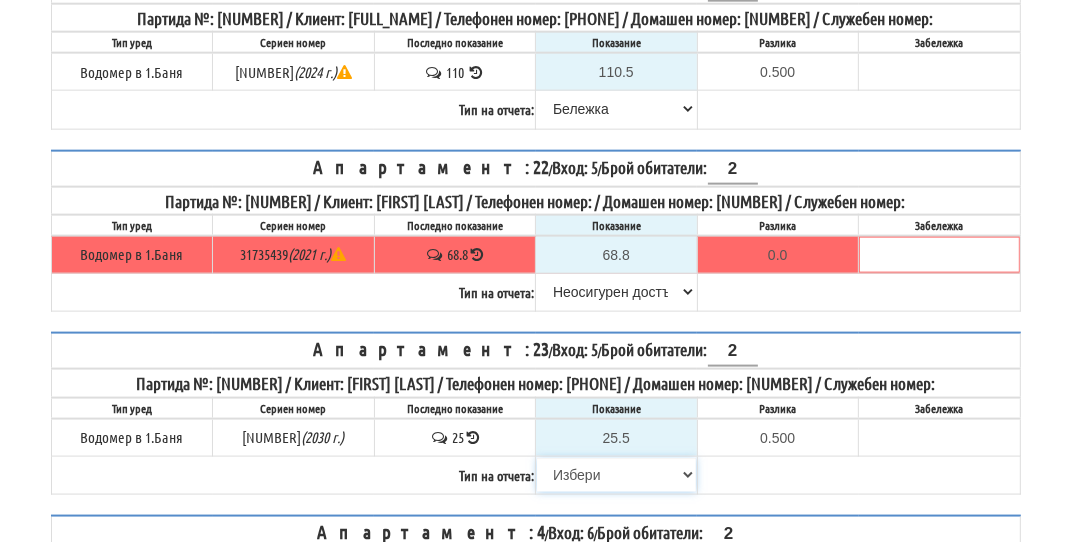 click on "Избери
Визуален
Телефон
Бележка
Неосигурен достъп
Самоотчет
Служебно
Дистанционен" at bounding box center [616, 475] 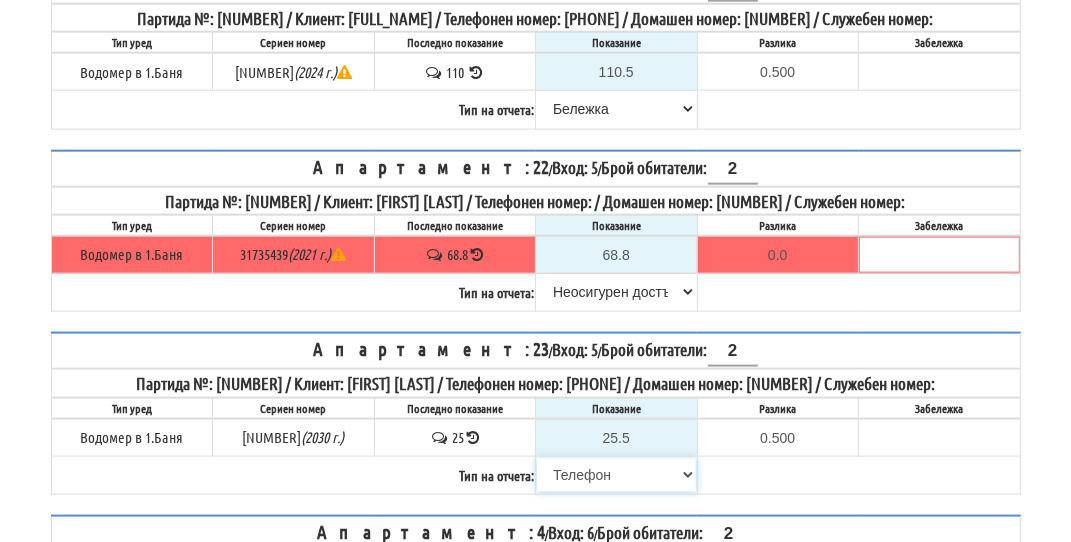 click on "Избери
Визуален
Телефон
Бележка
Неосигурен достъп
Самоотчет
Служебно
Дистанционен" at bounding box center (616, 475) 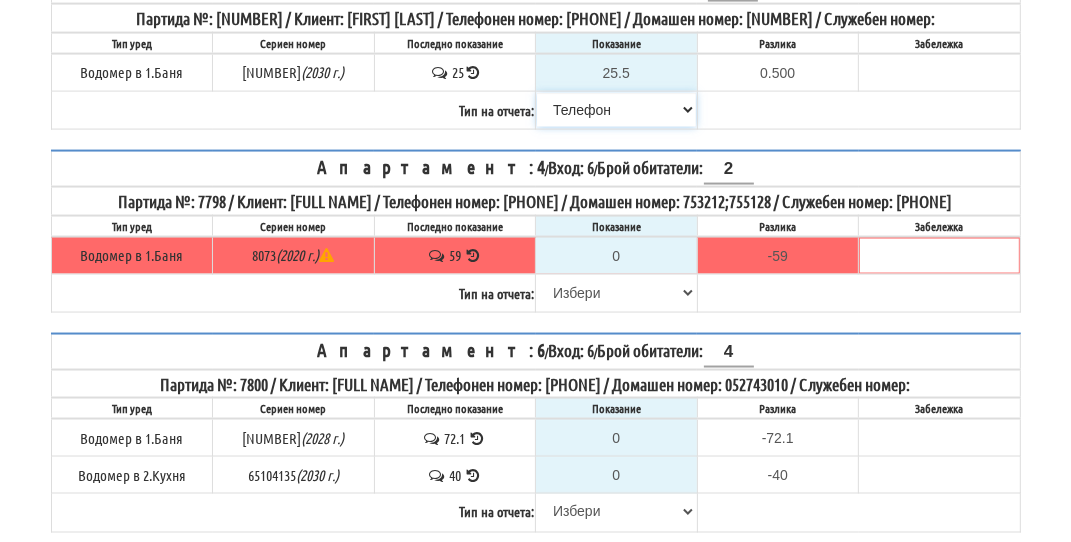 scroll, scrollTop: 2200, scrollLeft: 0, axis: vertical 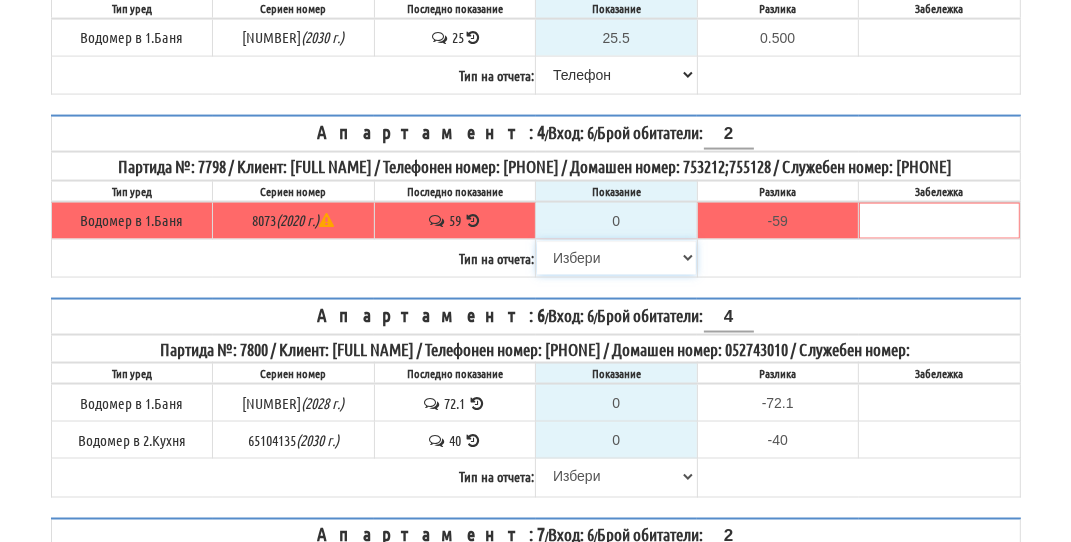 click on "Избери
Визуален
Телефон
Бележка
Неосигурен достъп
Самоотчет
Служебно
Дистанционен" at bounding box center (616, 258) 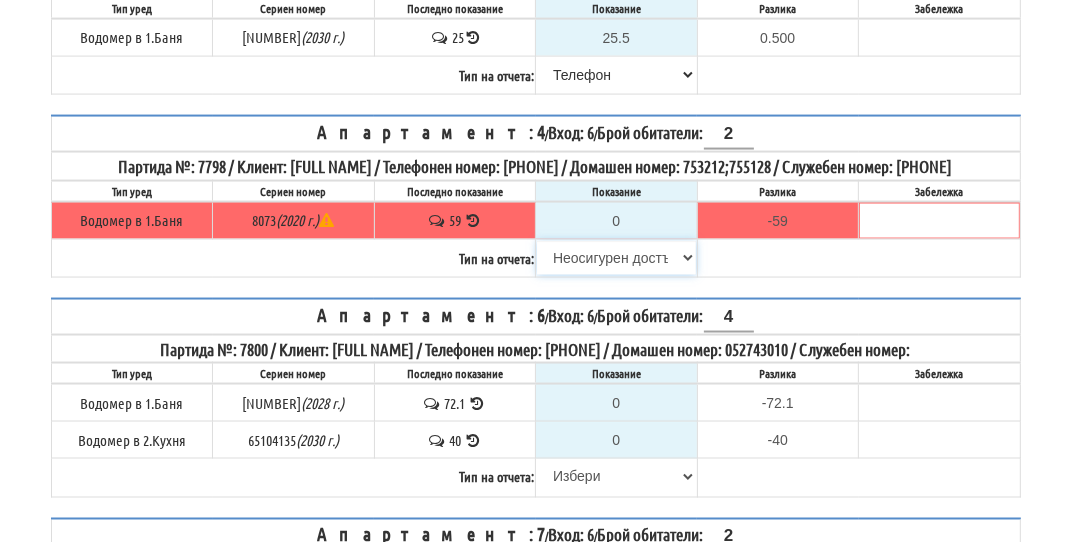 click on "Избери
Визуален
Телефон
Бележка
Неосигурен достъп
Самоотчет
Служебно
Дистанционен" at bounding box center [616, 258] 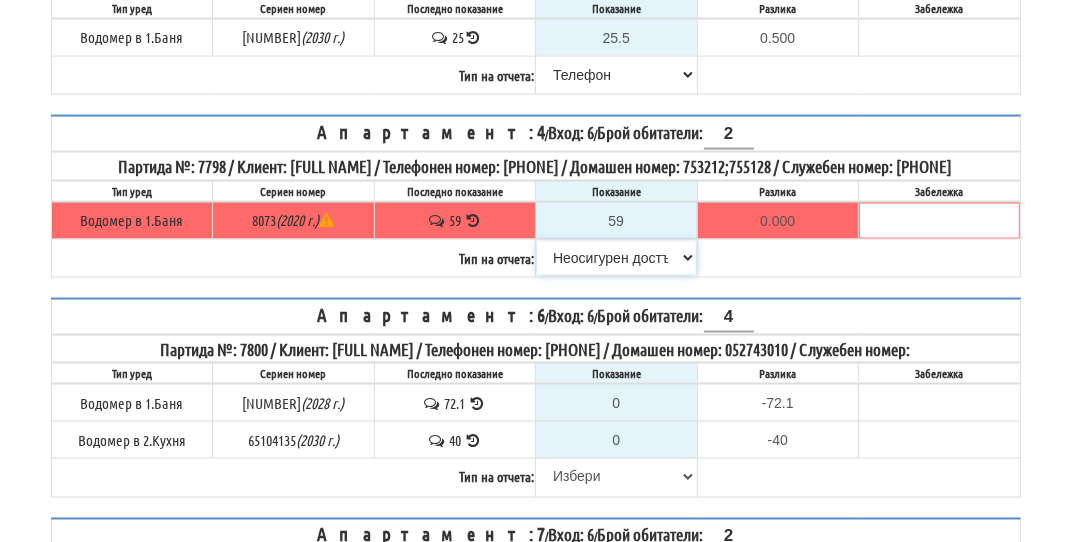 click on "Избери
Визуален
Телефон
Бележка
Неосигурен достъп
Самоотчет
Служебно
Дистанционен" at bounding box center [616, 258] 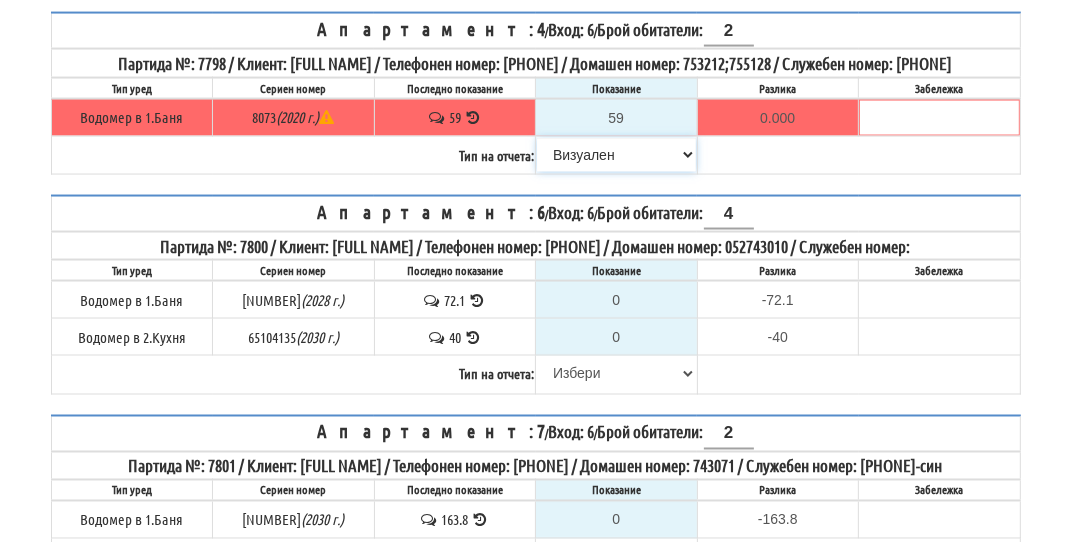 scroll, scrollTop: 2400, scrollLeft: 0, axis: vertical 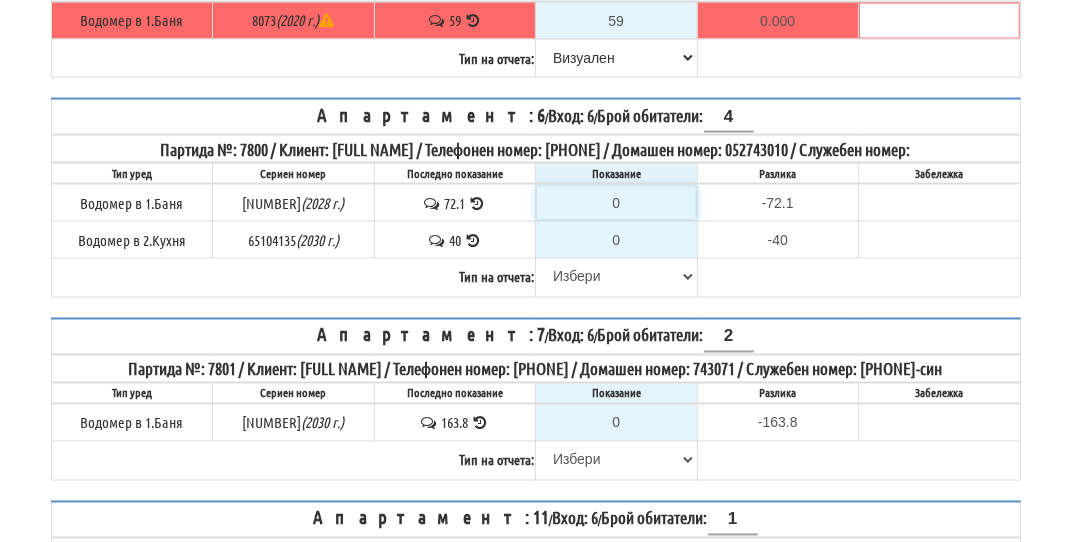 click on "0" at bounding box center [616, 203] 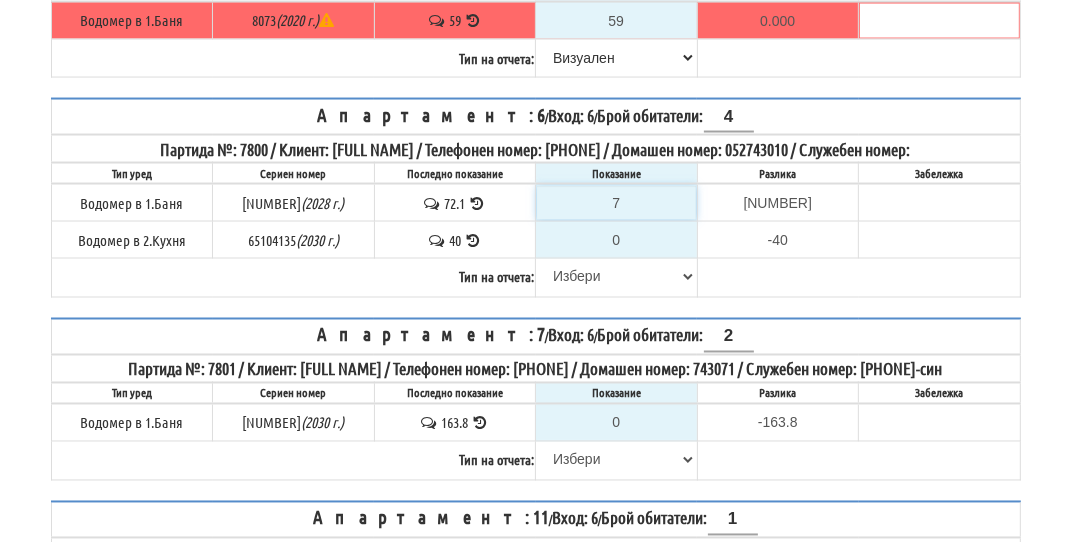 type on "73" 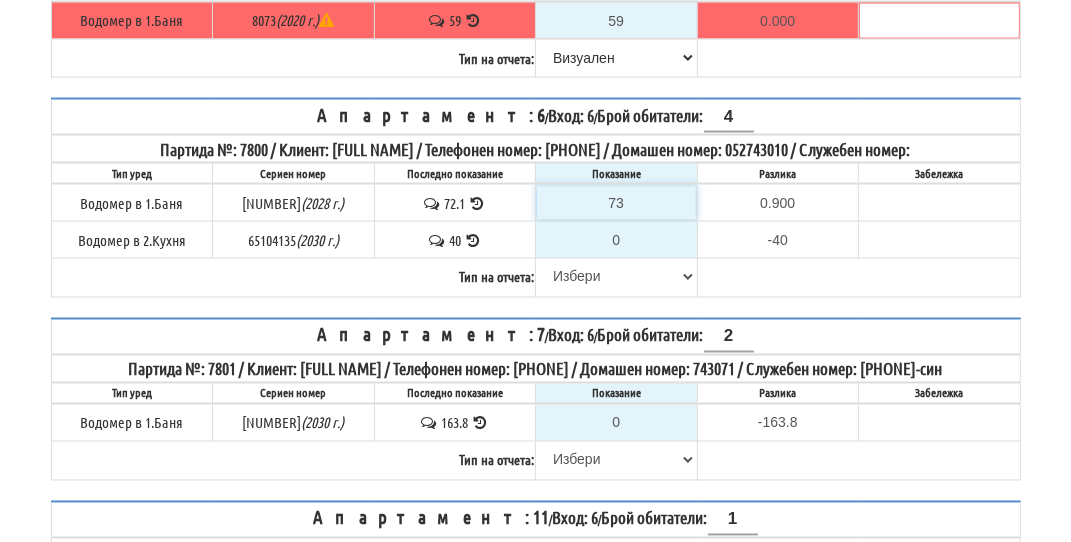 type on "73" 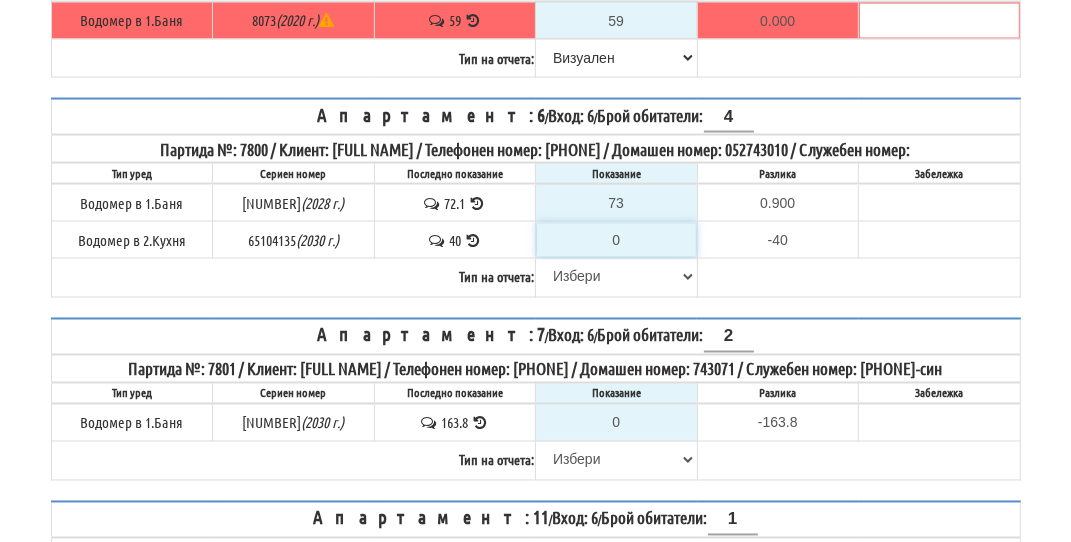 type on "-40.000" 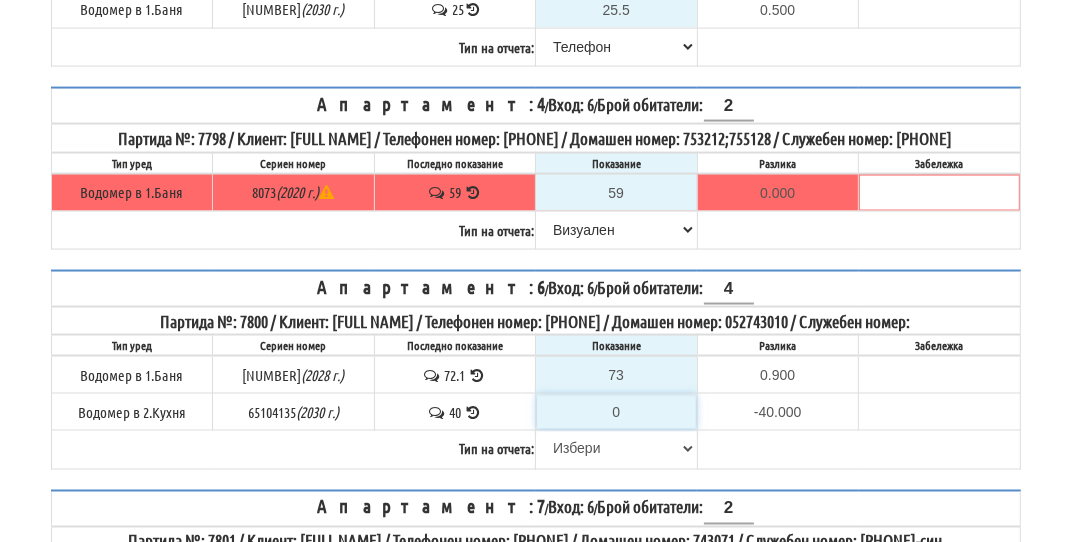 scroll, scrollTop: 2200, scrollLeft: 0, axis: vertical 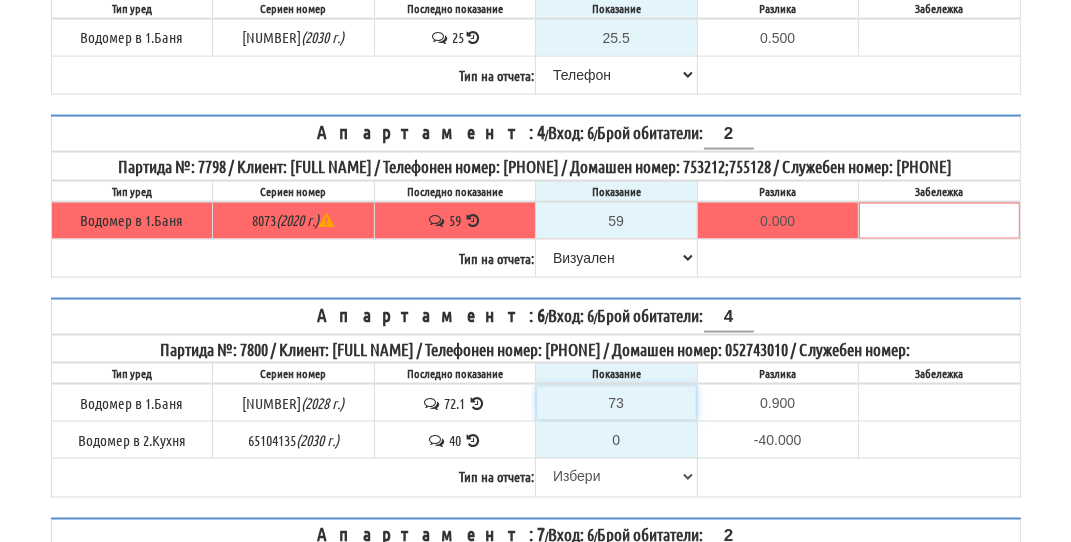click on "73" at bounding box center [616, 403] 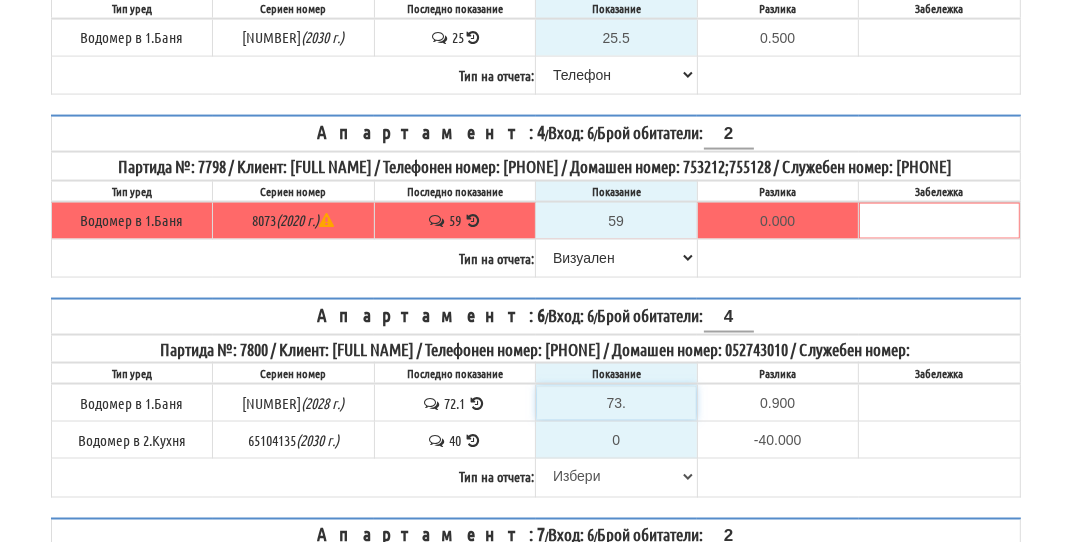 type on "73.1" 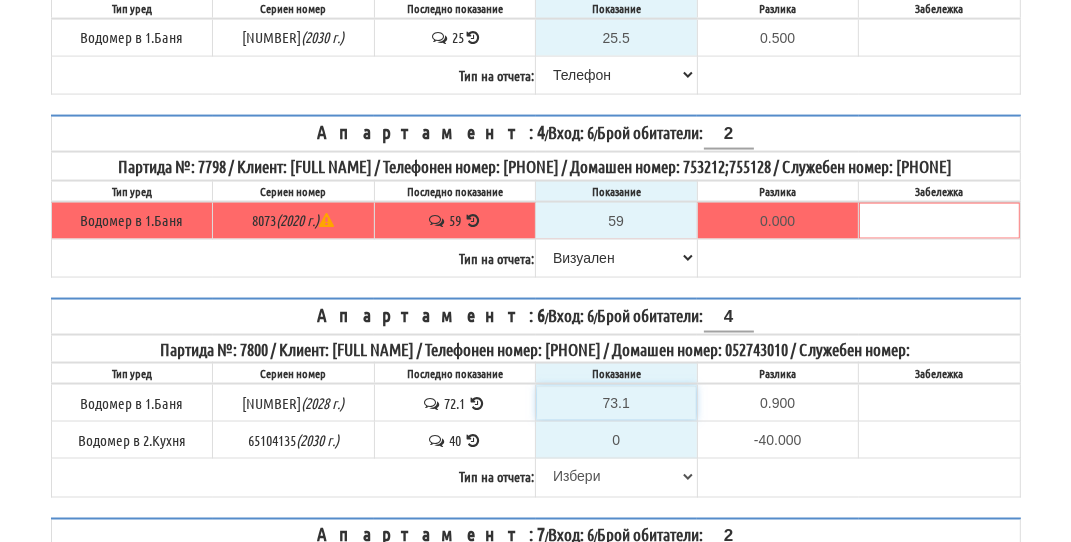 type on "1.0" 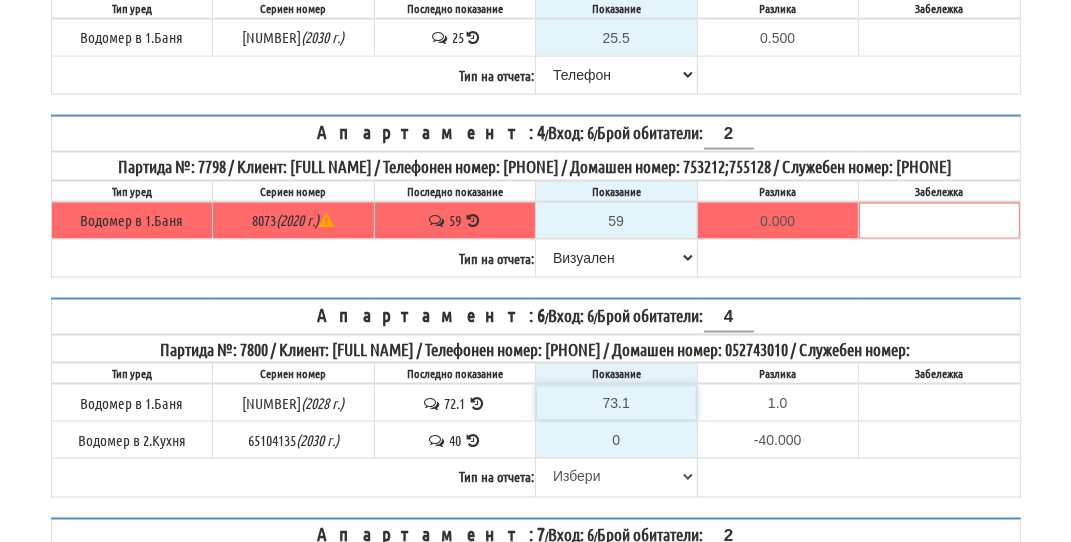 type on "73.1" 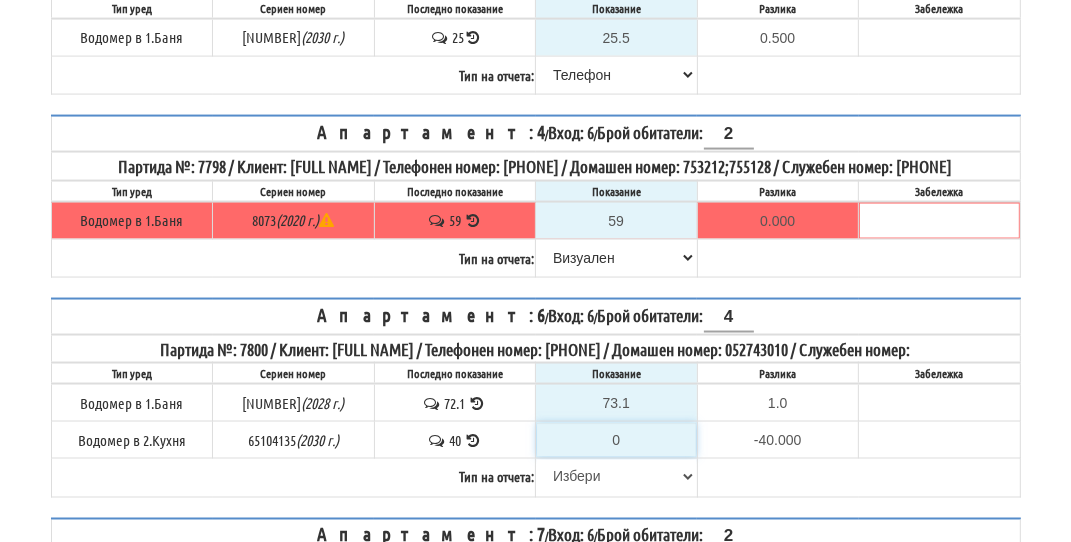 type on "4" 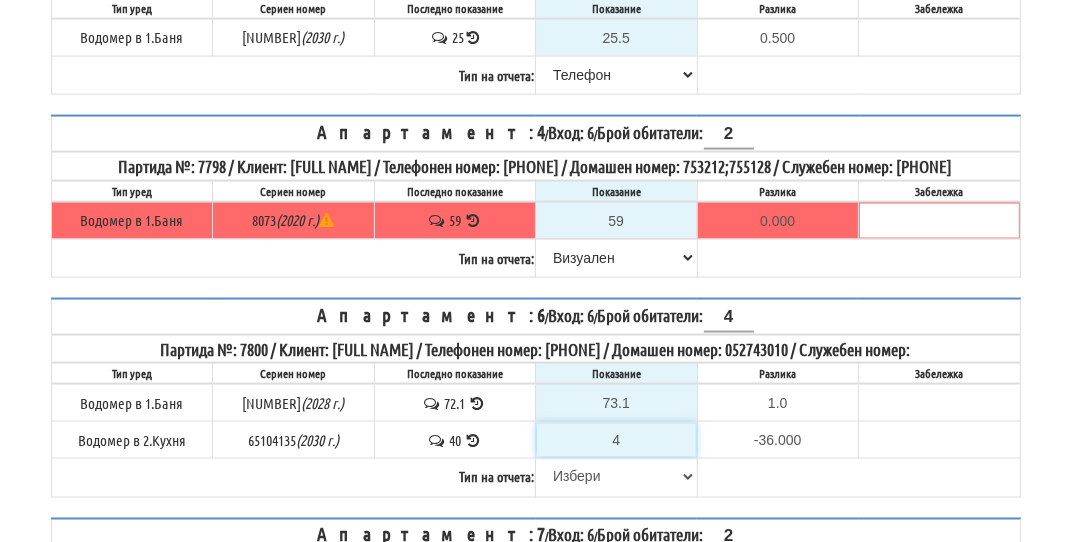 type on "40" 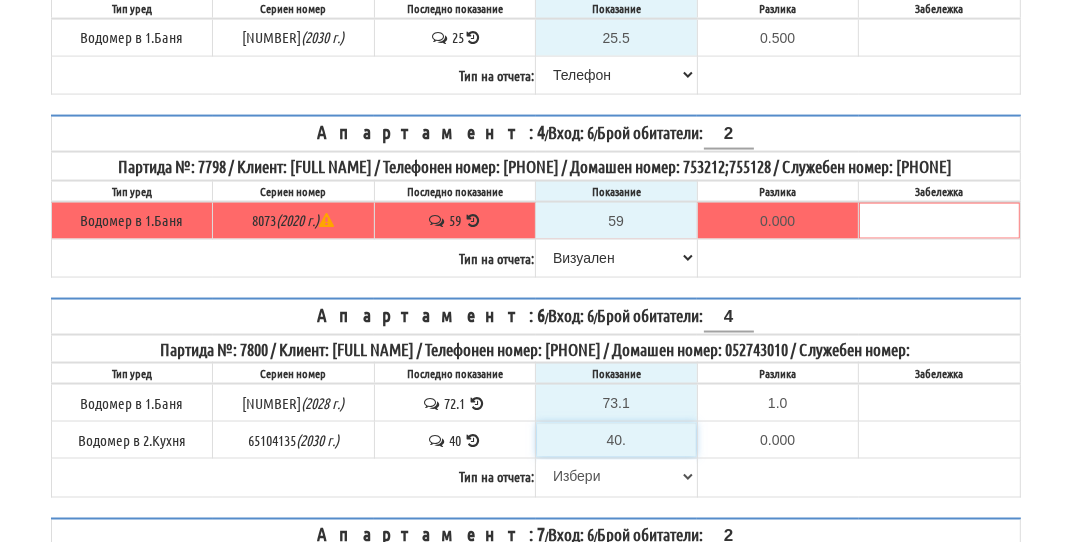 type on "40.5" 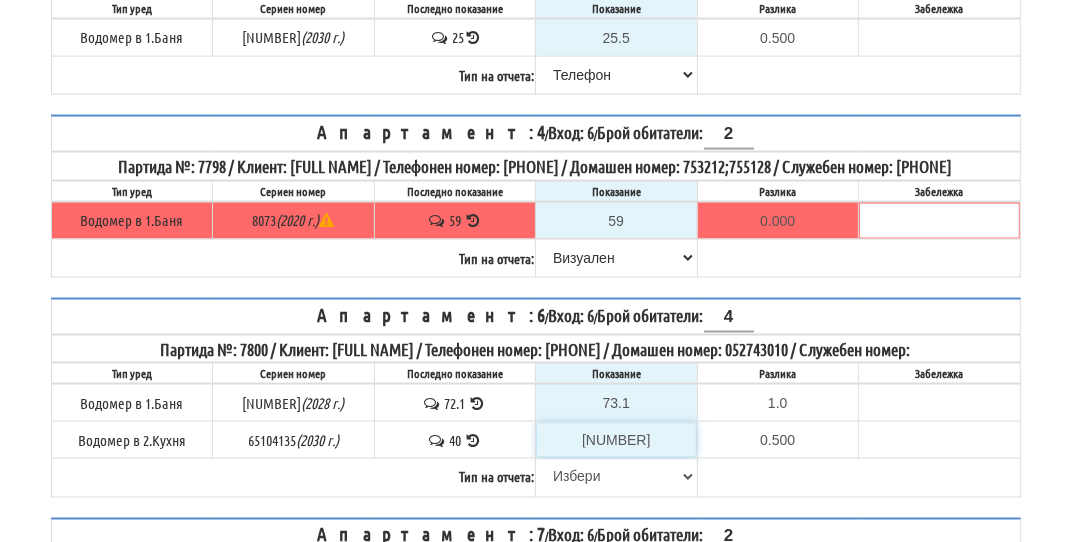 type on "40.5" 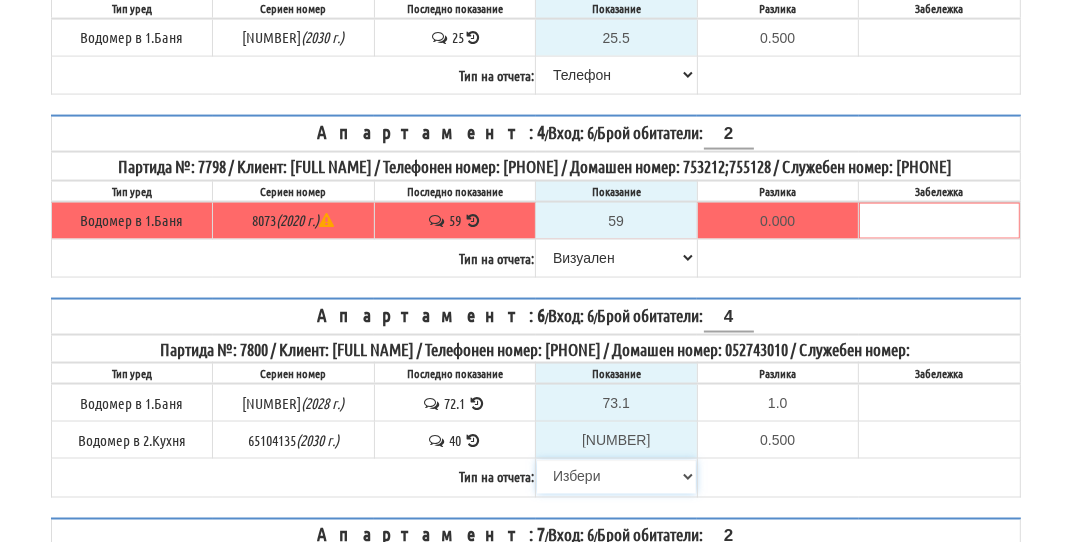 click on "Избери
Визуален
Телефон
Бележка
Неосигурен достъп
Самоотчет
Служебно
Дистанционен" at bounding box center (616, 477) 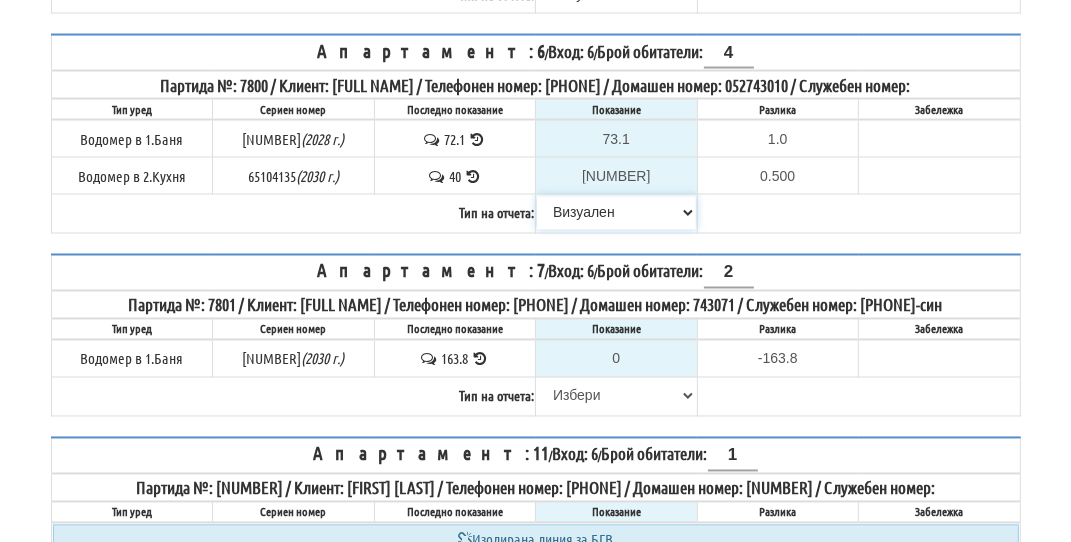 scroll, scrollTop: 2500, scrollLeft: 0, axis: vertical 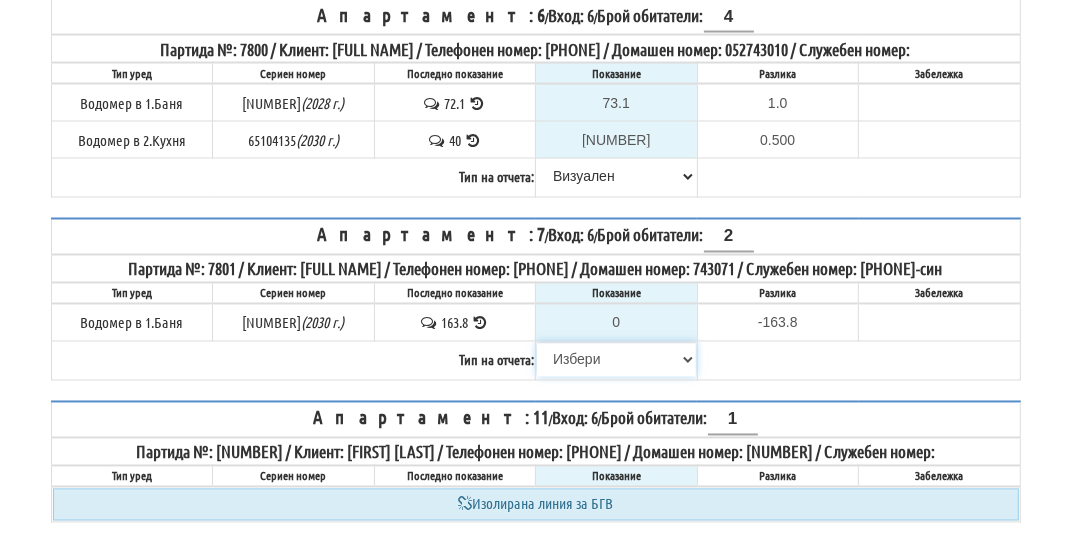 click on "Избери
Визуален
Телефон
Бележка
Неосигурен достъп
Самоотчет
Служебно
Дистанционен" at bounding box center (616, 360) 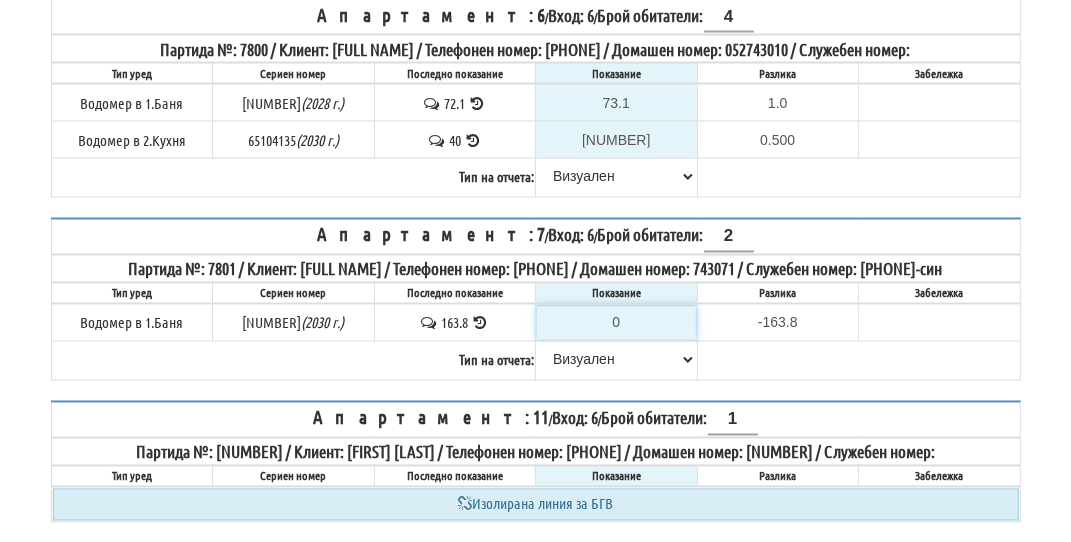 click on "0" at bounding box center [616, 323] 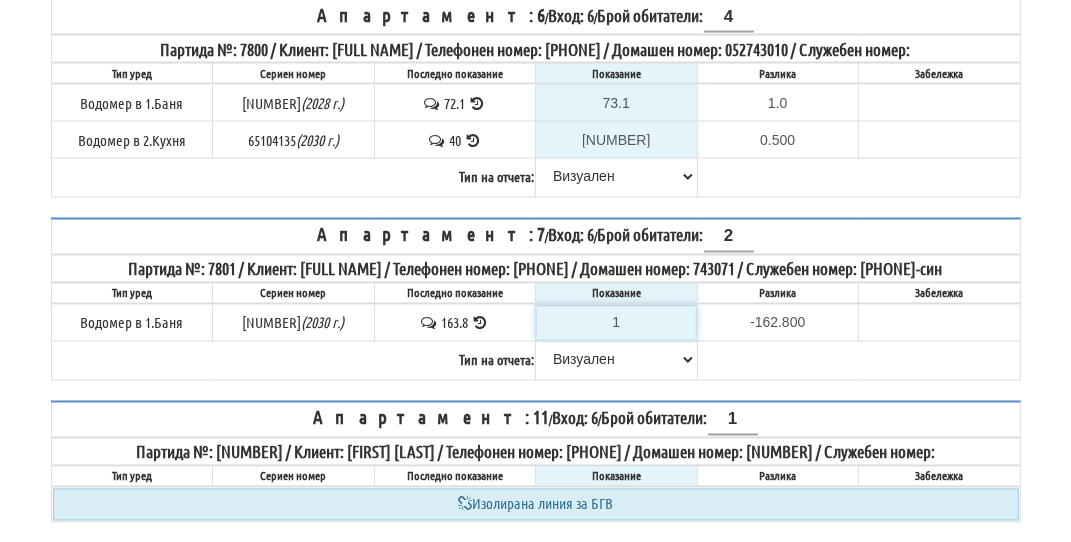 type on "16" 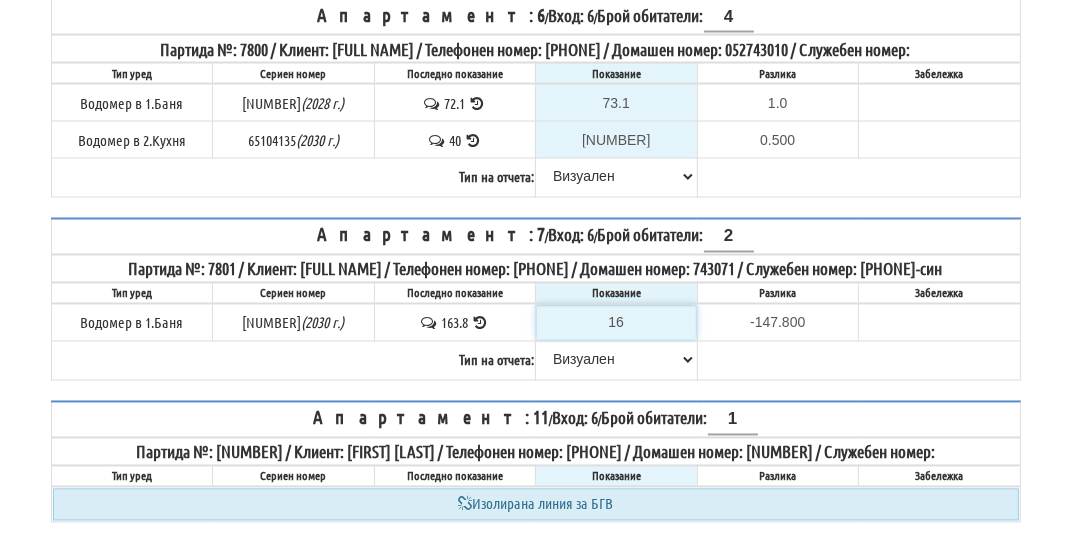 type on "167" 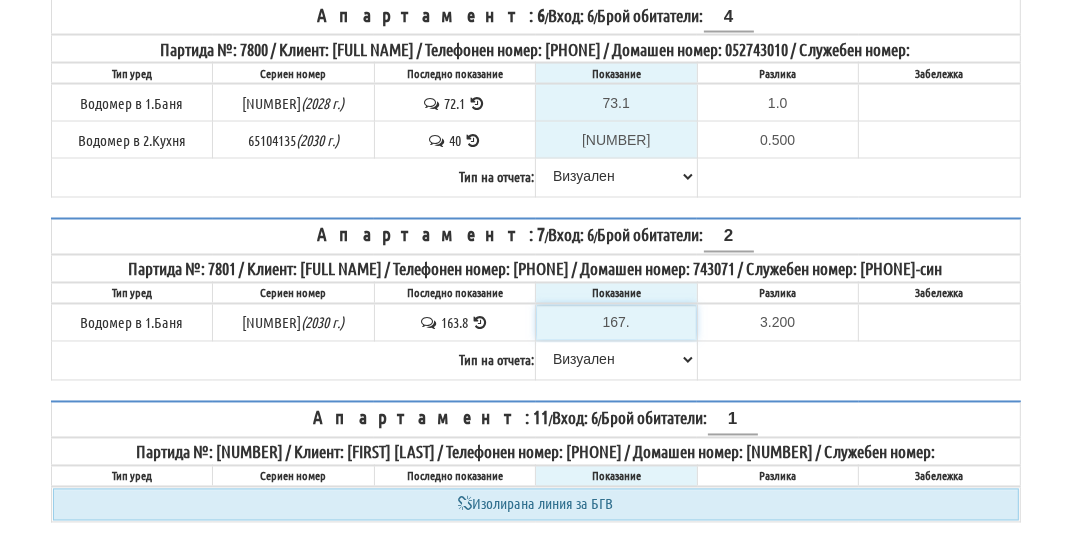 type on "167.3" 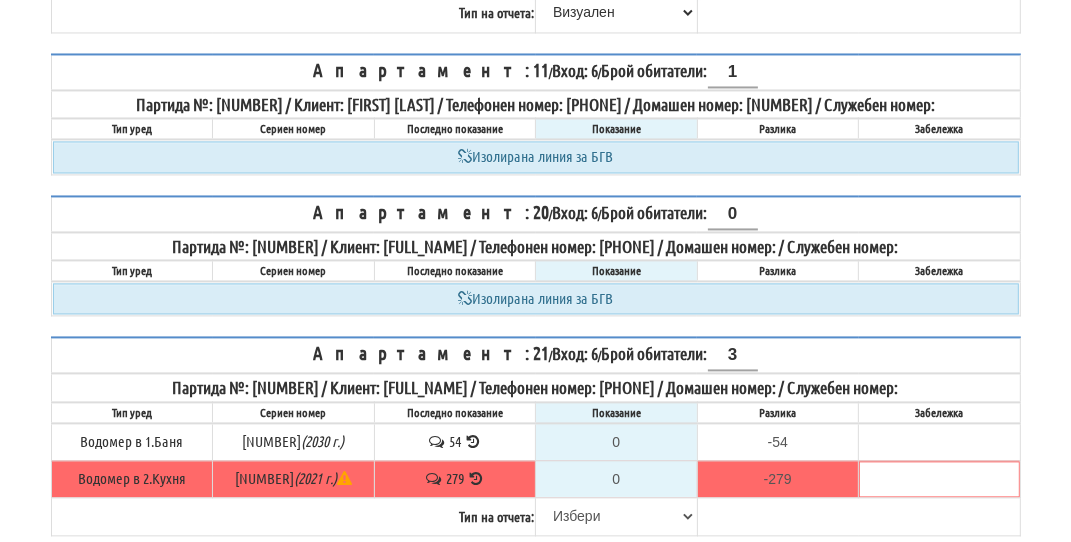 scroll, scrollTop: 2900, scrollLeft: 0, axis: vertical 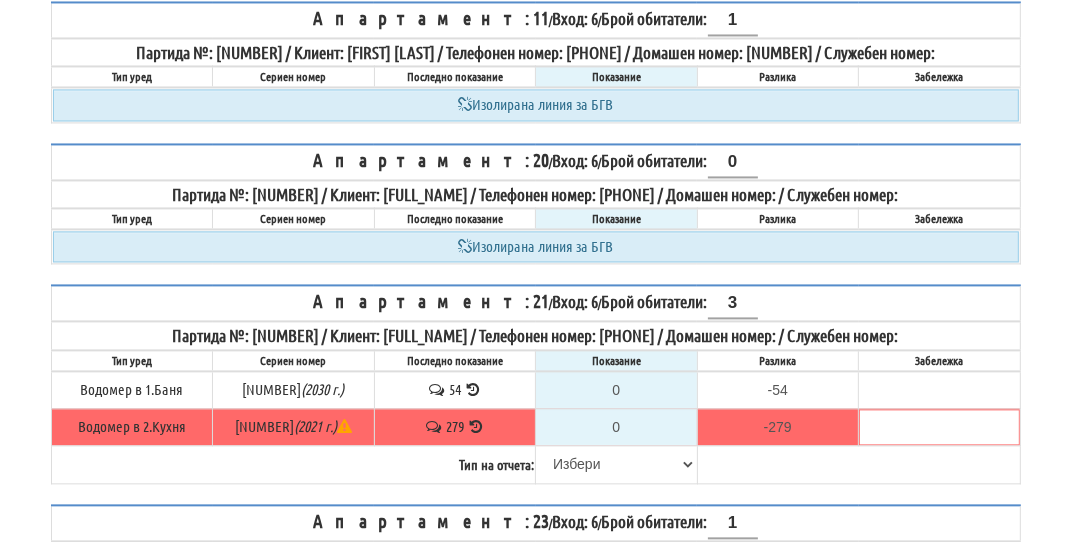 type on "167.3" 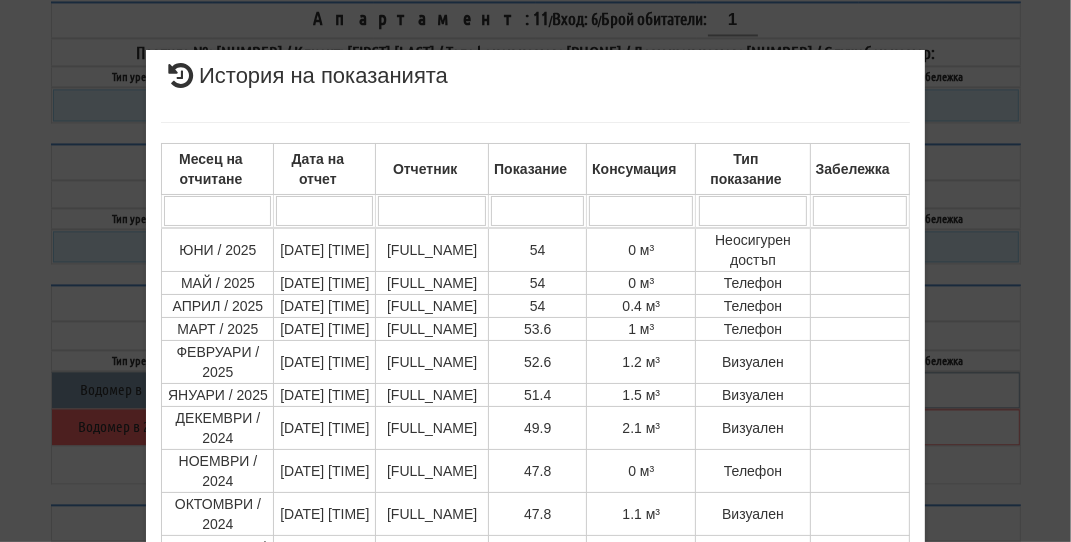 click on "×    История на показанията
Месец на отчитане
Дата на отчет
Отчетник
Показание
Консумация
Тип показание
Забележка
Дата и час на монтаж:  10/12/2020 10:09:03 ,
Протокол №:  46255
Начално показание:  0.144
1 - 10 / 55 (55)
10
20
30
40
1 2 3 4 5 6" at bounding box center [536, 424] 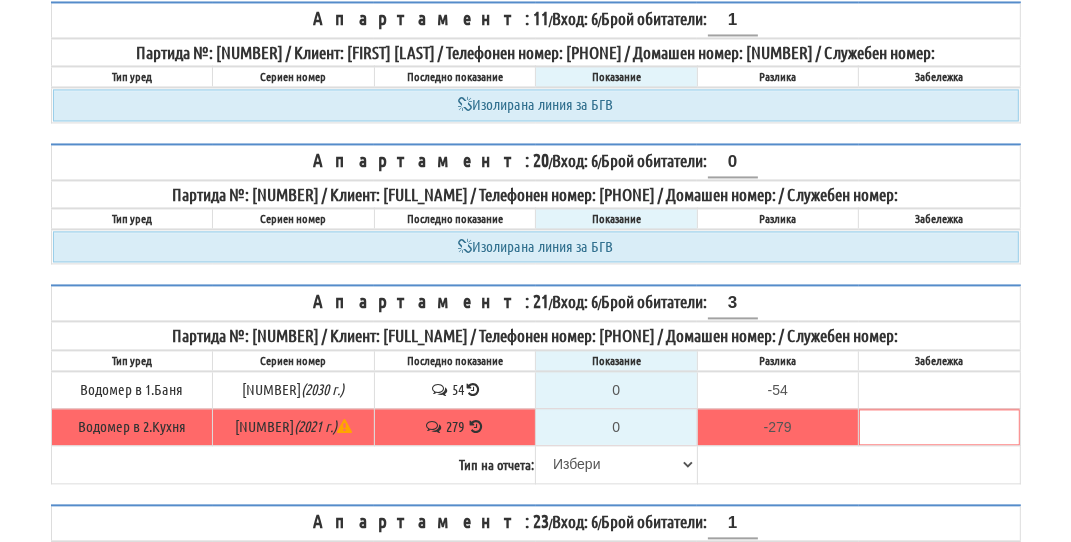 click at bounding box center (476, 426) 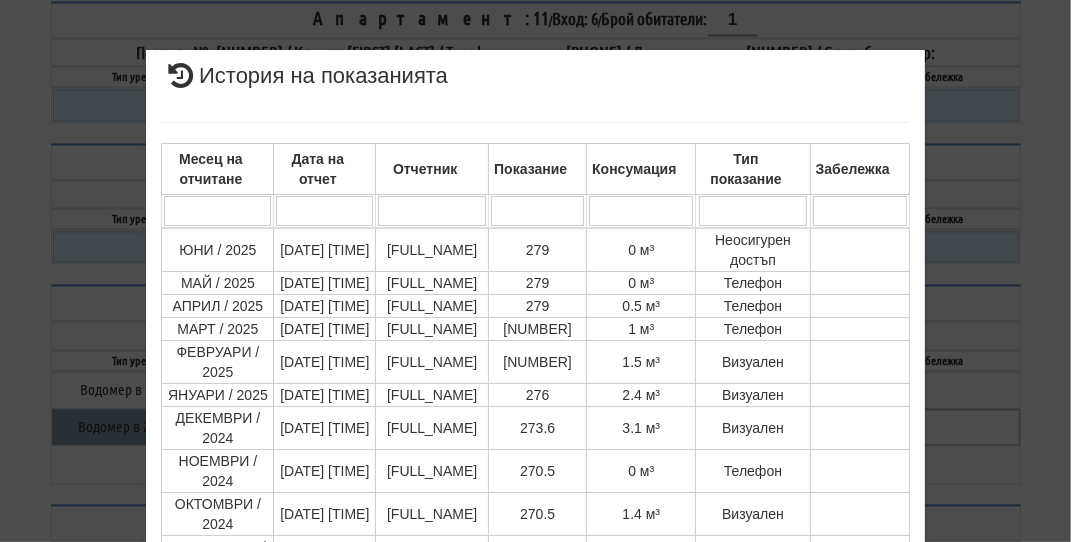 click on "×    История на показанията
Месец на отчитане
Дата на отчет
Отчетник
Показание
Консумация
Тип показание
Забележка
Дата и час на монтаж:  Липсва ,
Протокол №:  Липсва
Начално показание:  101.300
1 - 10 / 111 (111)
10
20
30
40
1 2 3 4 5 6 7 8 9 10 11 12" at bounding box center [536, 493] 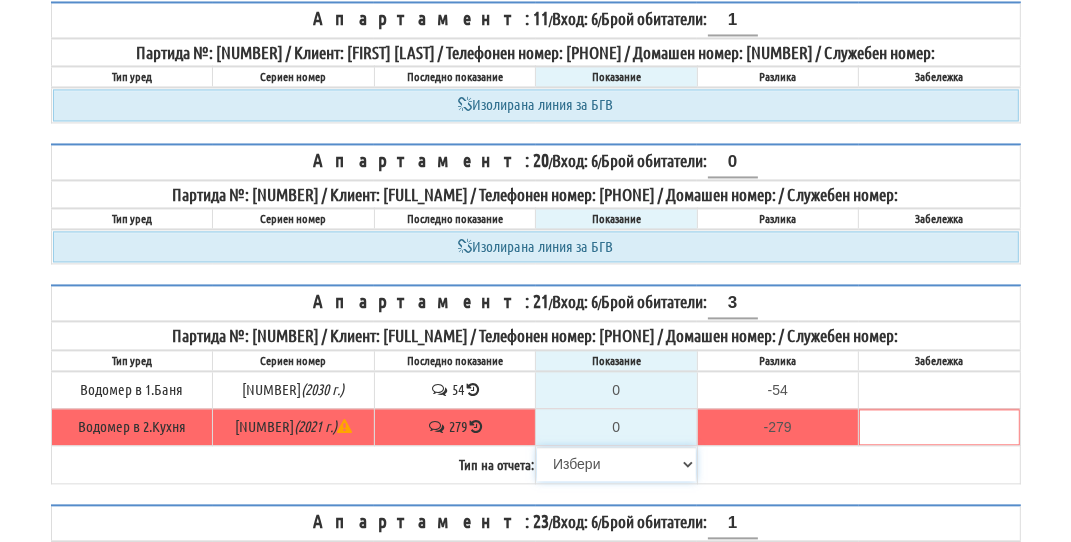 click on "Избери
Визуален
Телефон
Бележка
Неосигурен достъп
Самоотчет
Служебно
Дистанционен" at bounding box center [616, 464] 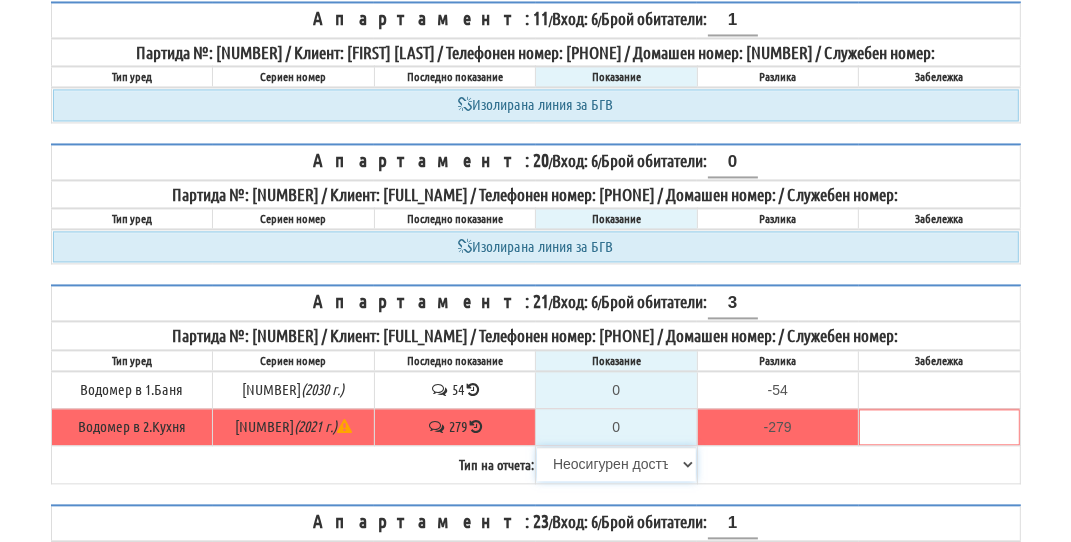 click on "Избери
Визуален
Телефон
Бележка
Неосигурен достъп
Самоотчет
Служебно
Дистанционен" at bounding box center [616, 464] 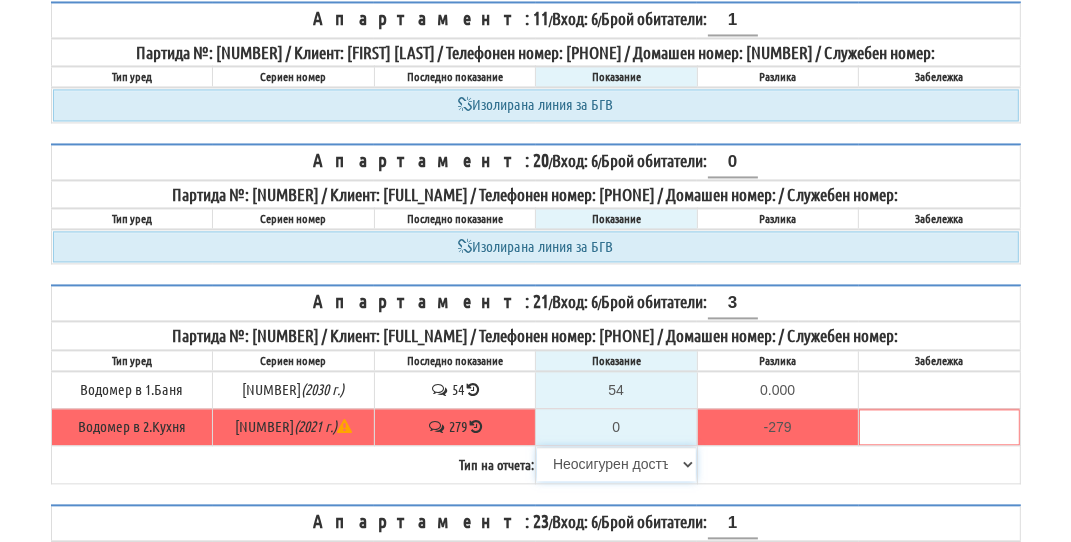 type on "279" 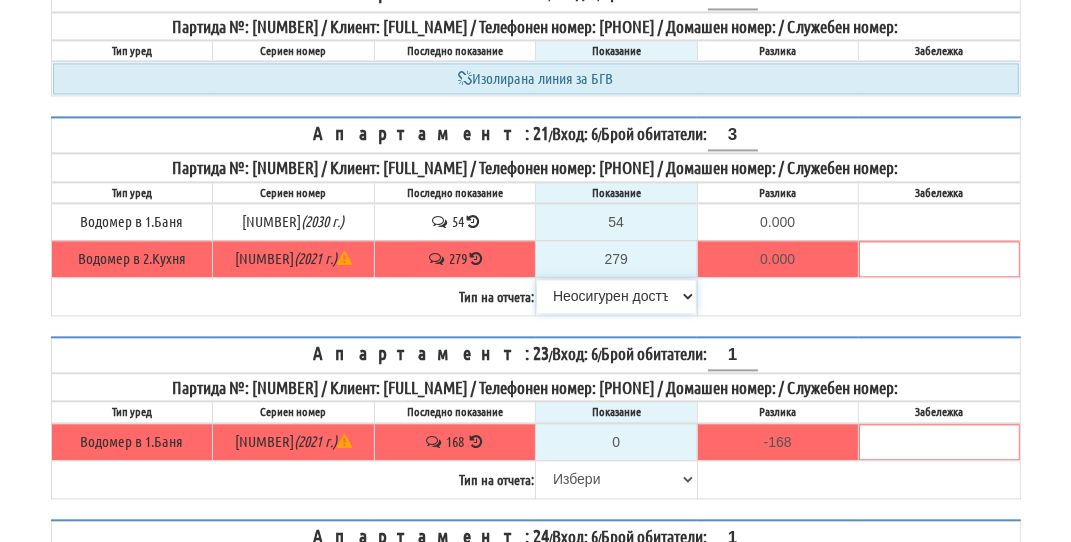 scroll, scrollTop: 3200, scrollLeft: 0, axis: vertical 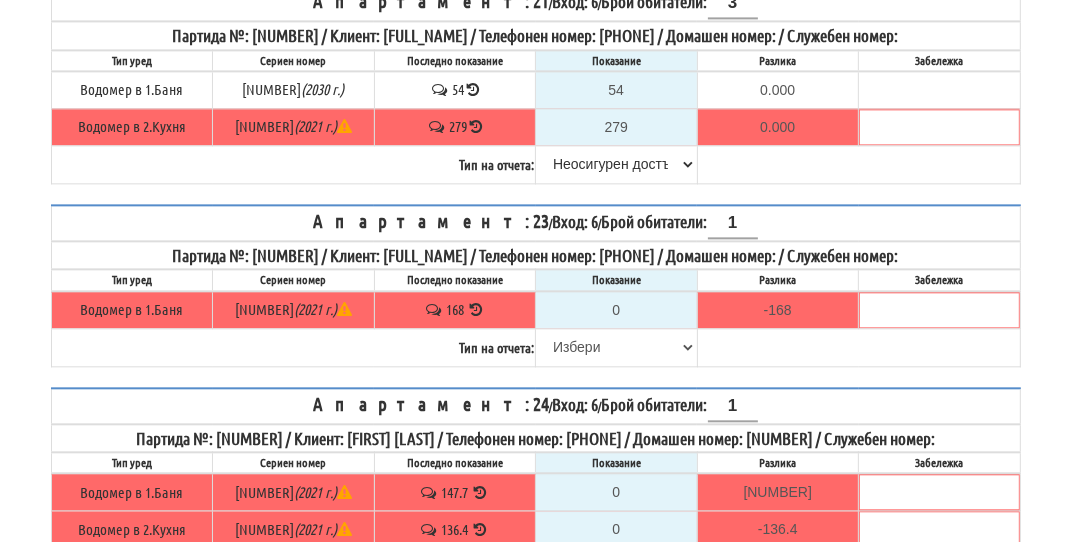 click at bounding box center [476, 309] 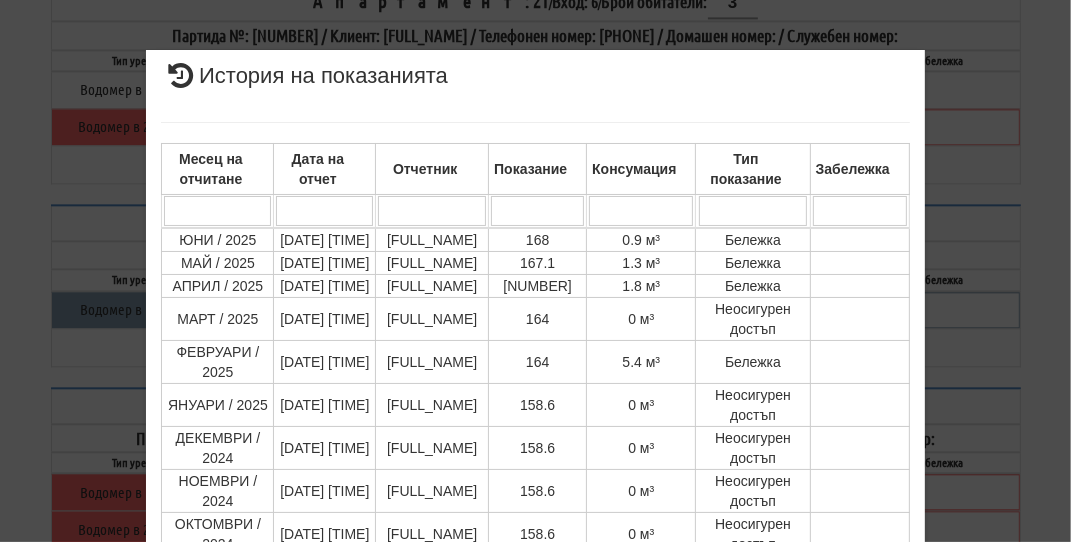 click on "×    История на показанията
Месец на отчитане
Дата на отчет
Отчетник
Показание
Консумация
Тип показание
Забележка
Дата и час на монтаж:  Липсва ,
Протокол №:  Липсва
Начално показание:  52.600
1 - 10 / 111 (111)
10
20
30
40
1 2 3 4 5 6 7 8 9 10 11 12" at bounding box center [536, 493] 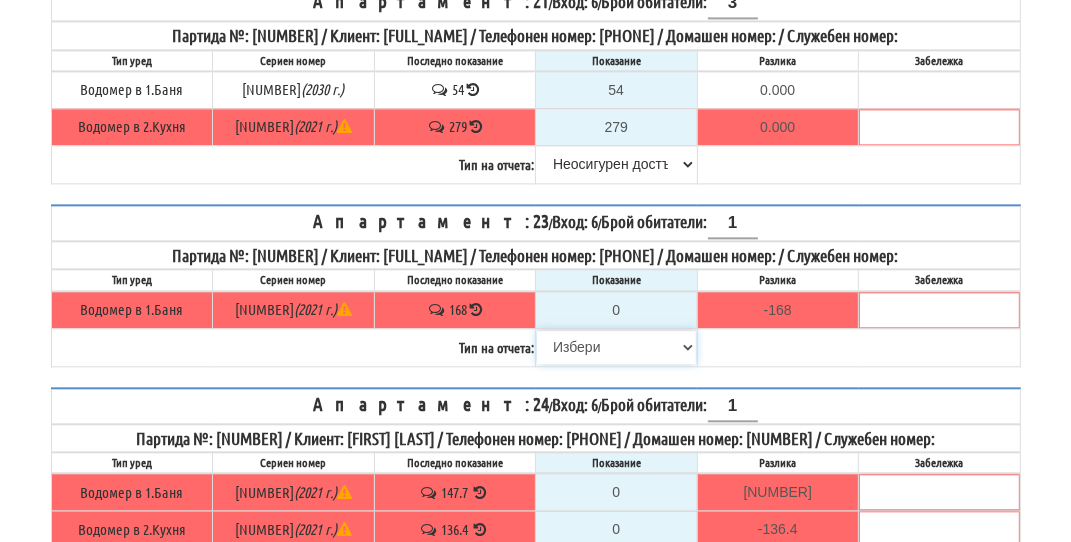 click on "Избери
Визуален
Телефон
Бележка
Неосигурен достъп
Самоотчет
Служебно
Дистанционен" at bounding box center (616, 347) 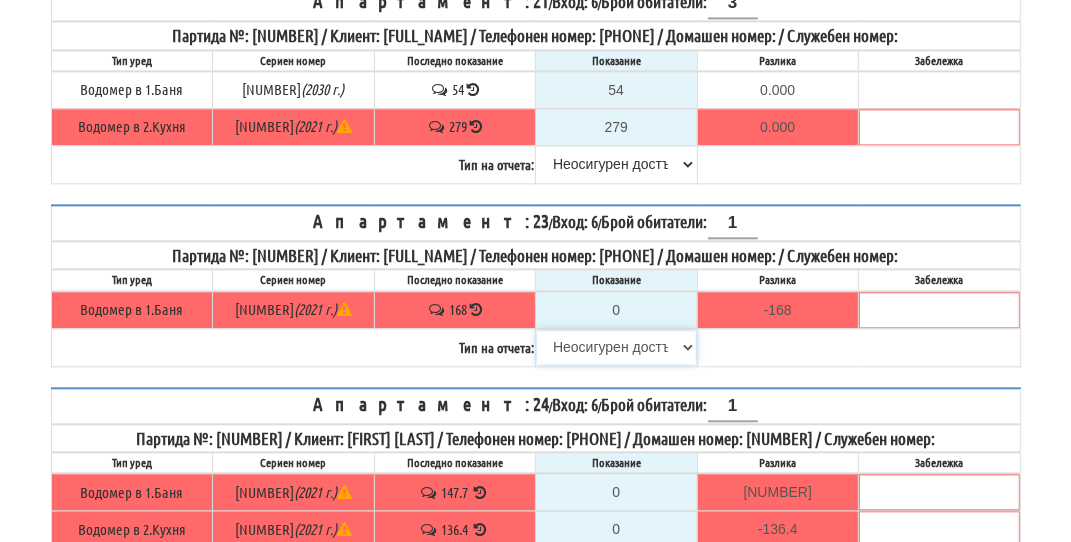 click on "Избери
Визуален
Телефон
Бележка
Неосигурен достъп
Самоотчет
Служебно
Дистанционен" at bounding box center (616, 347) 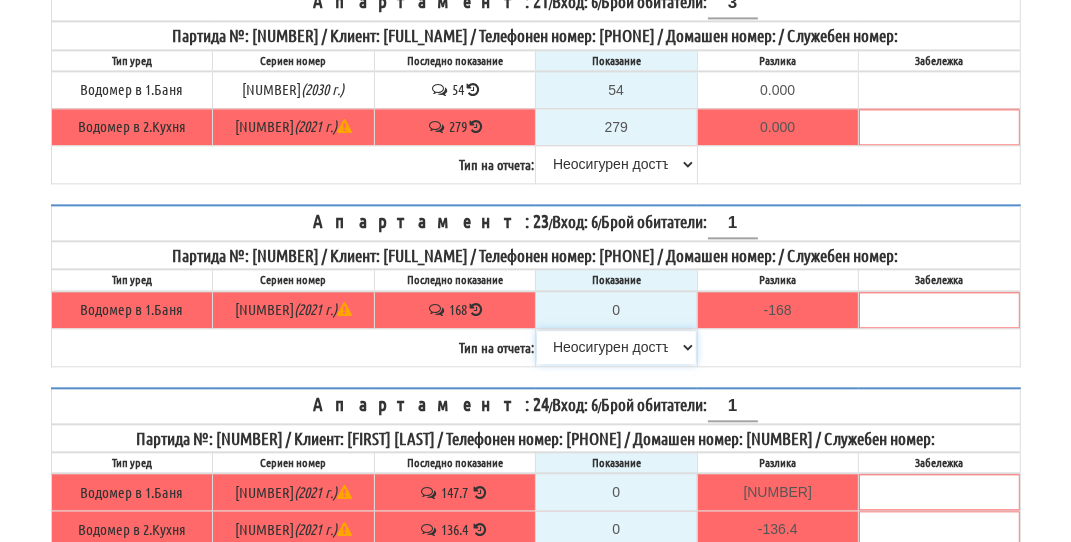 type on "168" 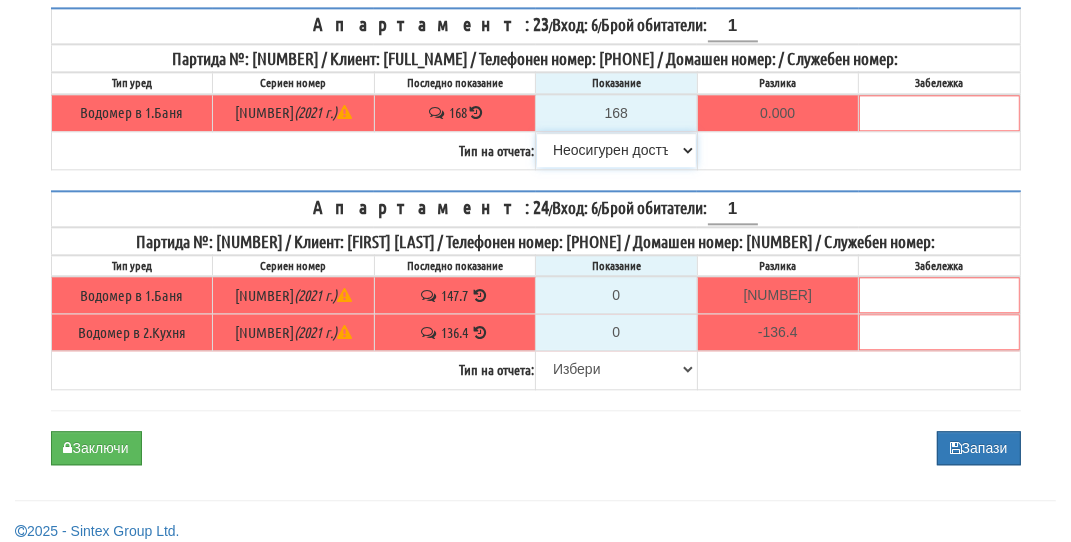 scroll, scrollTop: 3400, scrollLeft: 0, axis: vertical 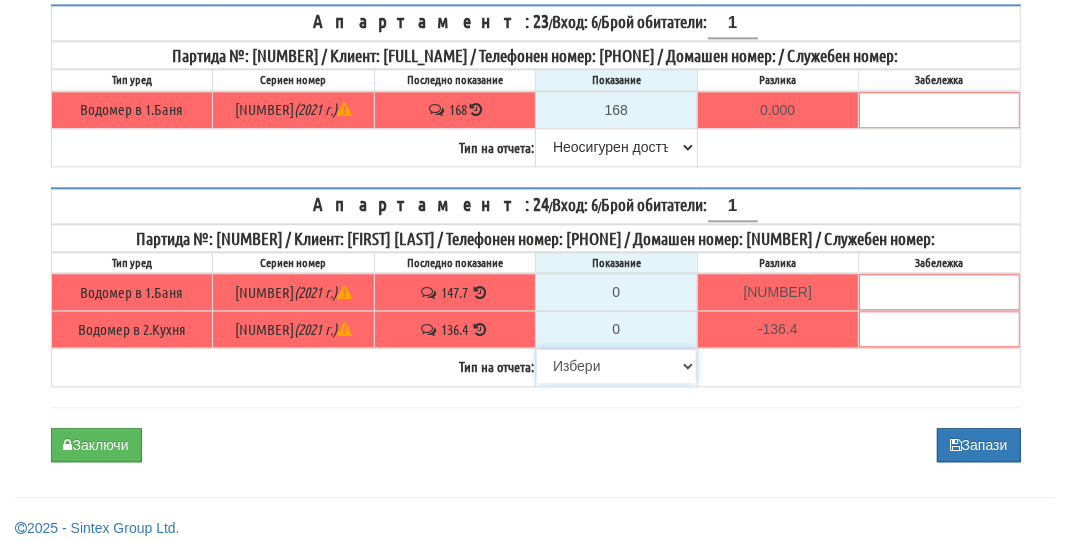 click on "Избери
Визуален
Телефон
Бележка
Неосигурен достъп
Самоотчет
Служебно
Дистанционен" at bounding box center (616, 366) 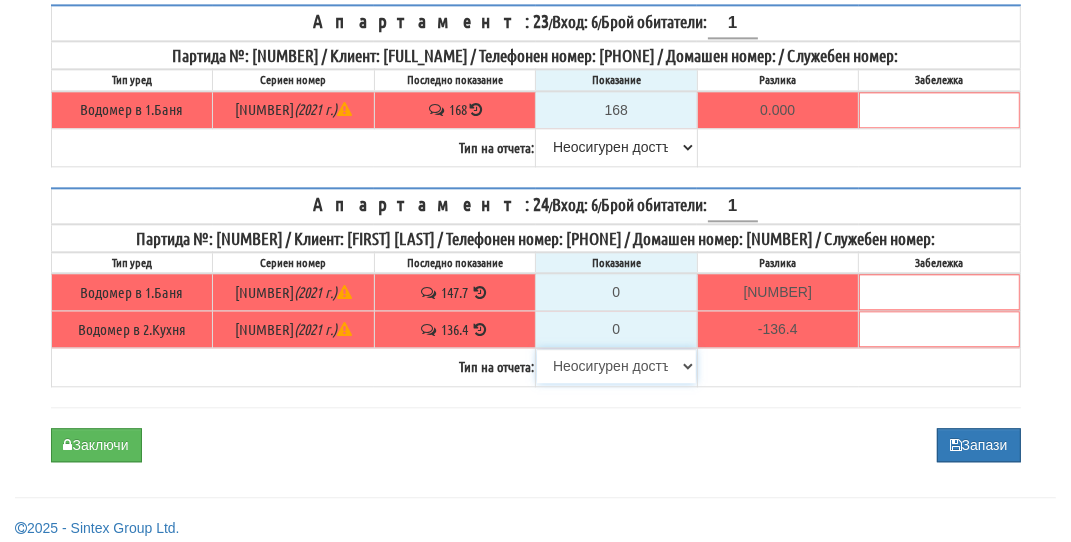 click on "Избери
Визуален
Телефон
Бележка
Неосигурен достъп
Самоотчет
Служебно
Дистанционен" at bounding box center (616, 366) 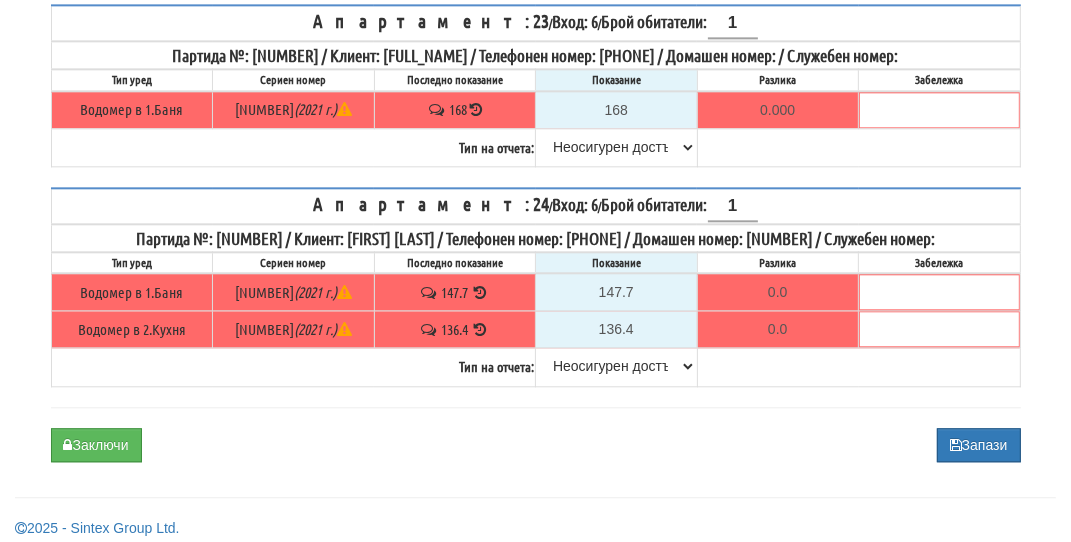 click at bounding box center (480, 329) 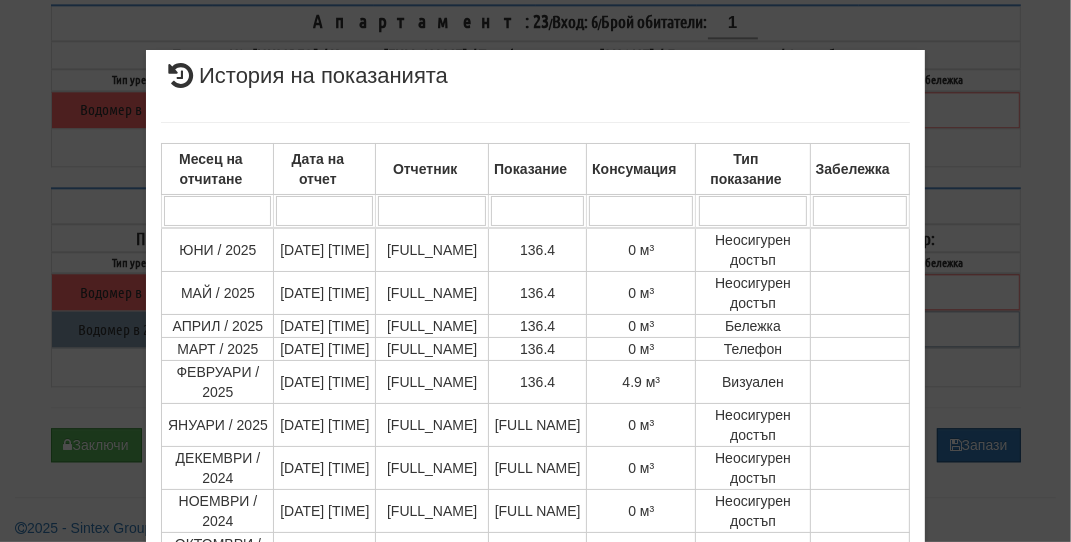 select on "1" 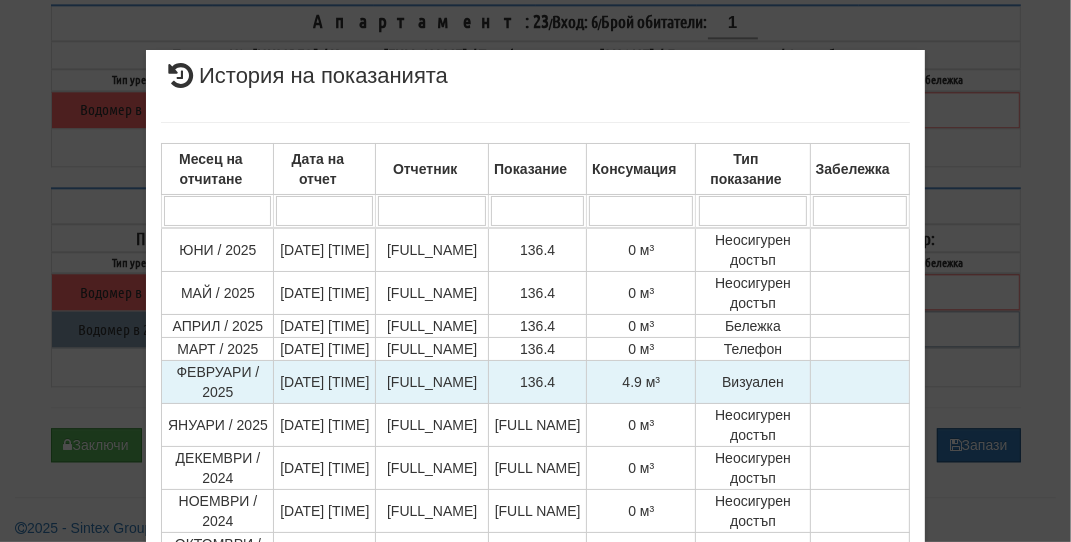 scroll, scrollTop: 100, scrollLeft: 0, axis: vertical 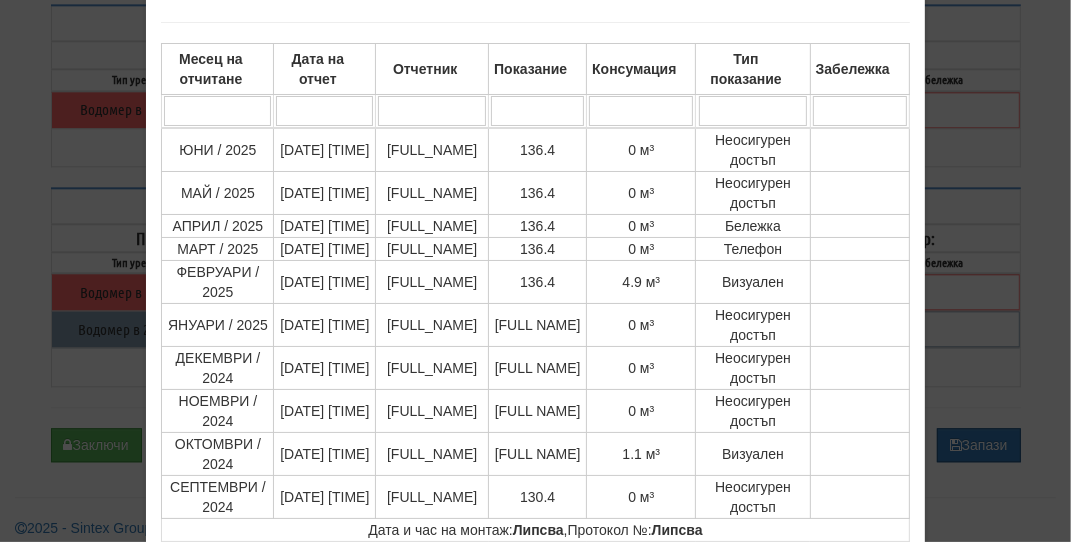 click on "×    История на показанията
Месец на отчитане
Дата на отчет
Отчетник
Показание
Консумация
Тип показание
Забележка
Дата и час на монтаж:  Липсва ,
Протокол №:  Липсва
Начално показание:  63.600
1 - 10 / 111 (111)
10
20
30
40
1 2 3 4 5 6 7 8 9 10 11 12" at bounding box center [536, 393] 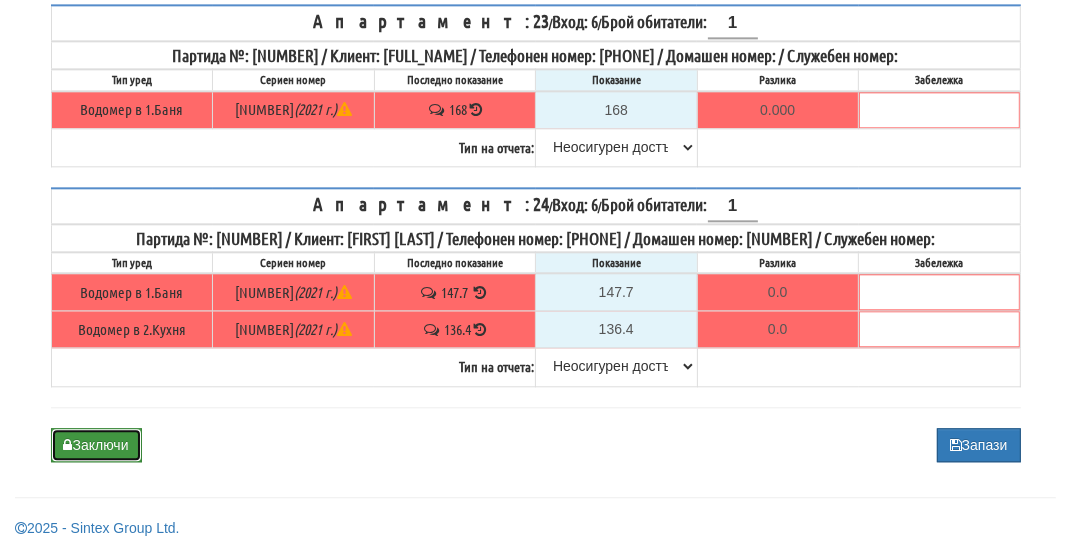 click on "Заключи" at bounding box center (96, 445) 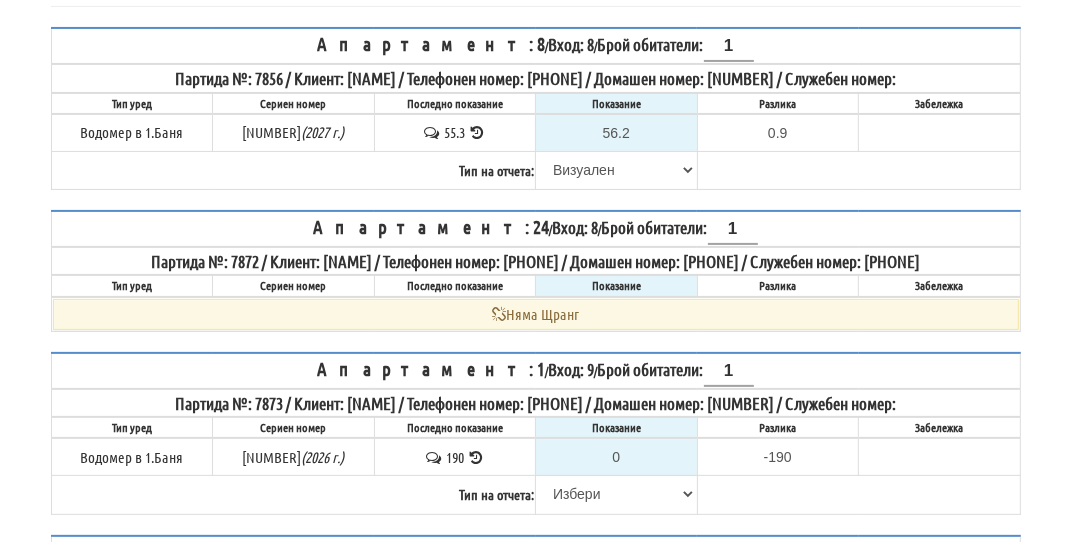 scroll, scrollTop: 300, scrollLeft: 0, axis: vertical 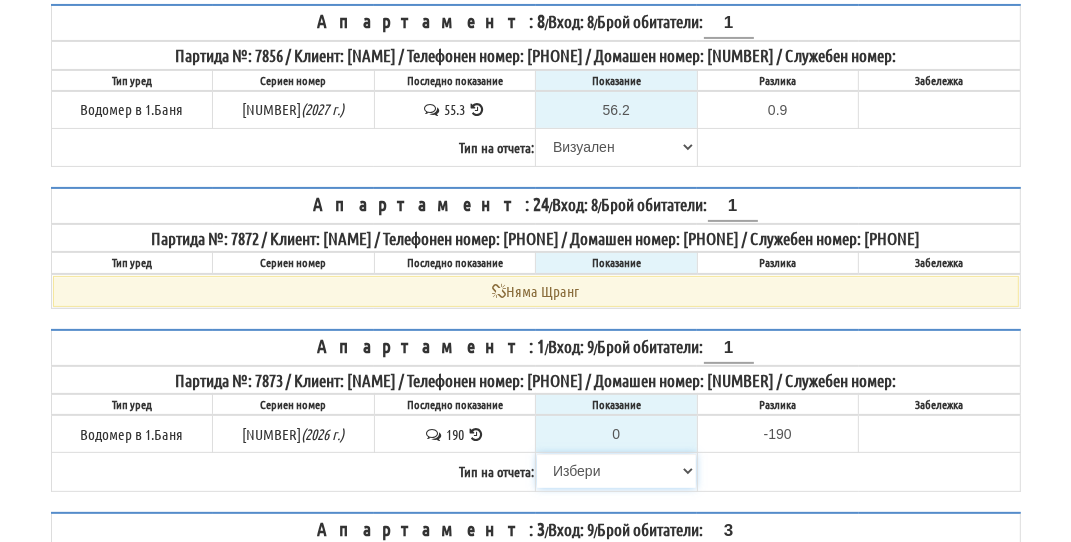 click on "Избери
Визуален
Телефон
Бележка
Неосигурен достъп
Самоотчет
Служебно
Дистанционен" at bounding box center [616, 471] 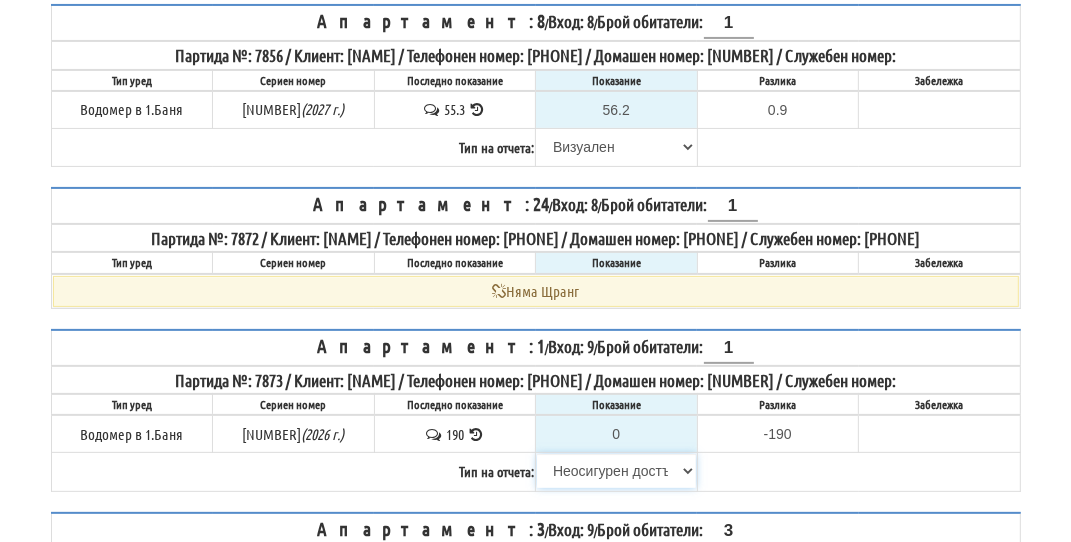 click on "Избери
Визуален
Телефон
Бележка
Неосигурен достъп
Самоотчет
Служебно
Дистанционен" at bounding box center (616, 471) 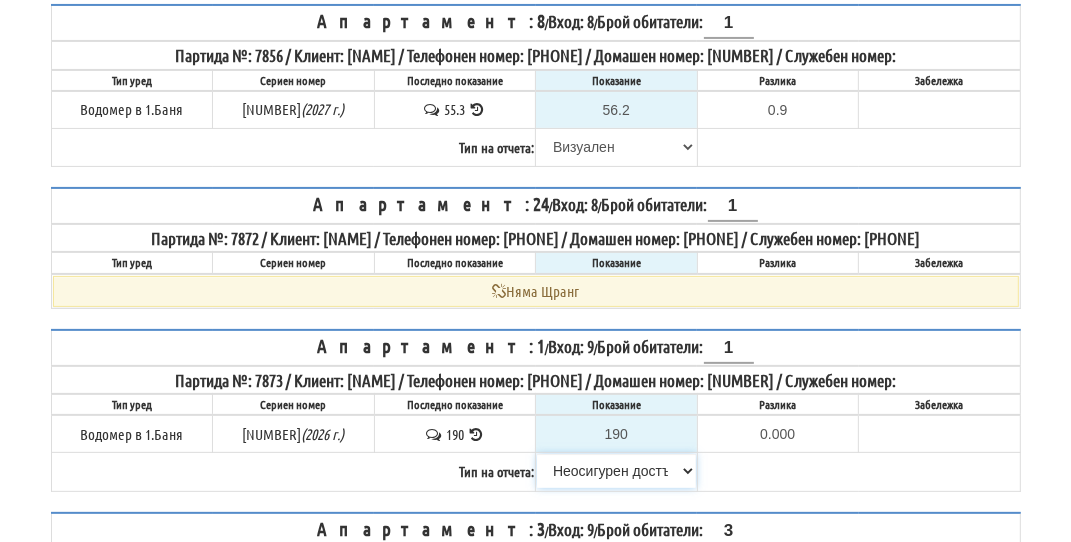 click on "Избери
Визуален
Телефон
Бележка
Неосигурен достъп
Самоотчет
Служебно
Дистанционен" at bounding box center (616, 471) 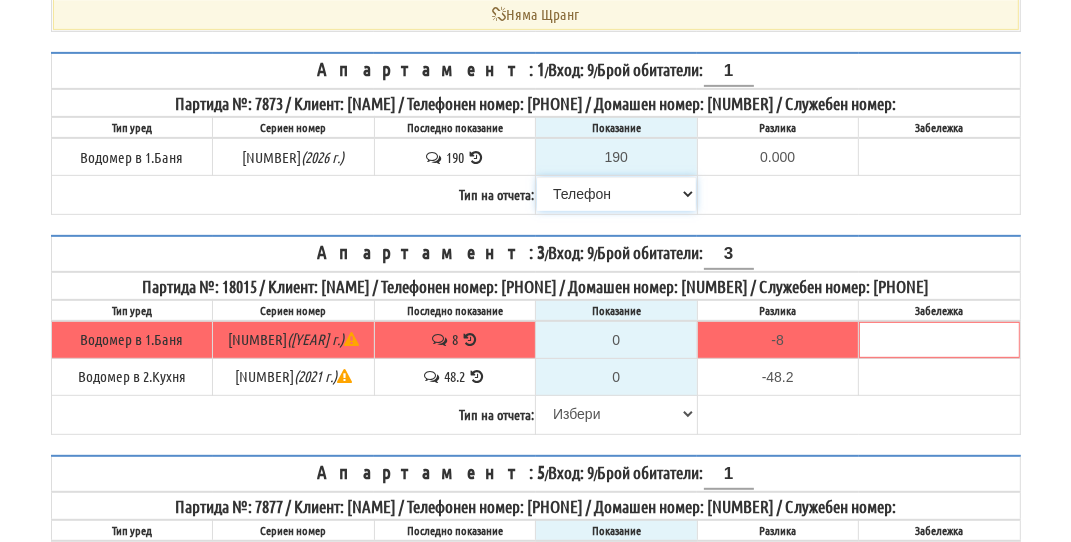 scroll, scrollTop: 600, scrollLeft: 0, axis: vertical 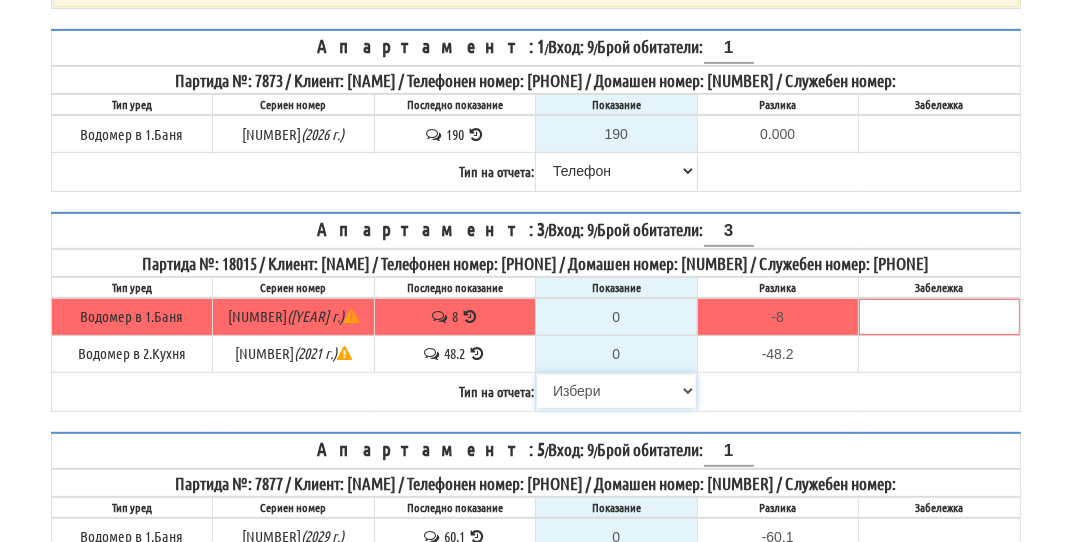 click on "Избери
Визуален
Телефон
Бележка
Неосигурен достъп
Самоотчет
Служебно
Дистанционен" at bounding box center [616, 391] 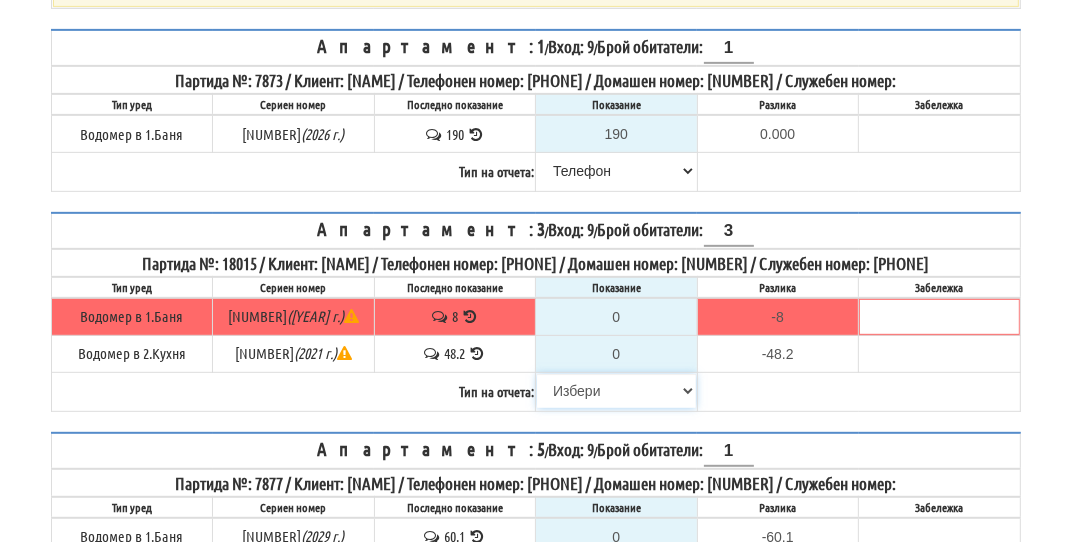 select on "8cc75930-9bfd-e511-80be-8d5a1dced85a" 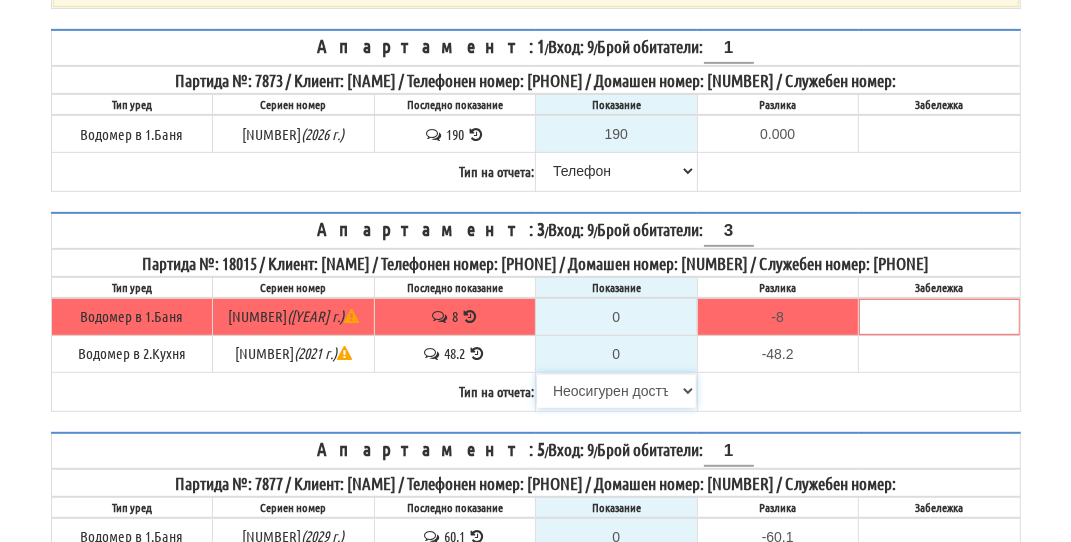 click on "Избери
Визуален
Телефон
Бележка
Неосигурен достъп
Самоотчет
Служебно
Дистанционен" at bounding box center [616, 391] 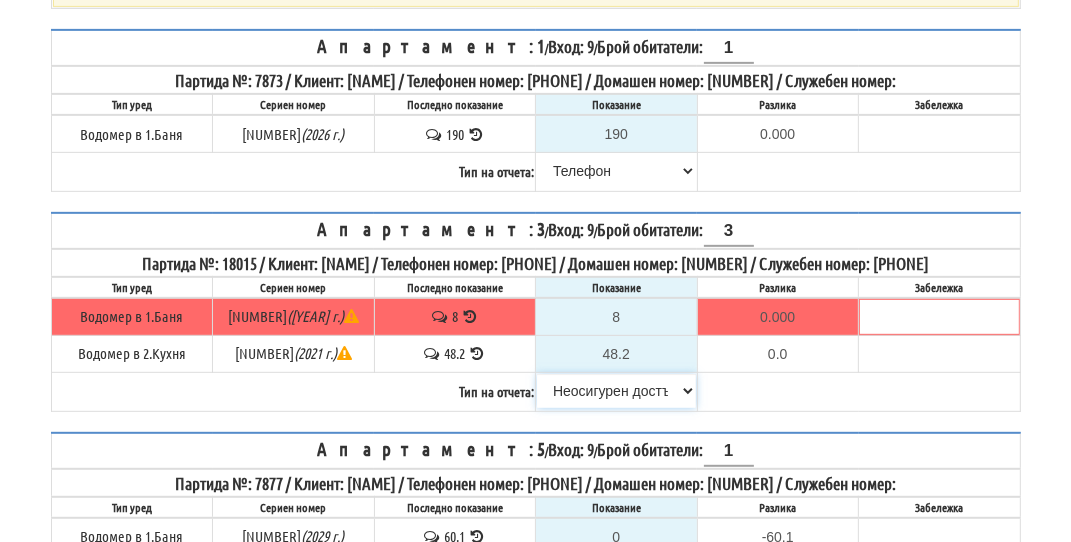 click on "Избери
Визуален
Телефон
Бележка
Неосигурен достъп
Самоотчет
Служебно
Дистанционен" at bounding box center (616, 391) 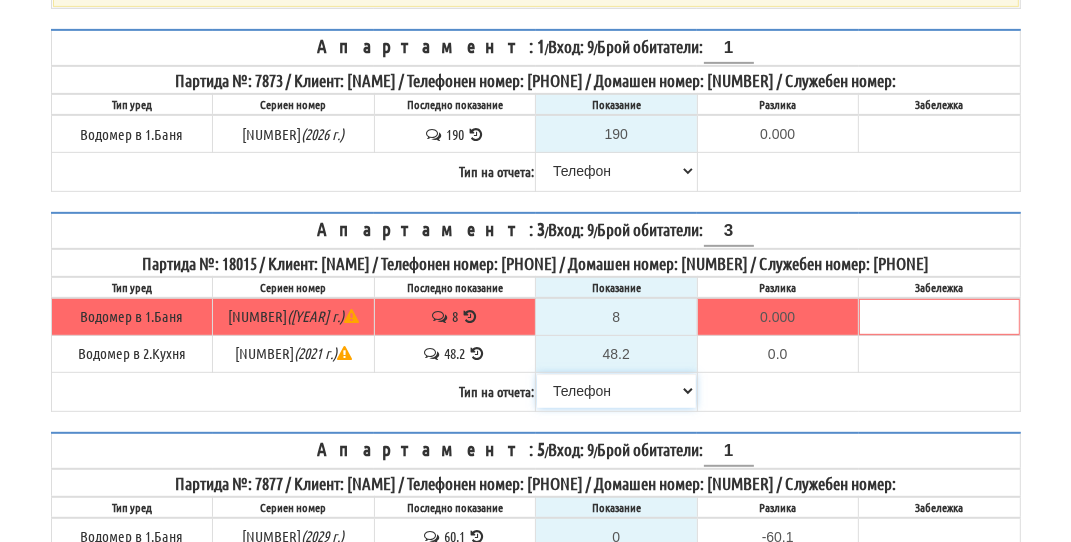 click on "Избери
Визуален
Телефон
Бележка
Неосигурен достъп
Самоотчет
Служебно
Дистанционен" at bounding box center [616, 391] 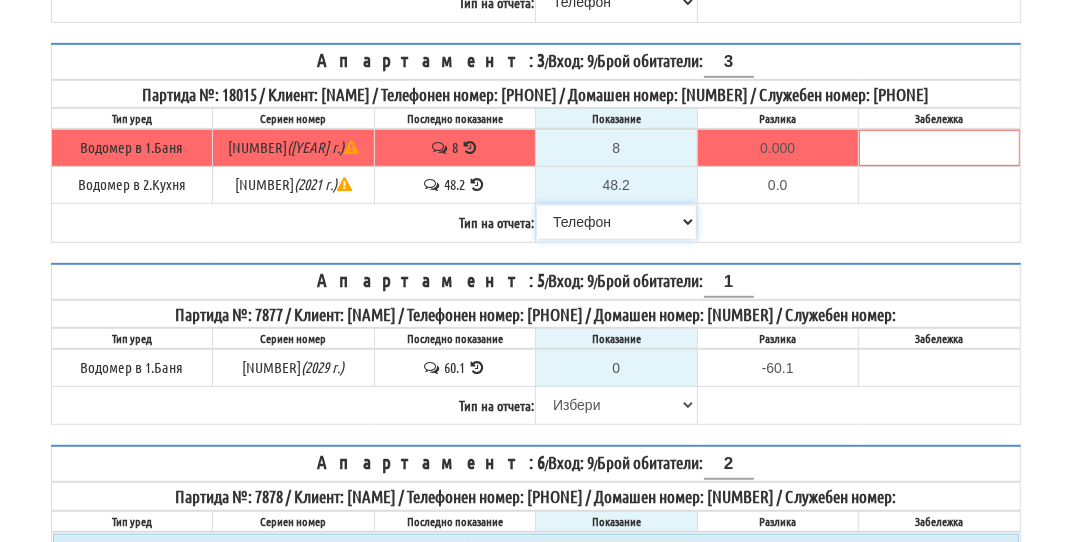 scroll, scrollTop: 800, scrollLeft: 0, axis: vertical 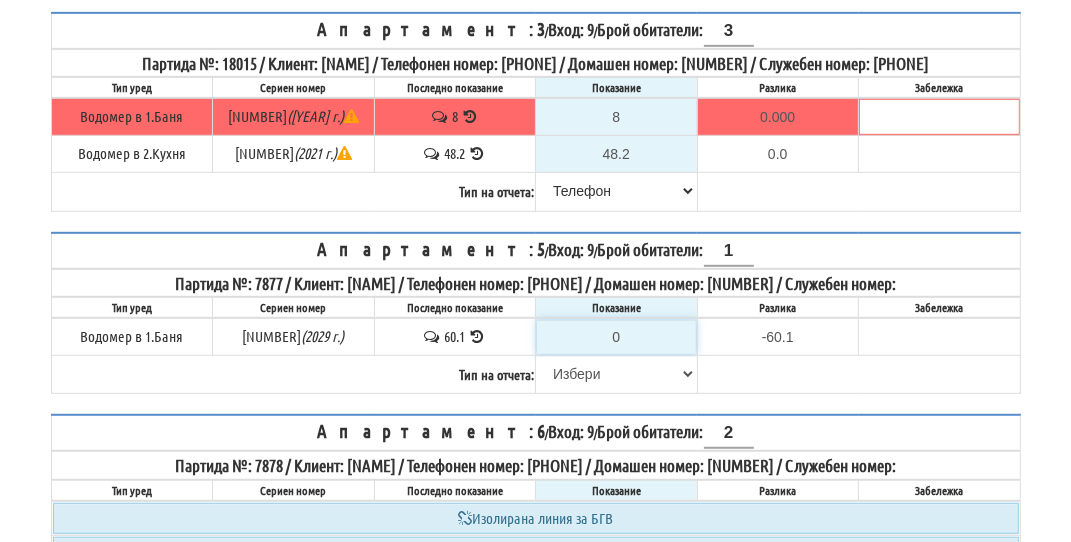 click on "0" at bounding box center (616, 337) 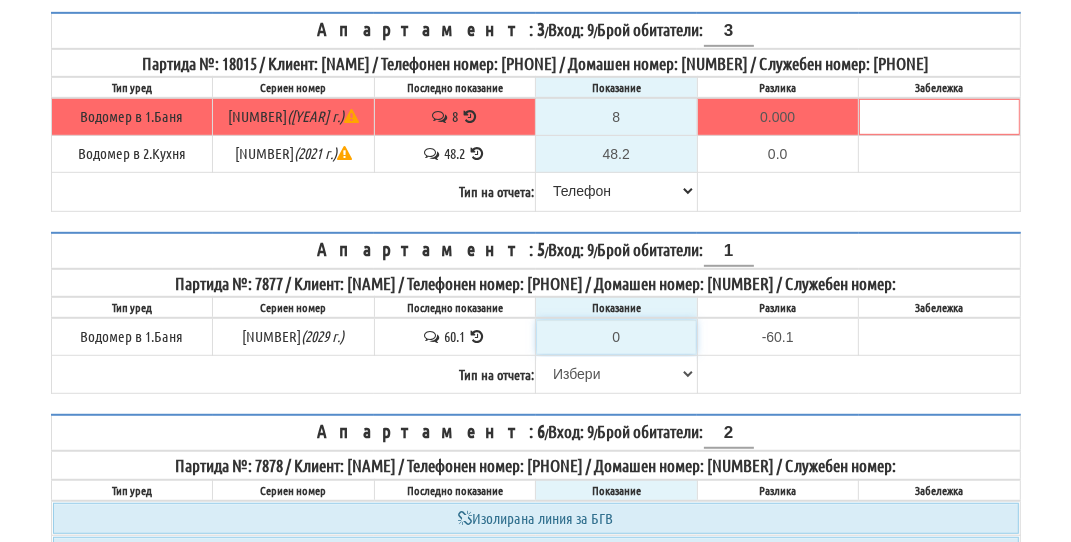 type on "6" 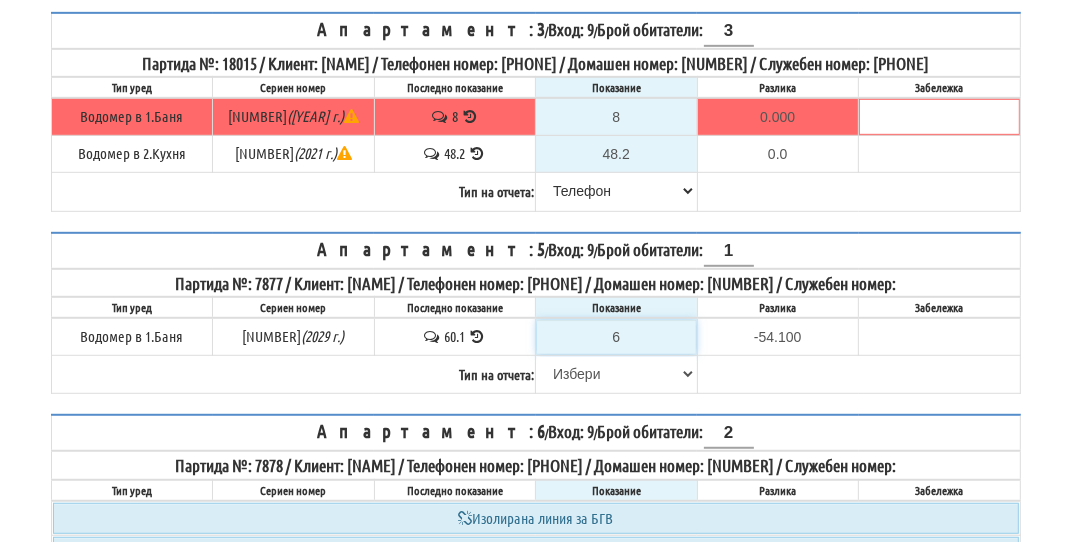 type on "62" 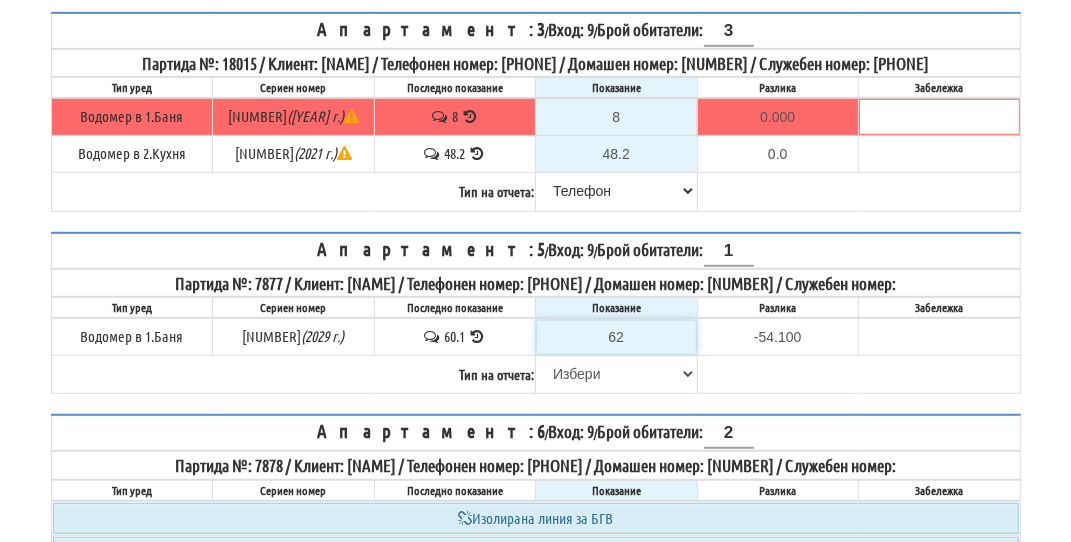 type on "1.900" 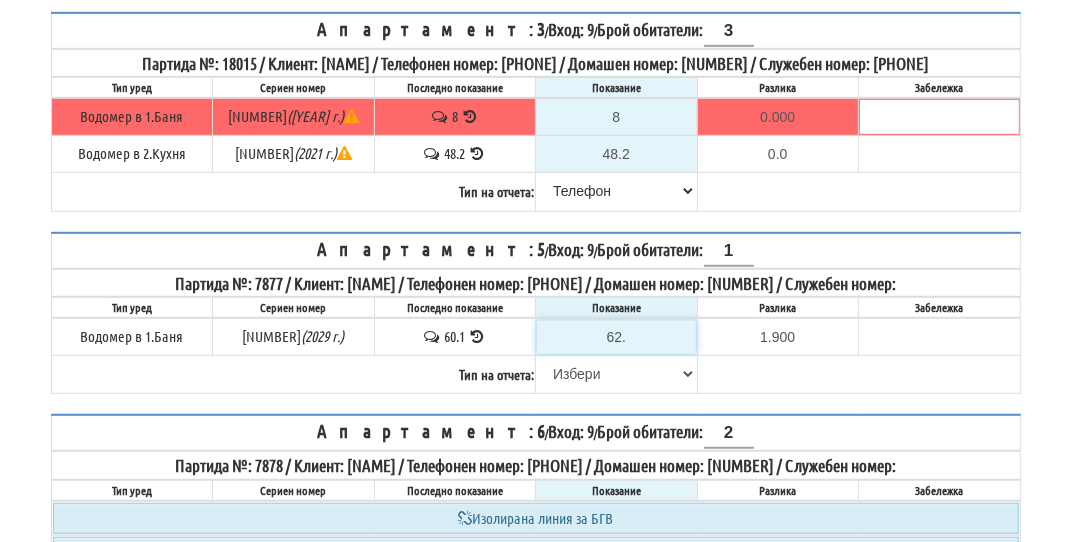 type on "62.2" 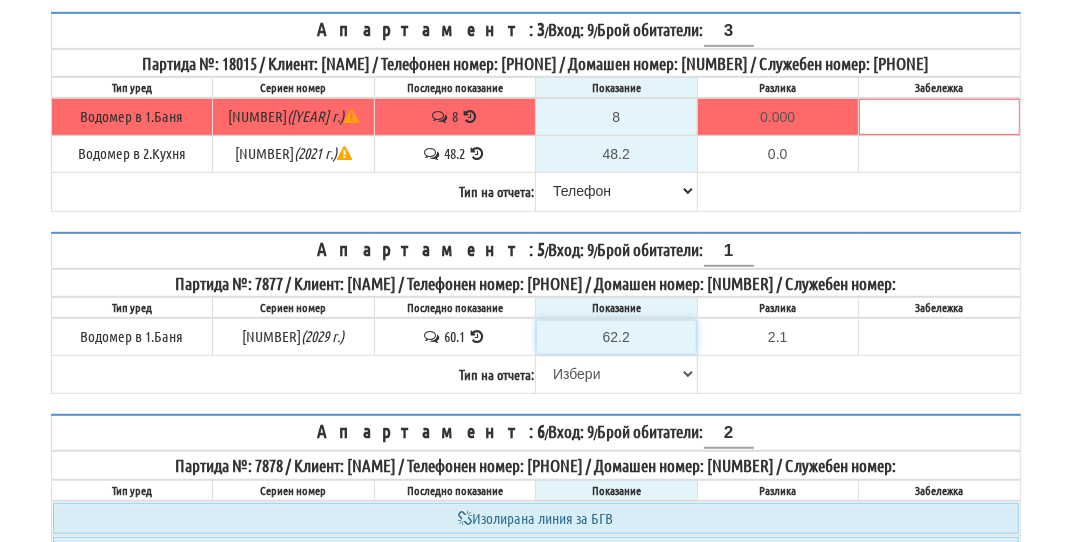 type on "62.2" 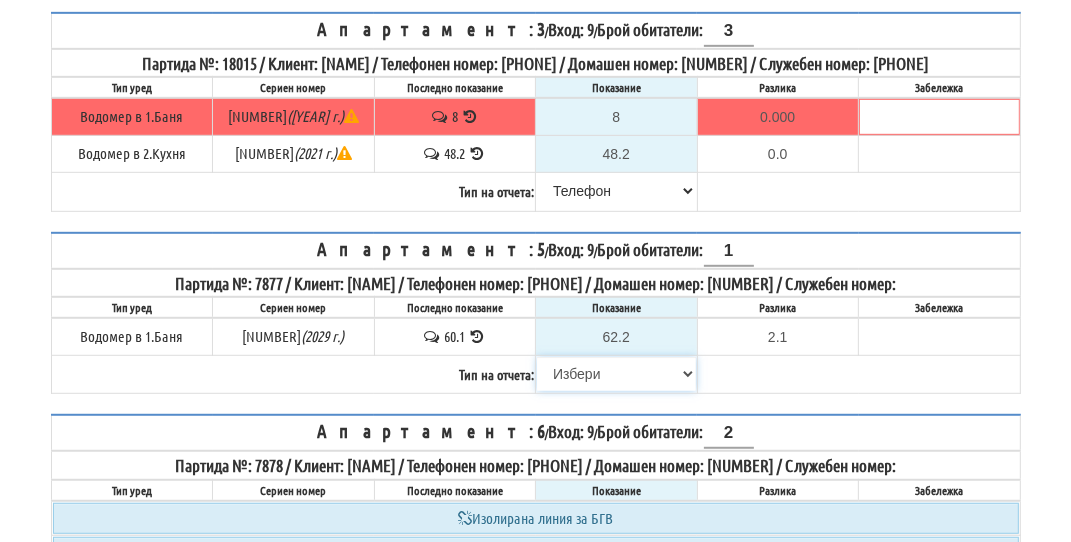 click on "Избери
Визуален
Телефон
Бележка
Неосигурен достъп
Самоотчет
Служебно
Дистанционен" at bounding box center (616, 374) 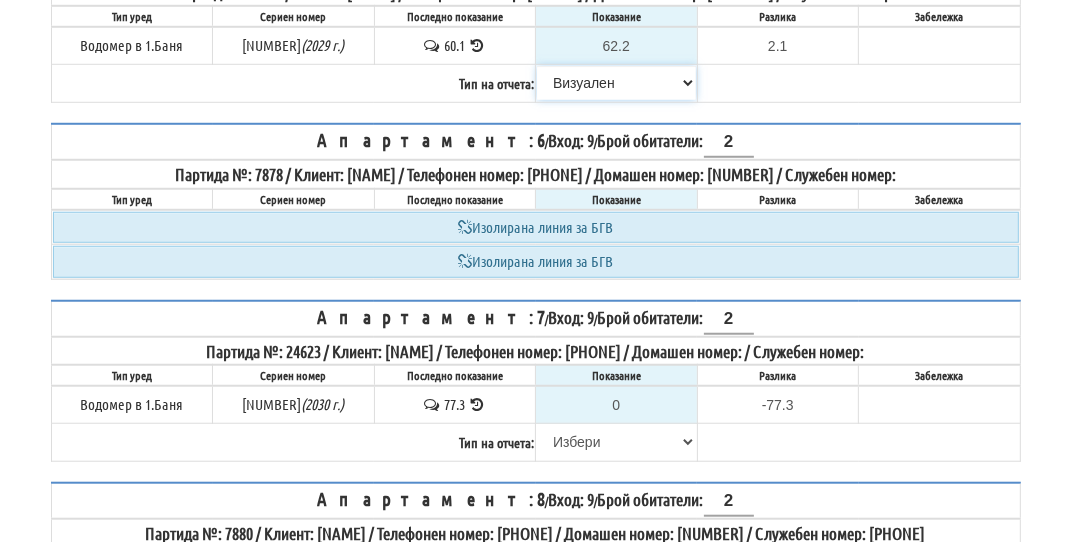 scroll, scrollTop: 1100, scrollLeft: 0, axis: vertical 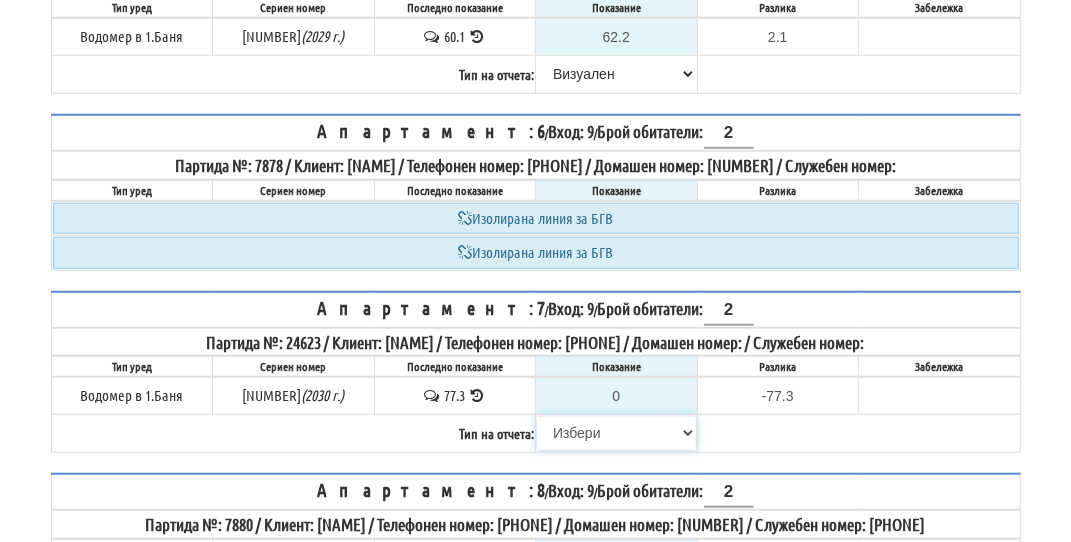 click on "Избери
Визуален
Телефон
Бележка
Неосигурен достъп
Самоотчет
Служебно
Дистанционен" at bounding box center (616, 433) 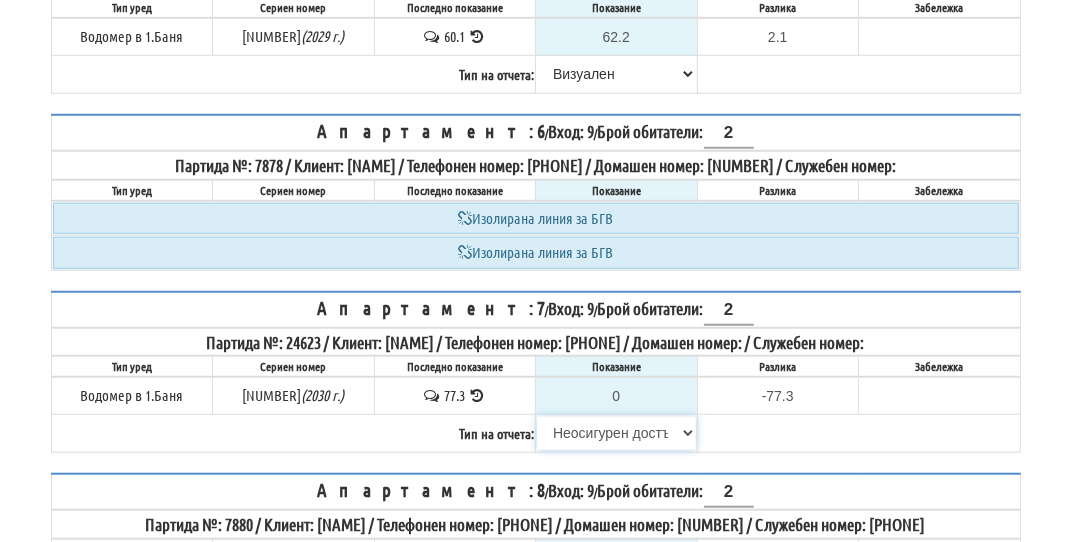 click on "Избери
Визуален
Телефон
Бележка
Неосигурен достъп
Самоотчет
Служебно
Дистанционен" at bounding box center [616, 433] 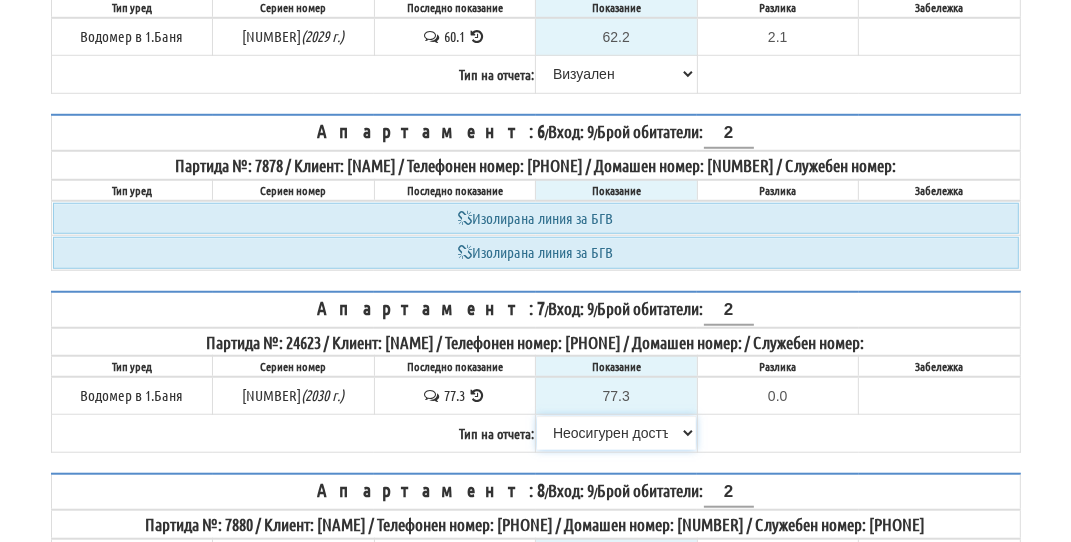 click on "Избери
Визуален
Телефон
Бележка
Неосигурен достъп
Самоотчет
Служебно
Дистанционен" at bounding box center (616, 433) 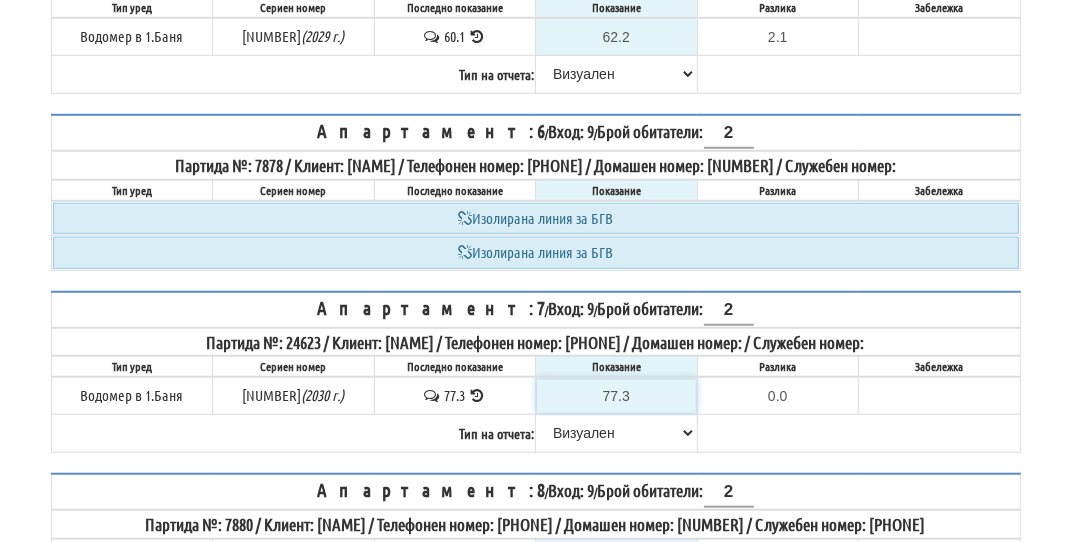 click on "77.3" at bounding box center (616, 396) 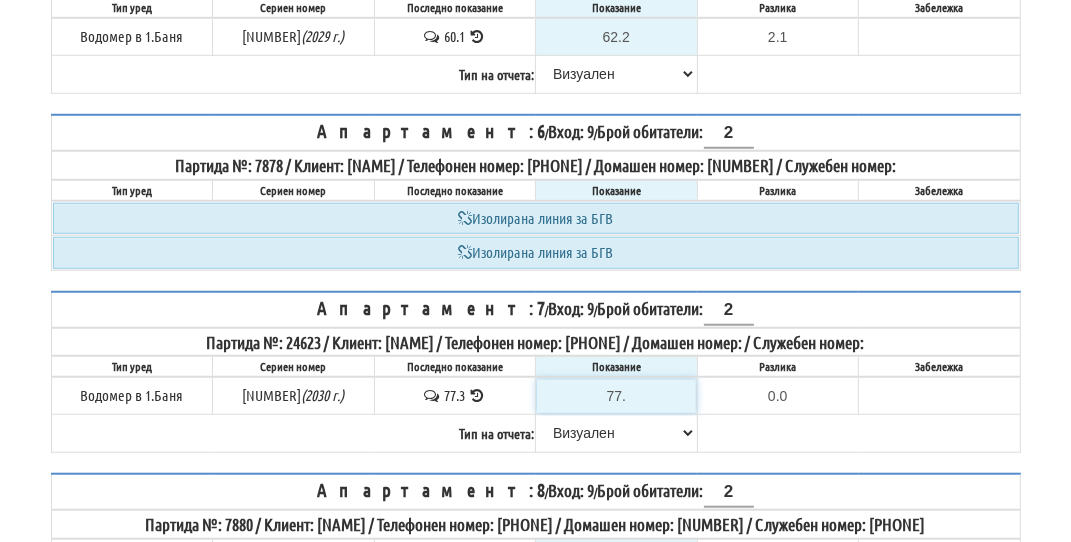 type on "-0.300" 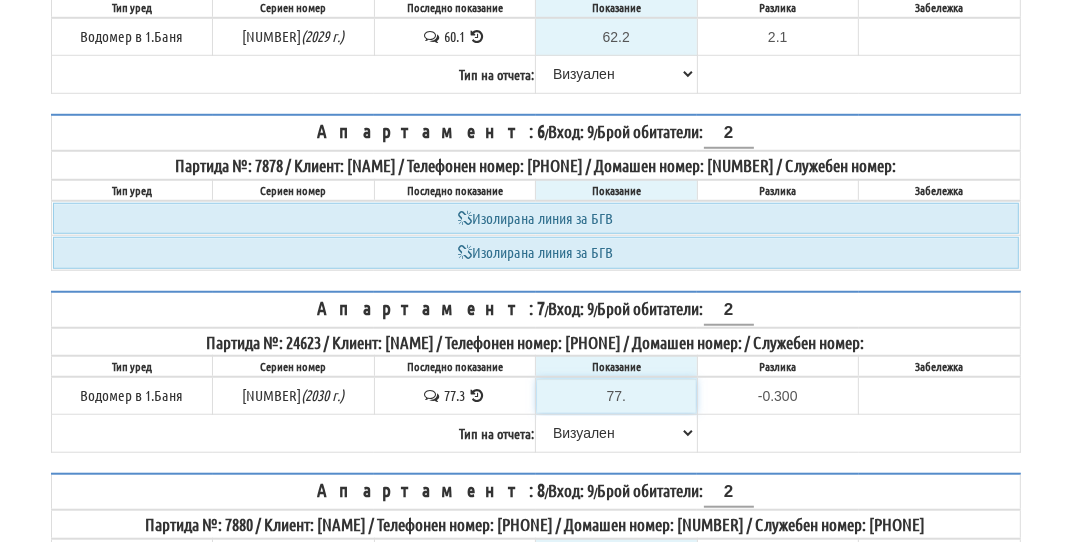 type on "77.5" 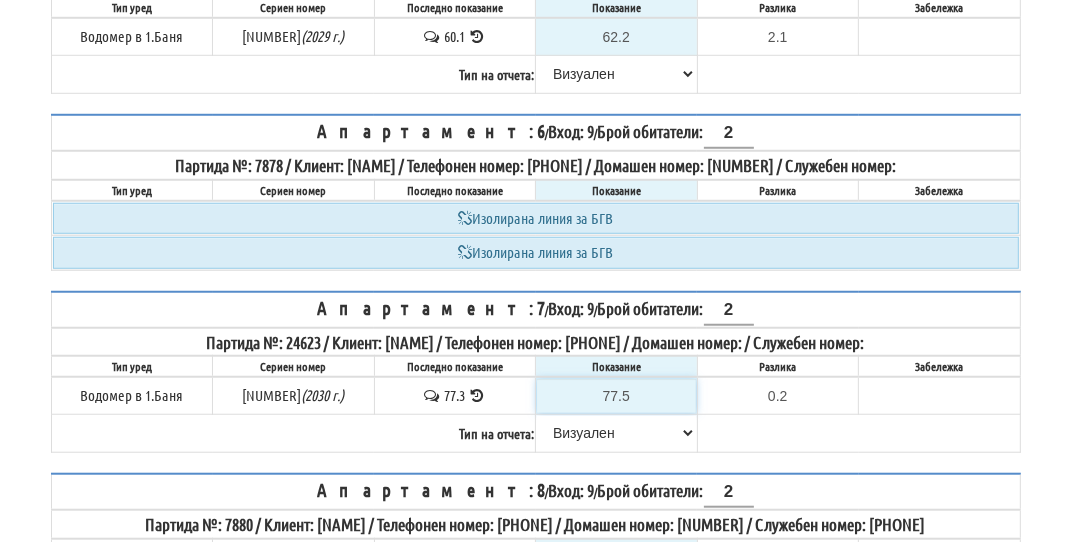 type on "77.5" 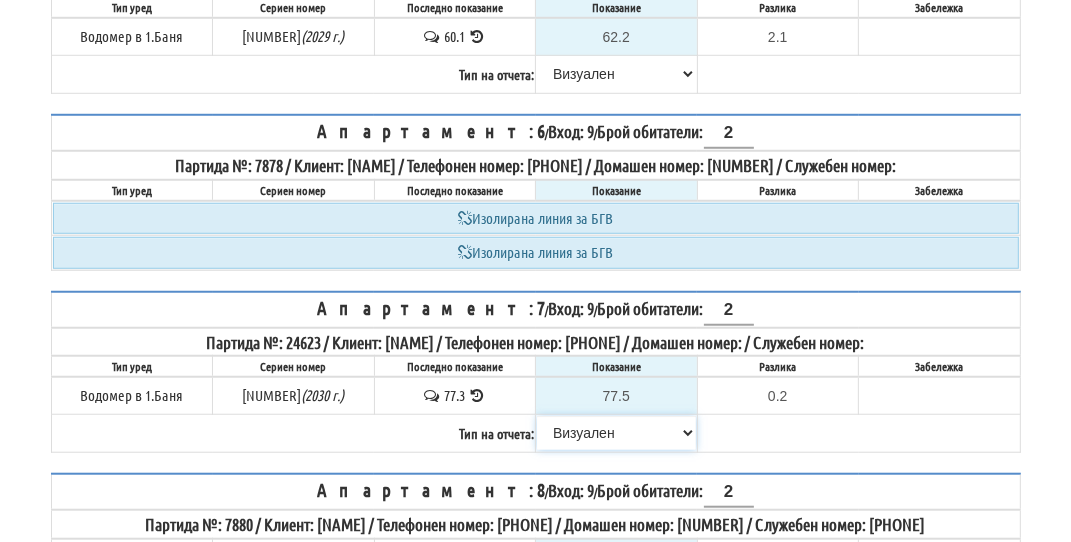 click on "Избери
Визуален
Телефон
Бележка
Неосигурен достъп
Самоотчет
Служебно
Дистанционен" at bounding box center [616, 433] 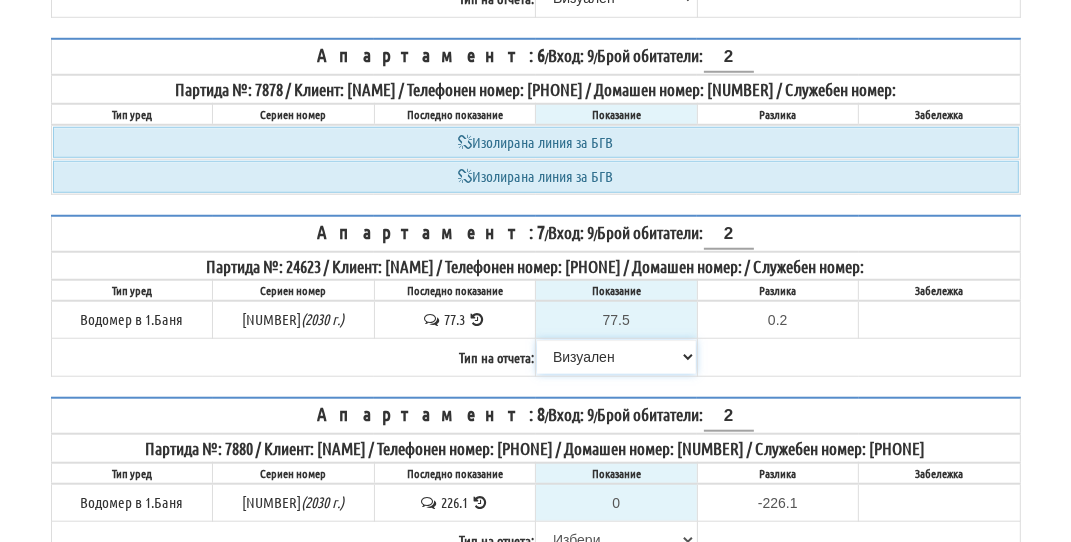 scroll, scrollTop: 1300, scrollLeft: 0, axis: vertical 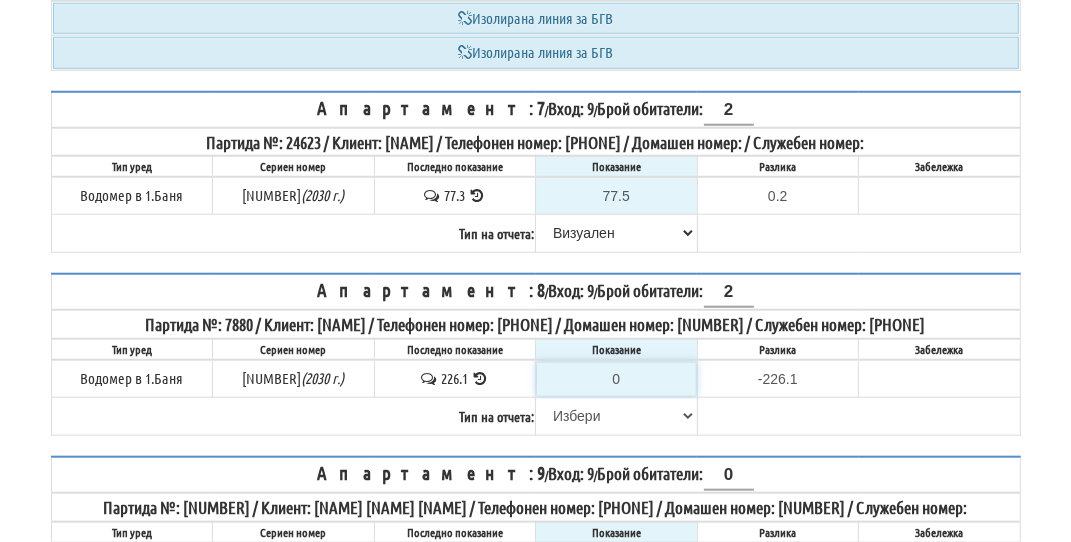 click on "0" at bounding box center [616, 379] 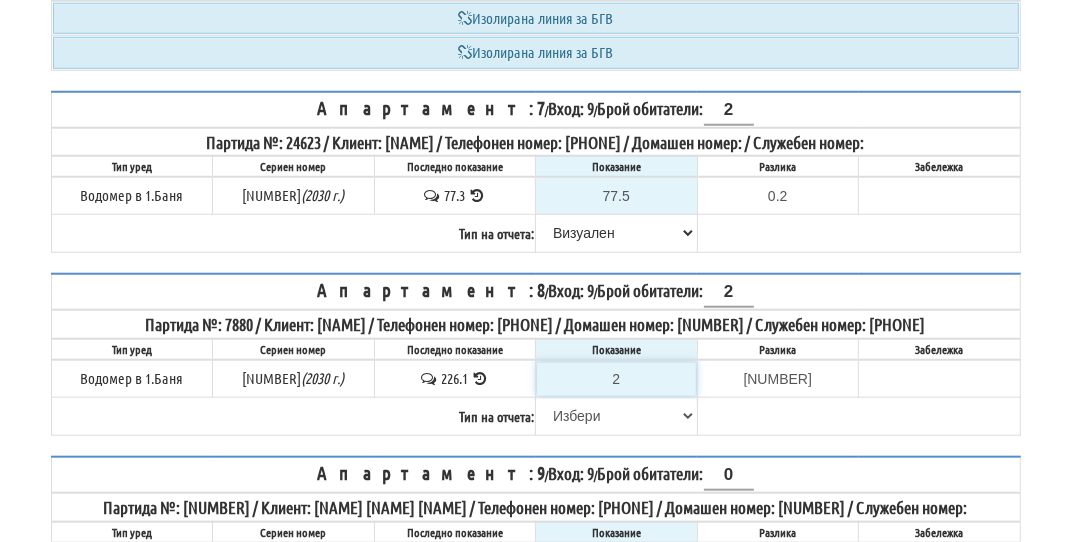 type on "22" 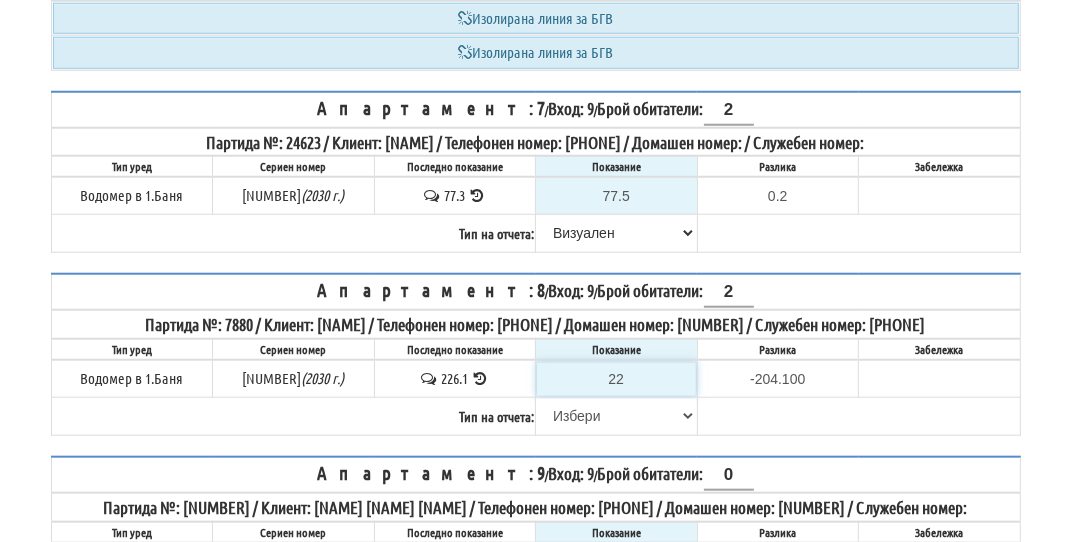 type on "229" 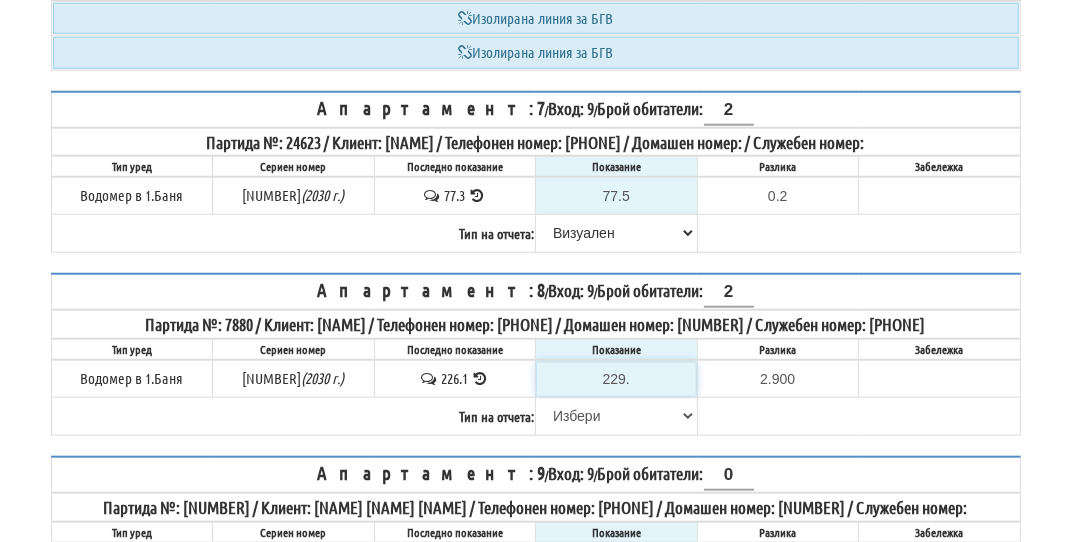 type on "229.8" 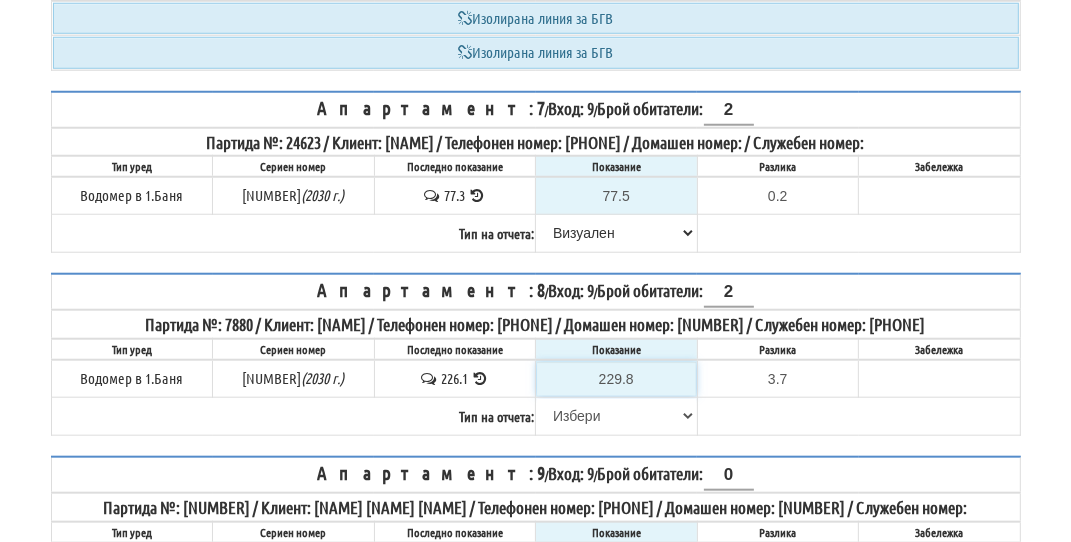 type on "229.8" 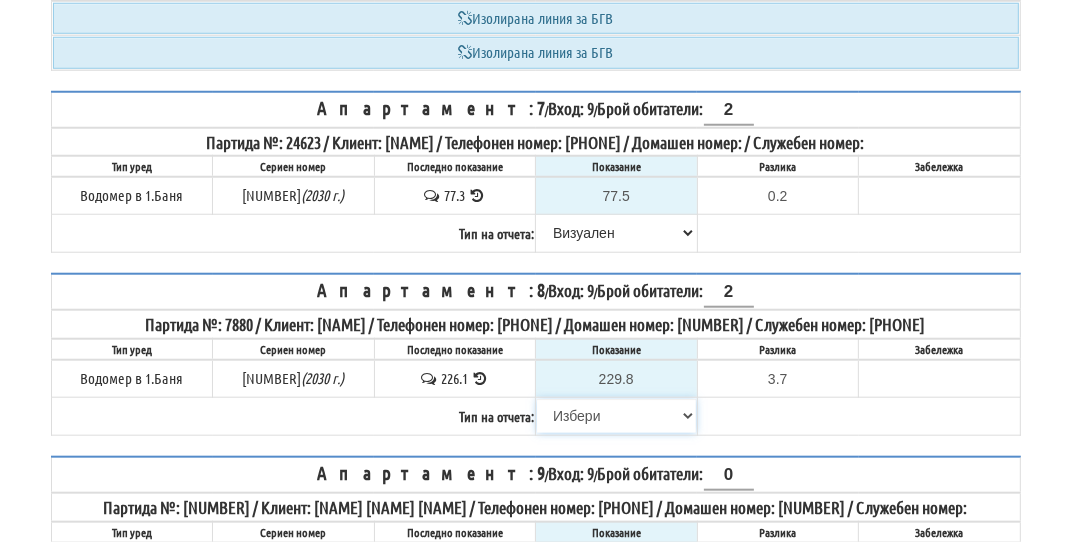 click on "Избери
Визуален
Телефон
Бележка
Неосигурен достъп
Самоотчет
Служебно
Дистанционен" at bounding box center (616, 416) 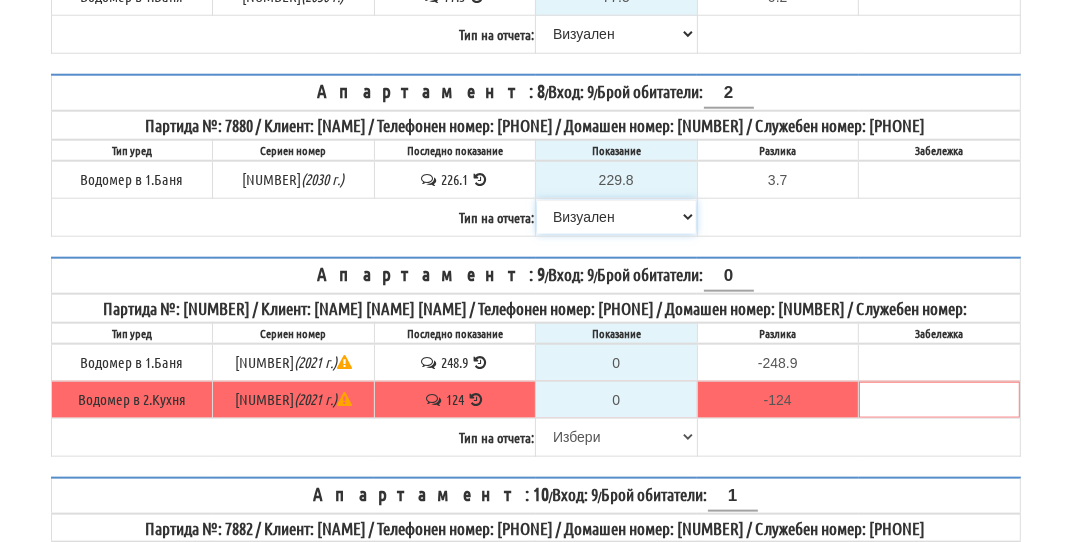 scroll, scrollTop: 1600, scrollLeft: 0, axis: vertical 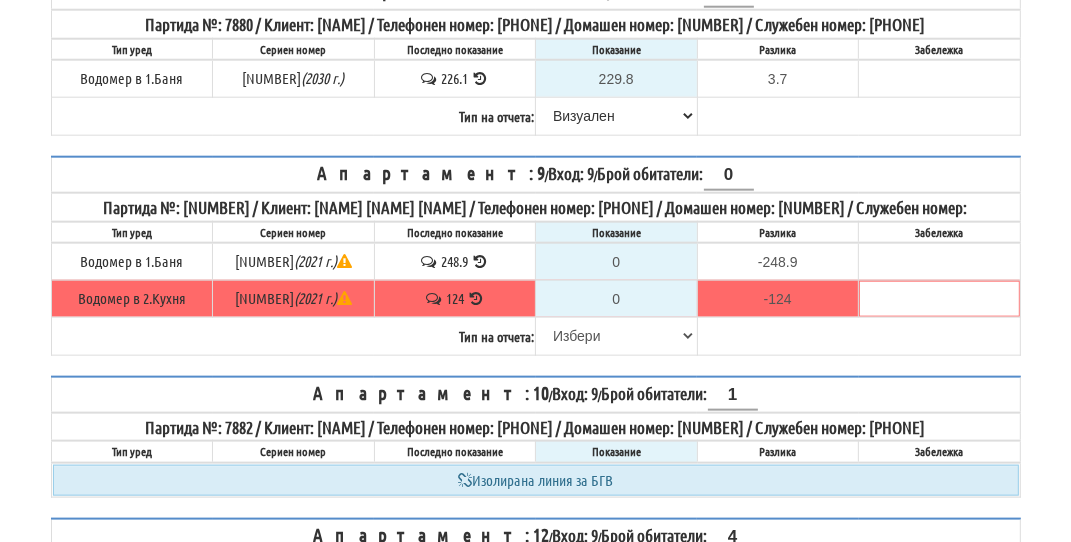 click at bounding box center (480, 261) 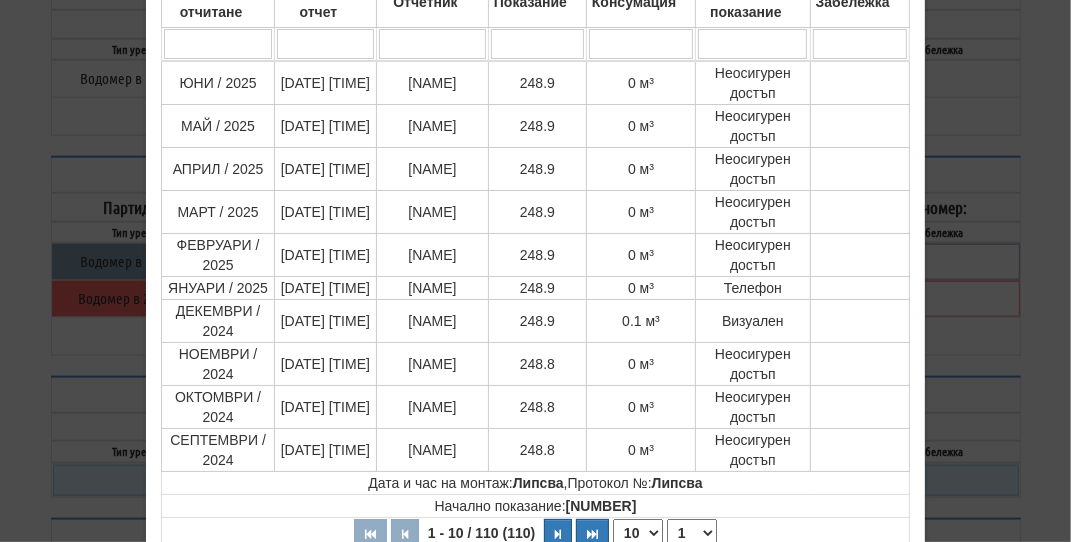 scroll, scrollTop: 200, scrollLeft: 0, axis: vertical 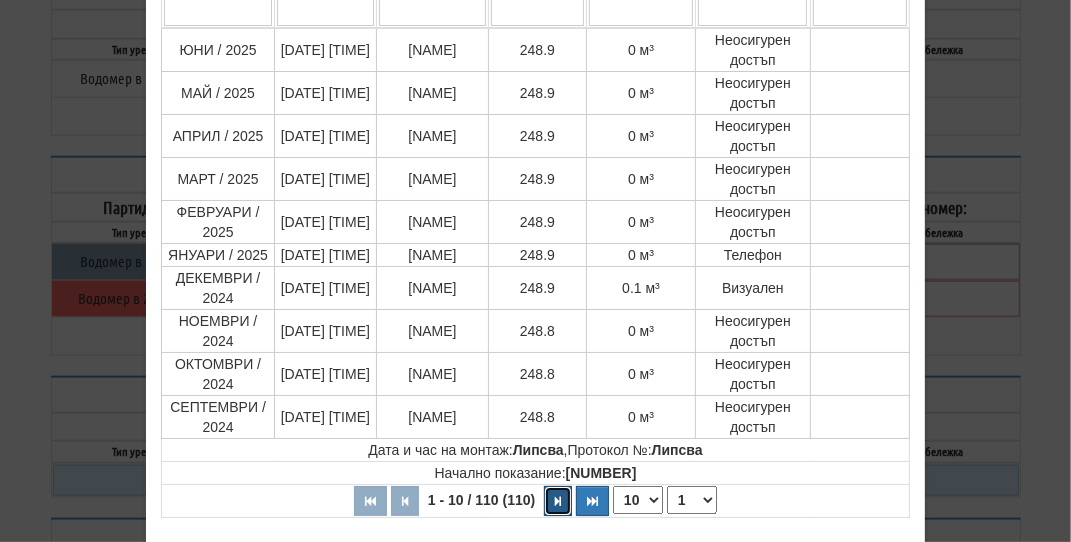 click at bounding box center [558, 501] 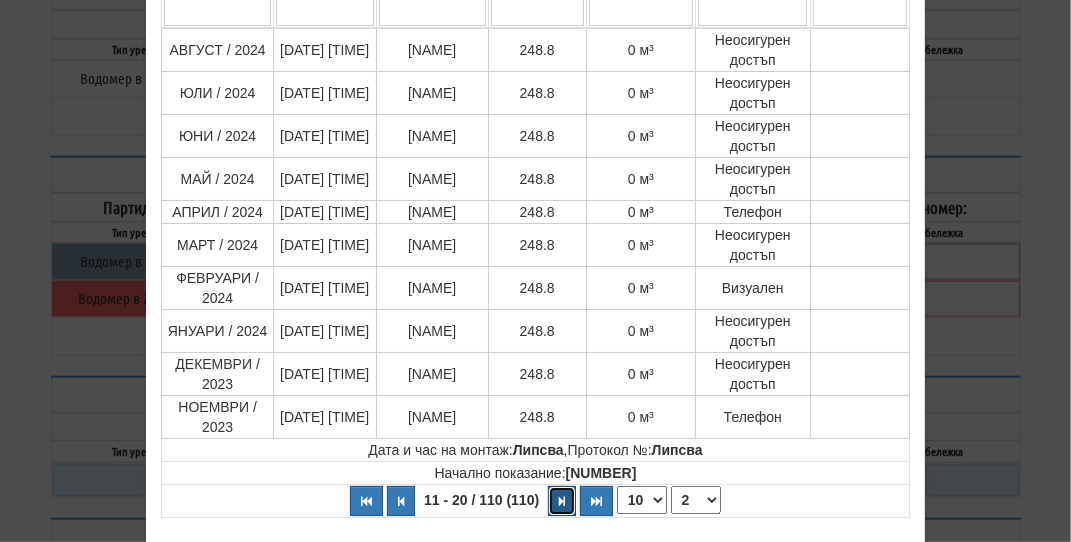 click at bounding box center (562, 501) 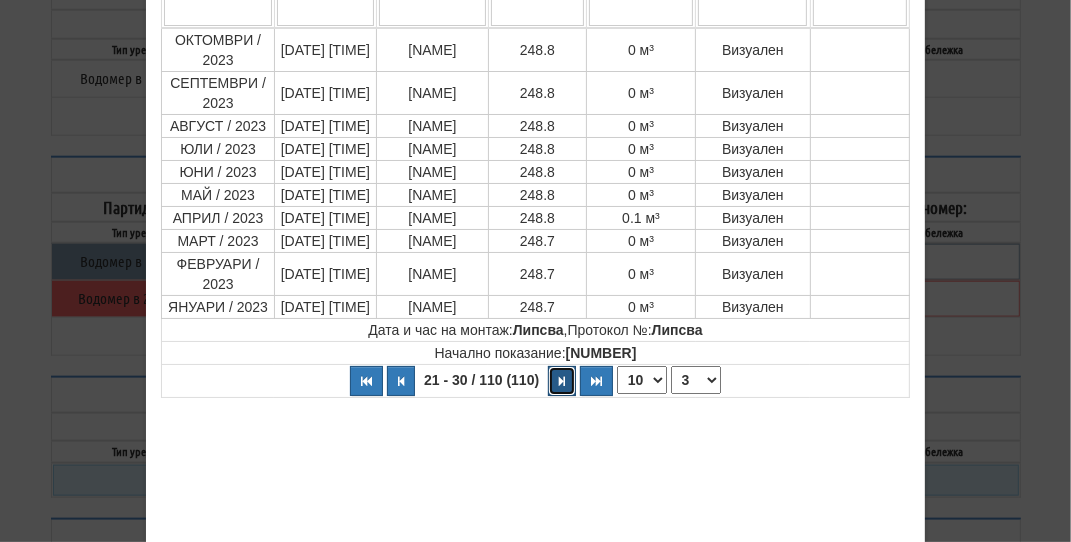 click at bounding box center (562, 381) 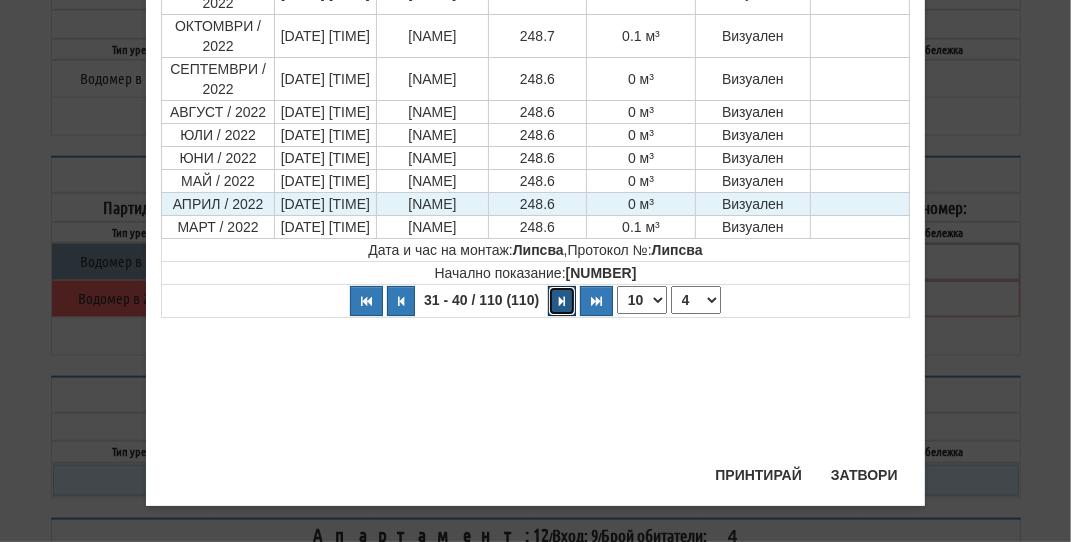 scroll, scrollTop: 313, scrollLeft: 0, axis: vertical 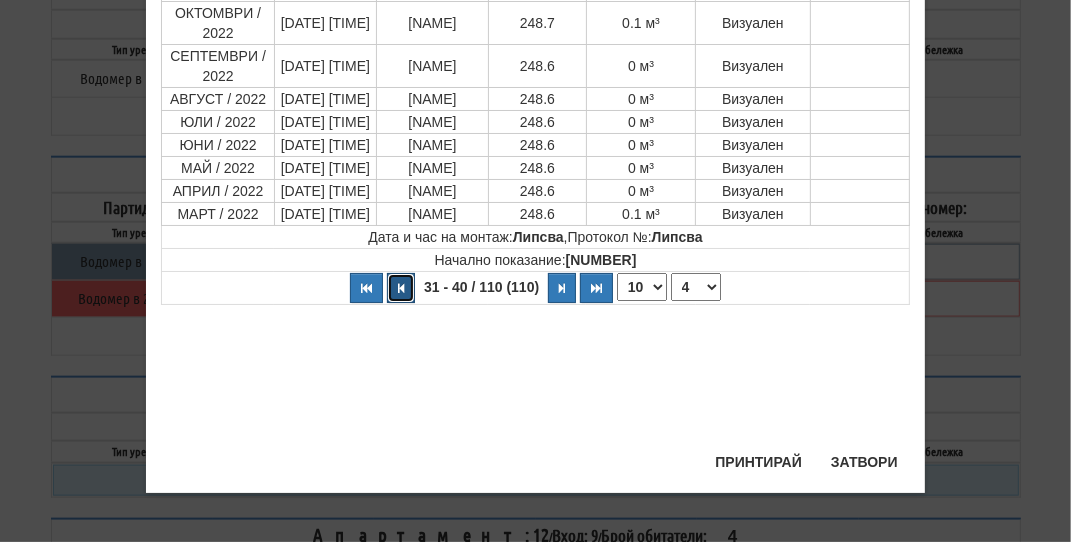 click at bounding box center (401, 288) 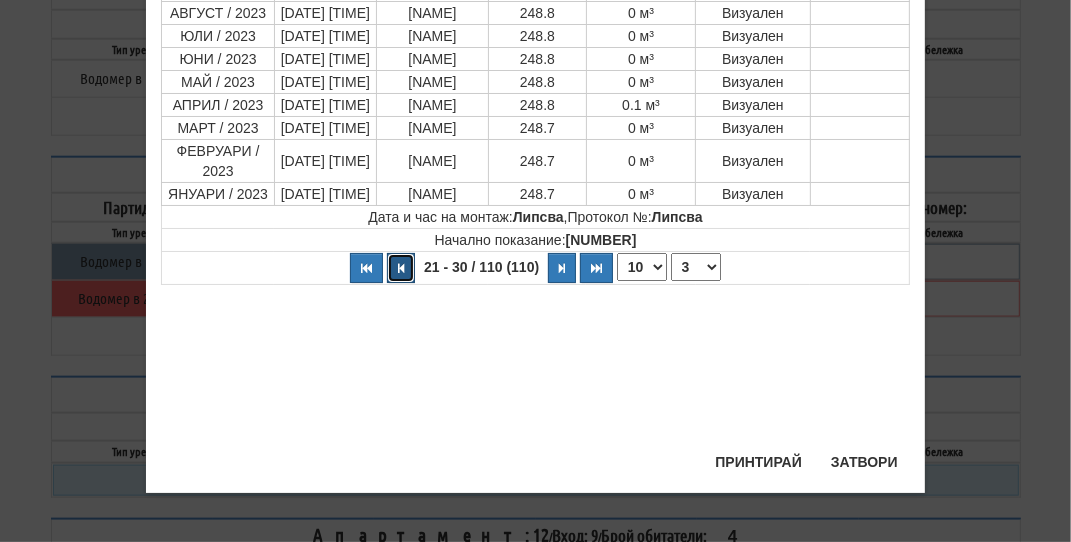 click at bounding box center [401, 268] 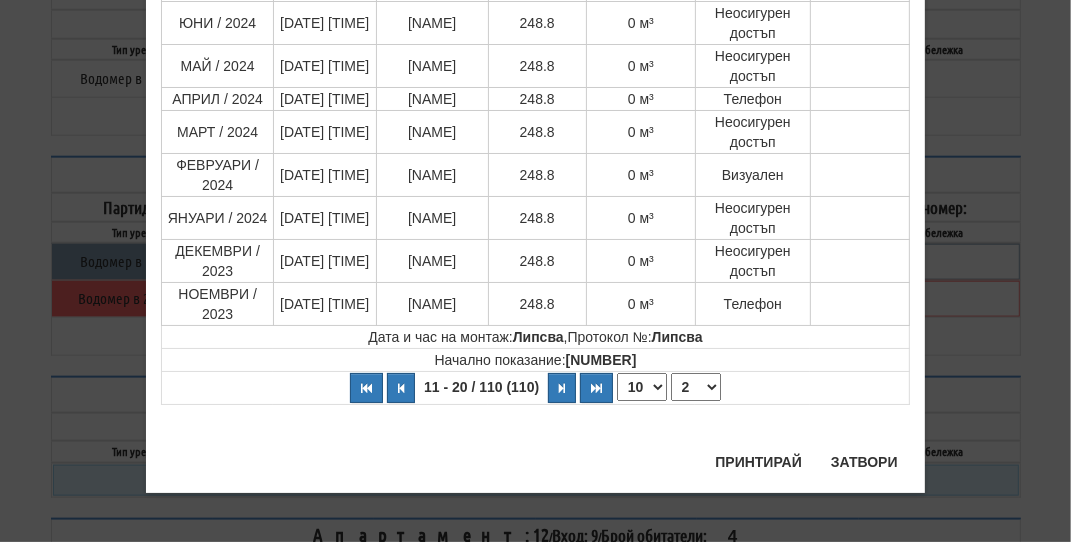 click on "×    История на показанията
Месец на отчитане
Дата на отчет
Отчетник
Показание
Консумация
Тип показание
Забележка
Дата и час на монтаж:  Липсва ,
Протокол №:  Липсва
Начално показание:  160.500
11 - 20 / 110 (110)
10
20
30
40
1 2 3 4 5 6 7 8 9 10 11" at bounding box center (536, 115) 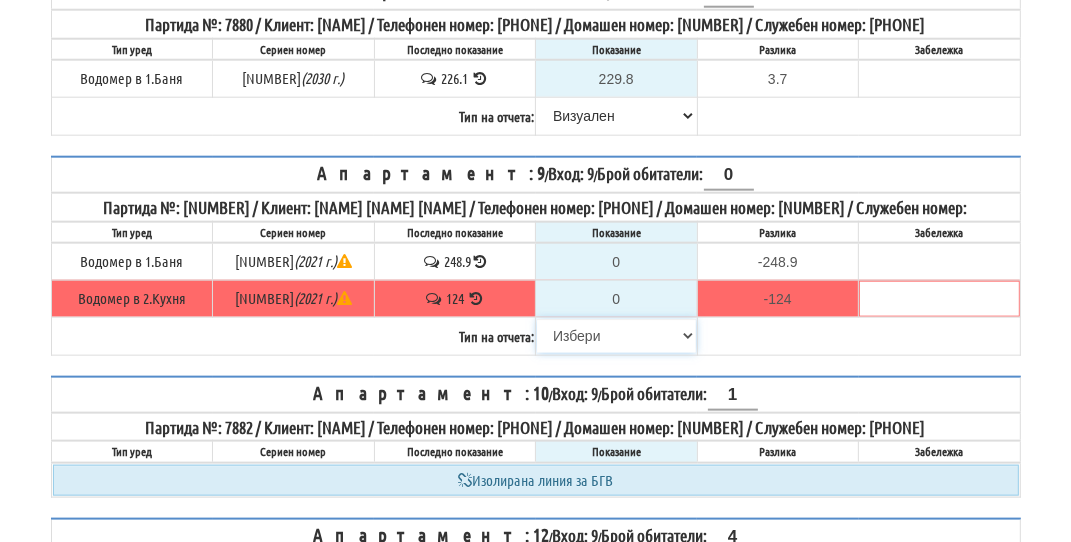 click on "Избери
Визуален
Телефон
Бележка
Неосигурен достъп
Самоотчет
Служебно
Дистанционен" at bounding box center (616, 336) 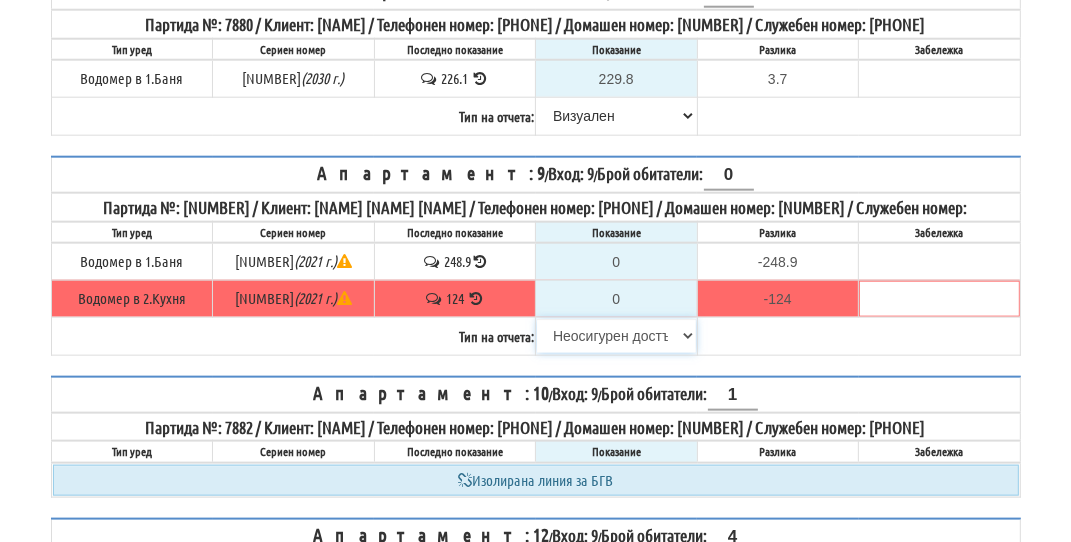 click on "Избери
Визуален
Телефон
Бележка
Неосигурен достъп
Самоотчет
Служебно
Дистанционен" at bounding box center (616, 336) 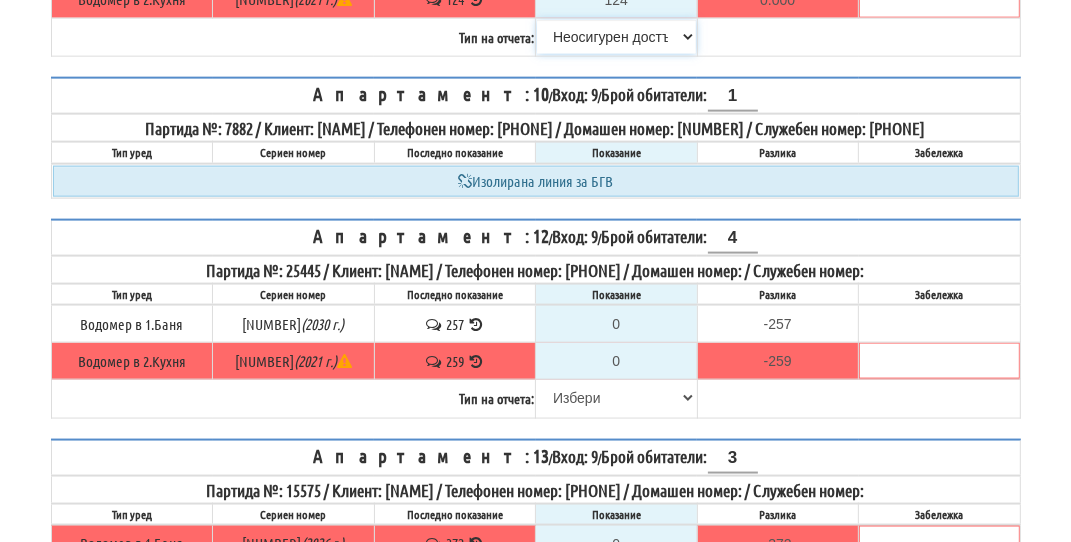 scroll, scrollTop: 1900, scrollLeft: 0, axis: vertical 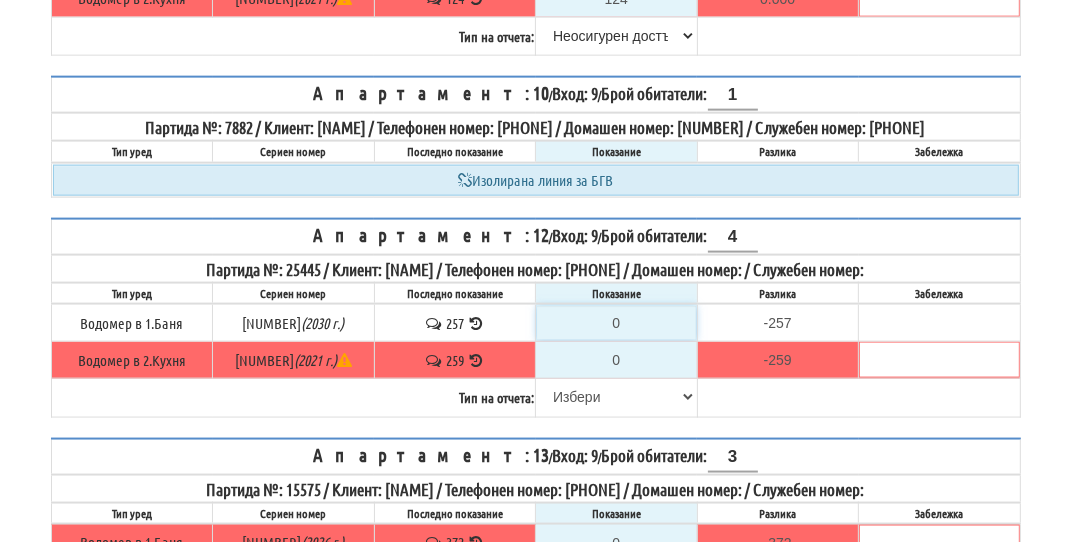 click on "0" at bounding box center [616, 323] 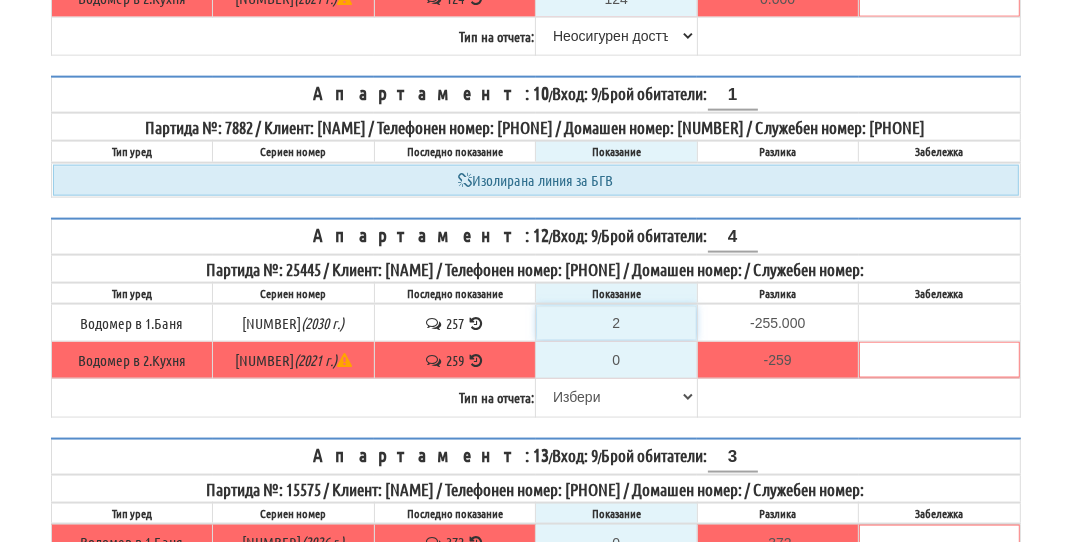 type on "25" 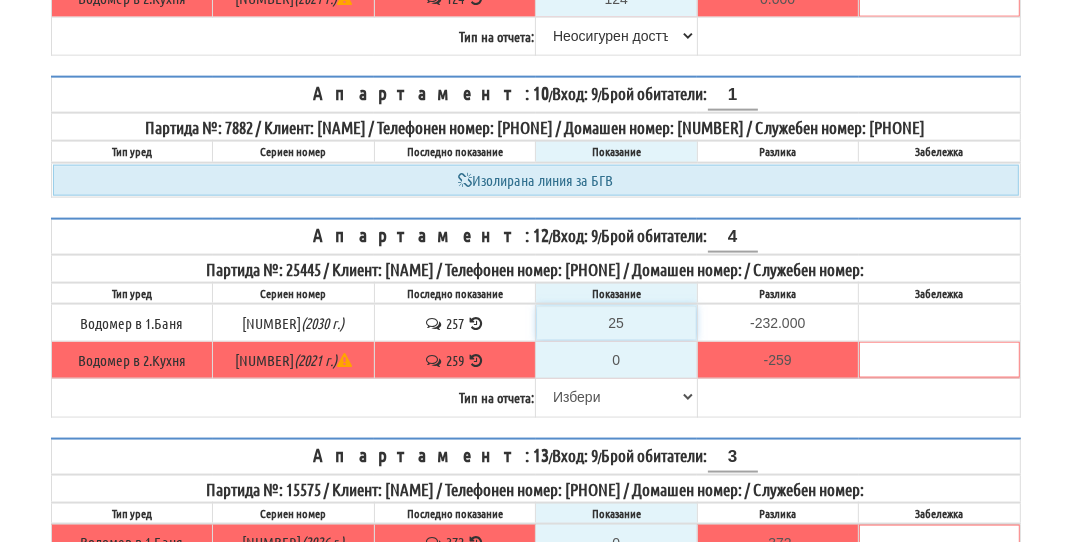 type on "259" 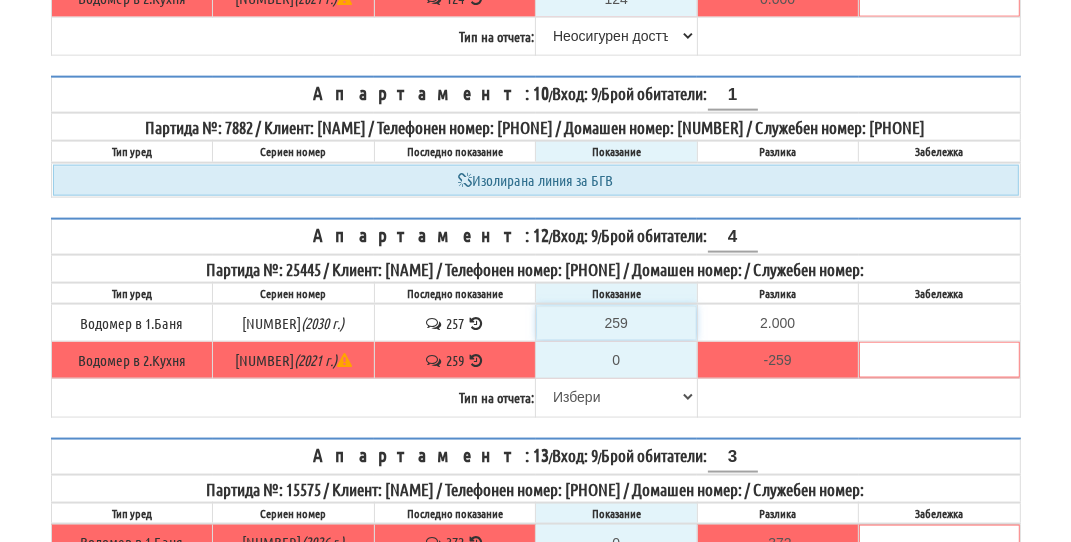 type on "259" 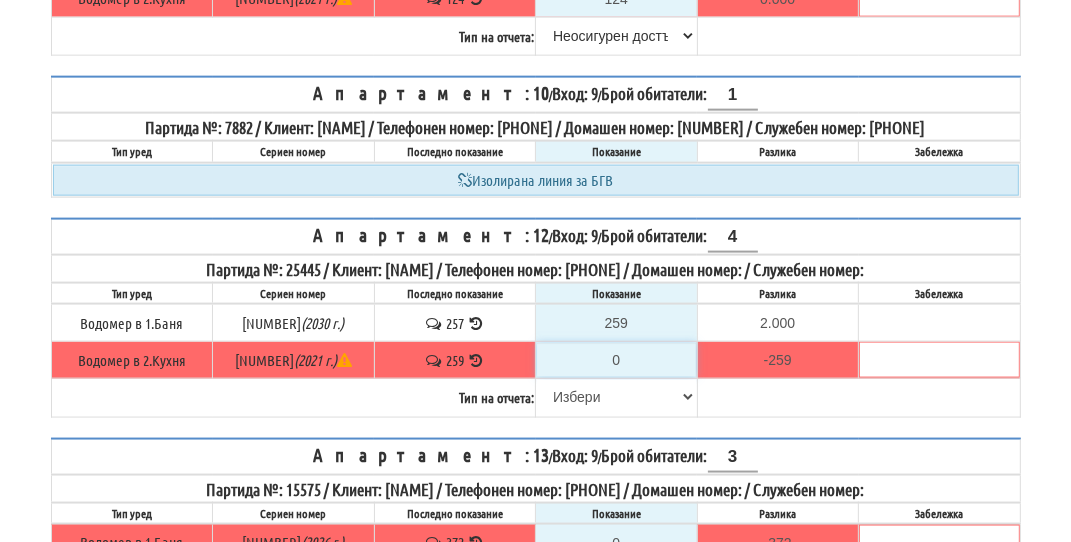 type on "-259.000" 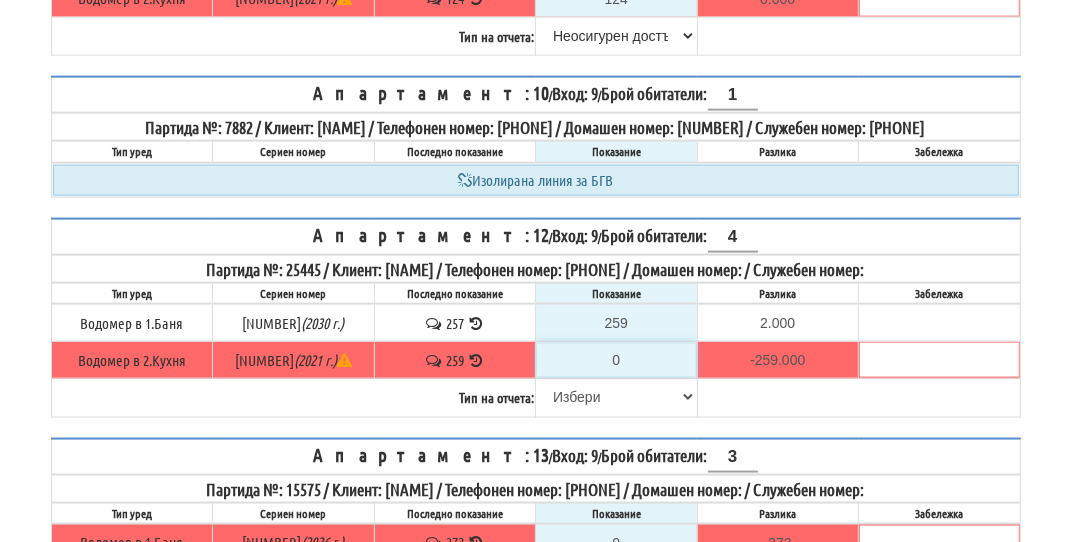 type on "2" 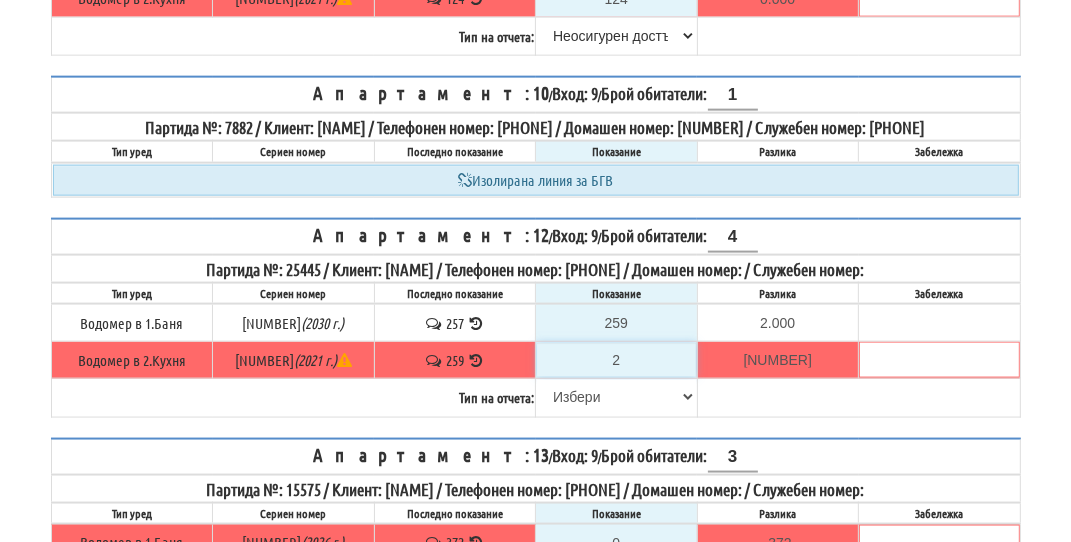 type on "26" 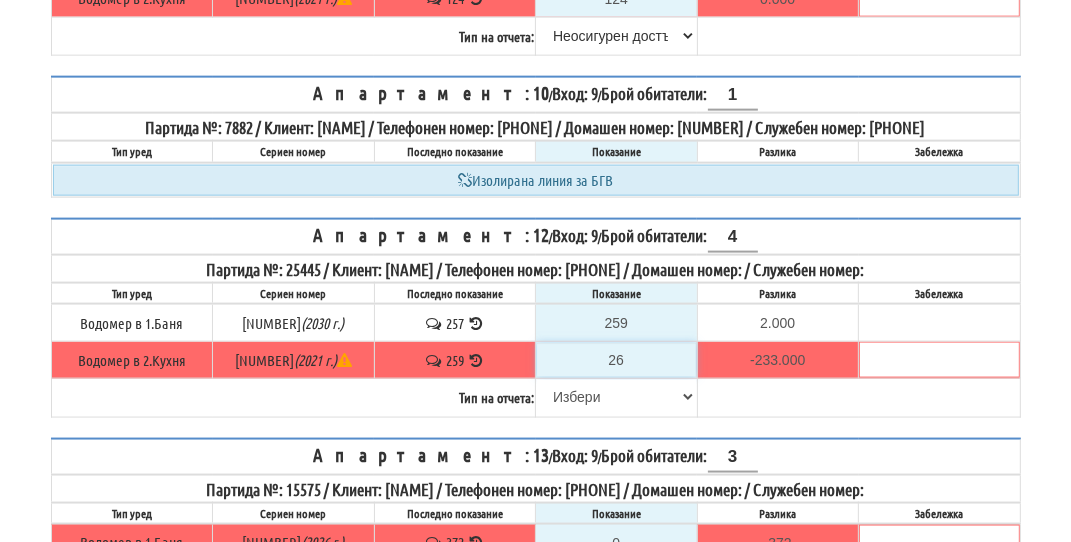 type on "262" 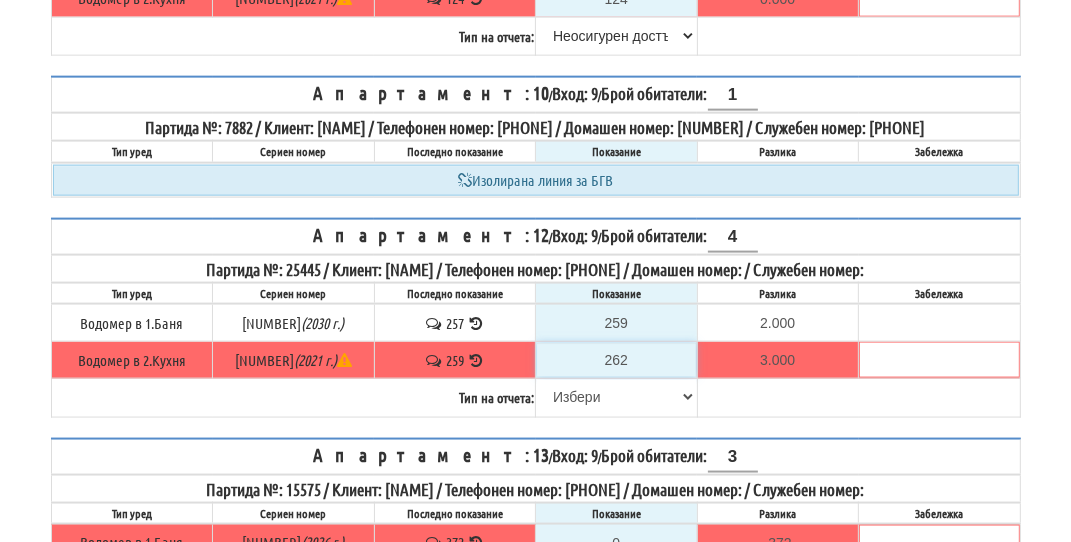 type on "262" 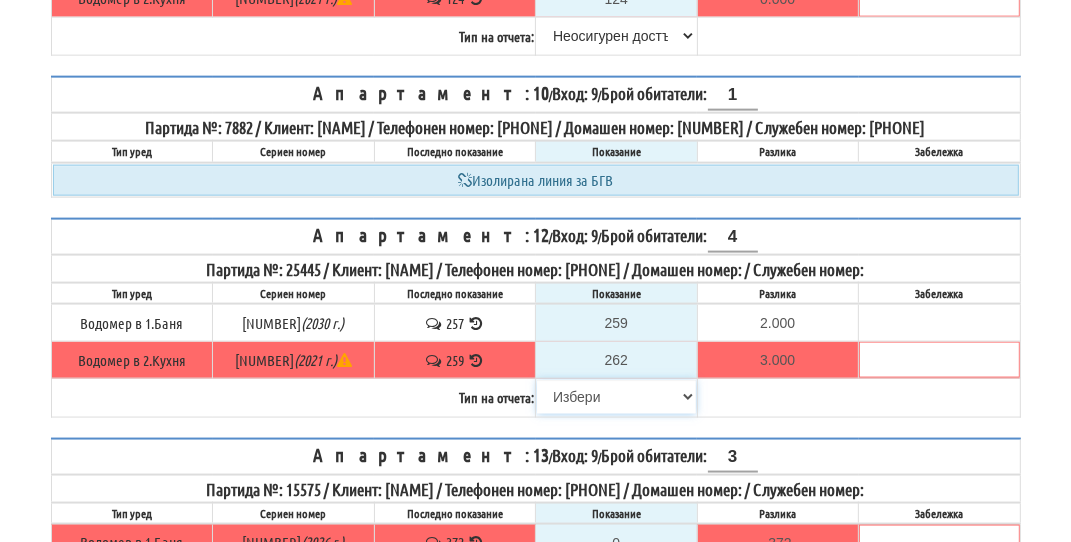 click on "Избери
Визуален
Телефон
Бележка
Неосигурен достъп
Самоотчет
Служебно
Дистанционен" at bounding box center (616, 397) 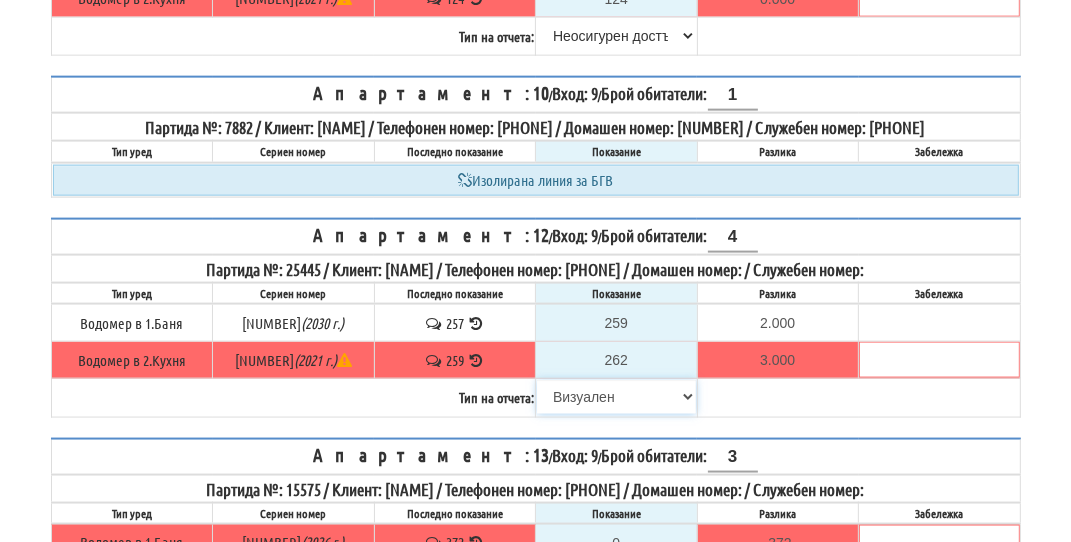 click on "Избери
Визуален
Телефон
Бележка
Неосигурен достъп
Самоотчет
Служебно
Дистанционен" at bounding box center (616, 397) 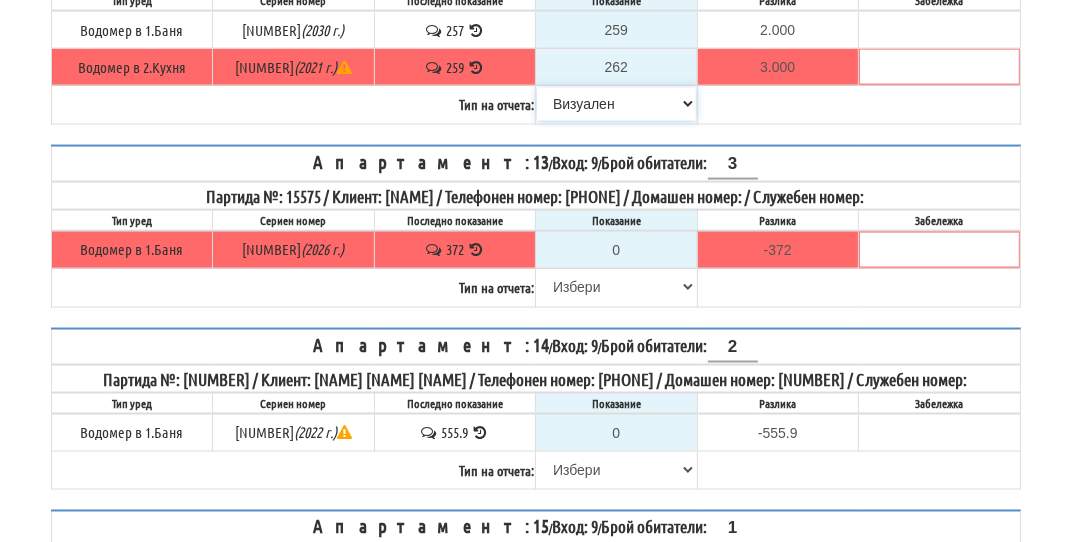 scroll, scrollTop: 2200, scrollLeft: 0, axis: vertical 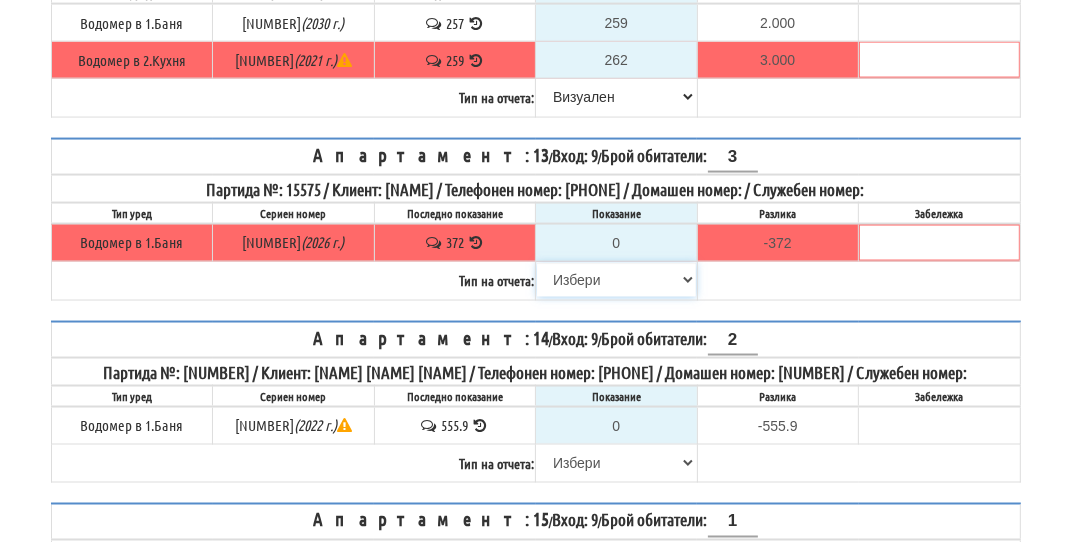 click on "Избери
Визуален
Телефон
Бележка
Неосигурен достъп
Самоотчет
Служебно
Дистанционен" at bounding box center [616, 280] 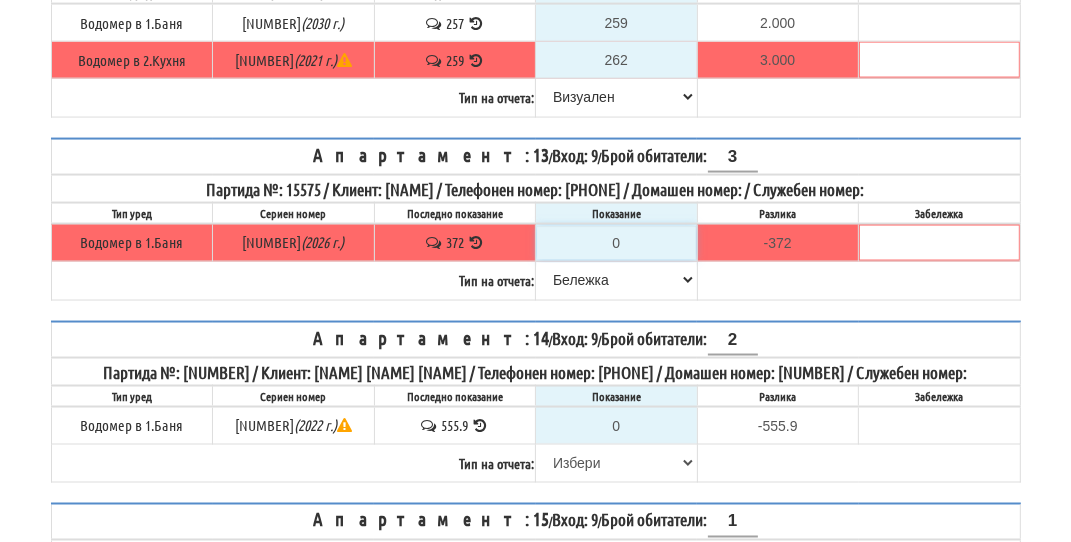 click on "0" at bounding box center [616, 243] 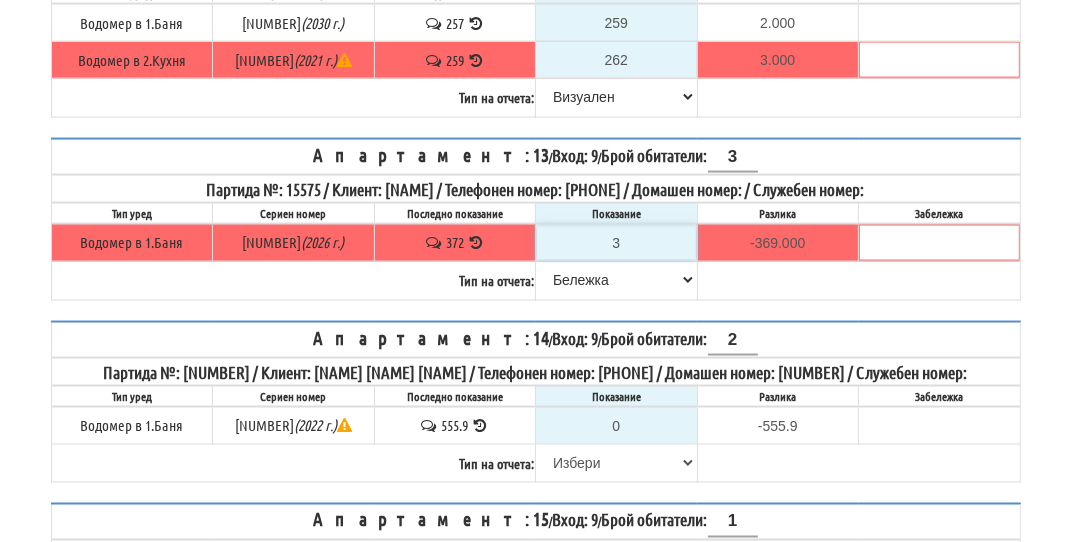type on "37" 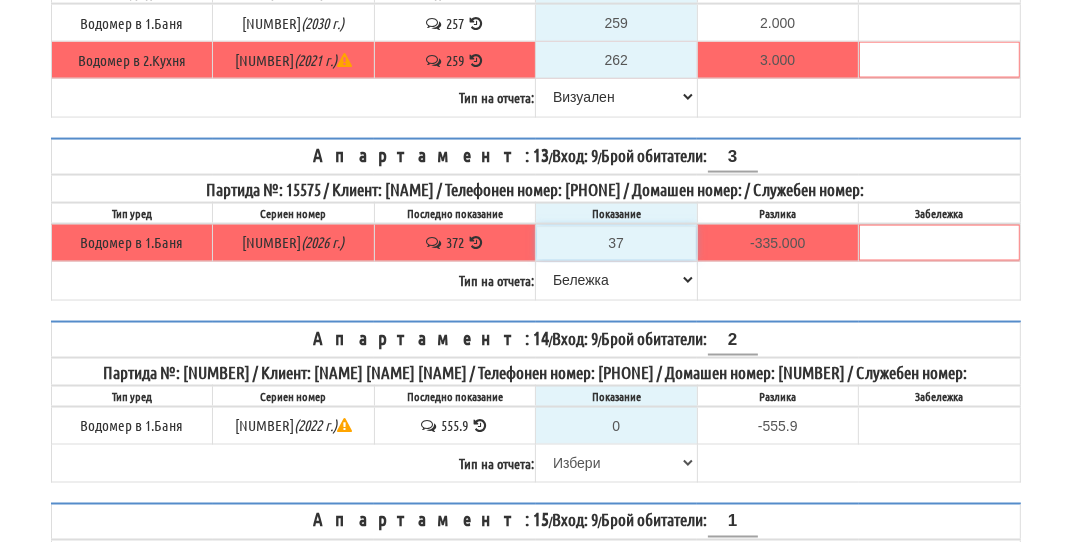 type on "374" 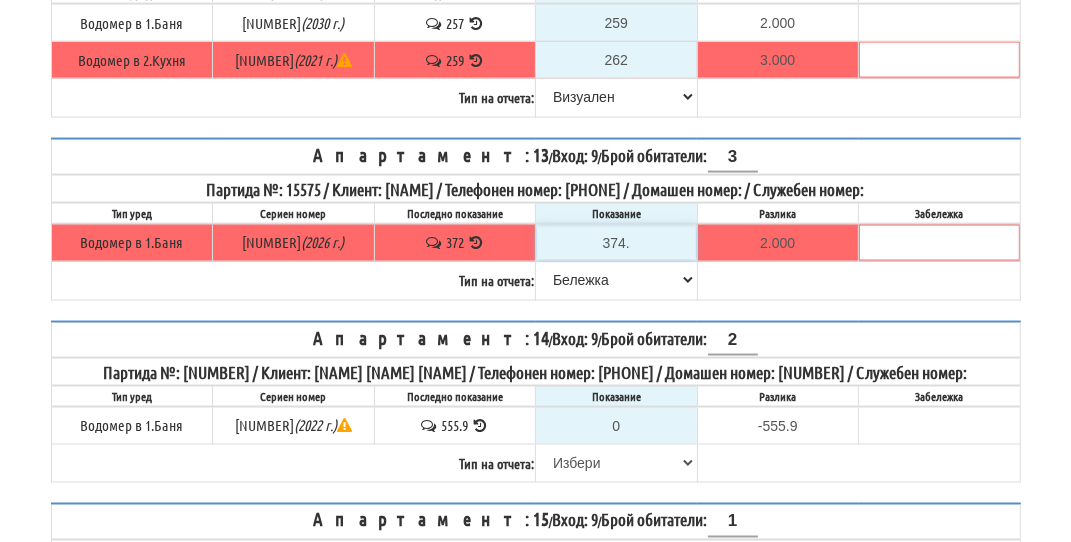 type on "374.8" 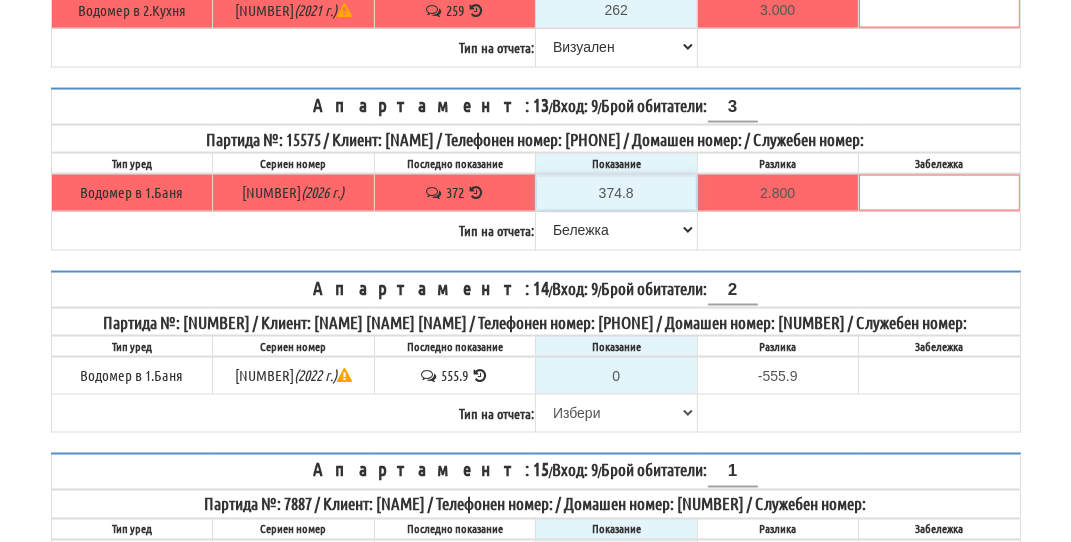 scroll, scrollTop: 2300, scrollLeft: 0, axis: vertical 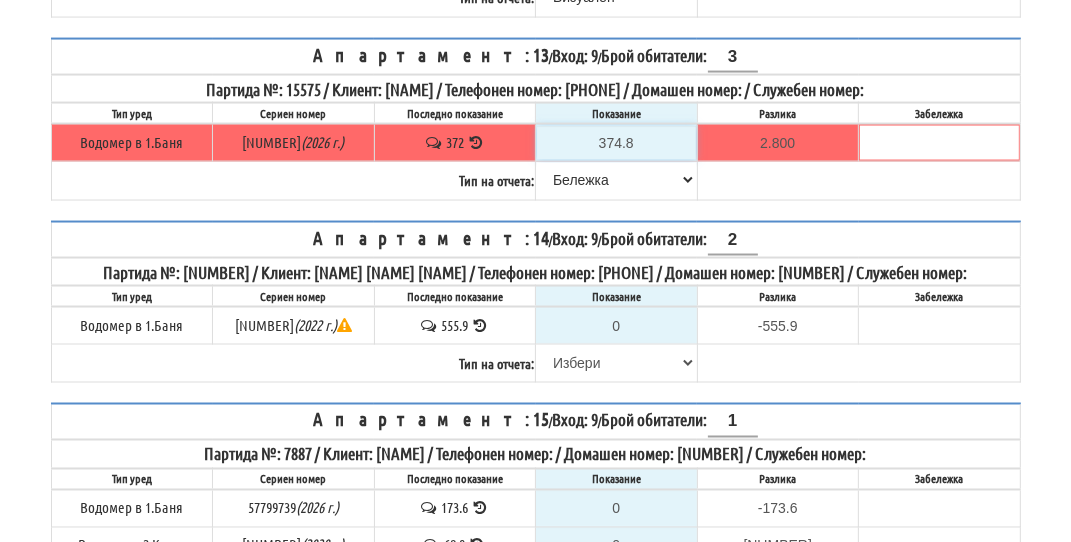 type on "374.8" 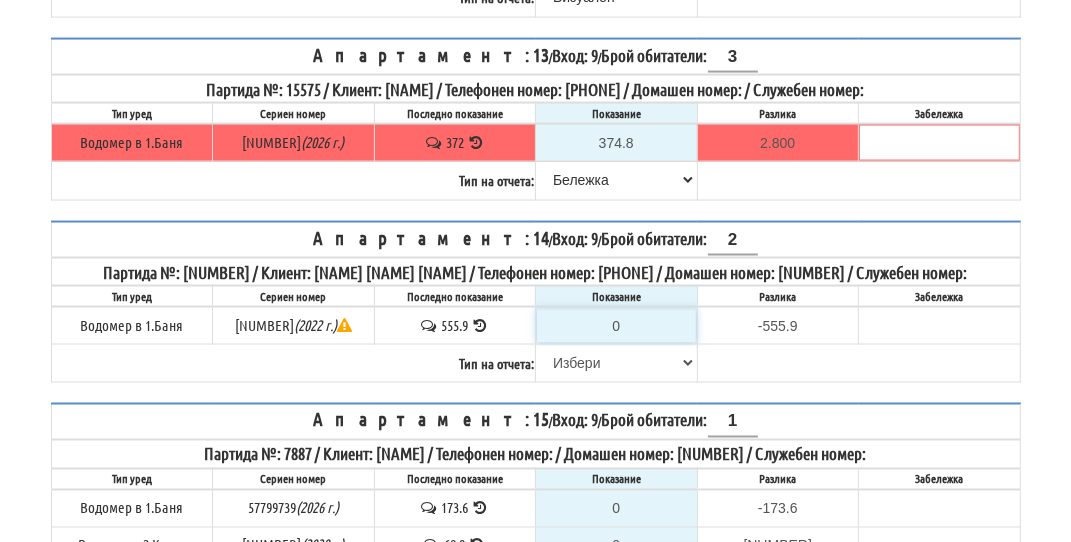 click on "0" at bounding box center [616, 326] 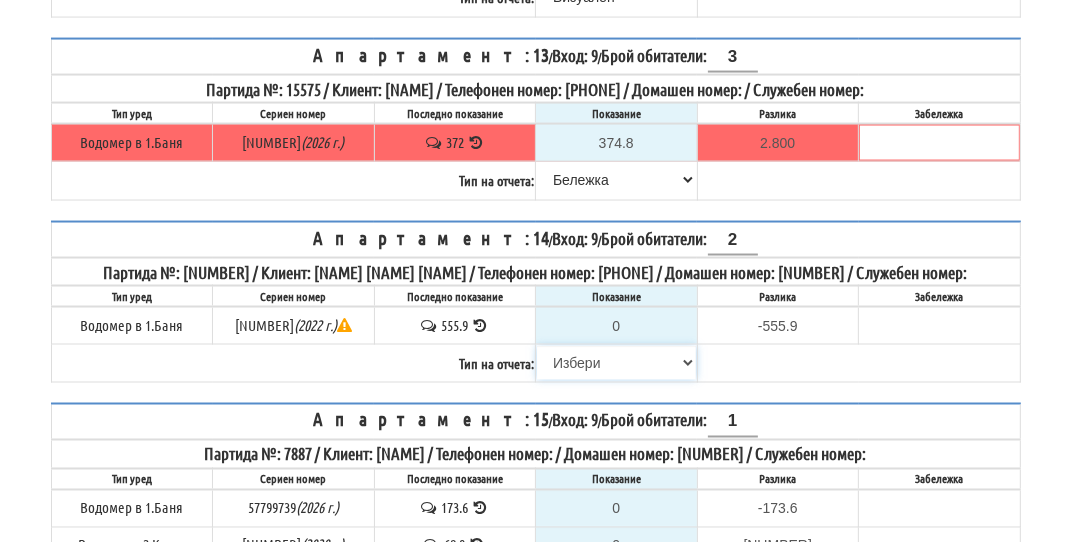 click on "Избери
Визуален
Телефон
Бележка
Неосигурен достъп
Самоотчет
Служебно
Дистанционен" at bounding box center (616, 363) 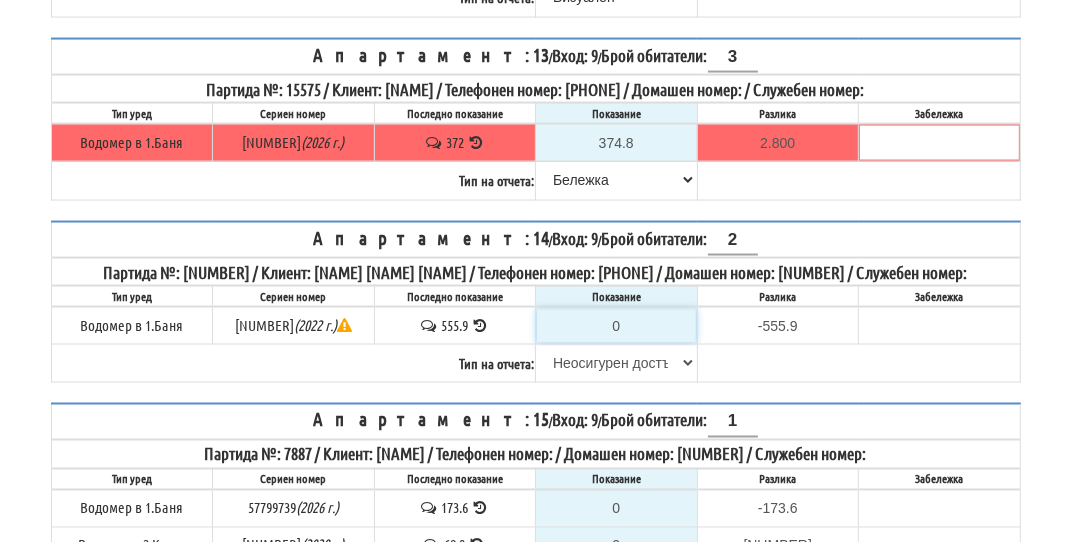 click on "Избери
Визуален
Телефон
Бележка
Неосигурен достъп
Самоотчет
Служебно
Дистанционен" at bounding box center (616, 363) 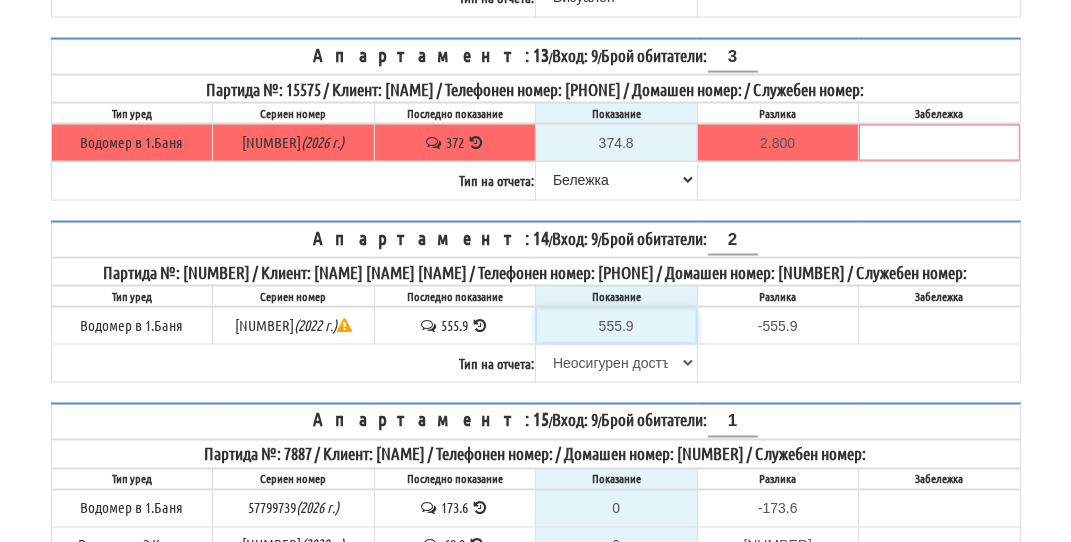 type on "0.0" 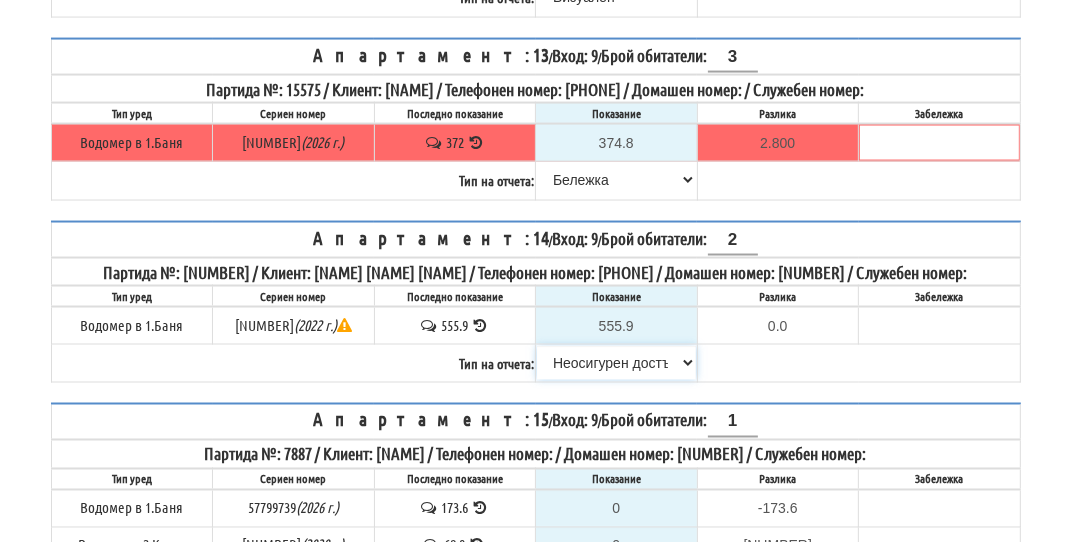 drag, startPoint x: 654, startPoint y: 306, endPoint x: 626, endPoint y: 389, distance: 87.595665 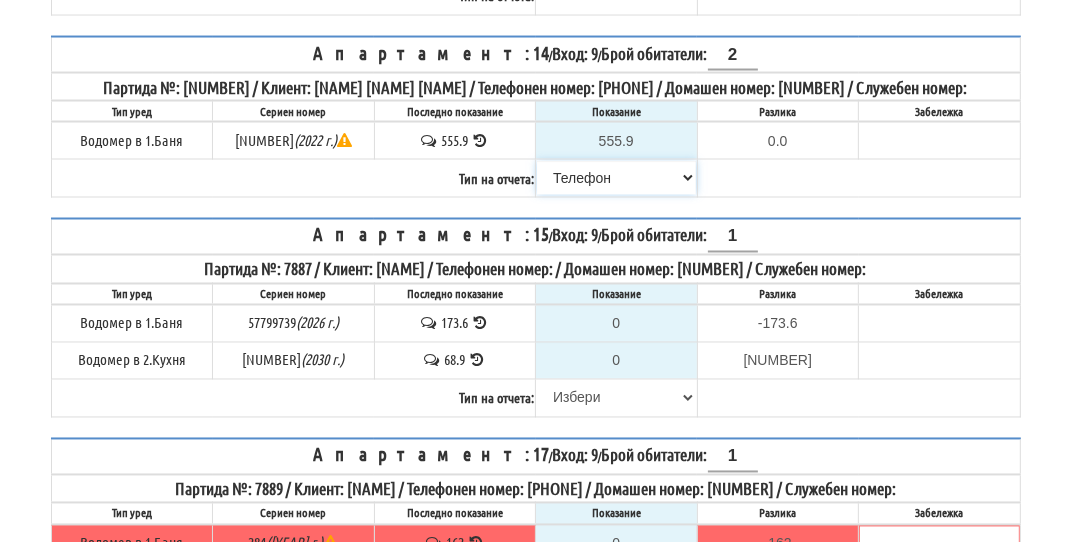scroll, scrollTop: 2500, scrollLeft: 0, axis: vertical 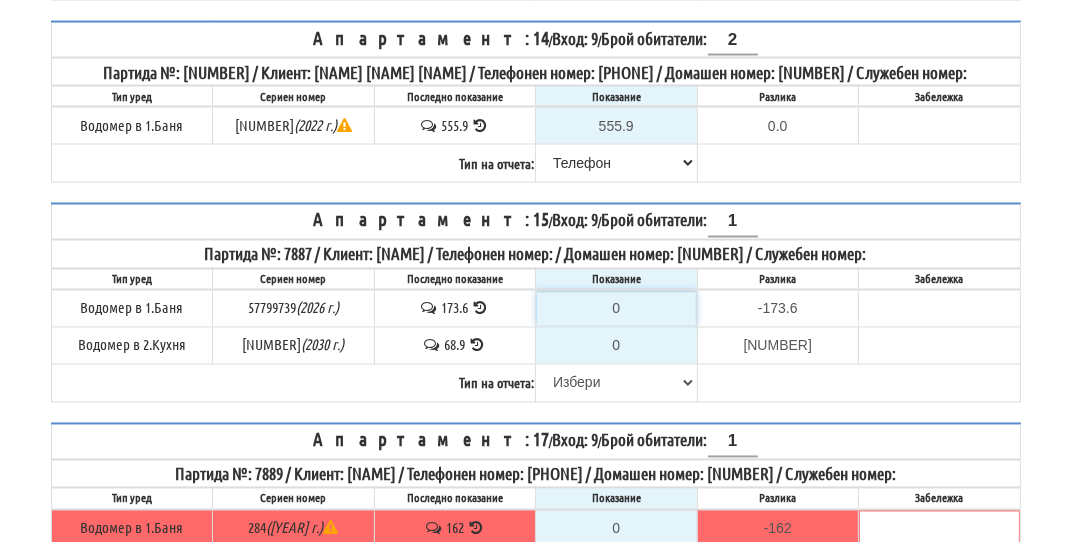 click on "0" at bounding box center [616, 309] 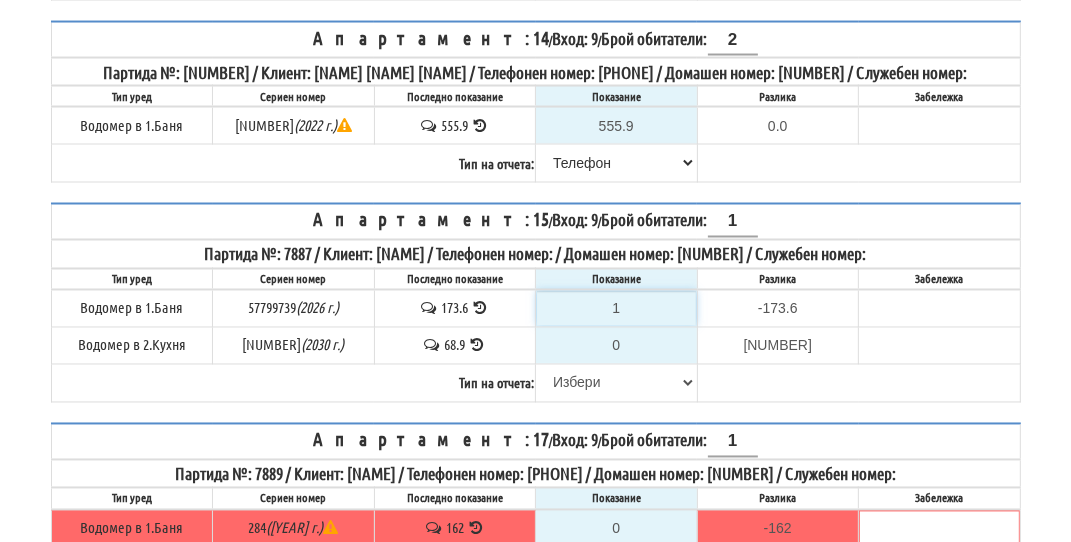 type on "-172.600" 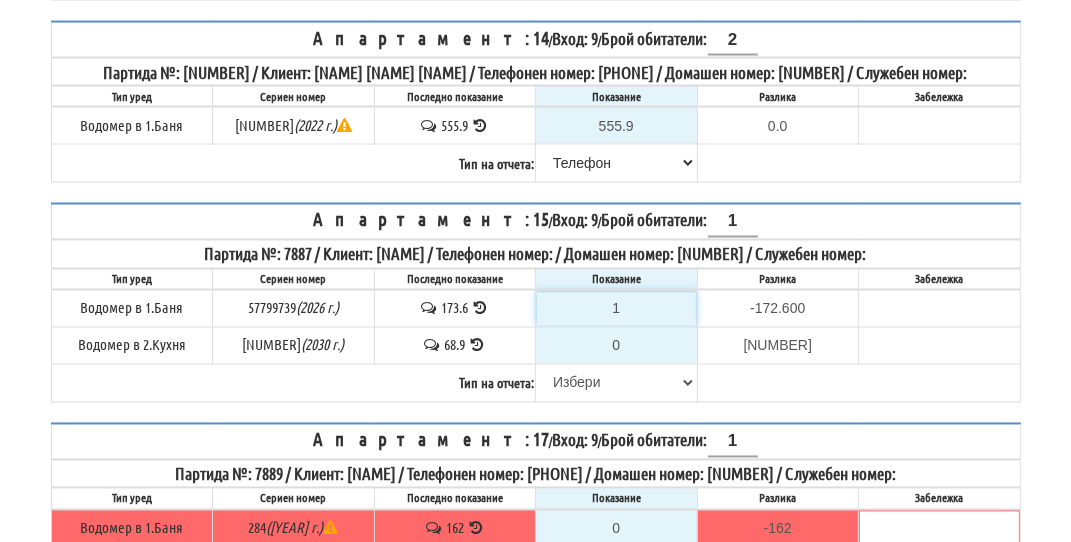 type on "17" 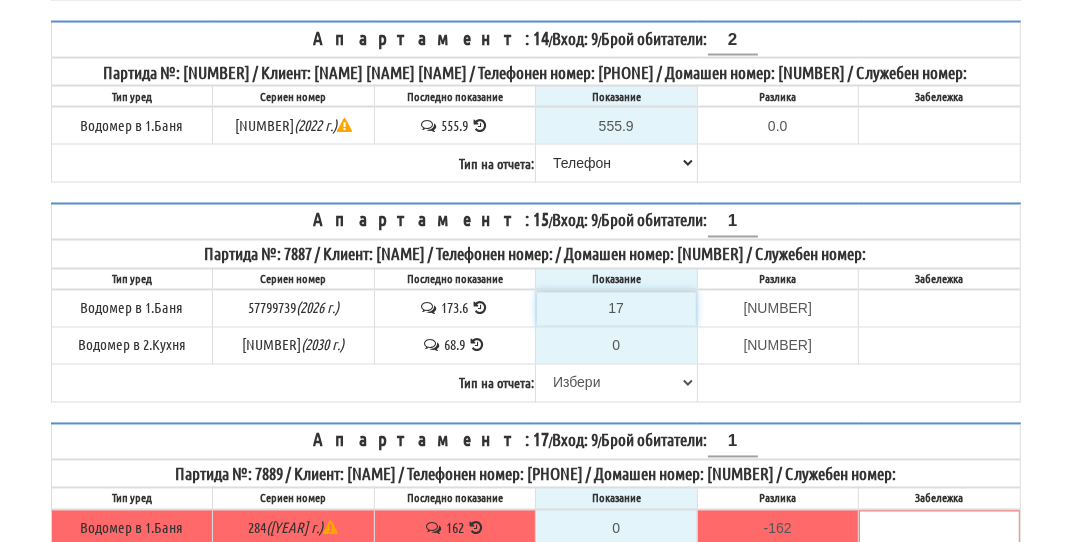 type on "175" 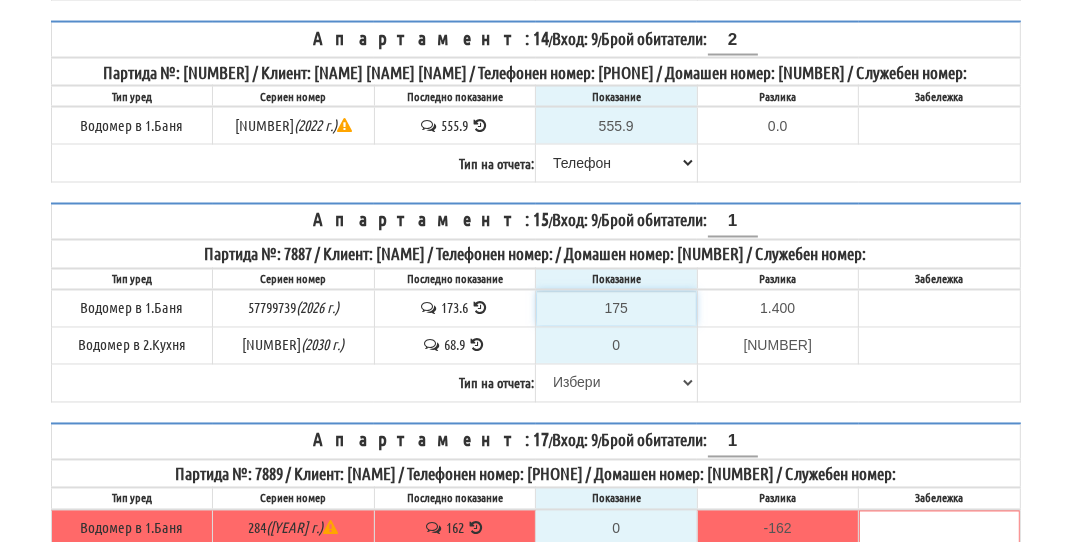 type on "175" 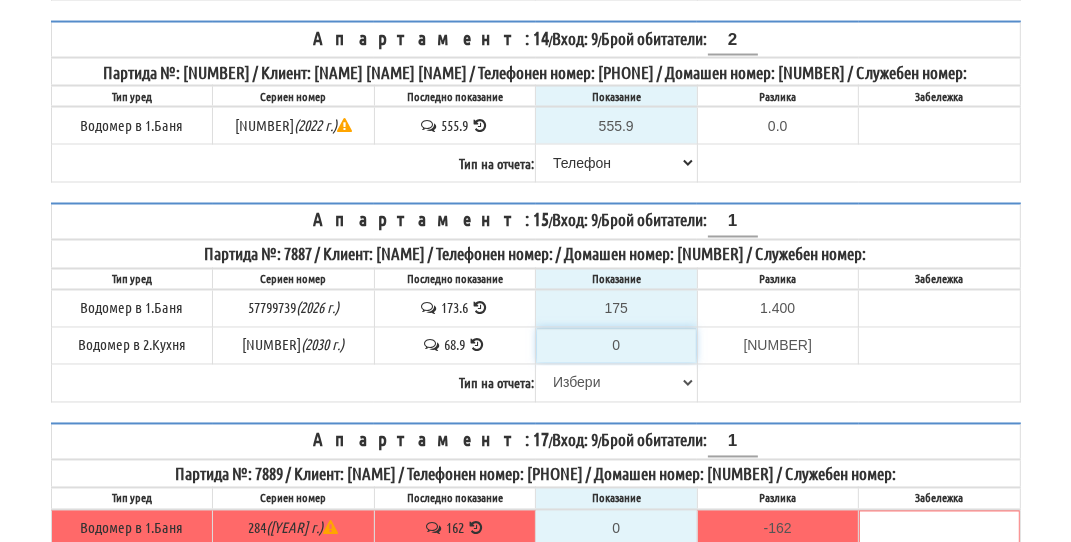 type on "-68.900" 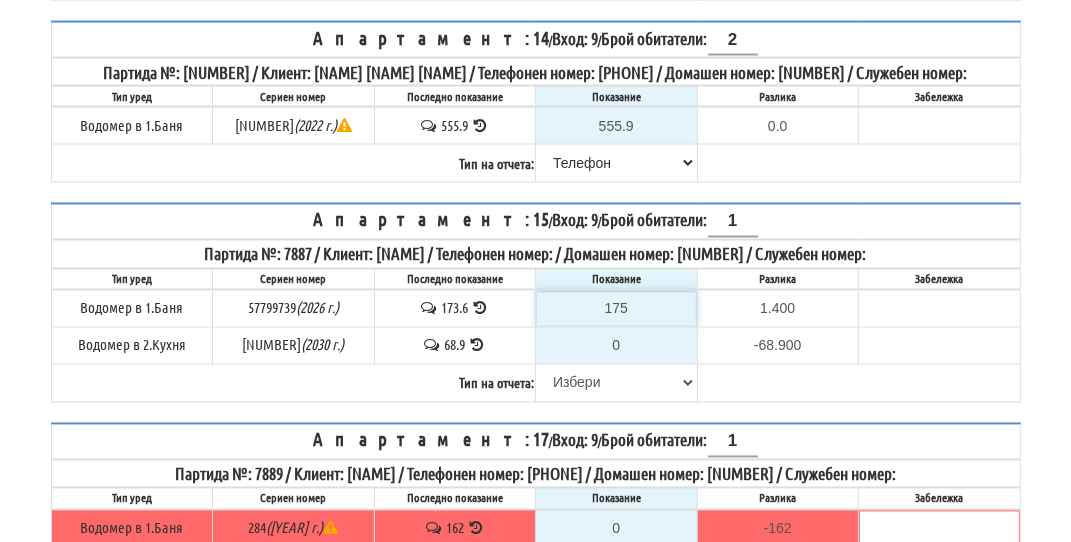 click on "175" at bounding box center (616, 309) 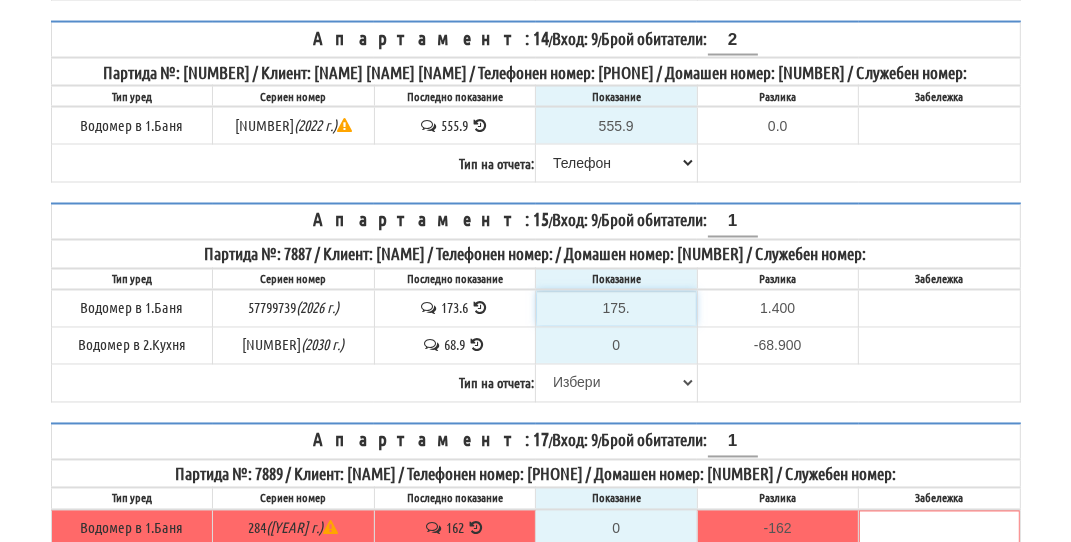 type on "175.4" 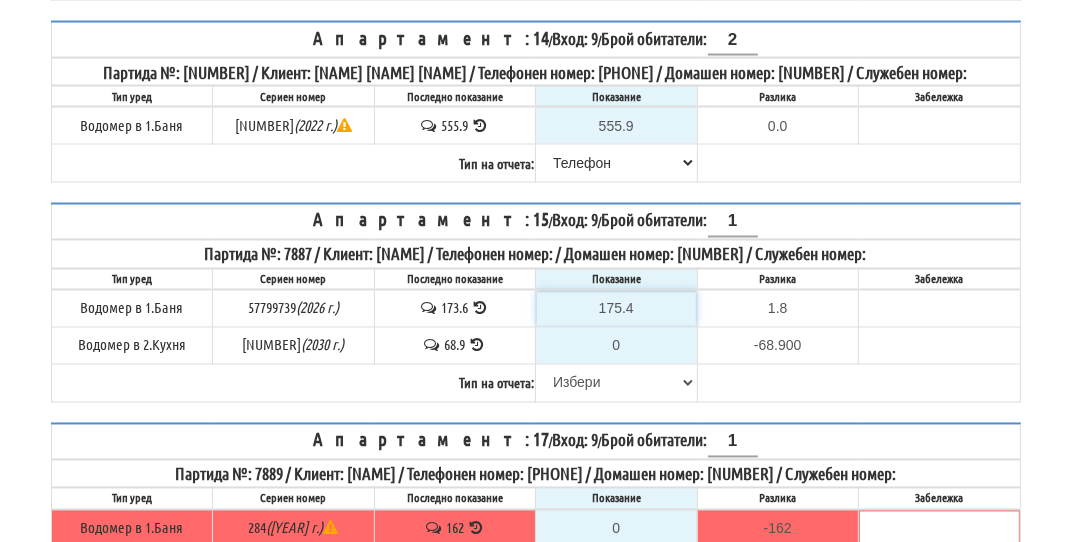type on "175.4" 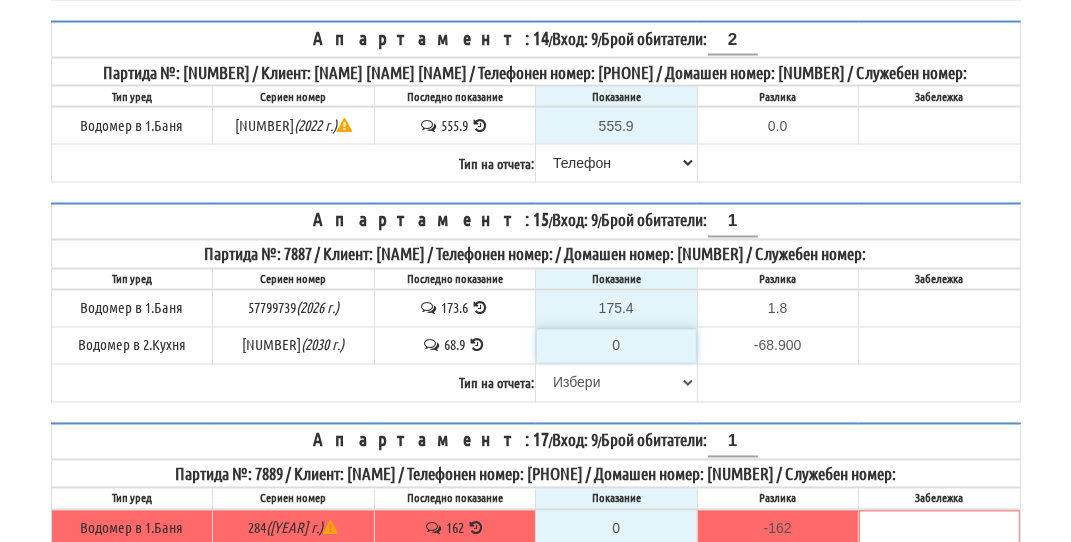 type on "7" 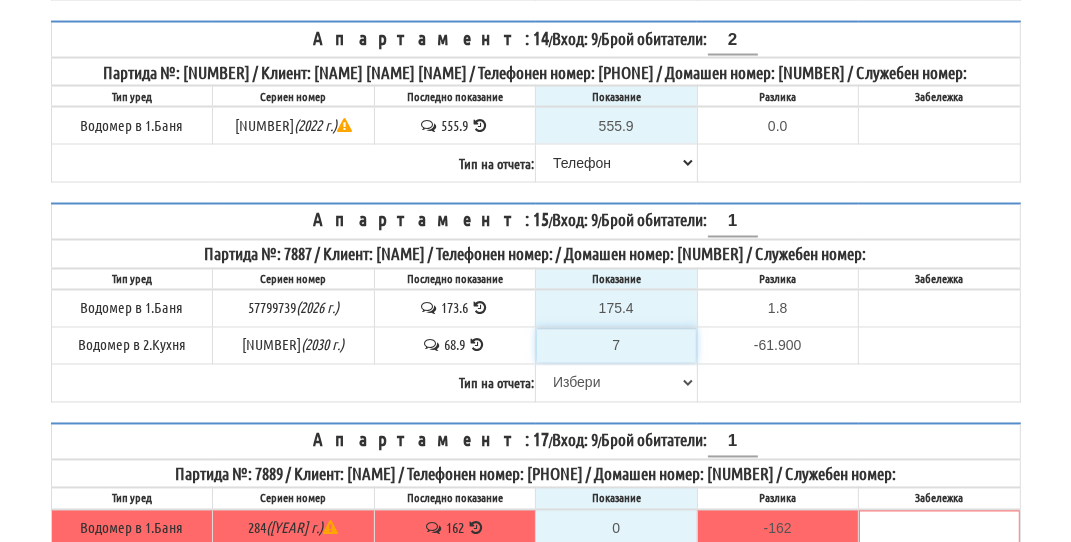 type on "71" 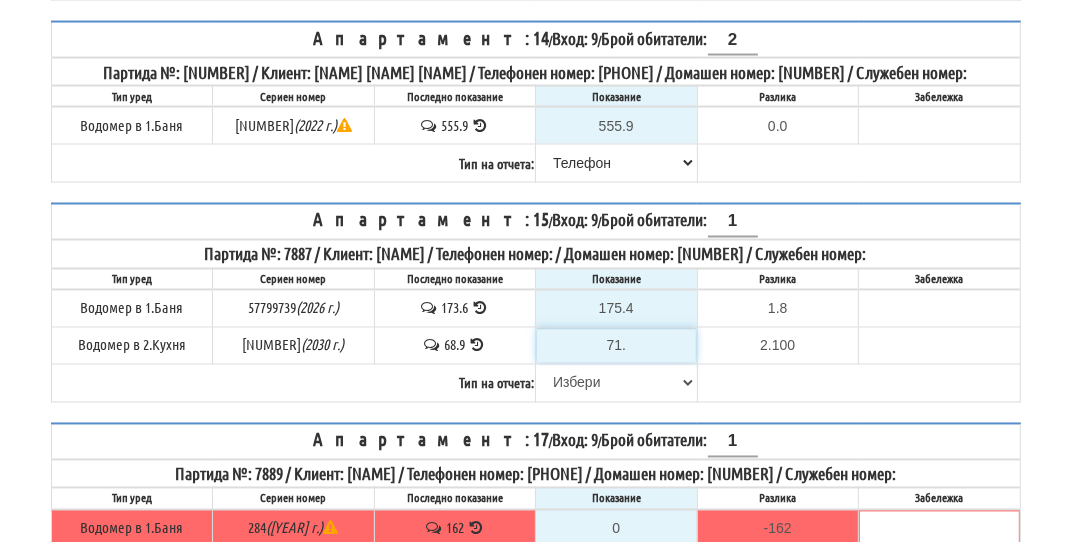 type on "71.2" 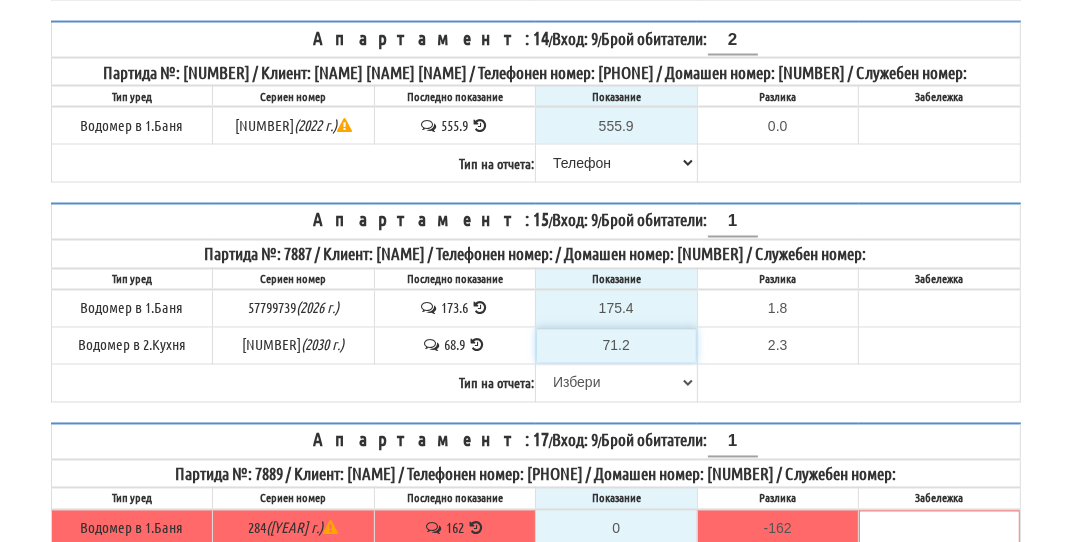 type on "71.2" 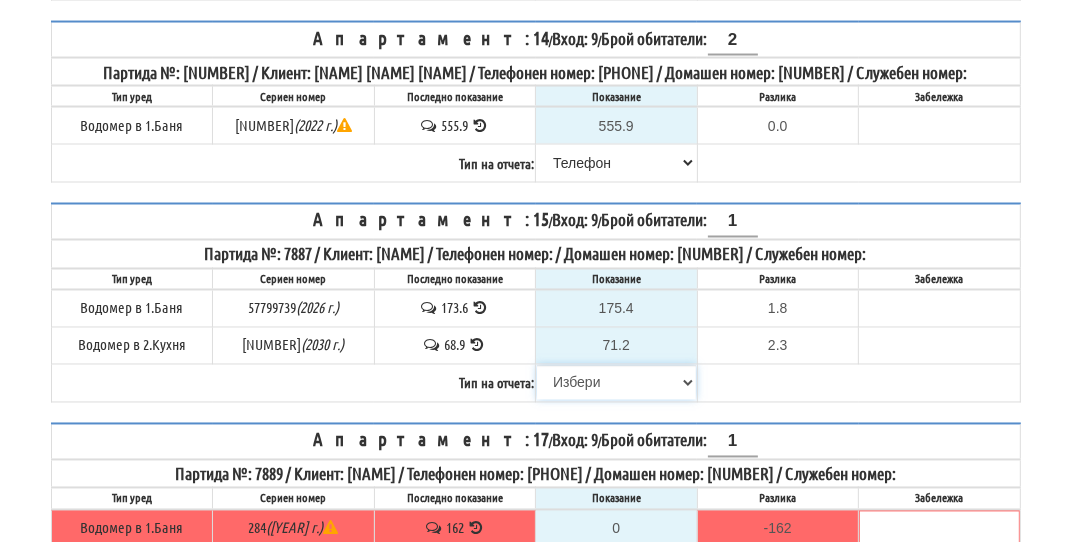 click on "Избери
Визуален
Телефон
Бележка
Неосигурен достъп
Самоотчет
Служебно
Дистанционен" at bounding box center [616, 383] 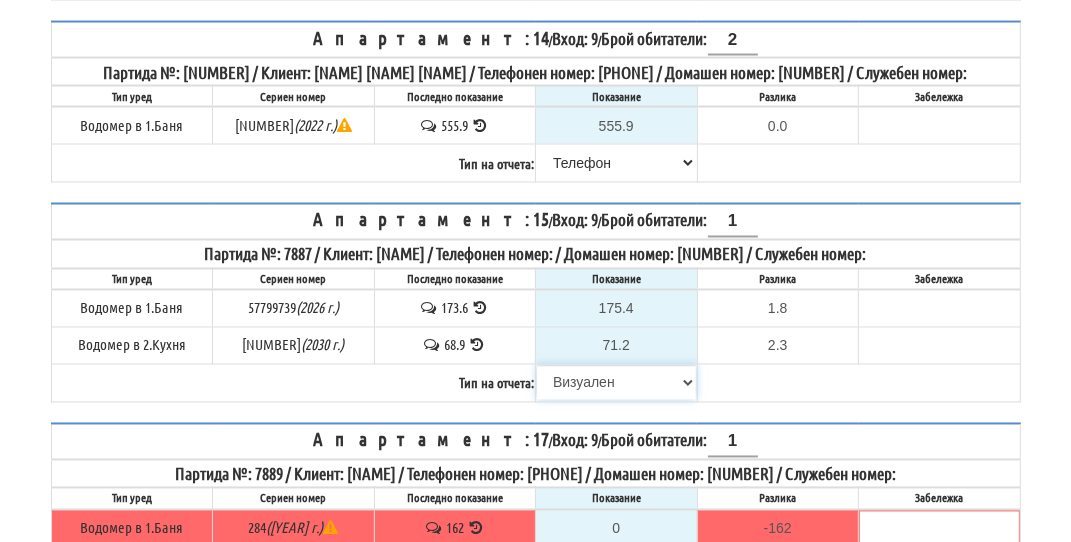 click on "Избери
Визуален
Телефон
Бележка
Неосигурен достъп
Самоотчет
Служебно
Дистанционен" at bounding box center (616, 383) 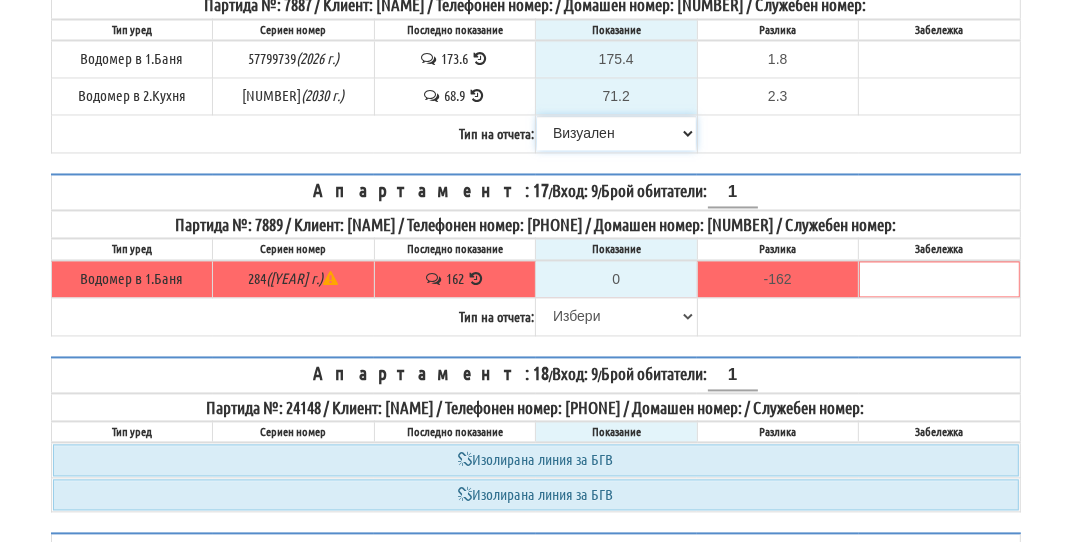 scroll, scrollTop: 2800, scrollLeft: 0, axis: vertical 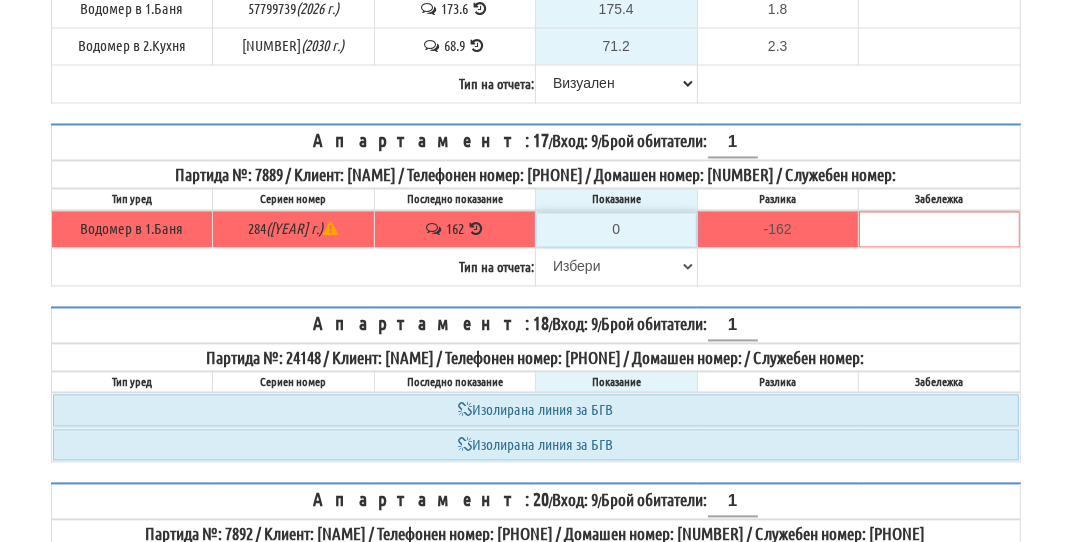 click on "0" at bounding box center (616, 229) 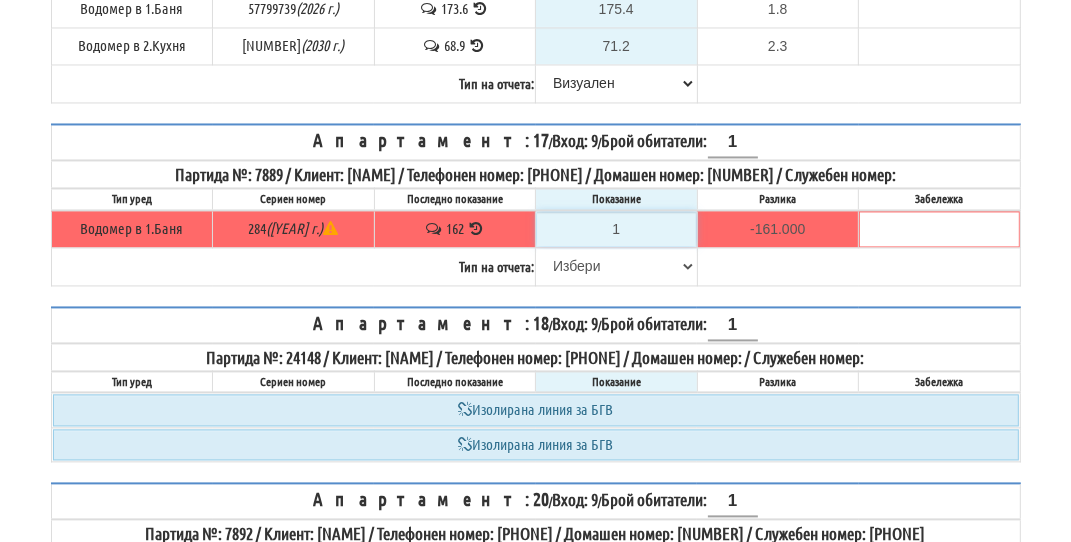 type on "16" 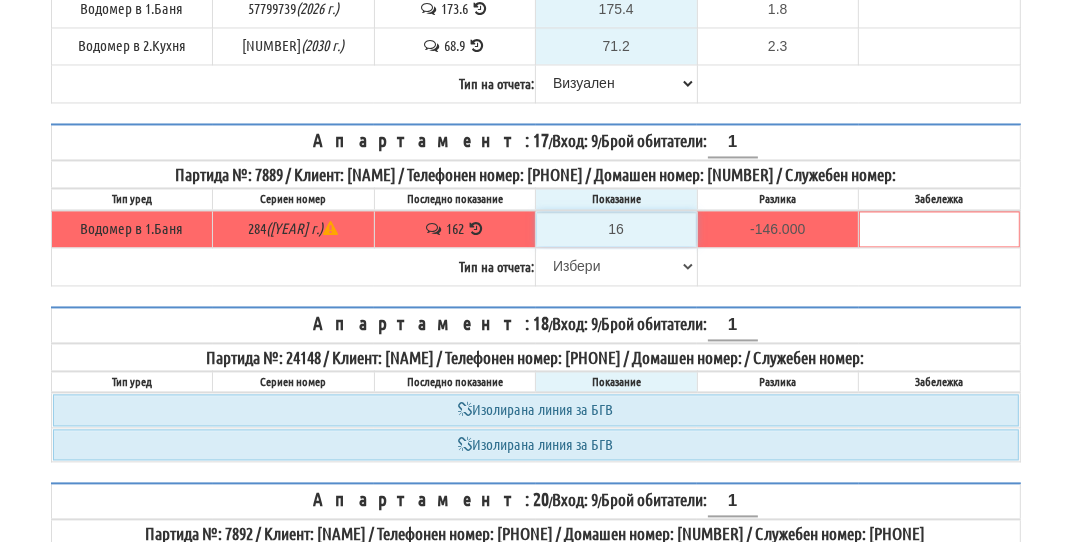 type on "163" 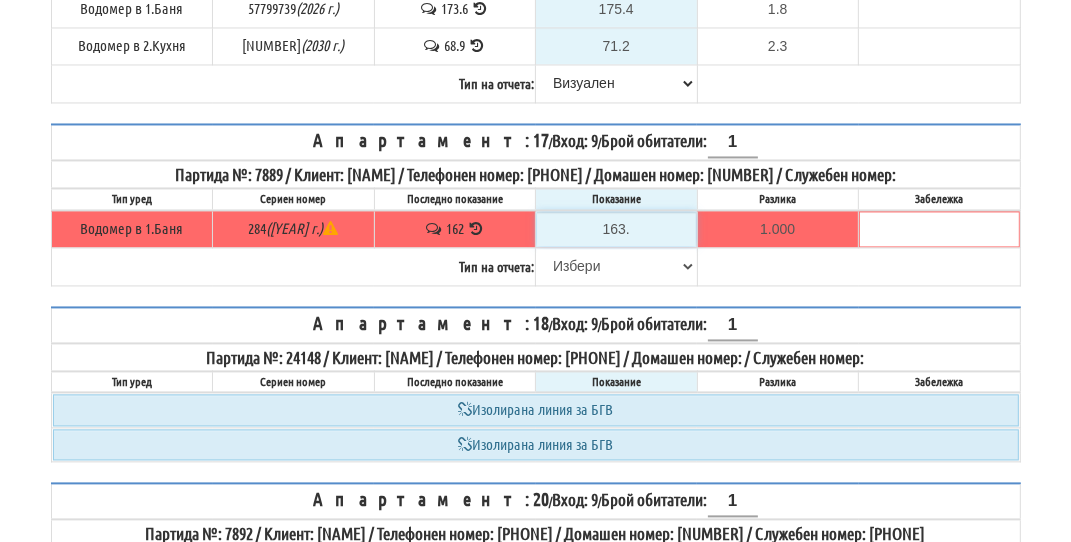 type on "163.1" 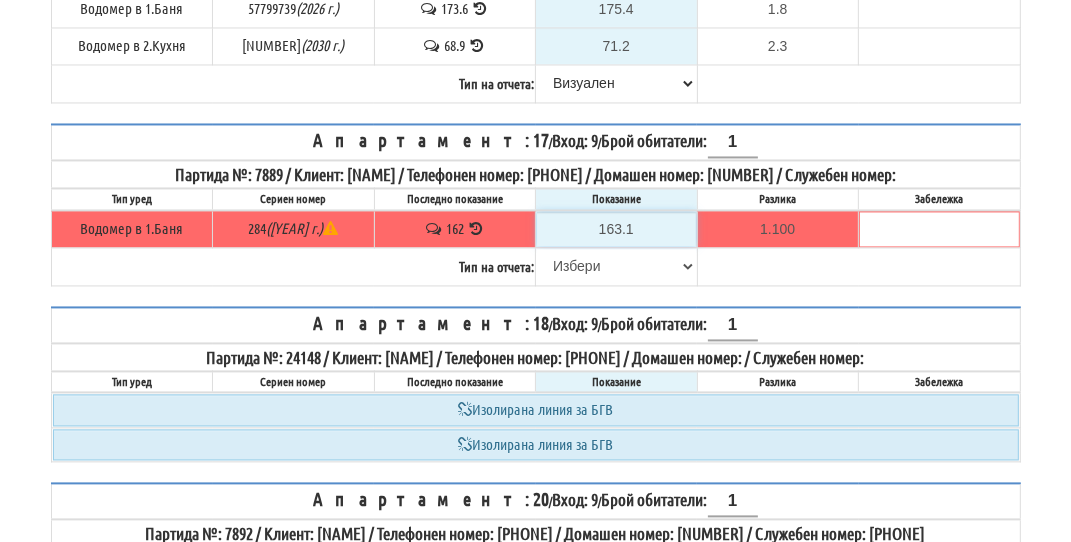 type on "163.1" 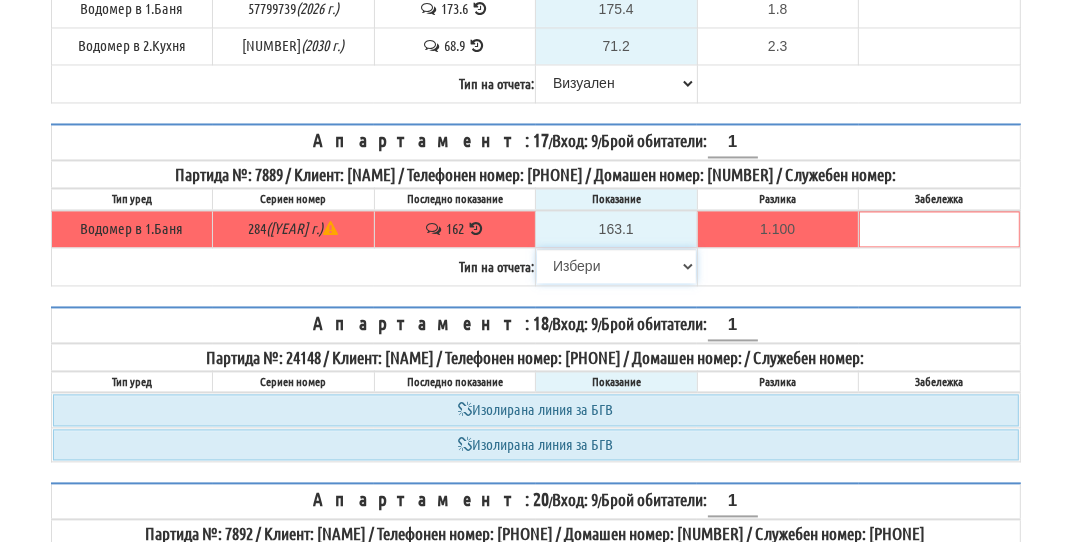 click on "Избери
Визуален
Телефон
Бележка
Неосигурен достъп
Самоотчет
Служебно
Дистанционен" at bounding box center [616, 266] 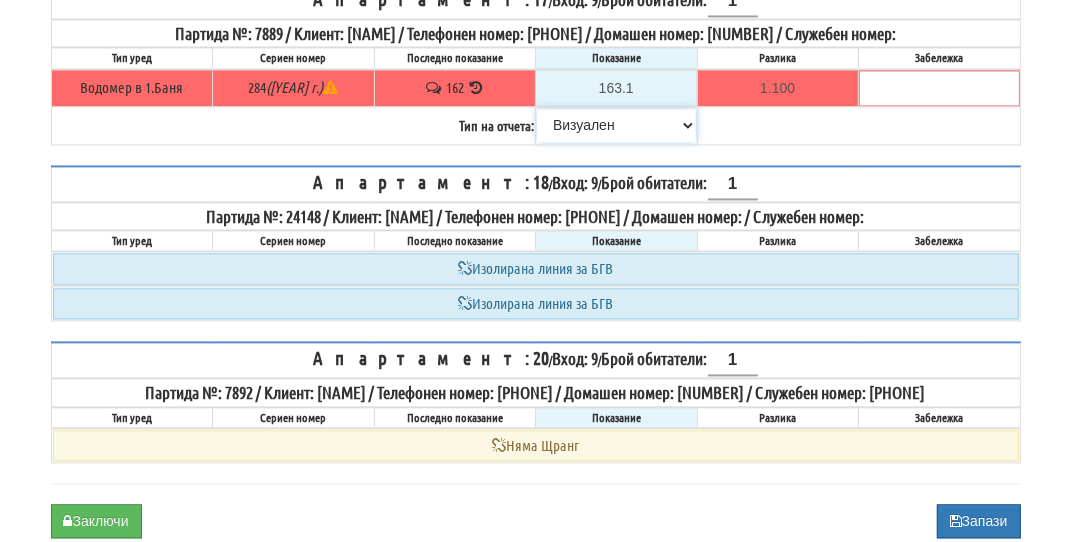 scroll, scrollTop: 3000, scrollLeft: 0, axis: vertical 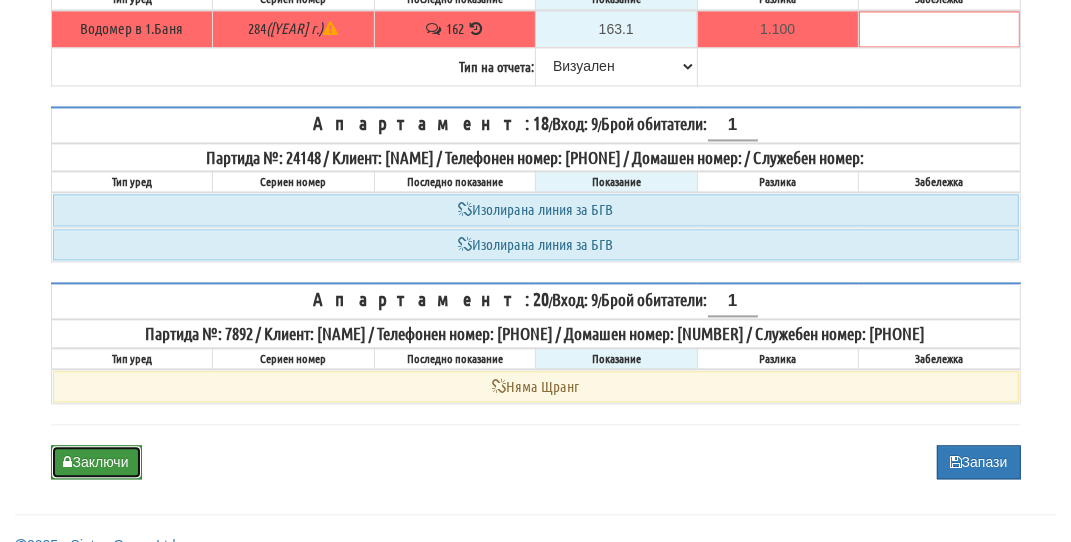 click on "Заключи" at bounding box center (96, 462) 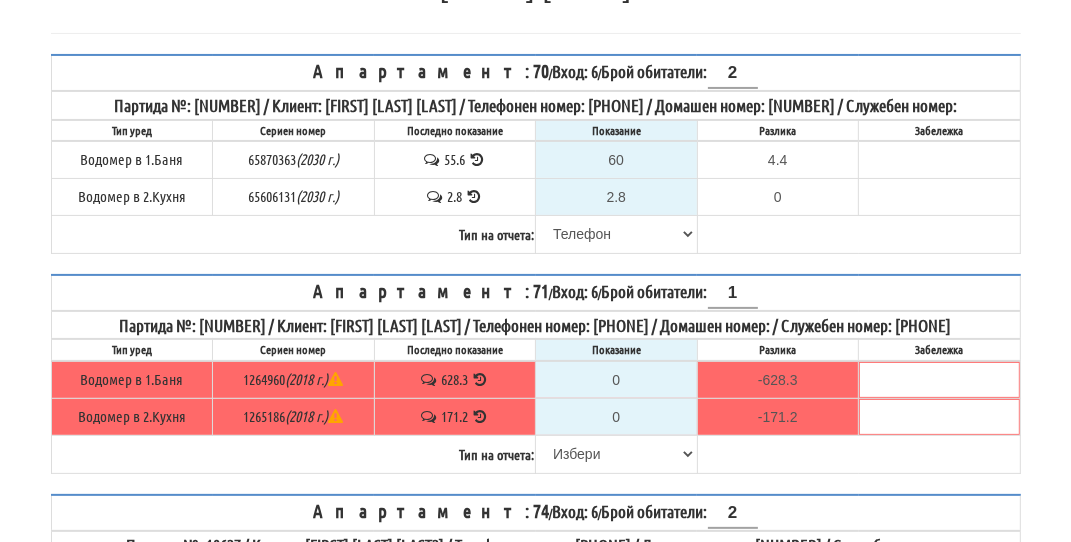 scroll, scrollTop: 300, scrollLeft: 0, axis: vertical 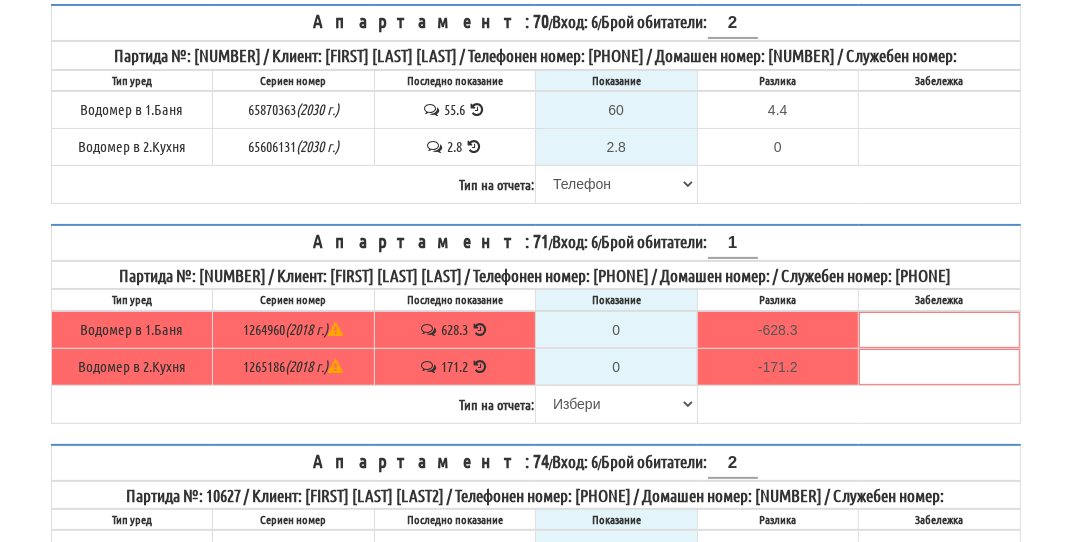 click at bounding box center (480, 329) 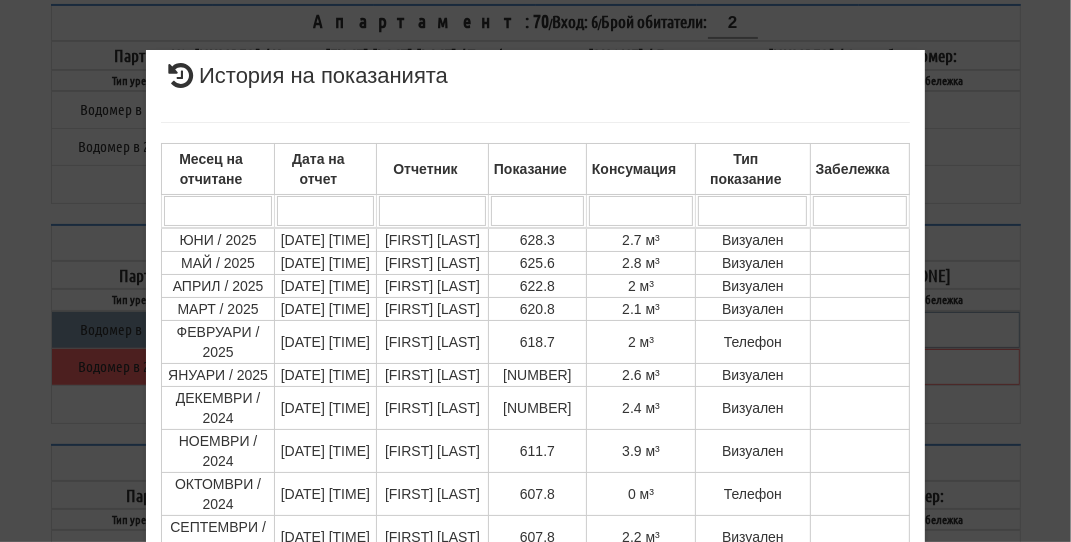 click on "×    История на показанията
Месец на отчитане
Дата на отчет
Отчетник
Показание
Консумация
Тип показание
Забележка
Дата и час на монтаж:  Липсва ,
Протокол №:  Липсва
Начално показание:  [NUMBER]
1 - 10 / 111 (111)
10
20
30
40
1 2 3 4 5 6 7 8 9 10 11 12" at bounding box center [536, 423] 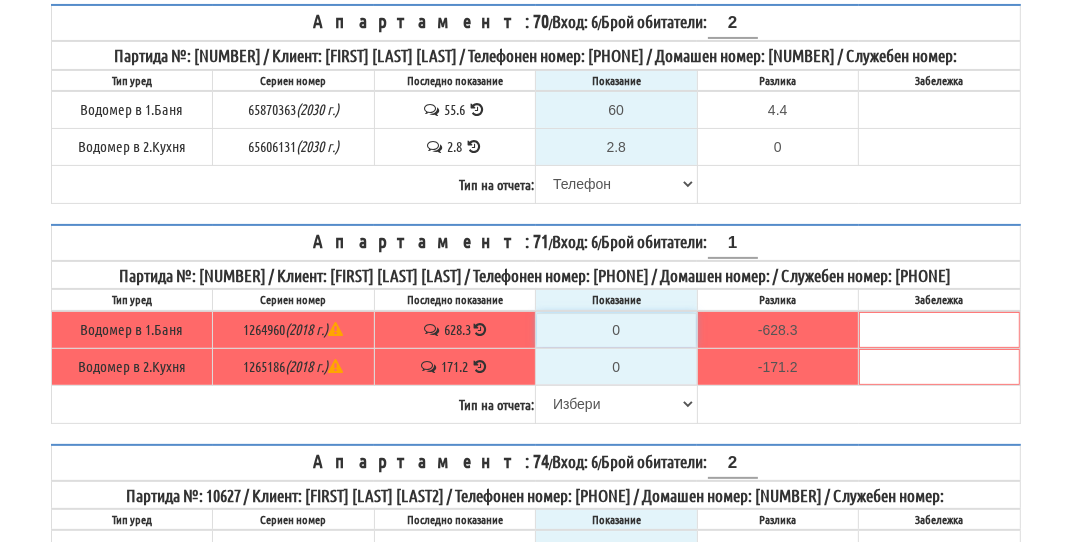 click on "0" at bounding box center [616, 330] 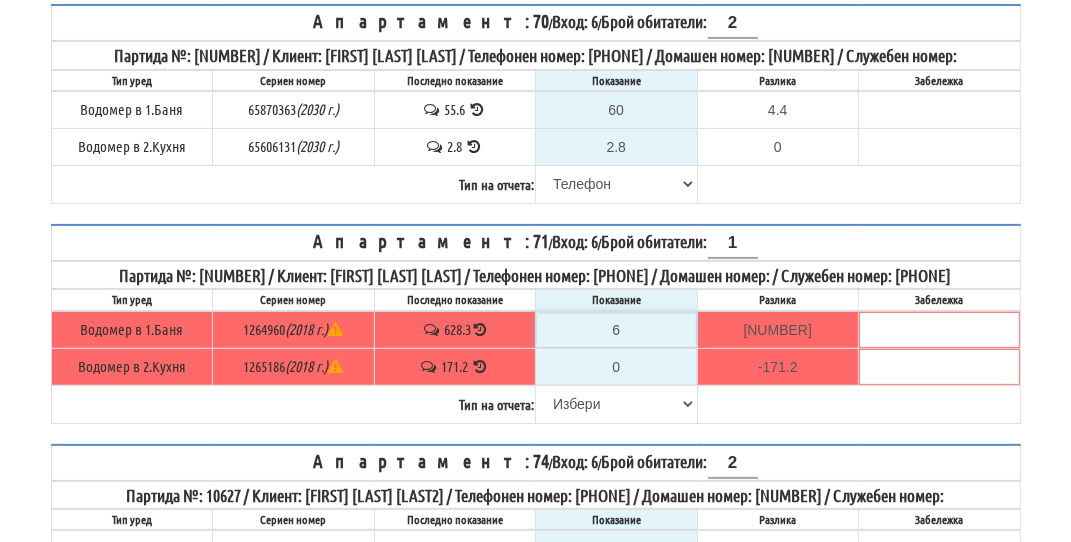 type on "63" 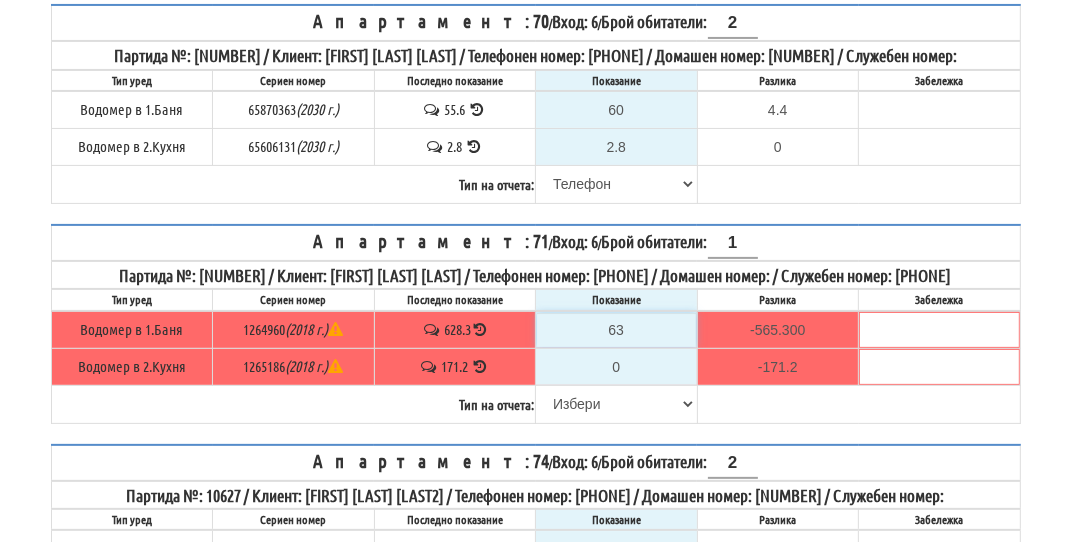type on "[NUMBER]" 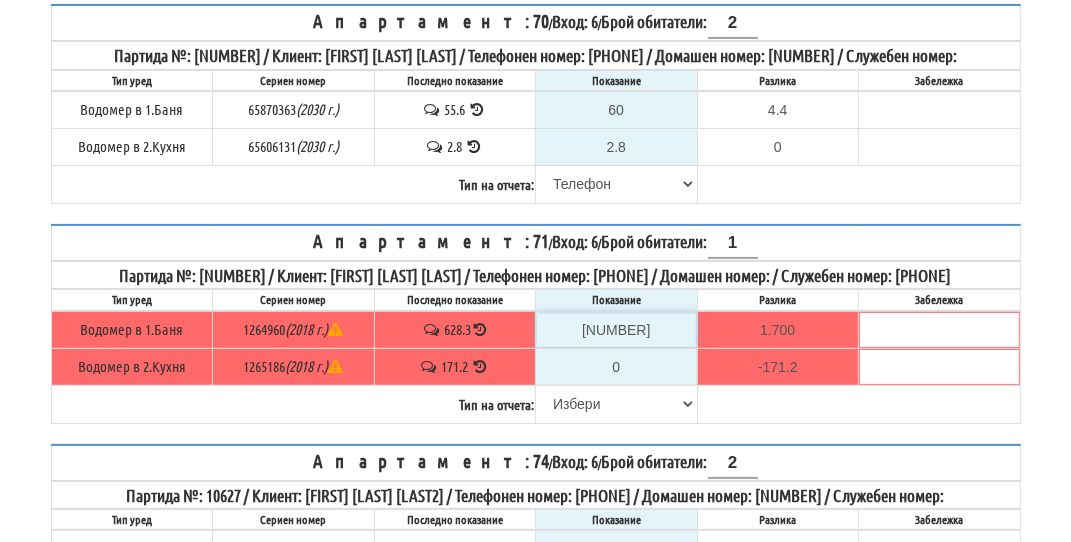type on "63" 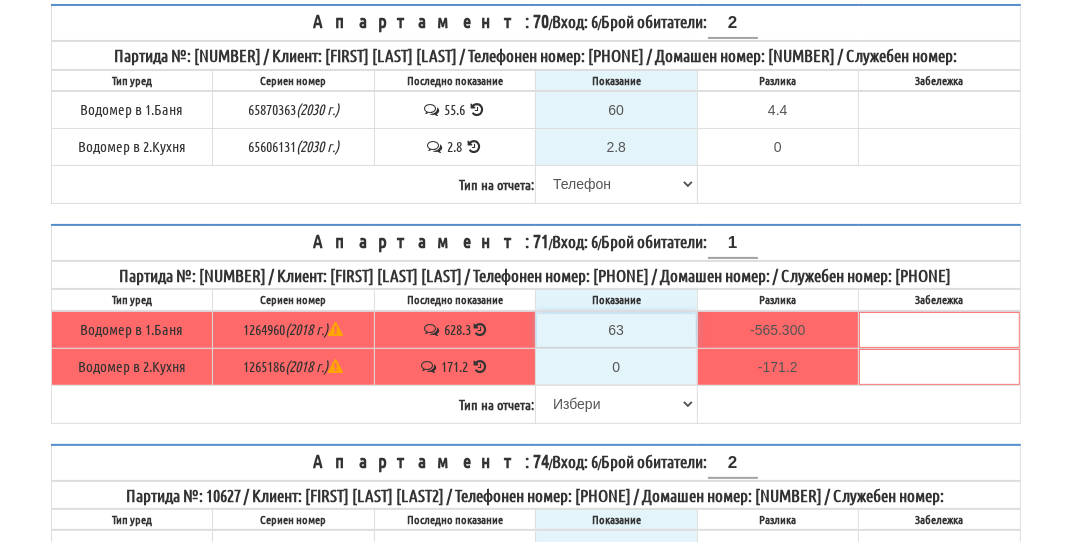 type on "631" 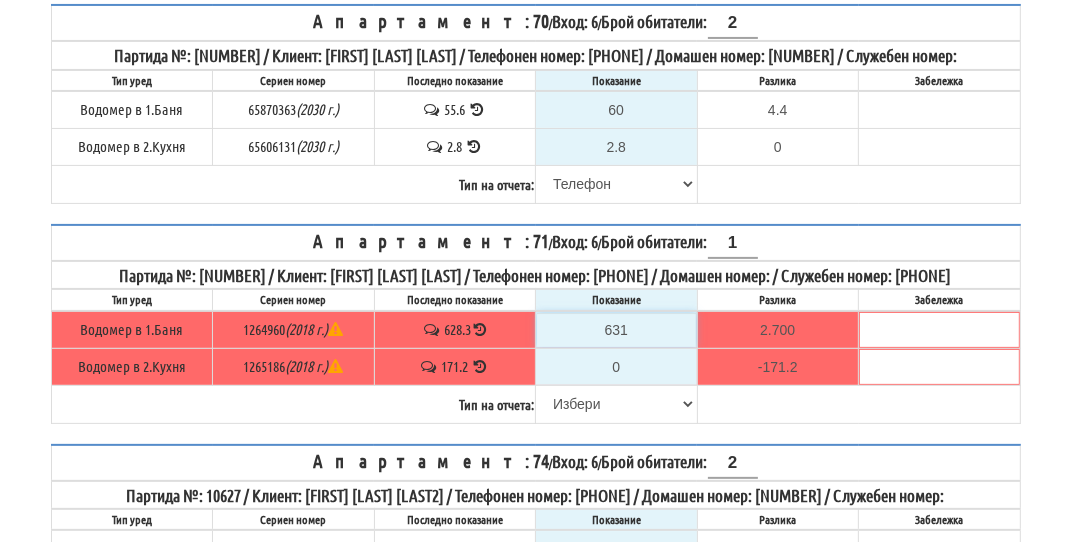 type on "631" 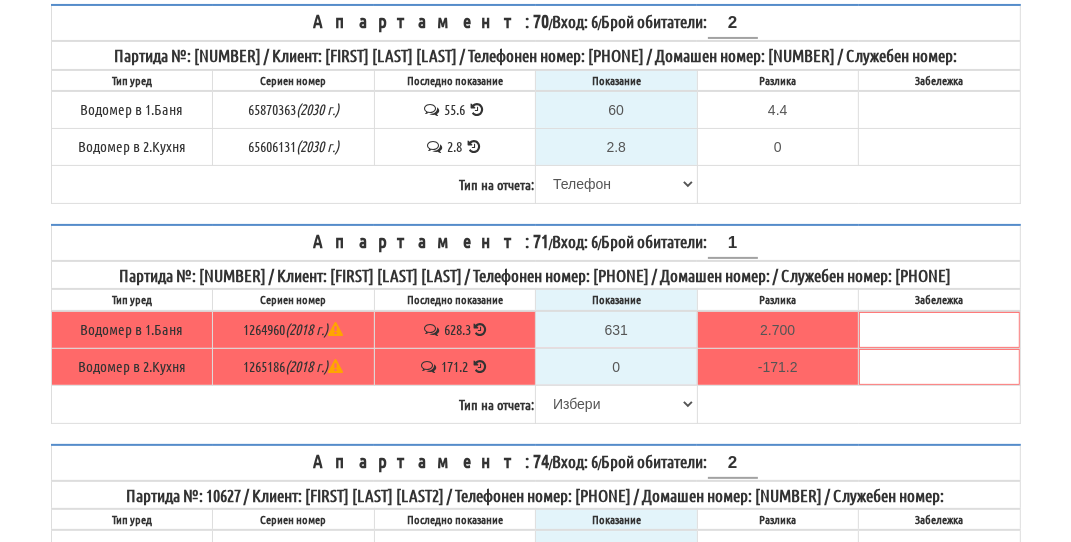 click at bounding box center [480, 366] 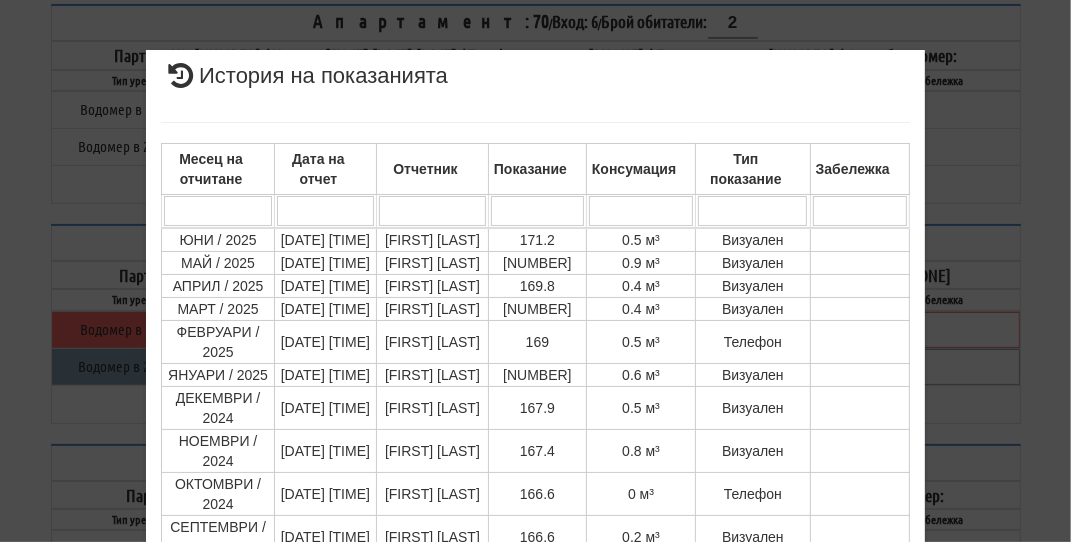 click on "×    История на показанията
Месец на отчитане
Дата на отчет
Отчетник
Показание
Консумация
Тип показание
Забележка
Дата и час на монтаж:  Липсва ,
Протокол №:  Липсва
Начално показание:  [NUMBER]
1 - 10 / 111 (111)
10
20
30
40
1 2 3 4 5 6 7 8 9 10 11 12" at bounding box center (535, 271) 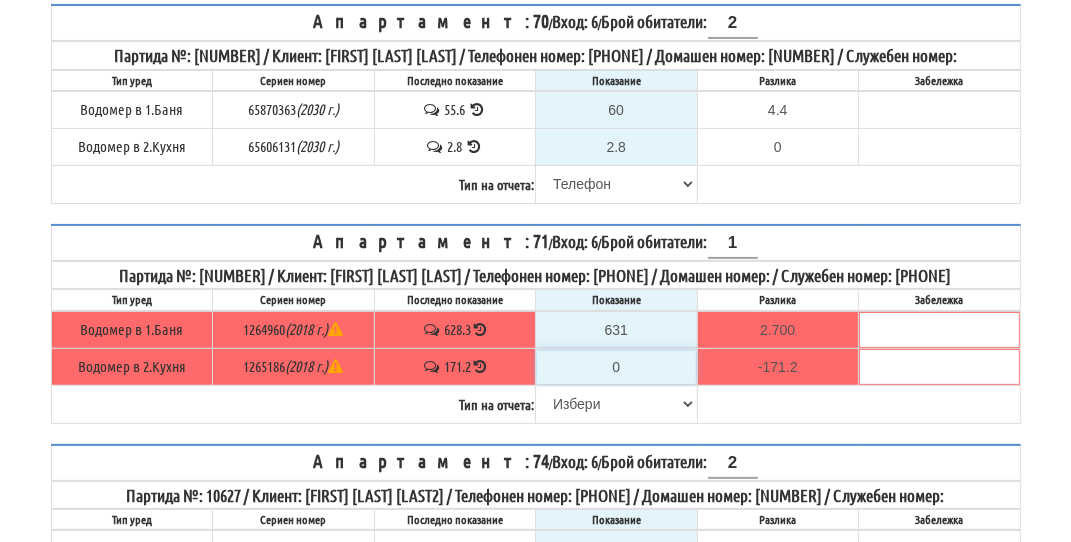 click on "0" at bounding box center (616, 367) 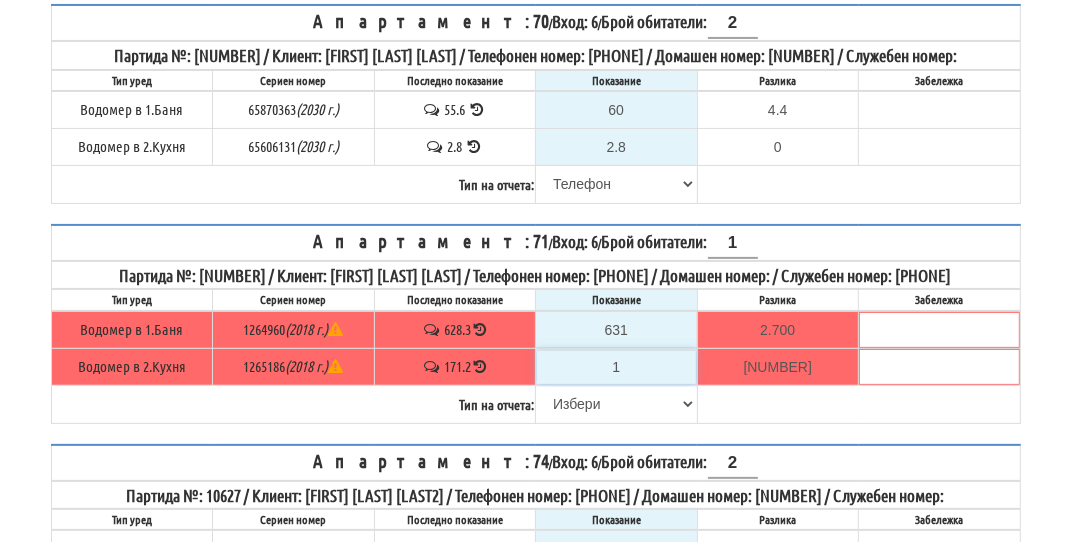 type on "17" 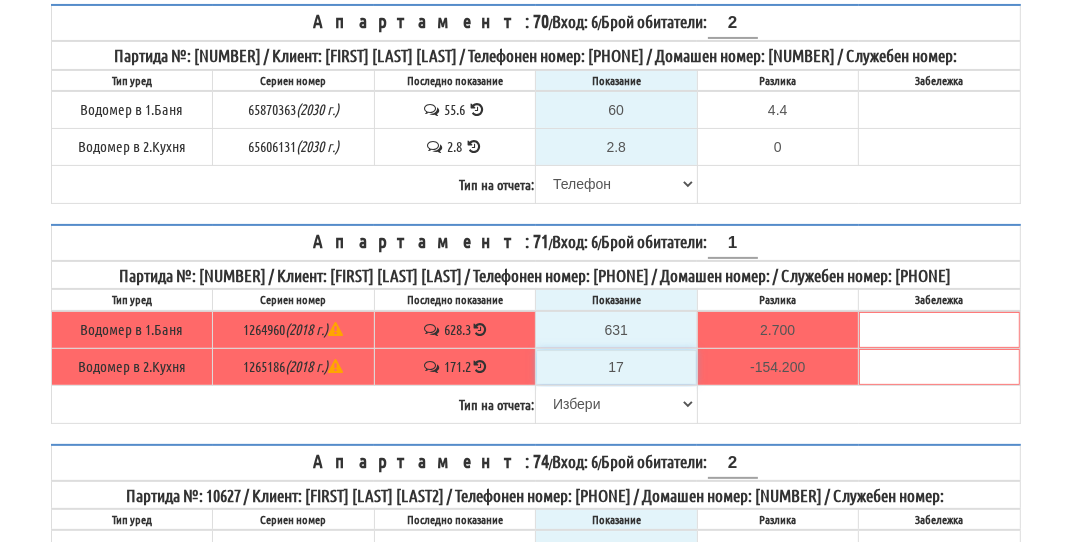 type on "171" 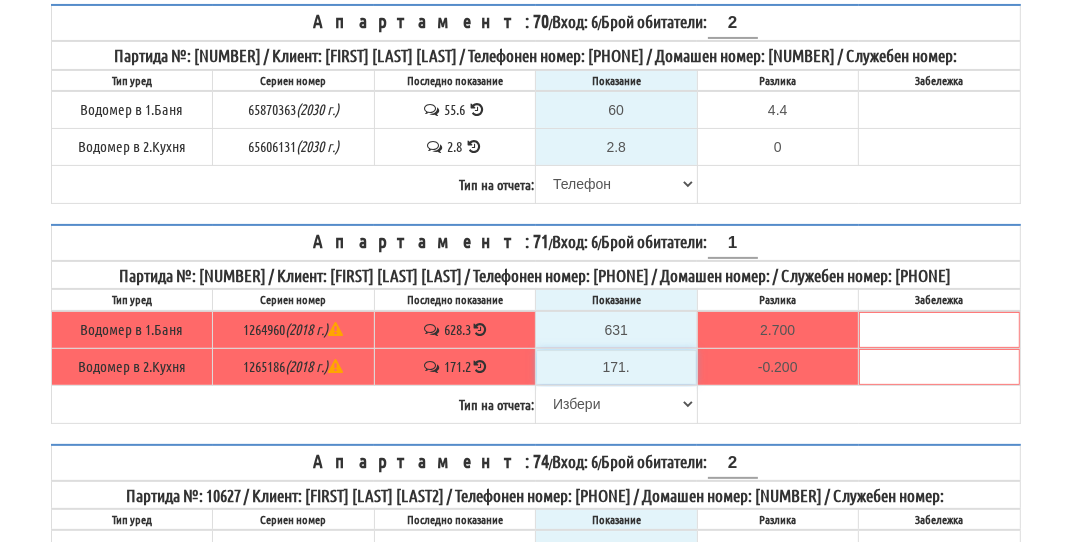 type on "171.5" 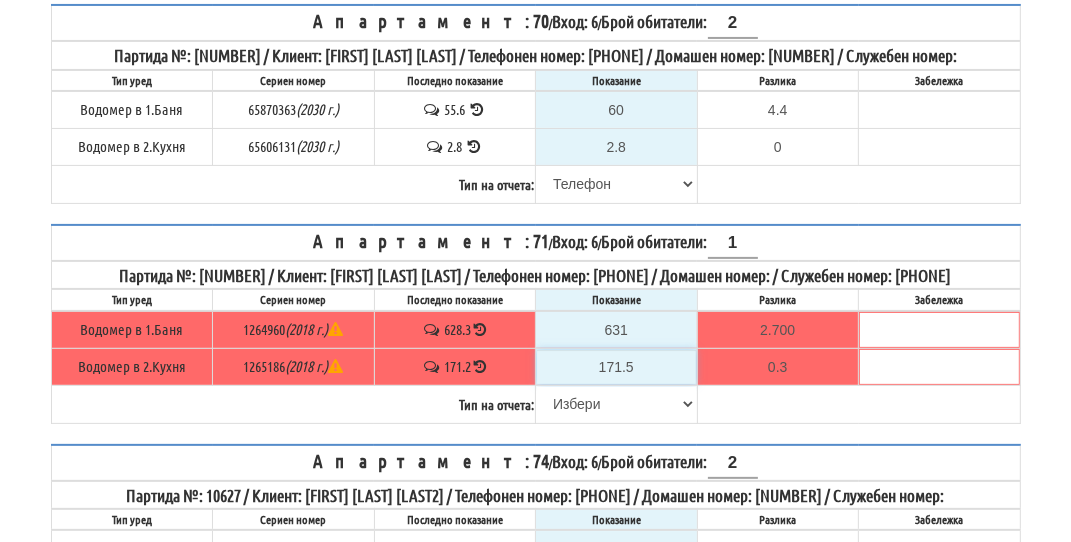 type on "171.5" 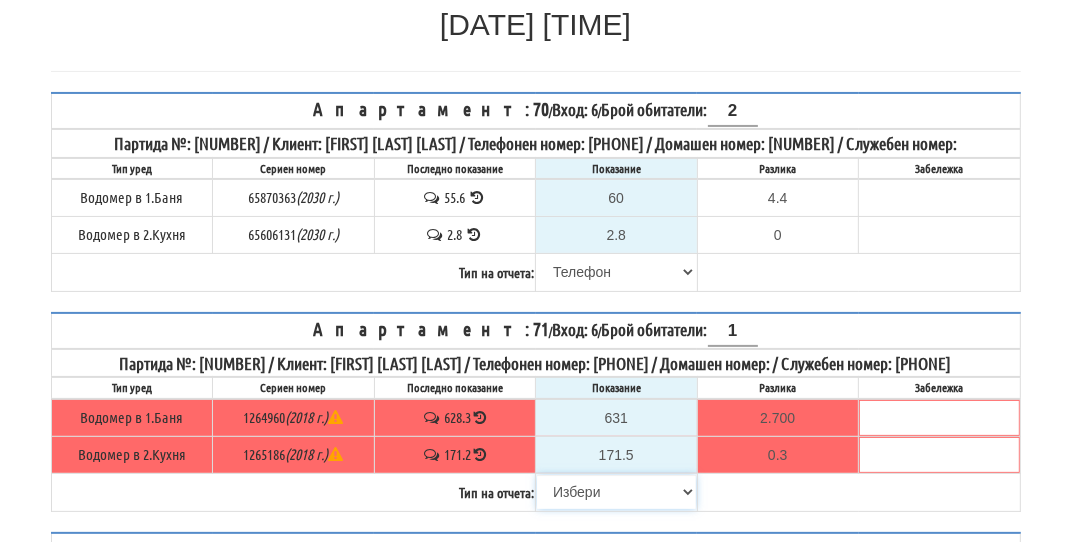 scroll, scrollTop: 200, scrollLeft: 0, axis: vertical 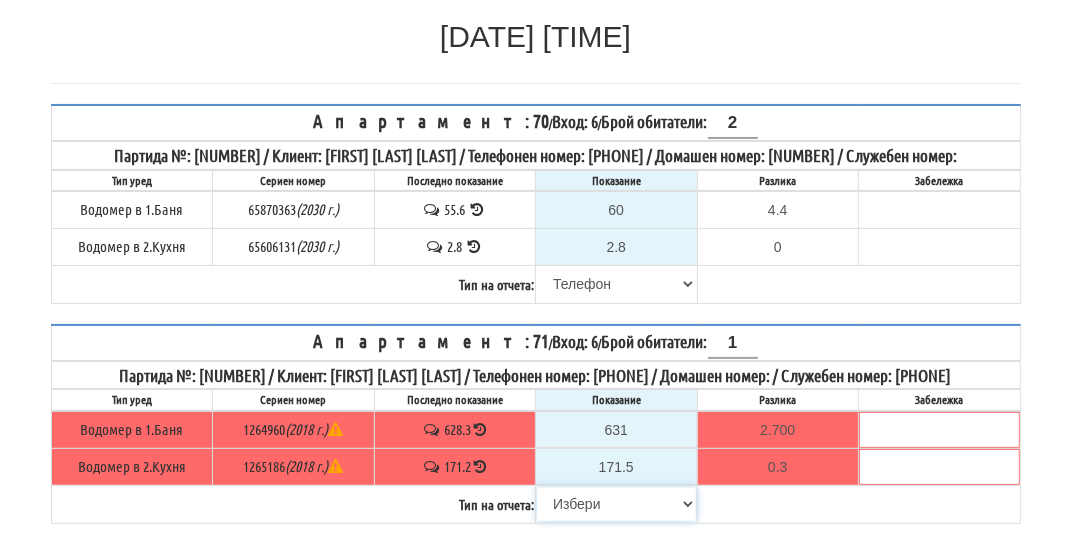 click on "Избери
Визуален
Телефон
Бележка
Неосигурен достъп
Самоотчет
Служебно
Дистанционен" at bounding box center [616, 504] 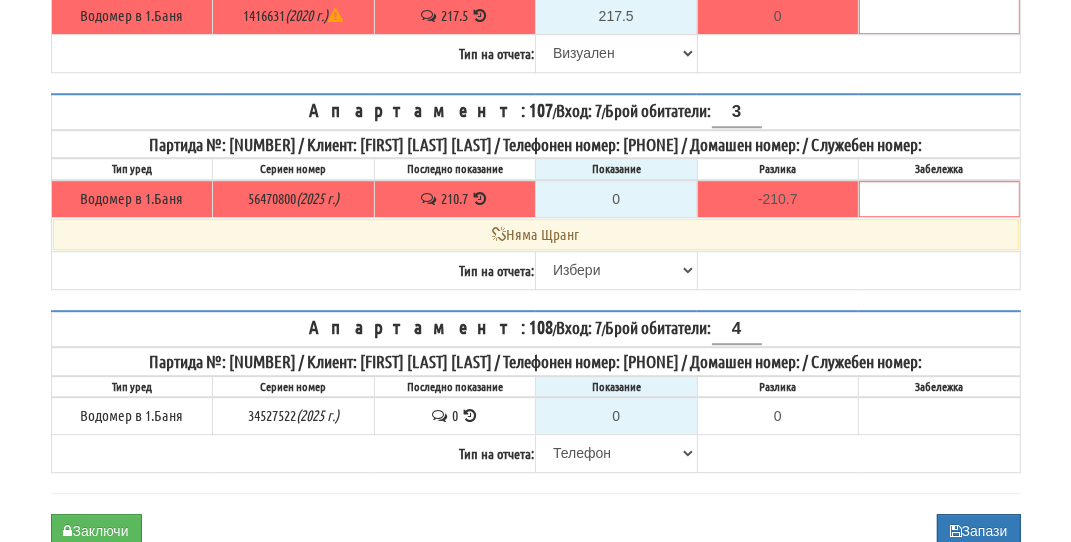 scroll, scrollTop: 4030, scrollLeft: 0, axis: vertical 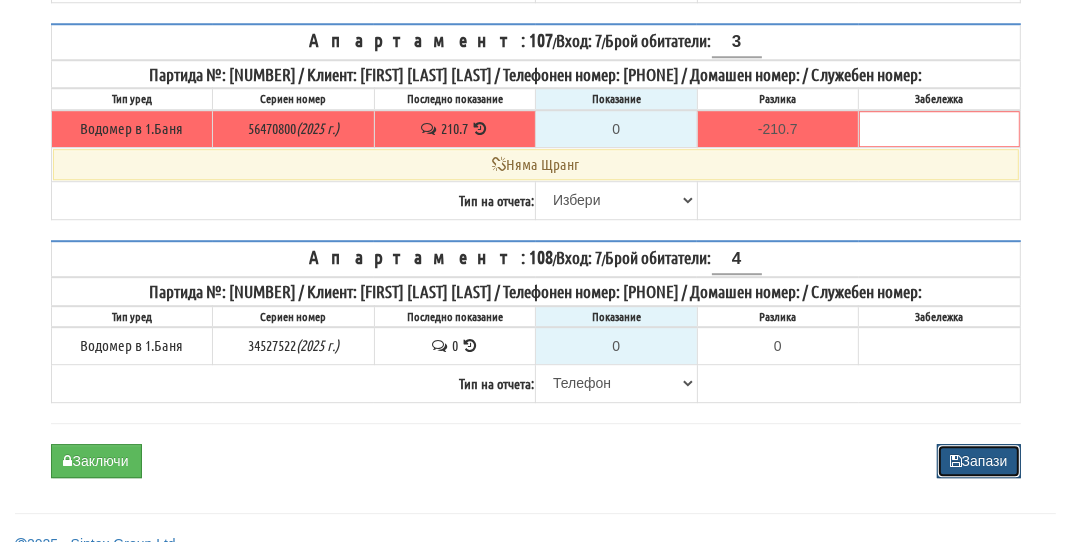 click on "Запази" at bounding box center (979, 461) 